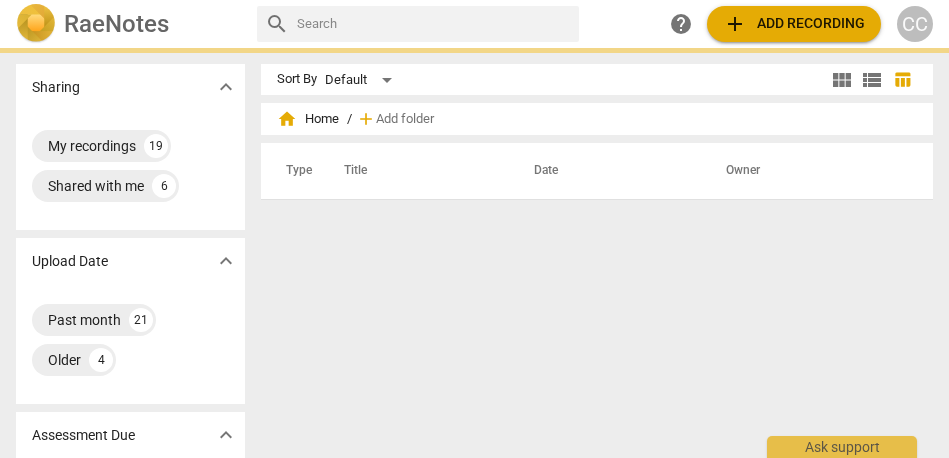 scroll, scrollTop: 0, scrollLeft: 0, axis: both 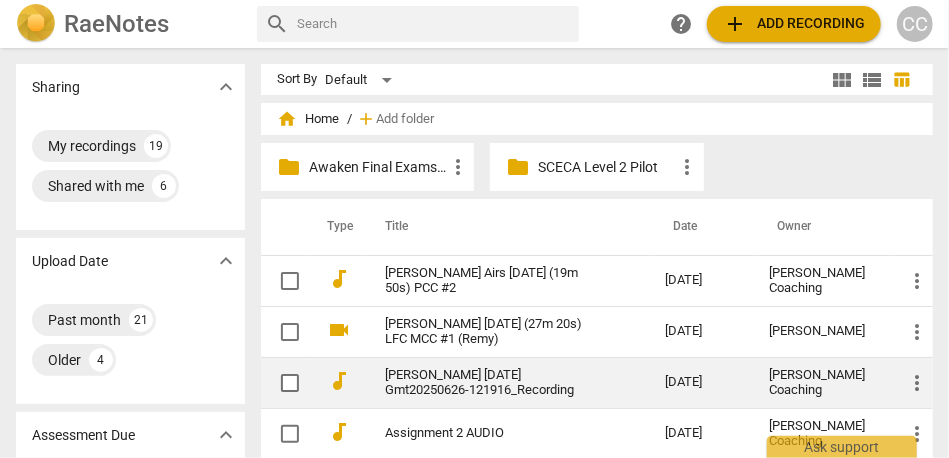 click on "[PERSON_NAME] [DATE] Gmt20250626-121916_Recording" at bounding box center [489, 383] 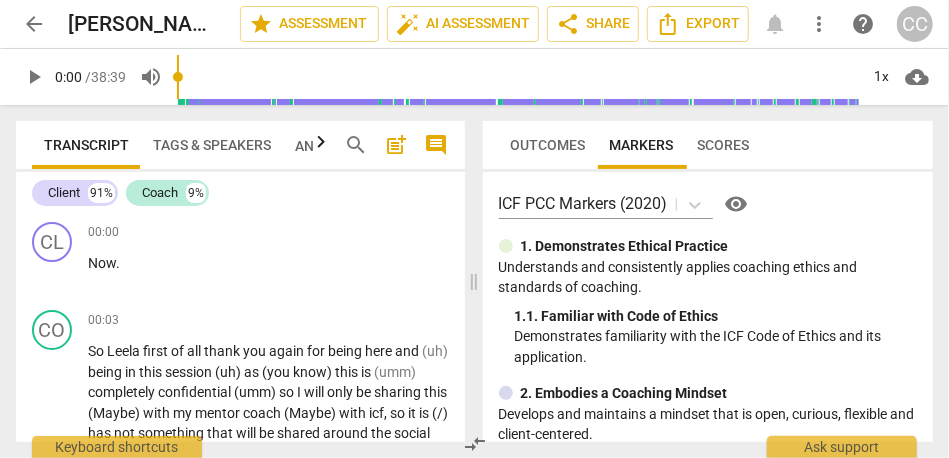 click on "arrow_back" at bounding box center [34, 24] 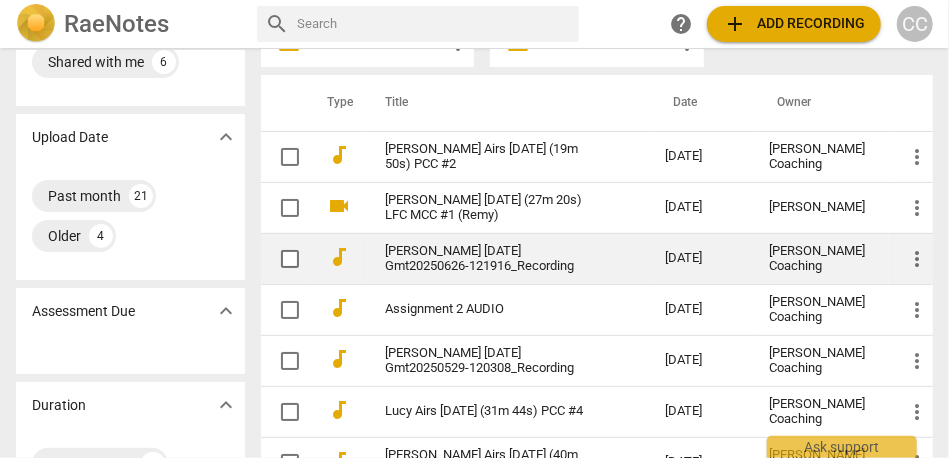 scroll, scrollTop: 127, scrollLeft: 0, axis: vertical 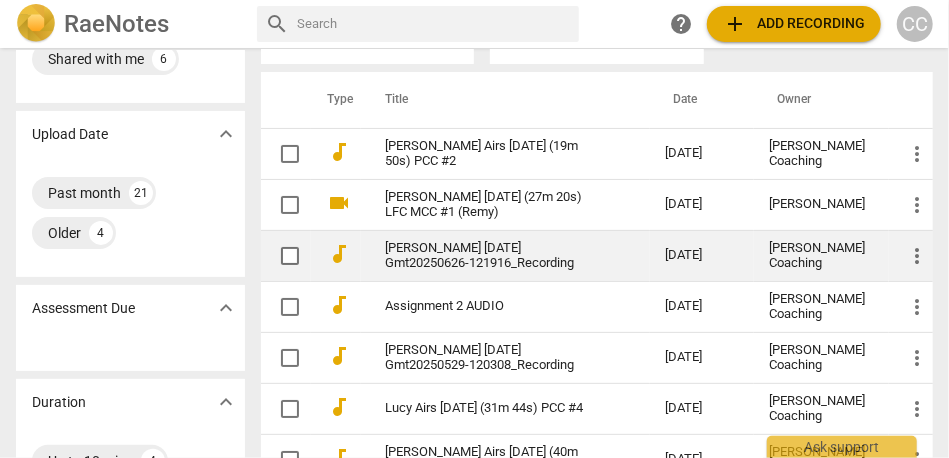click on "[PERSON_NAME] [DATE] Gmt20250626-121916_Recording" at bounding box center [489, 256] 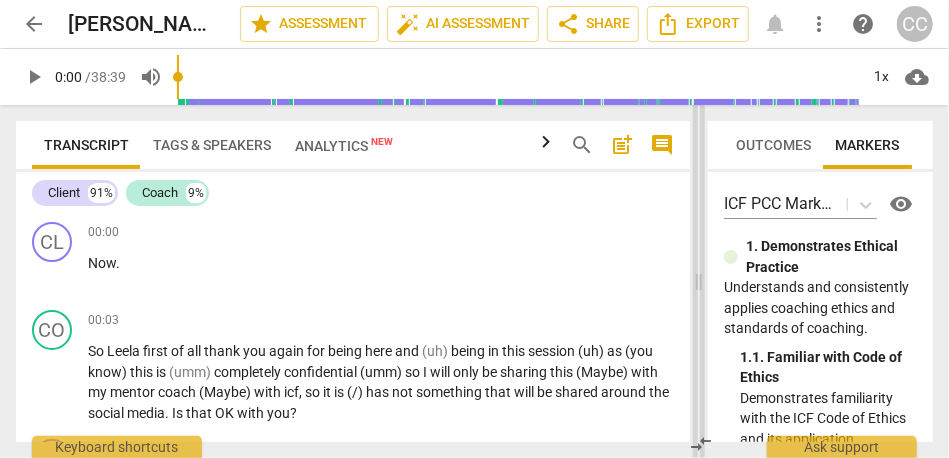 drag, startPoint x: 472, startPoint y: 278, endPoint x: 701, endPoint y: 277, distance: 229.00218 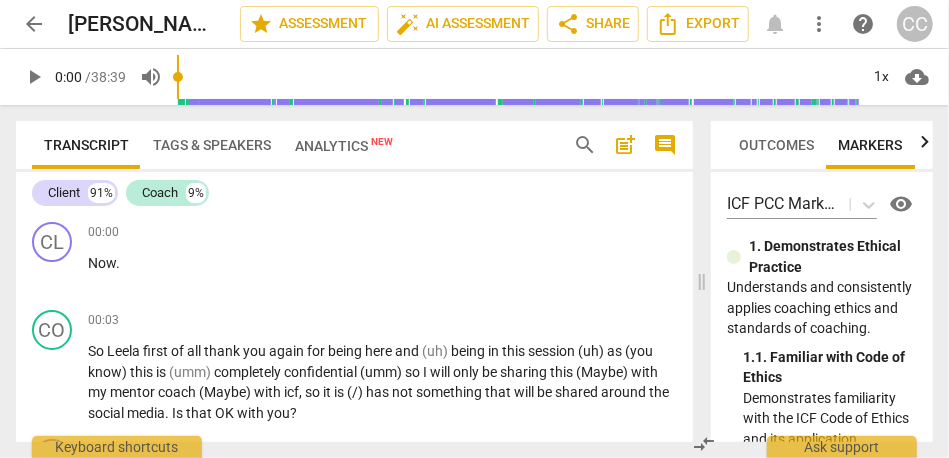 click on "comment" at bounding box center (665, 145) 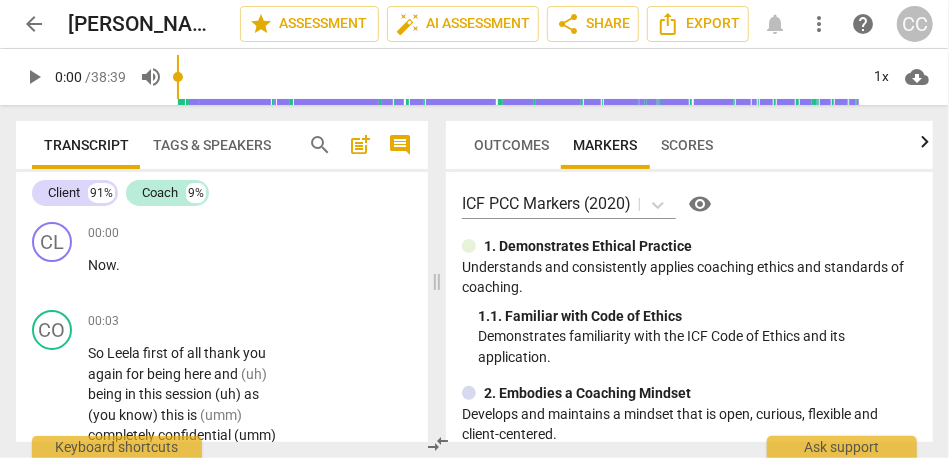 click on "Transcript Tags & Speakers Analytics   New search post_add comment Client 91% Coach 9% CL play_arrow pause 00:00 + Add competency keyboard_arrow_right Now . CO play_arrow pause 00:03 + Add competency keyboard_arrow_right So   [PERSON_NAME]   first   of   all   thank   you   again   for   being   here   and   (uh)   being   in   this   session   (uh)   as   (you   know)   this   is   (umm)   completely   confidential   (umm)   so   I   will   only   be   sharing   this   (Maybe)   with   my   mentor   coach   (Maybe)   with   icf ,   so   it   is   (/)   has   not   something   that   will   be   shared   around   the   social   media .   Is   that   OK   with   you ? CL play_arrow pause 00:29 + Add competency keyboard_arrow_right Yep   that   is   (/)   has   OK . CO play_arrow pause 00:31 + Add competency keyboard_arrow_right I   have   already   sent   you   a   document   explaining   that ,   so   (just)   wondering   what   are   you   coming   in   with   [DATE] ? CL play_arrow pause 00:42 + Add competency .   I" at bounding box center [218, 281] 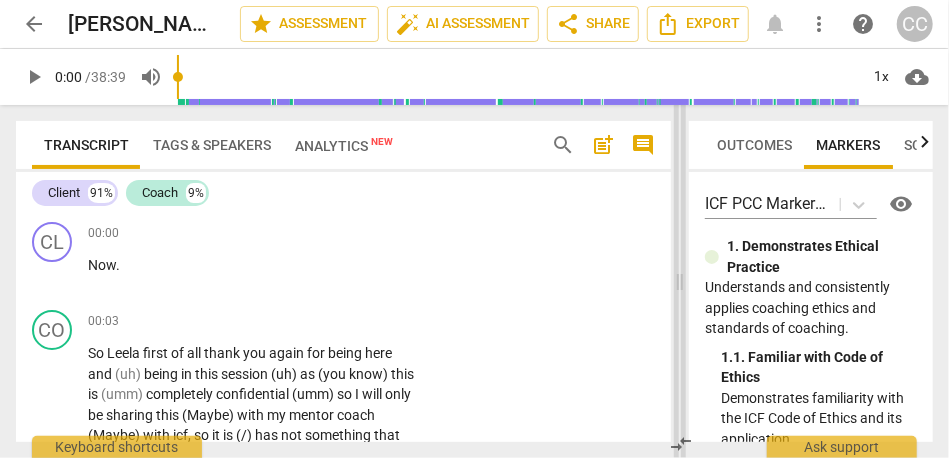 drag, startPoint x: 431, startPoint y: 284, endPoint x: 674, endPoint y: 313, distance: 244.72433 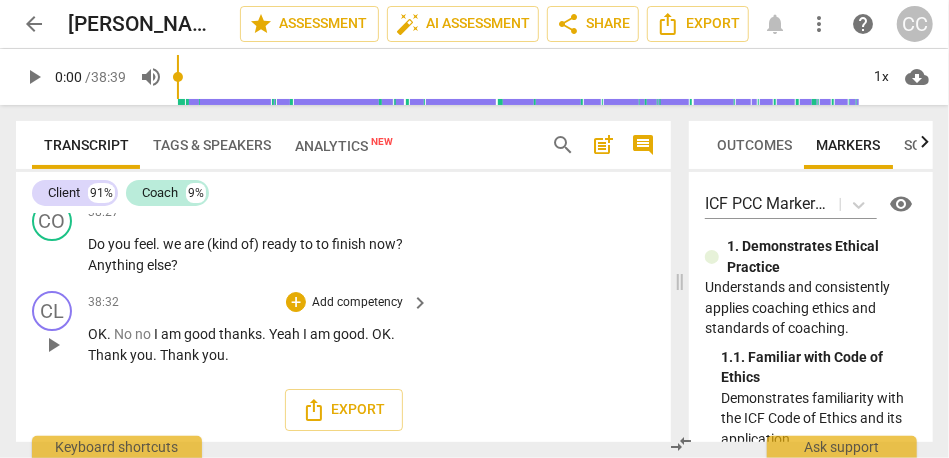 scroll, scrollTop: 14044, scrollLeft: 0, axis: vertical 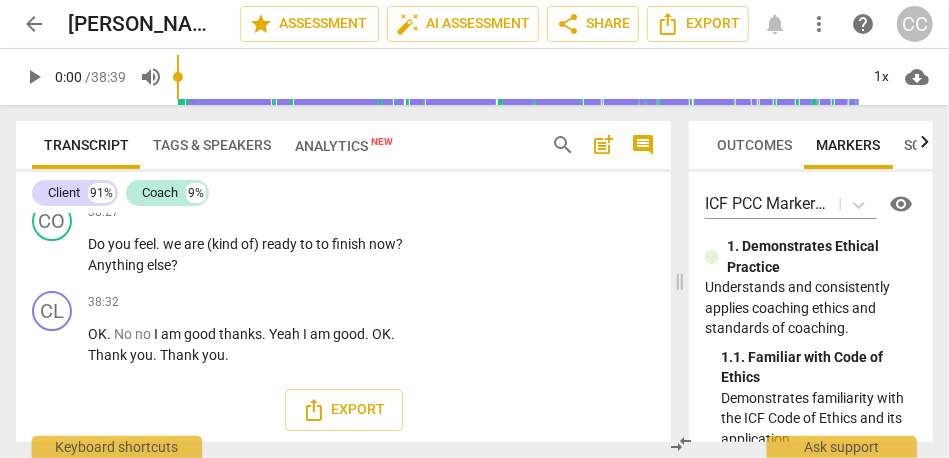click on "motivation" at bounding box center [269, 134] 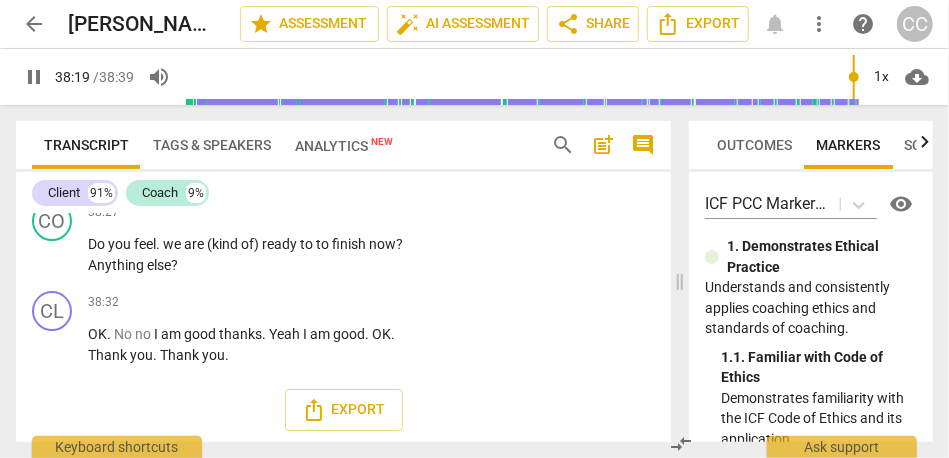 click on "impetus" at bounding box center (114, 154) 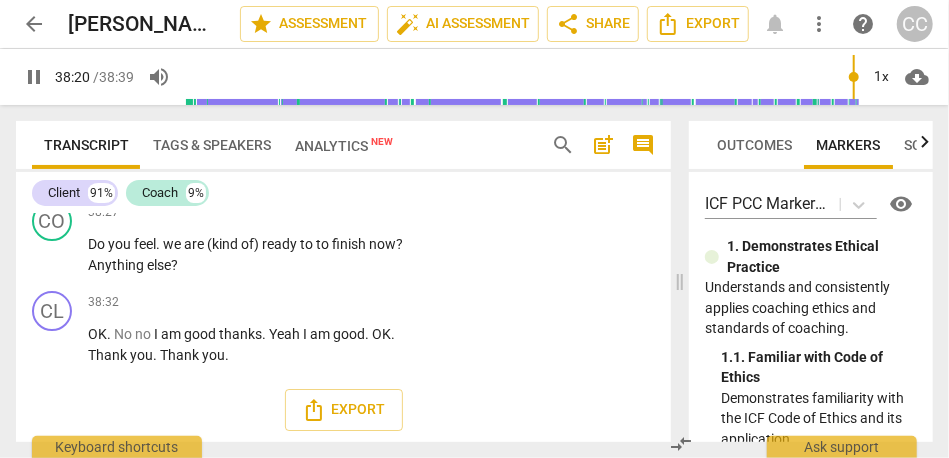 click on "impetus" at bounding box center [114, 154] 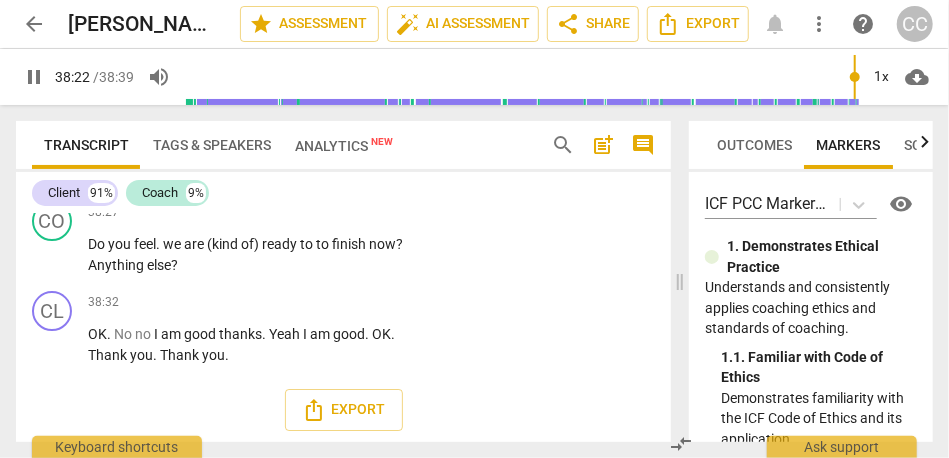 scroll, scrollTop: 14116, scrollLeft: 0, axis: vertical 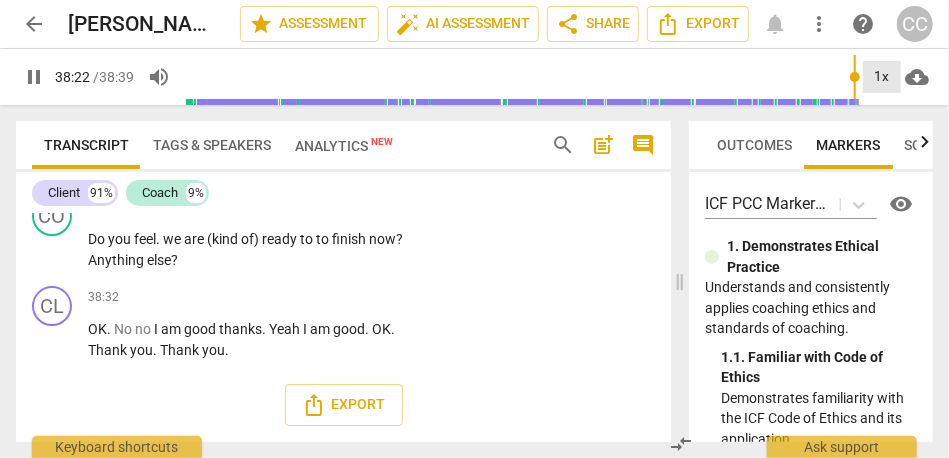 click on "1x" at bounding box center (882, 77) 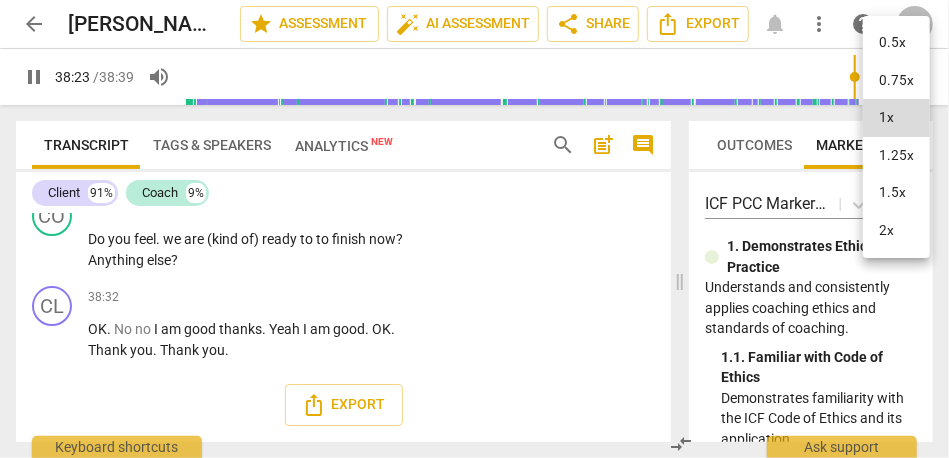 click on "1.25x" at bounding box center (896, 156) 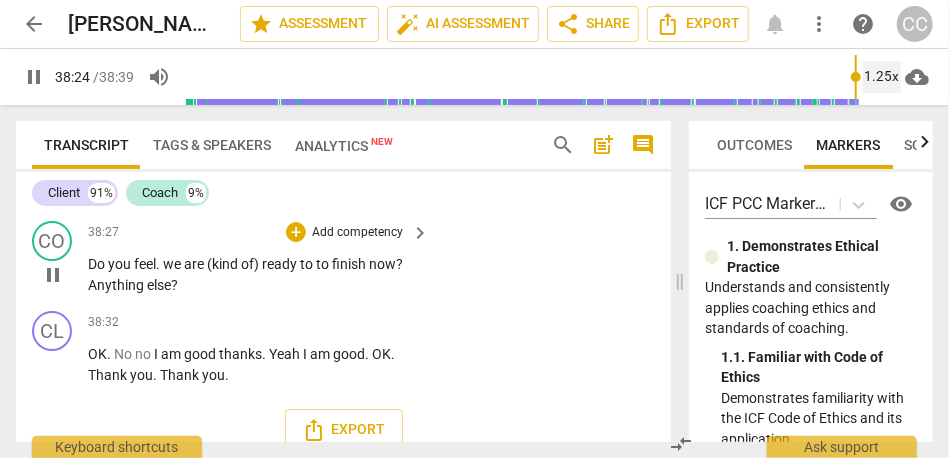 scroll, scrollTop: 14023, scrollLeft: 0, axis: vertical 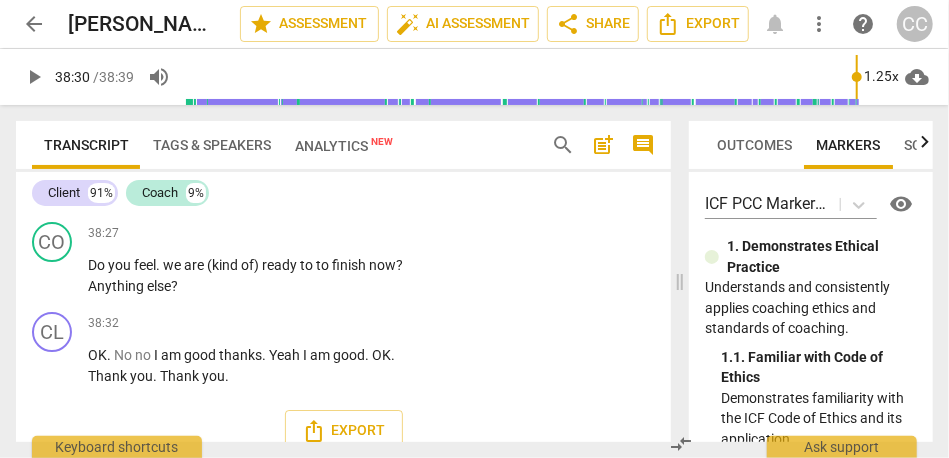click on "Do" at bounding box center [98, 196] 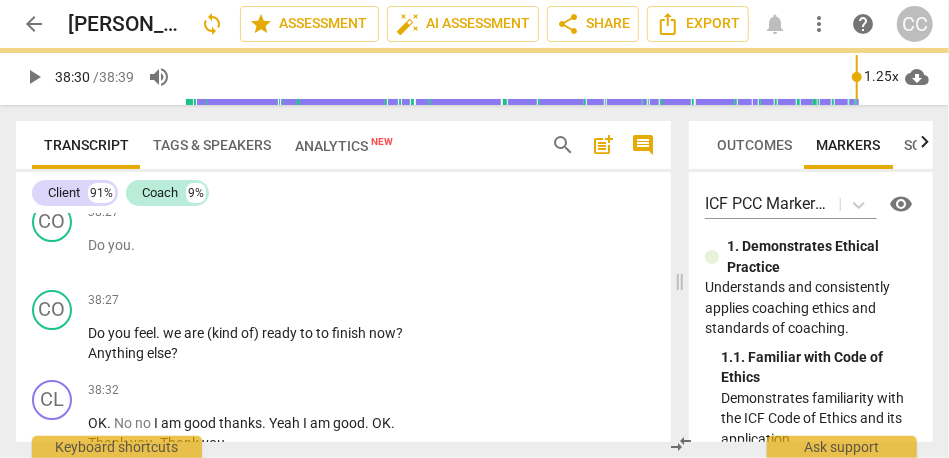 scroll, scrollTop: 14111, scrollLeft: 0, axis: vertical 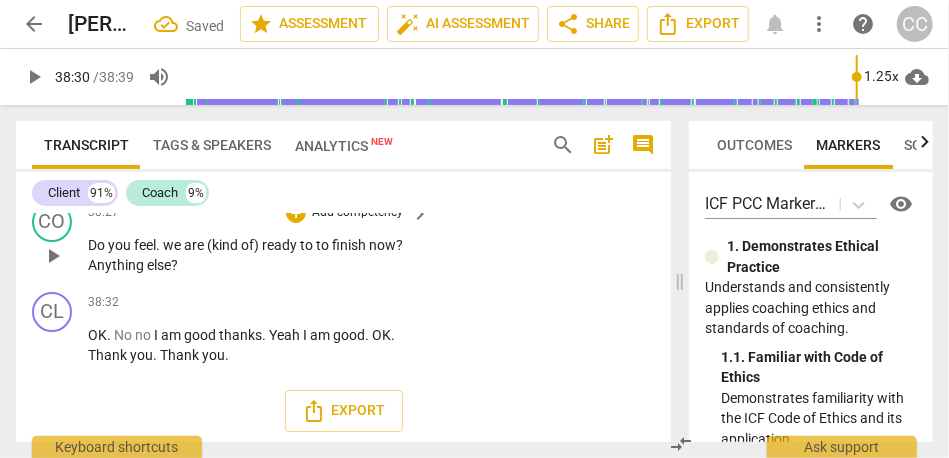 click on "Do" at bounding box center [98, 245] 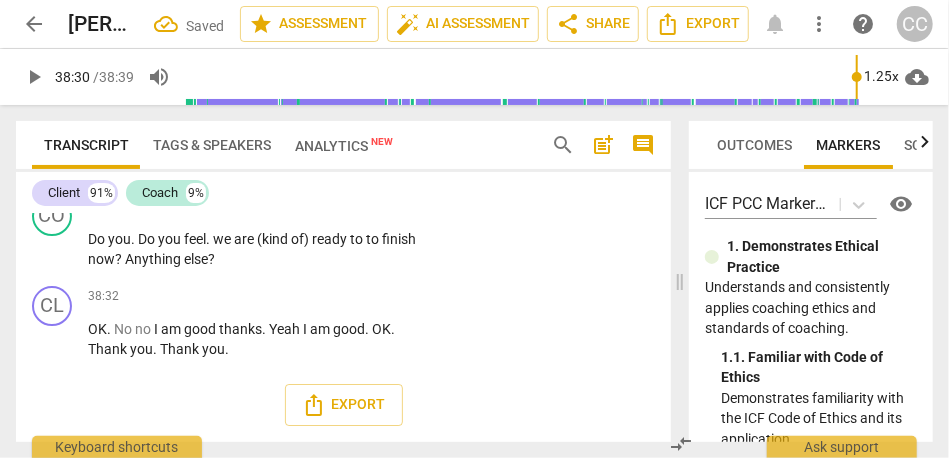 click on "Tags & Speakers" at bounding box center [212, 145] 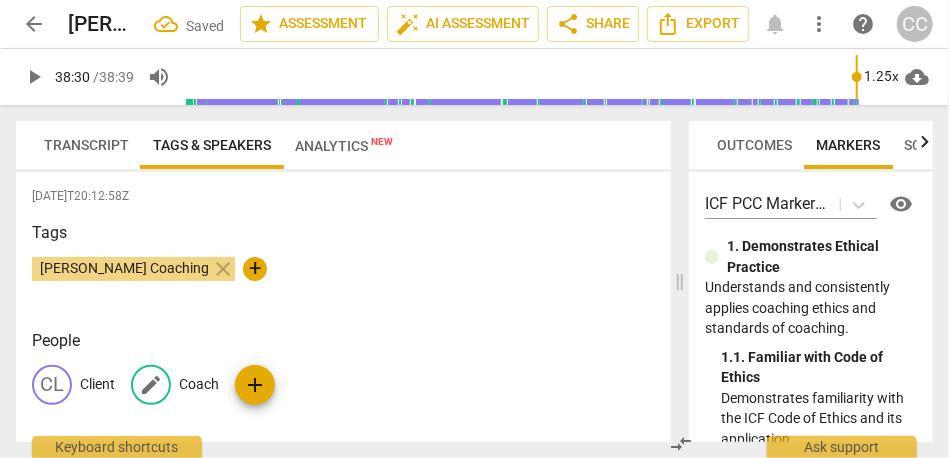 click on "Coach" at bounding box center [199, 384] 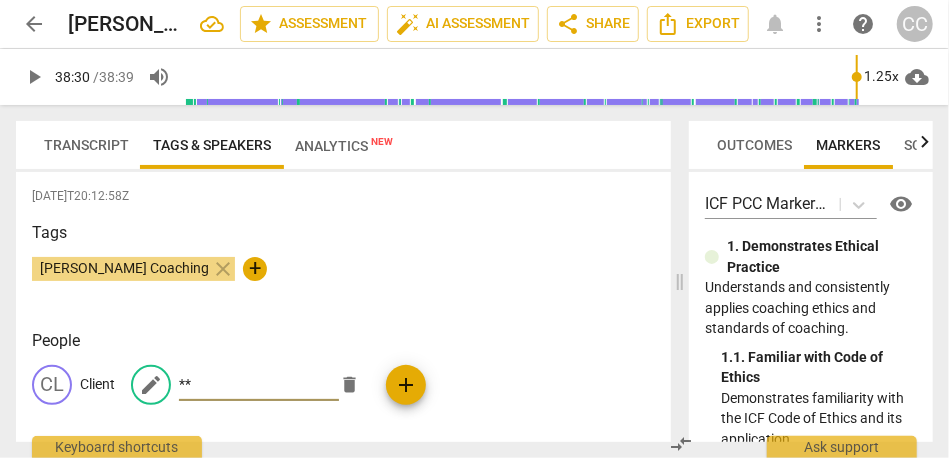 type on "**" 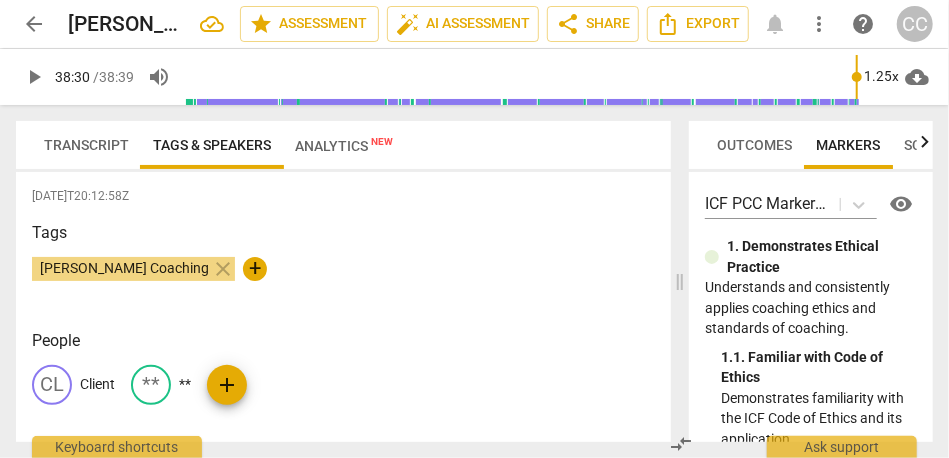 click on "Transcript" at bounding box center (86, 145) 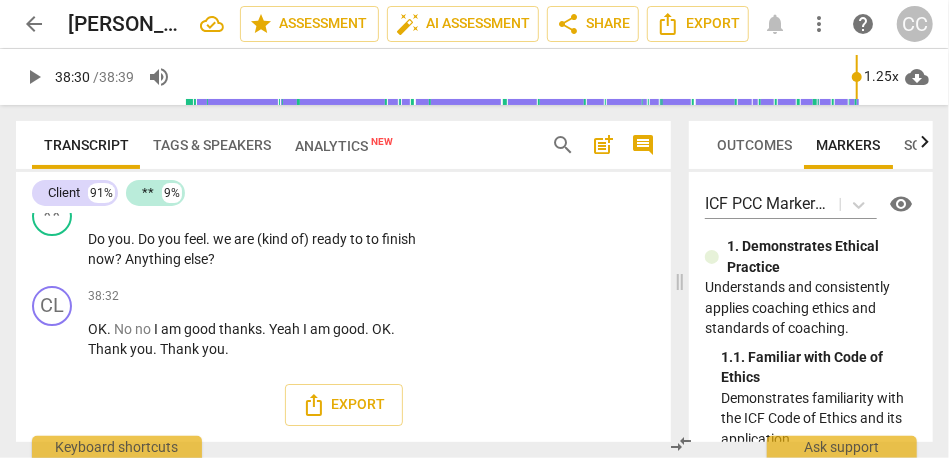 click on "that" at bounding box center (400, 169) 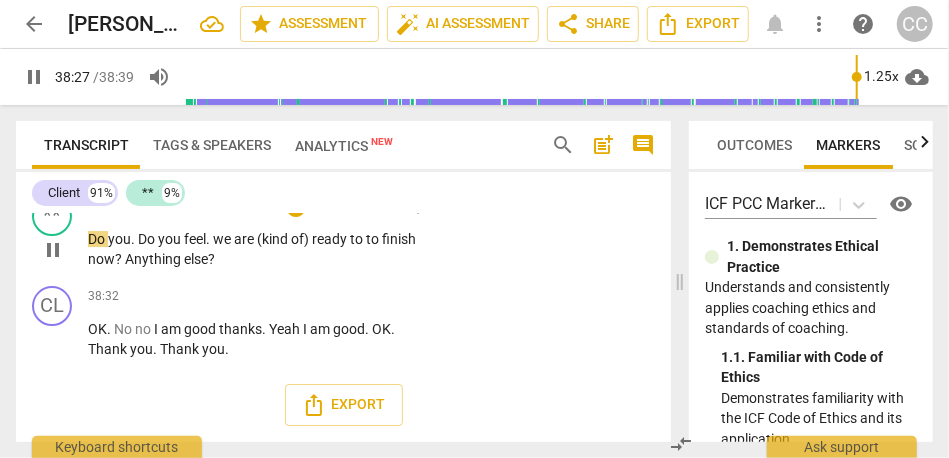 click on "Do" at bounding box center (148, 239) 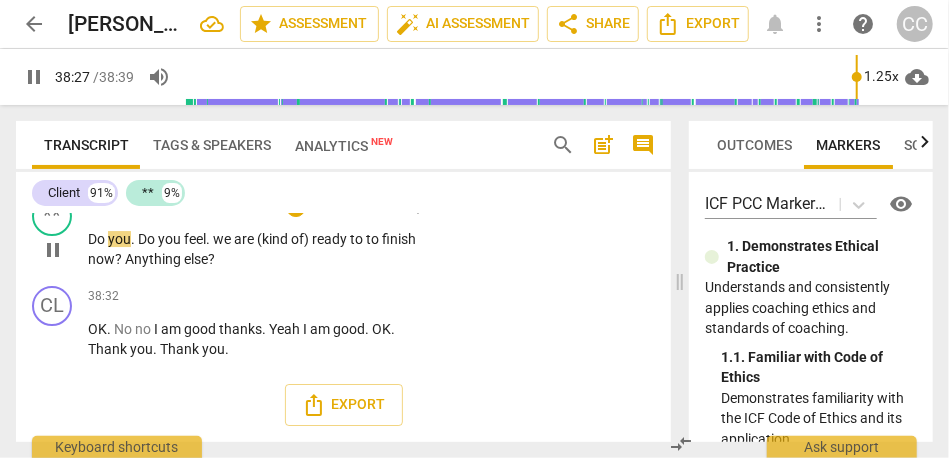 type 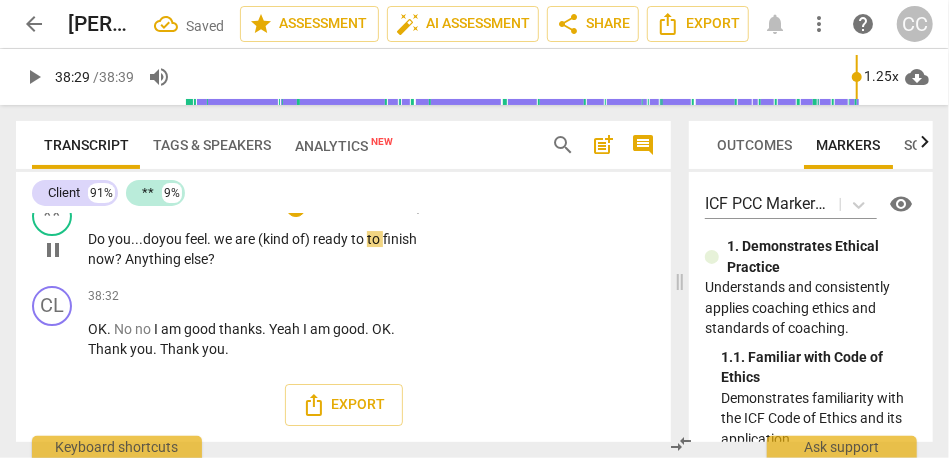 click on "you" at bounding box center [172, 239] 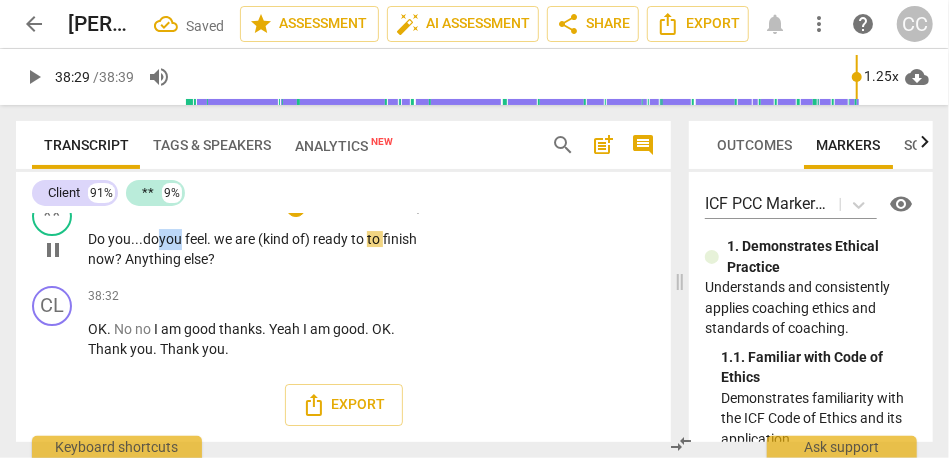 click on "you" at bounding box center (172, 239) 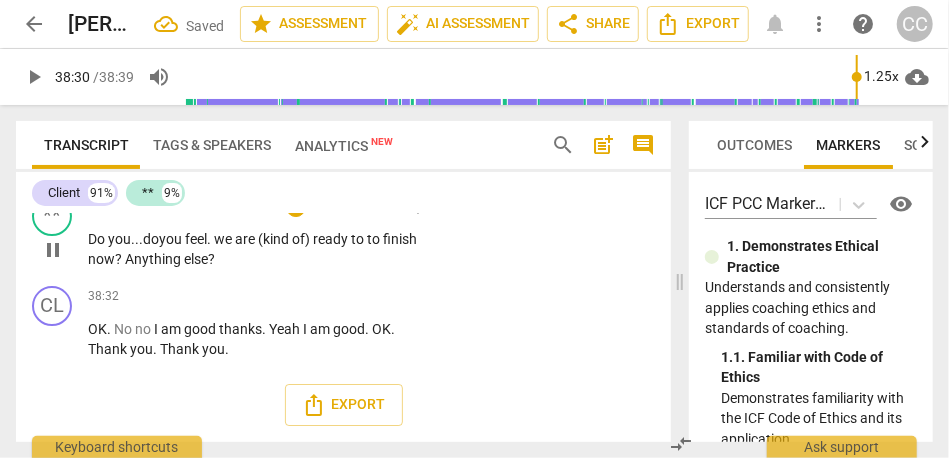click on "you..." at bounding box center [125, 239] 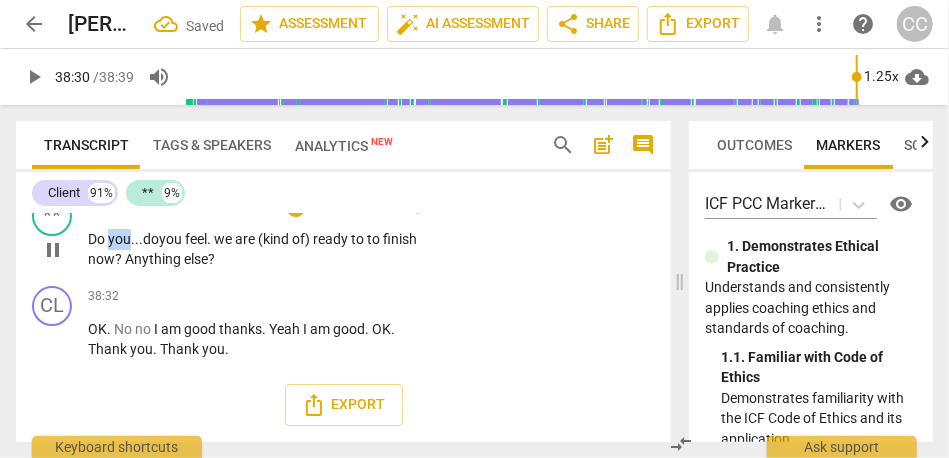 click on "you..." at bounding box center (125, 239) 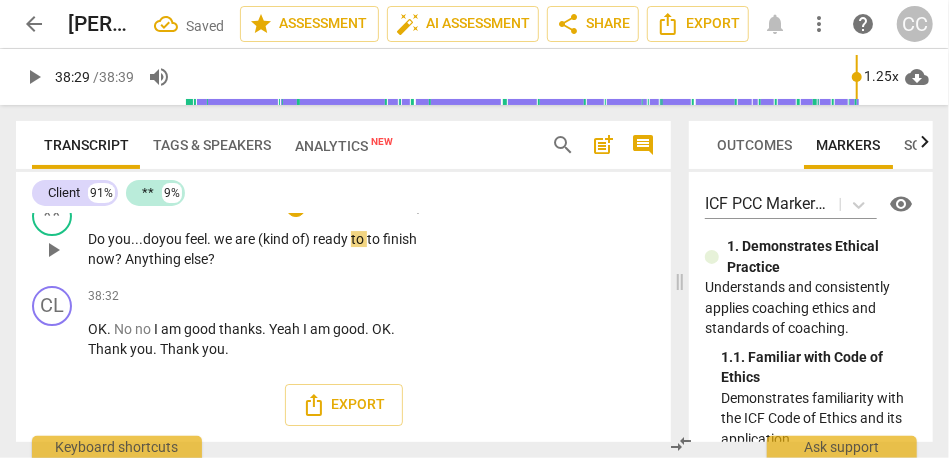 click on "we" at bounding box center [224, 239] 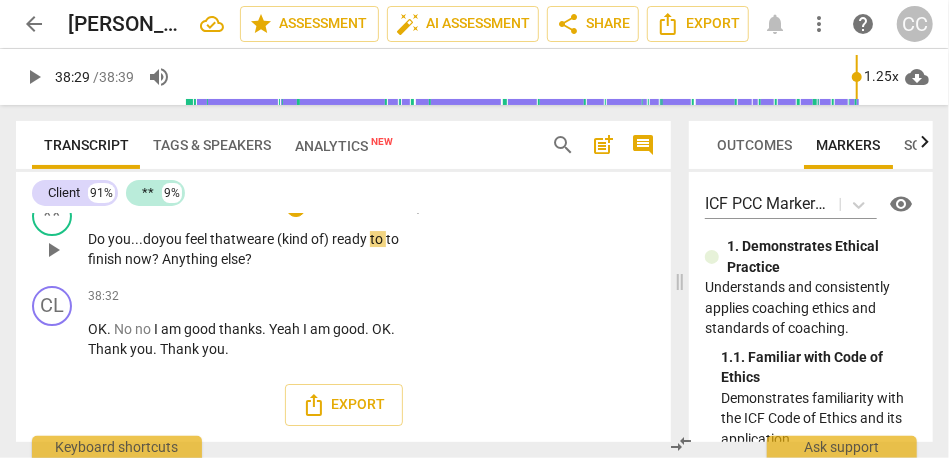 click on "feel that" at bounding box center [210, 239] 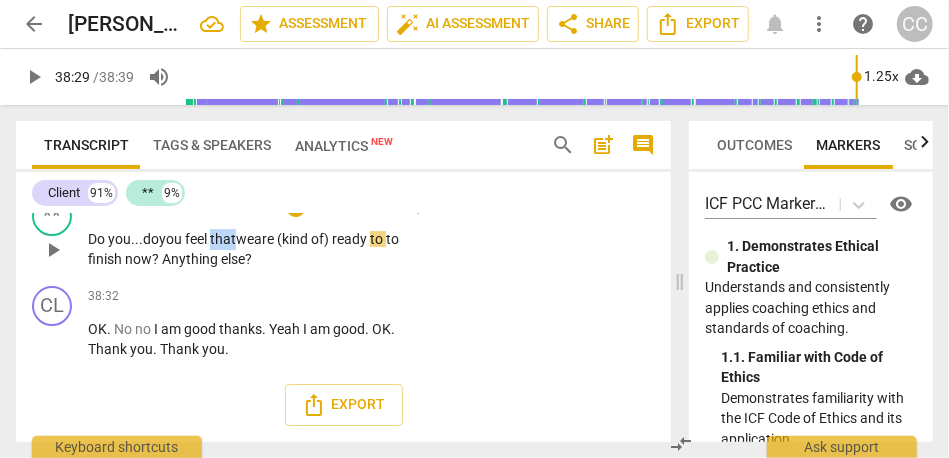click on "feel that" at bounding box center (210, 239) 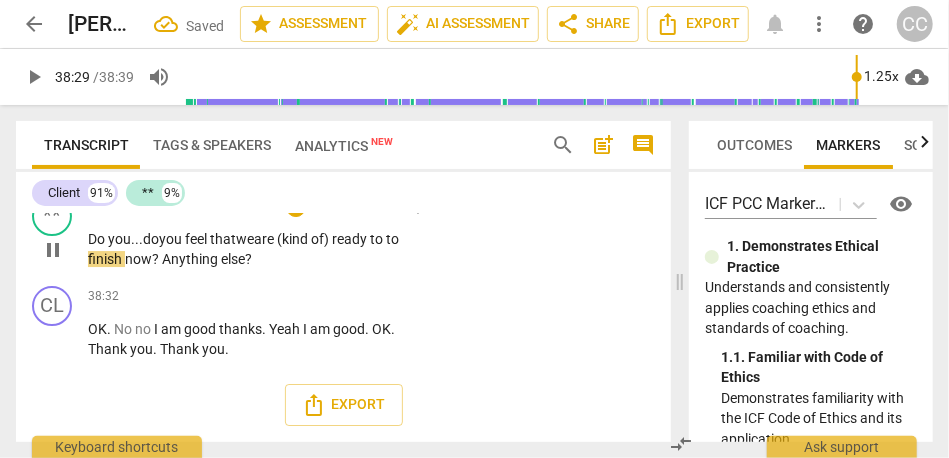 click on "to" at bounding box center [378, 239] 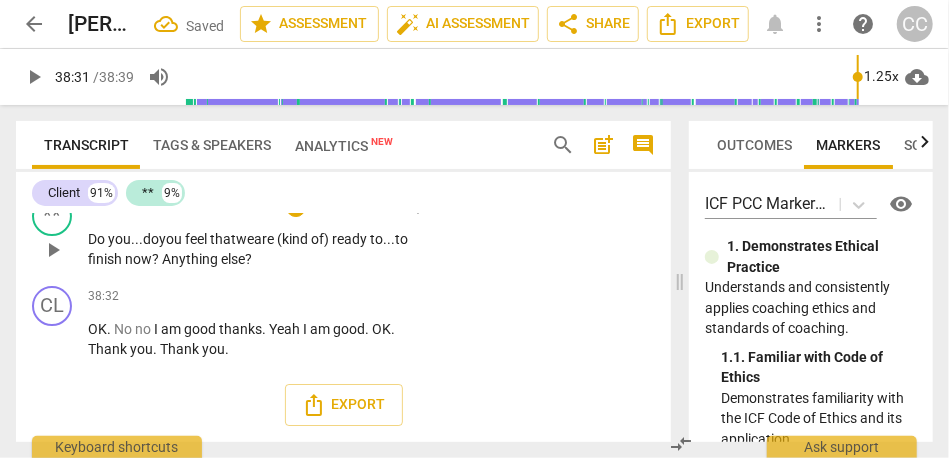 click on "Anything" at bounding box center [191, 259] 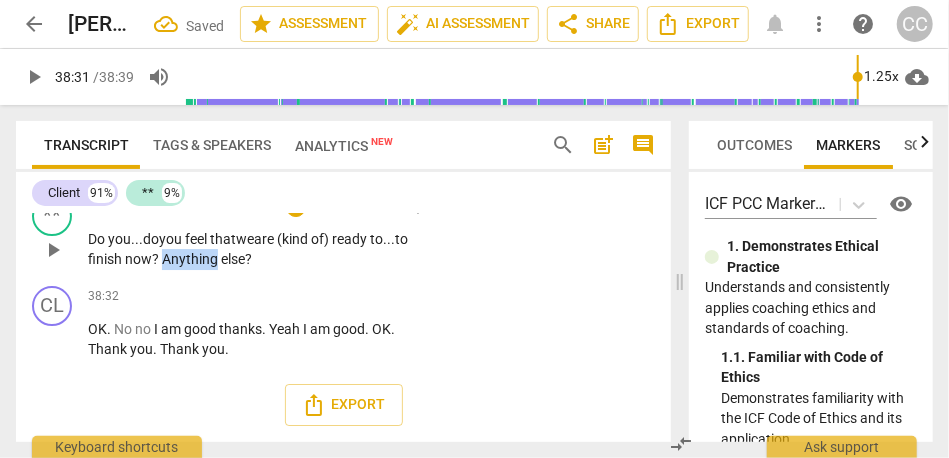 click on "Anything" at bounding box center (191, 259) 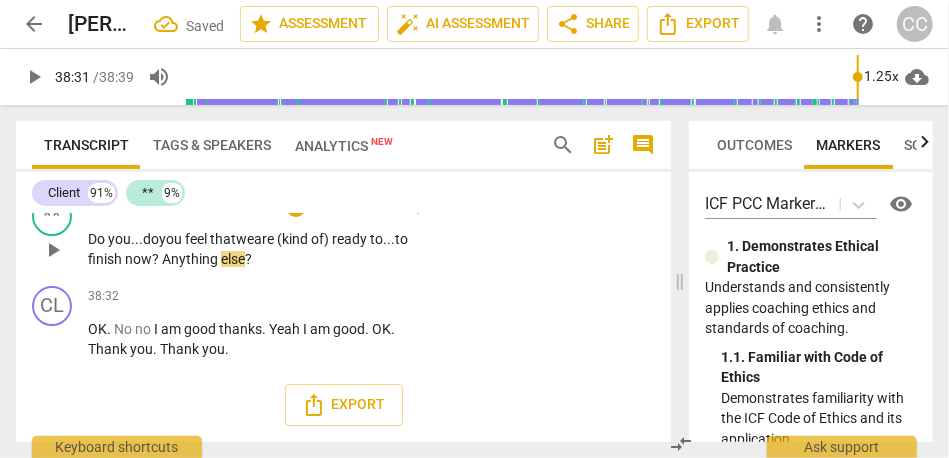 click on "else" at bounding box center [233, 259] 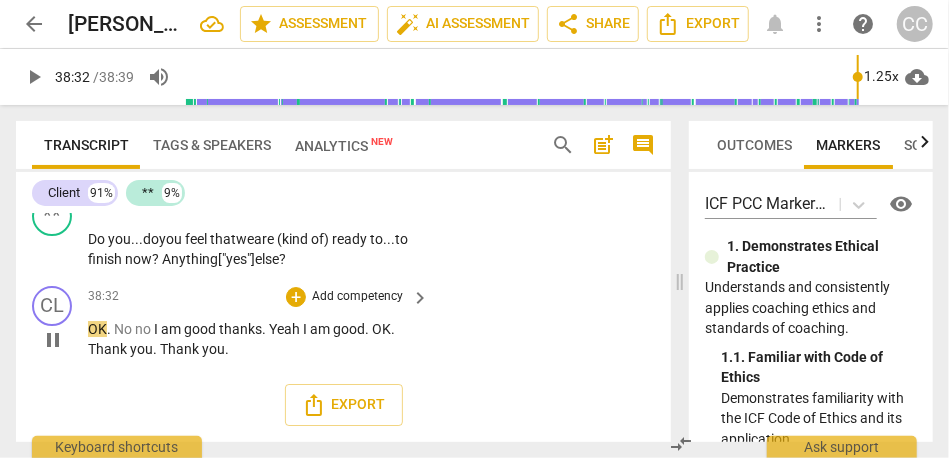 click on "OK" at bounding box center [97, 329] 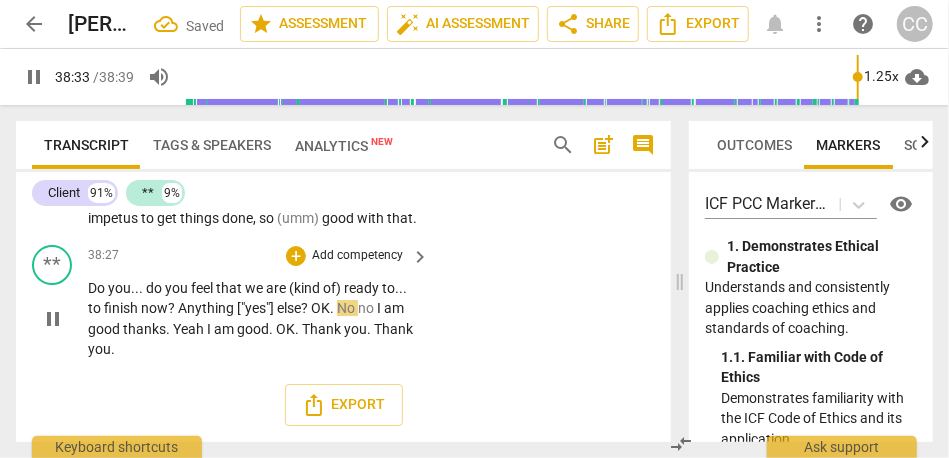 click on "No" at bounding box center [347, 308] 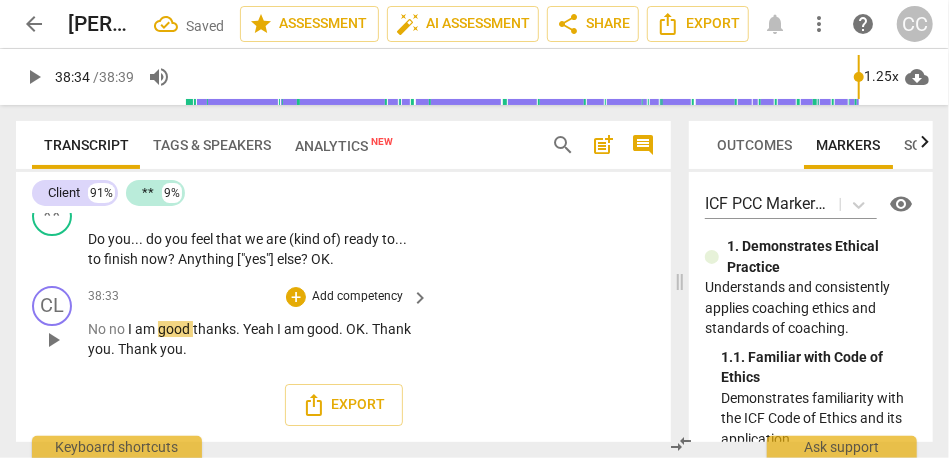 click on "no" at bounding box center [118, 329] 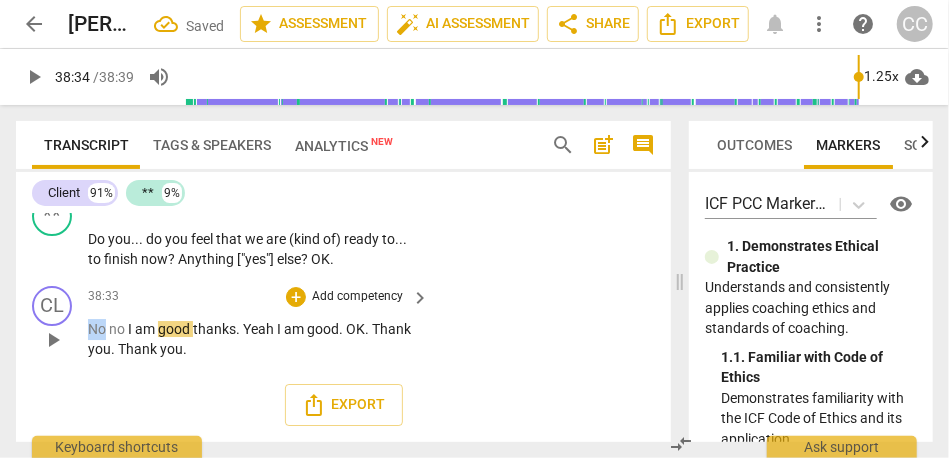 click on "No" at bounding box center (98, 329) 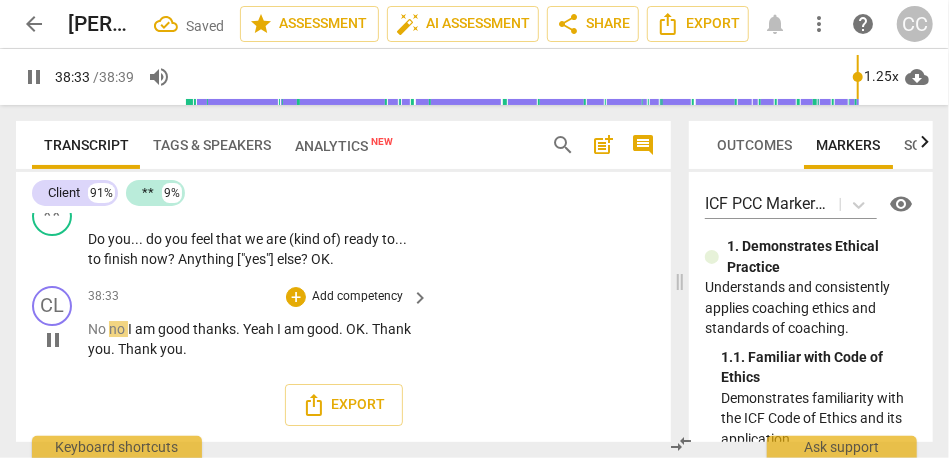 type on "2314" 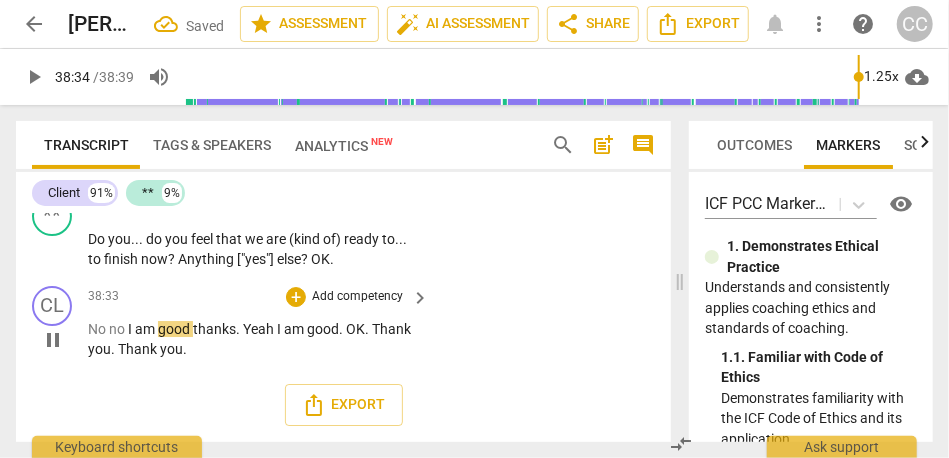 type 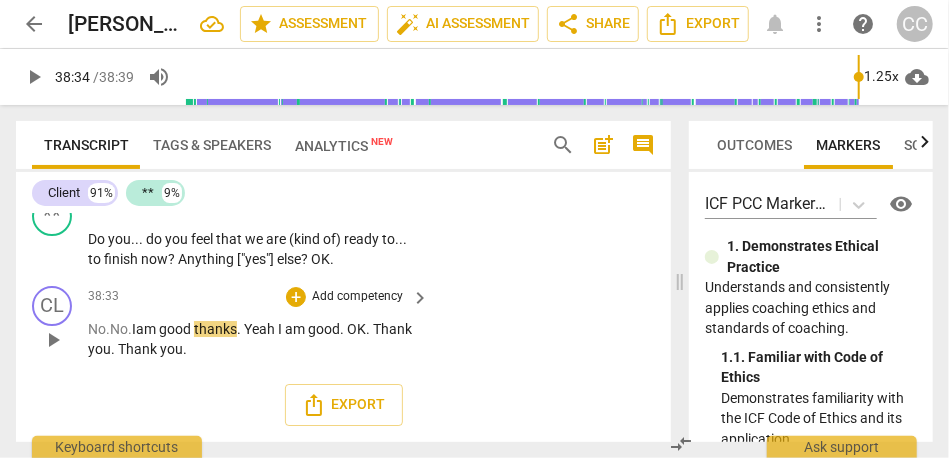 click on "thanks" at bounding box center [215, 329] 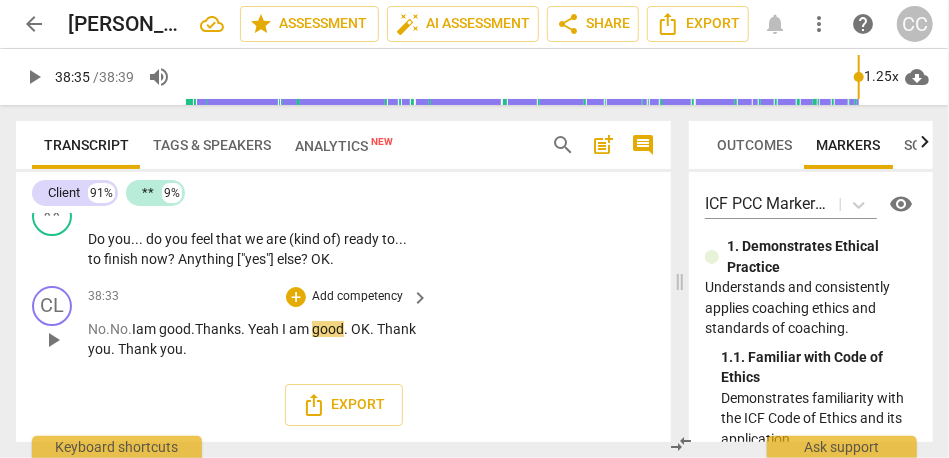 click on "No.  No.  I  am   good.  Thanks .   Yeah   I   am   good .   OK .   Thank   you .   Thank   you ." at bounding box center (253, 339) 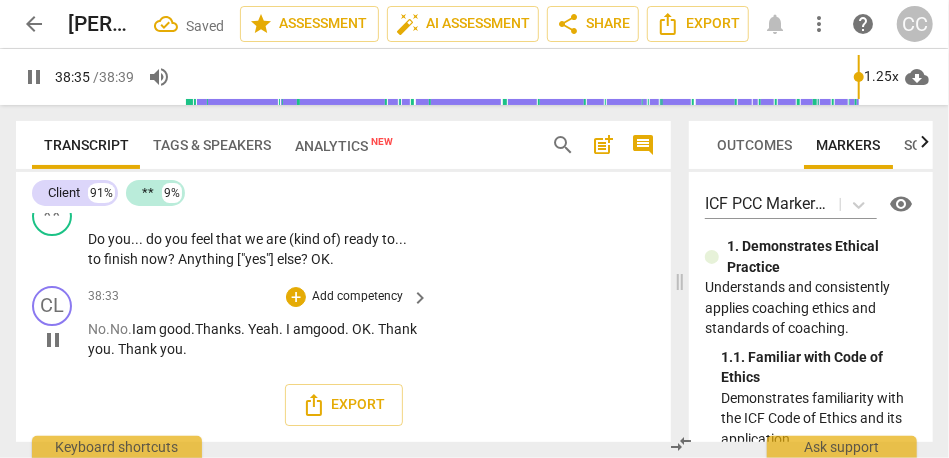 scroll, scrollTop: 14192, scrollLeft: 0, axis: vertical 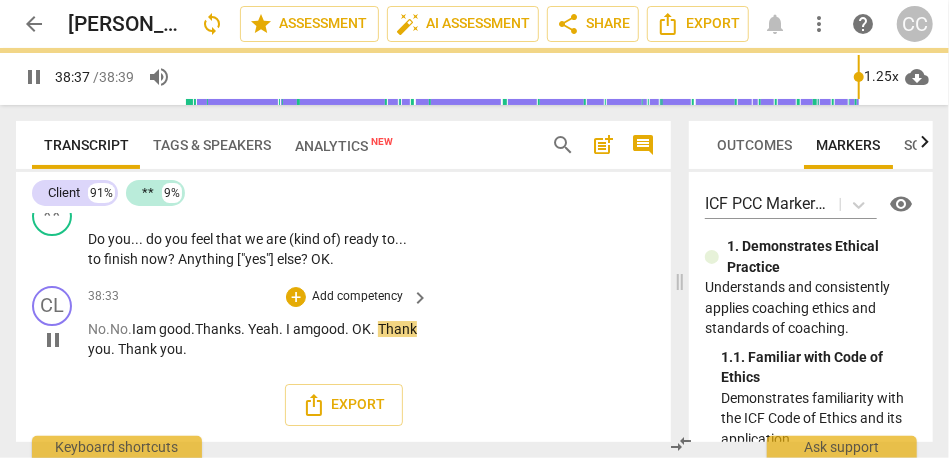 click on "." at bounding box center [348, 329] 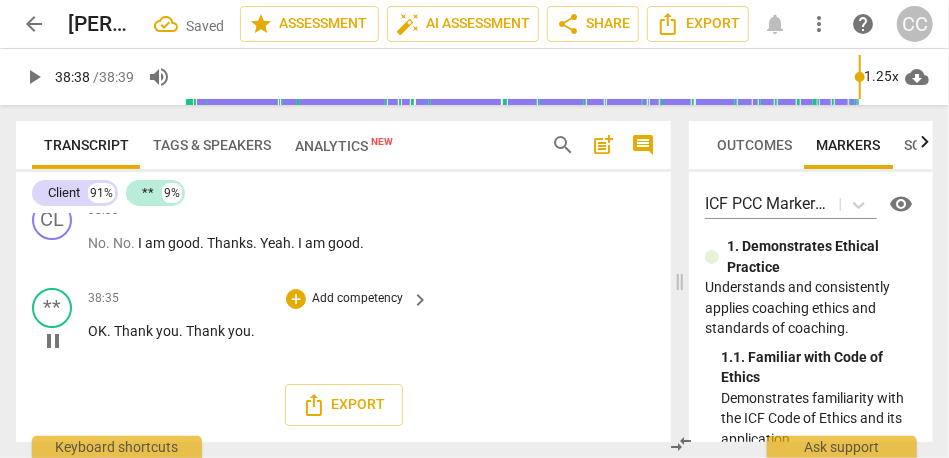 click on "Thank" at bounding box center (207, 331) 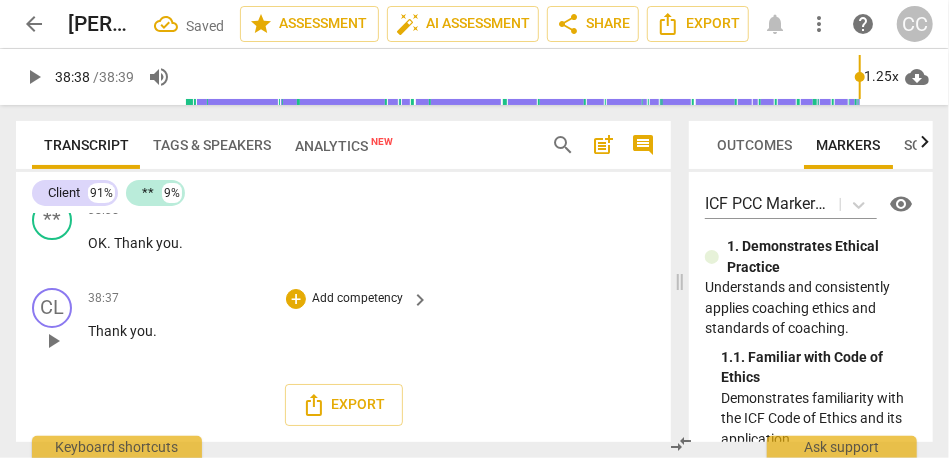 scroll, scrollTop: 14317, scrollLeft: 0, axis: vertical 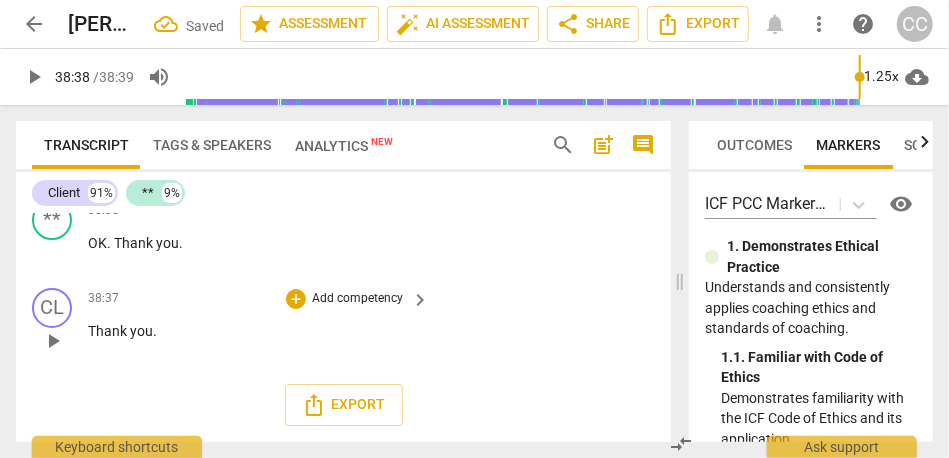 click on "Add competency" at bounding box center (357, 299) 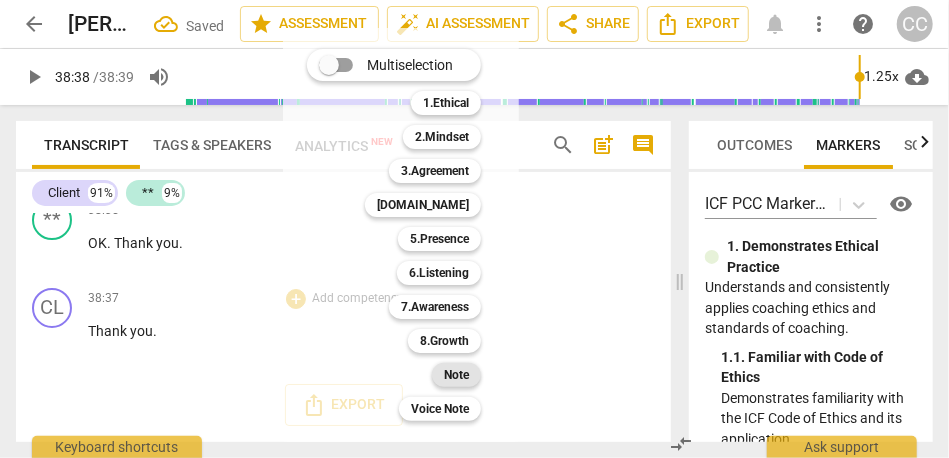 click on "Note" at bounding box center [456, 375] 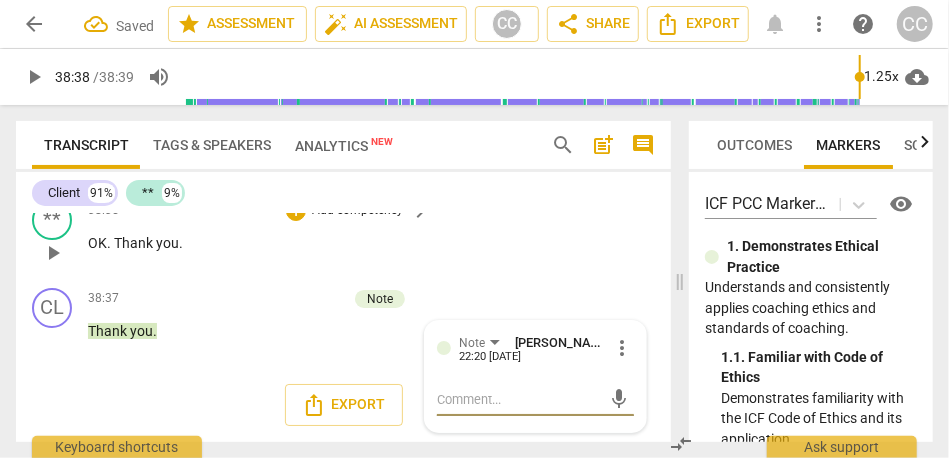 scroll, scrollTop: 14298, scrollLeft: 0, axis: vertical 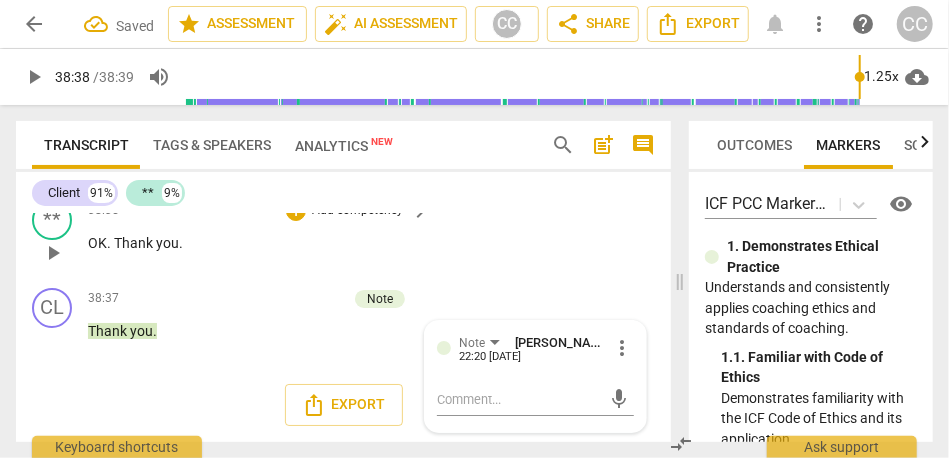 click on "Add competency" at bounding box center (357, 211) 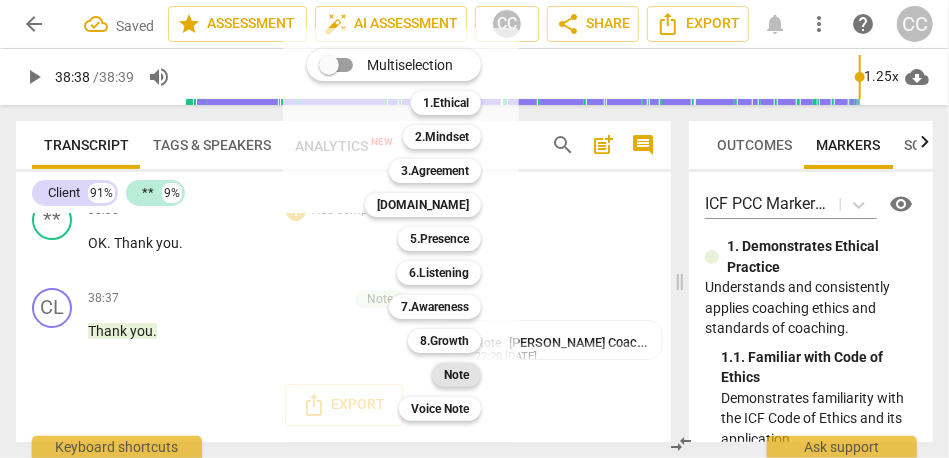 click on "Note" at bounding box center [456, 375] 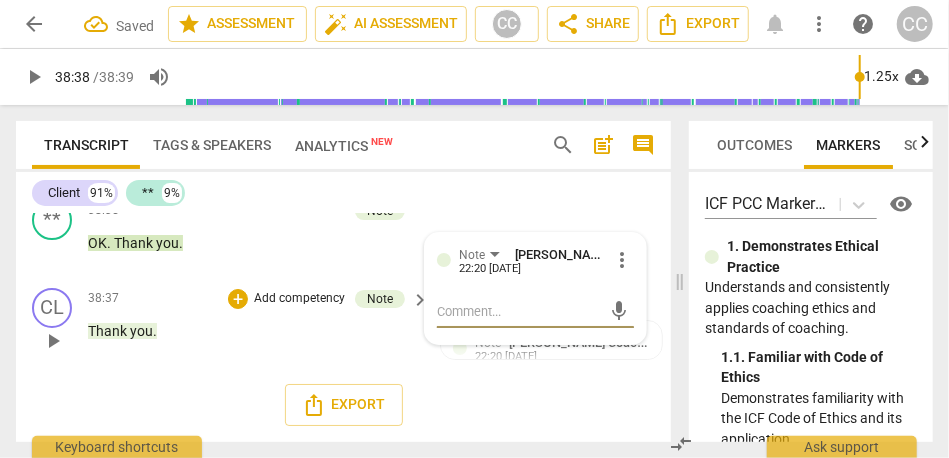 scroll, scrollTop: 14224, scrollLeft: 0, axis: vertical 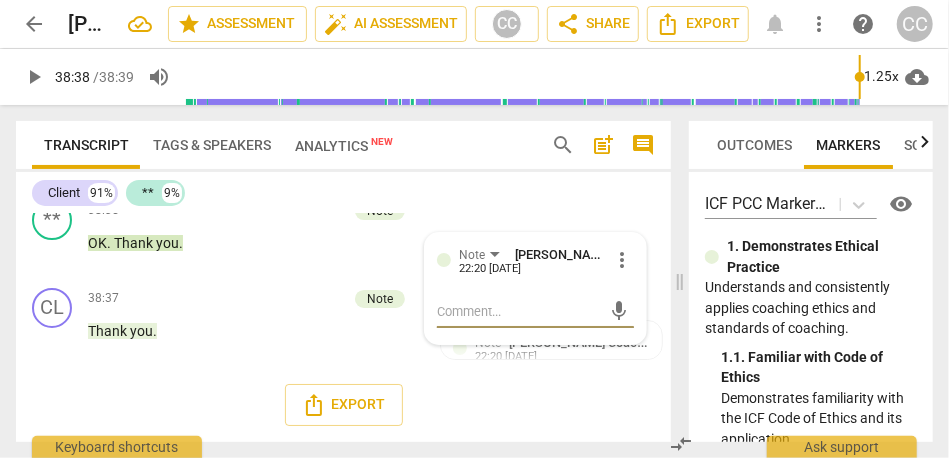 click on "Add competency" at bounding box center [357, 123] 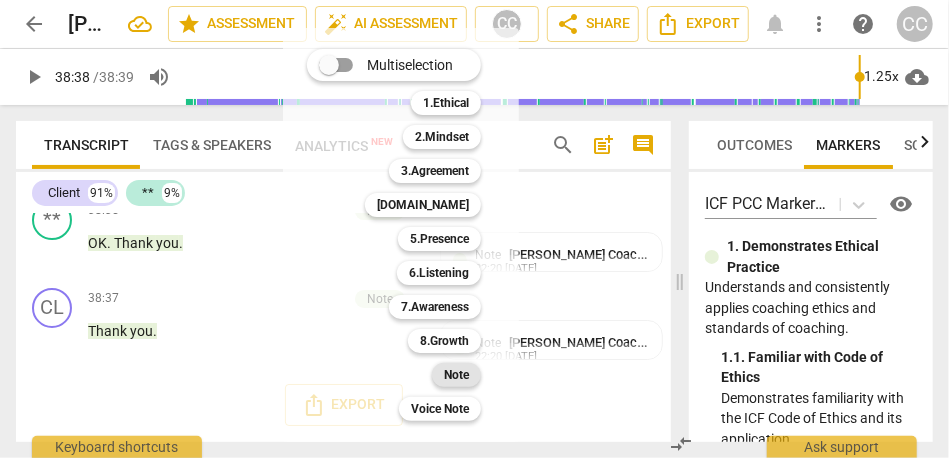 click on "Note" at bounding box center [456, 375] 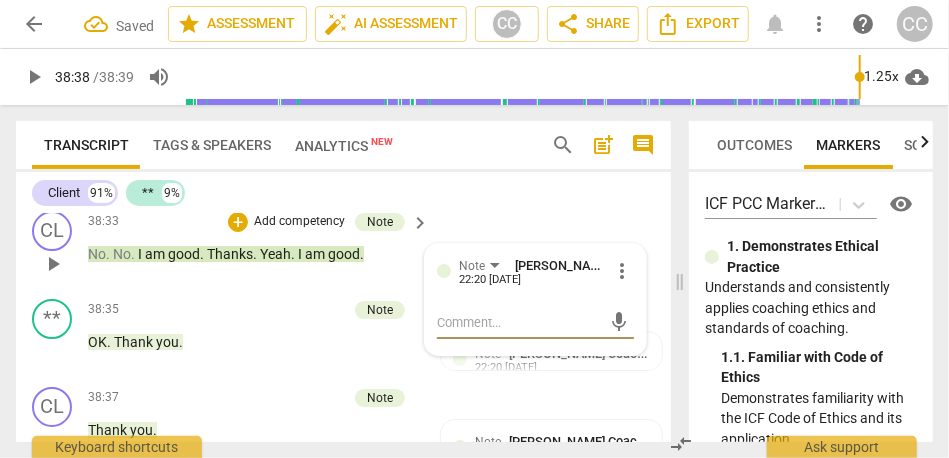 scroll, scrollTop: 14077, scrollLeft: 0, axis: vertical 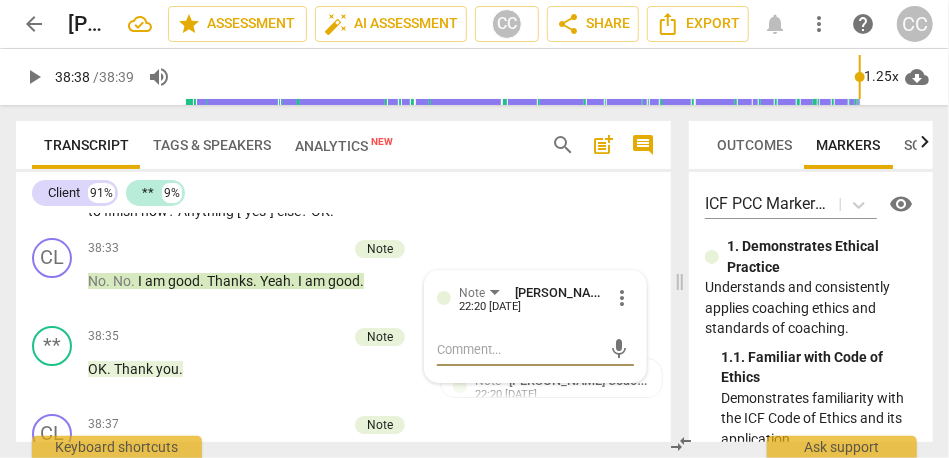 click on "Add competency" at bounding box center [357, 159] 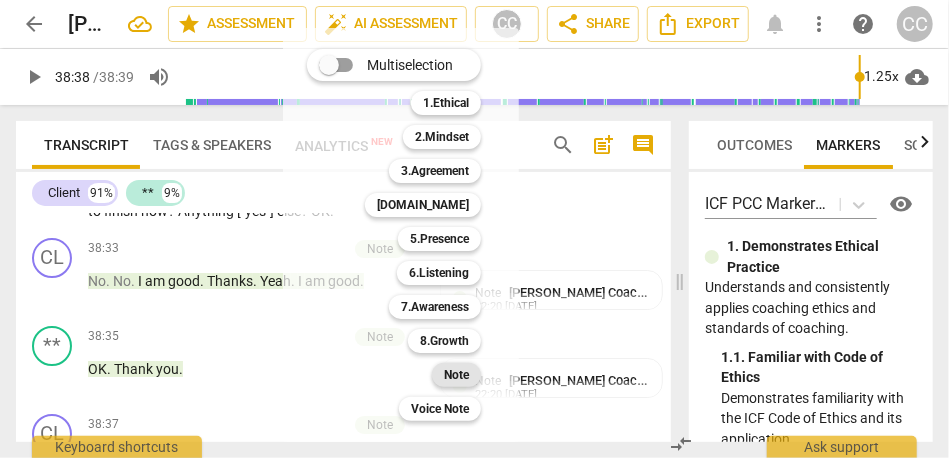click on "Note" at bounding box center (456, 375) 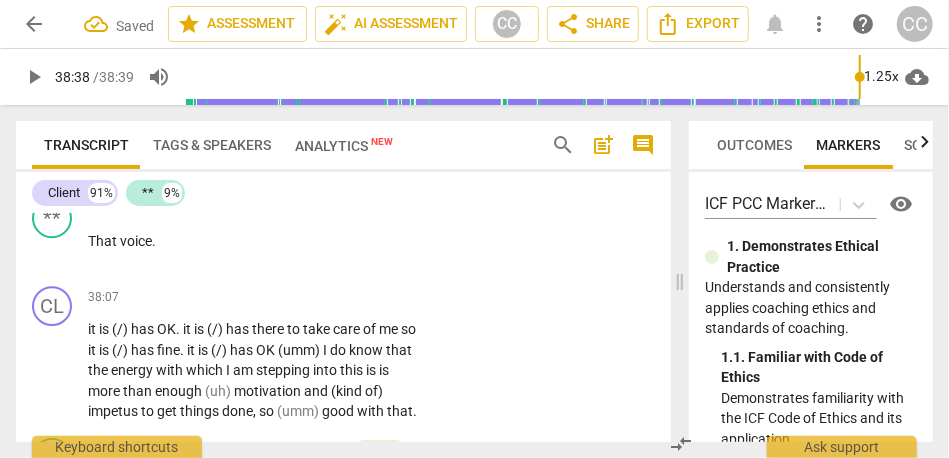scroll, scrollTop: 13788, scrollLeft: 0, axis: vertical 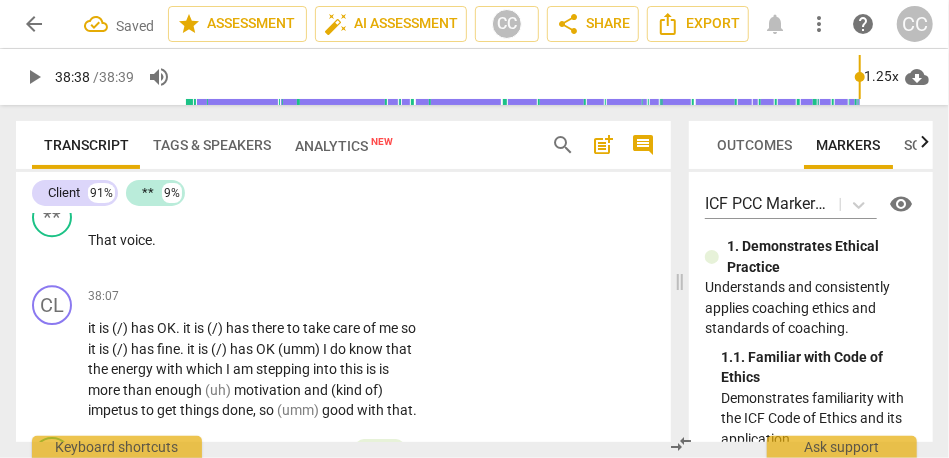 click on "with" at bounding box center [213, 171] 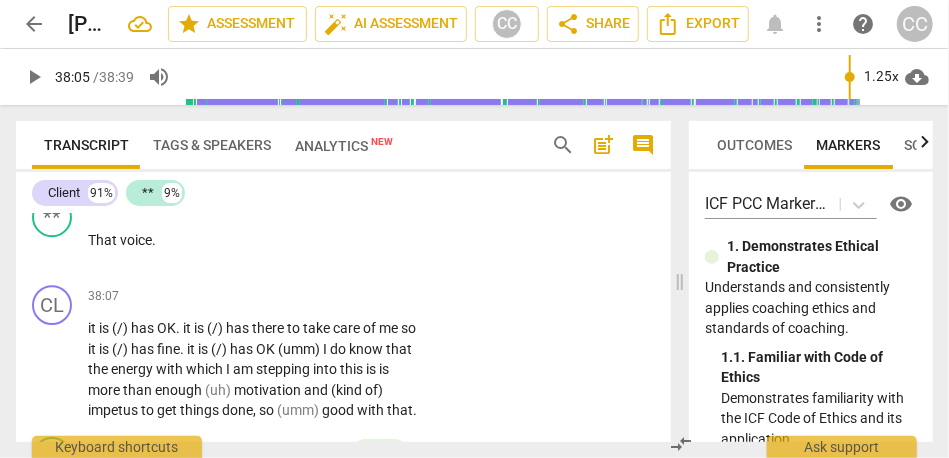 click on "take" at bounding box center (183, 171) 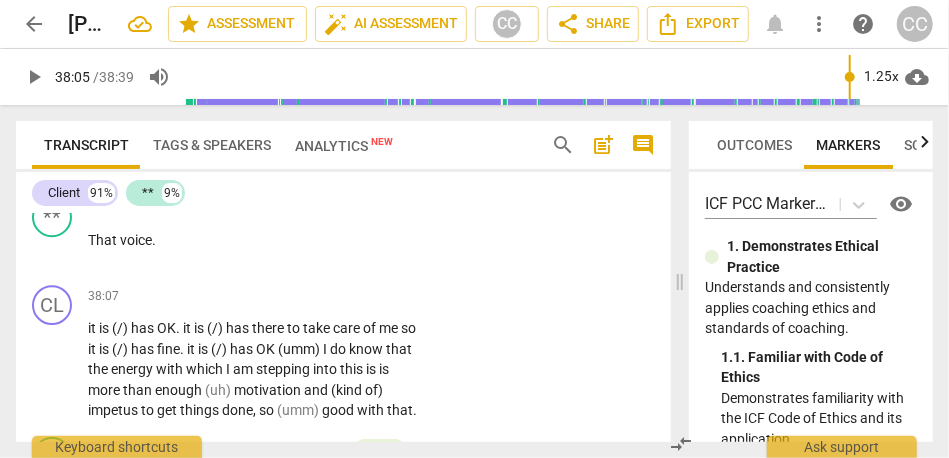 click on "take" at bounding box center [183, 171] 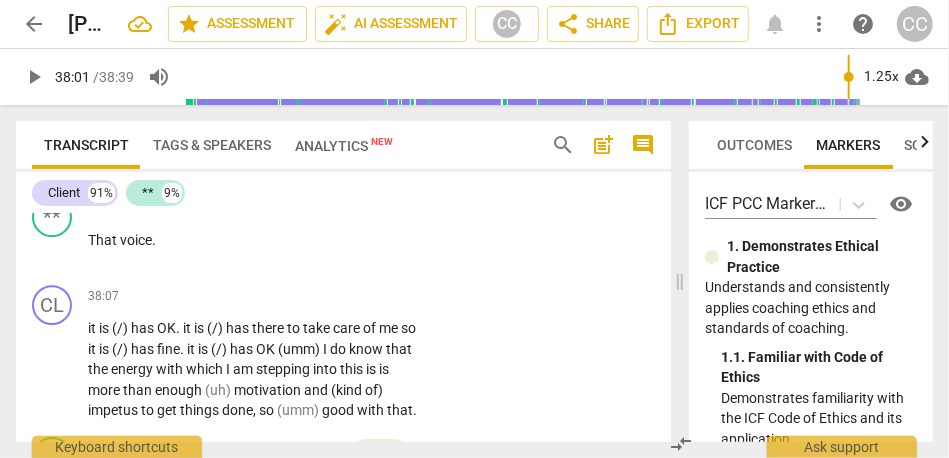 click on "(but)" at bounding box center (279, 171) 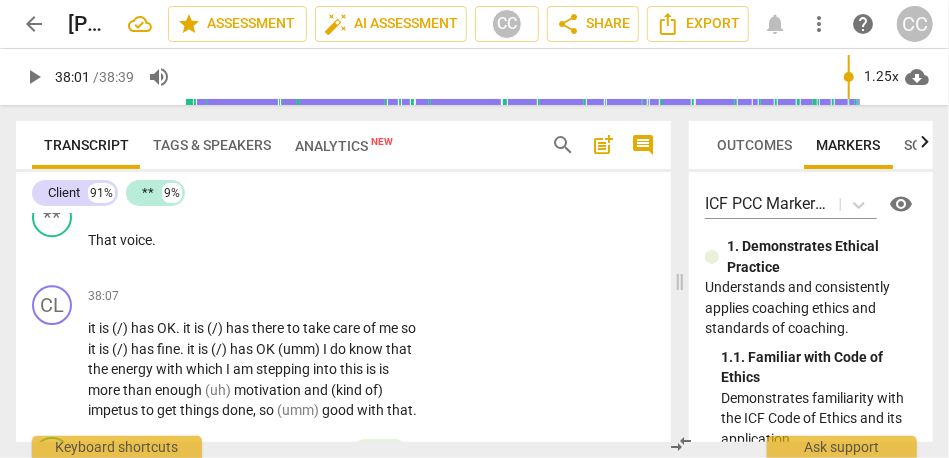 type on "2282" 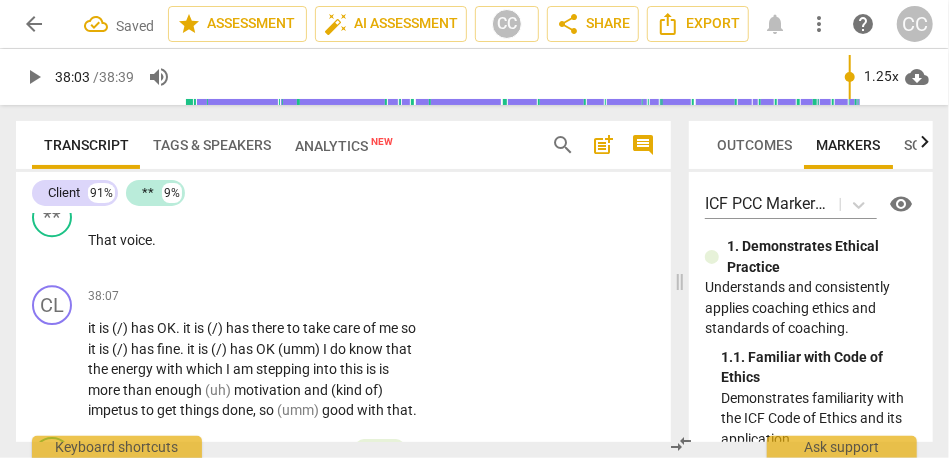 click on "part" at bounding box center (128, 130) 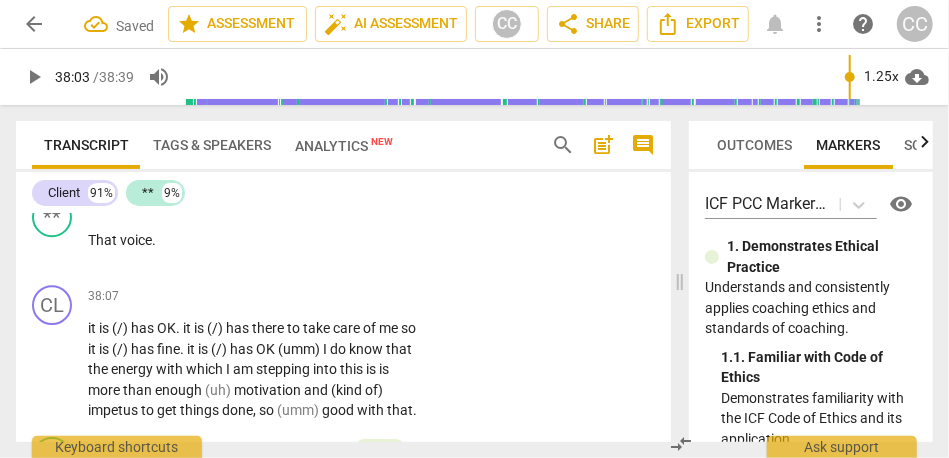 click on "play_arrow pause" at bounding box center (62, 58) 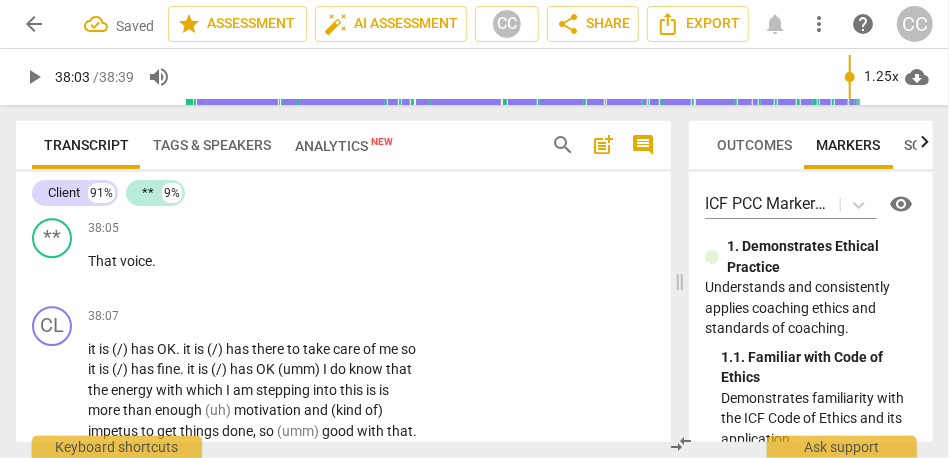 click on "[38:03]" at bounding box center [380, 171] 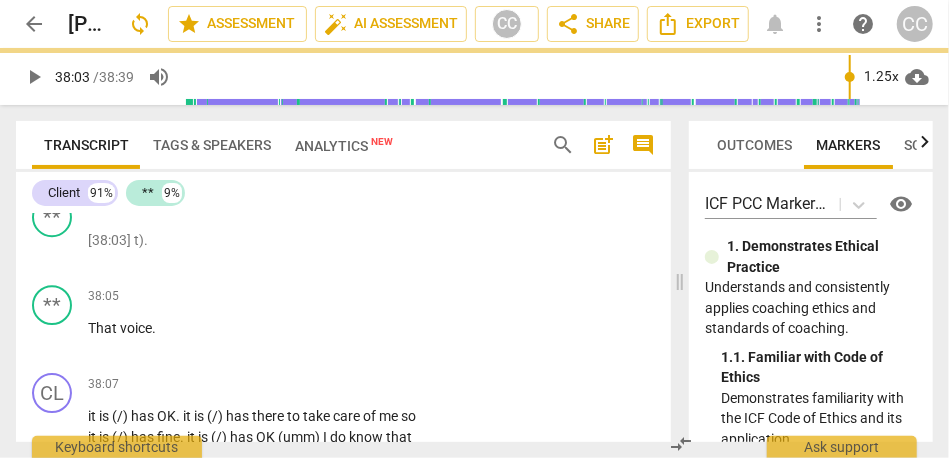 scroll, scrollTop: 13855, scrollLeft: 0, axis: vertical 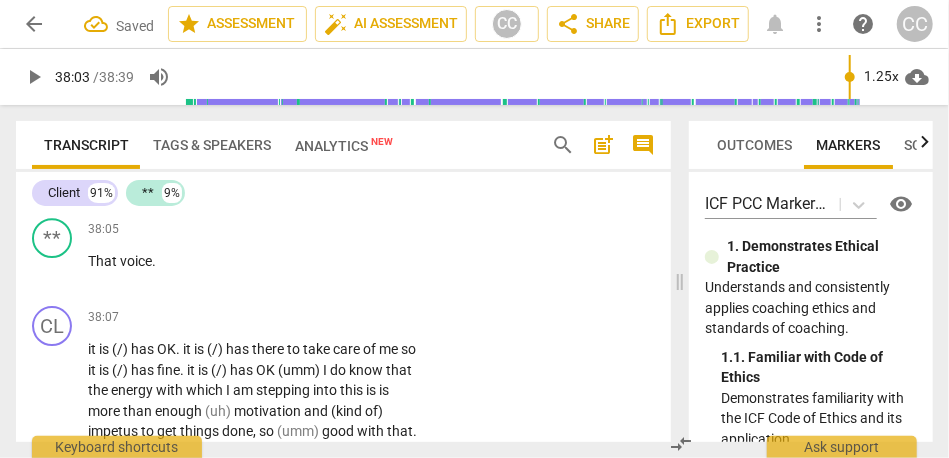 click on "[38:03]" at bounding box center (111, 173) 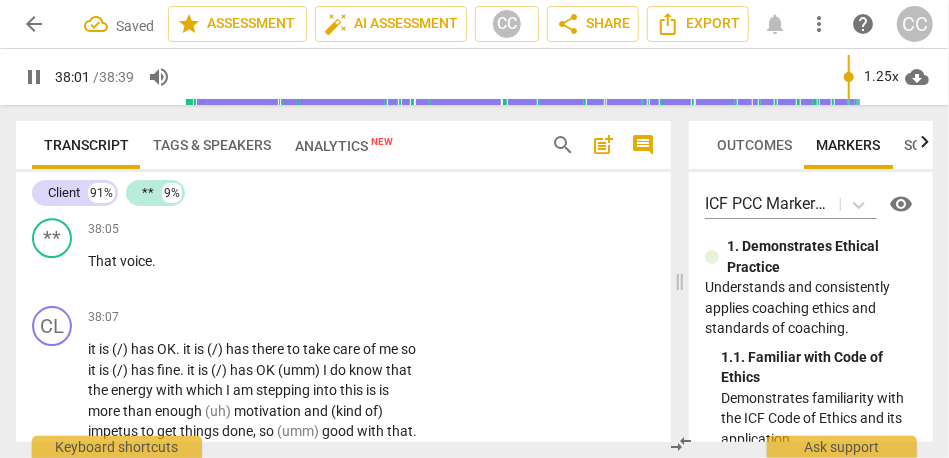 click on "[38:03]   t) ." at bounding box center (253, 173) 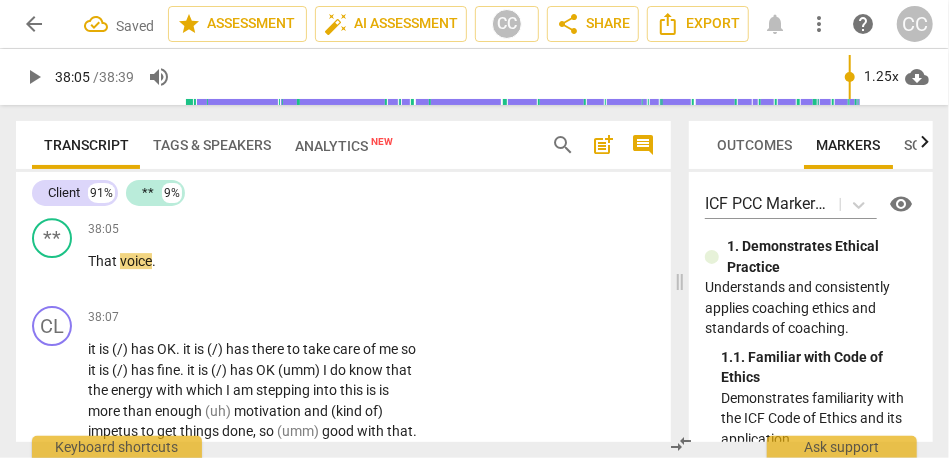 click on "[38:03] (and) What do you want to do with" at bounding box center [253, 173] 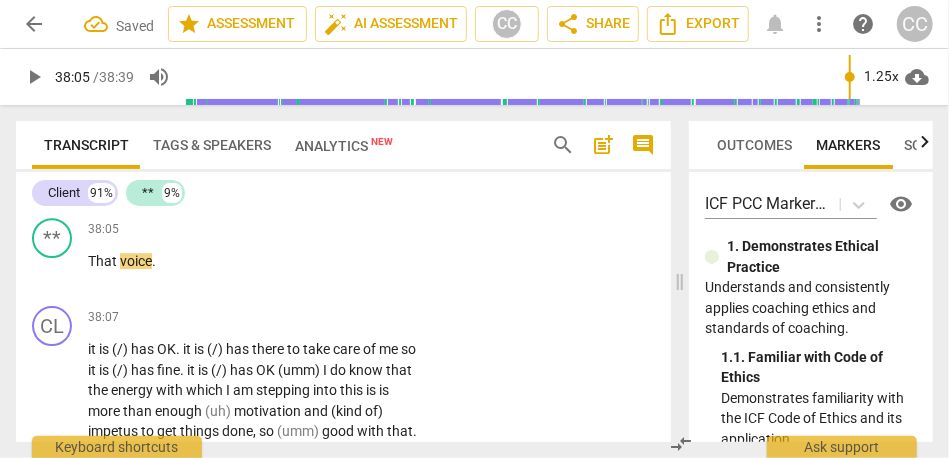 click on "[38:03] (and) What do you want to do with" at bounding box center (253, 173) 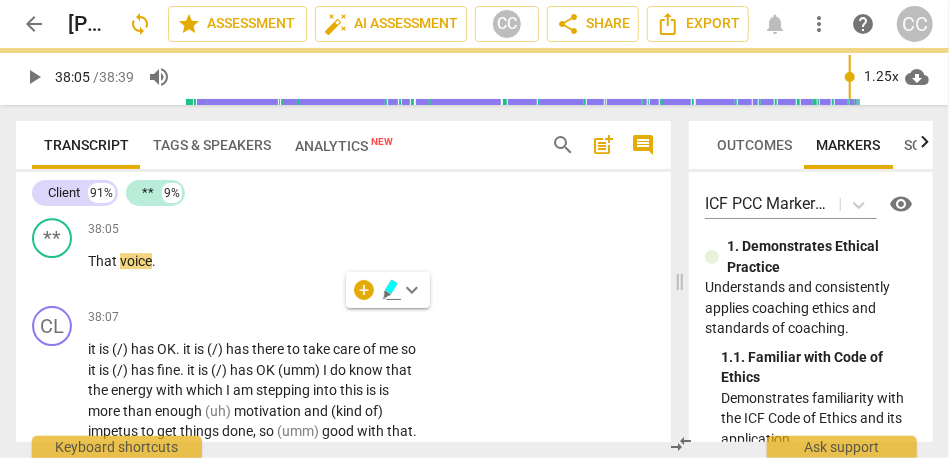 click on "[38:03] (and) What do you want to do with" at bounding box center [218, 173] 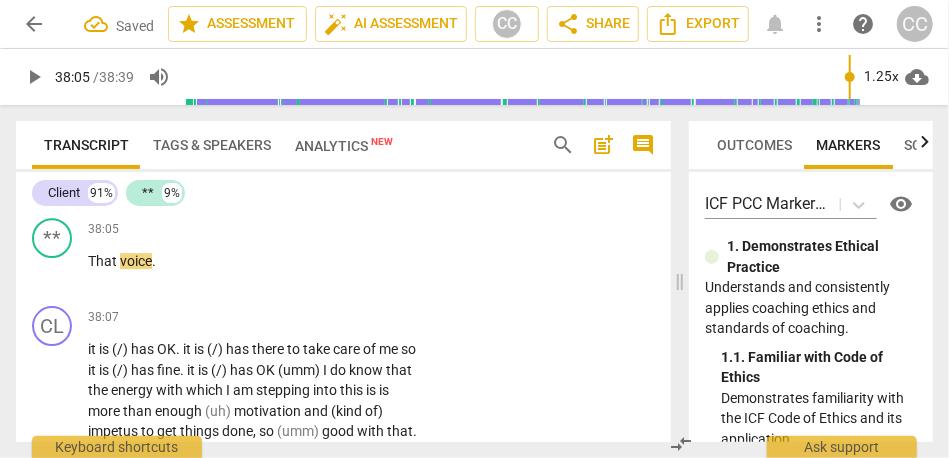 click on "[38:03] (and) What do you want to do with" at bounding box center (218, 173) 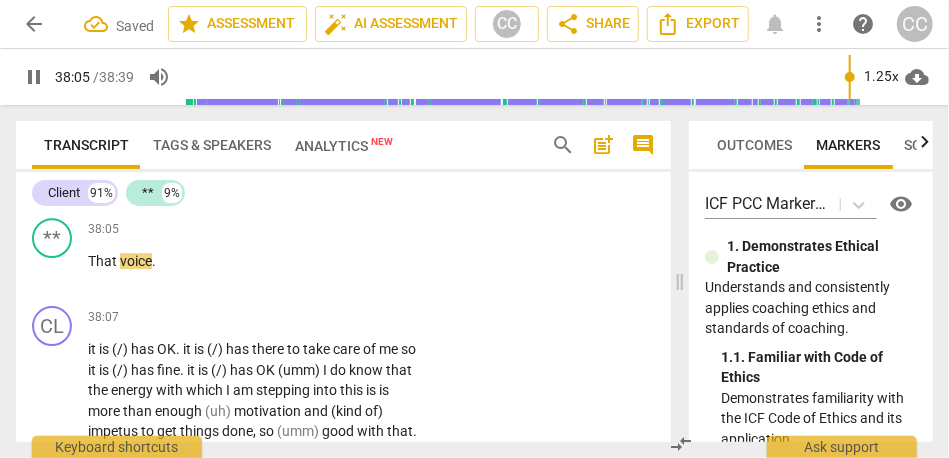 click on "[38:03] (and) What do you want to do with" at bounding box center [218, 173] 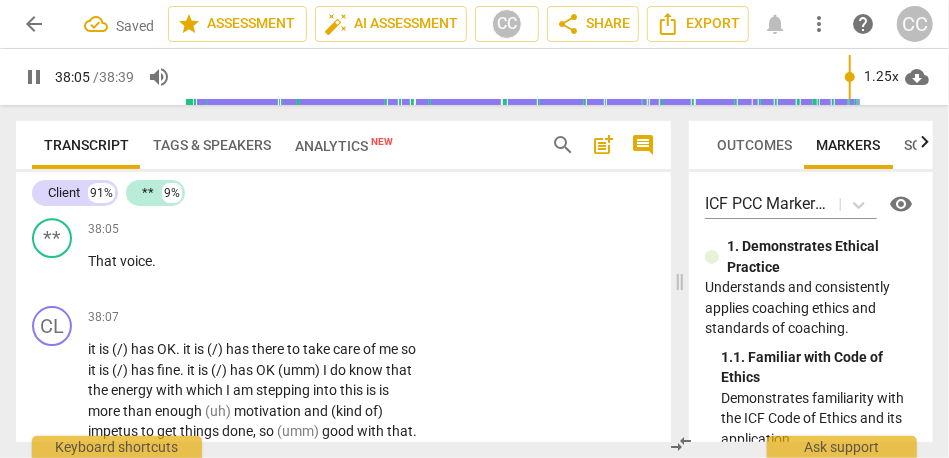 click on "[38:03] (and) What do you want to do with" at bounding box center (218, 173) 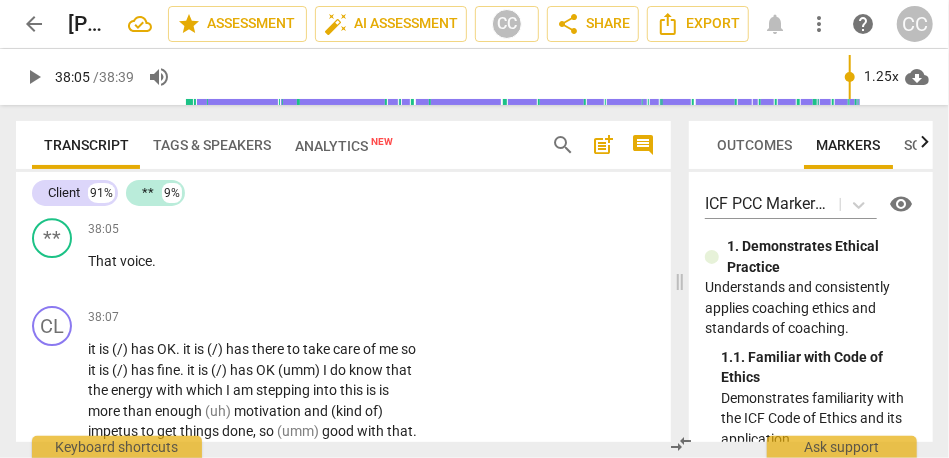 click on "[38:03] (and) What do you want to do with" at bounding box center (253, 173) 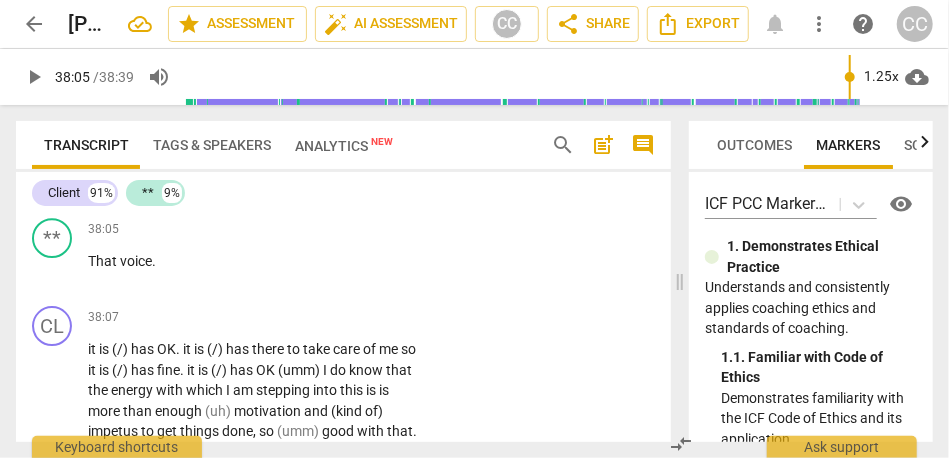 click on "[38:03] (and) What do you want to do with" at bounding box center [253, 173] 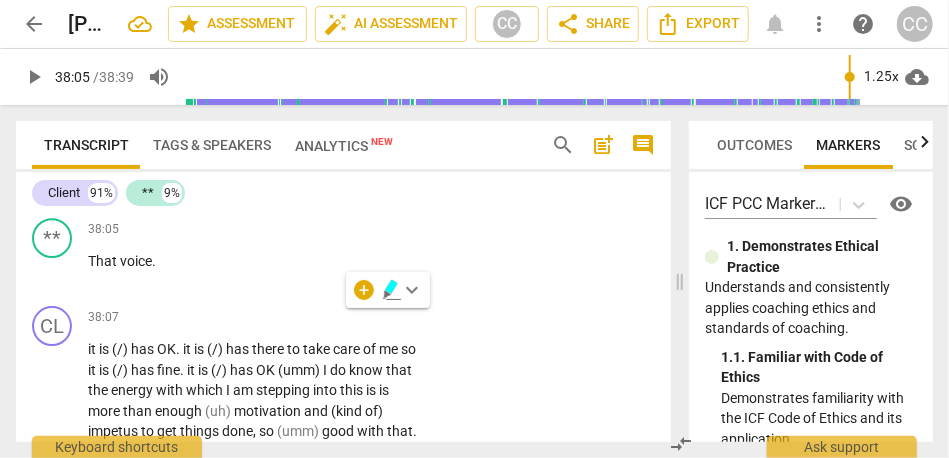 click on "[38:03] (and) What do you want to do with" at bounding box center (218, 173) 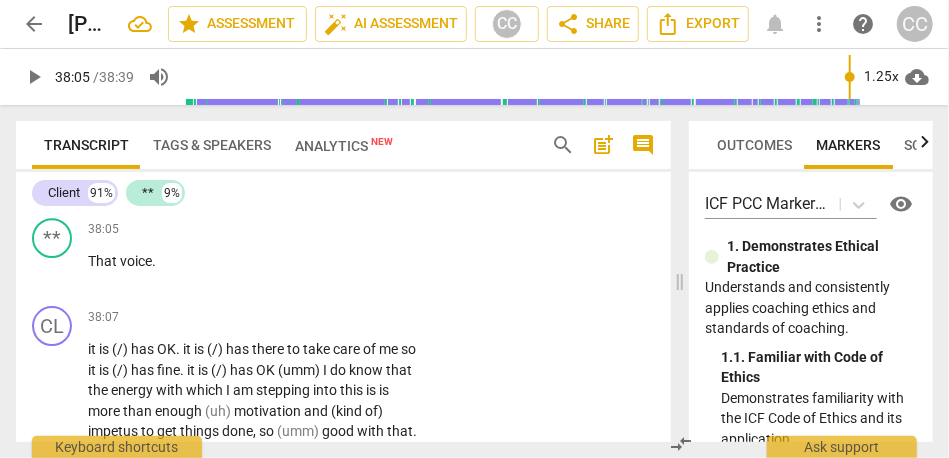 click on "[38:03] (and) What do you want to do with" at bounding box center (218, 173) 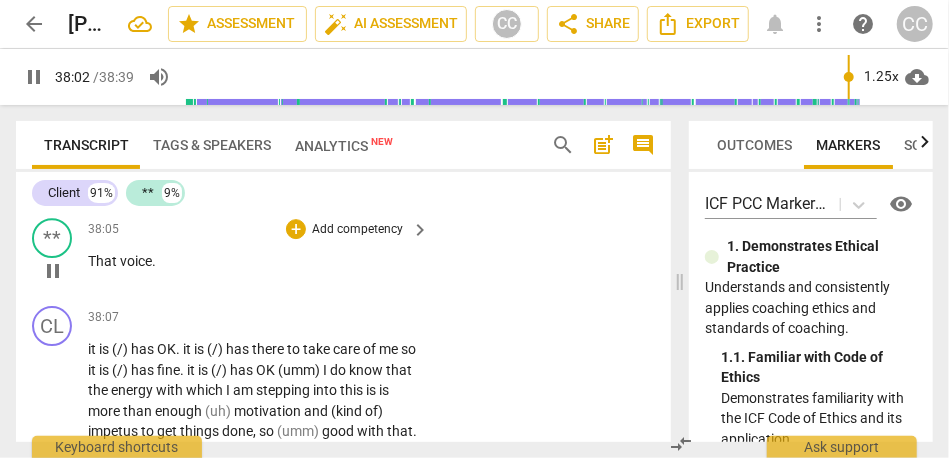 click on "play_arrow pause" at bounding box center (62, 271) 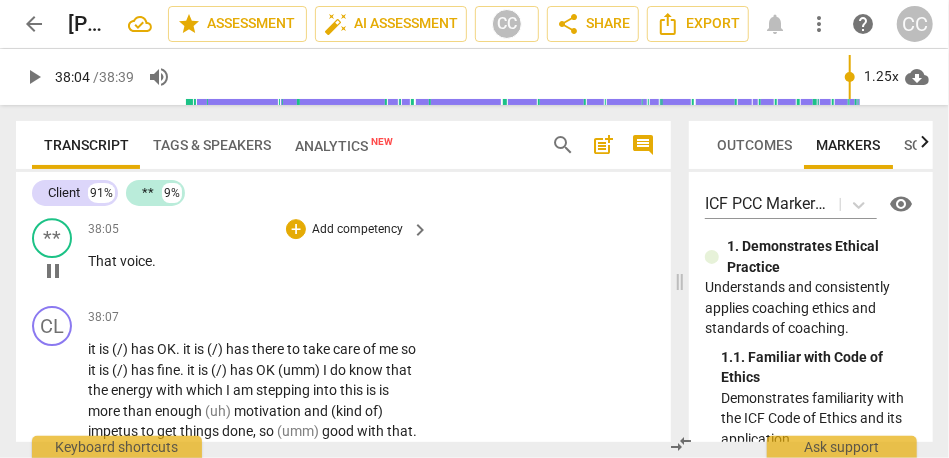 click on "That" at bounding box center (104, 261) 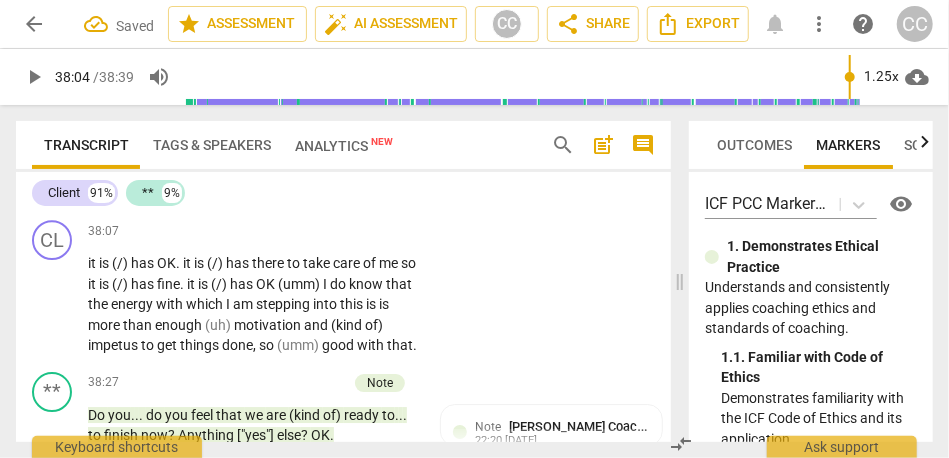 click on "with" at bounding box center (337, 173) 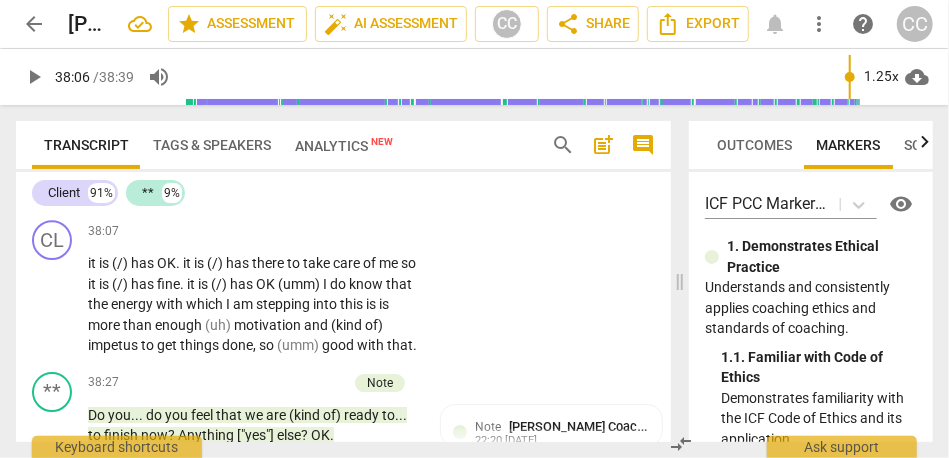 type on "2286" 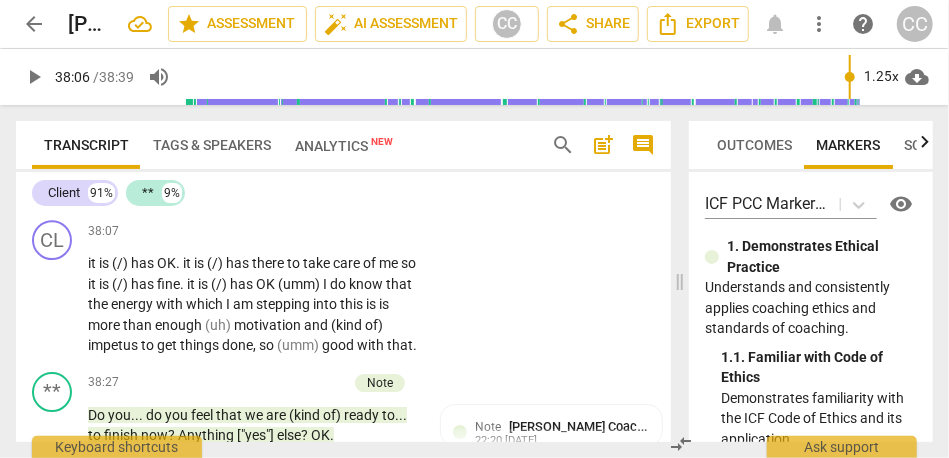 click on "[38:03]   (and)   What   do   you   want   to   do   with that...  that  voice ." at bounding box center (253, 183) 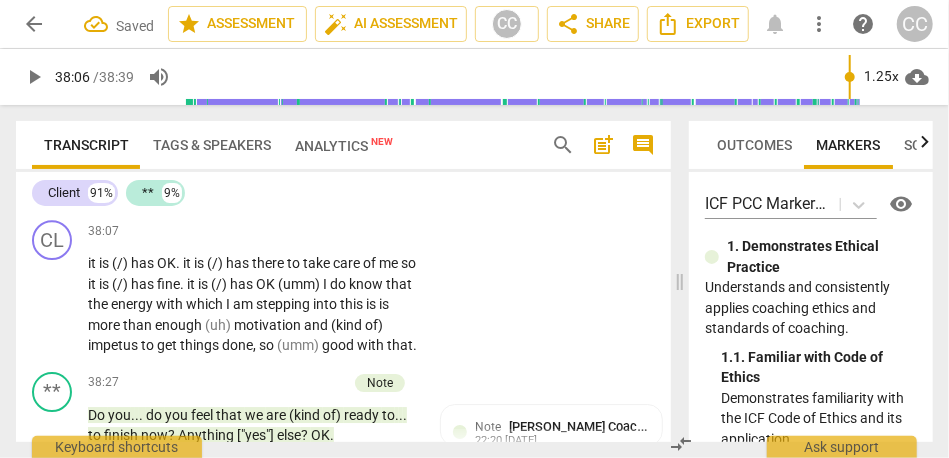 click on "Add competency" at bounding box center (357, 142) 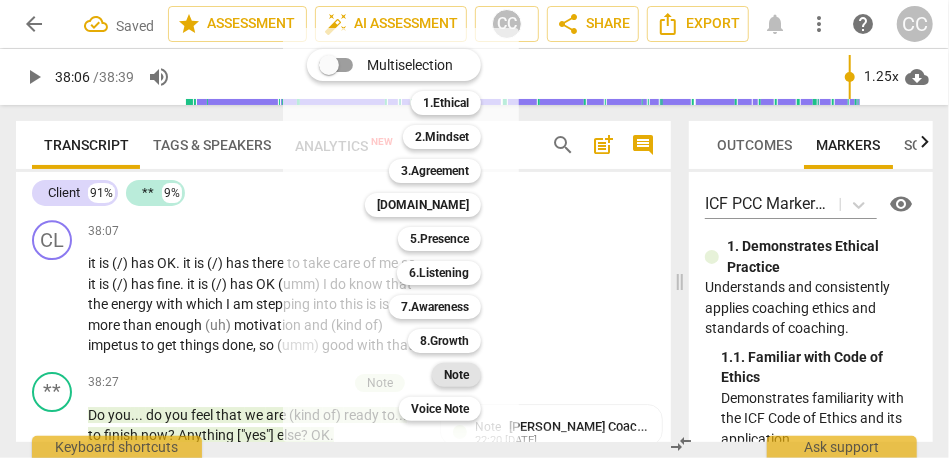 click on "Note" at bounding box center (456, 375) 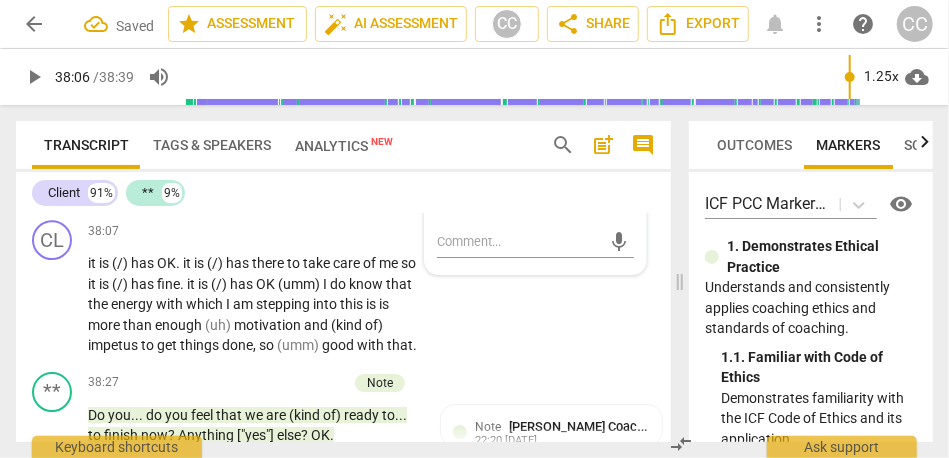 click on "Ah   (uh)   (uh)   I   need   to   get   a   lot   more   regular   with   my .   With   me   doing   this   research   and   this   work ,   so   (umm)   I   had   already   thought   about   it   this   morning .   I   am   not   sure   why   I   thought   about   this   one   but   I   did   think   about   putting   down   in   the   calendar   time   allotting   time   to   (just) .   they   are   totally   dedicated   to   this ,   so   yeah   that   is   (/)   has   how   I   see   me   getting   there   because   I   I   do .   I   am   going   to   allow   for   the   the   wandering   and   everything   because   (I   think)   it   is   (/)   has   part   of   the   process ,   so ,   so   let's   see .   I   am   also   very   aware   of   the   part   of   me   that   says   and   how   long   are   you   going   to   take   with   that ,   but . . .   [laughter] ." at bounding box center [253, -9] 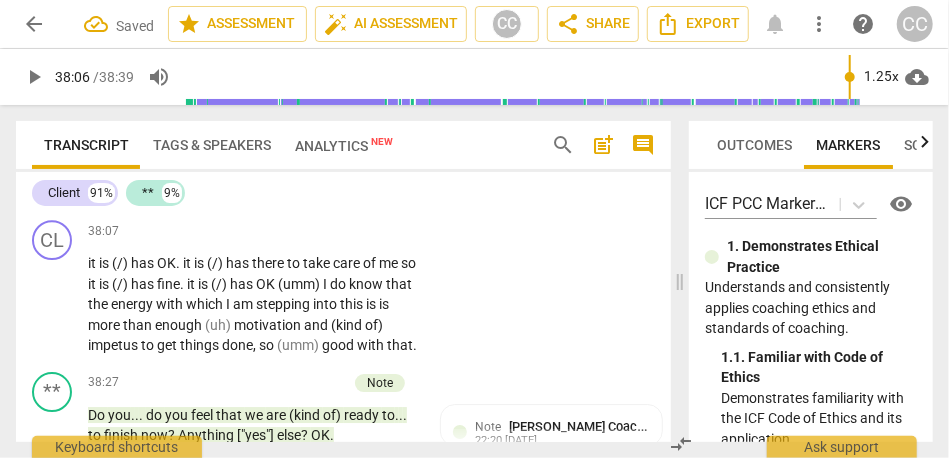 type 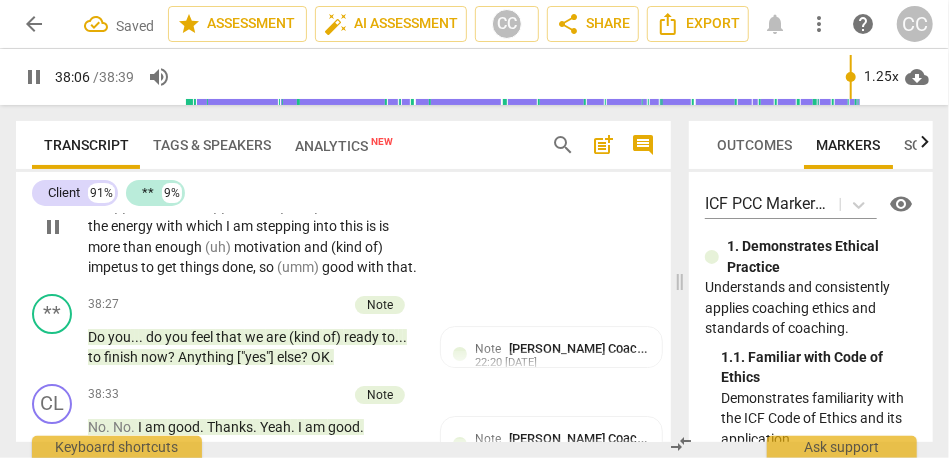 scroll, scrollTop: 13946, scrollLeft: 0, axis: vertical 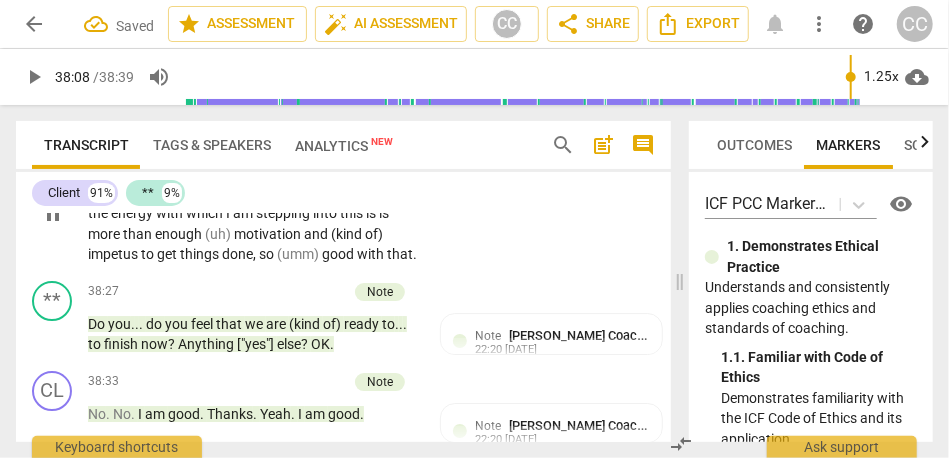 click on "it" at bounding box center (93, 172) 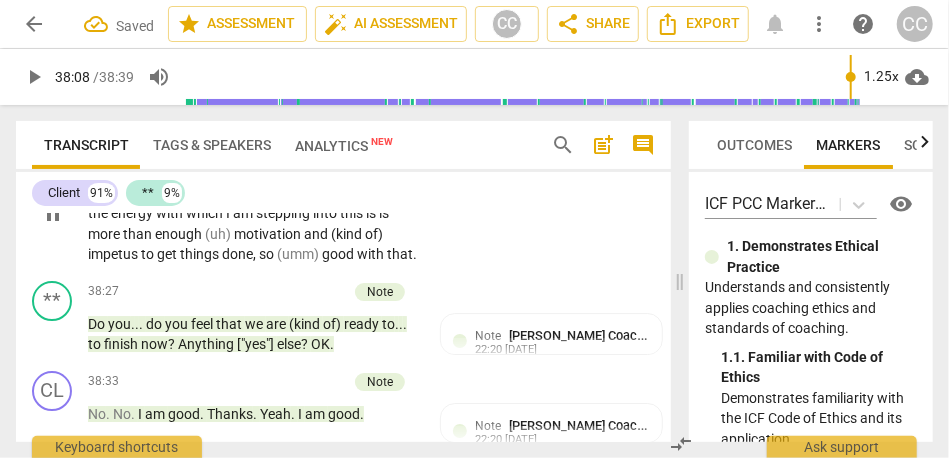type on "2289" 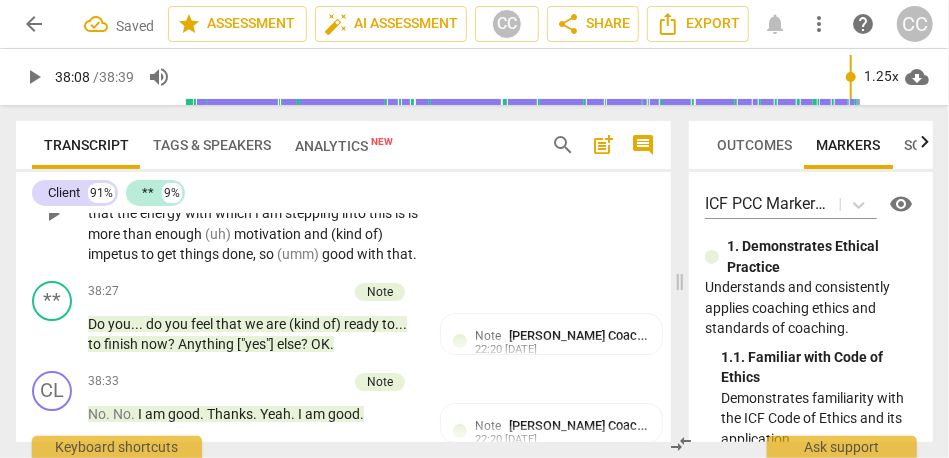 type 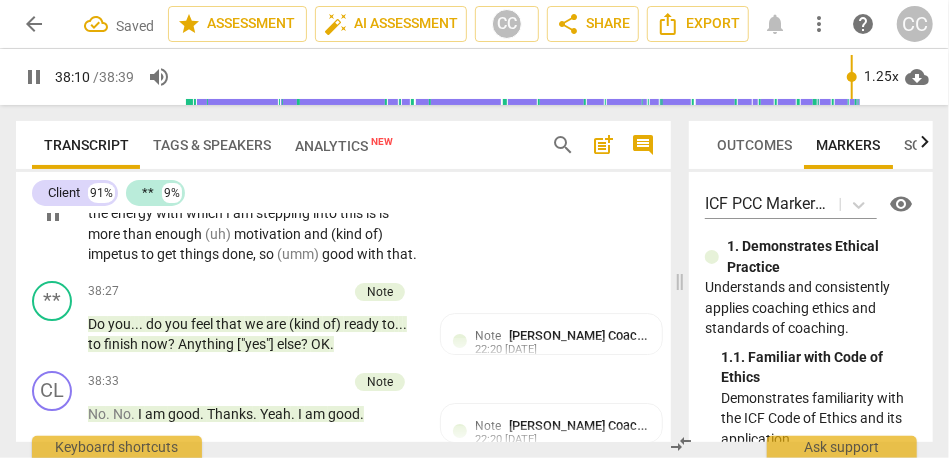 drag, startPoint x: 115, startPoint y: 319, endPoint x: 148, endPoint y: 319, distance: 33 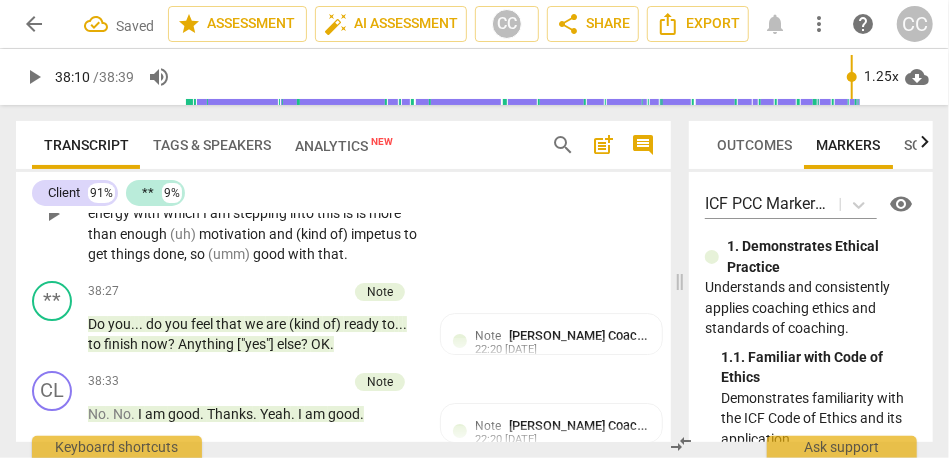 click on "CL play_arrow pause 38:07 + Add competency keyboard_arrow_right  It  is  OK .   it   is   (/)   has   there   to   take   care   of   me   so   it   is   (/)   has   fine .   it   is   (/)   has   OK   (umm)   I   do   know   that   the   energy   with   which   I   am   stepping   into   this   is   is   more   than   enough   (uh)   motivation   and   (kind   of)   impetus   to   get   things   done ,   so   (umm)   good   with   that ." at bounding box center [343, 197] 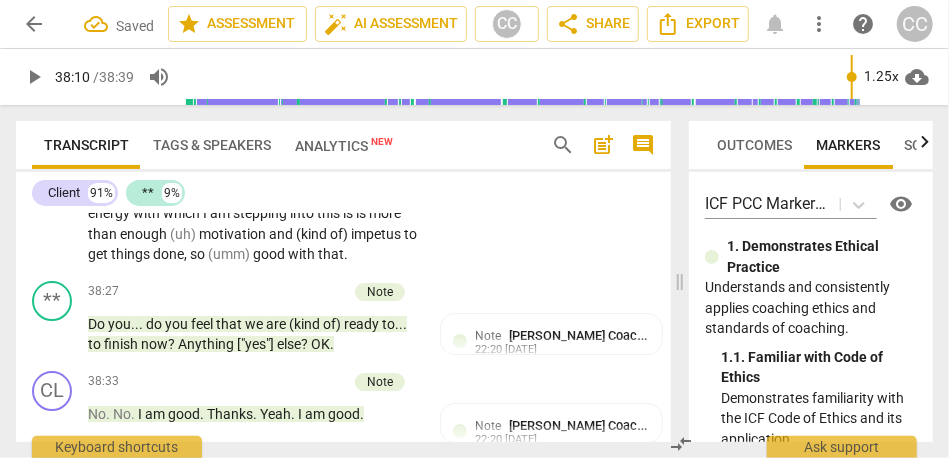 click on "It" at bounding box center (94, 172) 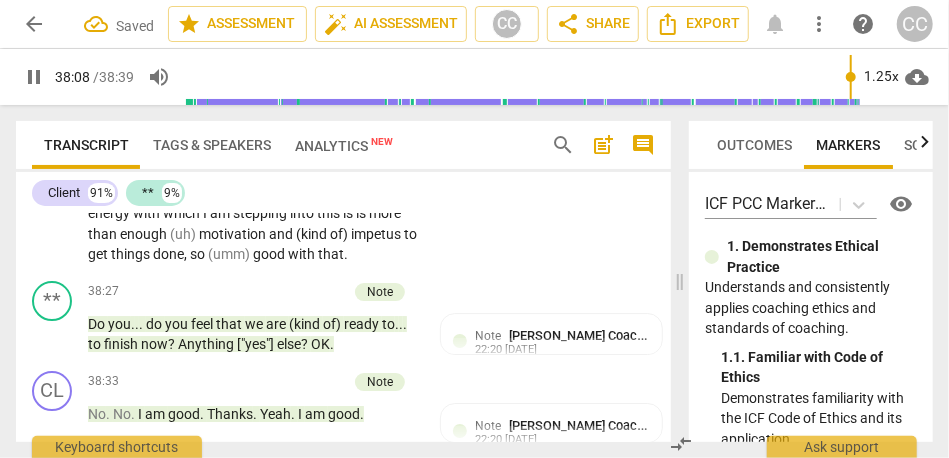 click on "it" at bounding box center [144, 172] 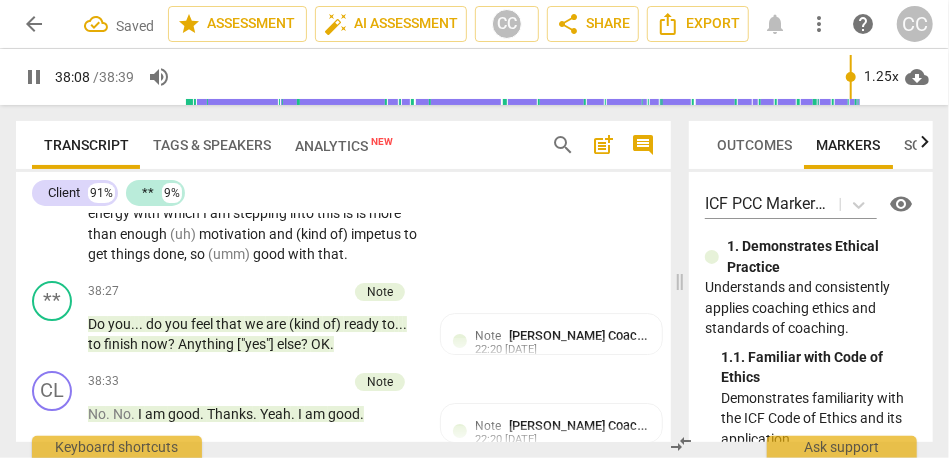 type on "2289" 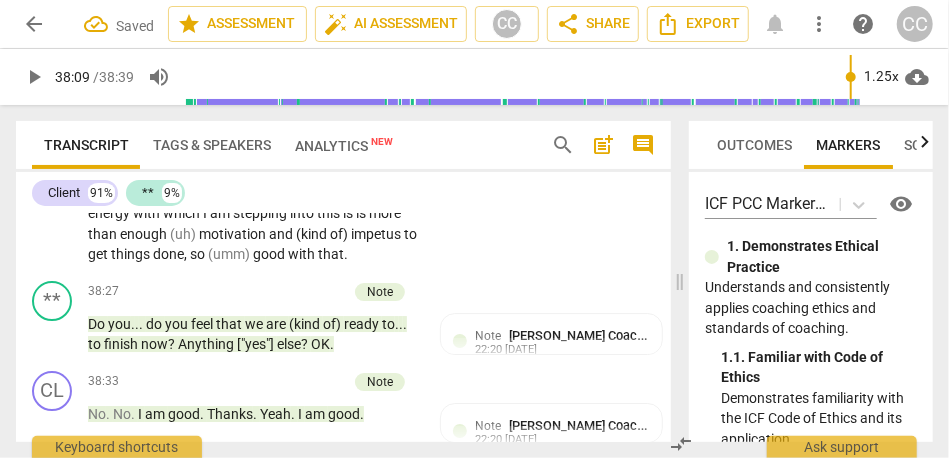type 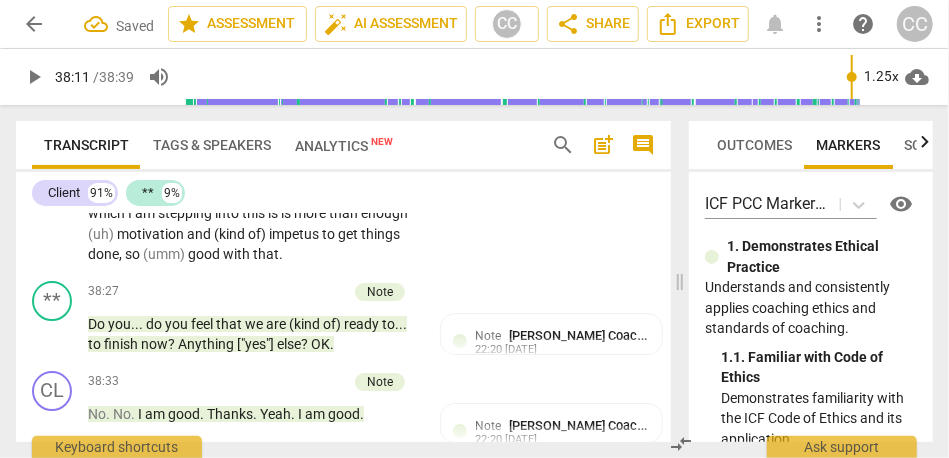 click on "me" at bounding box center [293, 172] 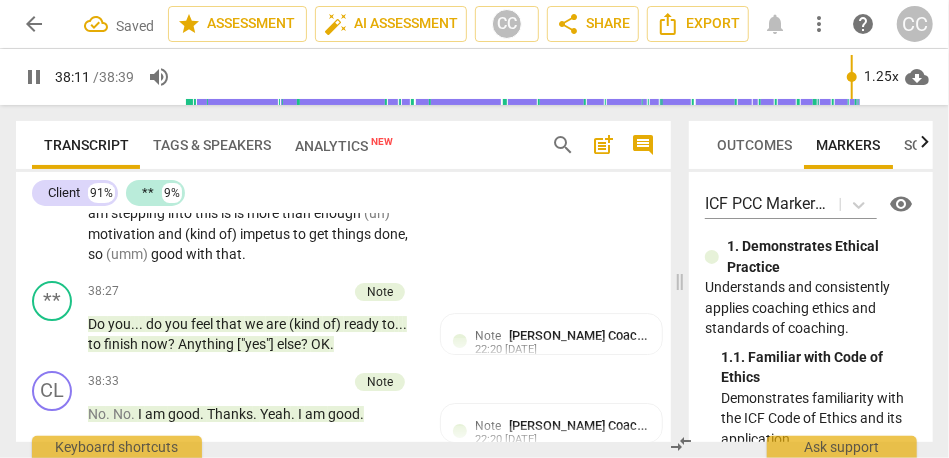 click at bounding box center (325, 172) 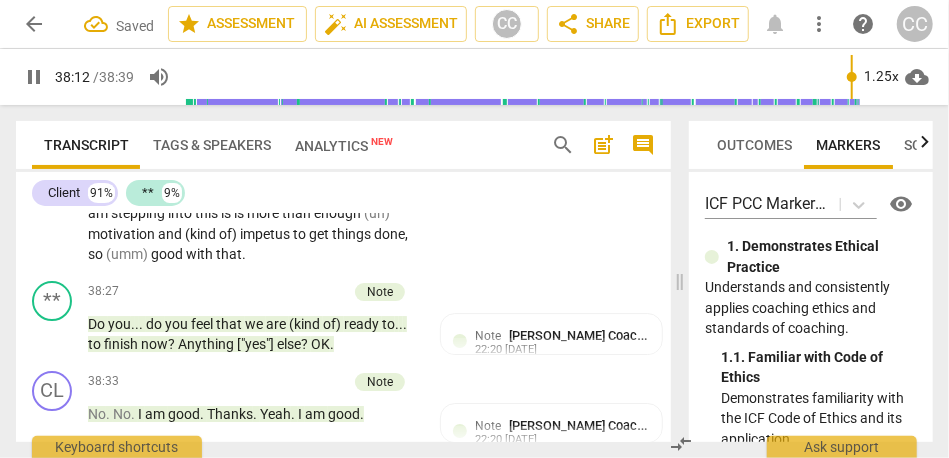 click at bounding box center (325, 172) 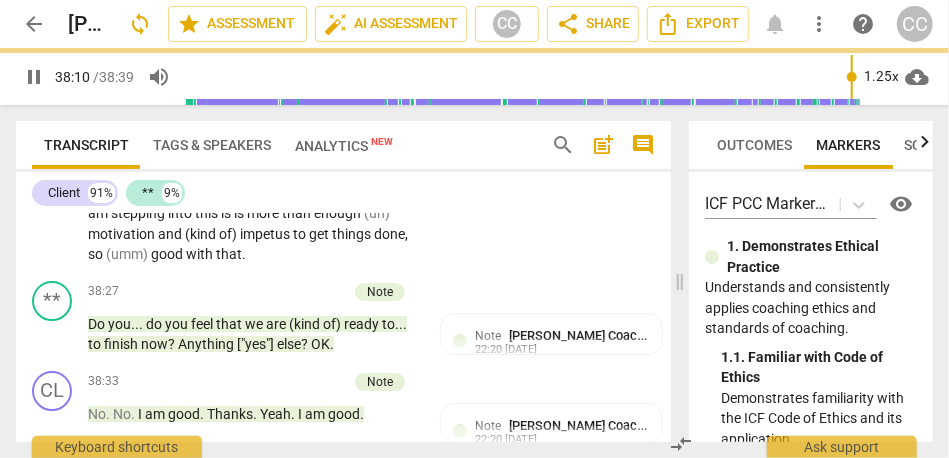 click on "." at bounding box center [353, 172] 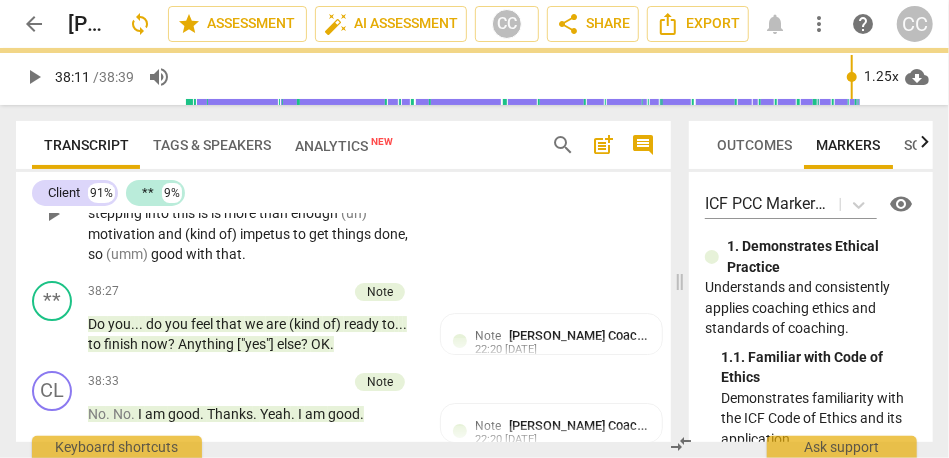 drag, startPoint x: 135, startPoint y: 335, endPoint x: 74, endPoint y: 335, distance: 61 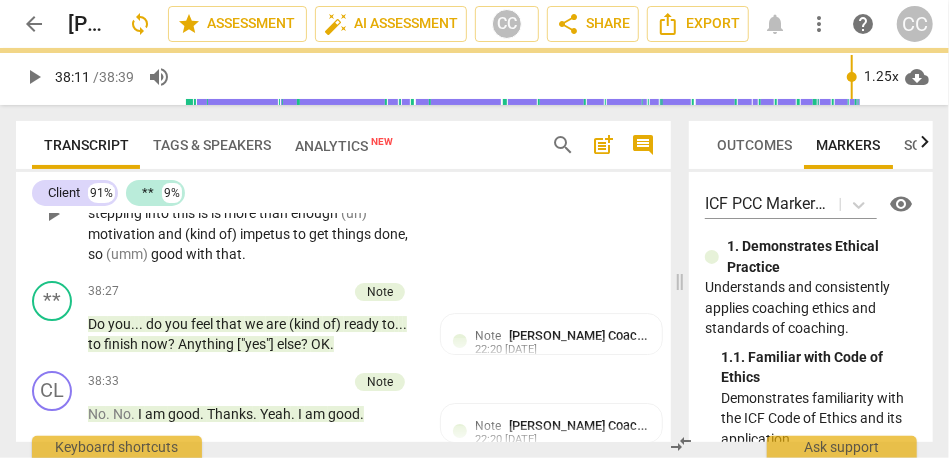 click on "CL play_arrow pause 38:07 + Add competency keyboard_arrow_right It   is   OK.  It  is  there   to   take   care   of   me.  It  is   fine.  It  is   (/)   has   OK   (umm)   I   do   know   that   the   energy   with   which   I   am   stepping   into   this   is   is   more   than   enough   (uh)   motivation   and   (kind   of)   impetus   to   get   things   done ,   so   (umm)   good   with   that ." at bounding box center [343, 197] 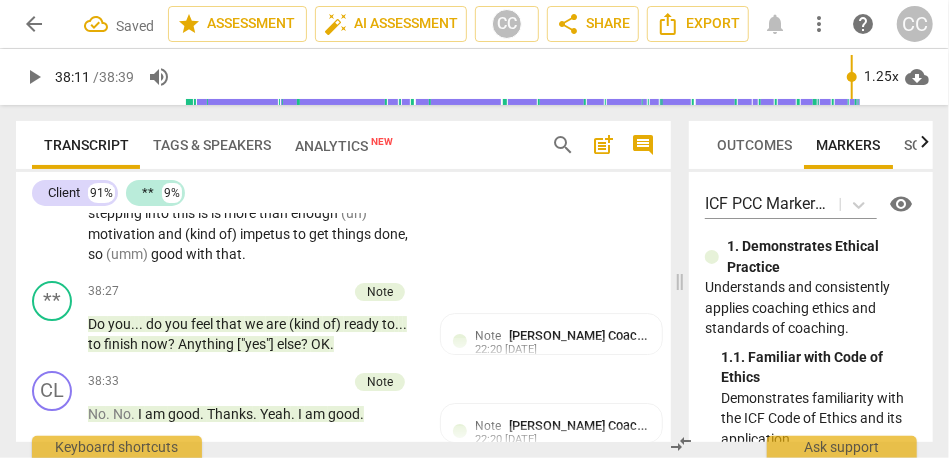 click on "fine." at bounding box center [340, 172] 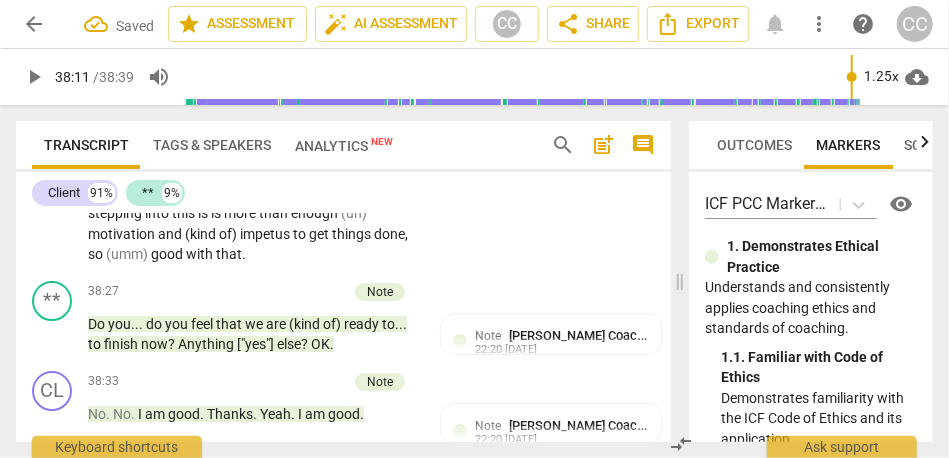 click on "fine." at bounding box center (340, 172) 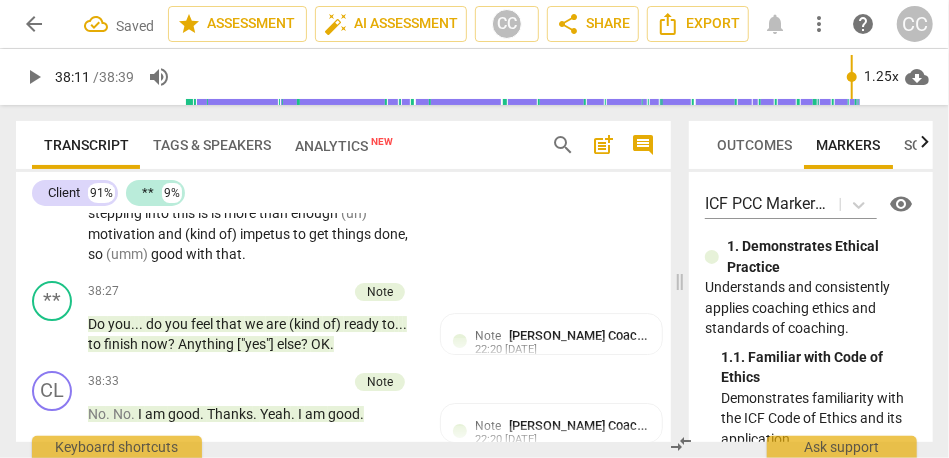 click on "OK" at bounding box center [382, 172] 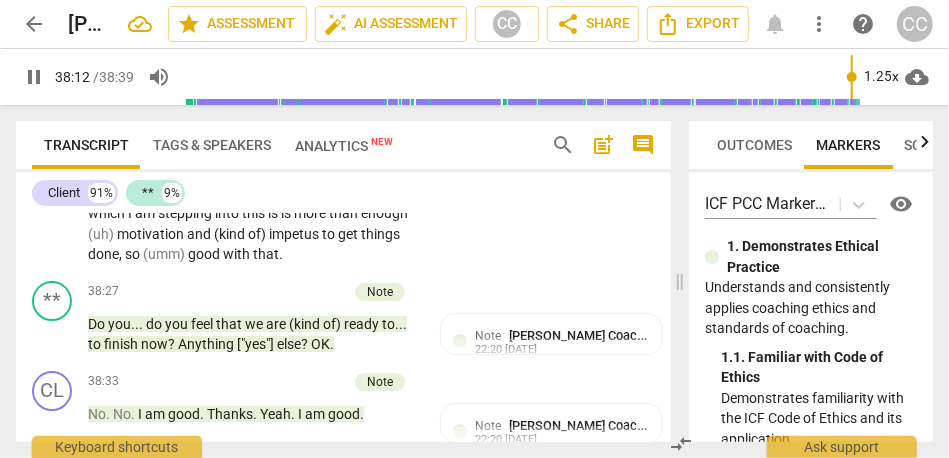 click on "I" at bounding box center [221, 193] 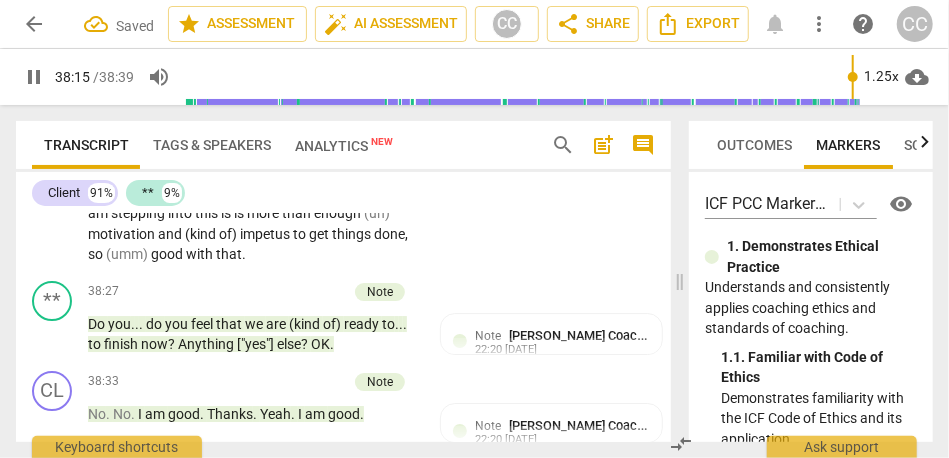 click on "know" at bounding box center (217, 193) 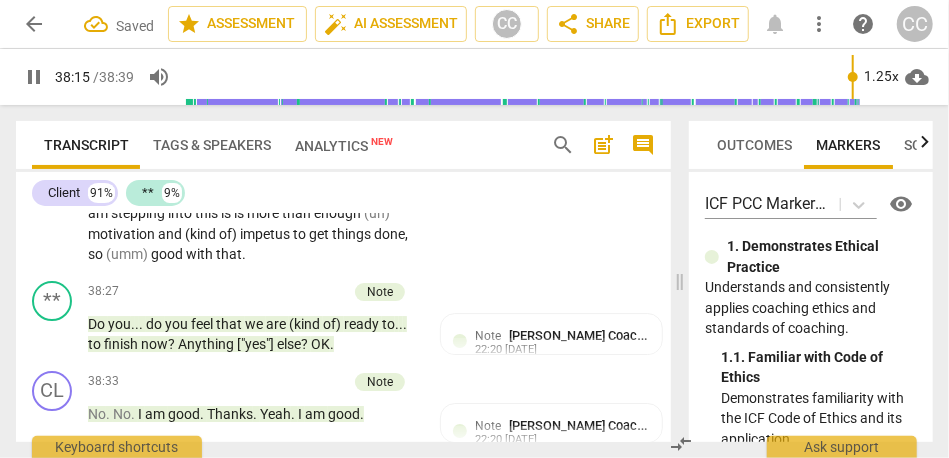 click on "know" at bounding box center (217, 193) 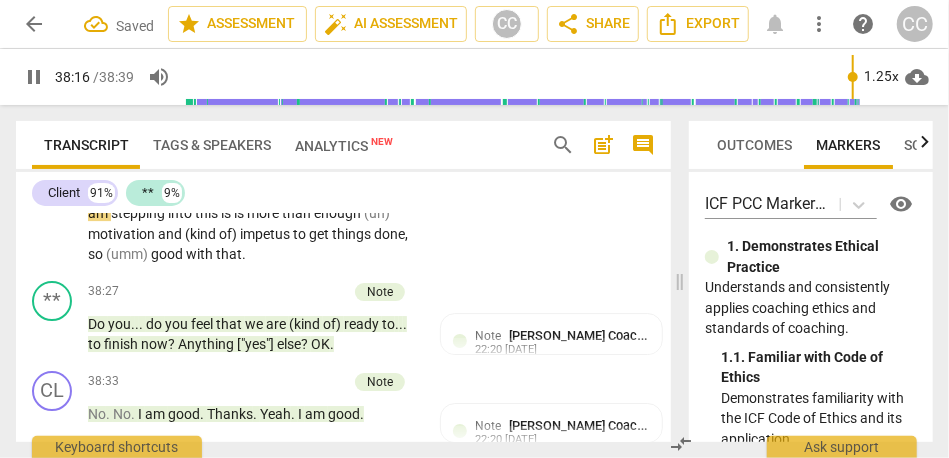 click on "know" at bounding box center (217, 193) 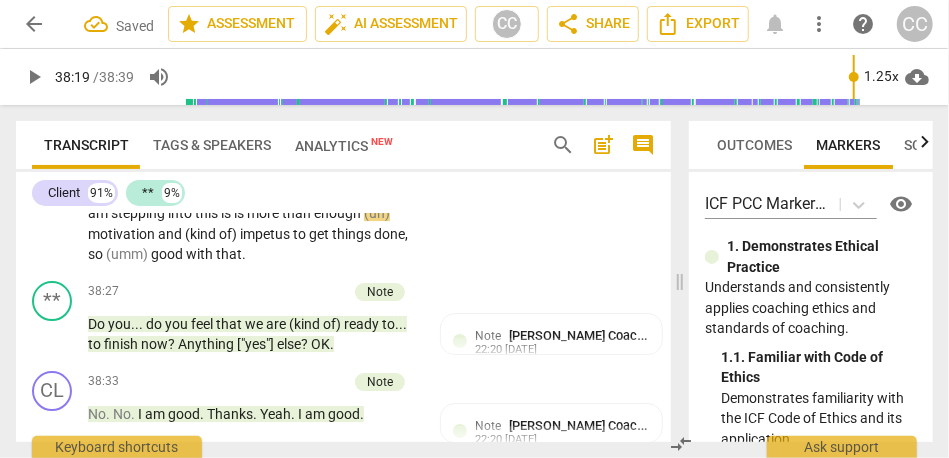 click on "this" at bounding box center [208, 213] 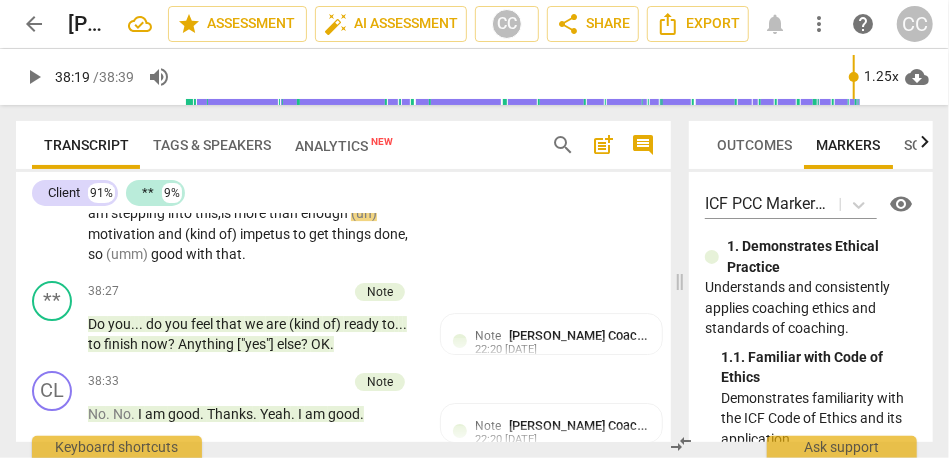 click on "with" at bounding box center [348, 193] 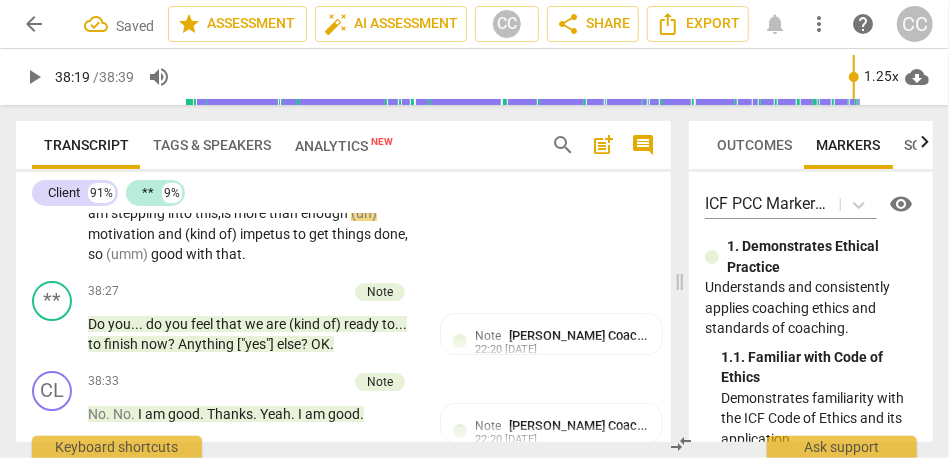 click on "energy," at bounding box center [310, 193] 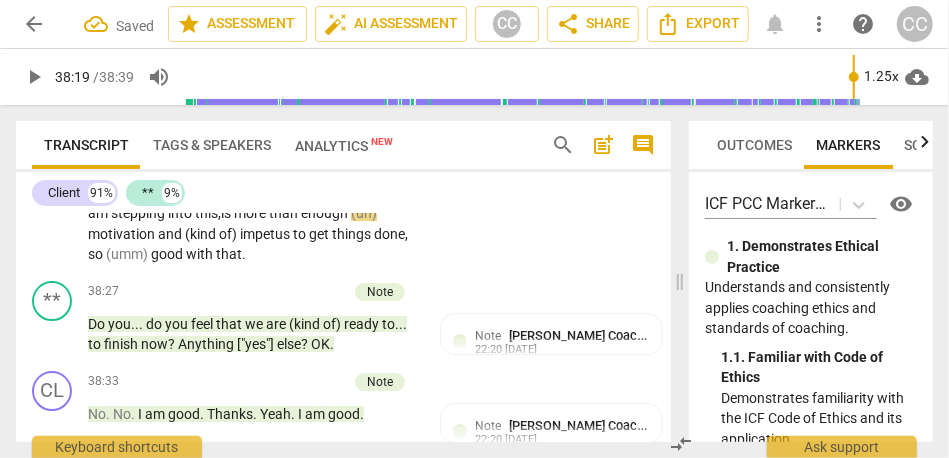 click on "energy," at bounding box center (310, 193) 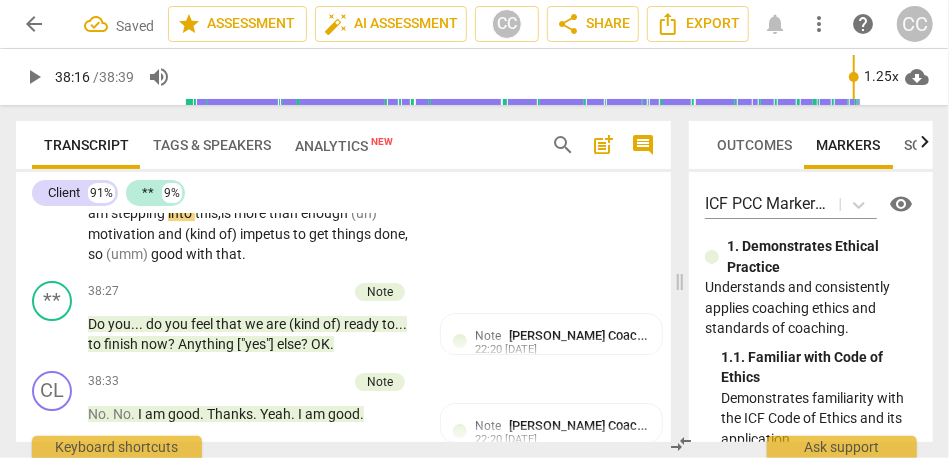 click on "with" at bounding box center (347, 193) 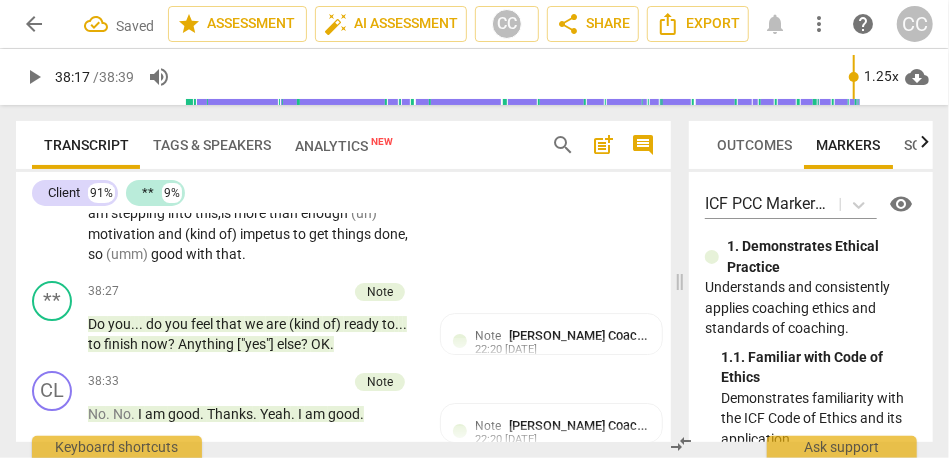 click on "is" at bounding box center [226, 213] 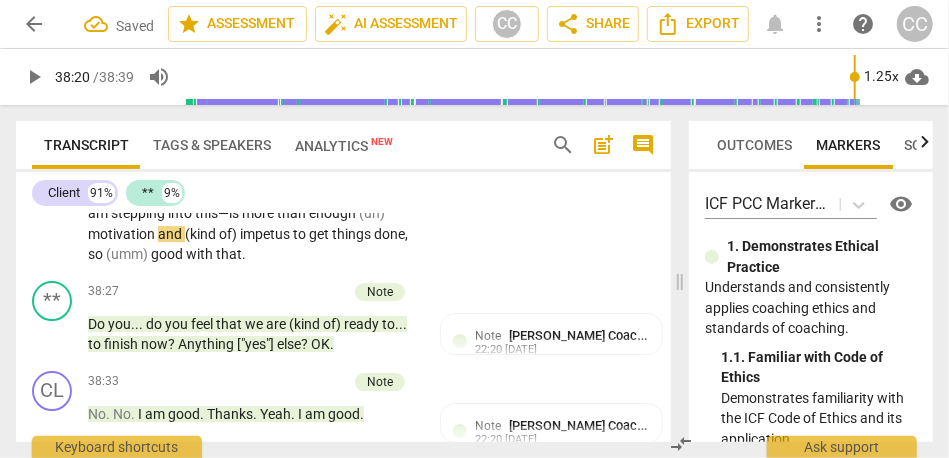 click on "motivation" at bounding box center [123, 234] 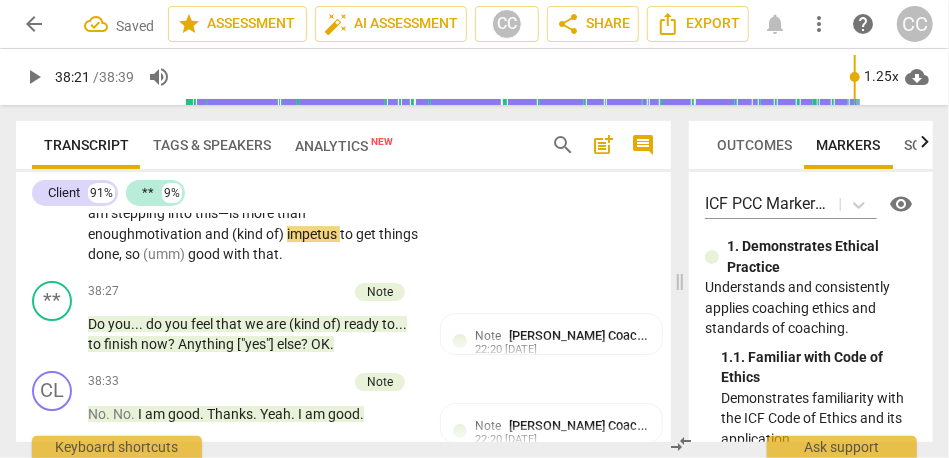 click on "impetus" at bounding box center (313, 234) 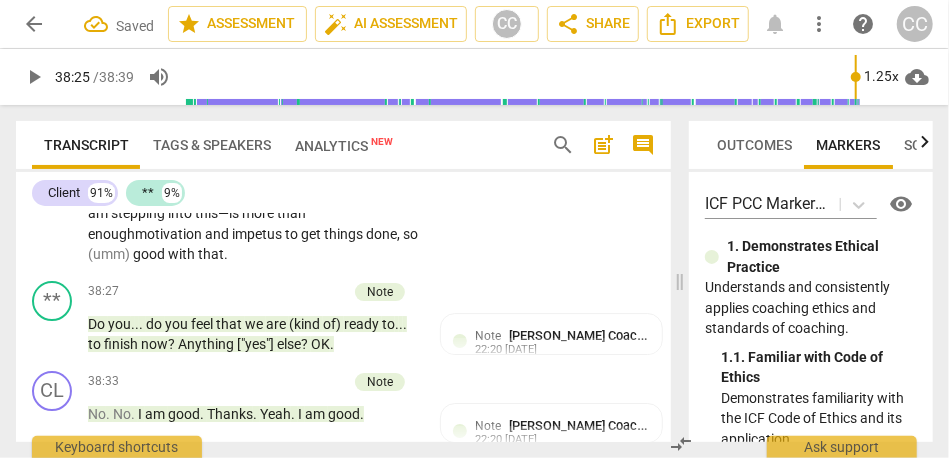 click on "good" at bounding box center (150, 254) 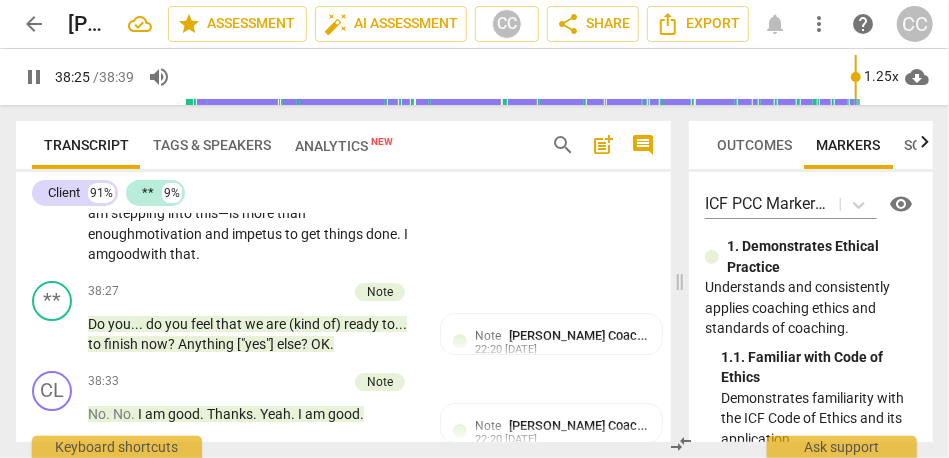 scroll, scrollTop: 13997, scrollLeft: 0, axis: vertical 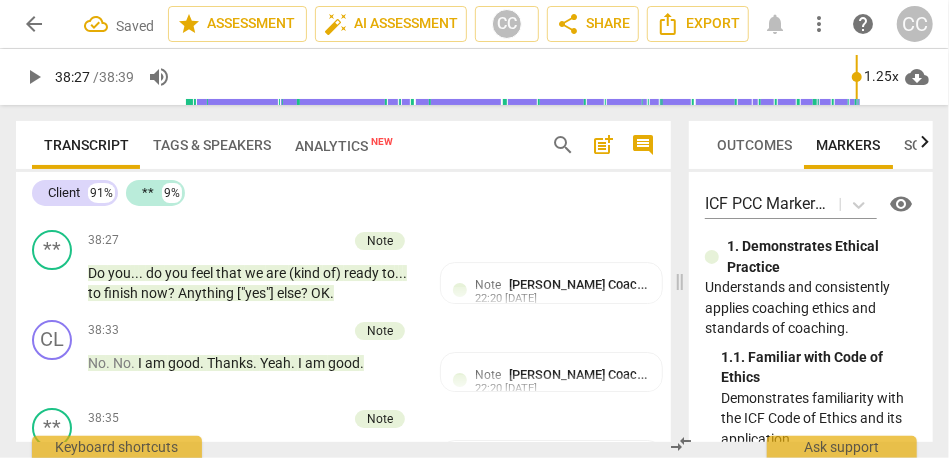 click on "Add competency" at bounding box center [357, 90] 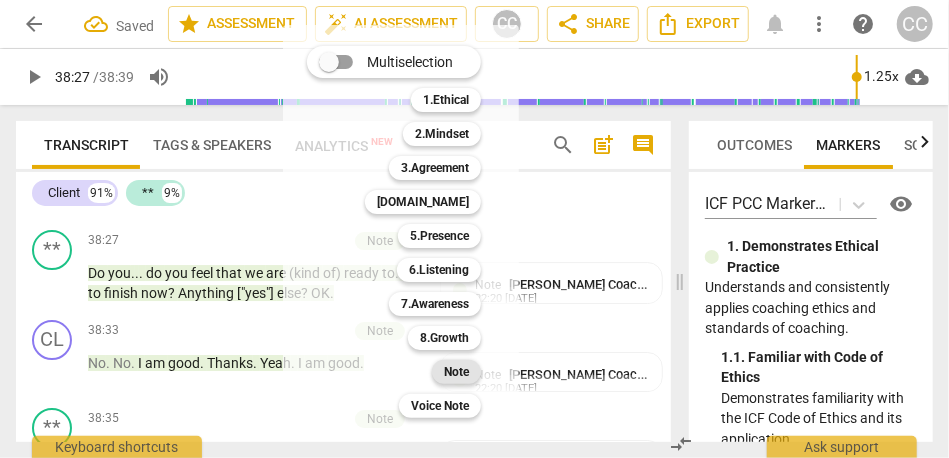 click on "Note" at bounding box center [456, 372] 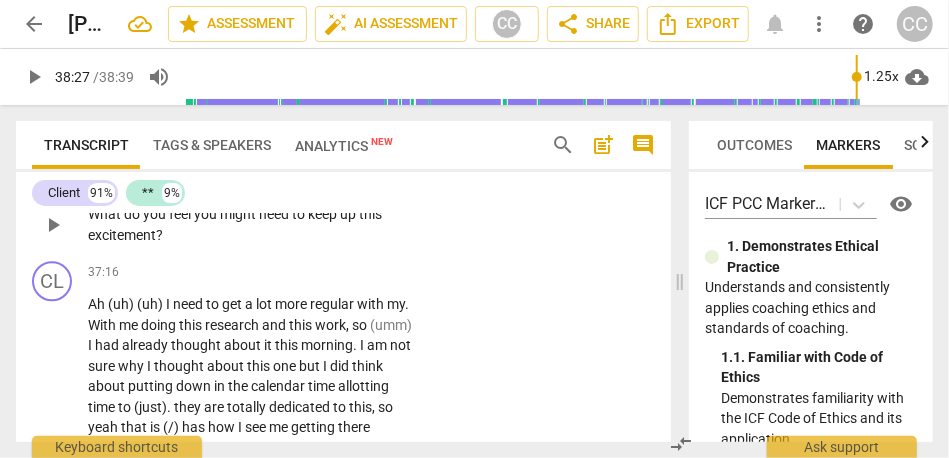 scroll, scrollTop: 13428, scrollLeft: 0, axis: vertical 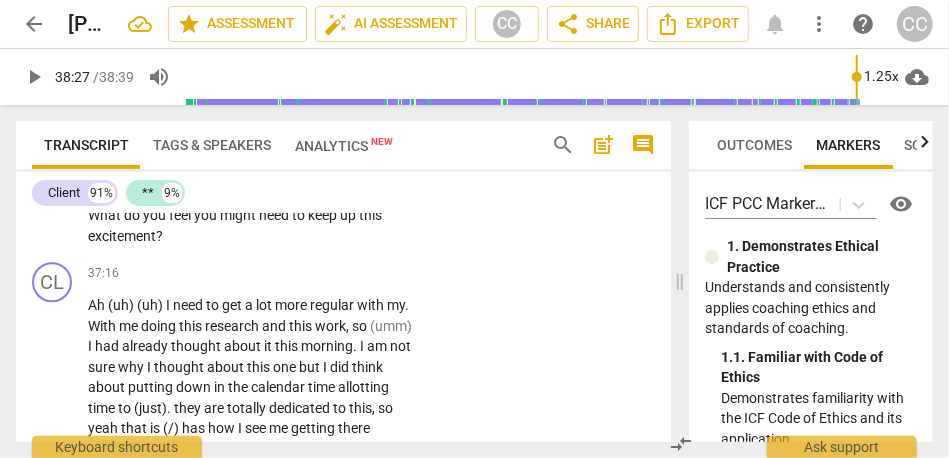 click on "(umm)   (I   think)   I   definitely   feel   (umm) .   I   am   feeling   a   lot   more   excited   (umm)   and   I   am   feeling   open   to   what   that   wave   analogy   will .   Actually .   I   love   the   contrast   between   being   in   it   (Then)   this   wave ,   so   it   is   (/)   has   really .   (Then)   how   does   courageousness   come   in ?   (so)   all   those   three   things   for   me   is   something   beautiful   and   it   opens   me   up   to .   To .   Yeah .   To   exploring   what .   What   that   actually   means   and   how   my   design   of   this   program   will   speak   to .   Yeah .   How   (uh)   that   might   be   a   way ." at bounding box center (253, 53) 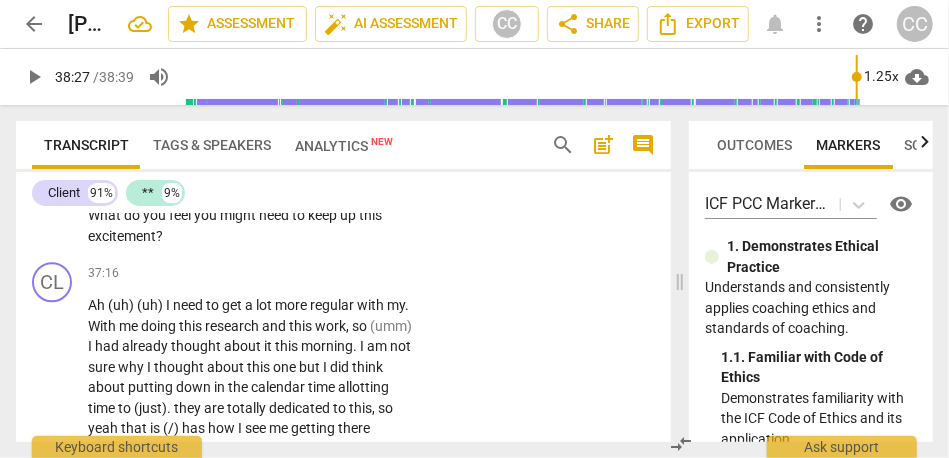 click on "speak" at bounding box center [296, 125] 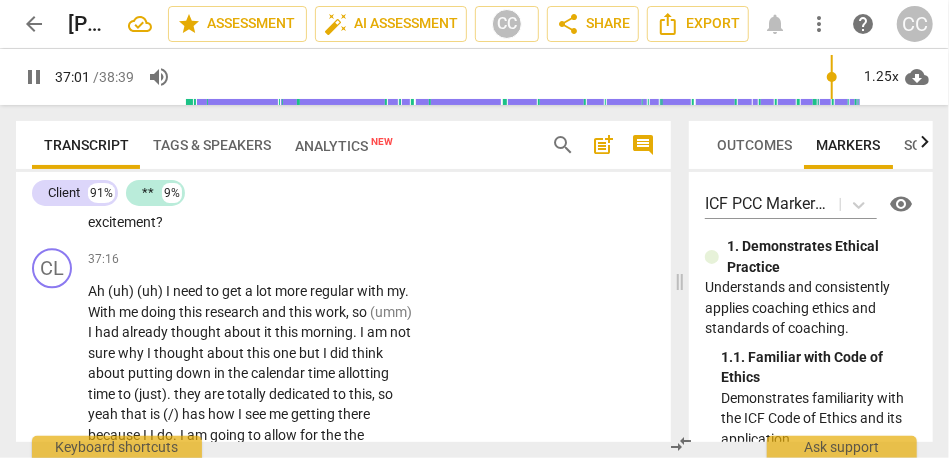 scroll, scrollTop: 13443, scrollLeft: 0, axis: vertical 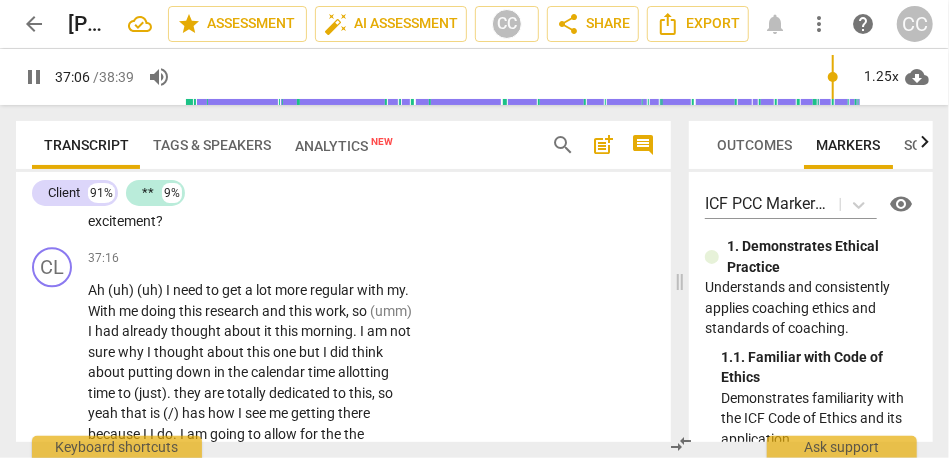 click on "." at bounding box center (332, 110) 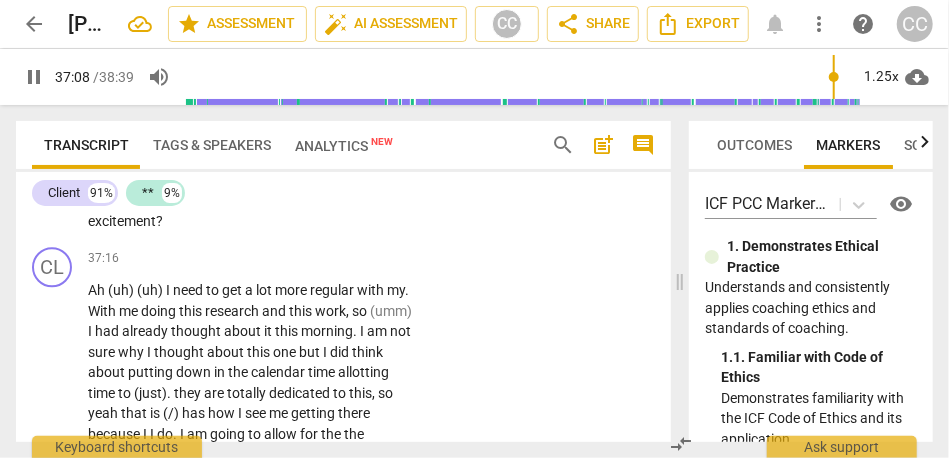 click on "this" at bounding box center [183, 110] 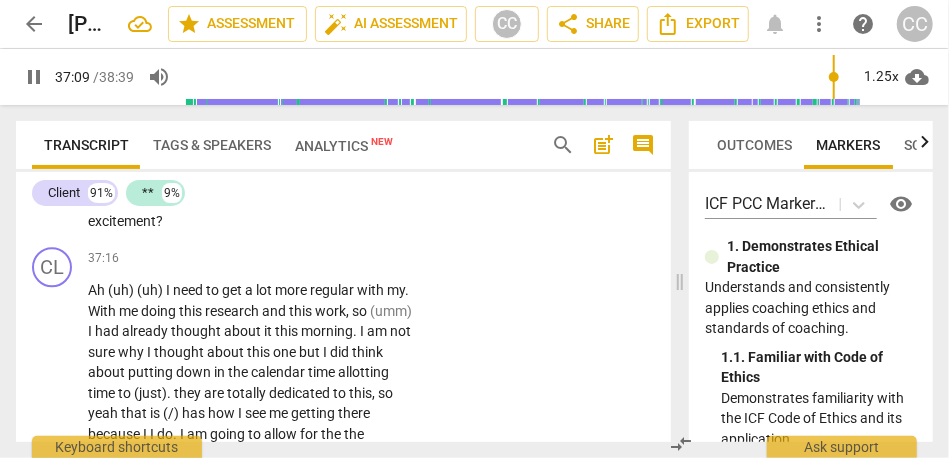 click on "this" at bounding box center (183, 110) 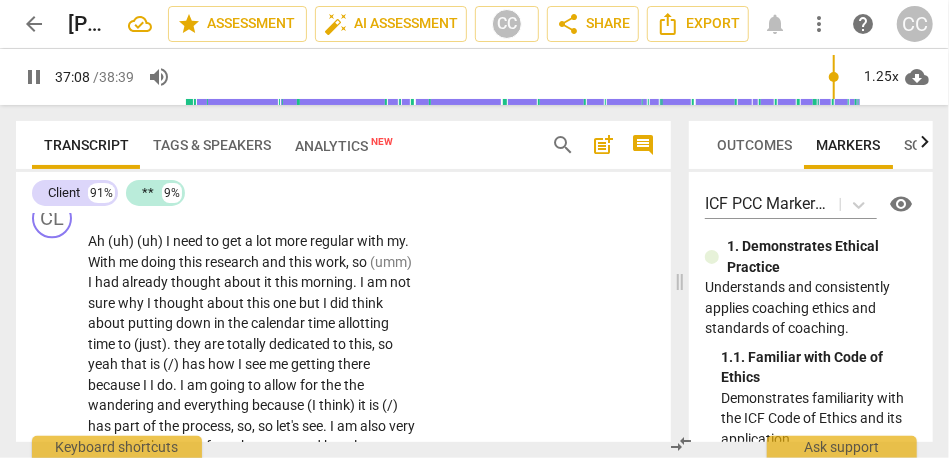 scroll, scrollTop: 13494, scrollLeft: 0, axis: vertical 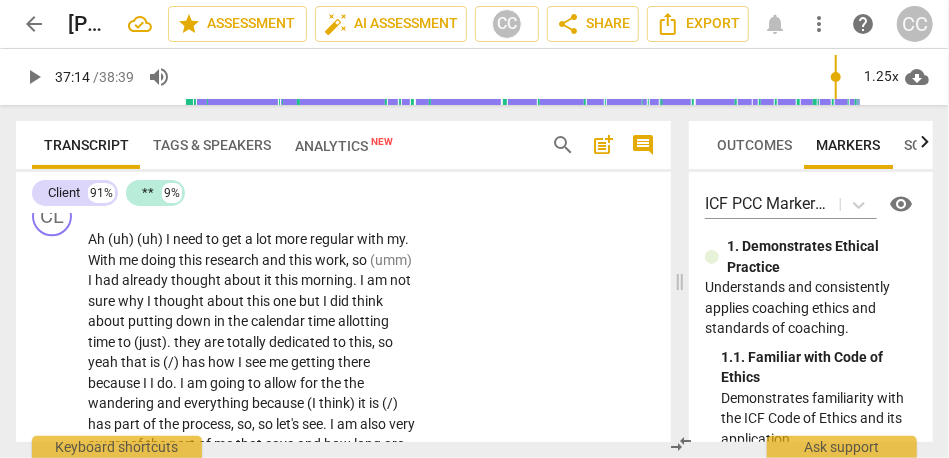click on "Add competency" at bounding box center (357, 118) 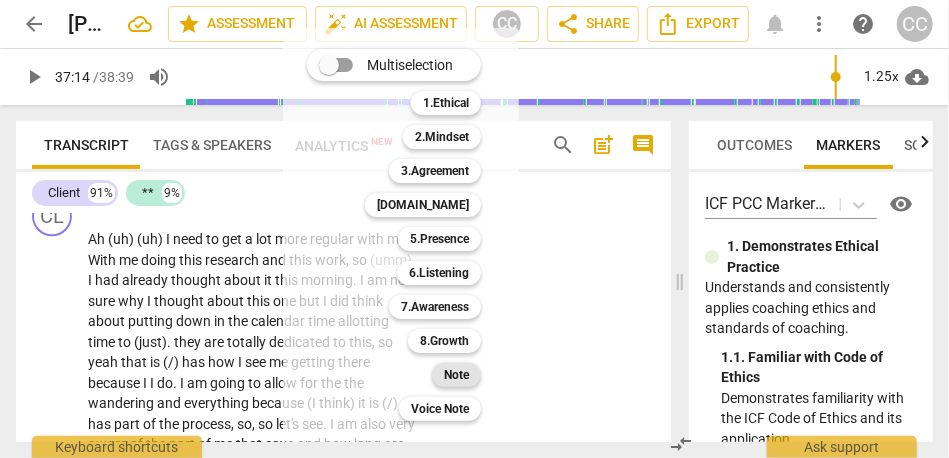 click on "Note" at bounding box center [456, 375] 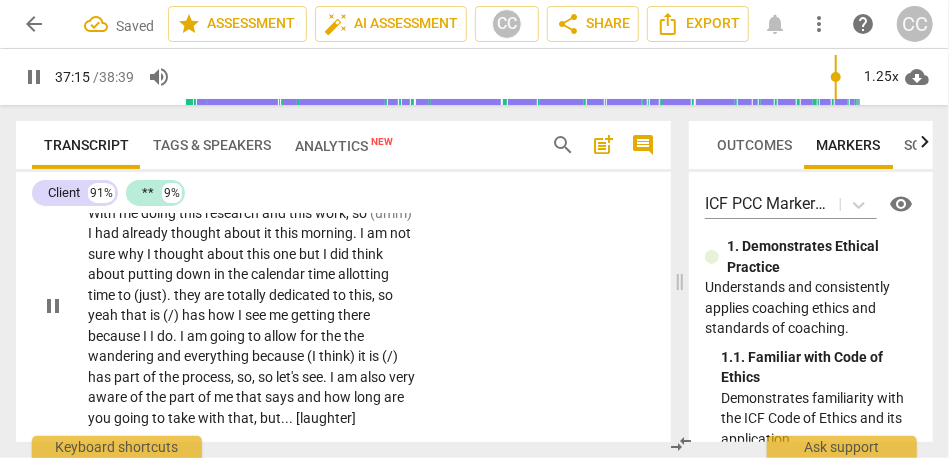 scroll, scrollTop: 13544, scrollLeft: 0, axis: vertical 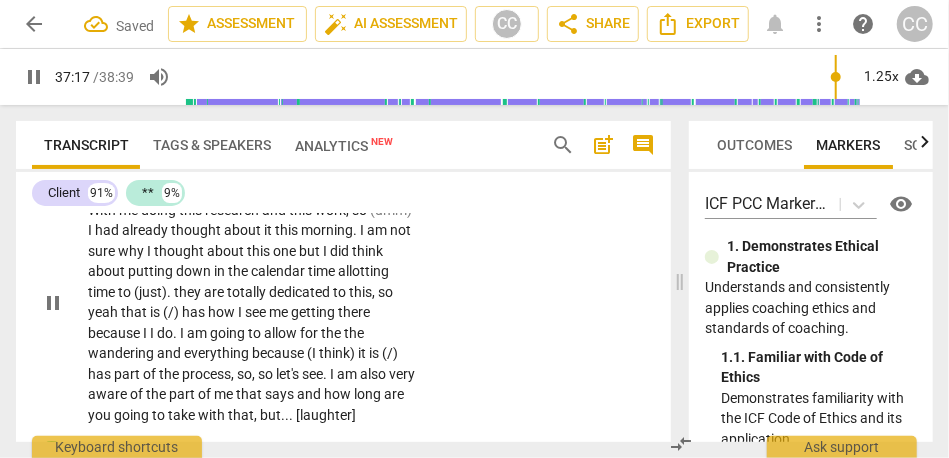 drag, startPoint x: 166, startPoint y: 332, endPoint x: 67, endPoint y: 334, distance: 99.0202 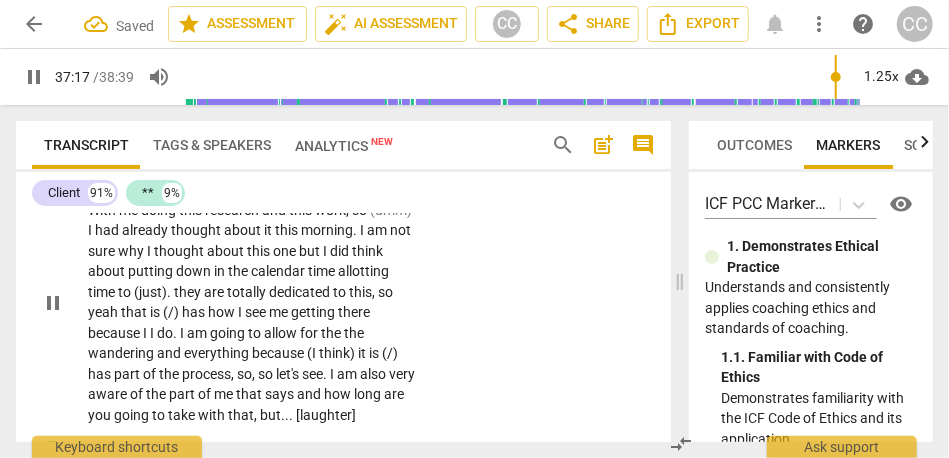 click on "CL play_arrow pause 37:16 + Add competency keyboard_arrow_right Ah   (uh)   (uh)   I   need   to   get   a   lot   more   regular   with   my .   With   me   doing   this   research   and   this   work ,   so   (umm)   I   had   already   thought   about   it   this   morning .   I   am   not   sure   why   I   thought   about   this   one   but   I   did   think   about   putting   down   in   the   calendar   time   allotting   time   to   (just) .   they   are   totally   dedicated   to   this ,   so   yeah   that   is   (/)   has   how   I   see   me   getting   there   because   I   I   do .   I   am   going   to   allow   for   the   the   wandering   and   everything   because   (I   think)   it   is   (/)   has   part   of   the   process ,   so ,   so   let's   see .   I   am   also   very   aware   of   the   part   of   me   that   says   and   how   long   are   you   going   to   take   with   that ,   but . . .   [laughter]" at bounding box center [343, 285] 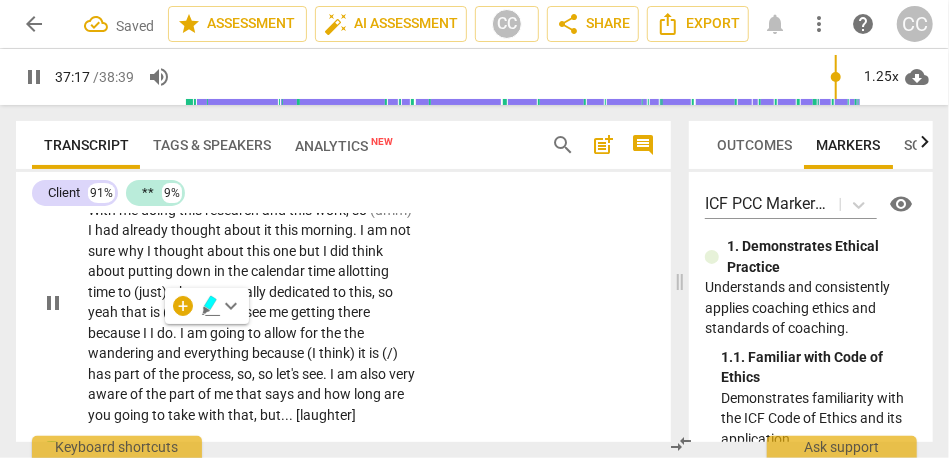 type on "2238" 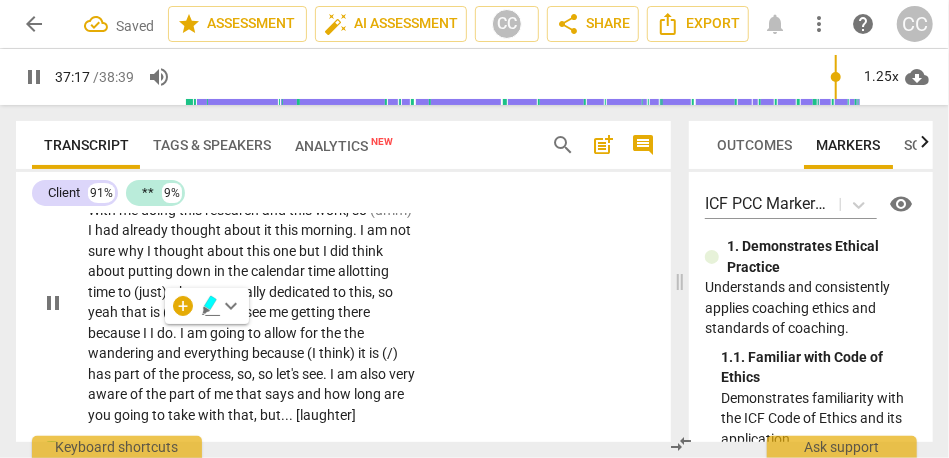 type 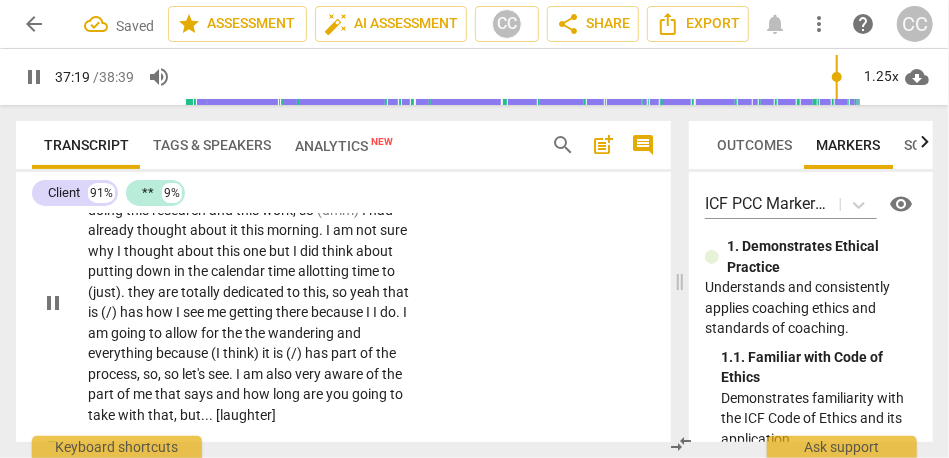 click on "CL play_arrow pause 37:16 + Add competency keyboard_arrow_right I   need   to   get   a   lot   more   regular   with   my .   With   me   doing   this   research   and   this   work ,   so   (umm)   I   had   already   thought   about   it   this   morning .   I   am   not   sure   why   I   thought   about   this   one   but   I   did   think   about   putting   down   in   the   calendar   time   allotting   time   to   (just) .   they   are   totally   dedicated   to   this ,   so   yeah   that   is   (/)   has   how   I   see   me   getting   there   because   I   I   do .   I   am   going   to   allow   for   the   the   wandering   and   everything   because   (I   think)   it   is   (/)   has   part   of   the   process ,   so ,   so   let's   see .   I   am   also   very   aware   of   the   part   of   me   that   says   and   how   long   are   you   going   to   take   with   that ,   but . . .   [laughter]" at bounding box center (343, 285) 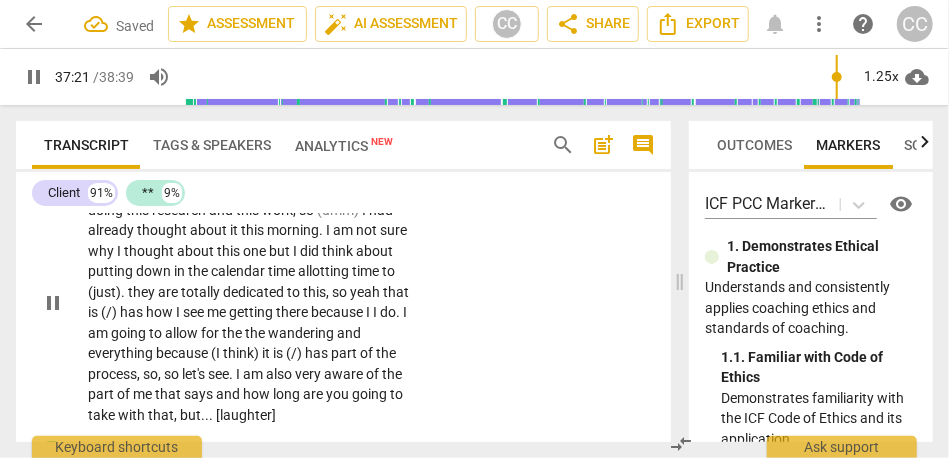 click on "With" at bounding box center (349, 189) 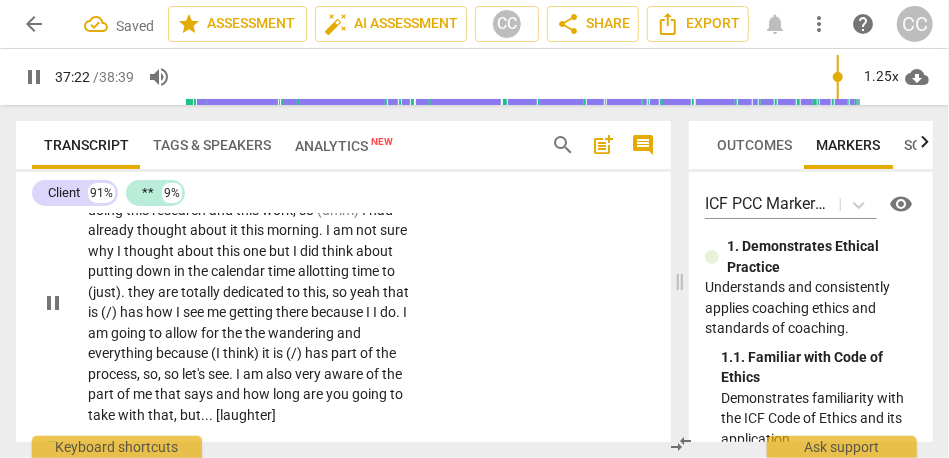 click on "lot" at bounding box center (187, 189) 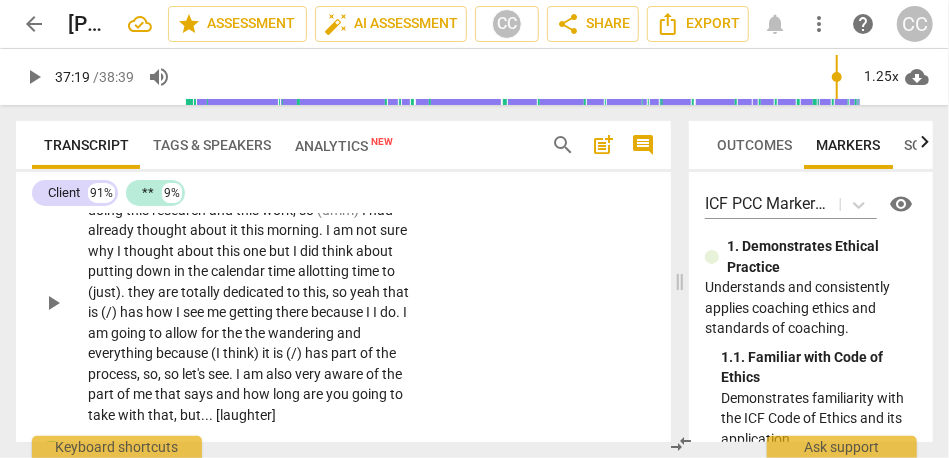 click on "get" at bounding box center (155, 189) 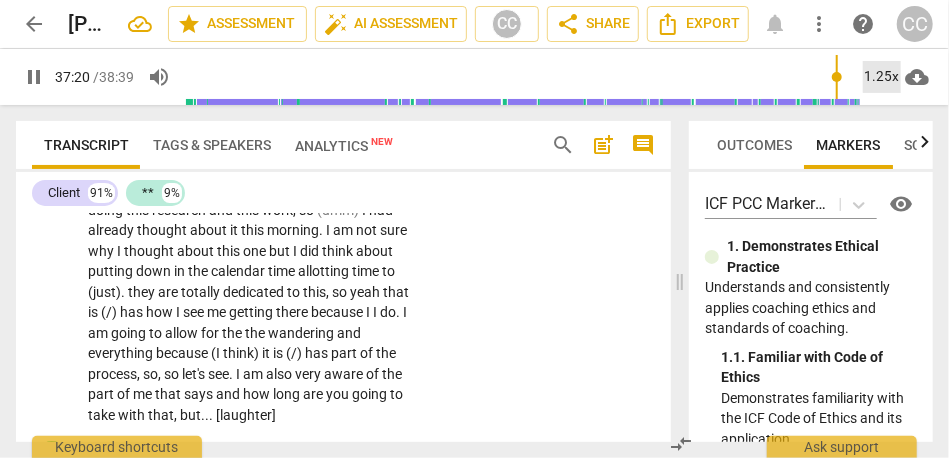 click on "1.25x" at bounding box center [882, 77] 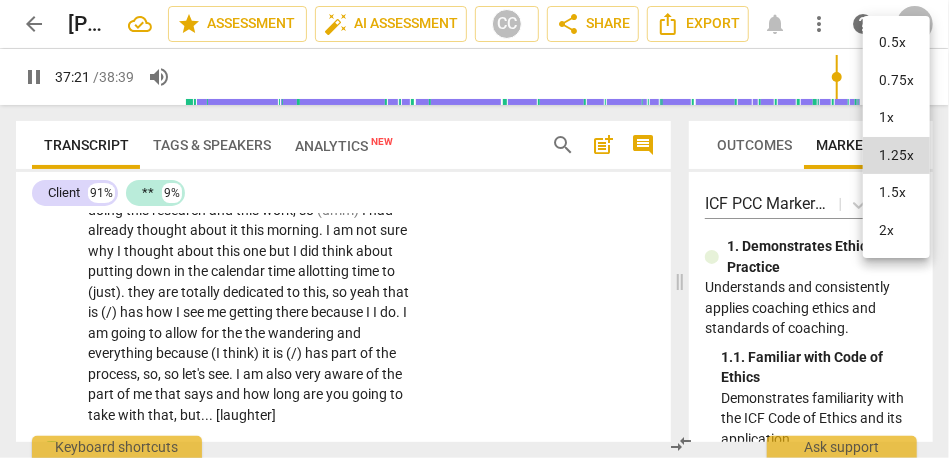 type on "2241" 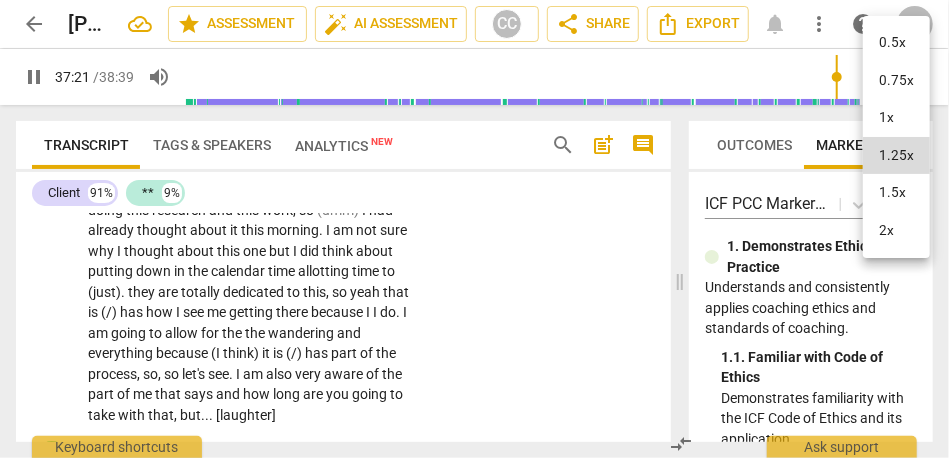type 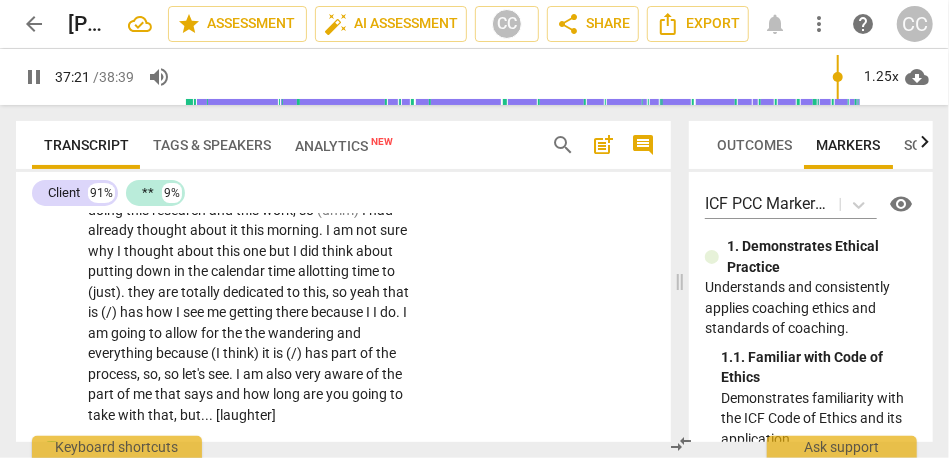 click at bounding box center (474, 229) 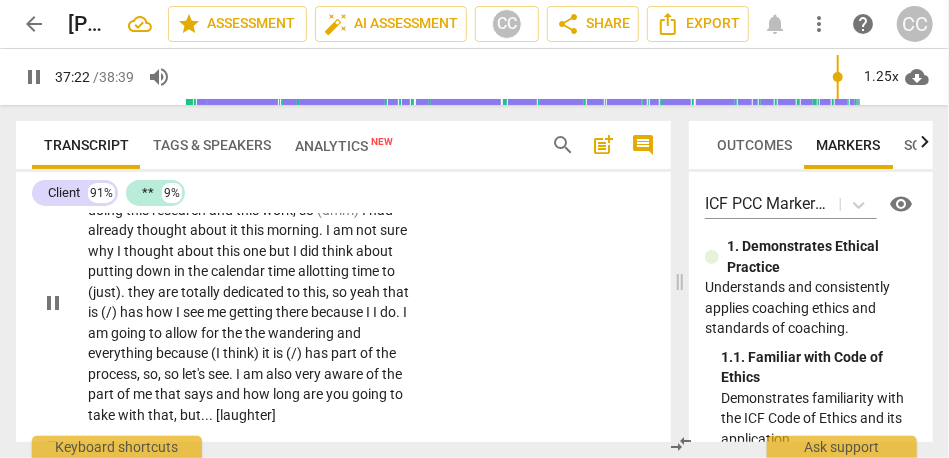 click on "more" at bounding box center [214, 189] 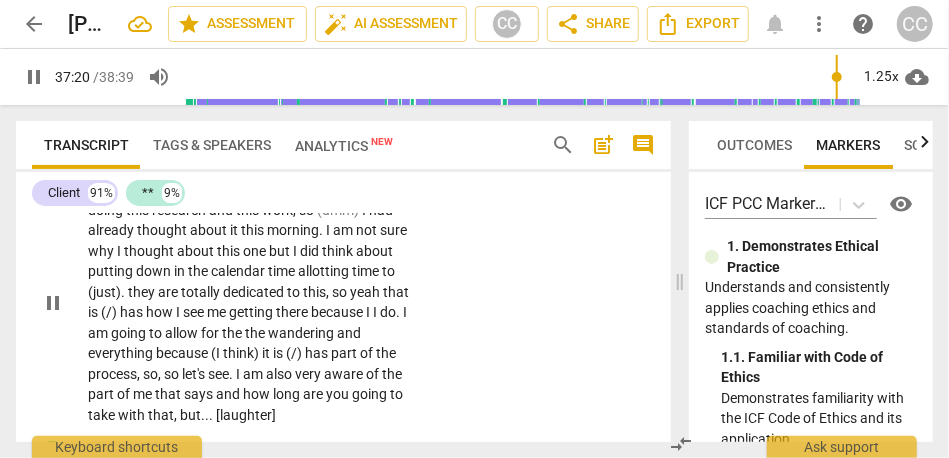 click on "more" at bounding box center (214, 189) 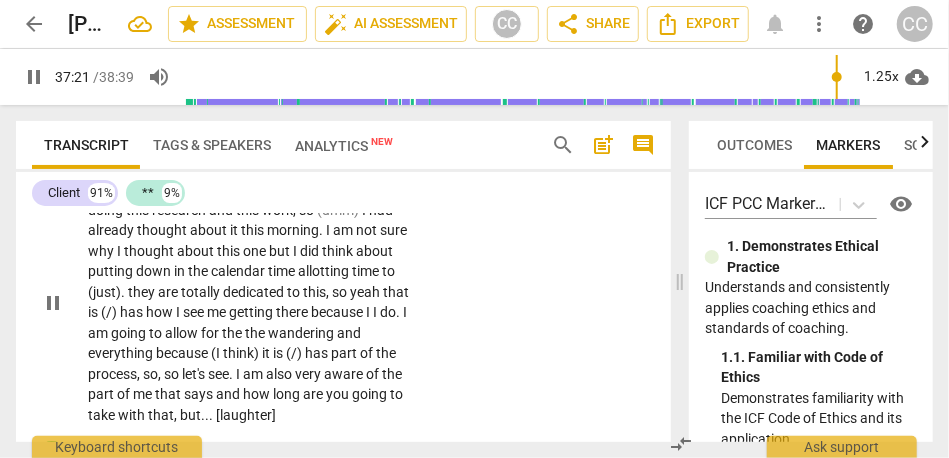 click on "more" at bounding box center (214, 189) 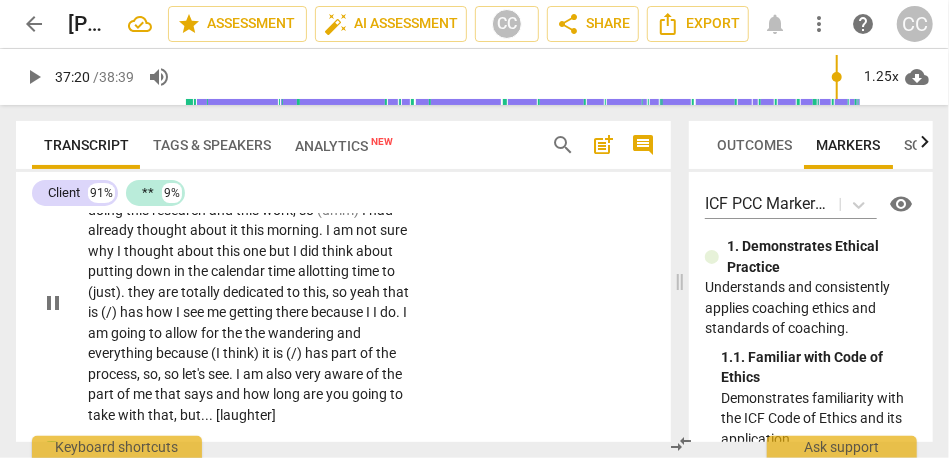 click on "with" at bounding box center [294, 189] 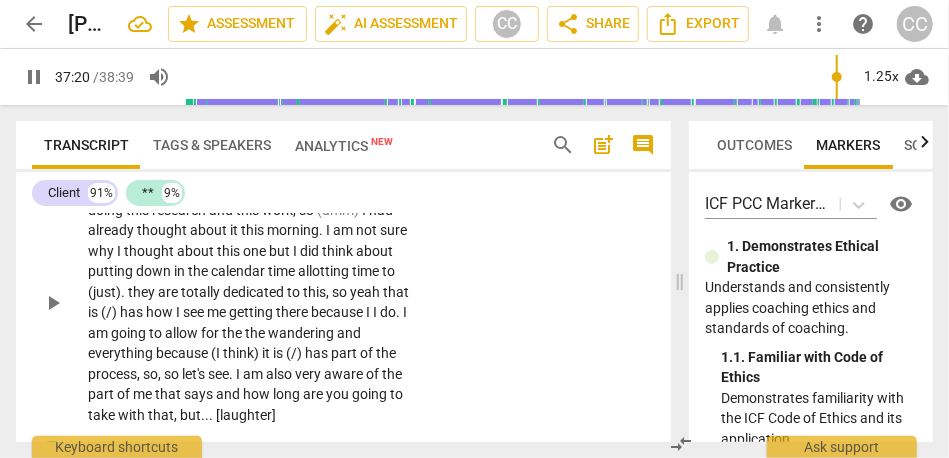 type on "2240" 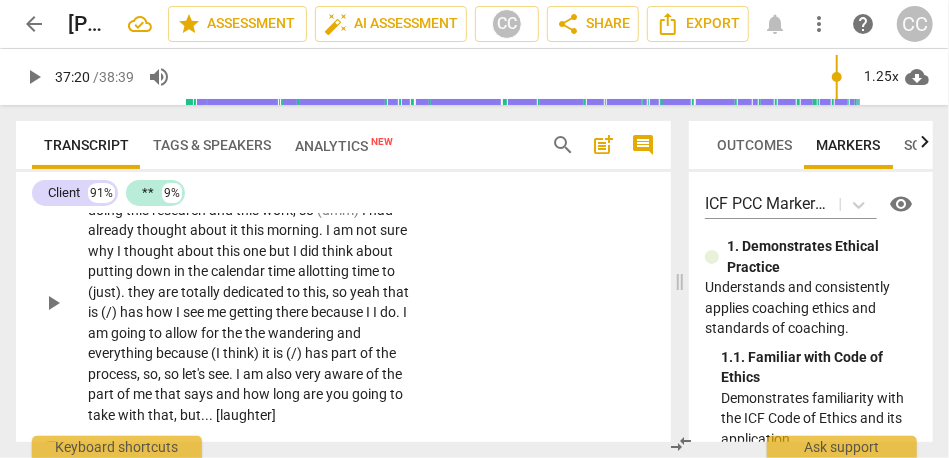 click on "with" at bounding box center [294, 189] 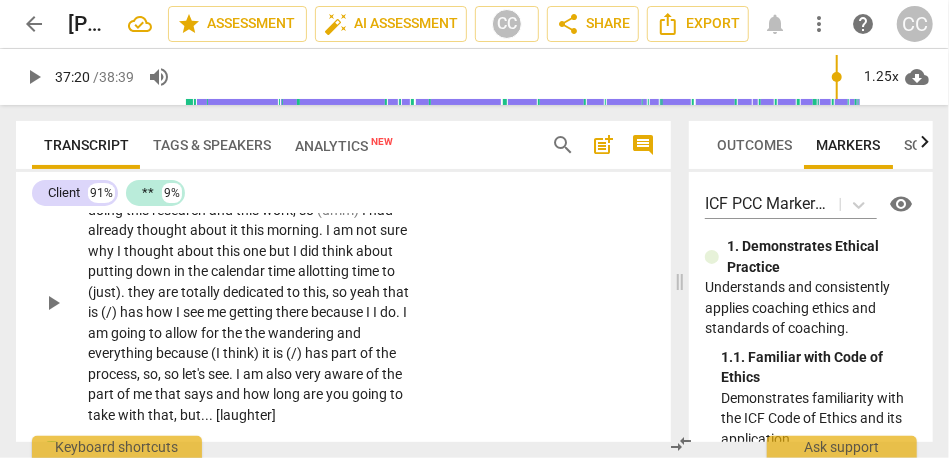 type 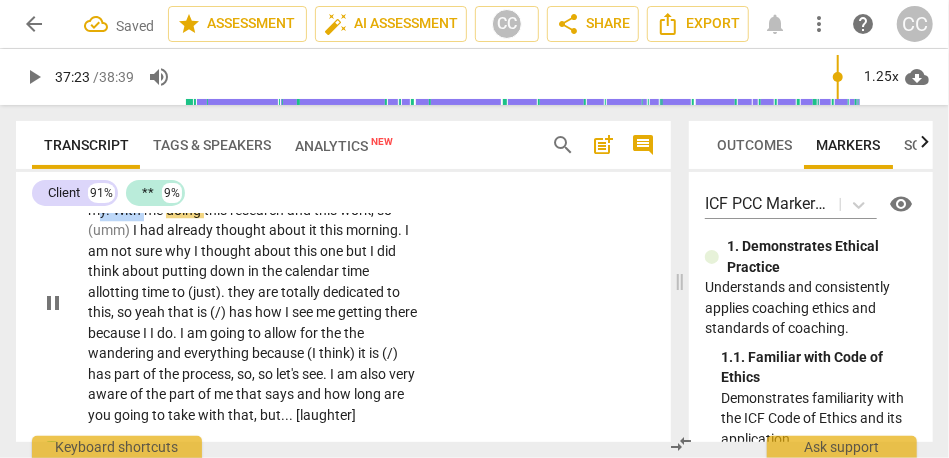 drag, startPoint x: 143, startPoint y: 353, endPoint x: 101, endPoint y: 352, distance: 42.0119 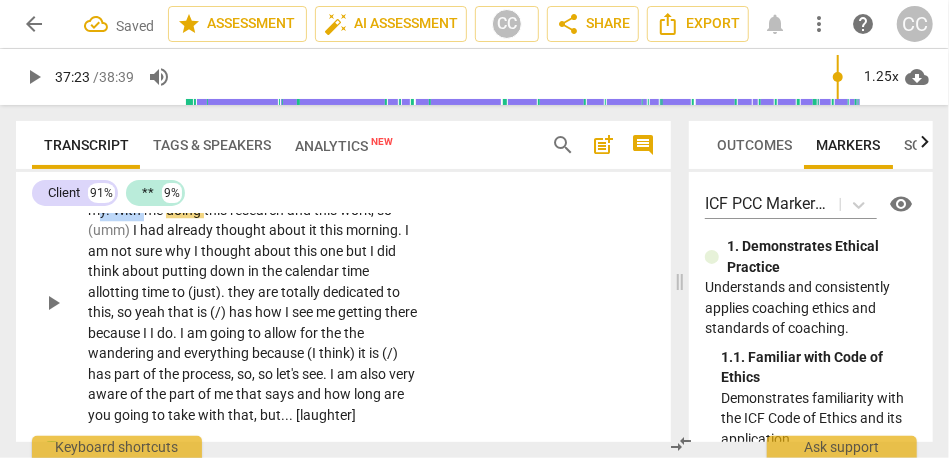 click on "I   need   to   get   a   lot   more   regular   with {37:20 "hmm"}   my .   With   me   doing   this   research   and   this   work ,   so   (umm)   I   had   already   thought   about   it   this   morning .   I   am   not   sure   why   I   thought   about   this   one   but   I   did   think   about   putting   down   in   the   calendar   time   allotting   time   to   (just) .   they   are   totally   dedicated   to   this ,   so   yeah   that   is   (/)   has   how   I   see   me   getting   there   because   I   I   do .   I   am   going   to   allow   for   the   the   wandering   and   everything   because   (I   think)   it   is   (/)   has   part   of   the   process ,   so ,   so   let's   see .   I   am   also   very   aware   of   the   part   of   me   that   says   and   how   long   are   you   going   to   take   with   that ,   but . . .   [laughter]" at bounding box center [253, 302] 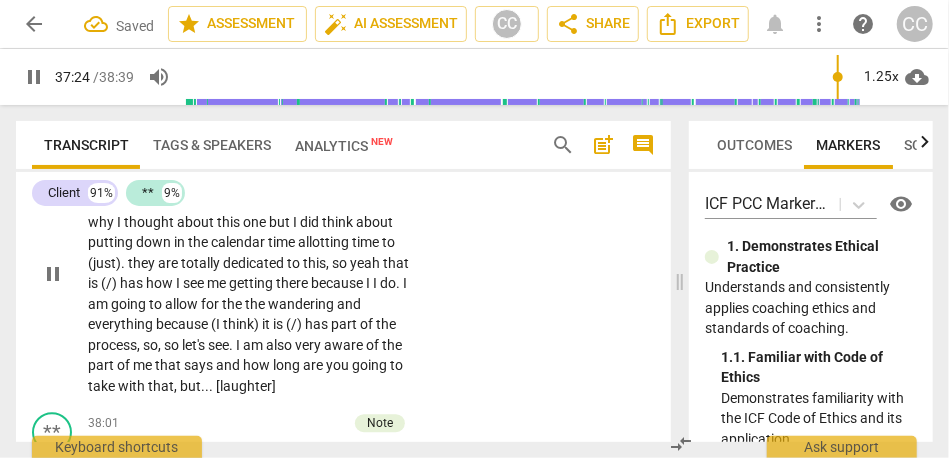 scroll, scrollTop: 13578, scrollLeft: 0, axis: vertical 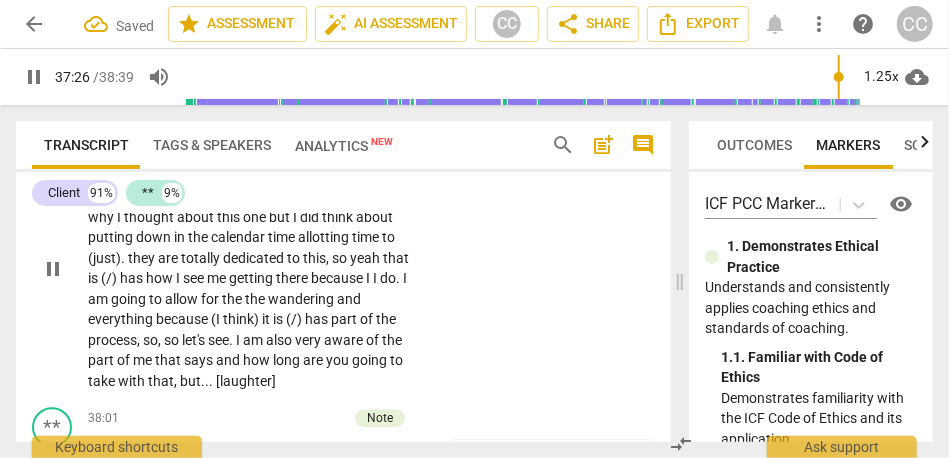 click on "I" at bounding box center (365, 176) 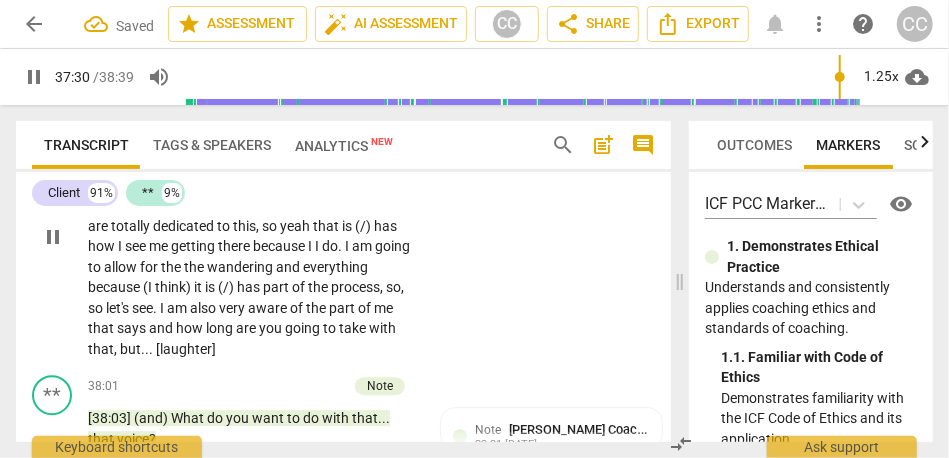 scroll, scrollTop: 13611, scrollLeft: 0, axis: vertical 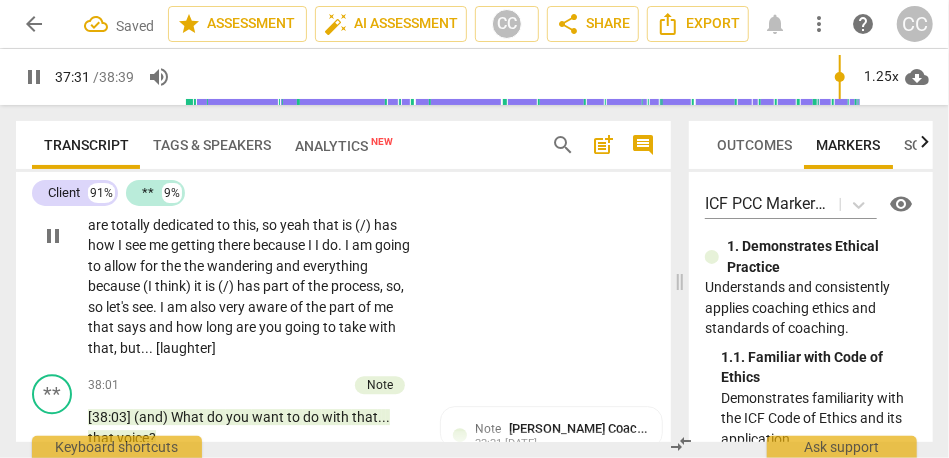 click on "but" at bounding box center [245, 184] 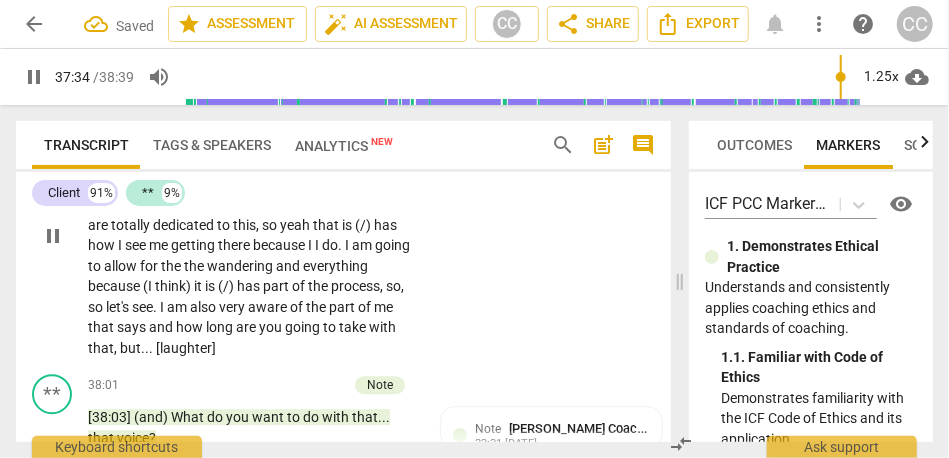 scroll, scrollTop: 13635, scrollLeft: 0, axis: vertical 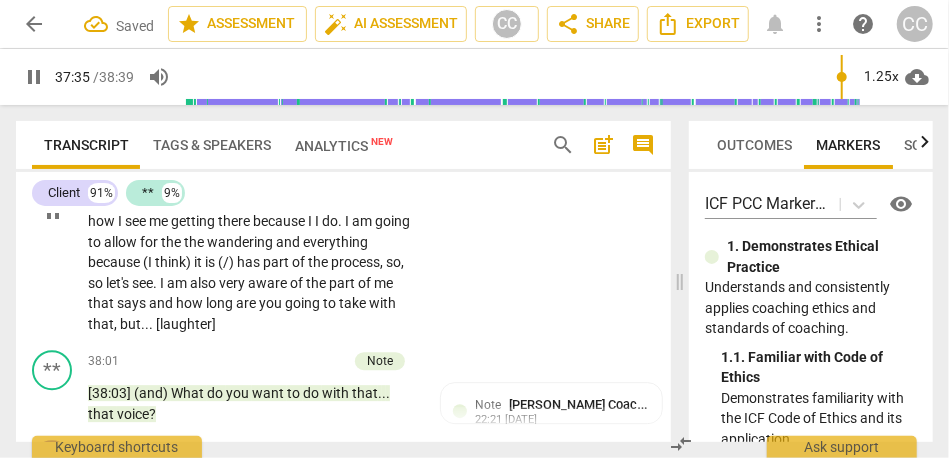 click on "time" at bounding box center (235, 180) 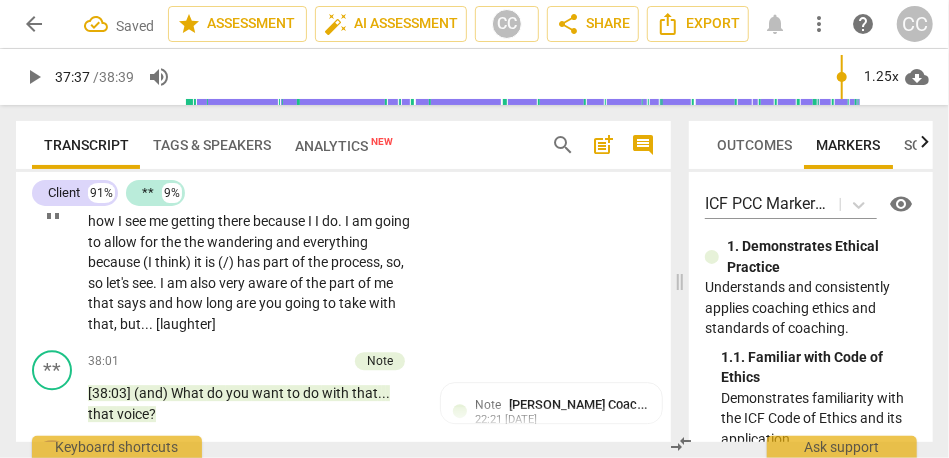 click on "allotting" at bounding box center [277, 180] 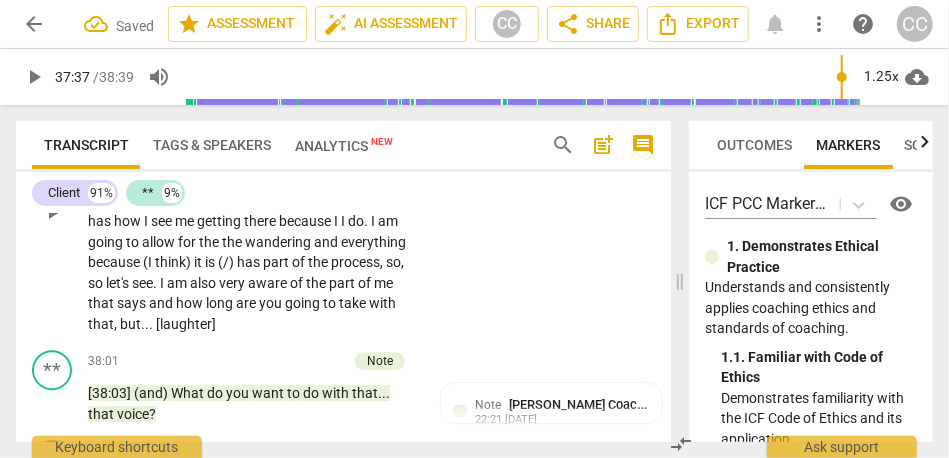 click on "allotting" at bounding box center [286, 180] 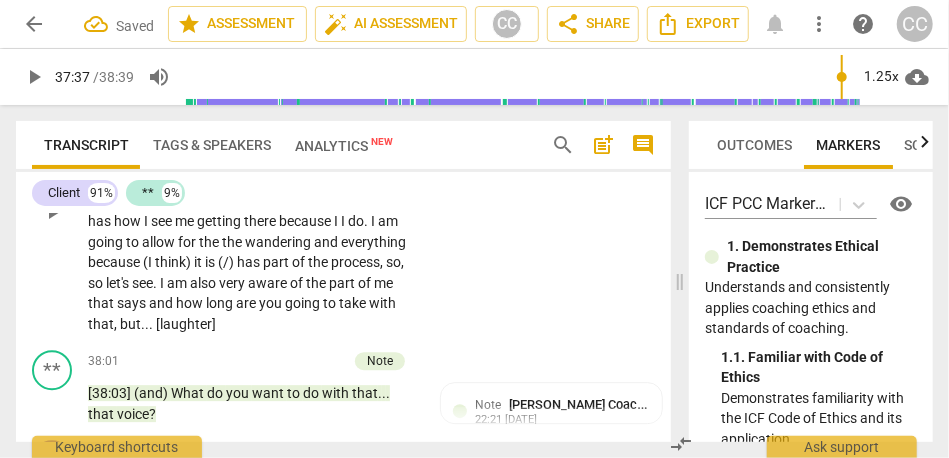 click on "allotting" at bounding box center (286, 180) 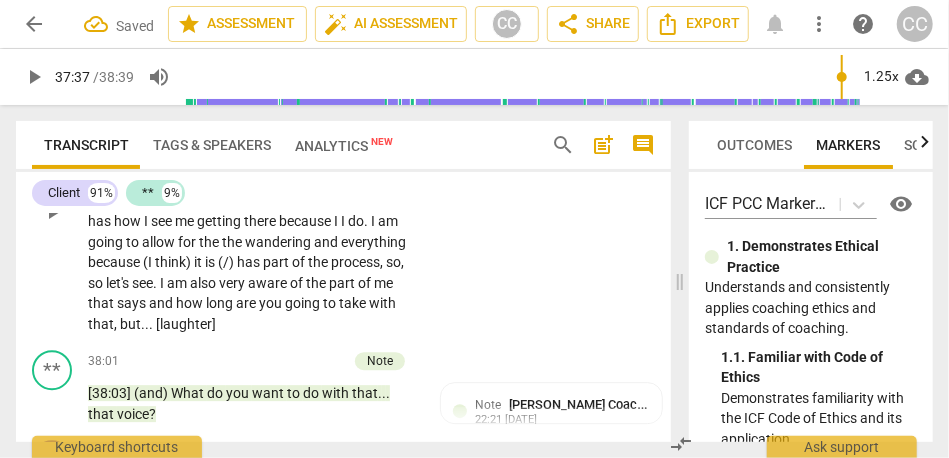 click on "allotting" at bounding box center (286, 180) 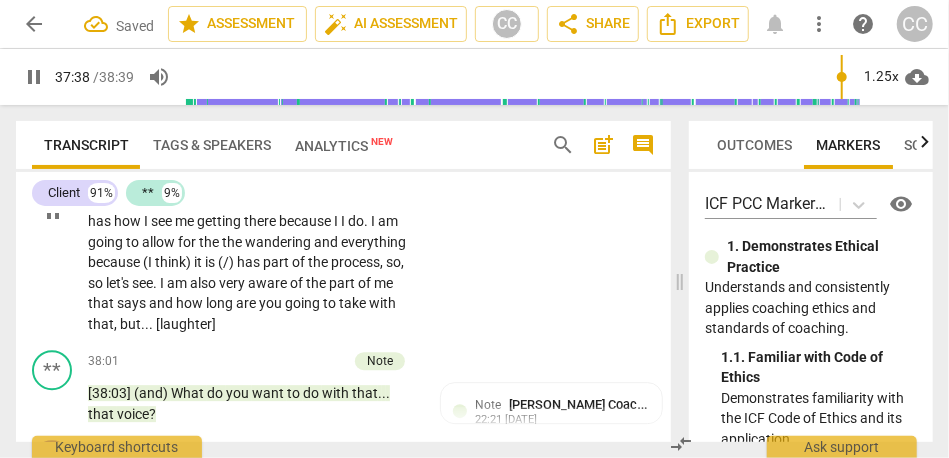 click on "they" at bounding box center (103, 201) 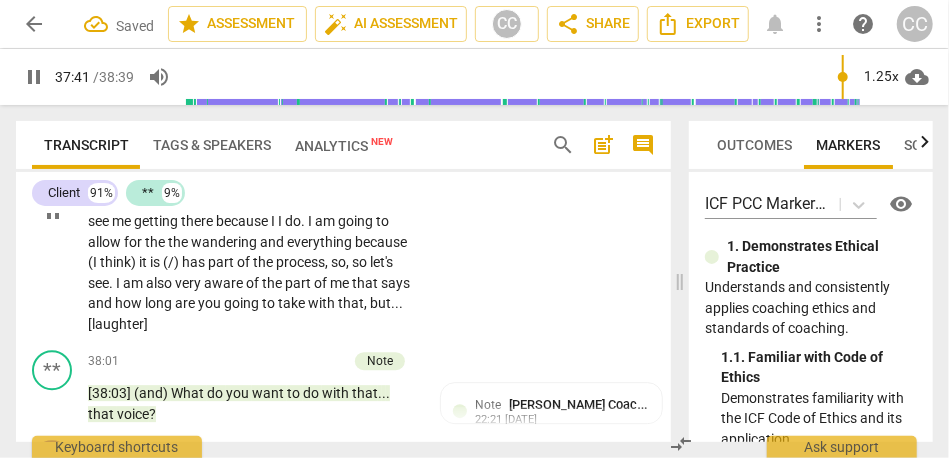 click on "this" at bounding box center (221, 201) 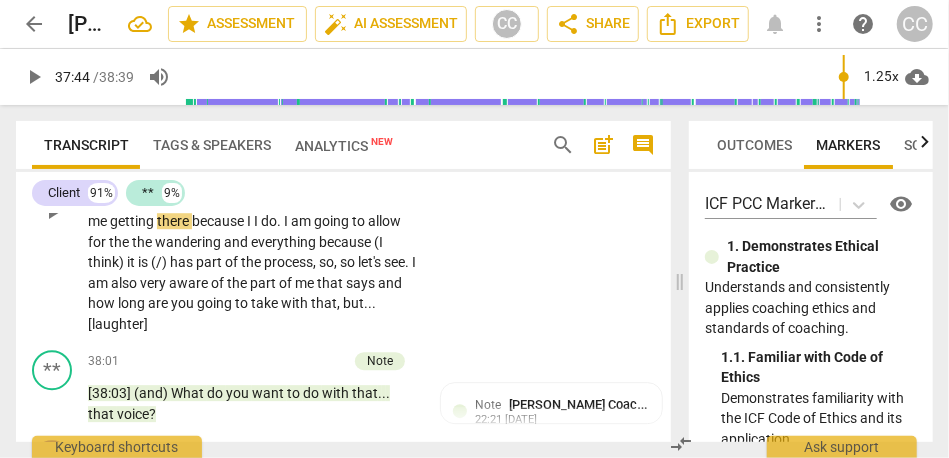click on "that" at bounding box center [285, 201] 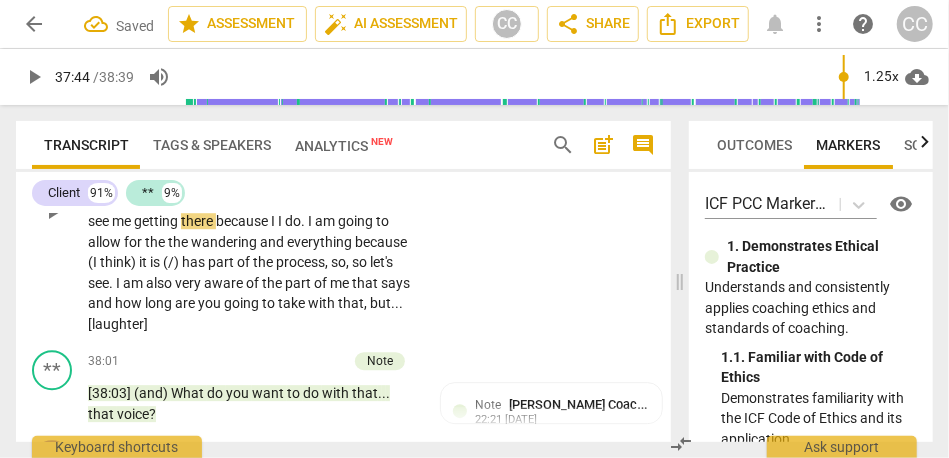 click on "That" at bounding box center (289, 201) 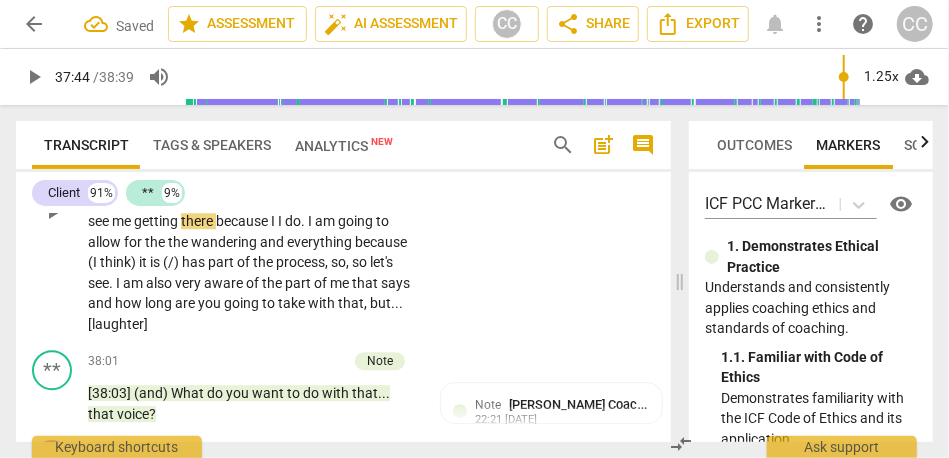 click on "That" at bounding box center [289, 201] 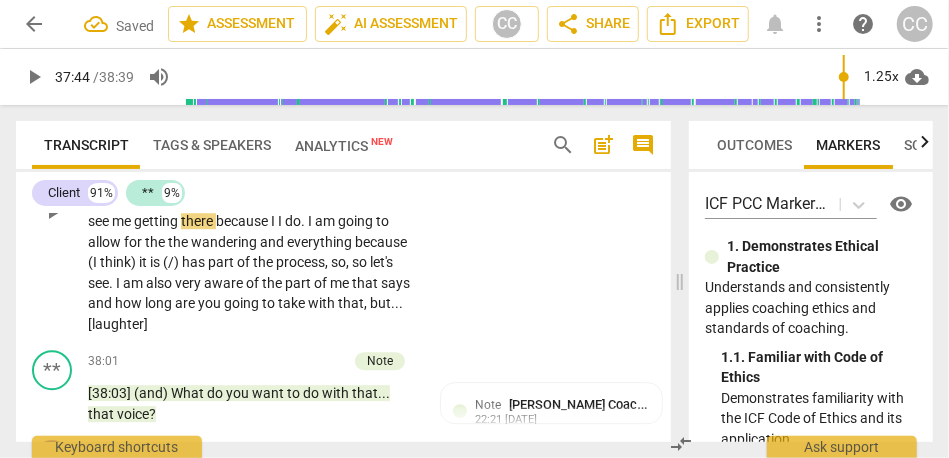 click on "how" at bounding box center (377, 201) 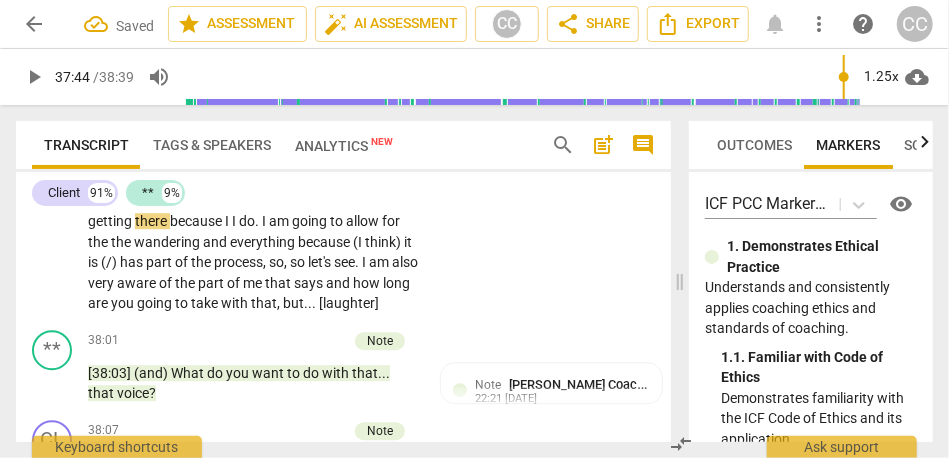 click on "how" at bounding box center [329, 201] 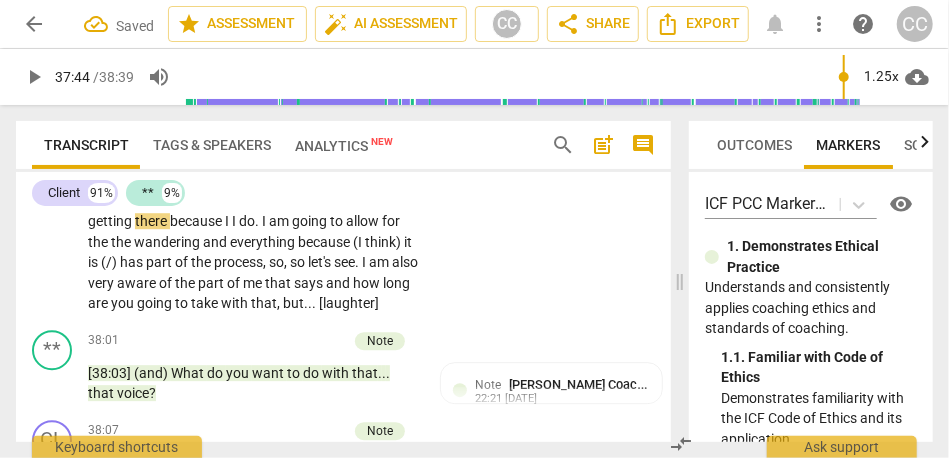 click on "how" at bounding box center [329, 201] 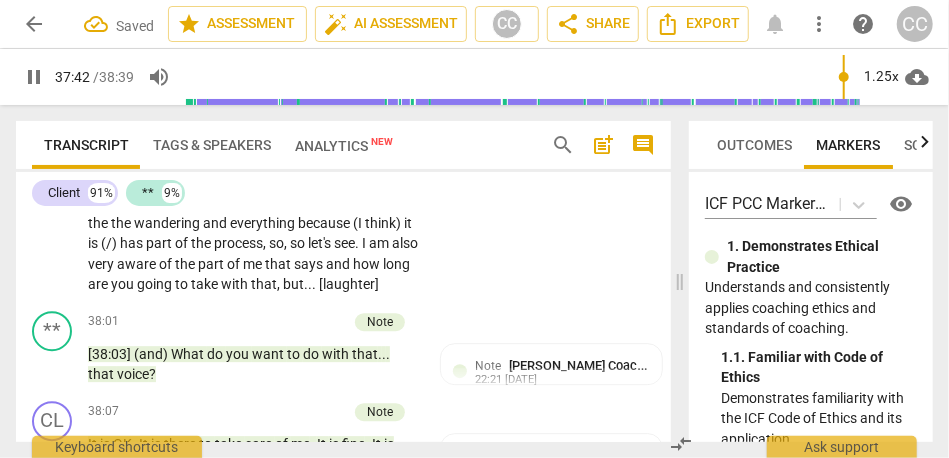 scroll, scrollTop: 13670, scrollLeft: 0, axis: vertical 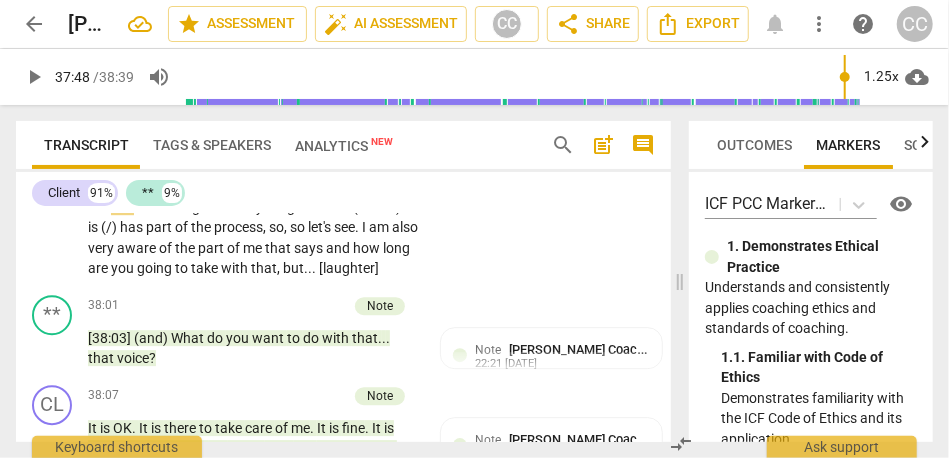 drag, startPoint x: 363, startPoint y: 328, endPoint x: 321, endPoint y: 325, distance: 42.107006 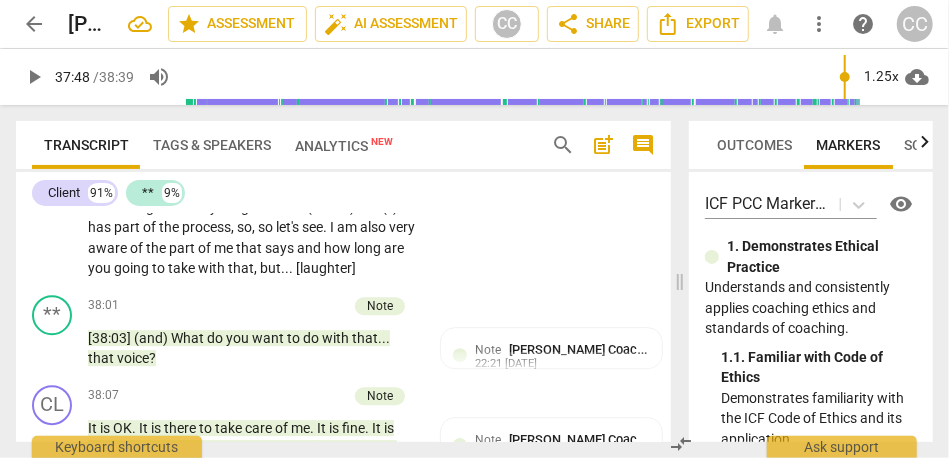 click on "because" at bounding box center [196, 186] 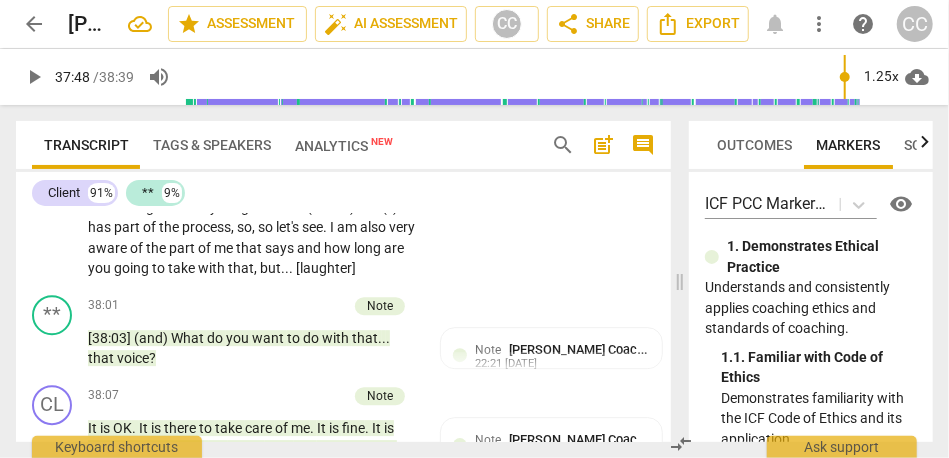click on "because" at bounding box center [196, 186] 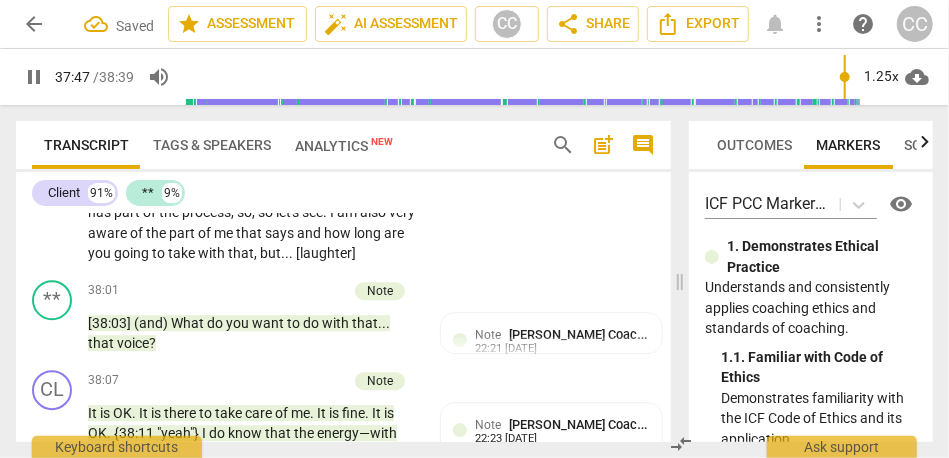 scroll, scrollTop: 13686, scrollLeft: 0, axis: vertical 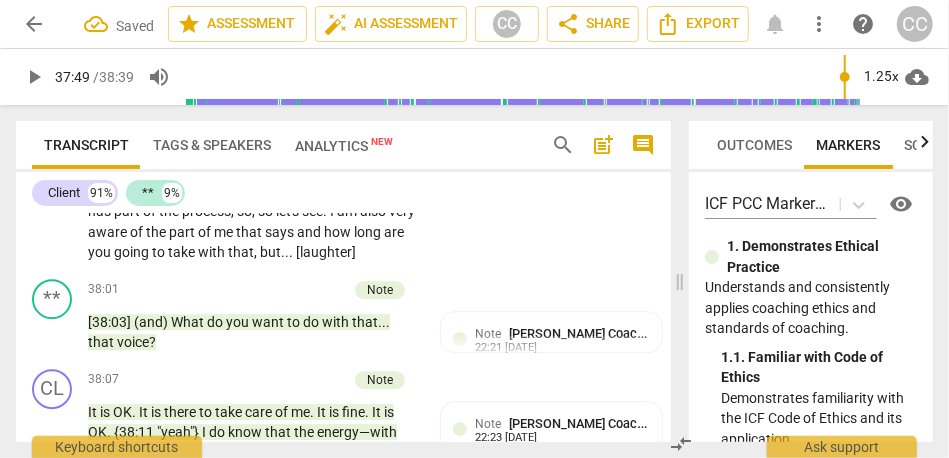 drag, startPoint x: 193, startPoint y: 333, endPoint x: 201, endPoint y: 299, distance: 34.928497 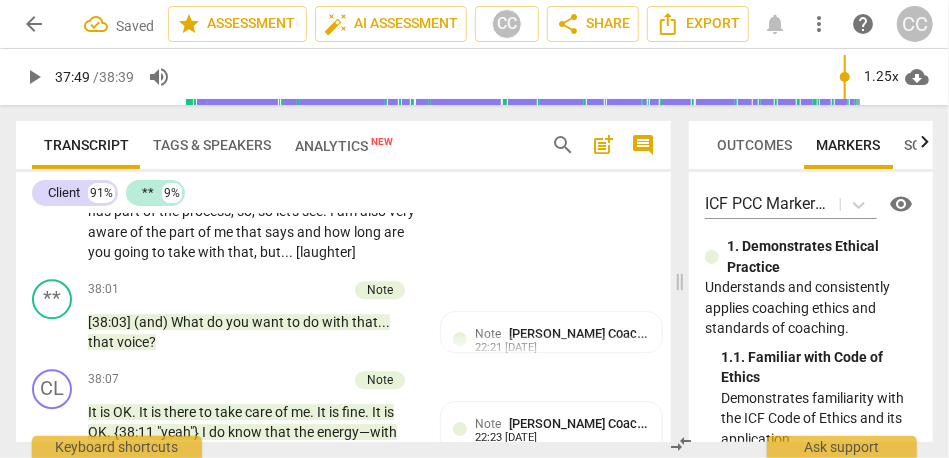 click on "wandering" at bounding box center [122, 191] 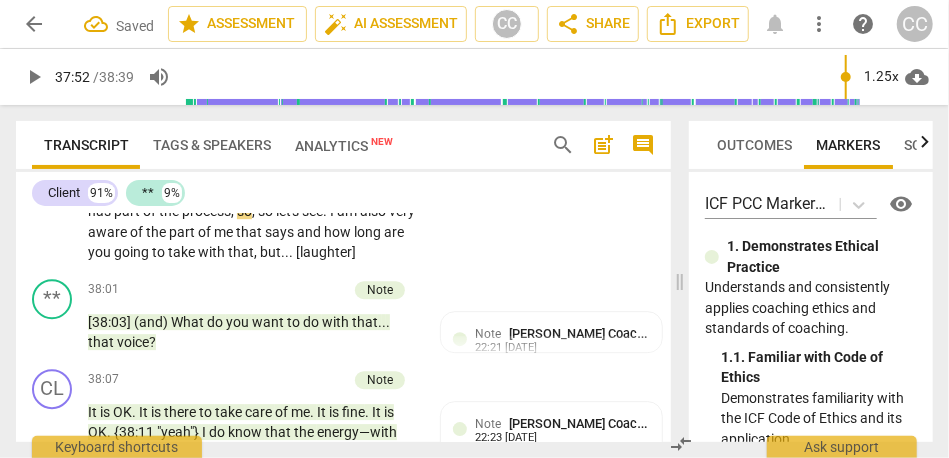 click on "everything" at bounding box center [218, 191] 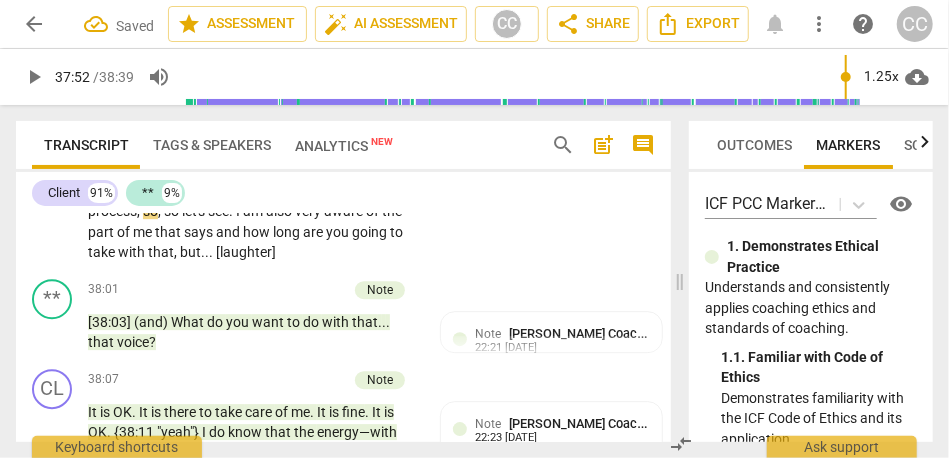 drag, startPoint x: 361, startPoint y: 330, endPoint x: 423, endPoint y: 329, distance: 62.008064 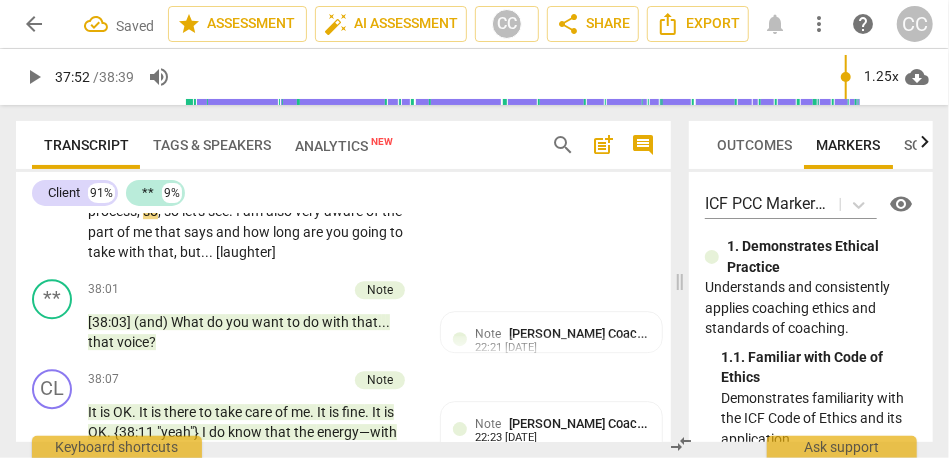 click on "I   need   to   get   a   lot   more   regular   with {37:20 "hmm"}  me   doing   this   research   and   this   work.  I  had   already   thought   about   it   this   morning .   I   am   not   sure   why   I   thought   about   this   one,  but   I   did   think   about   putting   down   in   the   calendar   time— allotting  time.  They  are   totally   dedicated   to   this. Y eah.  That  is  how   I   see   me   getting   there,  because  I   am   going   to   allow   for   the   wandering   and   everything. I t   is   (/)   has   part   of   the   process ,   so ,   so   let's   see .   I   am   also   very   aware   of   the   part   of   me   that   says   and   how   long   are   you   going   to   take   with   that ,   but . . .   [laughter]" at bounding box center (259, 150) 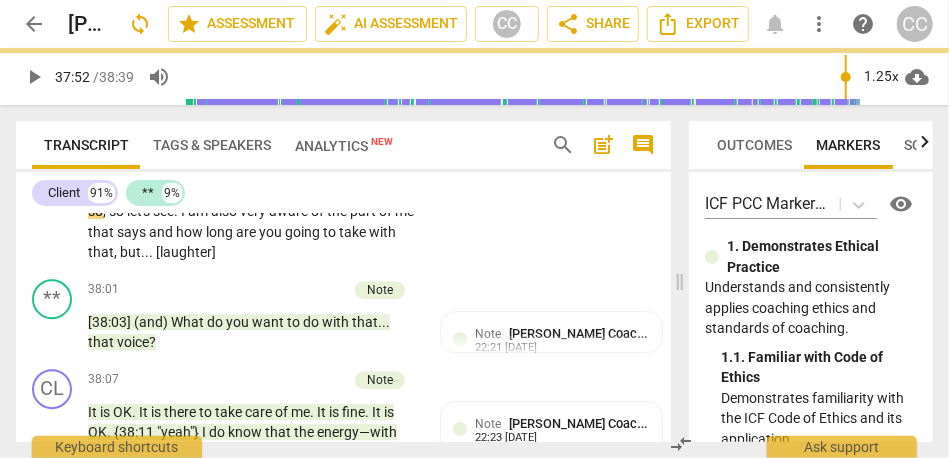click on "CL play_arrow pause 37:17 + Add competency keyboard_arrow_right I   need   to   get   a   lot   more   regular   with {37:20 "hmm"}  me   doing   this   research   and   this   work.  I  had   already   thought   about   it   this   morning .   I   am   not   sure   why   I   thought   about   this   one,  but   I   did   think   about   putting   down   in   the   calendar   time— allotting  time.  They  are   totally   dedicated   to   this. Y eah.  That  is  how   I   see   me   getting   there,  because  I   am   going   to   allow   for   the   wandering   and   everything. I t   is     part   of   the   process ,   so ,   so   let's   see .   I   am   also   very   aware   of   the   part   of   me   that   says   and   how   long   are   you   going   to   take   with   that ,   but . . .   [laughter]" at bounding box center (343, 133) 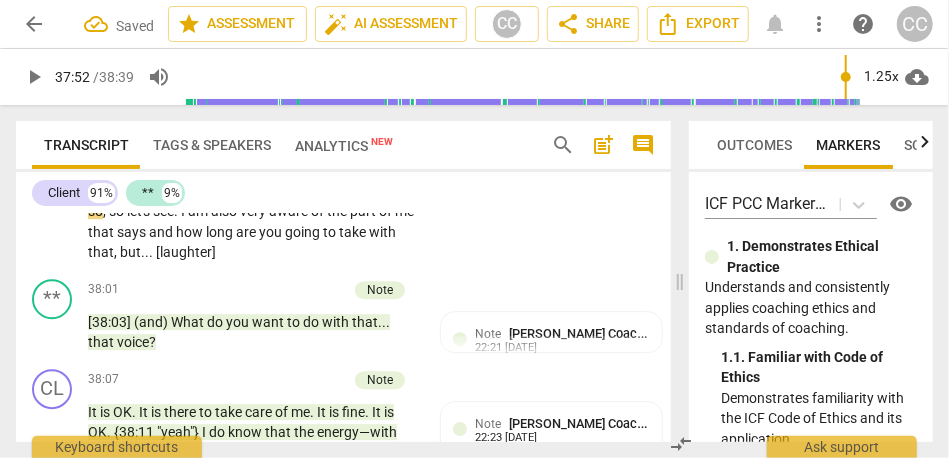 click on "part" at bounding box center (295, 191) 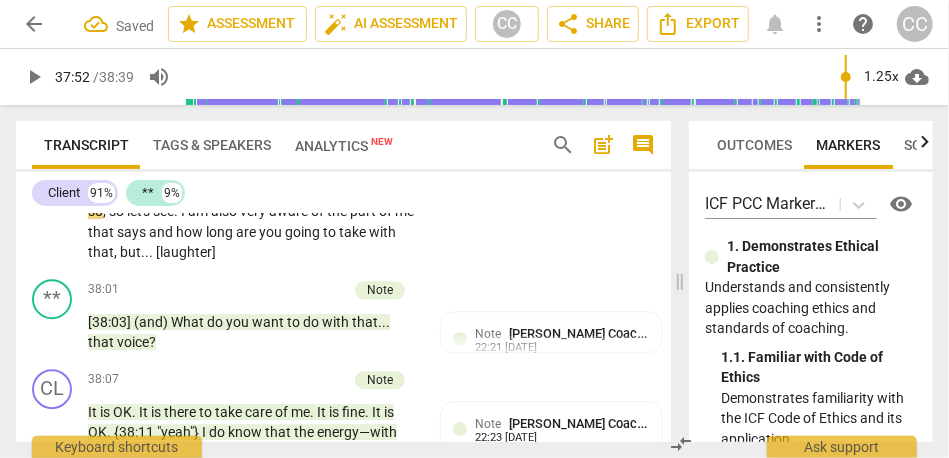 click on "part" at bounding box center (295, 191) 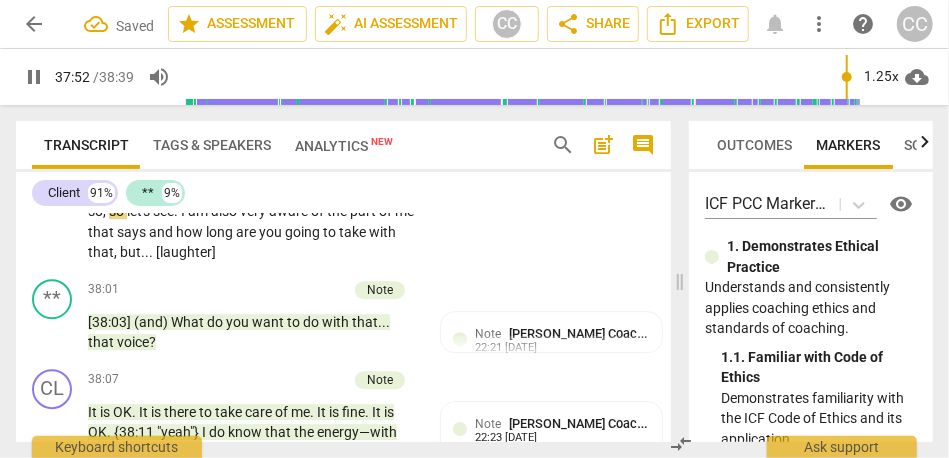 click on "so" at bounding box center (118, 211) 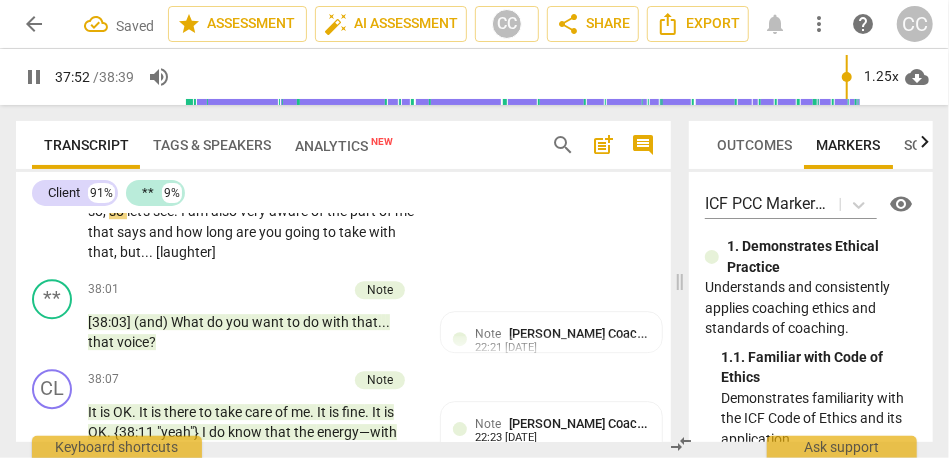 type on "2273" 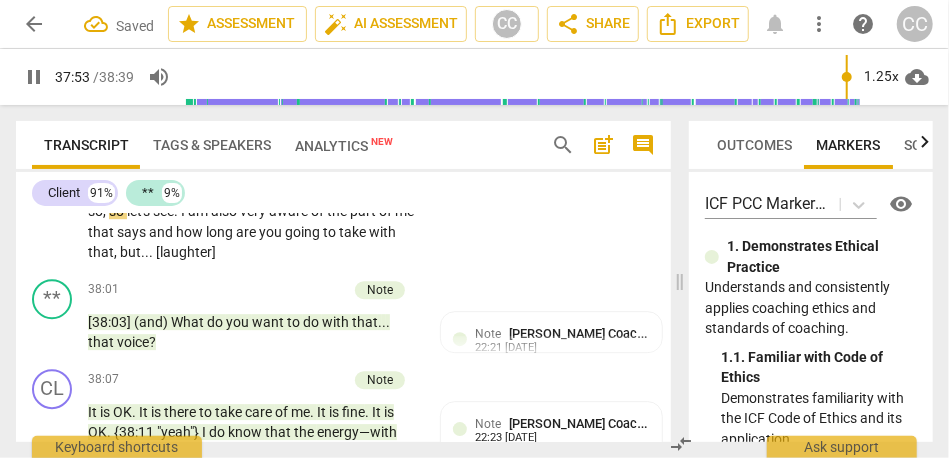 type 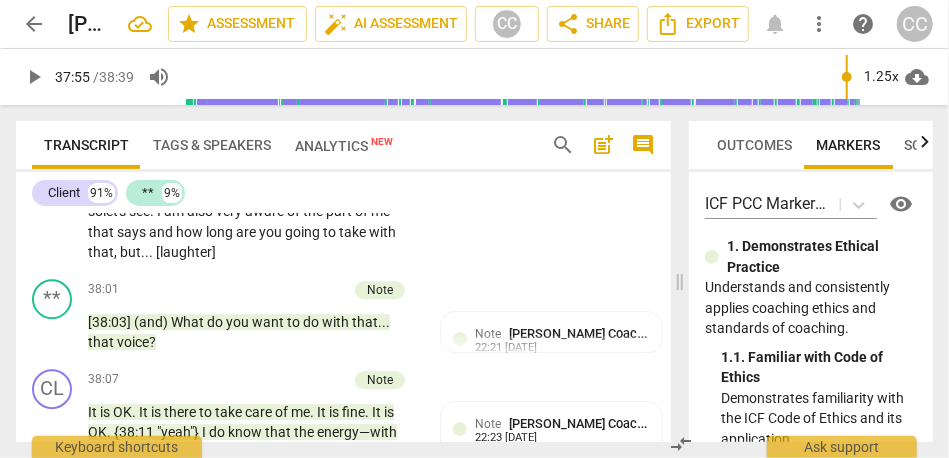 click on "so" at bounding box center [95, 211] 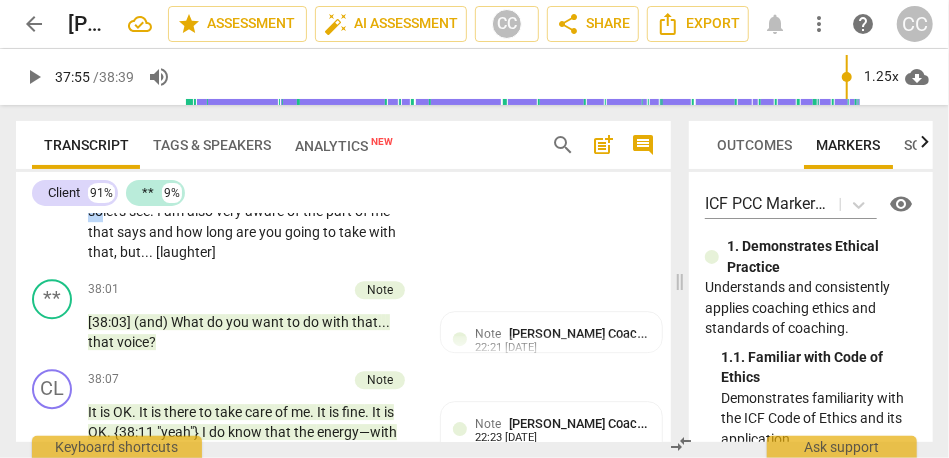 click on "so" at bounding box center [95, 211] 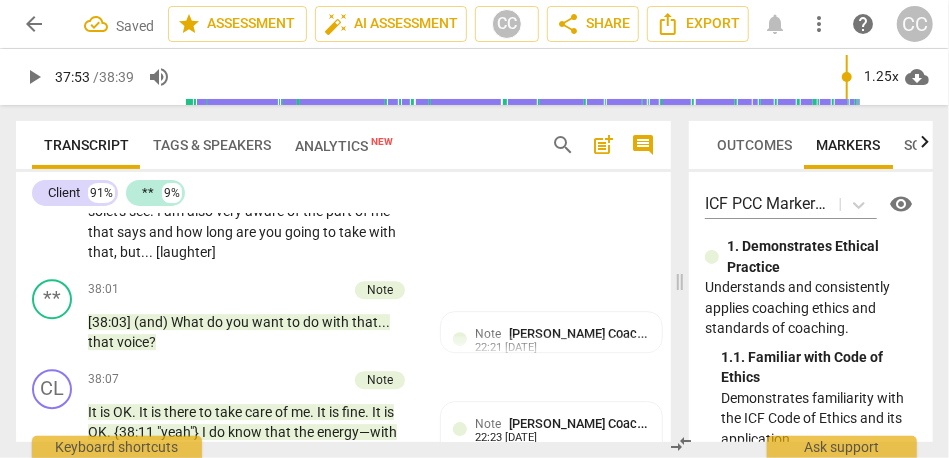 click on "so" at bounding box center (95, 211) 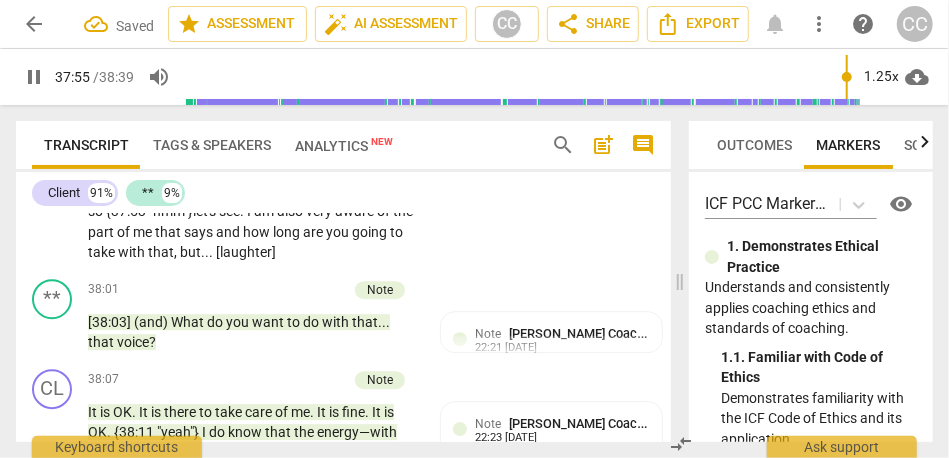 click on "I" at bounding box center (250, 211) 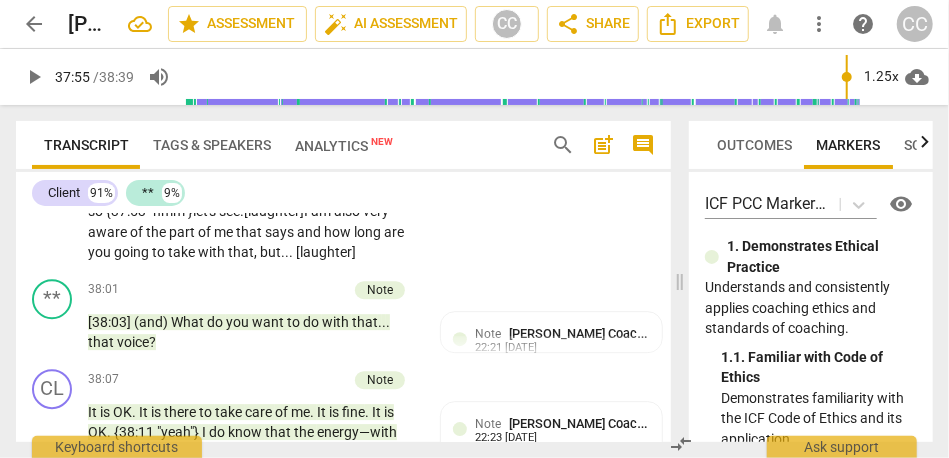 click on "let's" at bounding box center (206, 211) 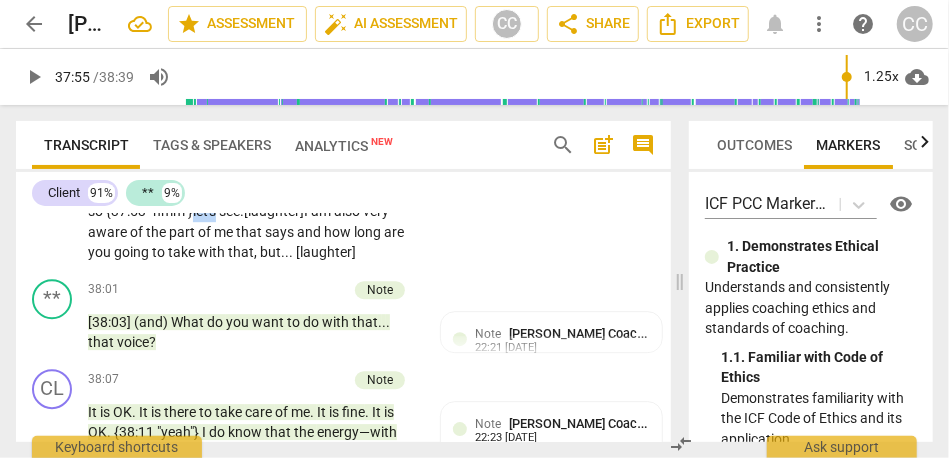 click on "let's" at bounding box center (206, 211) 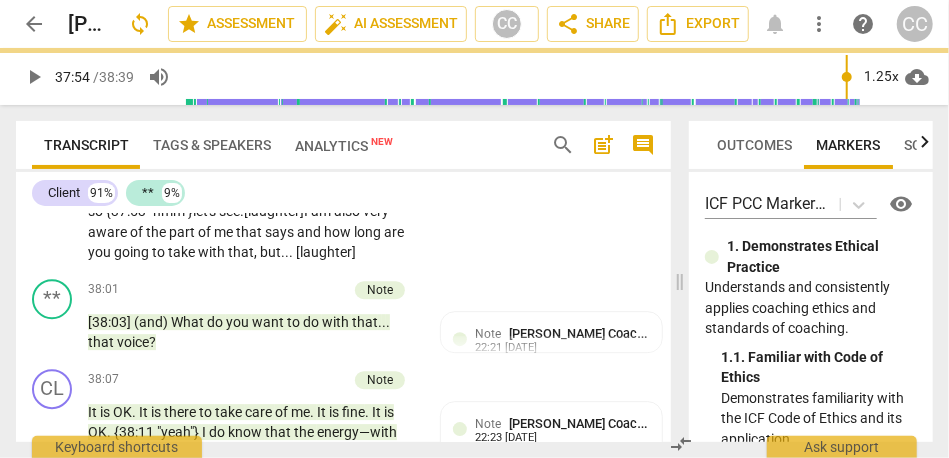 click on ".  [laughter]" at bounding box center [272, 211] 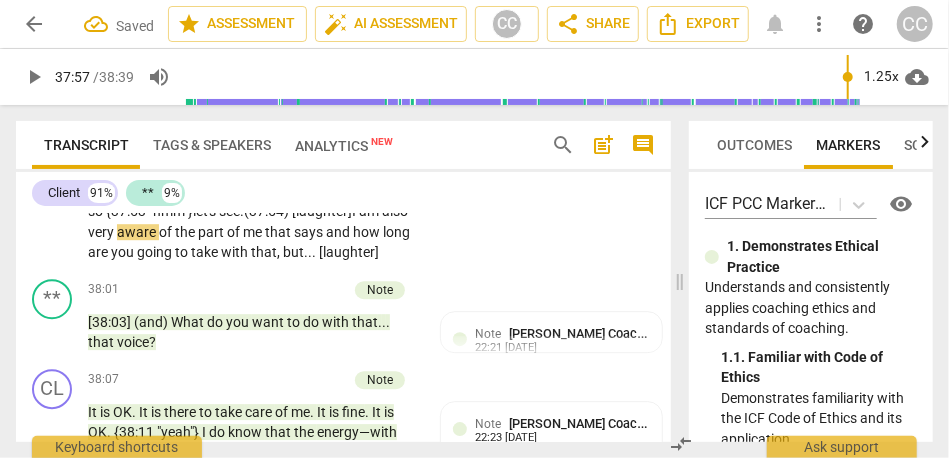 click on "I" at bounding box center (355, 211) 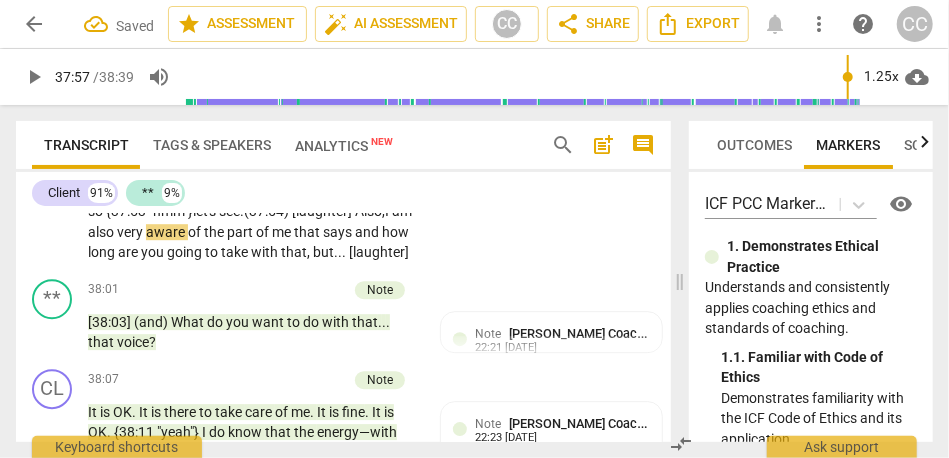 click on "very" at bounding box center (131, 232) 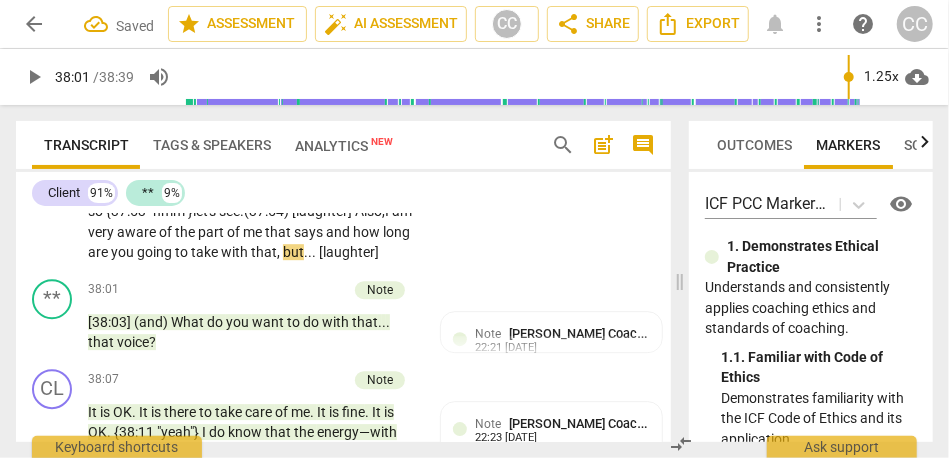 click on "and" at bounding box center [339, 232] 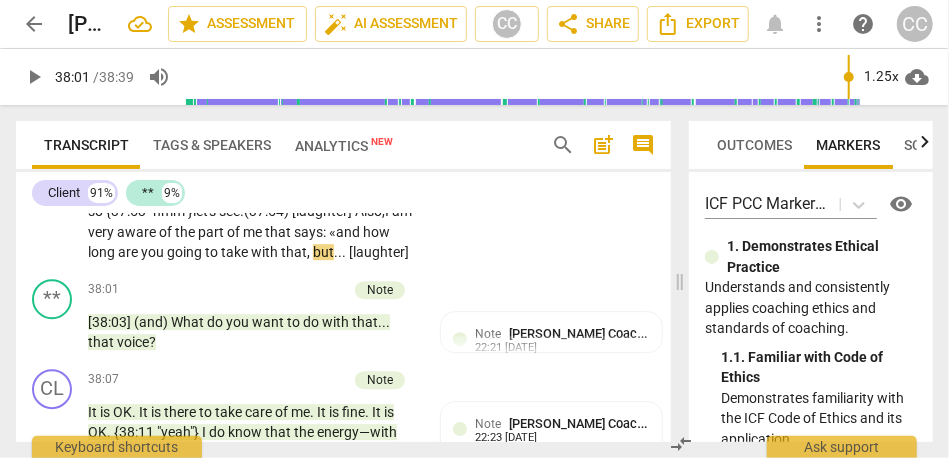 click on "," at bounding box center (310, 252) 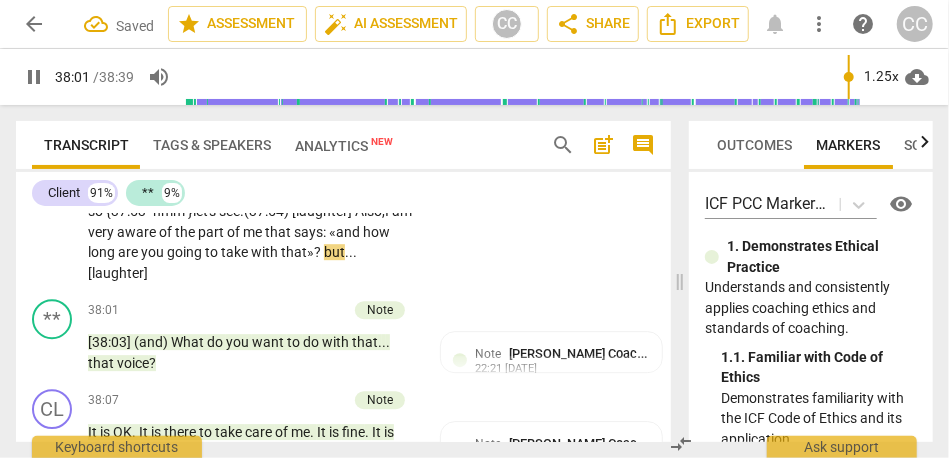 click on "CL play_arrow pause 00:00 + Add competency keyboard_arrow_right Now . ** play_arrow pause 00:03 + Add competency keyboard_arrow_right So   [PERSON_NAME]   first   of   all   thank   you   again   for   being   here   and   (uh)   being   in   this   session   (uh)   as   (you   know)   this   is   (umm)   completely   confidential   (umm)   so   I   will   only   be   sharing   this   (Maybe)   with   my   mentor   coach   (Maybe)   with   icf ,   so   it   is   (/)   has   not   something   that   will   be   shared   around   the   social   media .   Is   that   OK   with   you ? CL play_arrow pause 00:29 + Add competency keyboard_arrow_right Yep   that   is   (/)   has   OK . ** play_arrow pause 00:31 + Add competency keyboard_arrow_right I   have   already   sent   you   a   document   explaining   that ,   so   (just)   wondering   what   are   you   coming   in   with   [DATE] ? CL play_arrow pause 00:42 + Add competency keyboard_arrow_right .   I   am   feeling   very   cold .   it   is   (/)   has   freezing" at bounding box center [343, 328] 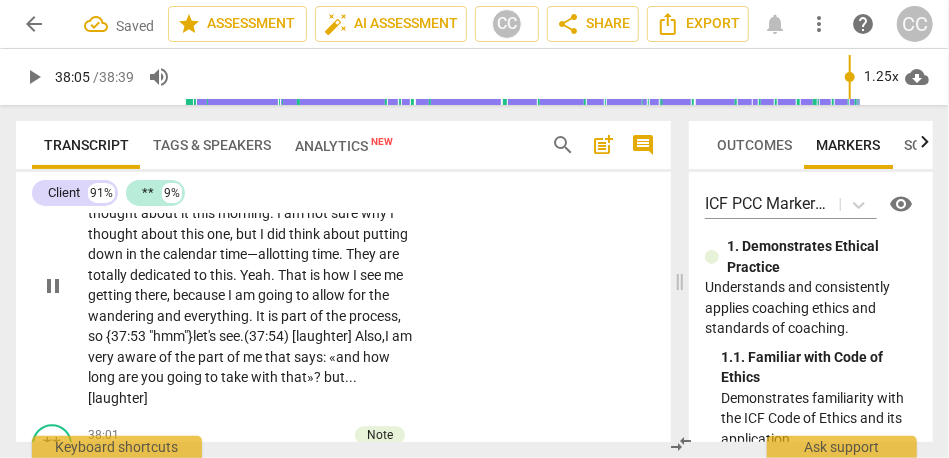 scroll, scrollTop: 13557, scrollLeft: 0, axis: vertical 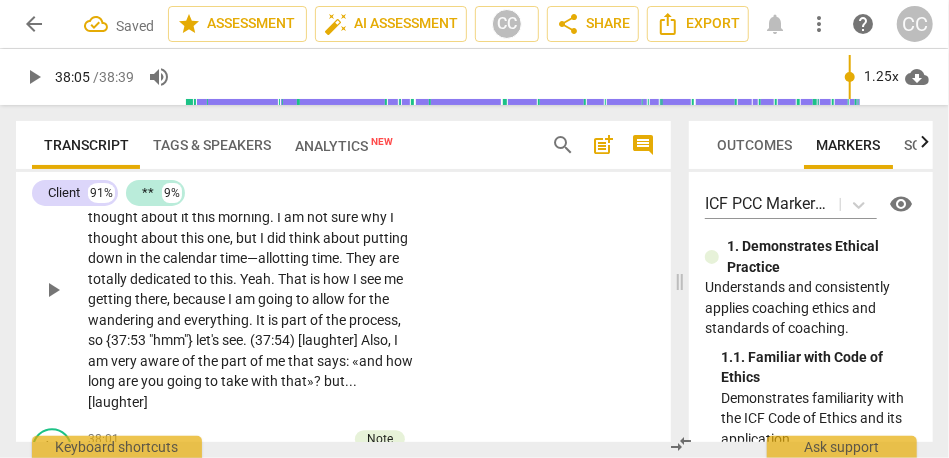 click on "Add competency" at bounding box center [357, 145] 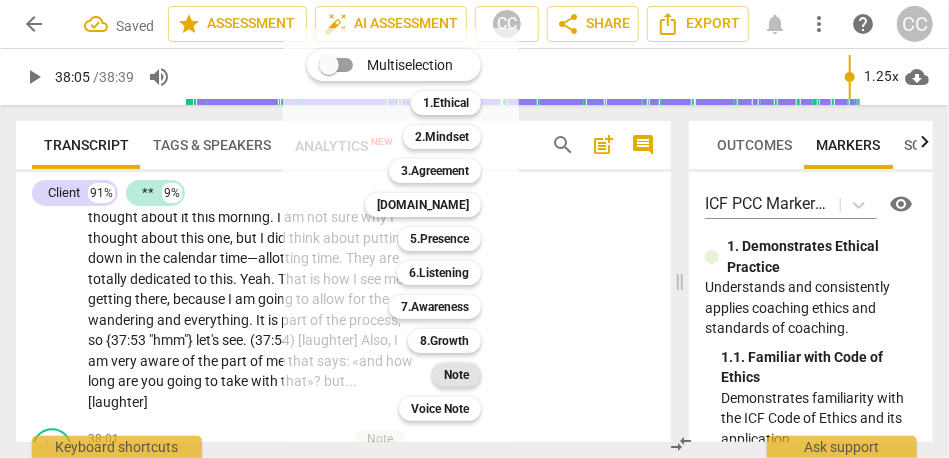 click on "Note" at bounding box center [456, 375] 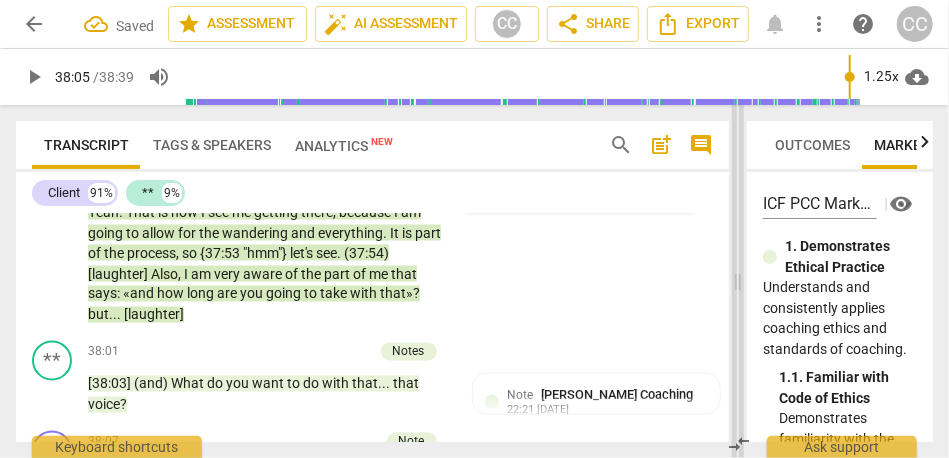 drag, startPoint x: 683, startPoint y: 275, endPoint x: 742, endPoint y: 276, distance: 59.008472 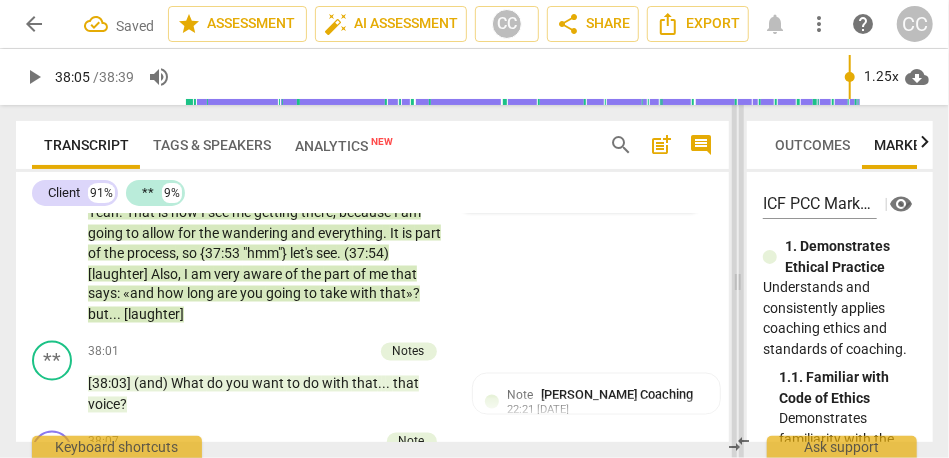 click at bounding box center [738, 281] 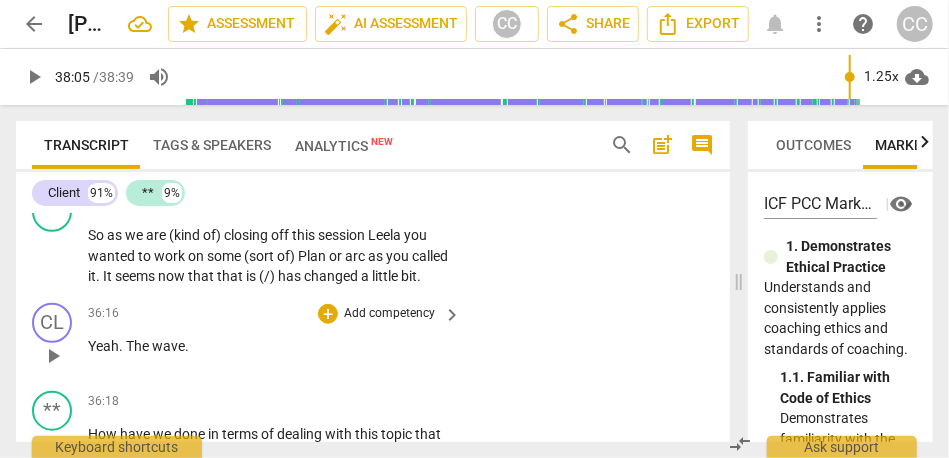 scroll, scrollTop: 11981, scrollLeft: 0, axis: vertical 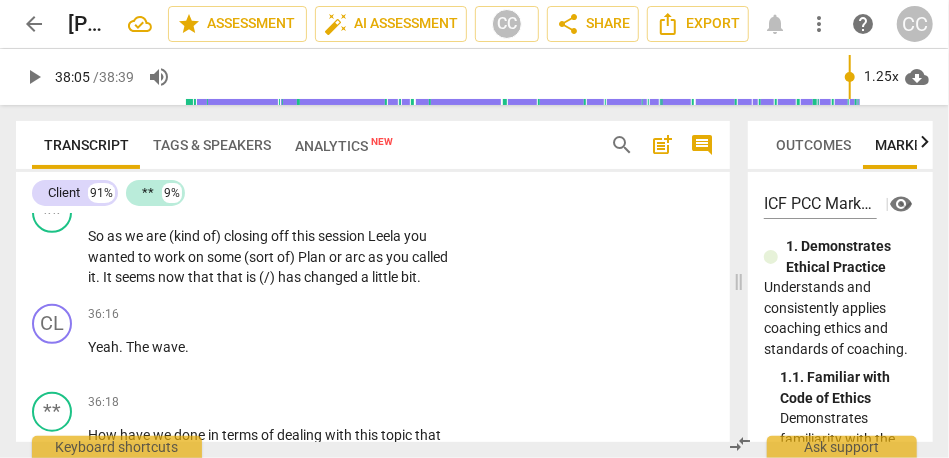 click on "appreciating" at bounding box center [320, 167] 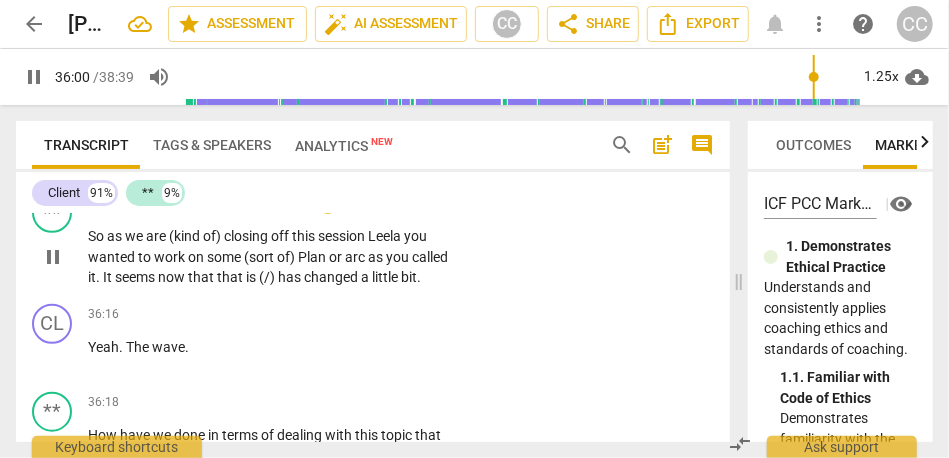 click on "So" at bounding box center [97, 236] 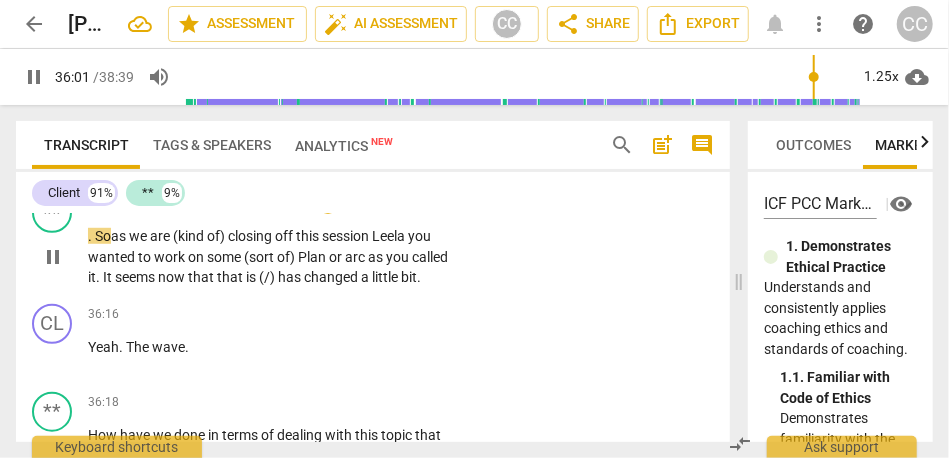 type on "2161" 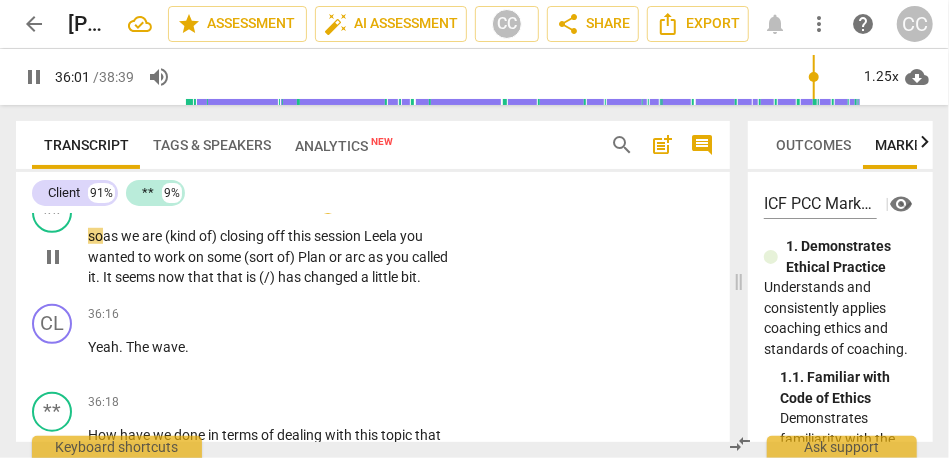 type 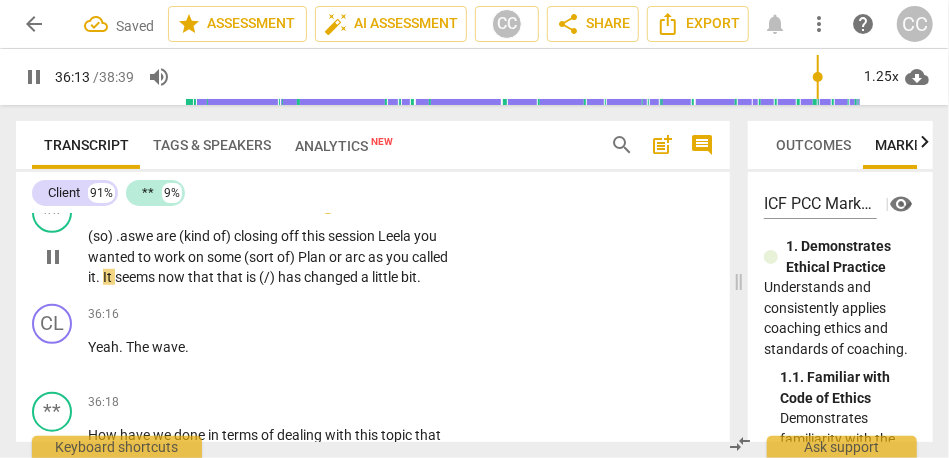 click on "(so) ." at bounding box center [104, 236] 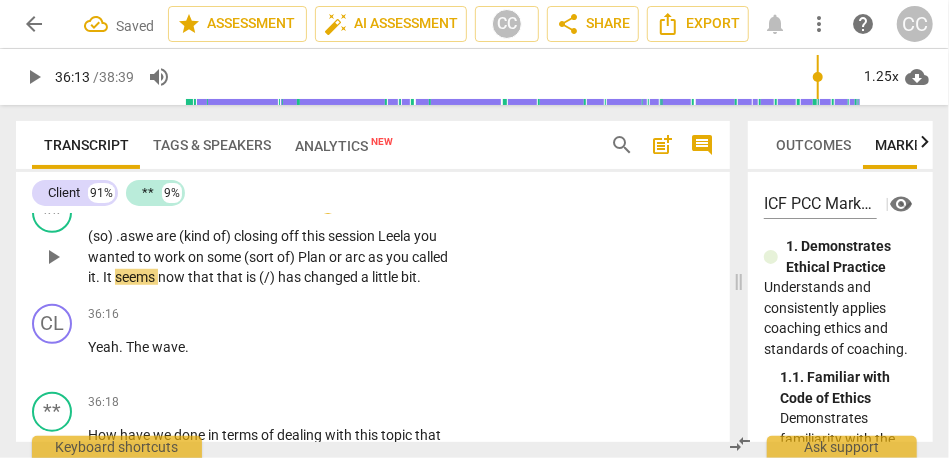 click on "as" at bounding box center (127, 236) 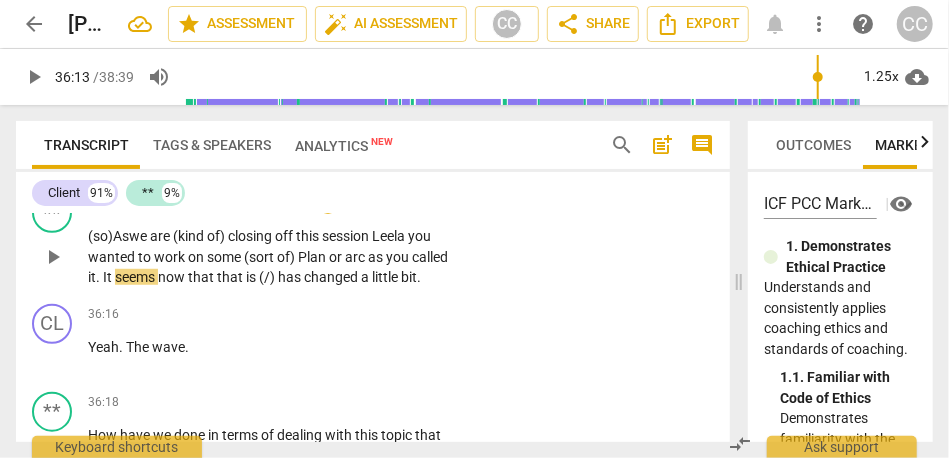 click on "(so)" at bounding box center [100, 236] 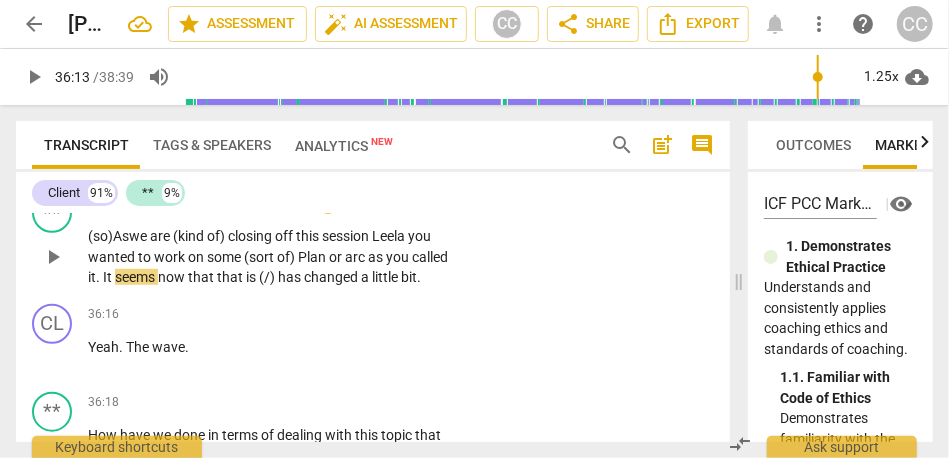 click on "(so)" at bounding box center (100, 236) 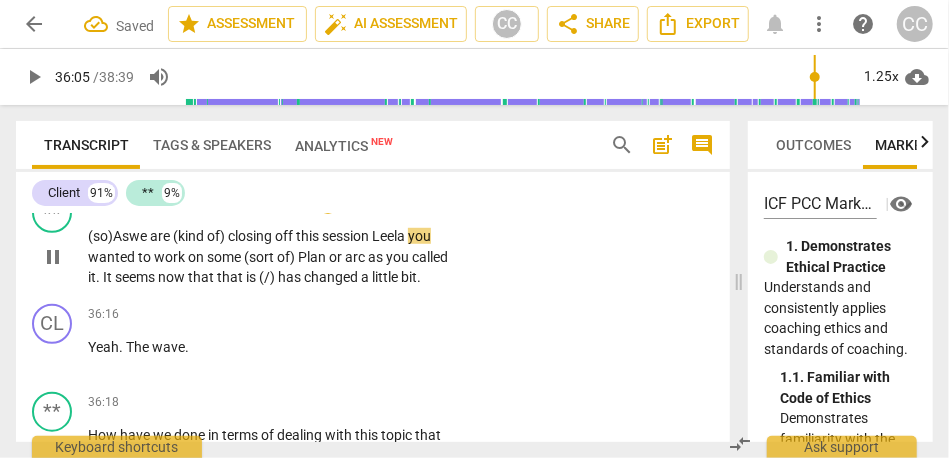 click on "session" at bounding box center [347, 236] 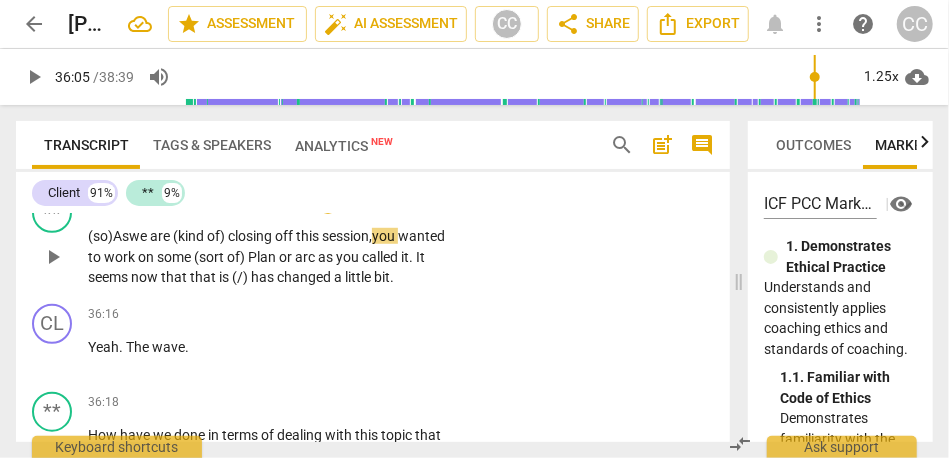 click on "you" at bounding box center [385, 236] 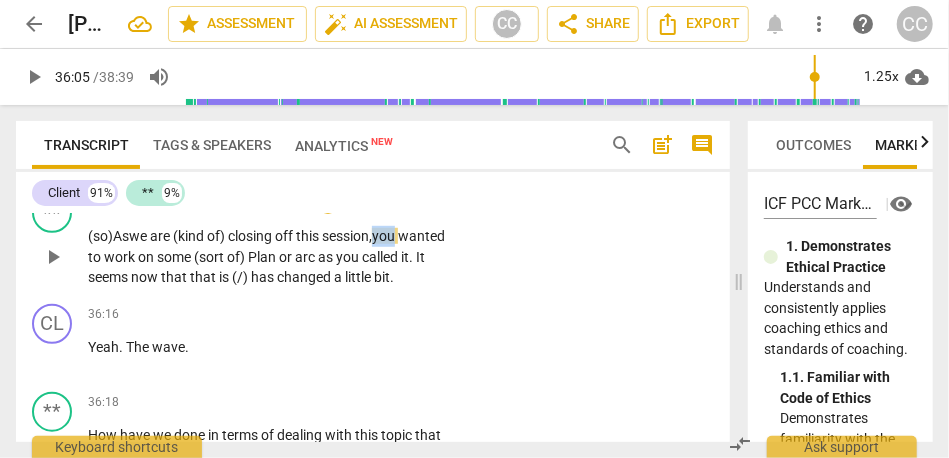 click on "you" at bounding box center [385, 236] 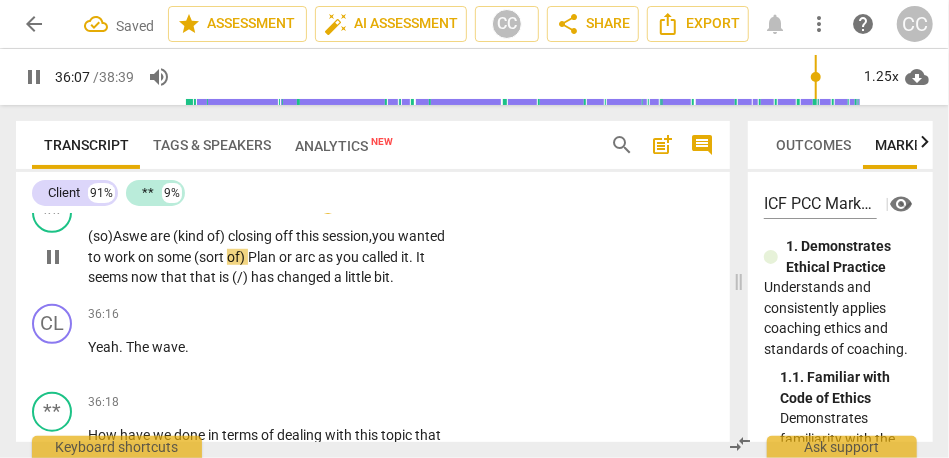 click on "Plan" at bounding box center (263, 257) 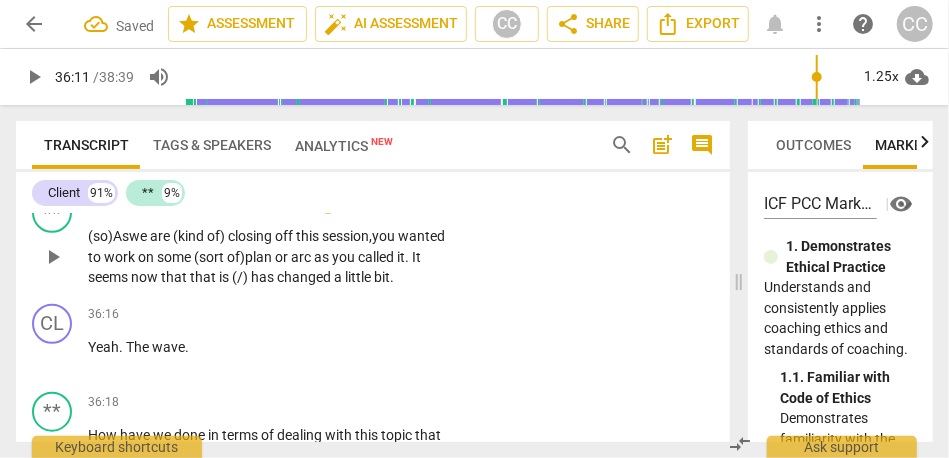 click on "lan" at bounding box center [264, 257] 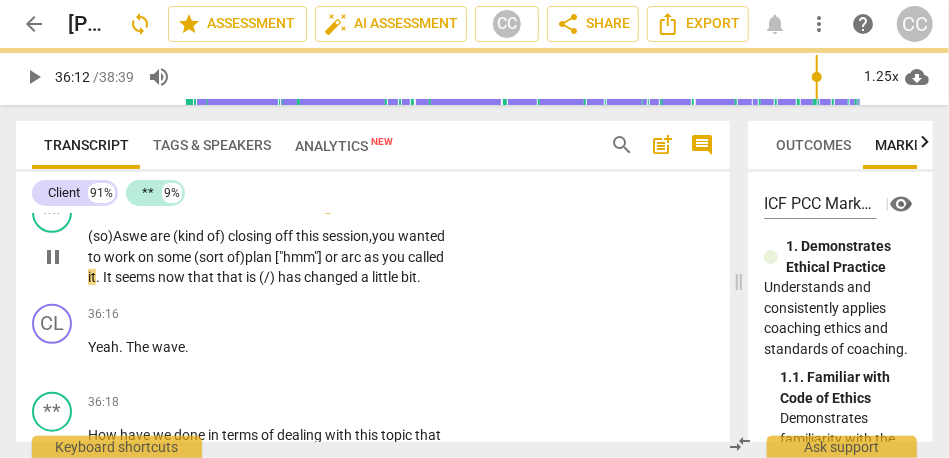click on "as" at bounding box center (373, 257) 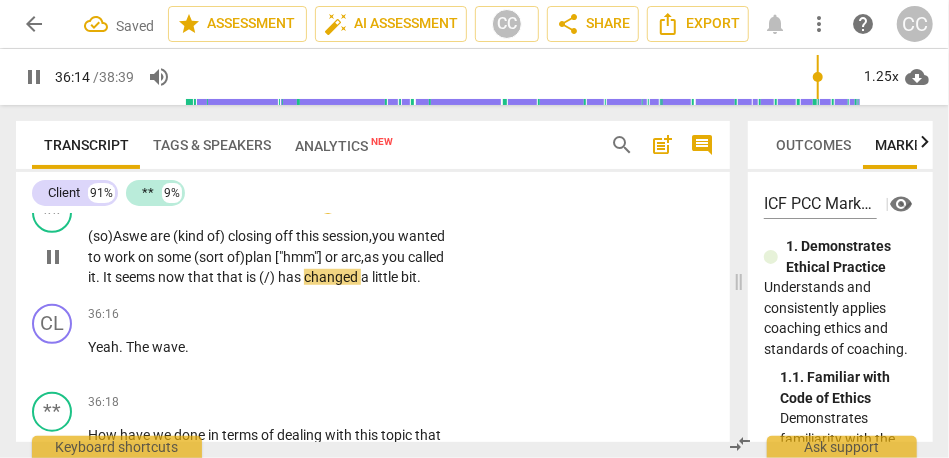 click on "called" at bounding box center (426, 257) 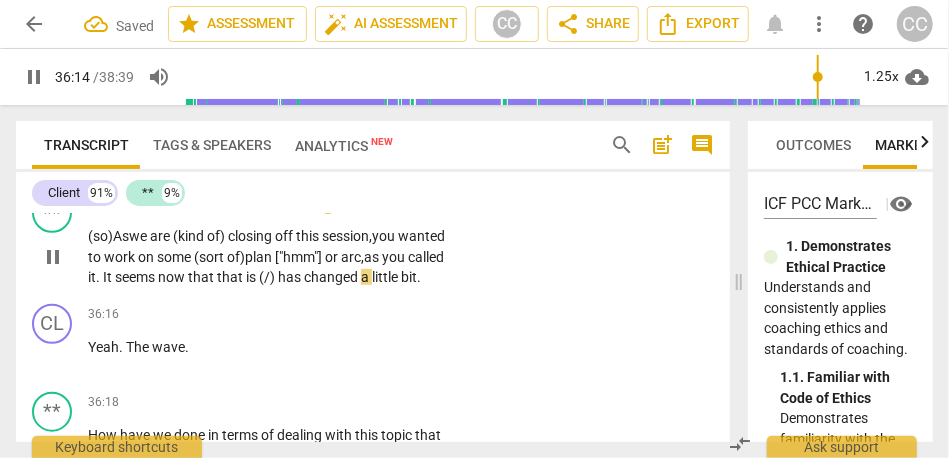 click on "called" at bounding box center (426, 257) 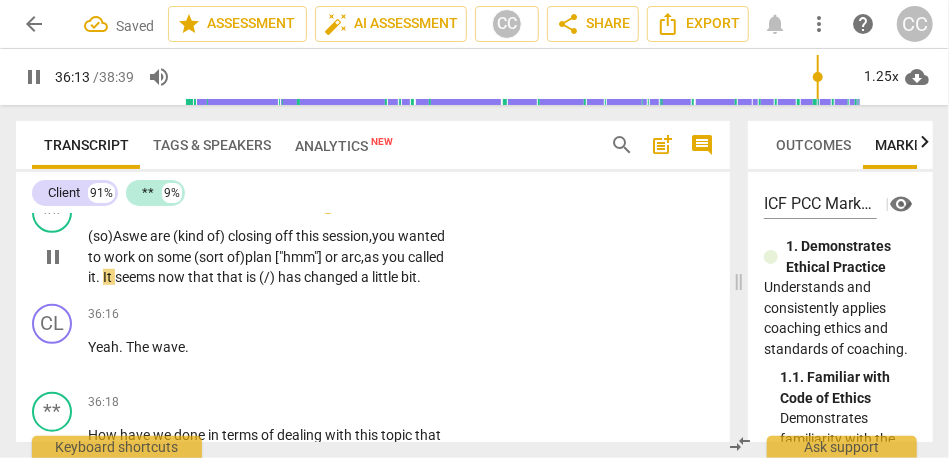 scroll, scrollTop: 12012, scrollLeft: 0, axis: vertical 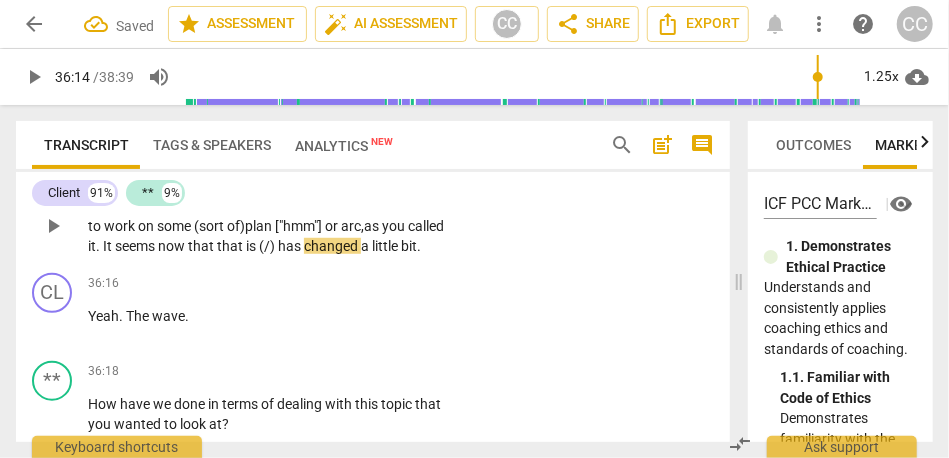 click on "that" at bounding box center (202, 246) 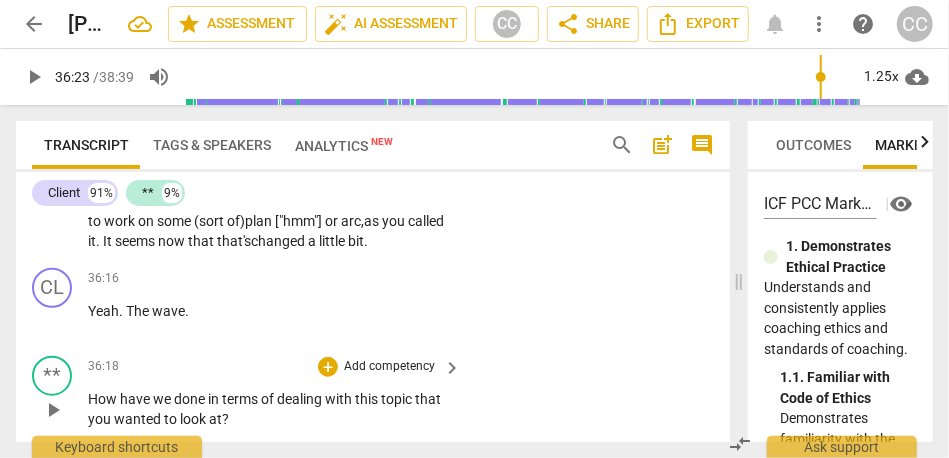 scroll, scrollTop: 12009, scrollLeft: 0, axis: vertical 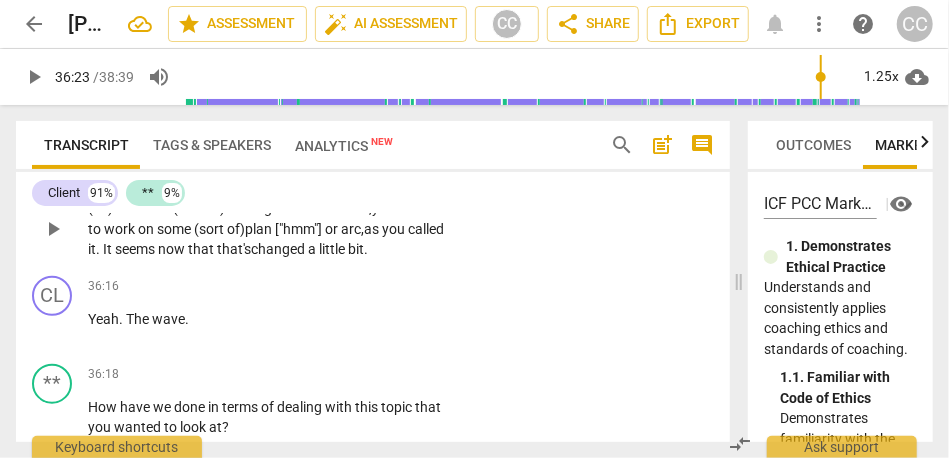 click on "Add competency" at bounding box center (389, 177) 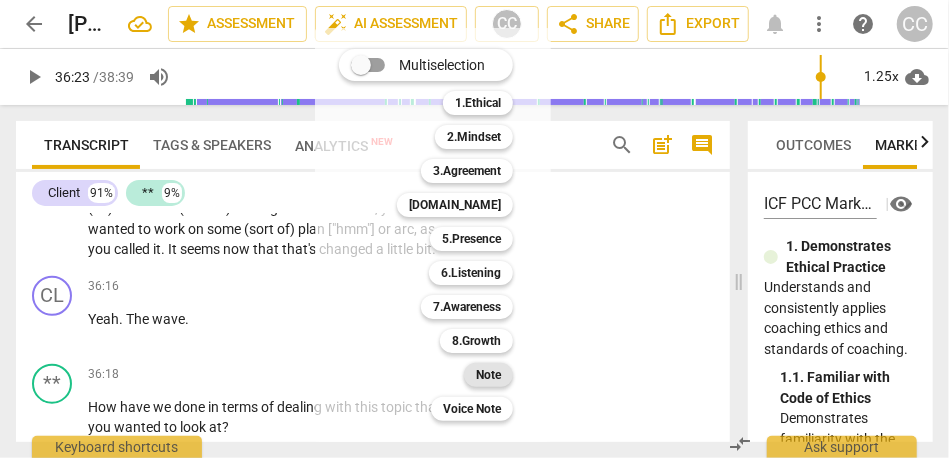 click on "Note" at bounding box center [488, 375] 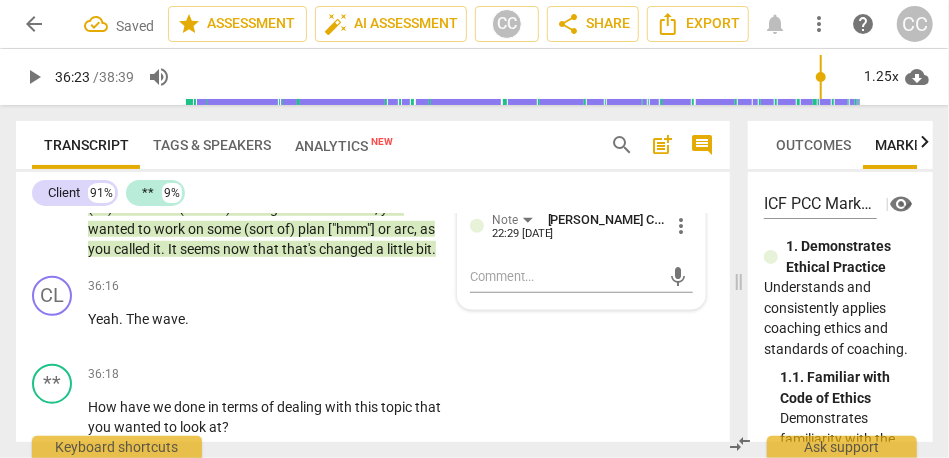 scroll, scrollTop: 12100, scrollLeft: 0, axis: vertical 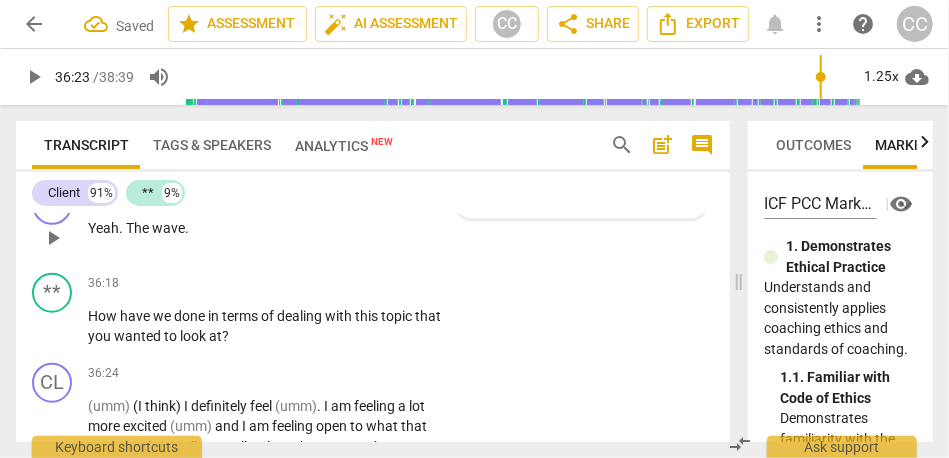 click on "Add competency" at bounding box center [389, 196] 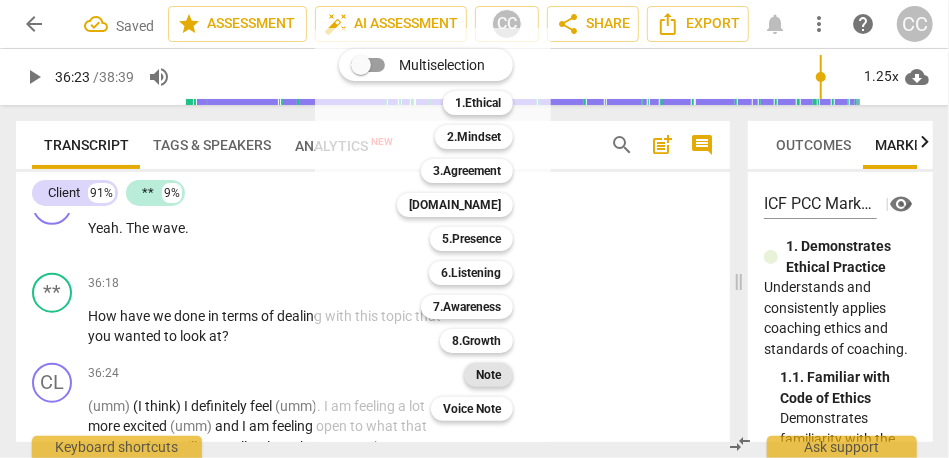 click on "Note" at bounding box center (488, 375) 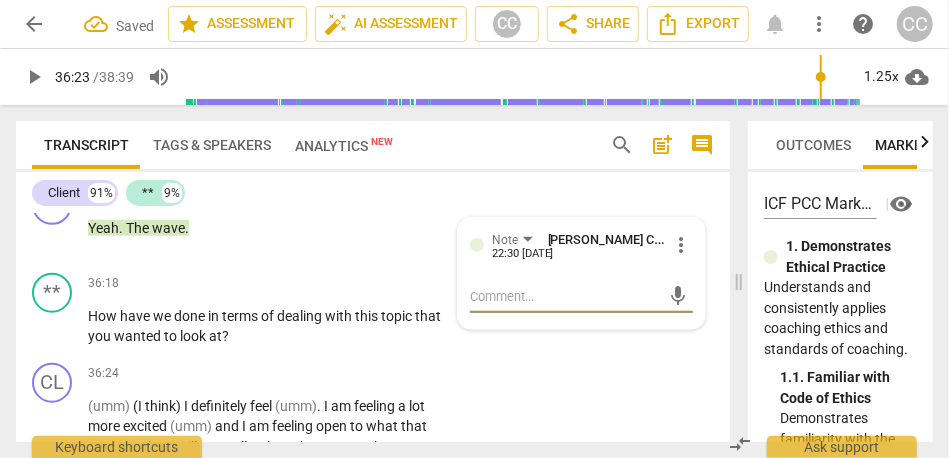 scroll, scrollTop: 12156, scrollLeft: 0, axis: vertical 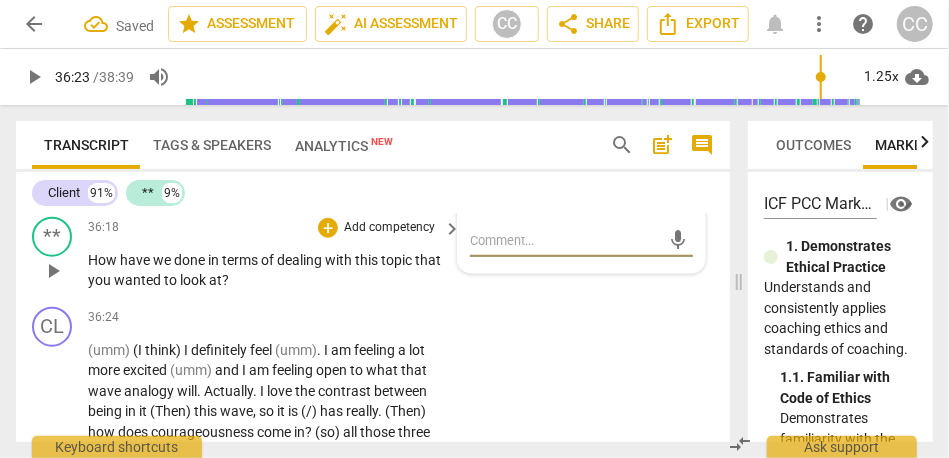 click on "Add competency" at bounding box center [389, 228] 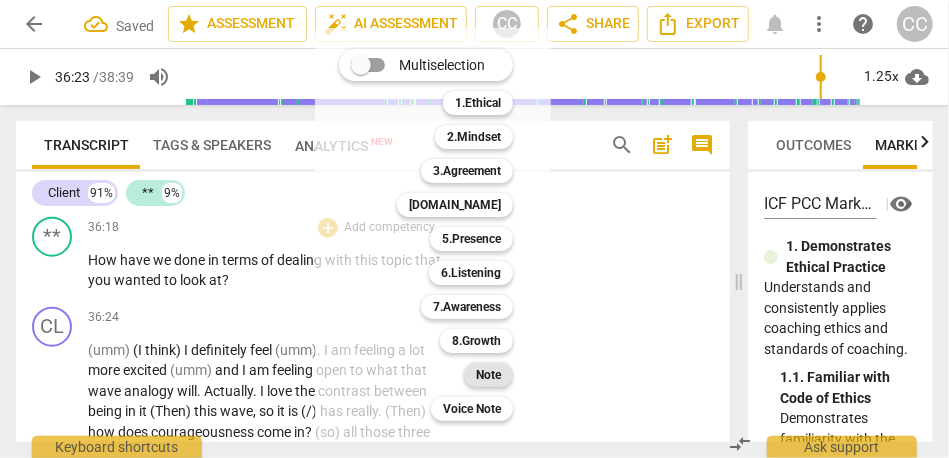 click on "Note" at bounding box center [488, 375] 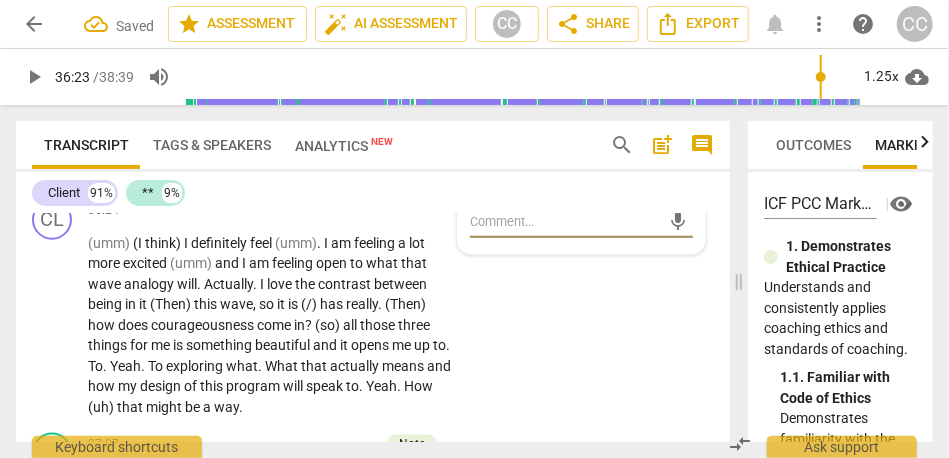 scroll, scrollTop: 12265, scrollLeft: 0, axis: vertical 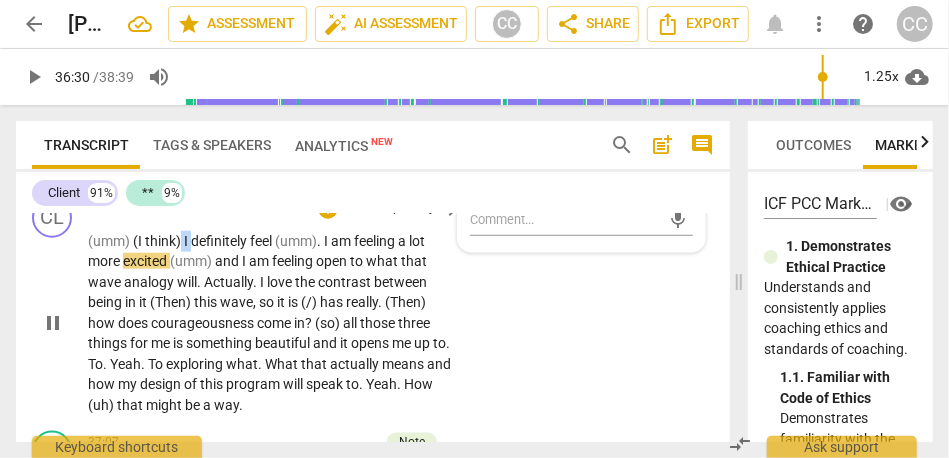 type on "2191" 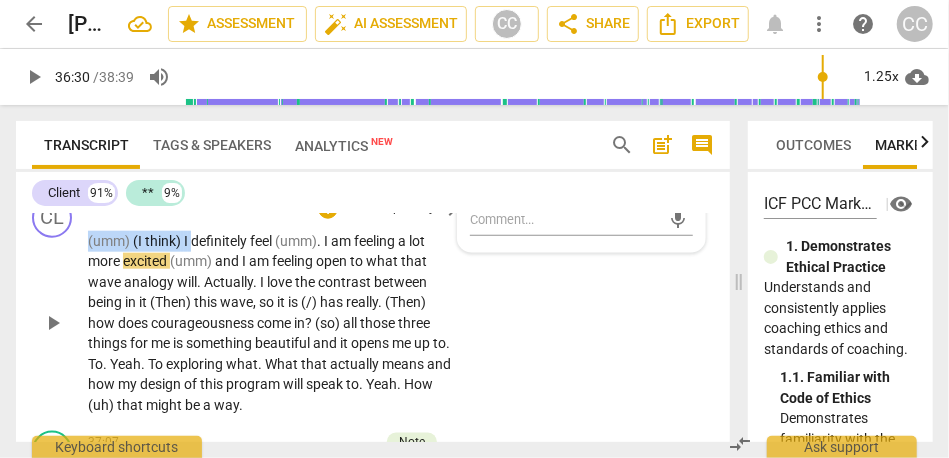 drag, startPoint x: 192, startPoint y: 345, endPoint x: 29, endPoint y: 350, distance: 163.07668 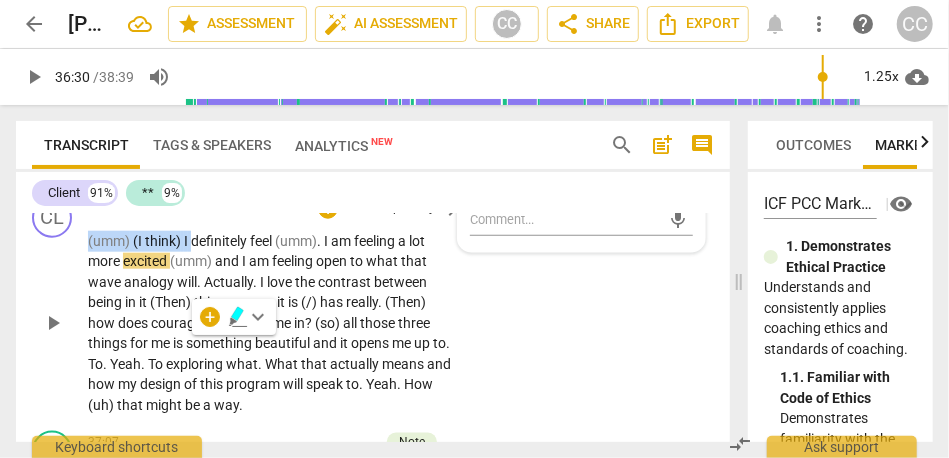 type 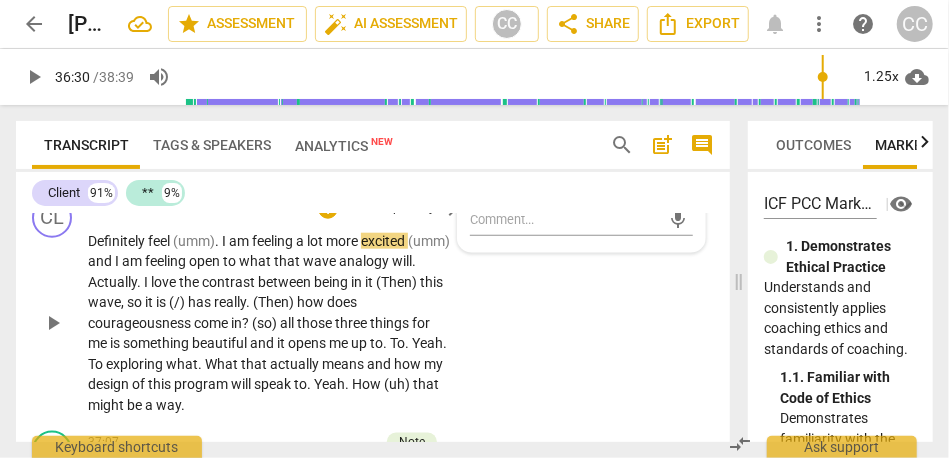 click on "Definitely" at bounding box center [118, 241] 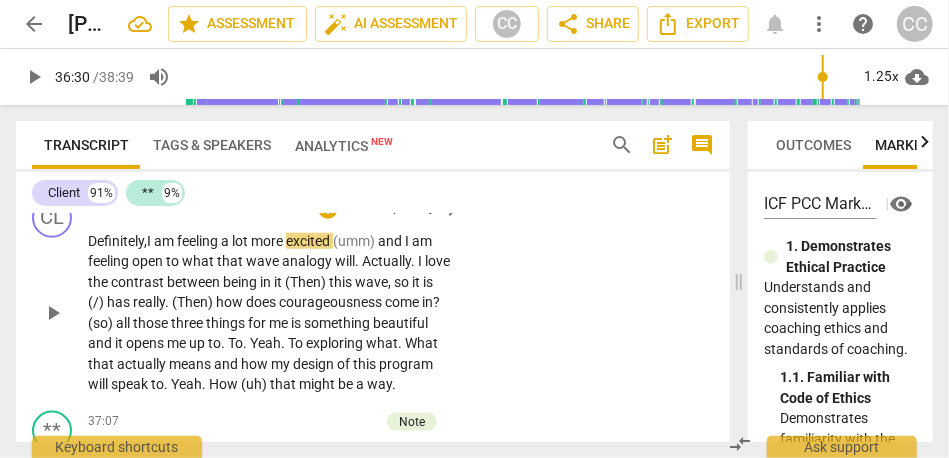 click on "CL play_arrow pause 36:24 + Add competency keyboard_arrow_right Definitely,  I   am   feeling   a   lot   more   excited   (umm)   and   I   am   feeling   open   to   what   that   wave   analogy   will .   Actually .   I   love   the   contrast   between   being   in   it   (Then)   this   wave ,   so   it   is   (/)   has   really .   (Then)   how   does   courageousness   come   in ?   (so)   all   those   three   things   for   me   is   something   beautiful   and   it   opens   me   up   to .   To .   Yeah .   To   exploring   what .   What   that   actually   means   and   how   my   design   of   this   program   will   speak   to .   Yeah .   How   (uh)   that   might   be   a   way ." at bounding box center (373, 296) 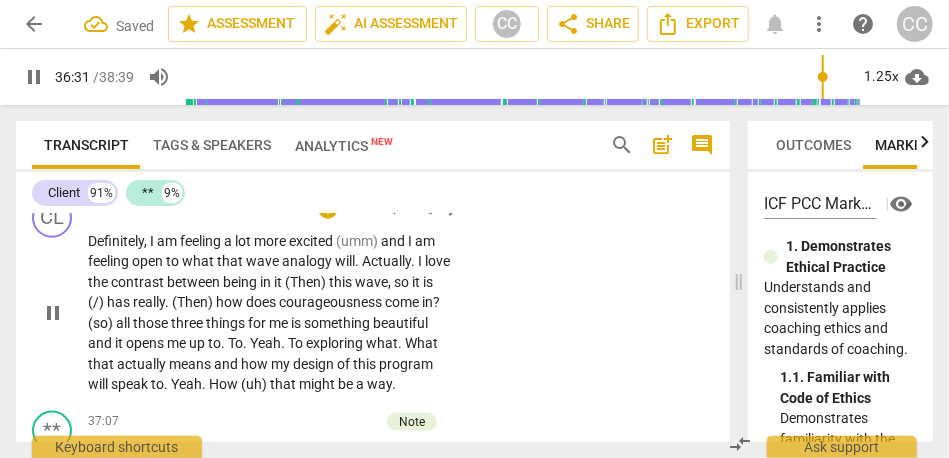 click on "feeling" at bounding box center [202, 241] 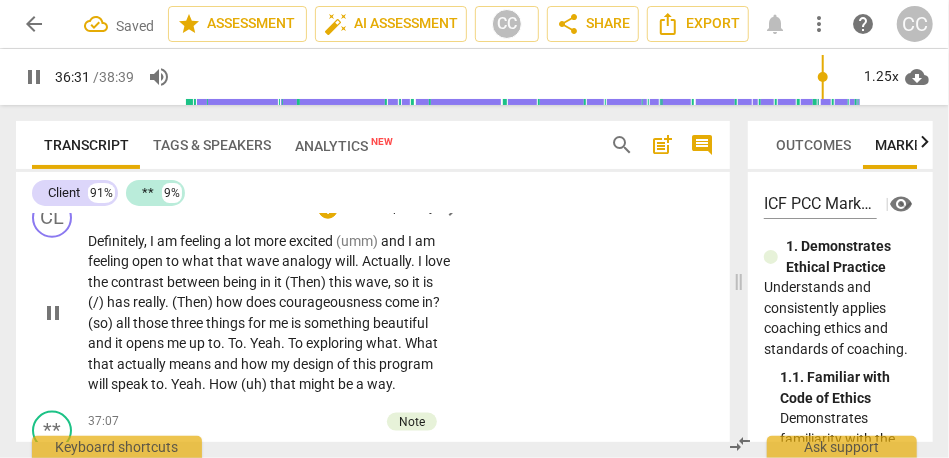 click on "and" at bounding box center (394, 241) 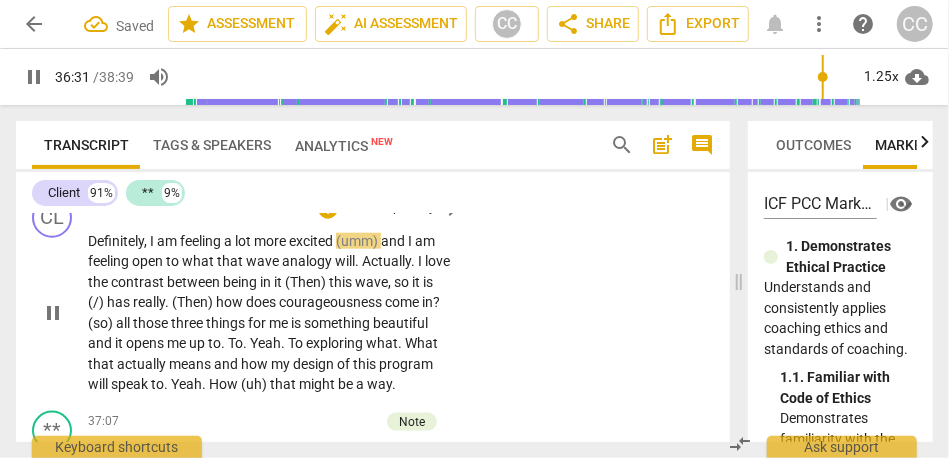 type on "2192" 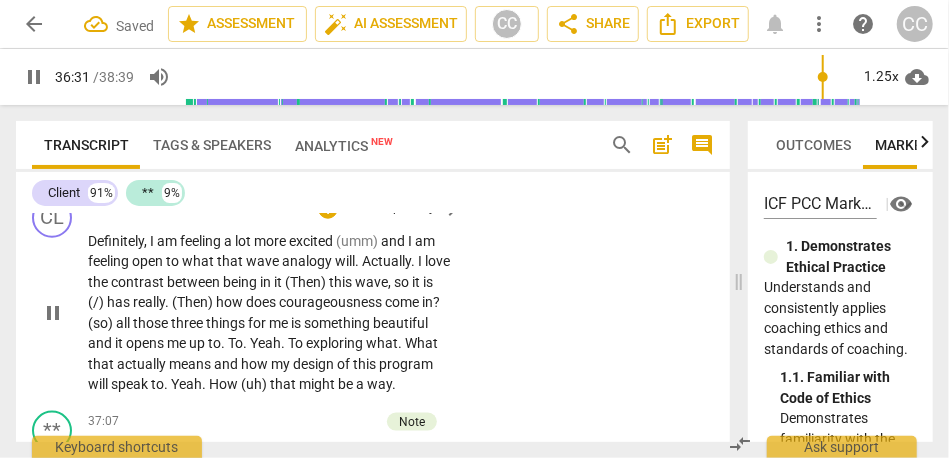 type 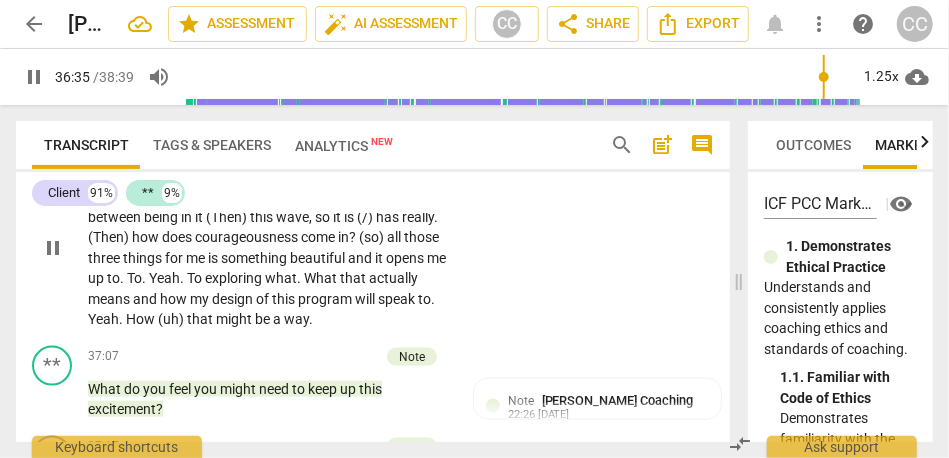 scroll, scrollTop: 12333, scrollLeft: 0, axis: vertical 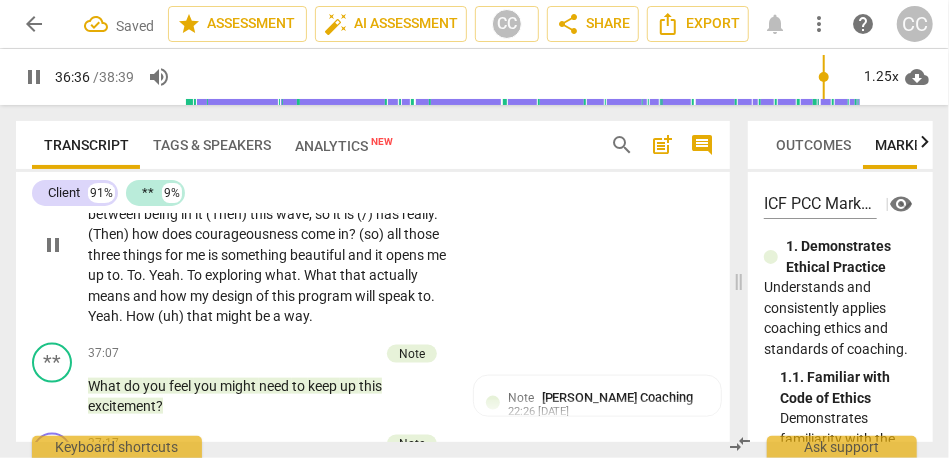 click on "Actually" at bounding box center [308, 193] 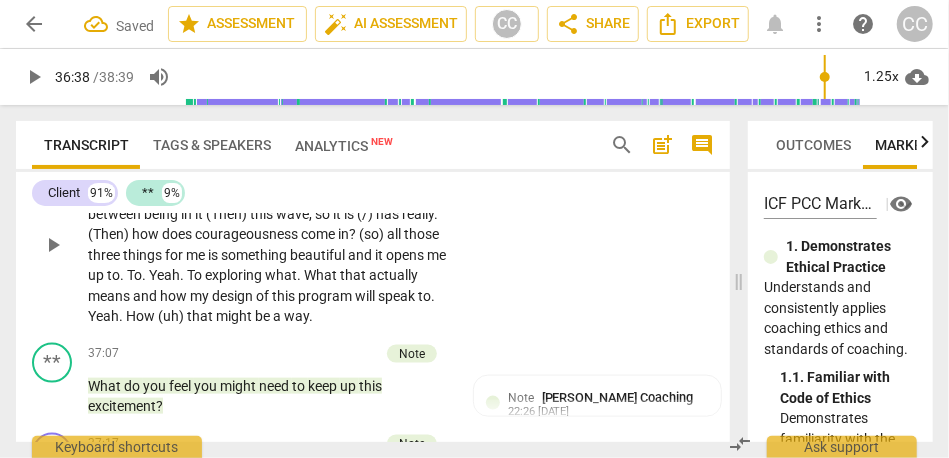 click on "I" at bounding box center (335, 193) 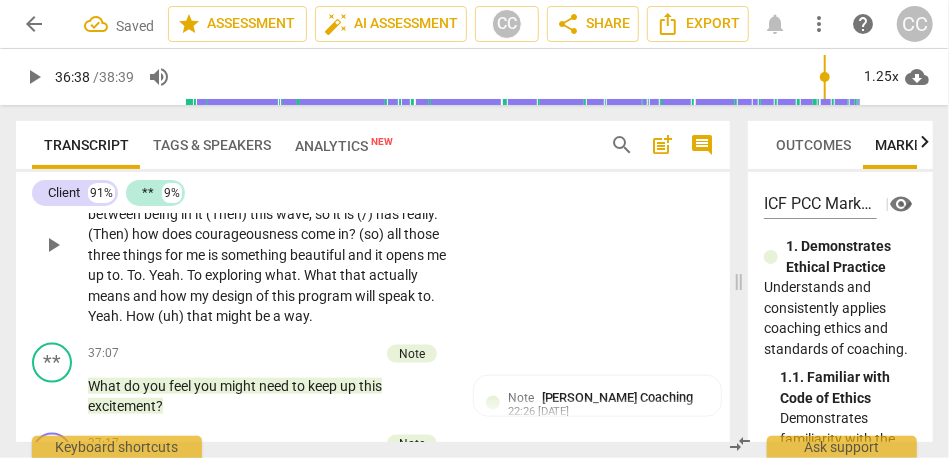 click on "love" at bounding box center [358, 193] 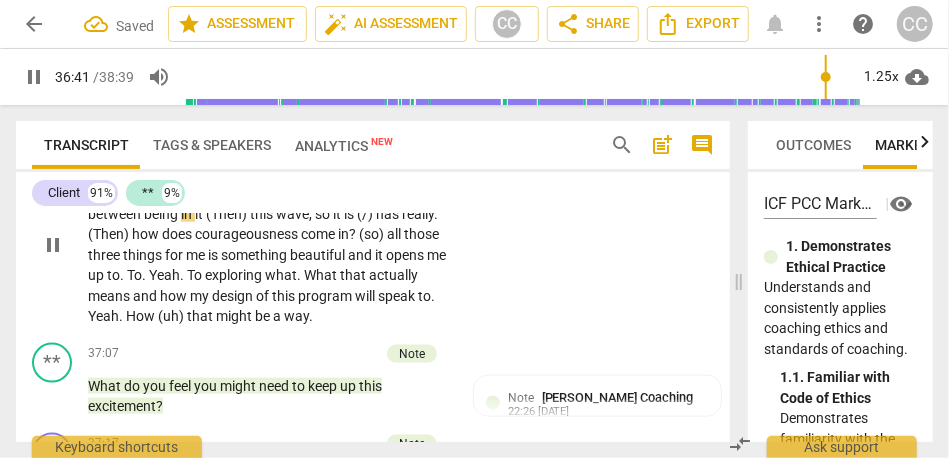 click on "between" at bounding box center (116, 214) 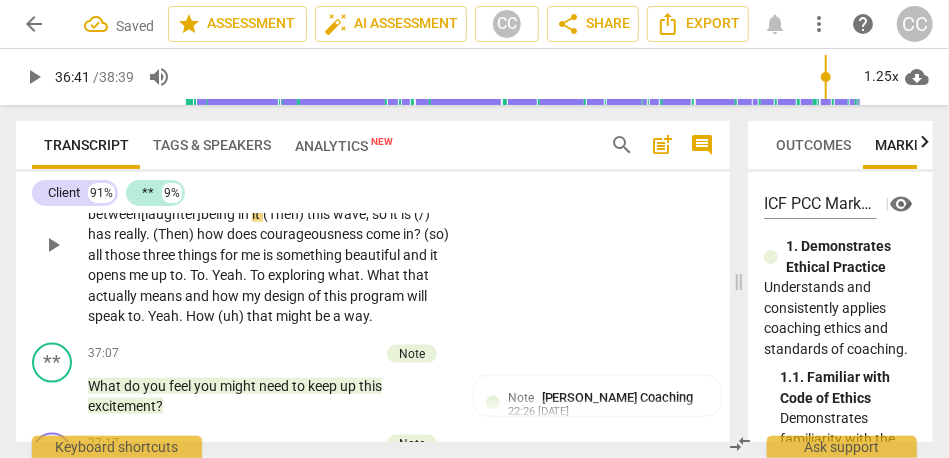 click on "contrast" at bounding box center (421, 193) 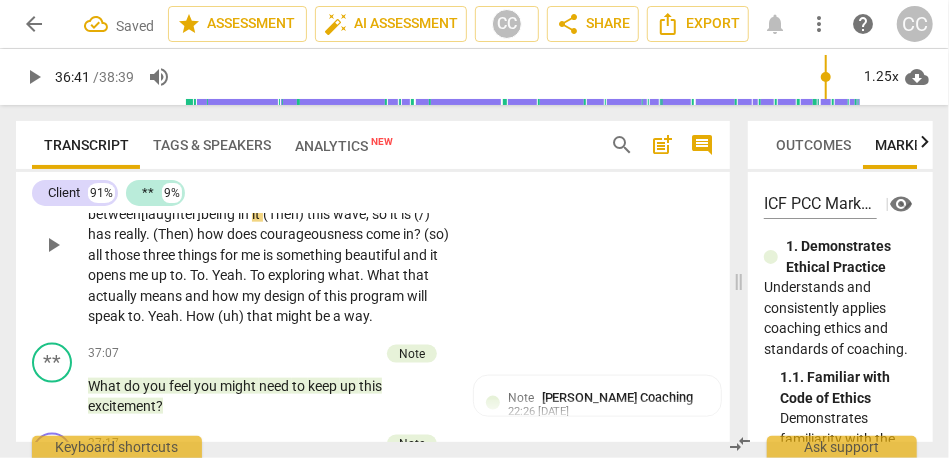 click on "contrast" at bounding box center (421, 193) 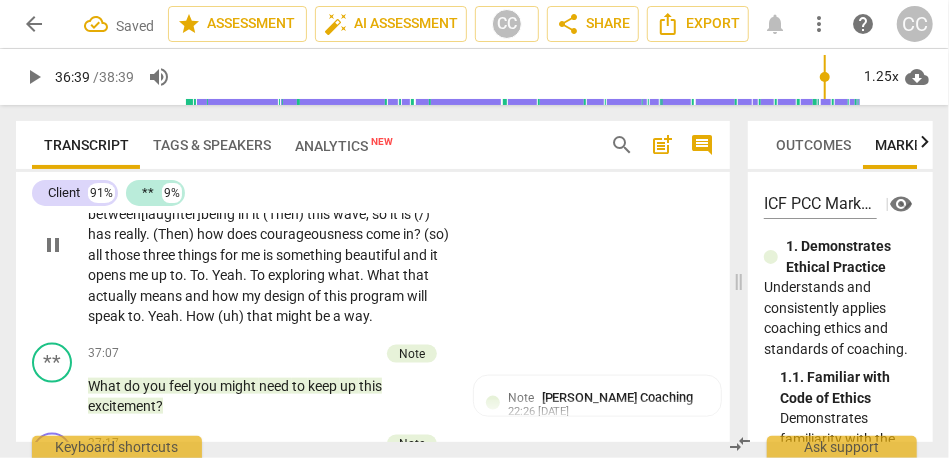 click on "between  [laughter]" at bounding box center (144, 214) 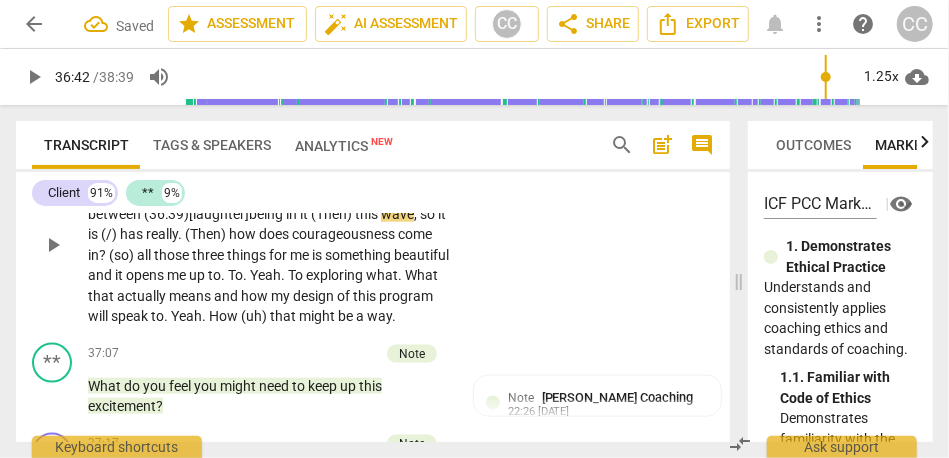 click on "it" at bounding box center [305, 214] 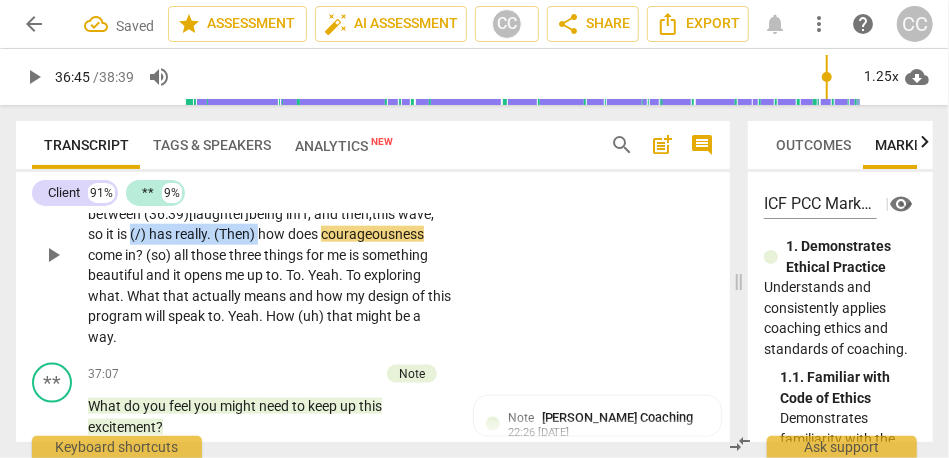 drag, startPoint x: 359, startPoint y: 336, endPoint x: 233, endPoint y: 331, distance: 126.09917 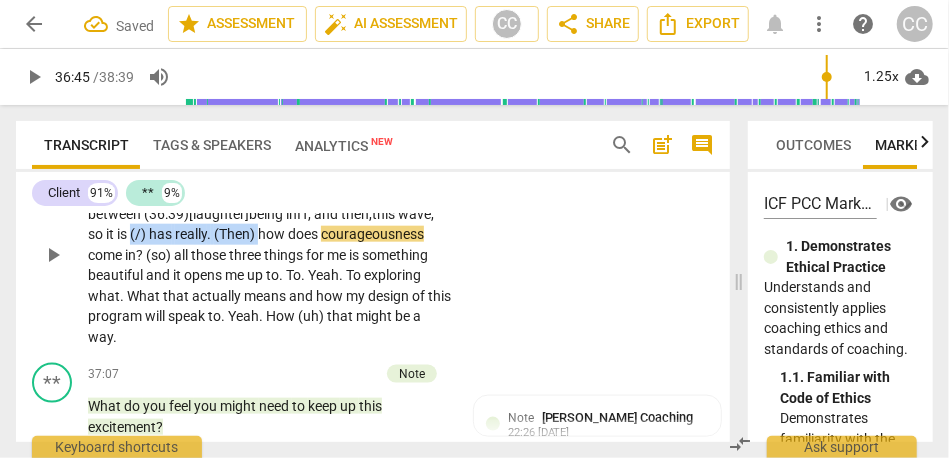 click on "Definitely ,   I   am   feeling   a   lot   more   excited.  I  am   feeling   open   to   what   that   wave   analogy   will  actually...  I   love   the   contrast   between (36:39)  [laughter]  being   in  IT, and then,  this   wave ,   so   it   is   (/)   has   really .   (Then)   how   does   courageousness   come   in ?   (so)   all   those   three   things   for   me   is   something   beautiful   and   it   opens   me   up   to .   To .   Yeah .   To   exploring   what .   What   that   actually   means   and   how   my   design   of   this   program   will   speak   to .   Yeah .   How   (uh)   that   might   be   a   way ." at bounding box center [269, 255] 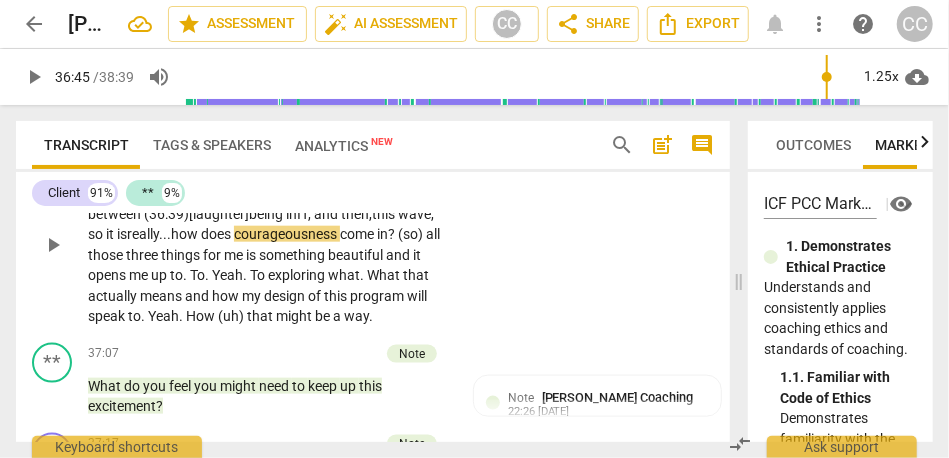 click on "wave" at bounding box center (414, 214) 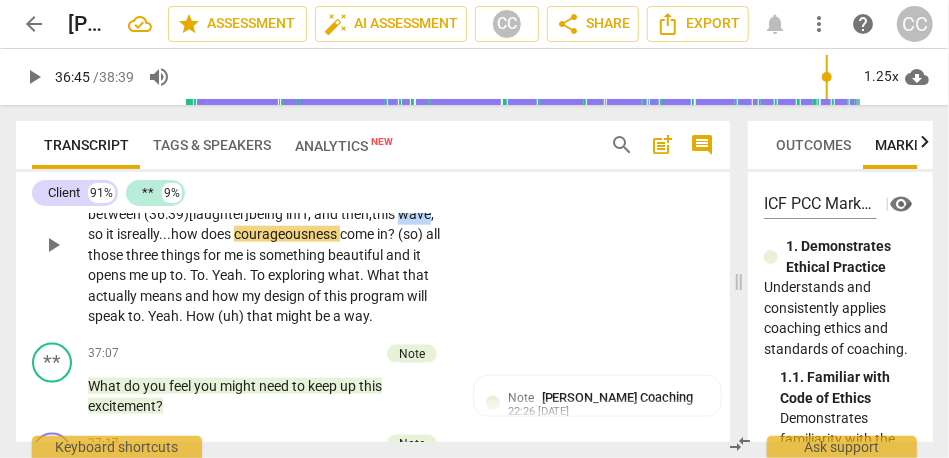 click on "wave" at bounding box center [414, 214] 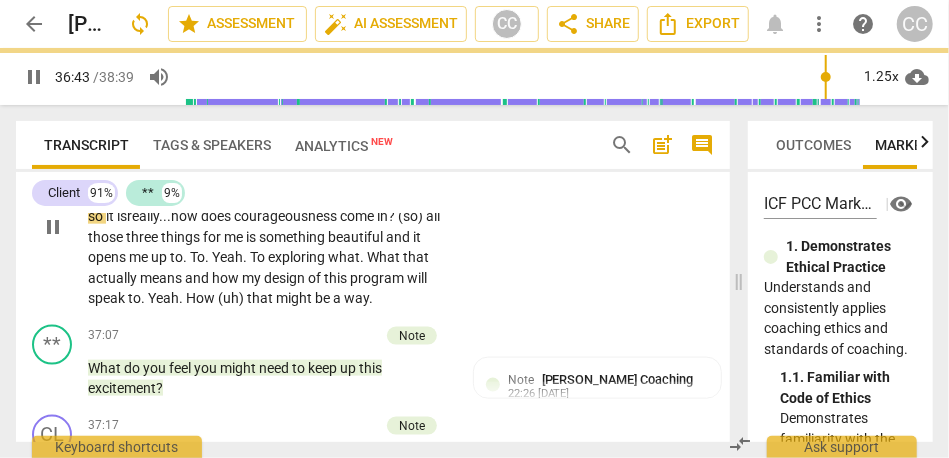 scroll, scrollTop: 12353, scrollLeft: 0, axis: vertical 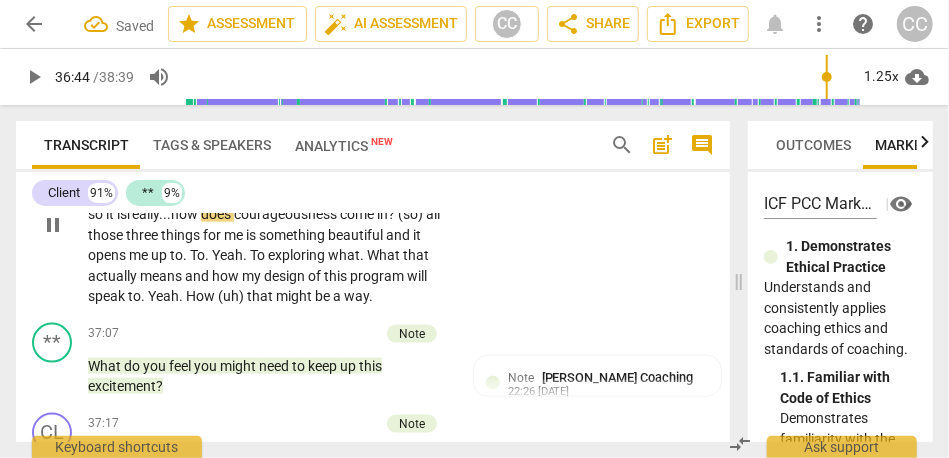 click on "how" at bounding box center [186, 214] 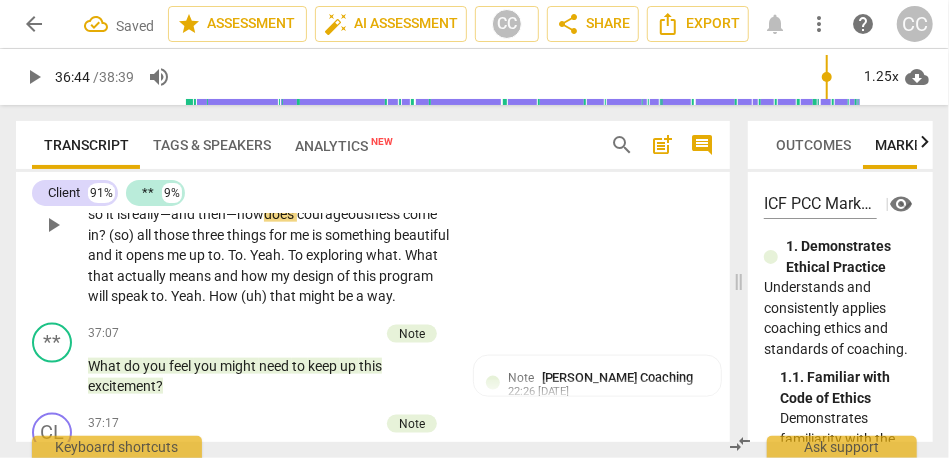 click on "is  really—and then—" at bounding box center (177, 214) 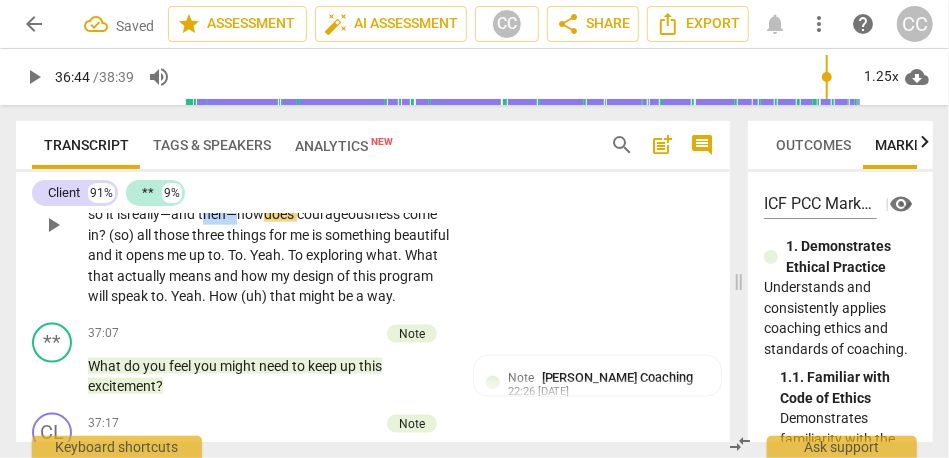 click on "is  really—and then—" at bounding box center [177, 214] 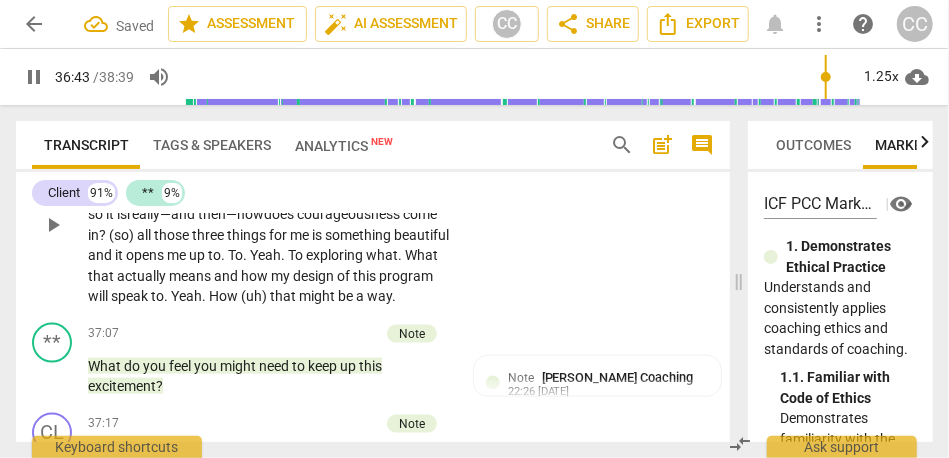 scroll, scrollTop: 12386, scrollLeft: 0, axis: vertical 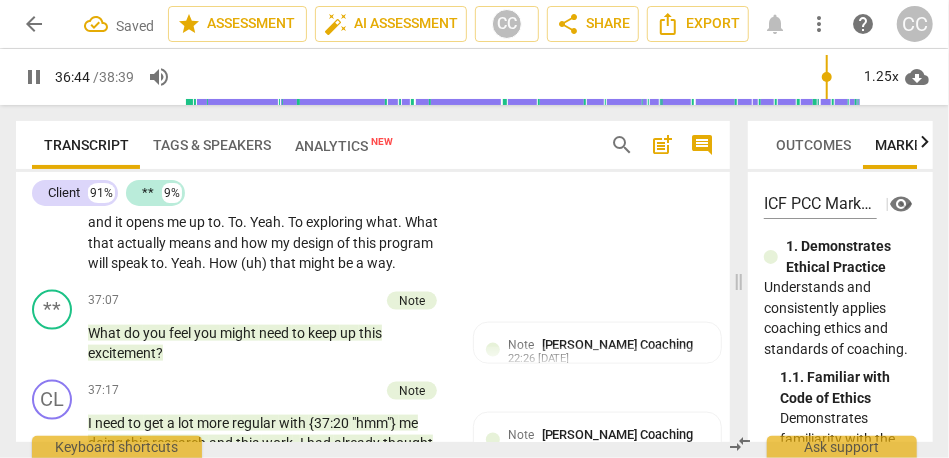 click on "all" at bounding box center [145, 202] 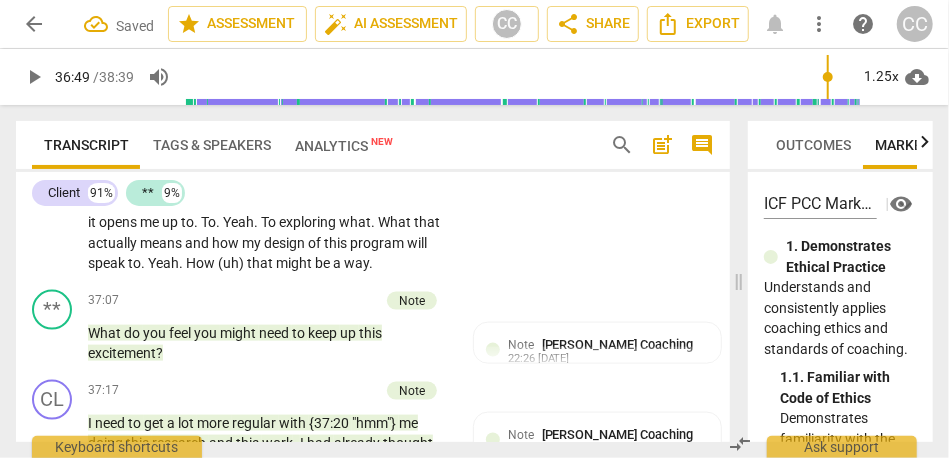 click on "me" at bounding box center [271, 202] 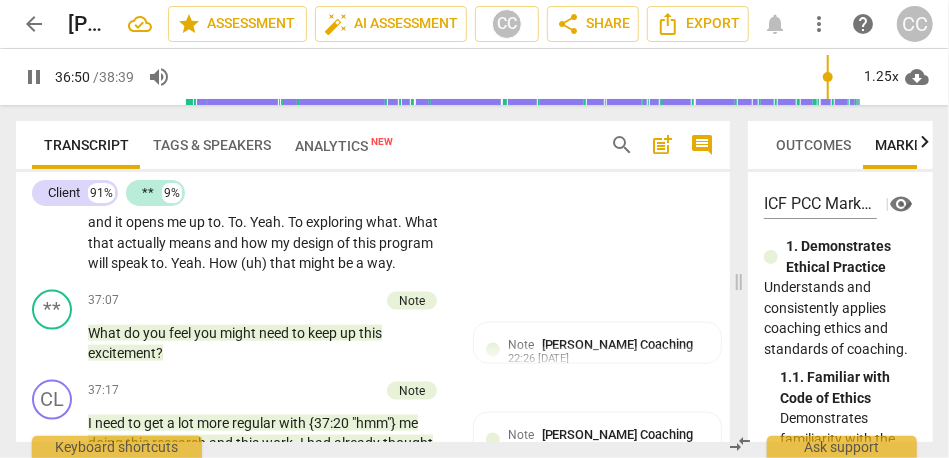 click on "and" at bounding box center [101, 222] 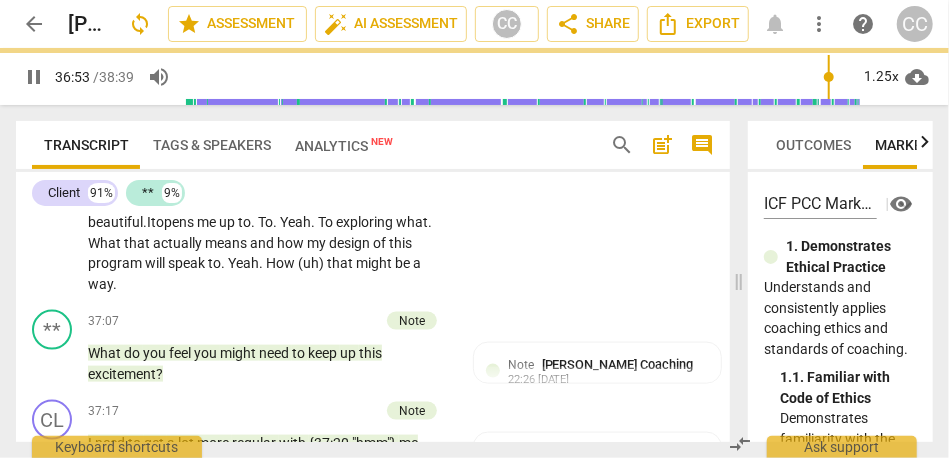 click on "To" at bounding box center [327, 222] 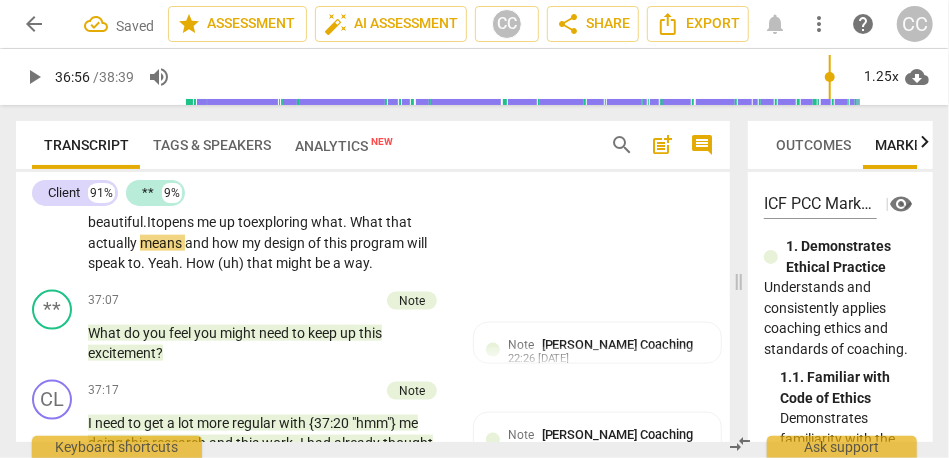 click on "exploring" at bounding box center [281, 222] 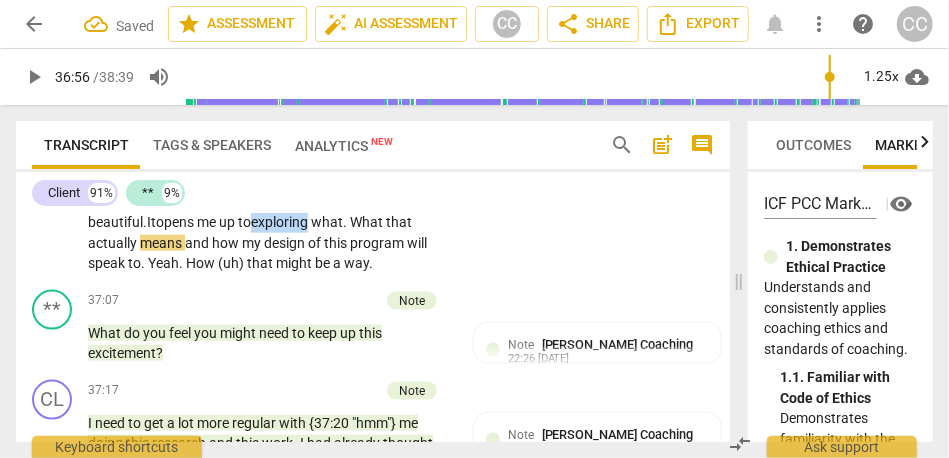 click on "exploring" at bounding box center (281, 222) 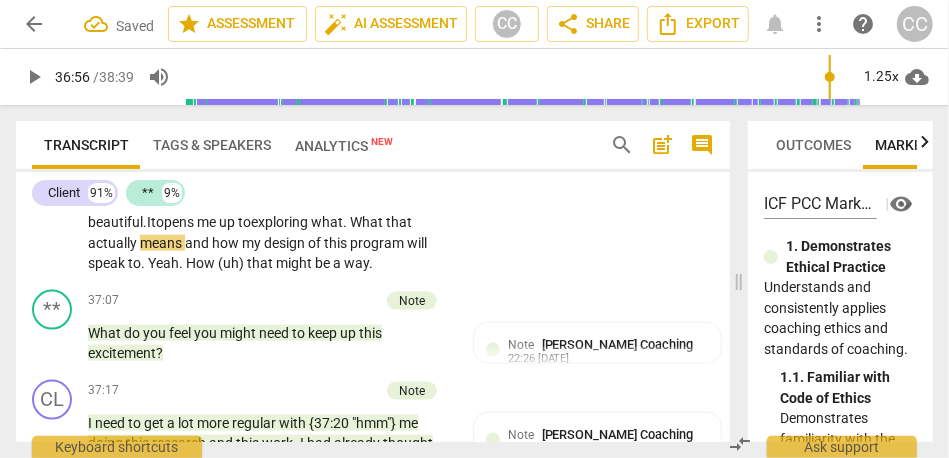 click on "What" at bounding box center [368, 222] 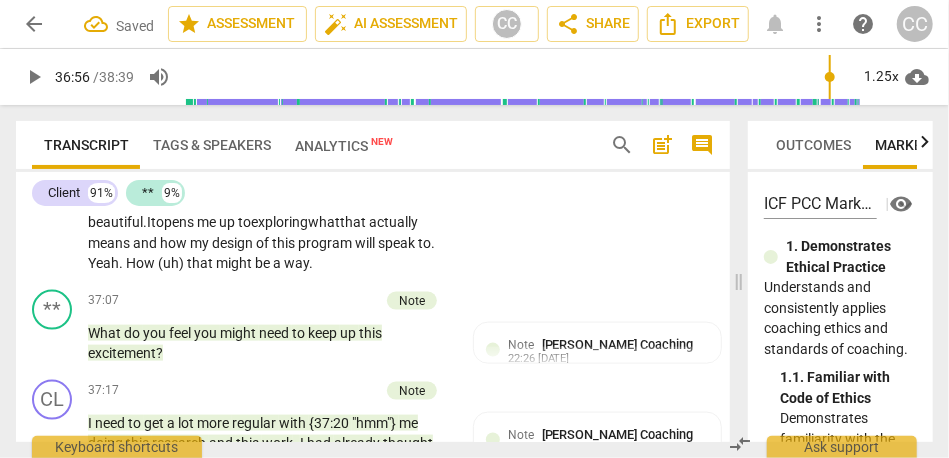 click on "what" at bounding box center [324, 222] 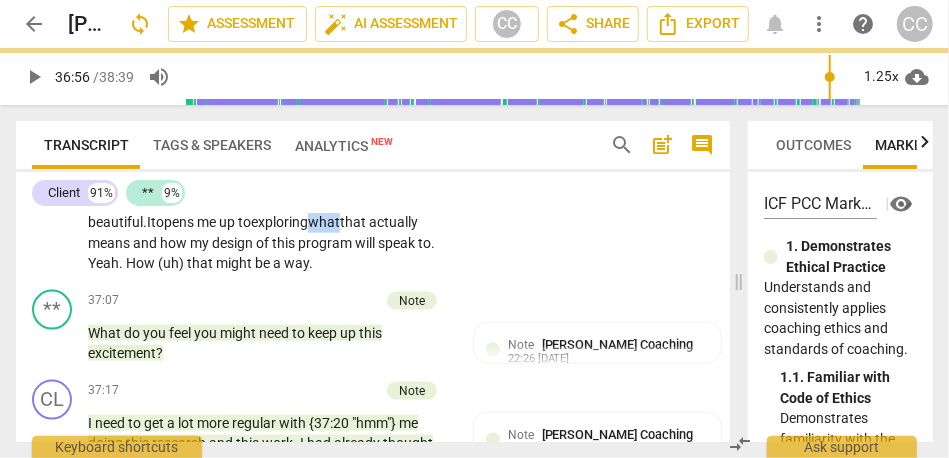 click on "what" at bounding box center [324, 222] 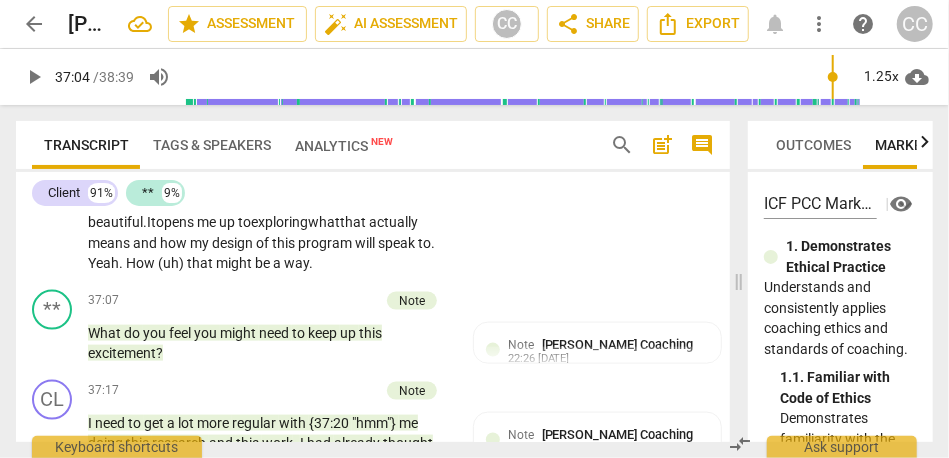 click on "exploring" at bounding box center [279, 222] 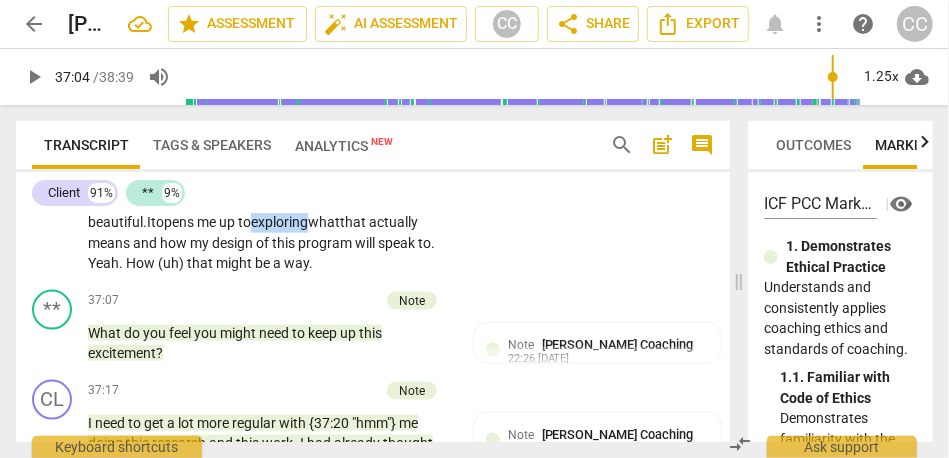 click on "exploring" at bounding box center [279, 222] 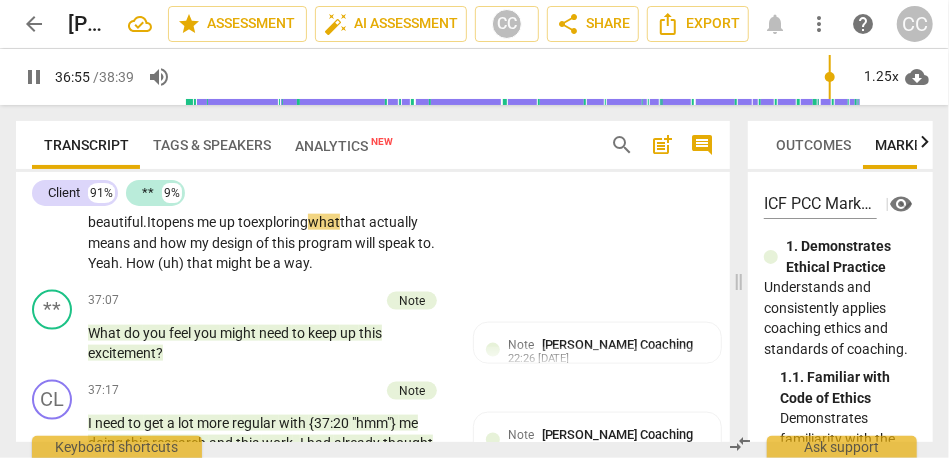 click on "how" at bounding box center (175, 243) 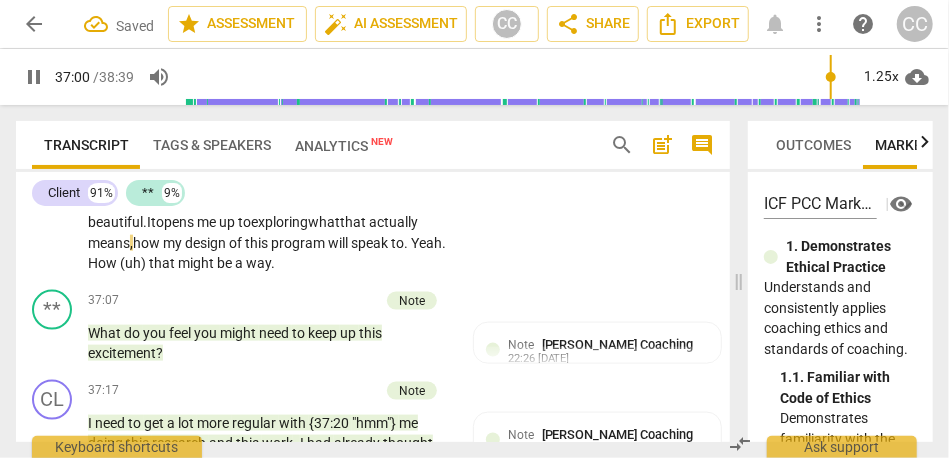 click on "Yeah" at bounding box center [426, 243] 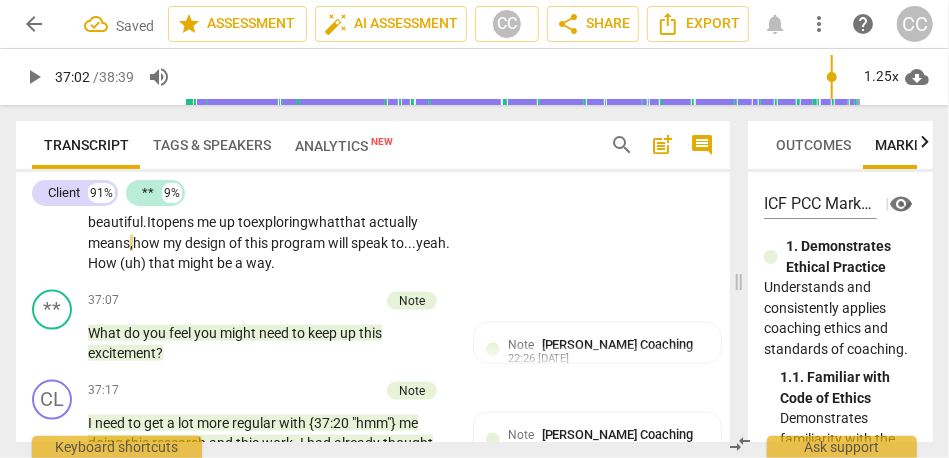 click on "." at bounding box center [448, 243] 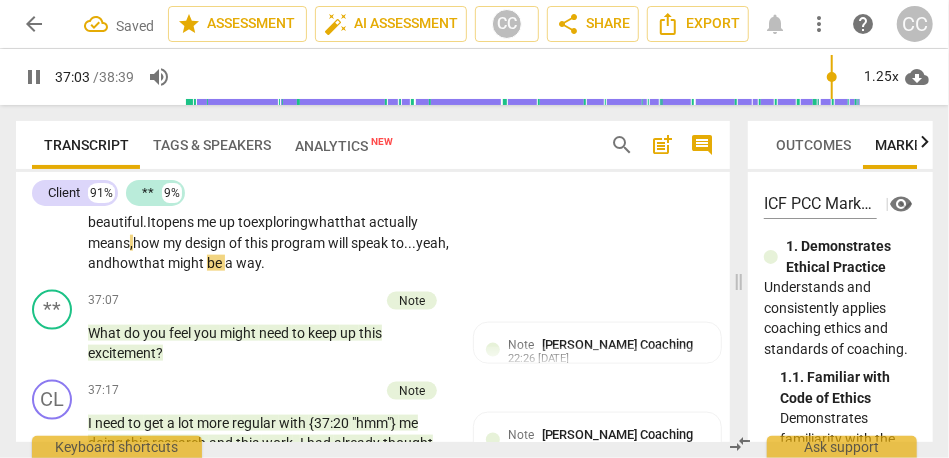 scroll, scrollTop: 12403, scrollLeft: 0, axis: vertical 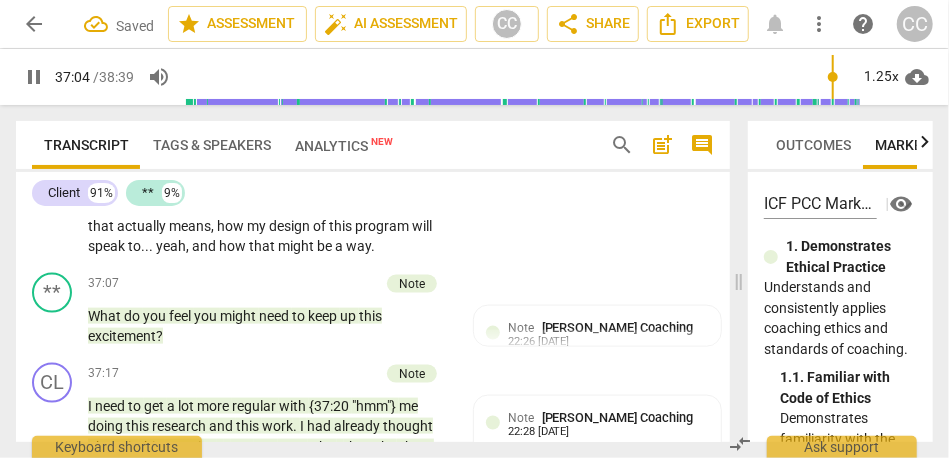 click on "CL play_arrow pause 36:27 + Add competency keyboard_arrow_right Definitely ,   I   am   feeling   a   lot   more   excited .   I   am   feeling   open   to   what   that   wave   analogy   will   actually . . .   I   love   the   contrast   between   (36:39)   [laughter]   being   in   IT ,   and   then ,   this   wave ,   so   it   is   really—and   then—how   does   courageousness   come   in ?   All   those   three   things   for   me . . .   are   something   beautiful .   It   opens   me   up   to   exploring   what   that   actually   means ,   how   my   design   of   this   program   will   speak   to . . .   yeah ,   and   how   that   might   be   a   way ." at bounding box center [373, 158] 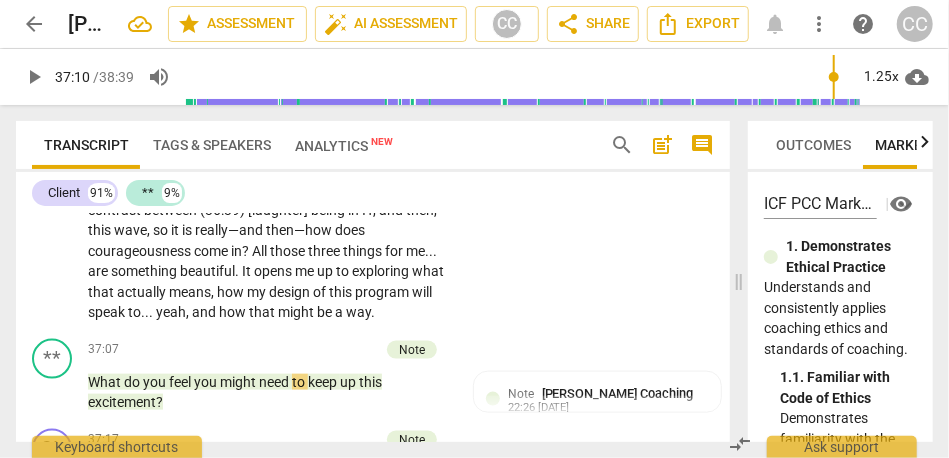 scroll, scrollTop: 12295, scrollLeft: 0, axis: vertical 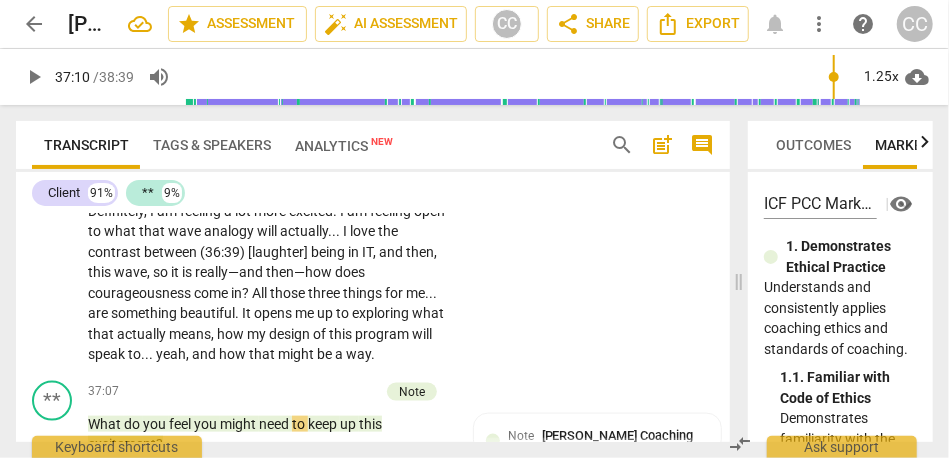 click on "Add competency" at bounding box center [389, 179] 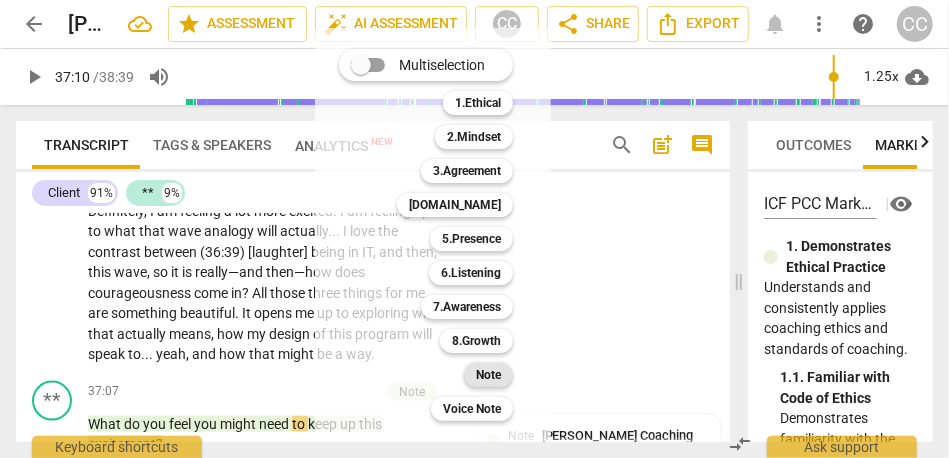 click on "Note" at bounding box center [488, 375] 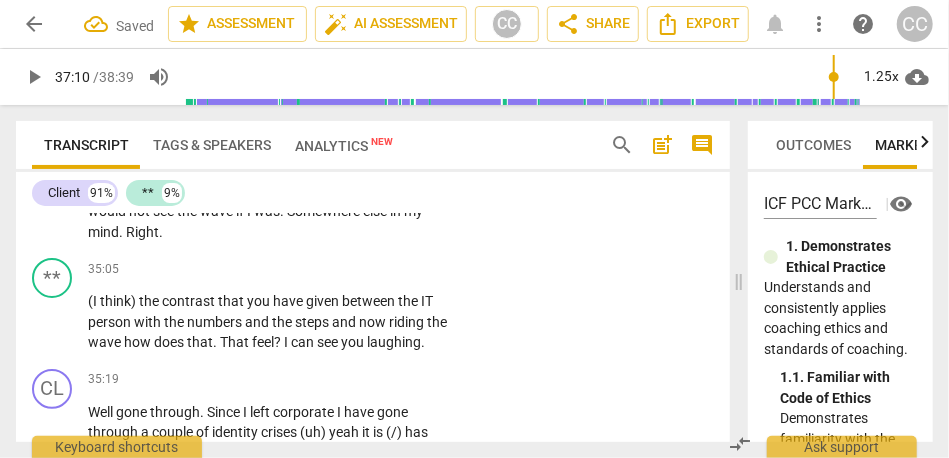 scroll, scrollTop: 11571, scrollLeft: 0, axis: vertical 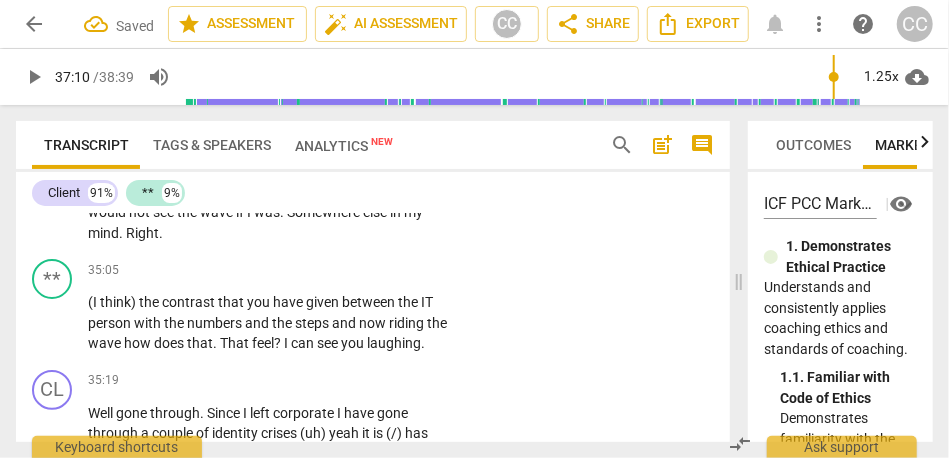 click on "Somewhere" at bounding box center [325, 212] 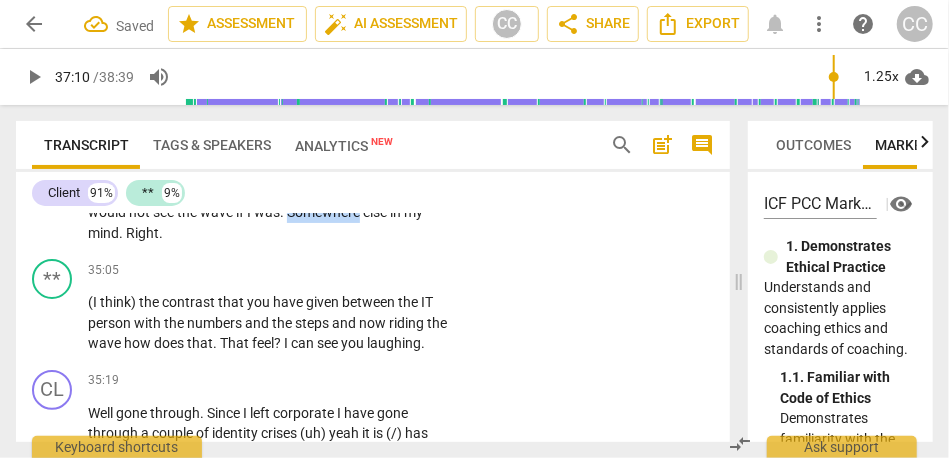 click on "Somewhere" at bounding box center (325, 212) 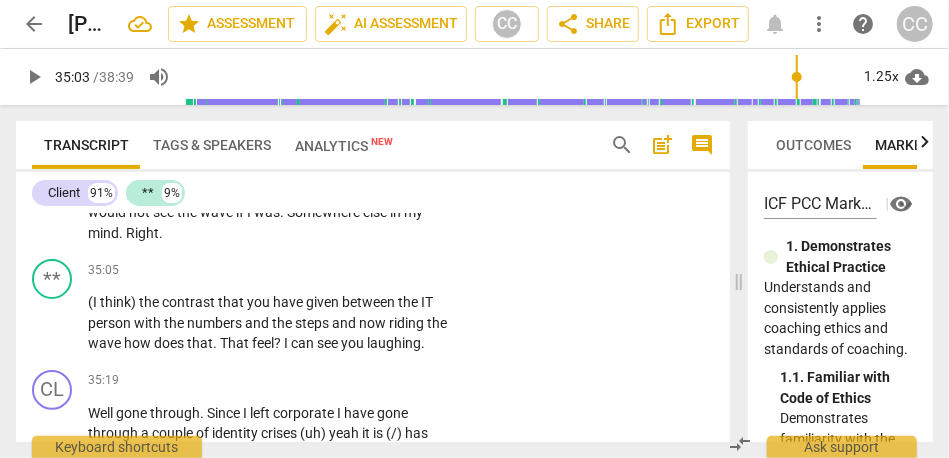 click on "Right" at bounding box center [142, 233] 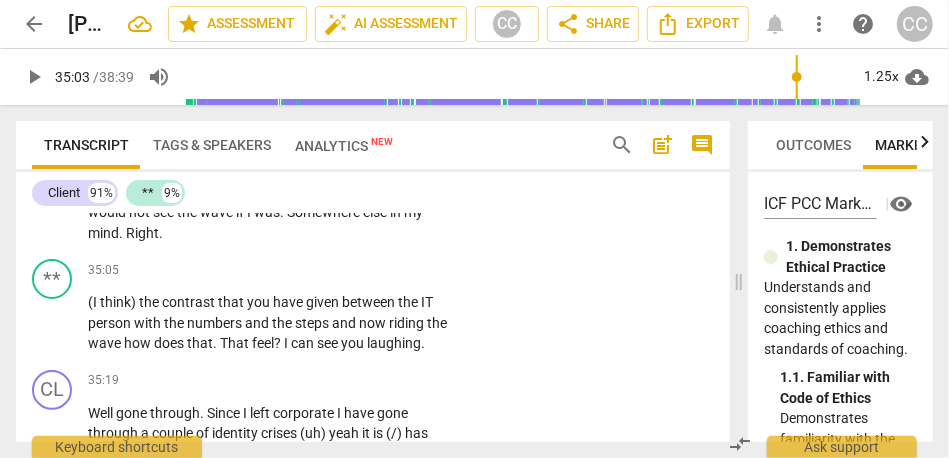 type on "2103" 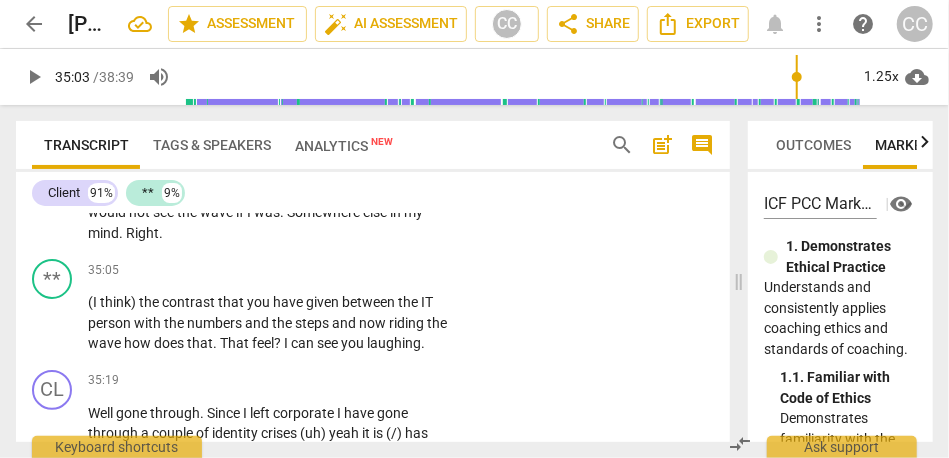 type 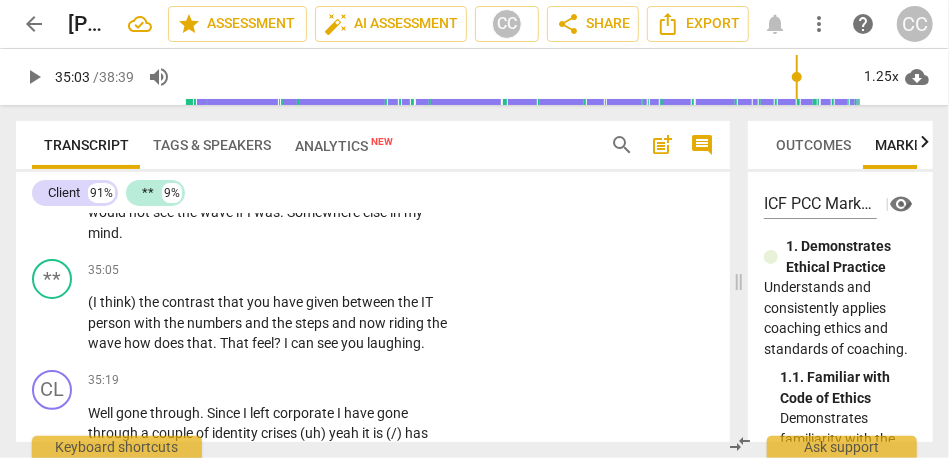 click on "mind." at bounding box center (105, 233) 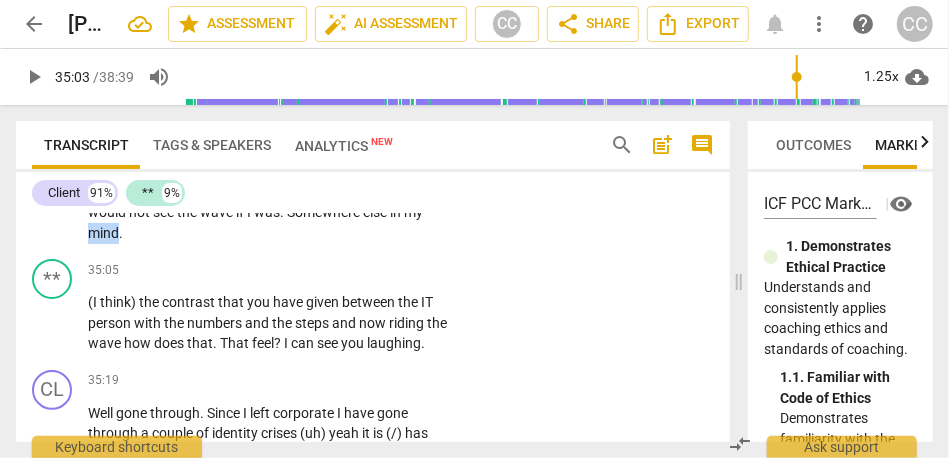 click on "mind." at bounding box center (105, 233) 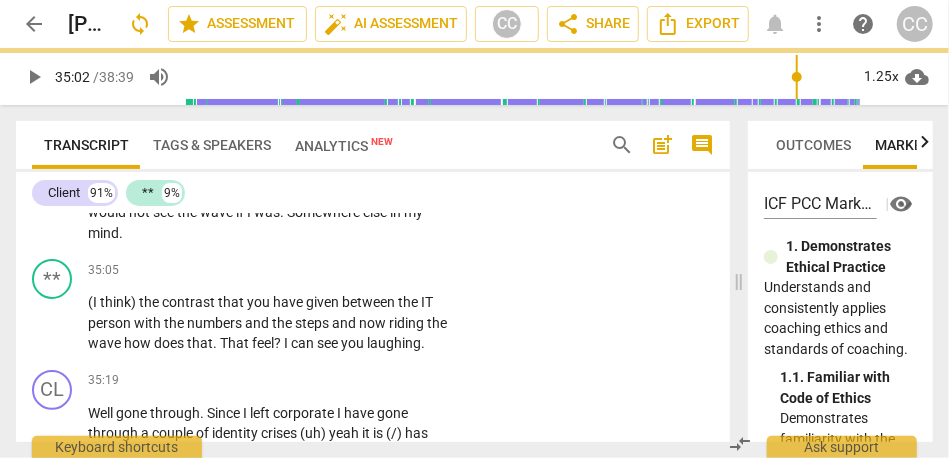 click on "mind." at bounding box center (105, 233) 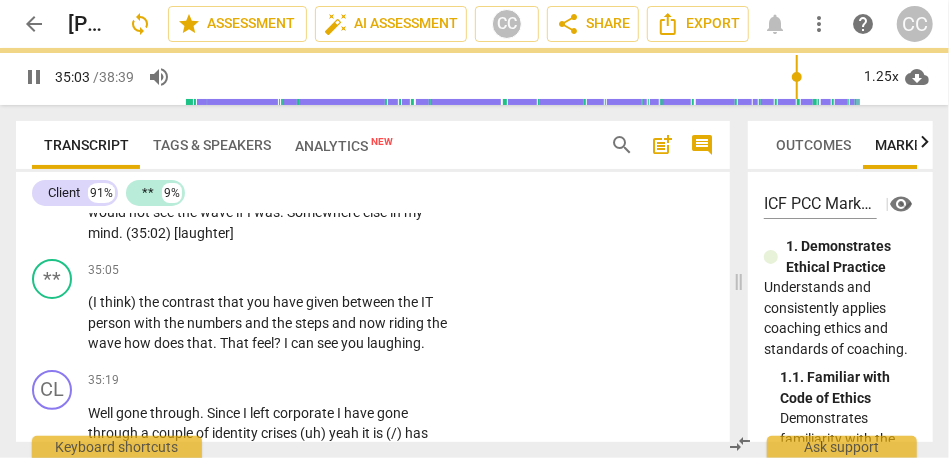 scroll, scrollTop: 11636, scrollLeft: 0, axis: vertical 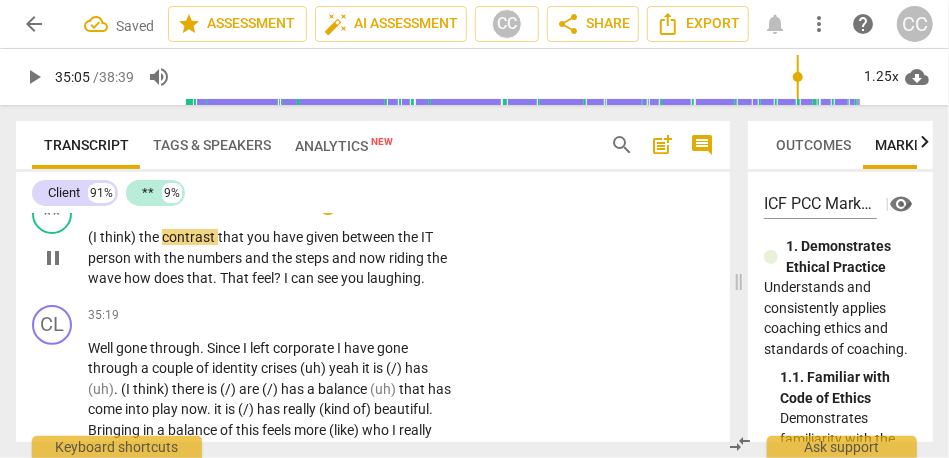 type on "2106" 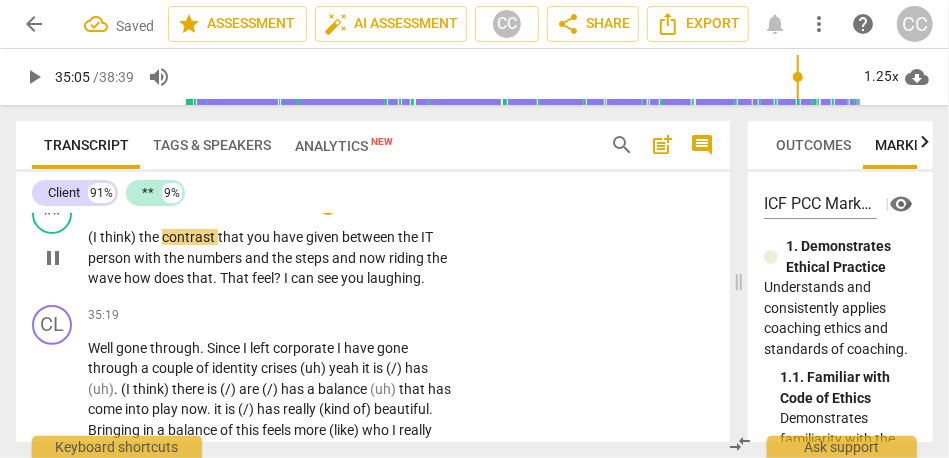 click on "(I" at bounding box center (94, 237) 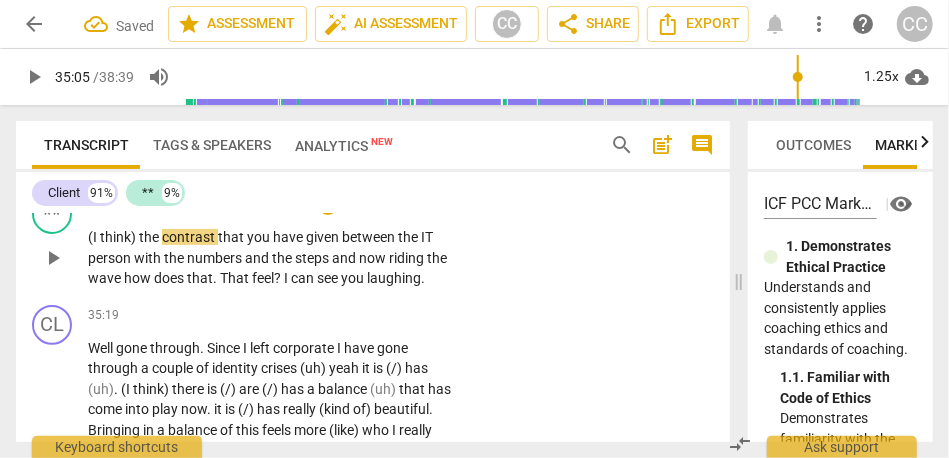 type 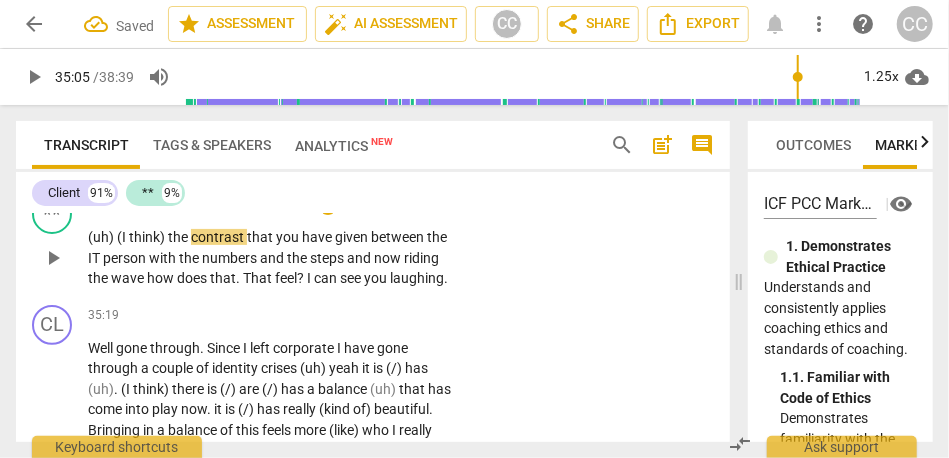 click on "(uh) (I" at bounding box center (108, 237) 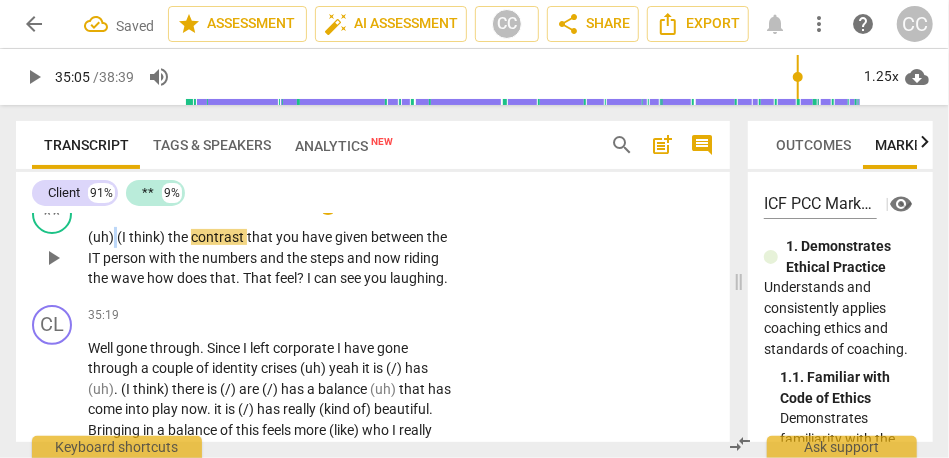click on "(uh) (I" at bounding box center (108, 237) 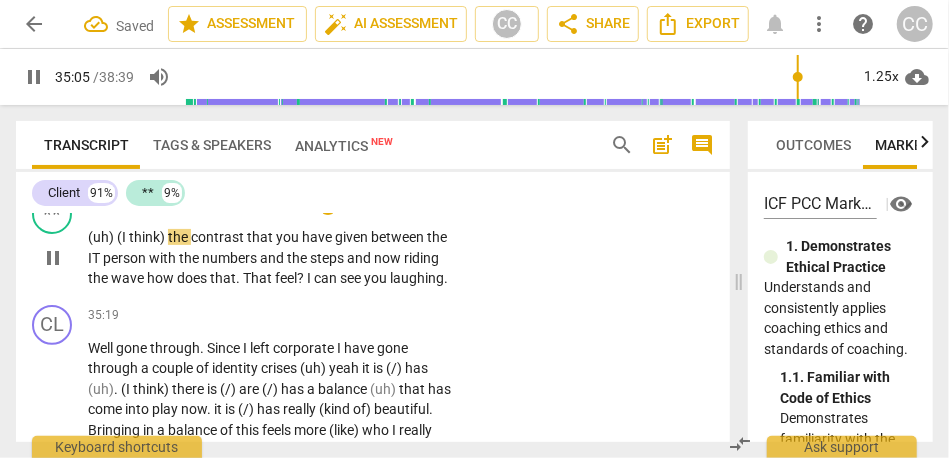 click on "the" at bounding box center [179, 237] 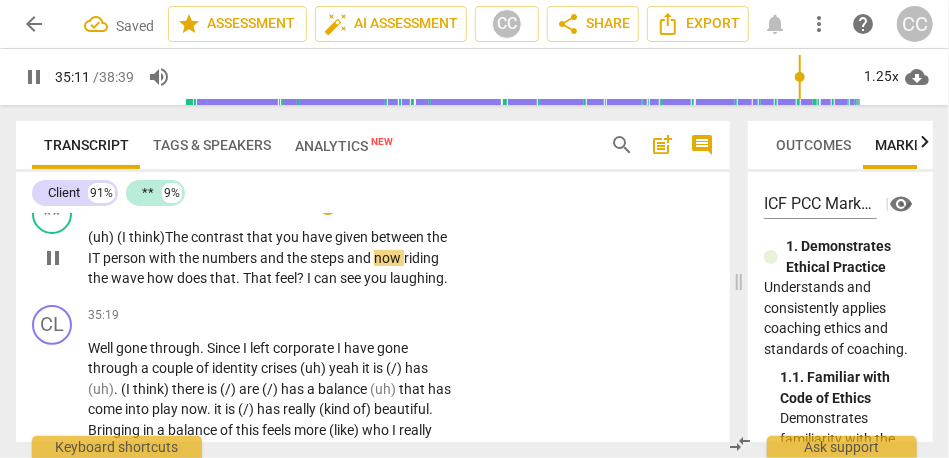 click on "and" at bounding box center (273, 258) 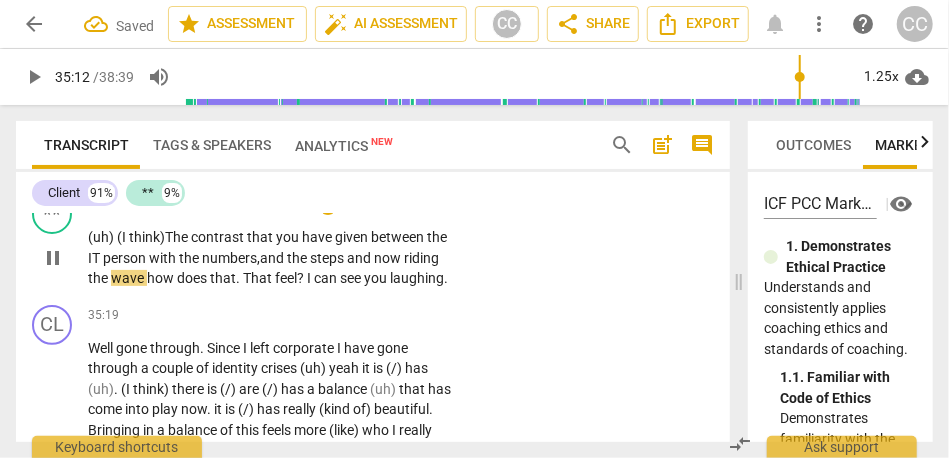 click on "and" at bounding box center [360, 258] 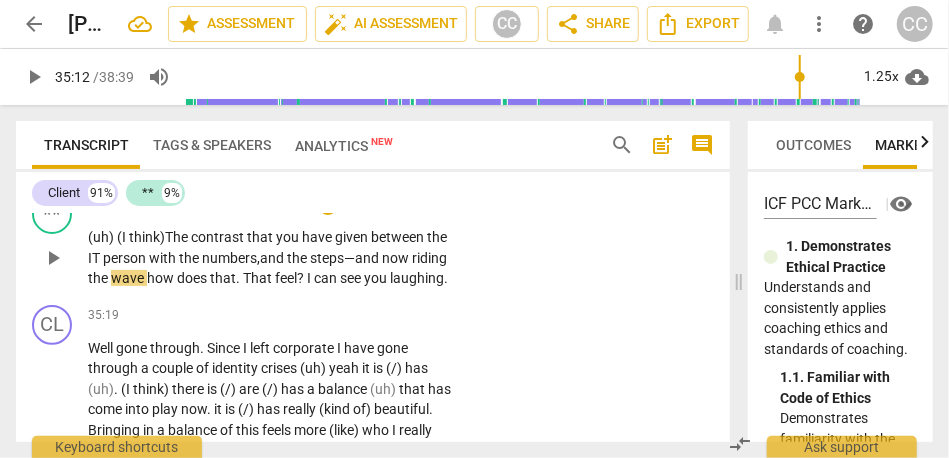 click on "(uh) (I   think)  T he   contrast   that   you   have   given   between   the   IT   person   with   the   numbers,  and   the   steps— and   now   riding   the   wave   how   does   that .   That   feel ?   I   can   see   you   laughing ." at bounding box center [269, 258] 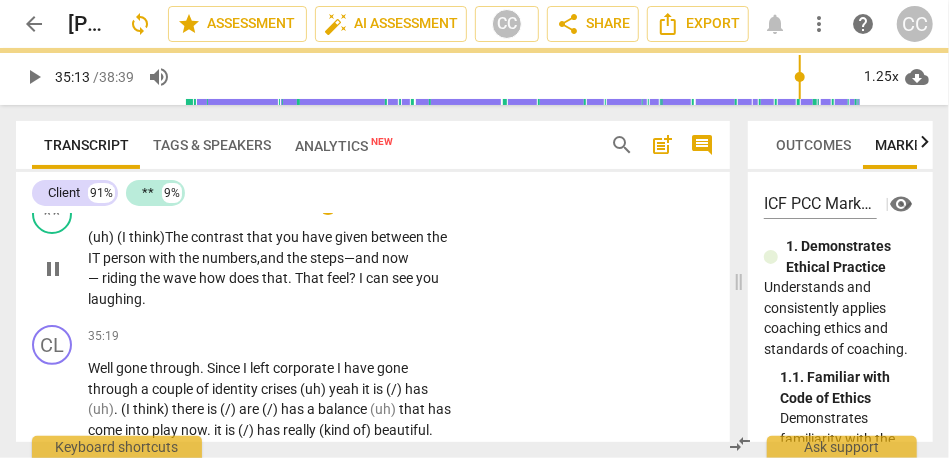 click on "wave" at bounding box center [181, 278] 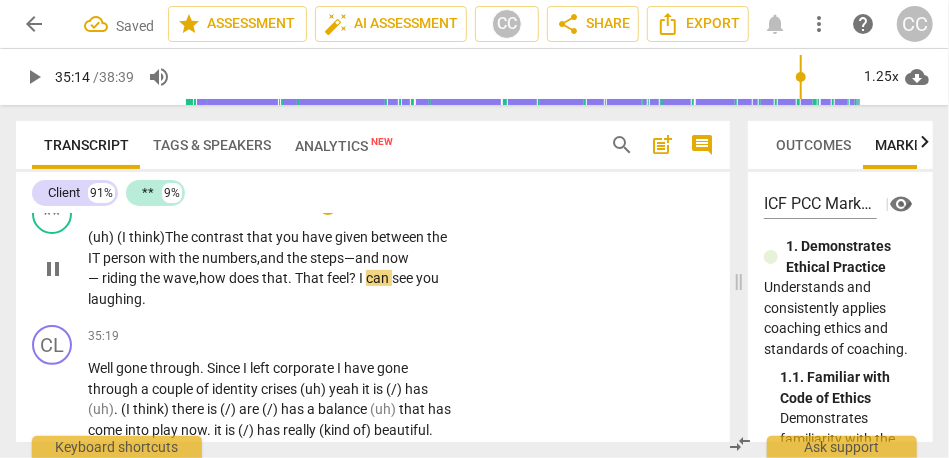 click on "that" at bounding box center [275, 278] 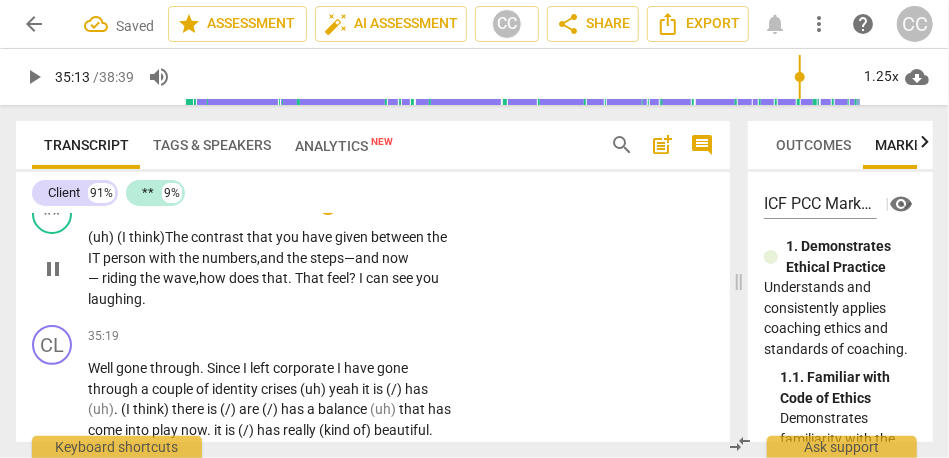 click on "That" at bounding box center (311, 278) 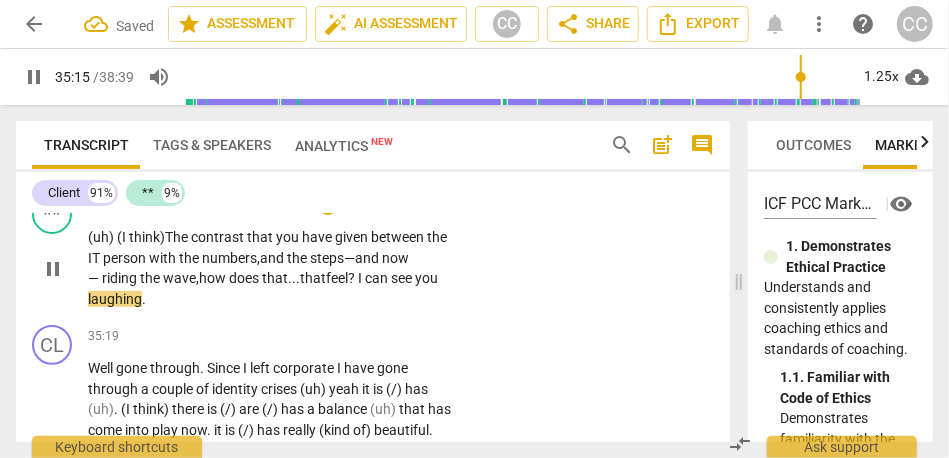 scroll, scrollTop: 11715, scrollLeft: 0, axis: vertical 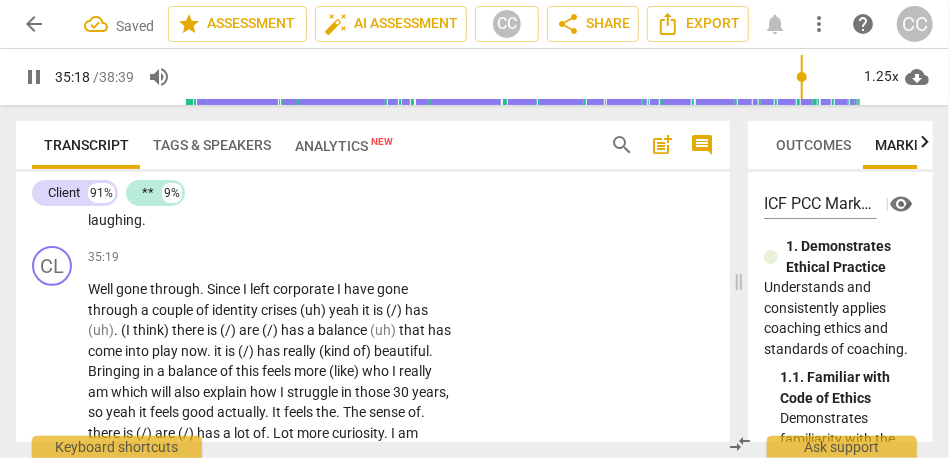click on "laughing" at bounding box center (115, 220) 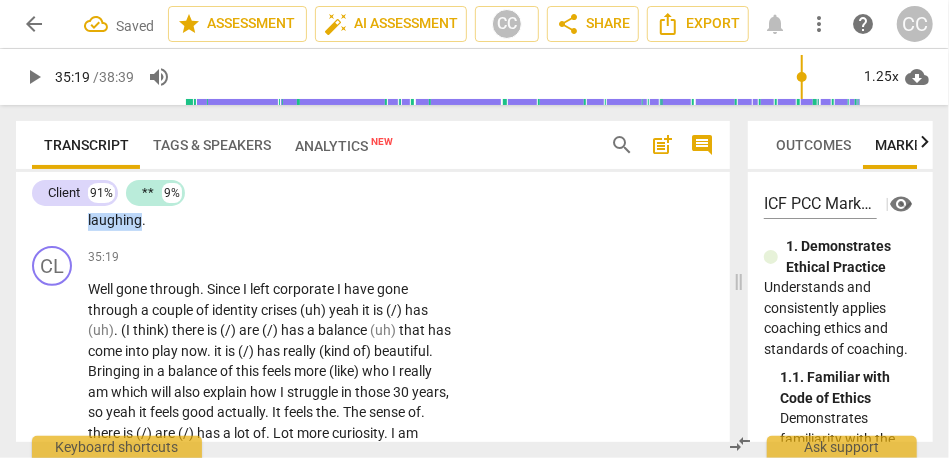 click on "laughing" at bounding box center [115, 220] 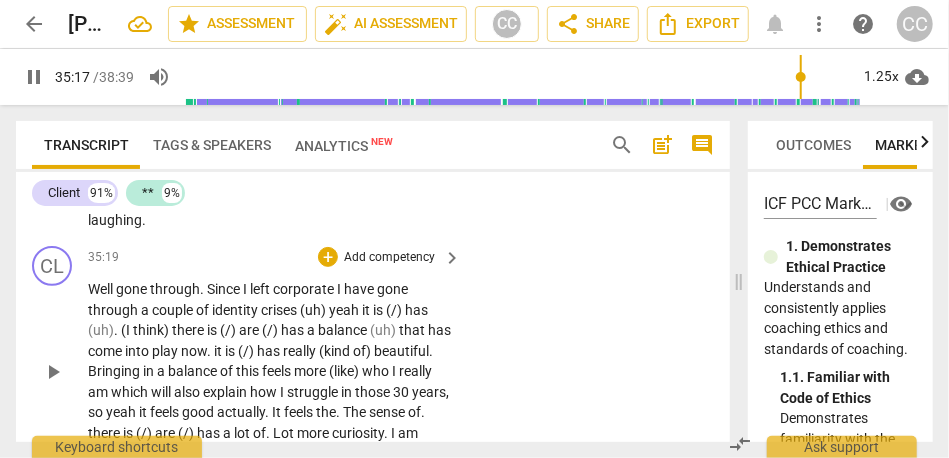 type on "2117" 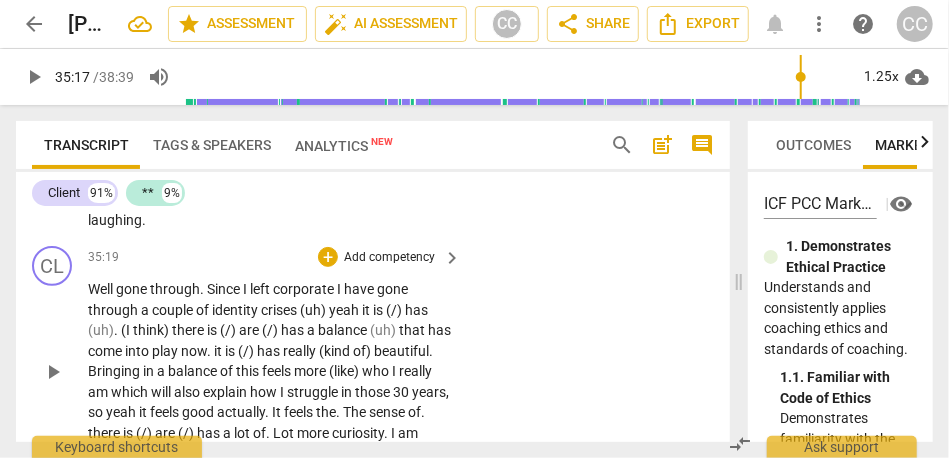 click on "35:19 + Add competency keyboard_arrow_right Well   gone   through .   Since   I   left   corporate   I   have   gone   through   a   couple   of   identity   crises   (uh)   yeah   it   is   (/)   has   (uh) .   (I   think)   there   is   (/)   are   (/)   has   a   balance   (uh)   that   has   come   into   play   now .   it   is   (/)   has   really   (kind   of)   beautiful .   Bringing   in   a   balance   of   this   feels   more   (like)   who   I   really   am   which   will   also   explain   how   I   struggle   in   those   30   years ,   so   yeah   it   feels   good   actually .   It   feels   the .   The   sense   of .   there   is   (/)   are   (/)   has   a   lot   of .   Lot   more   curiosity .   I   am   really   grateful   for   it   too   so   I   am   appreciating   it ." at bounding box center (275, 355) 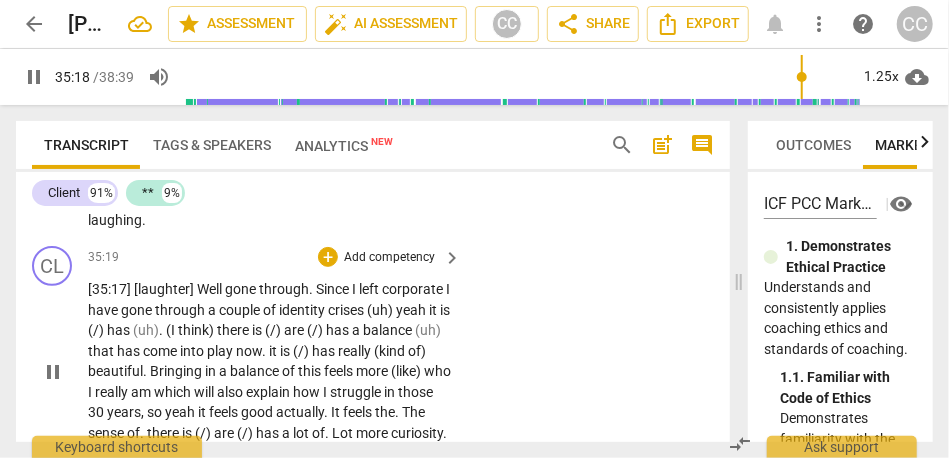 scroll, scrollTop: 11777, scrollLeft: 0, axis: vertical 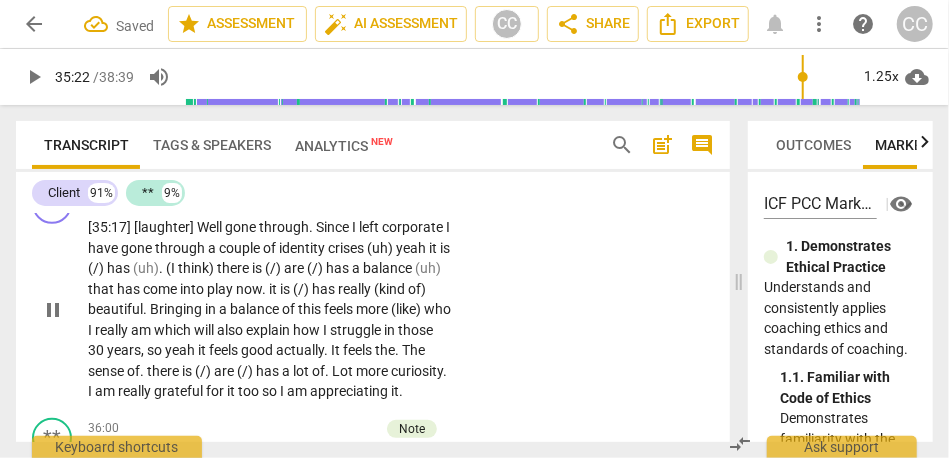 click on "gone" at bounding box center [242, 227] 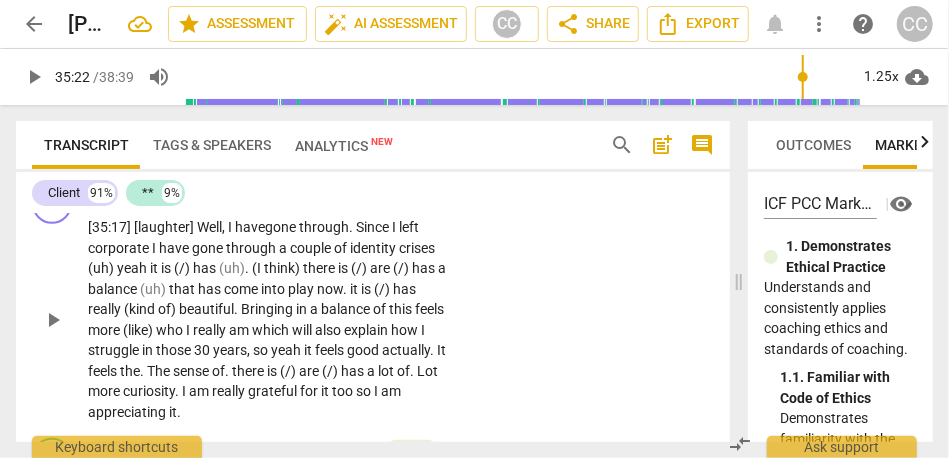 click on "[35:17] [laughter] Well, I have" at bounding box center (176, 227) 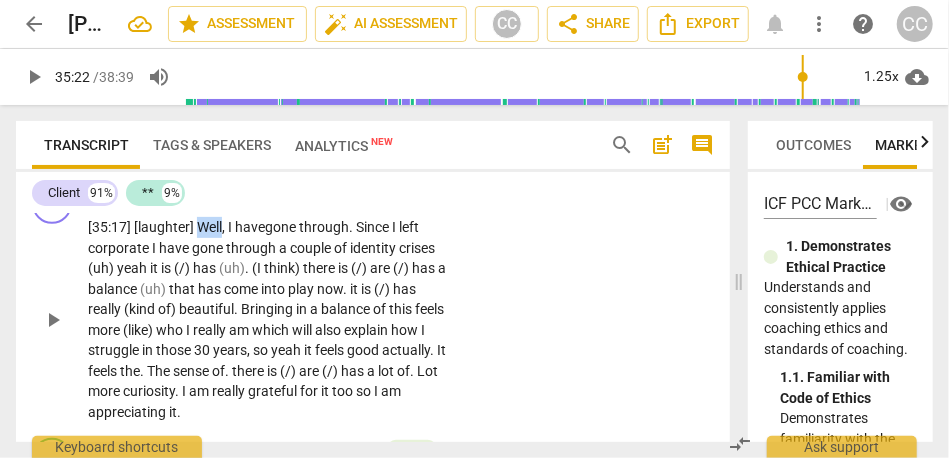 click on "[35:17] [laughter] Well, I have" at bounding box center [176, 227] 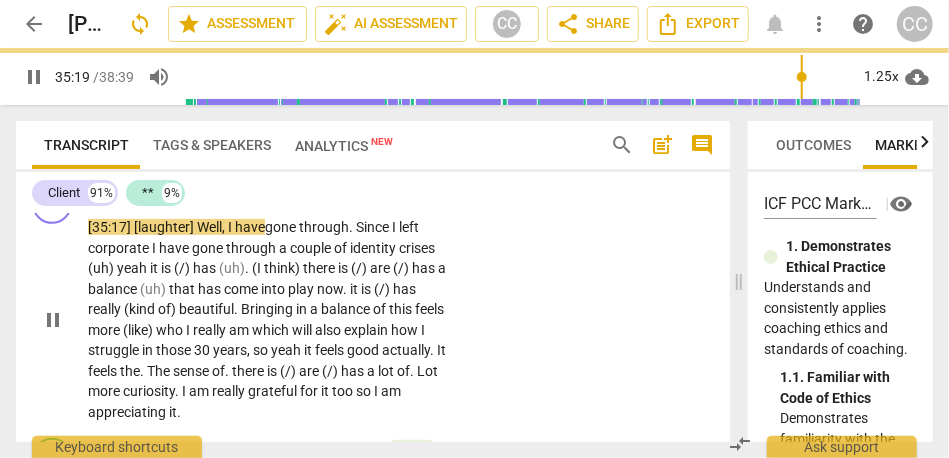 click on "Since" at bounding box center (374, 227) 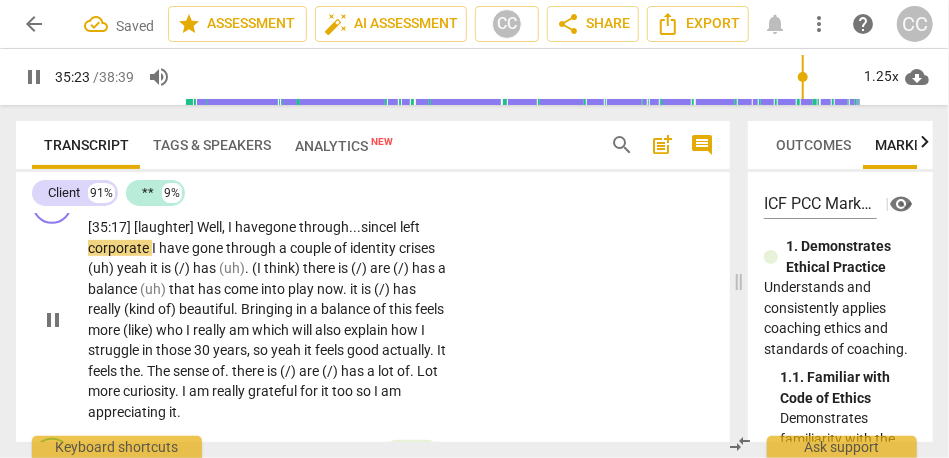 click on "I" at bounding box center (155, 248) 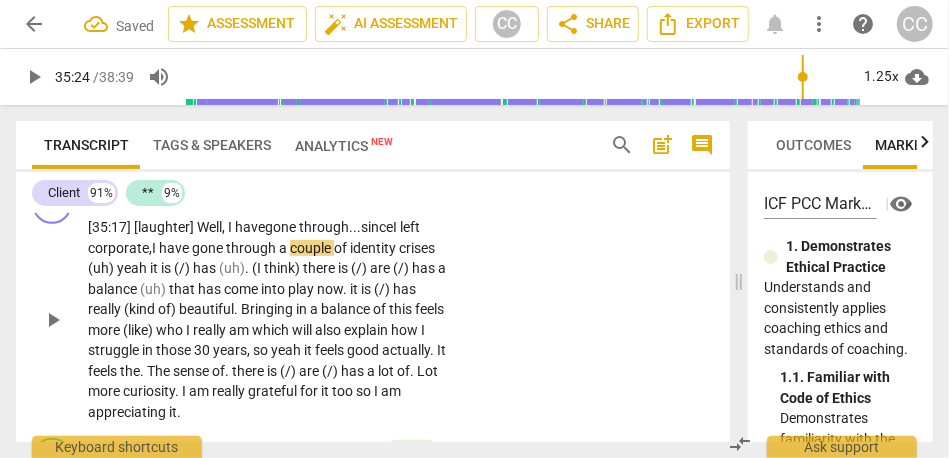 drag, startPoint x: 365, startPoint y: 286, endPoint x: 228, endPoint y: 285, distance: 137.00365 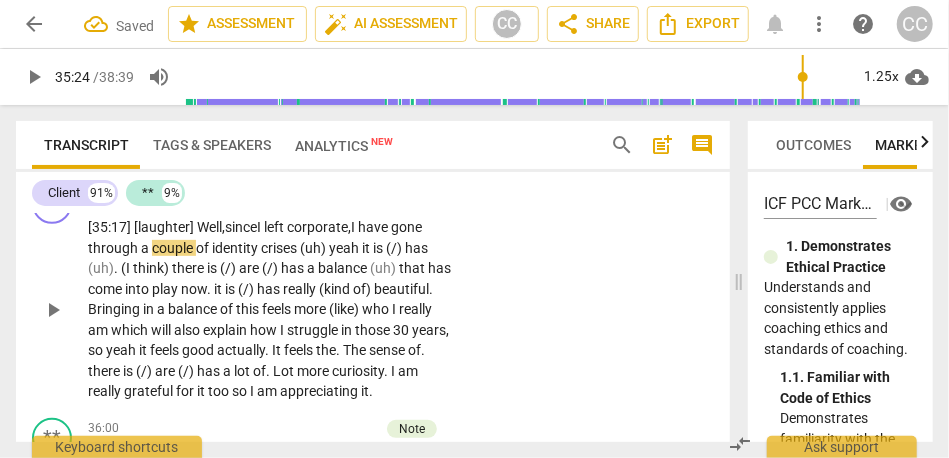 click on "[35:17] [laughter] Well," at bounding box center [156, 227] 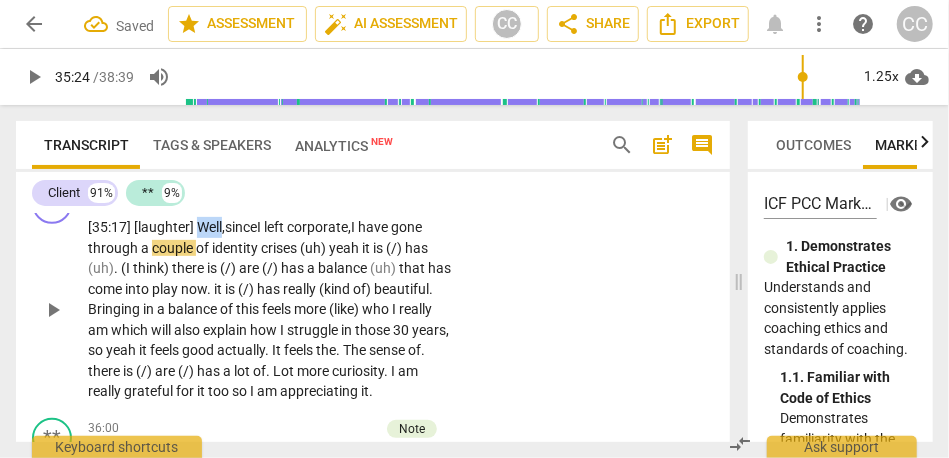 click on "[35:17] [laughter] Well," at bounding box center [156, 227] 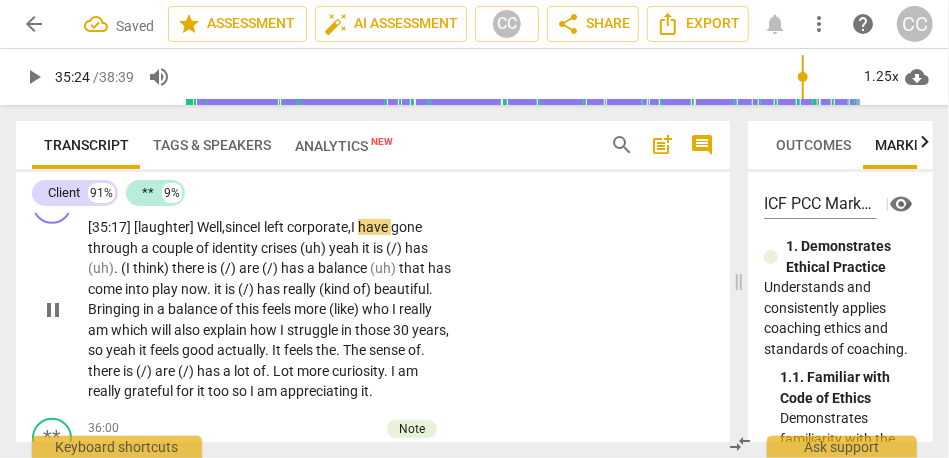 click on "corporate," at bounding box center (319, 227) 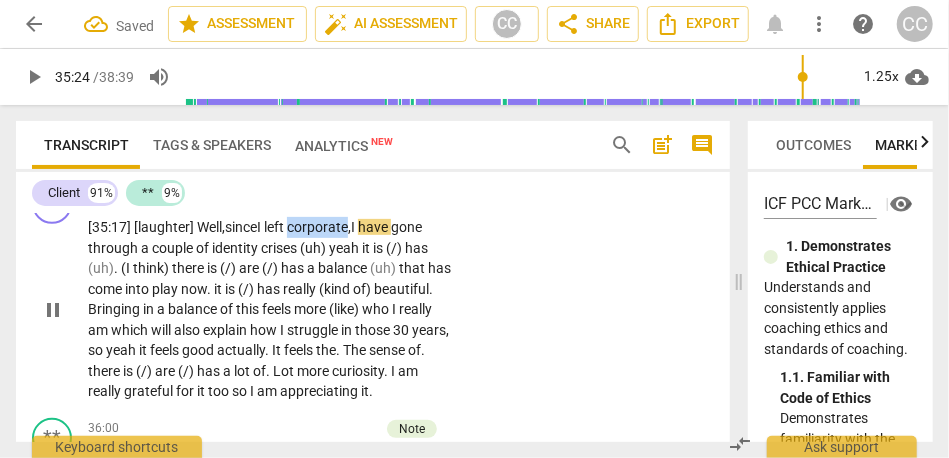 click on "corporate," at bounding box center (319, 227) 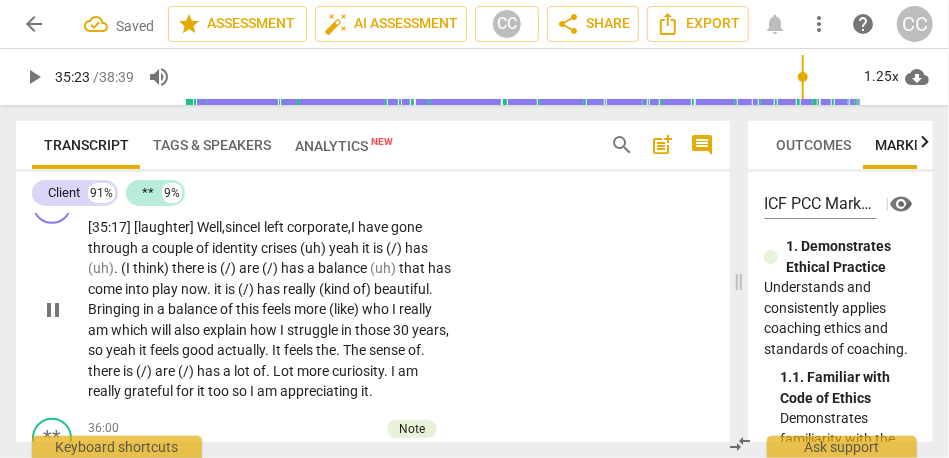 click on "corporate," at bounding box center [319, 227] 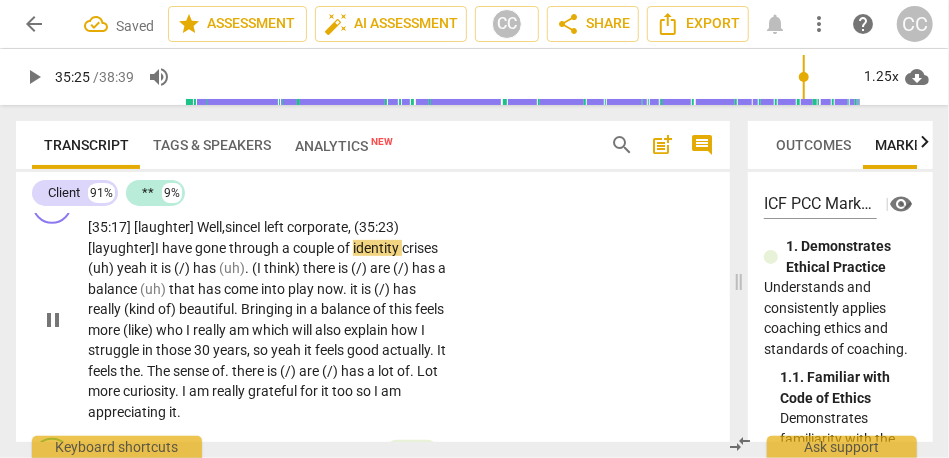 click on "corporate, (35:23) [layughter]" at bounding box center [243, 237] 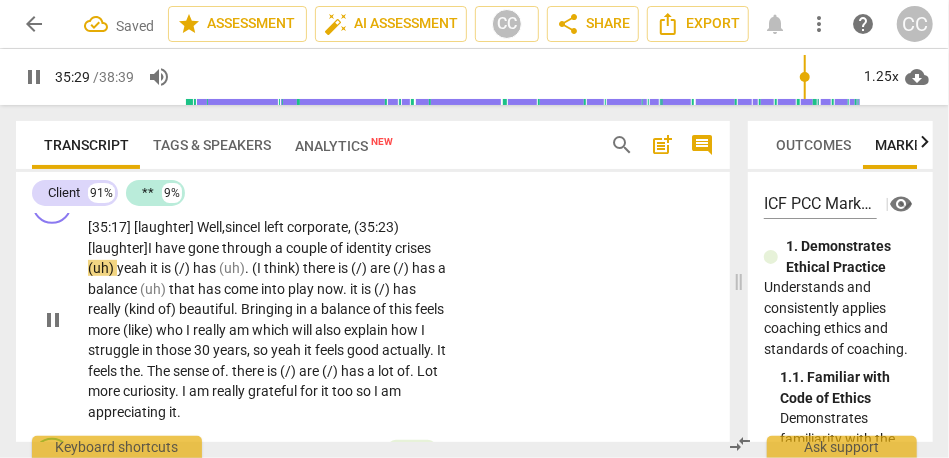 click on "crises" at bounding box center (413, 248) 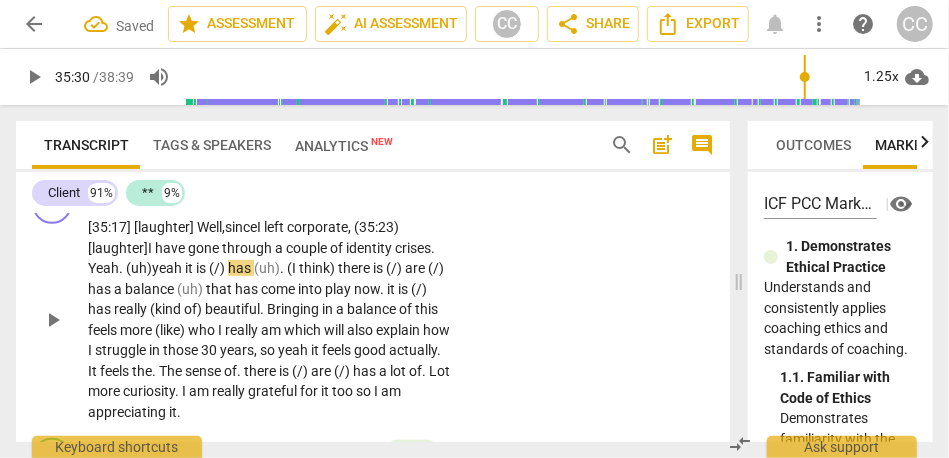 click on "identity" at bounding box center [370, 248] 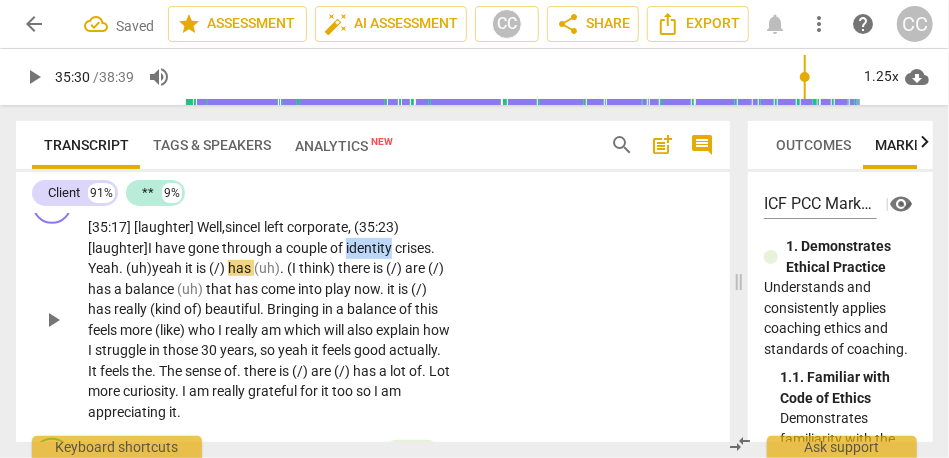 click on "identity" at bounding box center [370, 248] 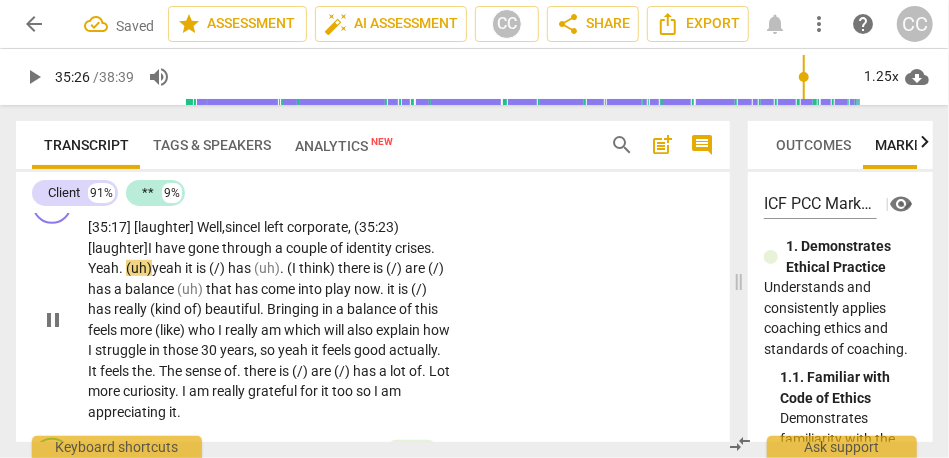 click on "crises. Yeah." at bounding box center [261, 258] 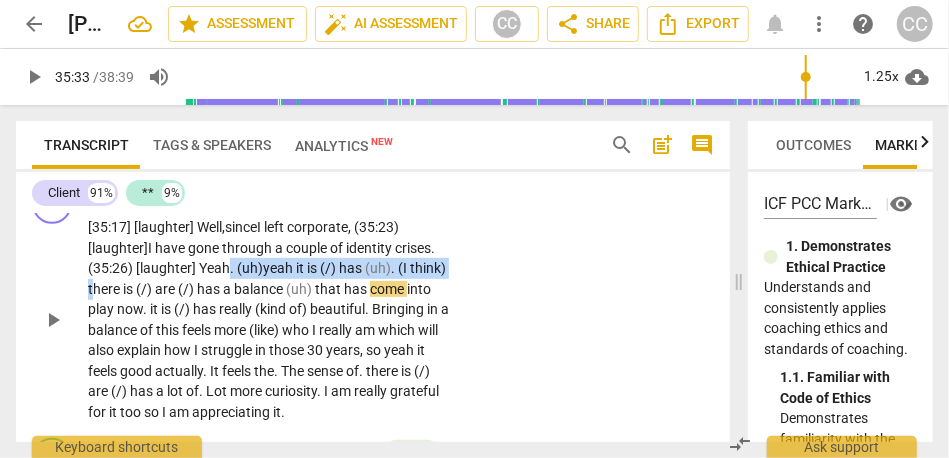 drag, startPoint x: 131, startPoint y: 353, endPoint x: 230, endPoint y: 328, distance: 102.10779 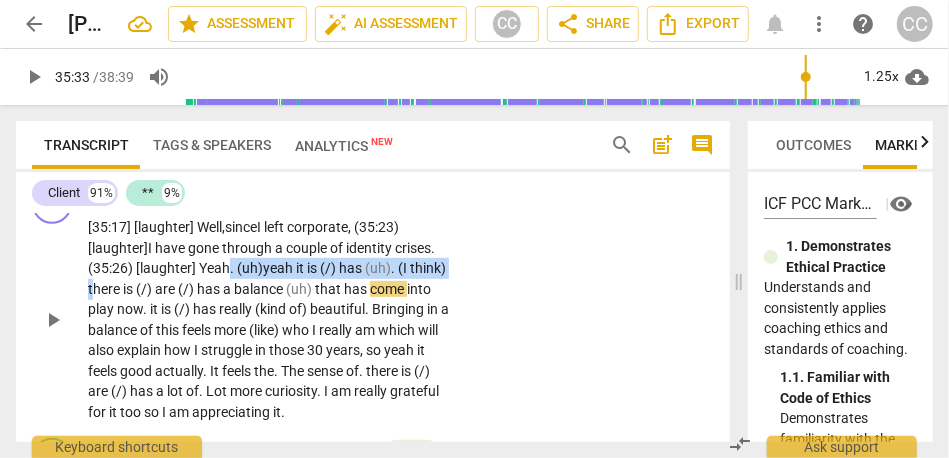 click on "[35:17] [laughter] Well,  since  I   left   corporate, (35:23) [laughter]  I   have   gone   through   a   couple   of   identity   crises. (35:26) [laughter] Yeah.    (uh)  yeah   it   is   (/)   has   (uh) .   (I   think)   there   is   (/)   are   (/)   has   a   balance   (uh)   that   has   come   into   play   now .   it   is   (/)   has   really   (kind   of)   beautiful .   Bringing   in   a   balance   of   this   feels   more   (like)   who   I   really   am   which   will   also   explain   how   I   struggle   in   those   30   years ,   so   yeah   it   feels   good   actually .   It   feels   the .   The   sense   of .   there   is   (/)   are   (/)   has   a   lot   of .   Lot   more   curiosity .   I   am   really   grateful   for   it   too   so   I   am   appreciating   it ." at bounding box center [269, 319] 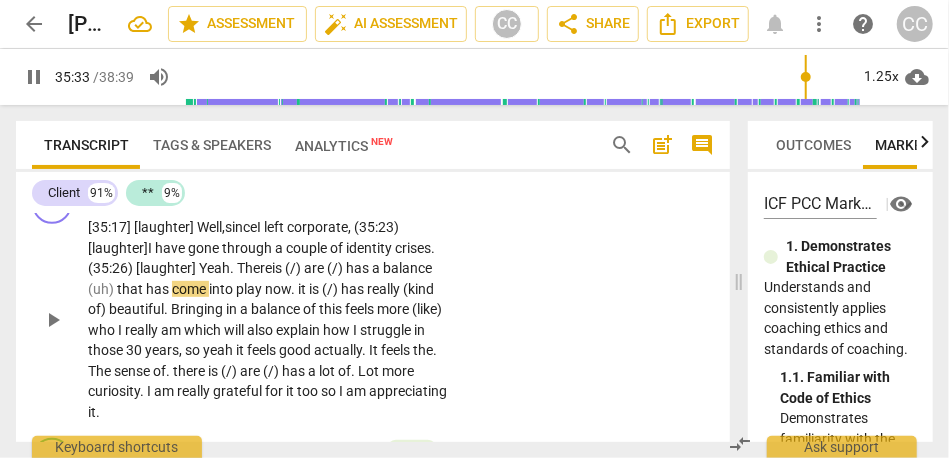 click on "here" at bounding box center (258, 268) 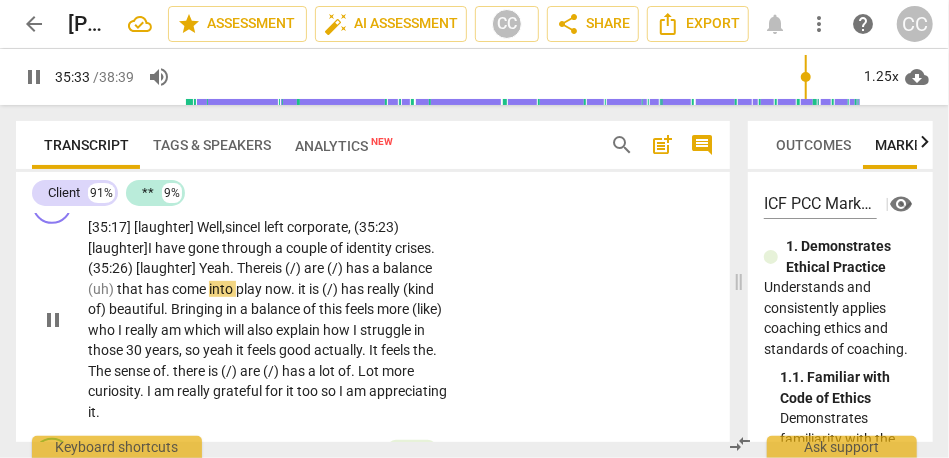 click on "here" at bounding box center (258, 268) 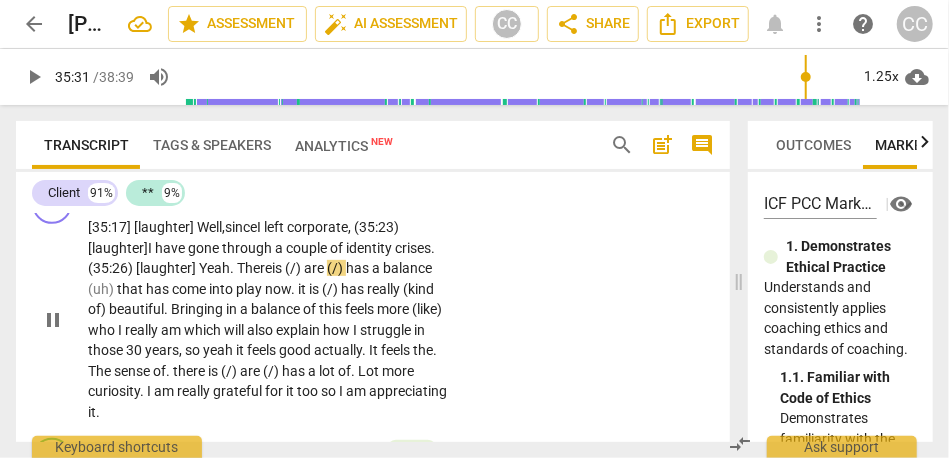 click on "(/)" at bounding box center [294, 268] 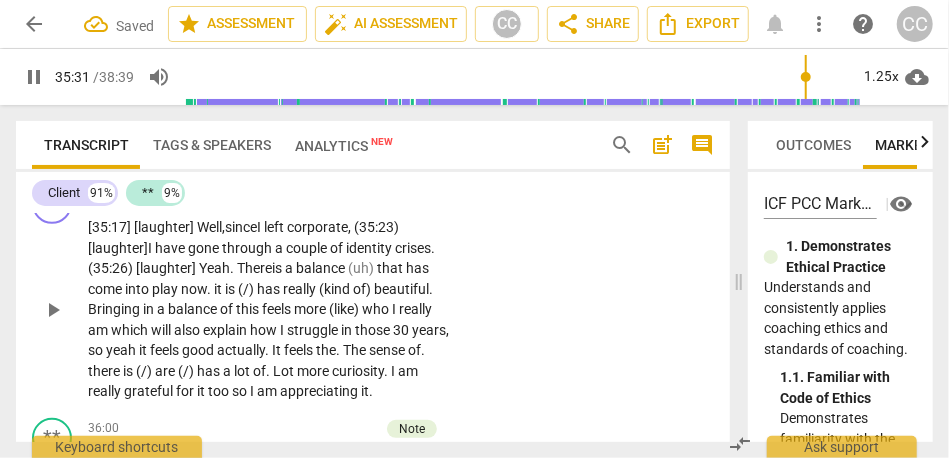 click on "here" at bounding box center (258, 268) 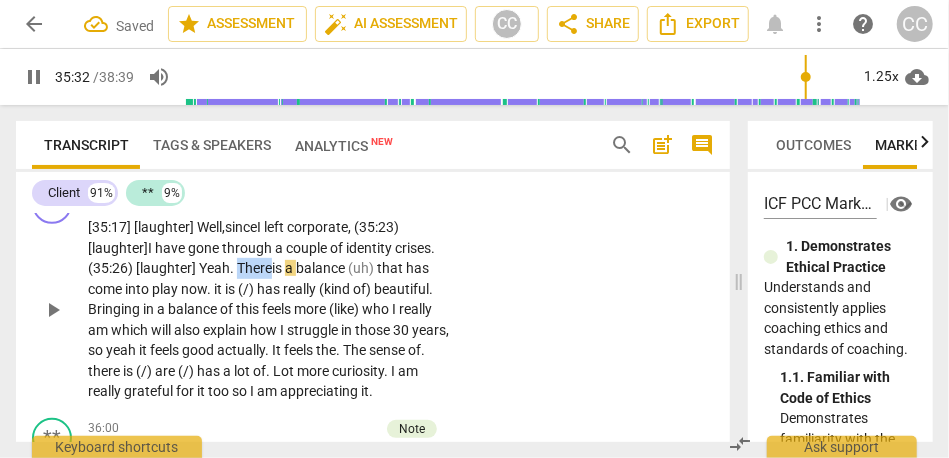 click on "here" at bounding box center [258, 268] 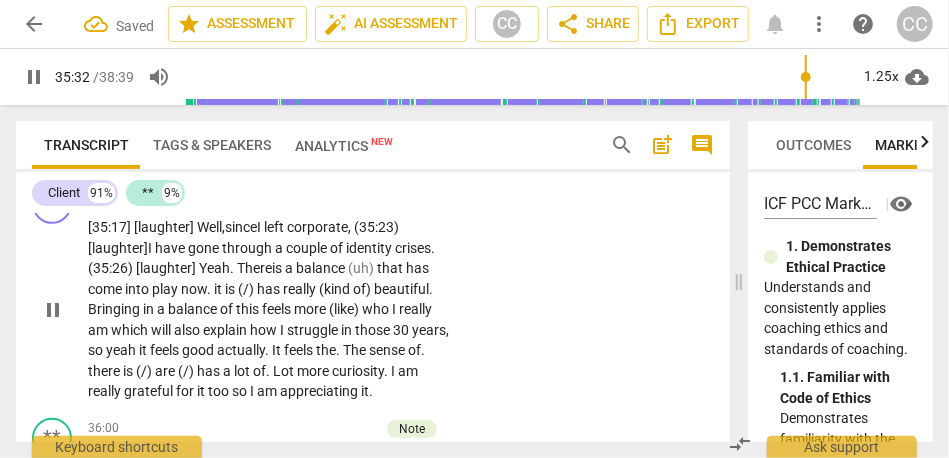 click on "(uh)" at bounding box center (362, 268) 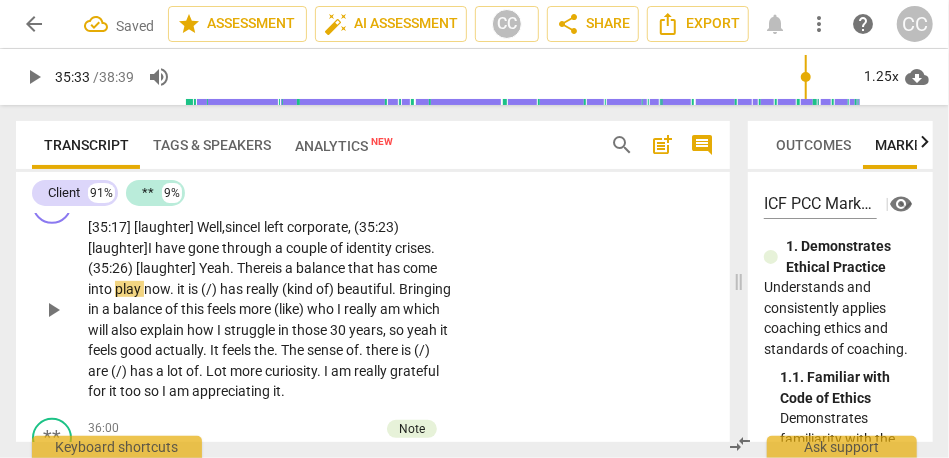 click on "that" at bounding box center (362, 268) 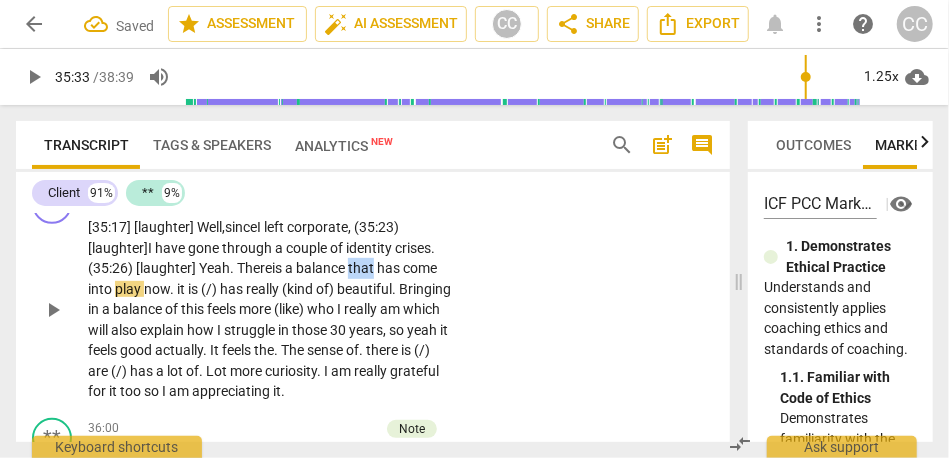 click on "that" at bounding box center [362, 268] 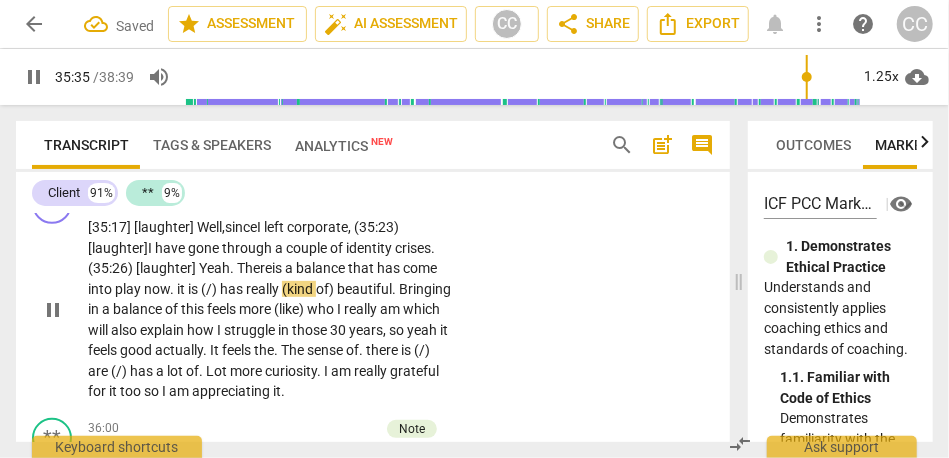 click on "." at bounding box center (173, 289) 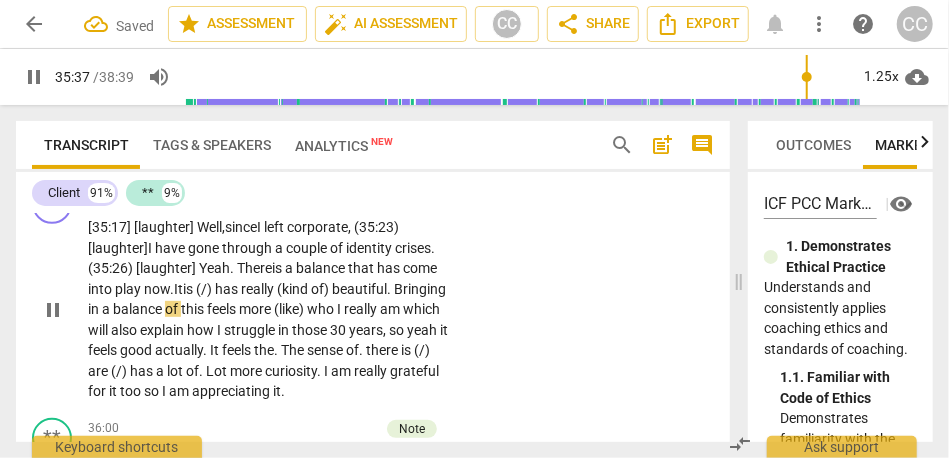 click on "is" at bounding box center [189, 289] 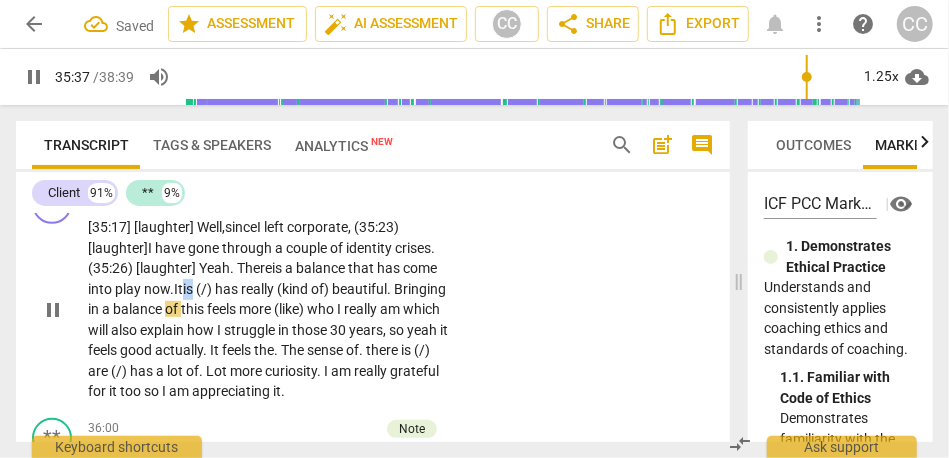 click on "is" at bounding box center [189, 289] 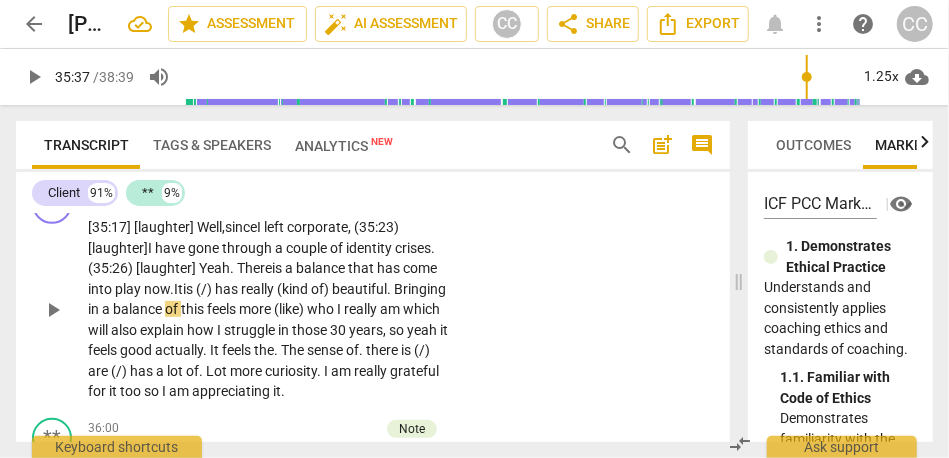 click on "here" at bounding box center [258, 268] 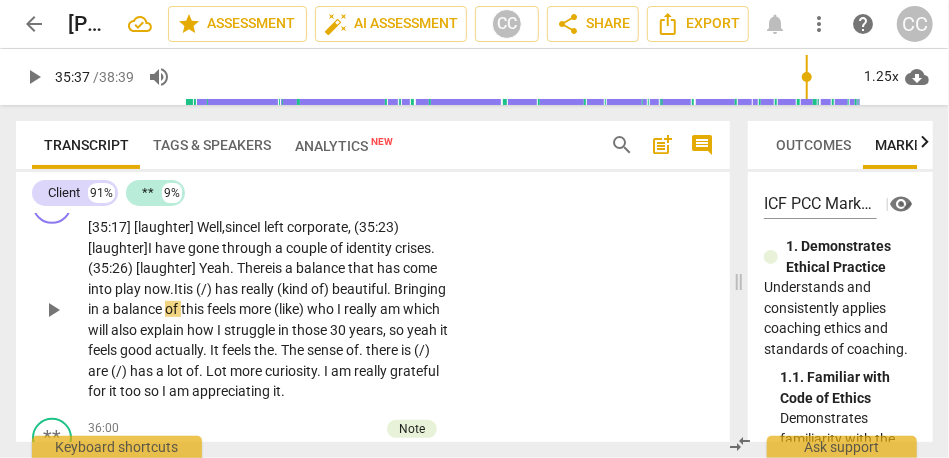 click on "here" at bounding box center (258, 268) 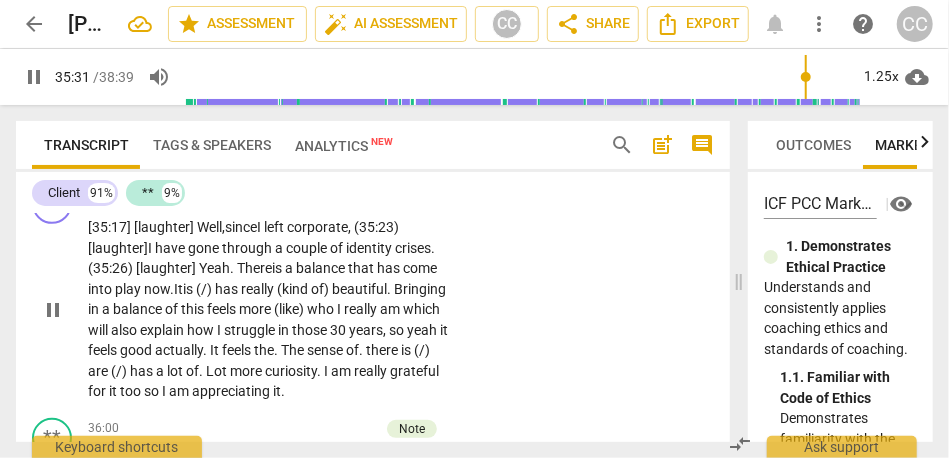 scroll, scrollTop: 11812, scrollLeft: 0, axis: vertical 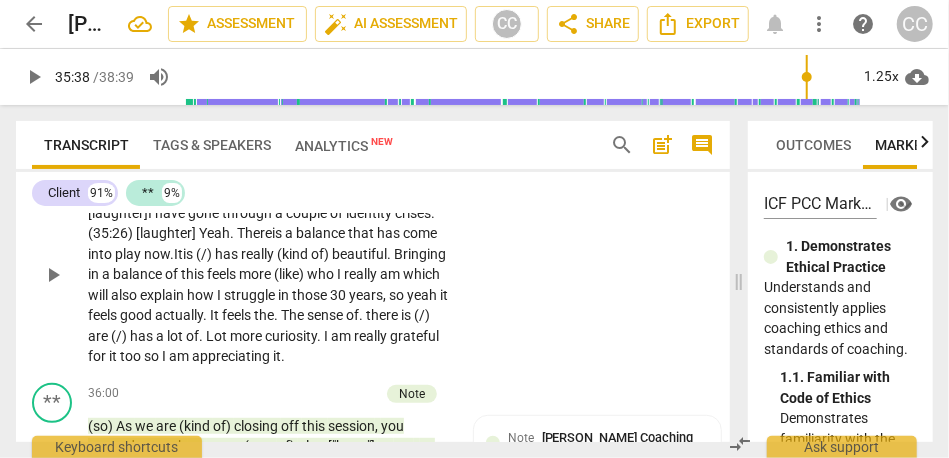 click on "is" at bounding box center [189, 254] 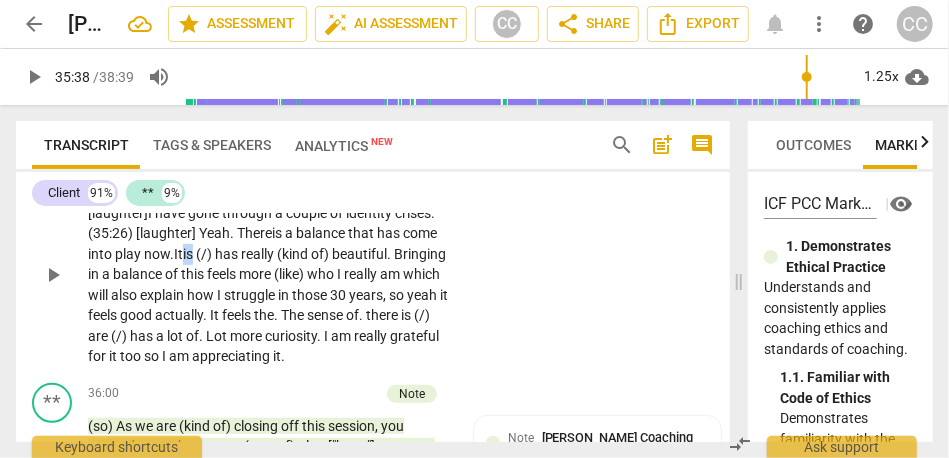 click on "is" at bounding box center [189, 254] 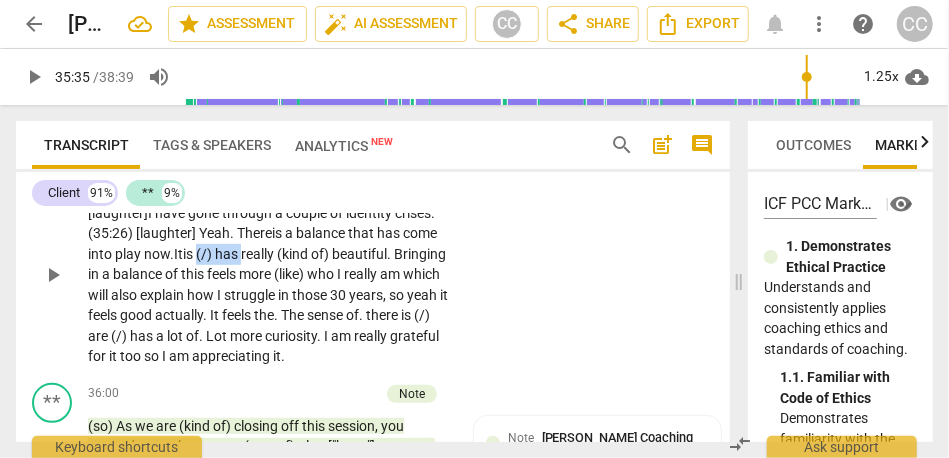 drag, startPoint x: 203, startPoint y: 317, endPoint x: 247, endPoint y: 317, distance: 44 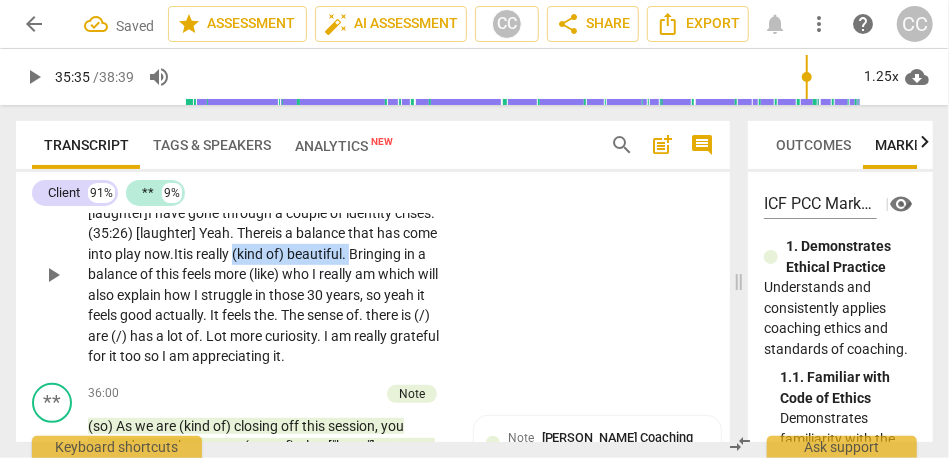 drag, startPoint x: 239, startPoint y: 317, endPoint x: 357, endPoint y: 316, distance: 118.004234 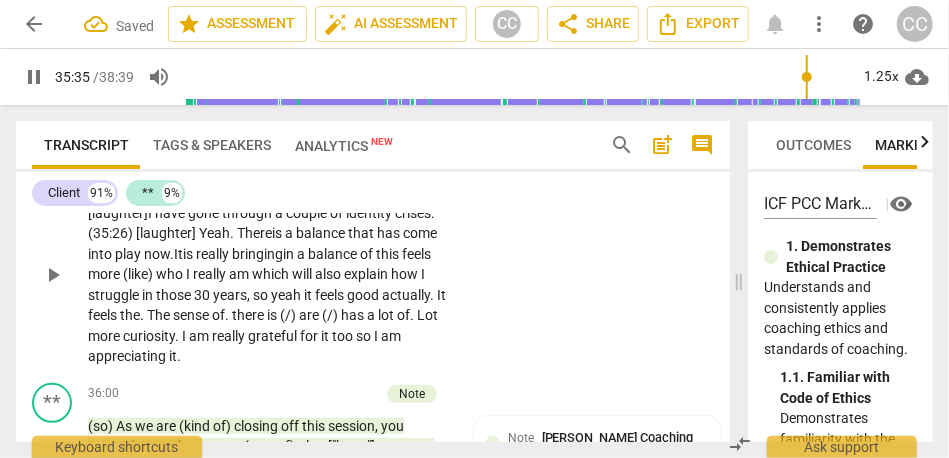 click on "bringing" at bounding box center [257, 254] 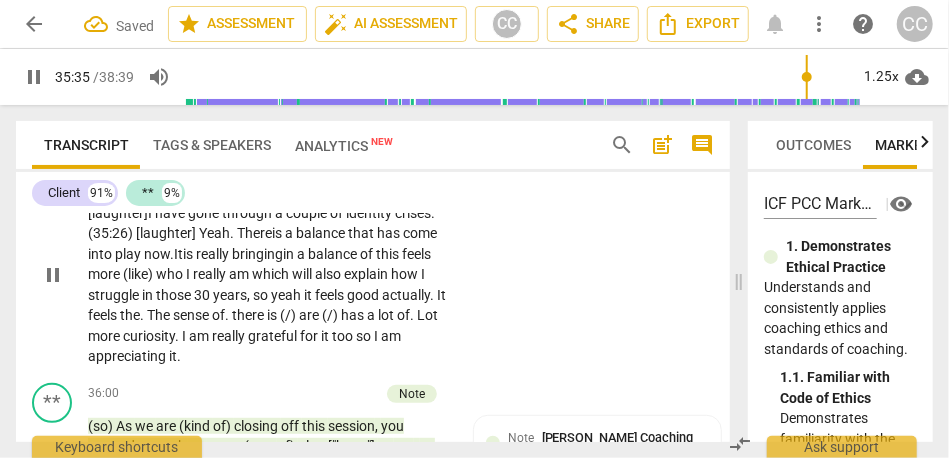 click on "bringing" at bounding box center [257, 254] 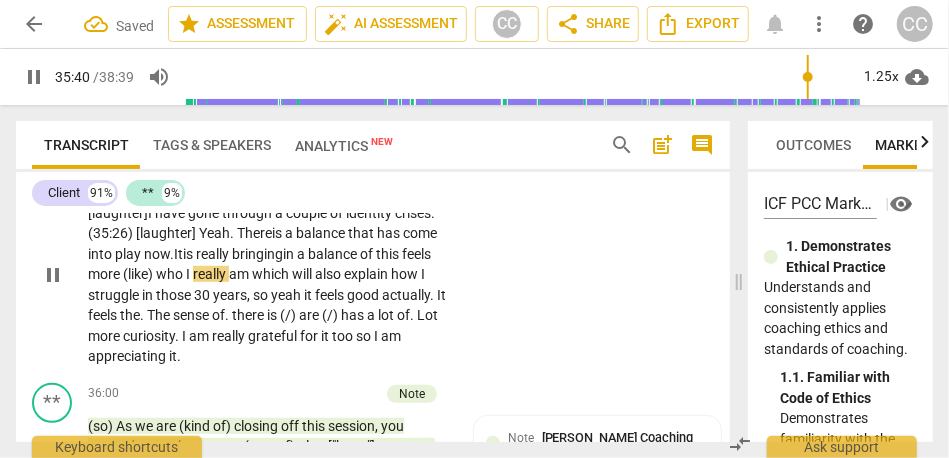 click on "bringing" at bounding box center (257, 254) 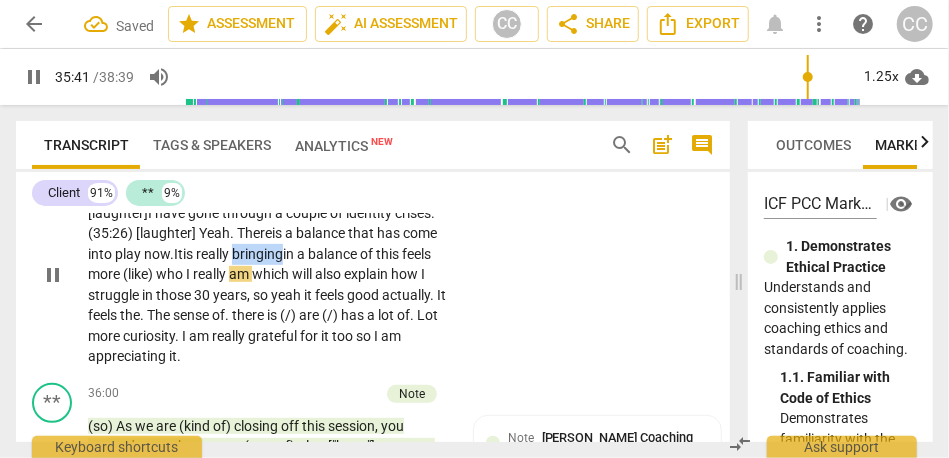 click on "bringing" at bounding box center [257, 254] 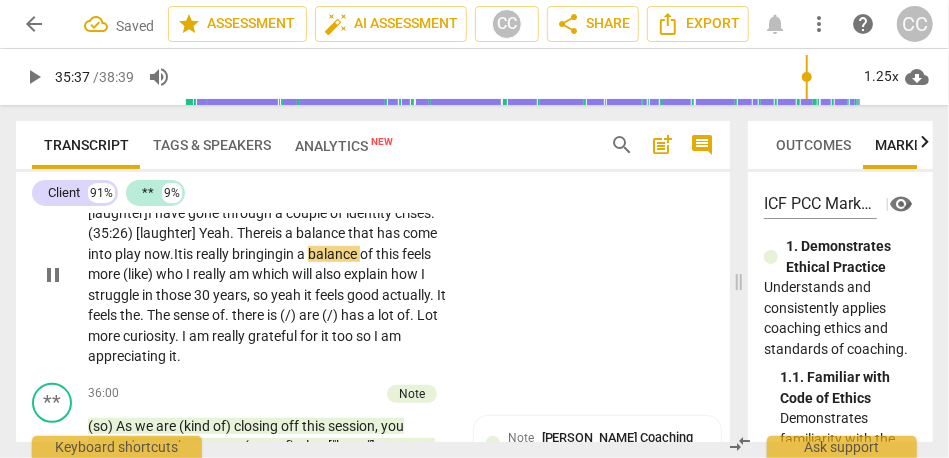 click on "this" at bounding box center (389, 254) 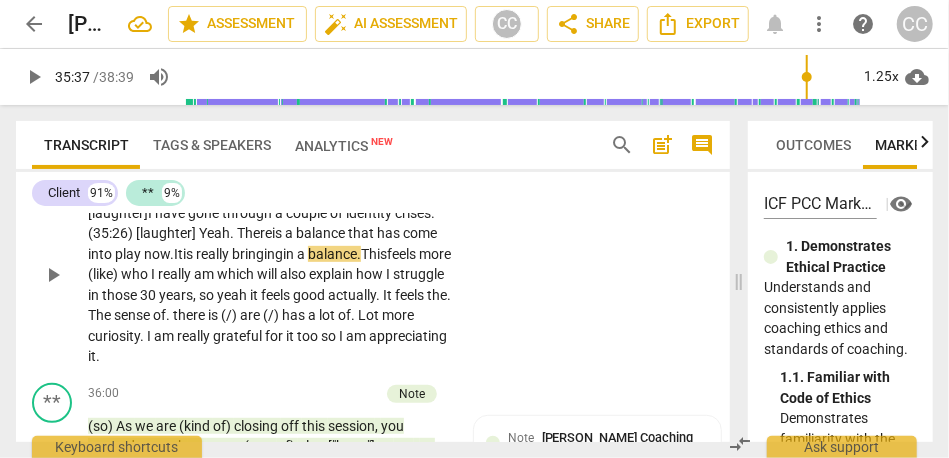 click on "This" at bounding box center [374, 254] 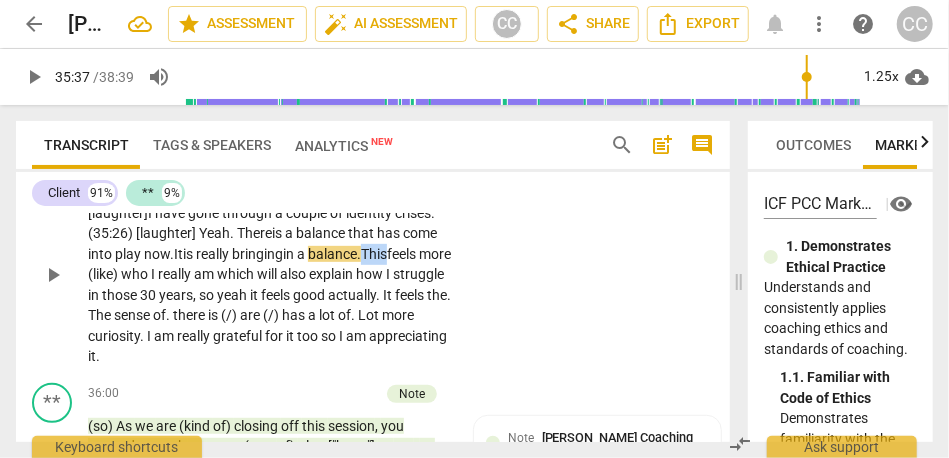 click on "This" at bounding box center [374, 254] 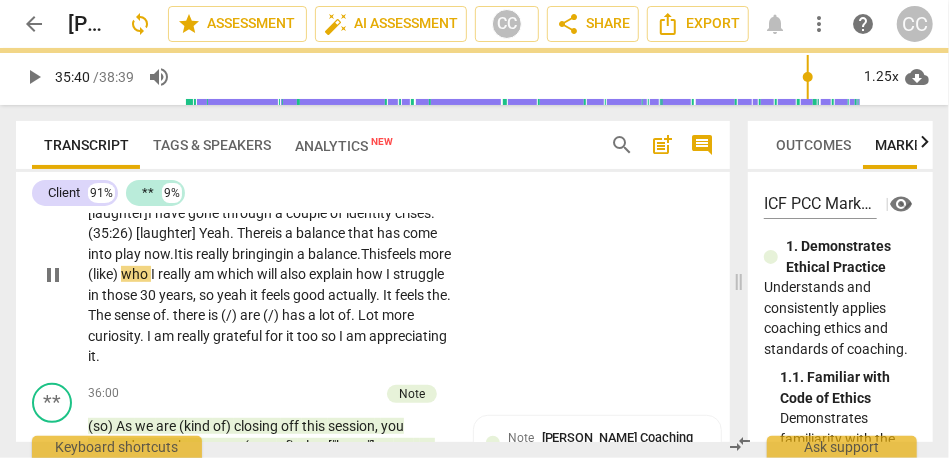 click on "who" at bounding box center [136, 274] 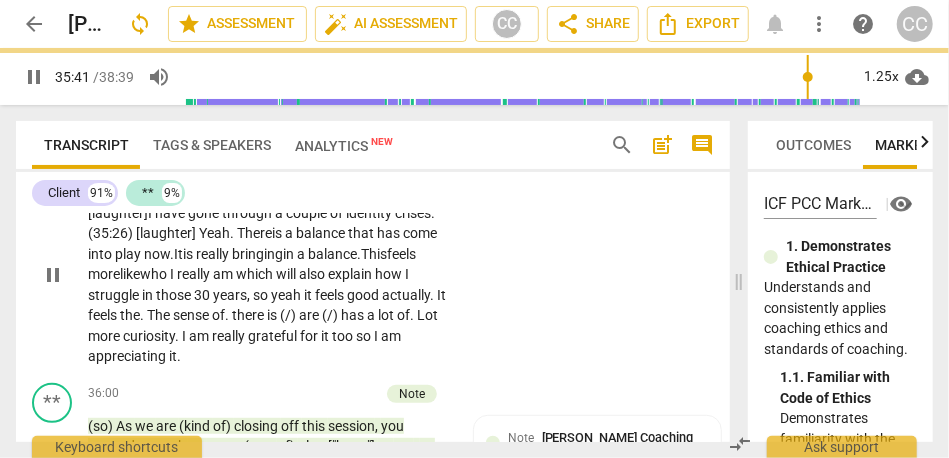 click on "which" at bounding box center (256, 274) 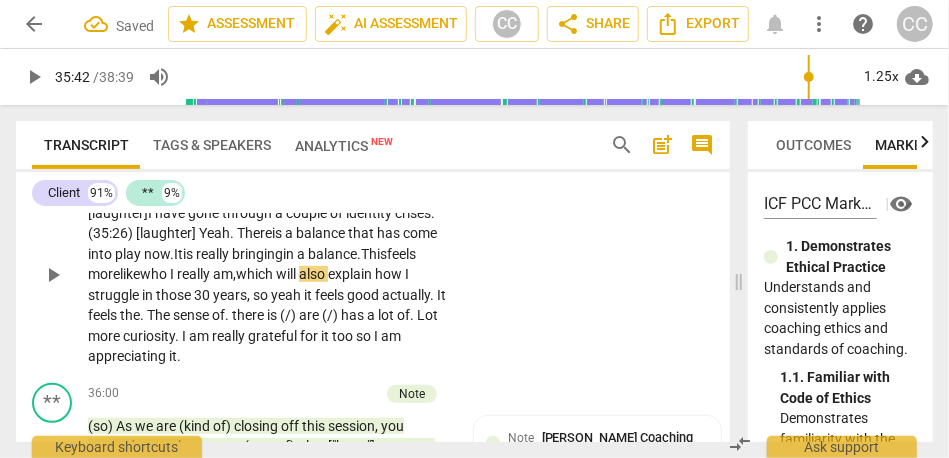 click on "really" at bounding box center [195, 274] 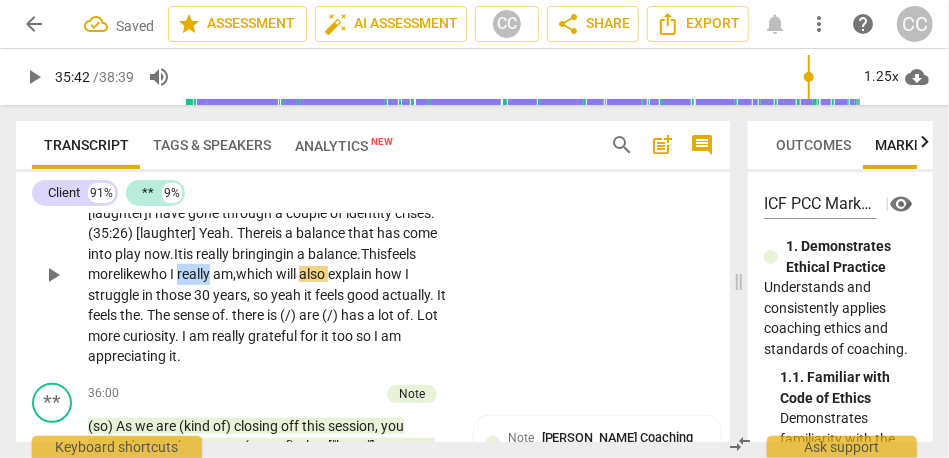 click on "really" at bounding box center (195, 274) 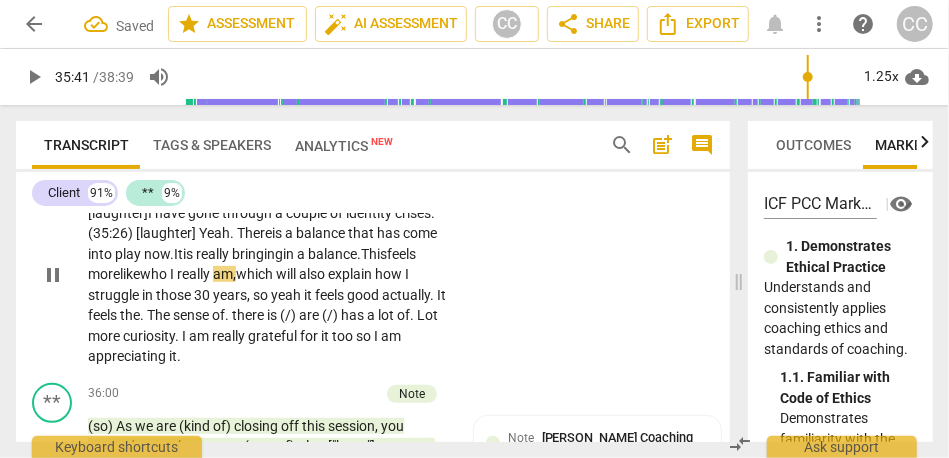 click on "am," at bounding box center (224, 274) 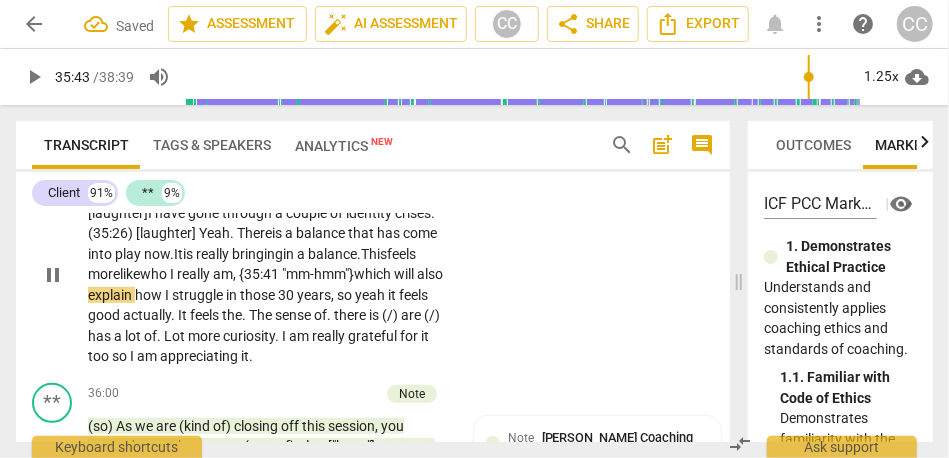 click on "[35:17] [laughter] Well,  since  I   left   corporate, (35:23) [laughter]  I   have   gone   through   a   couple   of   identity   crises. (35:26) [laughter] Yeah. T here  is   a   balance   that   has   come   into   play   now.  It  is   really   bringing  in   a   balance.  This  feels   more  like  who   I   really   am, {35:41 "mm-hmm"}  which   will   also   explain   how   I   struggle   in   those   30   years ,   so   yeah   it   feels   good   actually .   It   feels   the .   The   sense   of .   there   is   (/)   are   (/)   has   a   lot   of .   Lot   more   curiosity .   I   am   really   grateful   for   it   too   so   I   am   appreciating   it ." at bounding box center (269, 274) 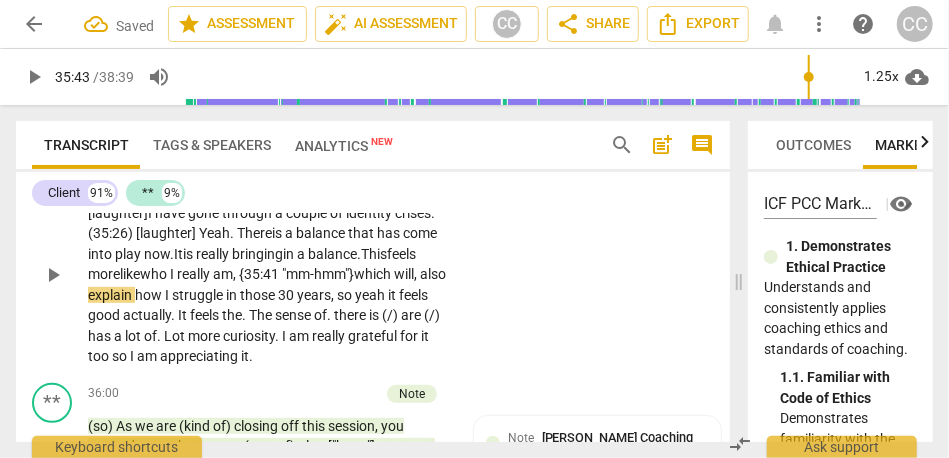 click on "explain" at bounding box center (111, 295) 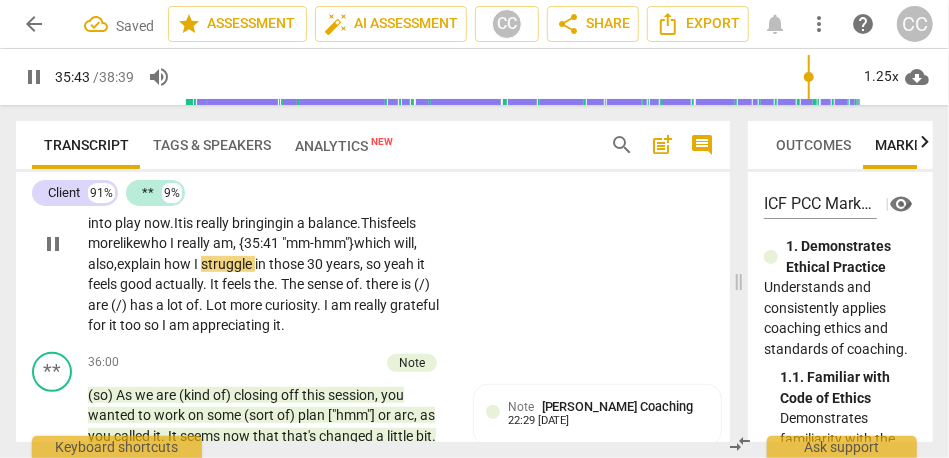 scroll, scrollTop: 11851, scrollLeft: 0, axis: vertical 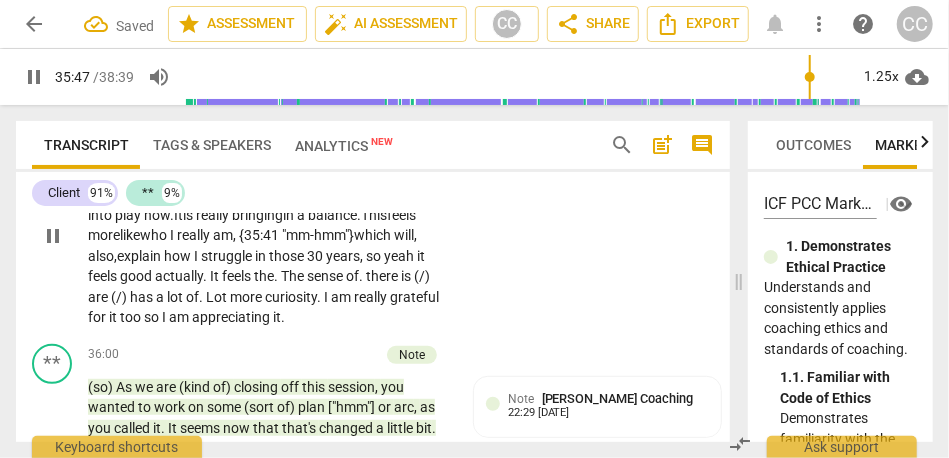 click on "so" at bounding box center [375, 256] 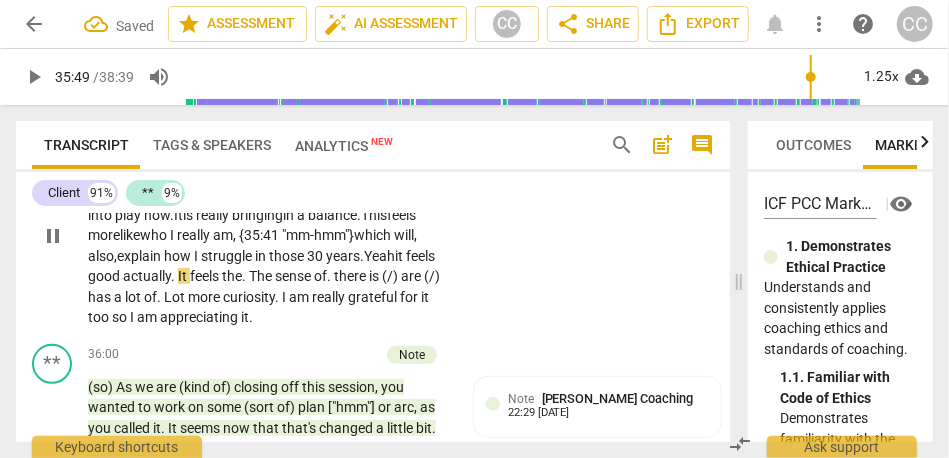 click on "Yeah" at bounding box center [379, 256] 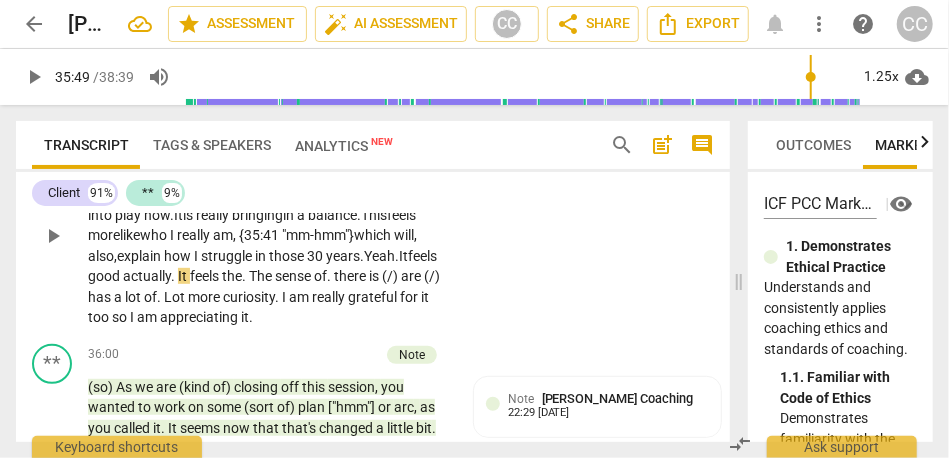 click on "Yeah." at bounding box center (381, 256) 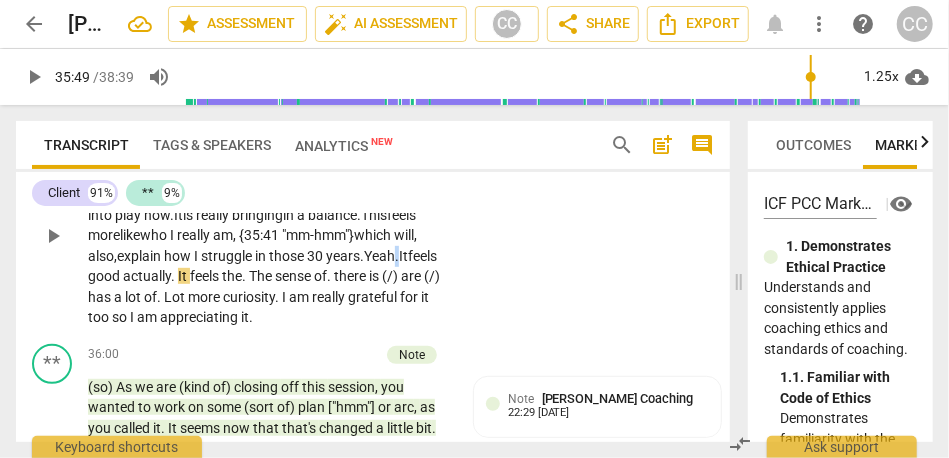 click on "Yeah." at bounding box center [381, 256] 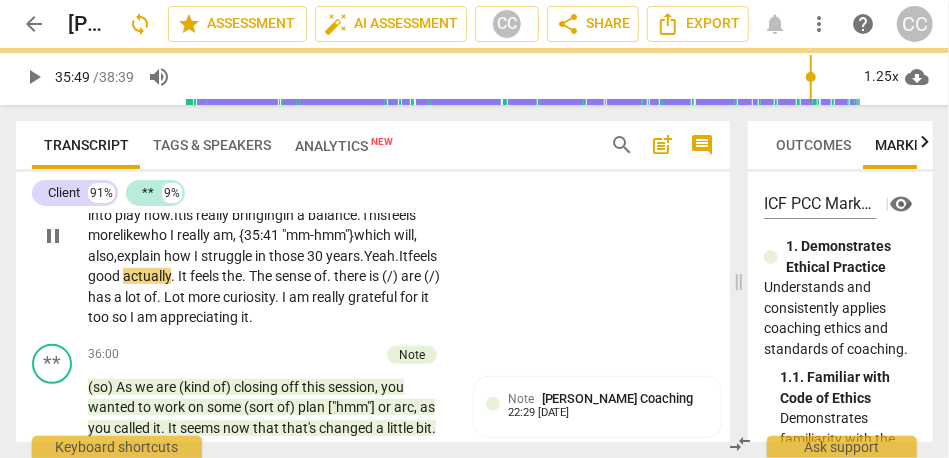 click on "actually" at bounding box center [147, 276] 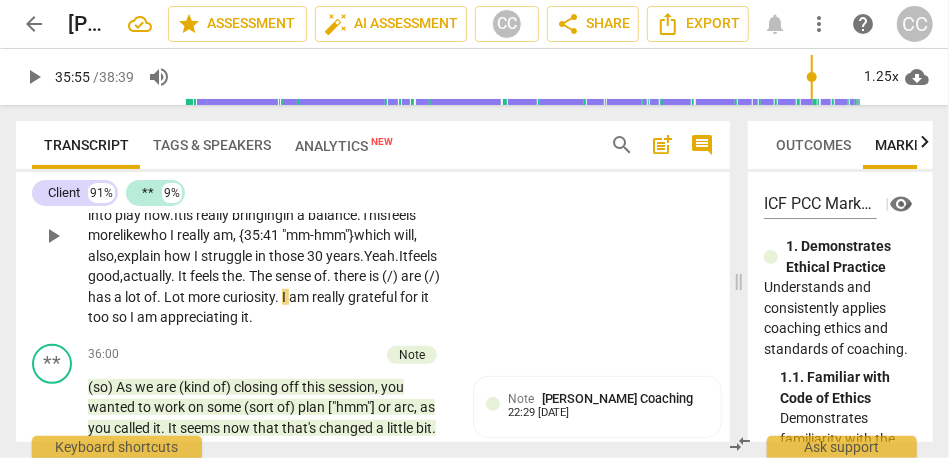 click on "The" at bounding box center [262, 276] 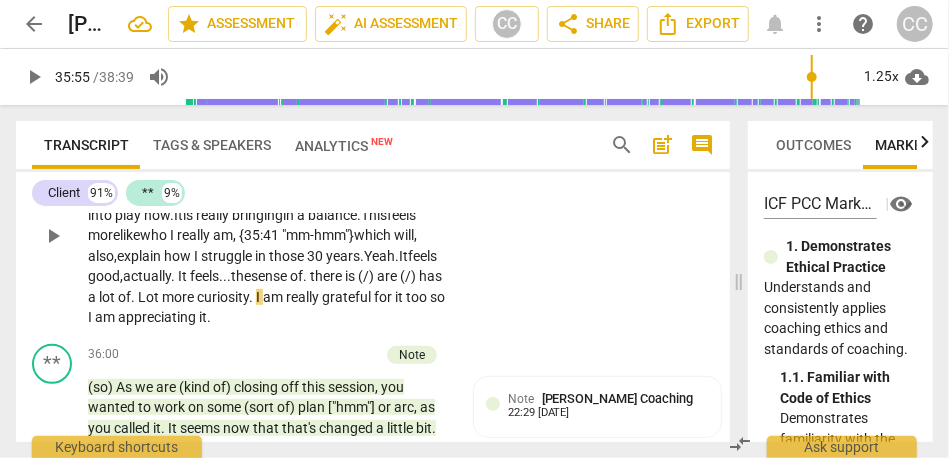 click on "." at bounding box center (306, 276) 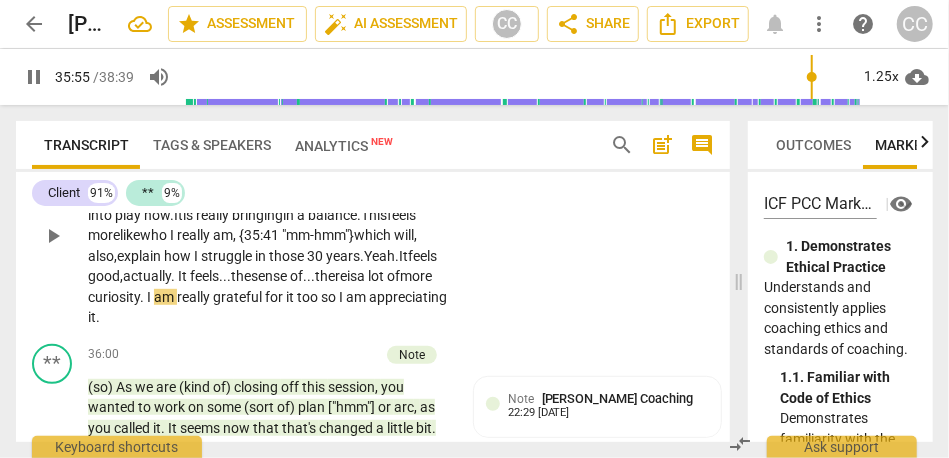scroll, scrollTop: 11904, scrollLeft: 0, axis: vertical 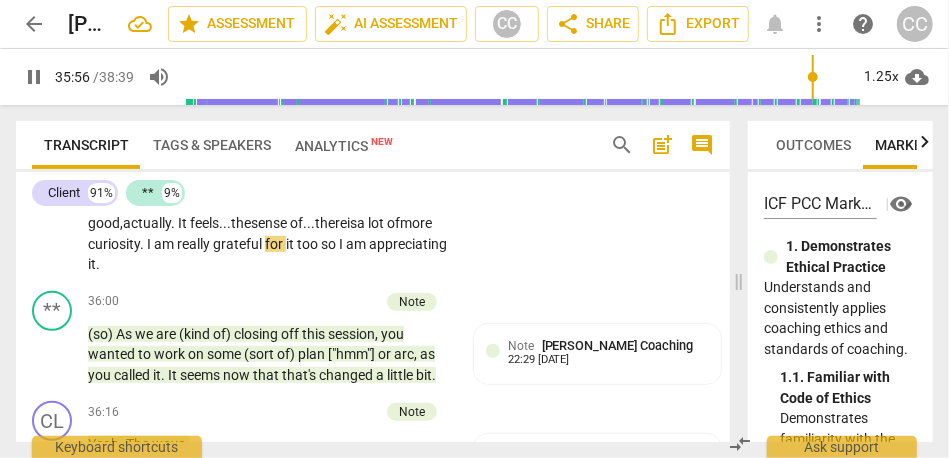 click on "there" at bounding box center [331, 223] 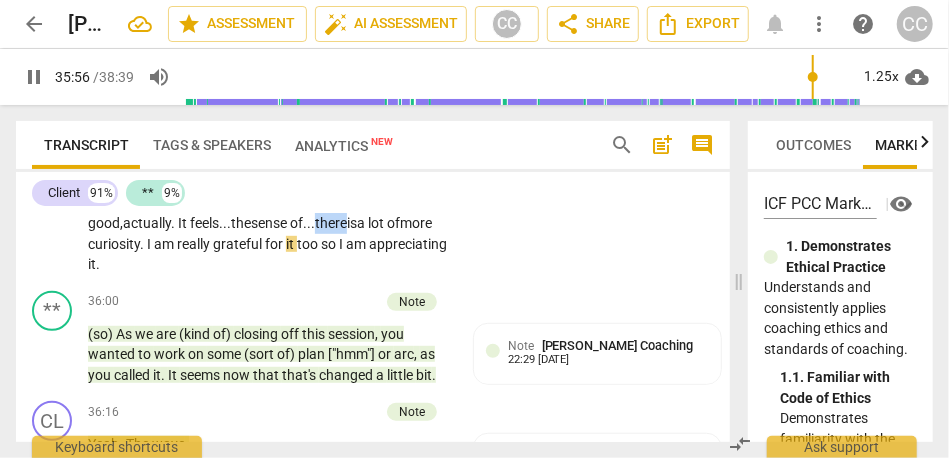 click on "there" at bounding box center [331, 223] 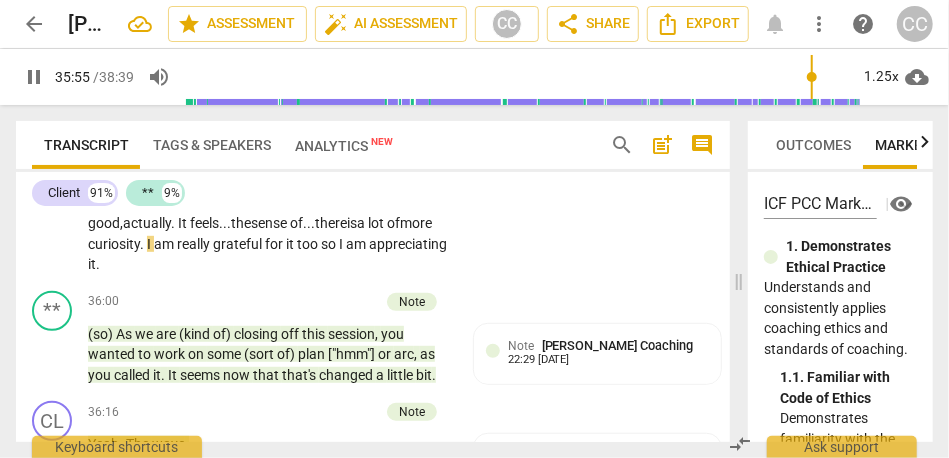 click on "a" at bounding box center [362, 223] 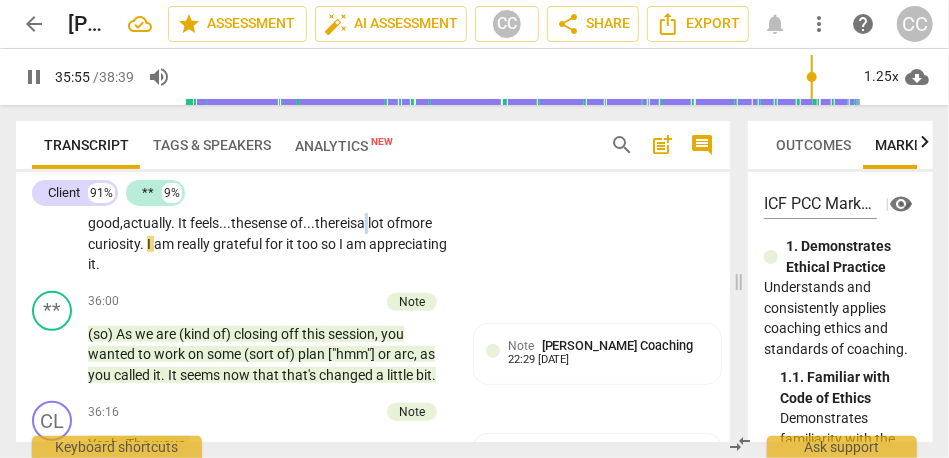 click on "a" at bounding box center (362, 223) 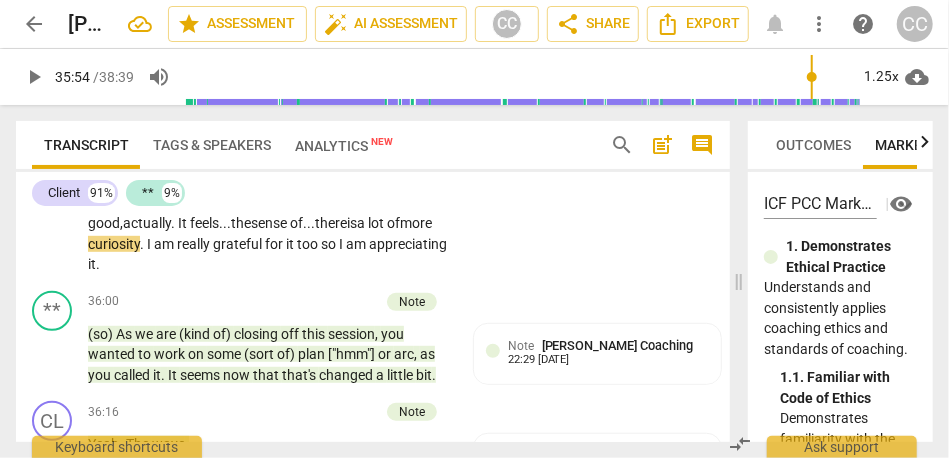 click on "more" at bounding box center [416, 223] 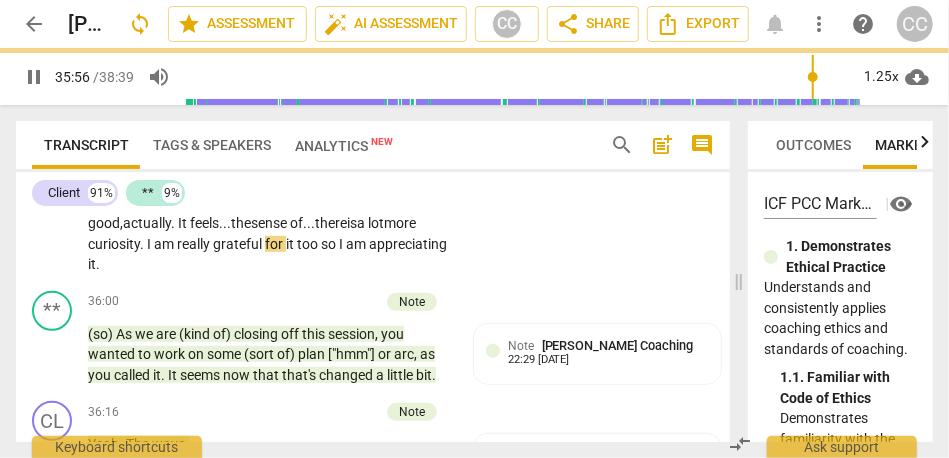 click on "too" at bounding box center [309, 244] 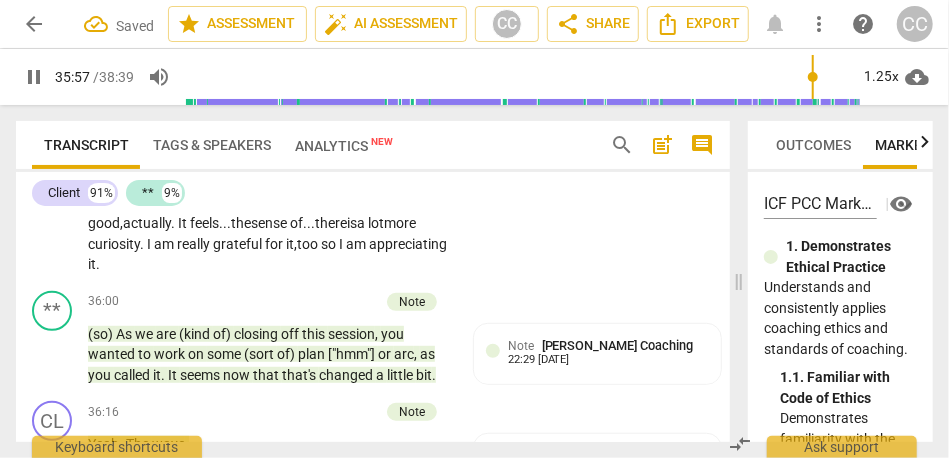click on "so" at bounding box center [330, 244] 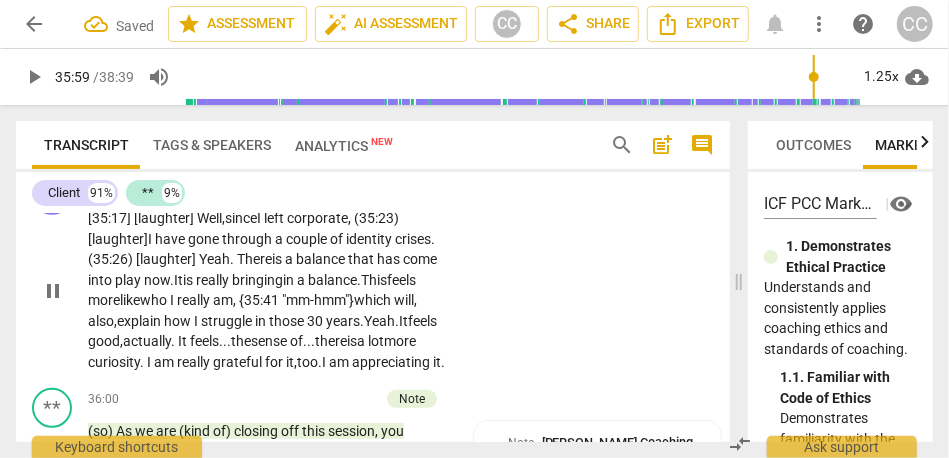 scroll, scrollTop: 11756, scrollLeft: 0, axis: vertical 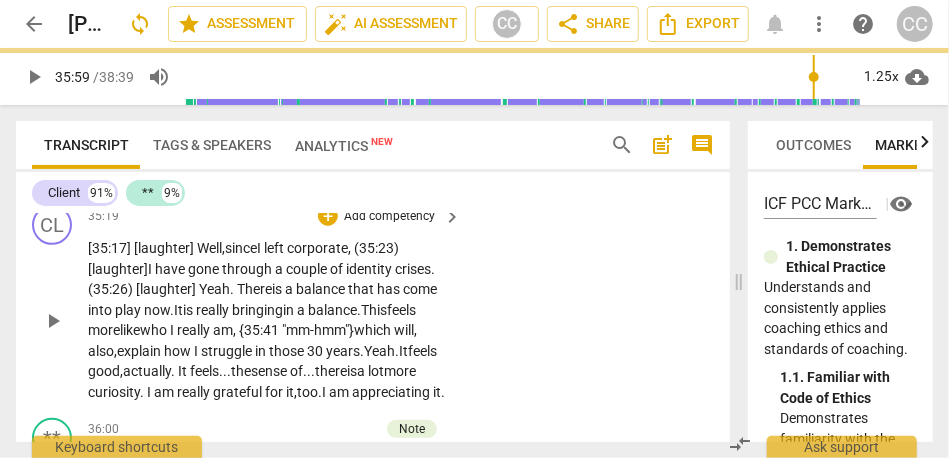 click on "CL play_arrow pause 35:19 + Add competency keyboard_arrow_right [35:17] [laughter] Well,  since  I   left   corporate, (35:23) [laughter]  I   have   gone   through   a   couple   of   identity   crises. (35:26) [laughter] Yeah. T here  is   a   balance   that   has   come   into   play   now.  It  is   really   bringing  in   a   balance.  This  feels   more  like  who   I   really   am, {35:41 "mm-hmm"}  which   will,   also,  explain   how   I   struggle   in   those   30   years.  Yeah.  It  feels   good,  actually .   It   feels...  the  sense   of...  there  is  a   lot  more   curiosity .   I   am   really   grateful   for   it,  too.  I   am   appreciating   it ." at bounding box center (373, 303) 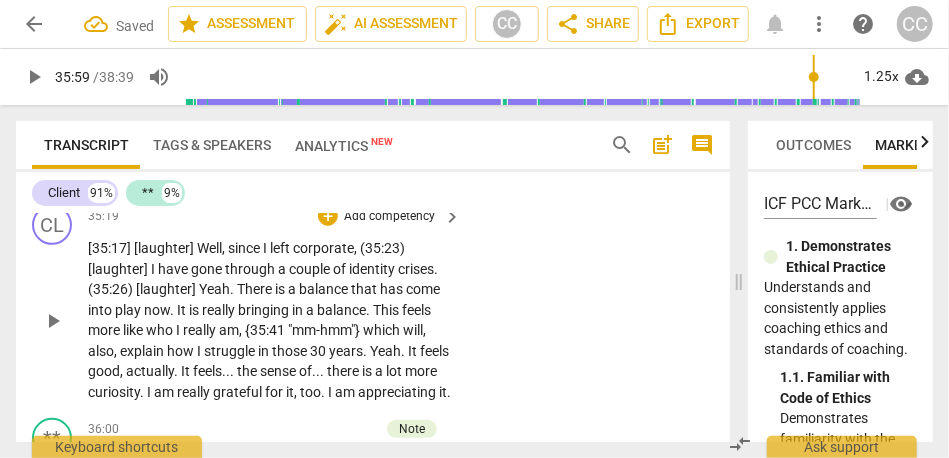 click on "Add competency" at bounding box center (389, 217) 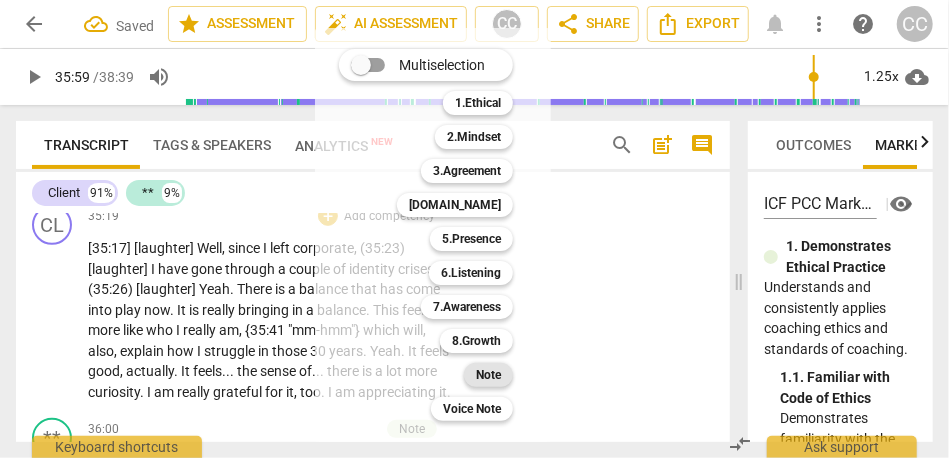 click on "Note" at bounding box center [488, 375] 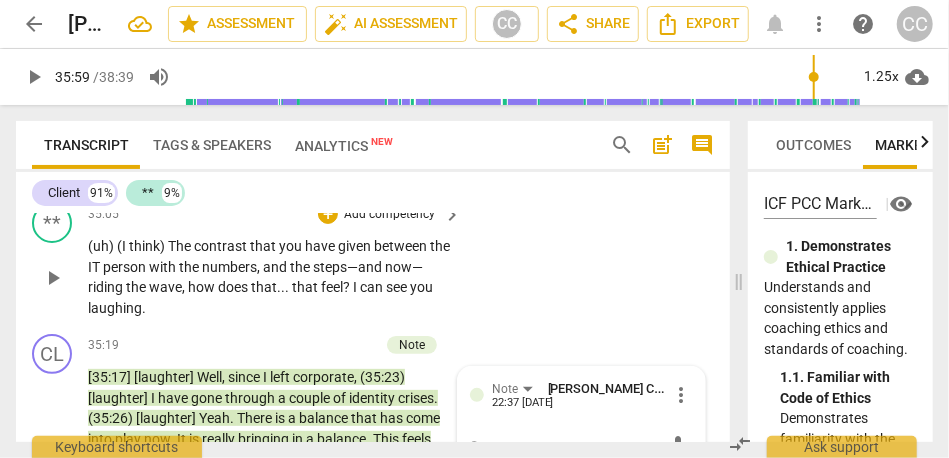 scroll, scrollTop: 11625, scrollLeft: 0, axis: vertical 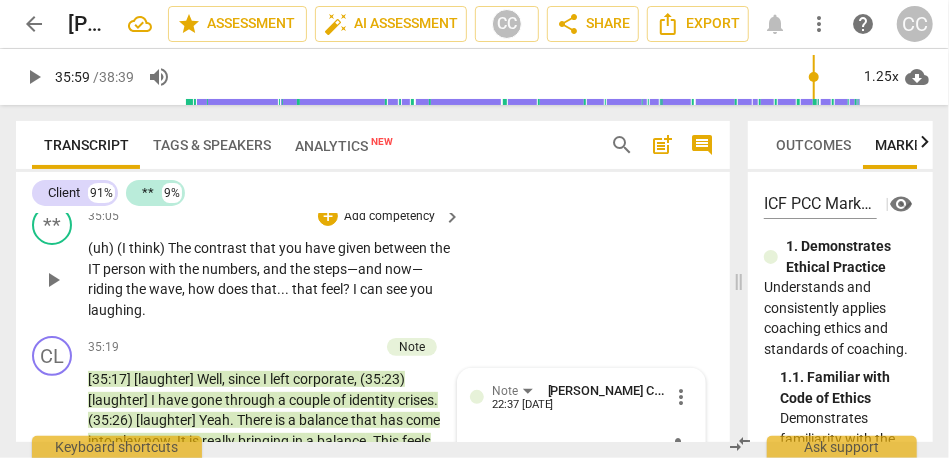 click on "Add competency" at bounding box center [389, 217] 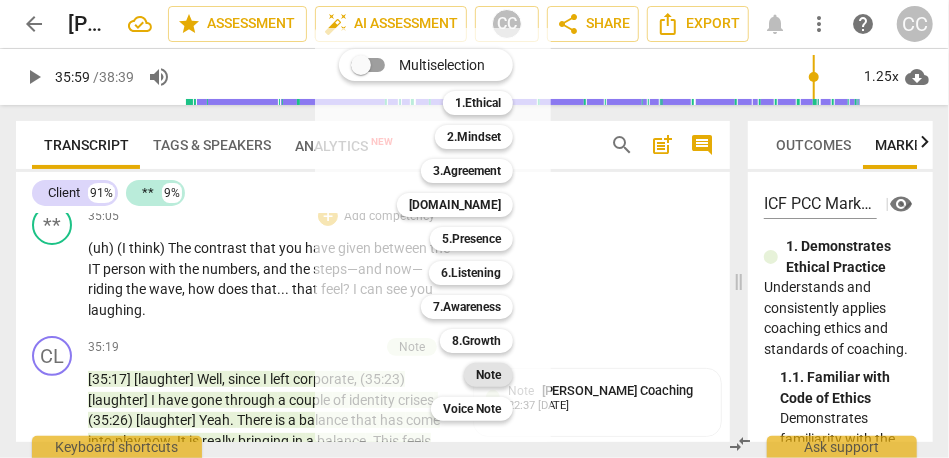 click on "Note" at bounding box center (488, 375) 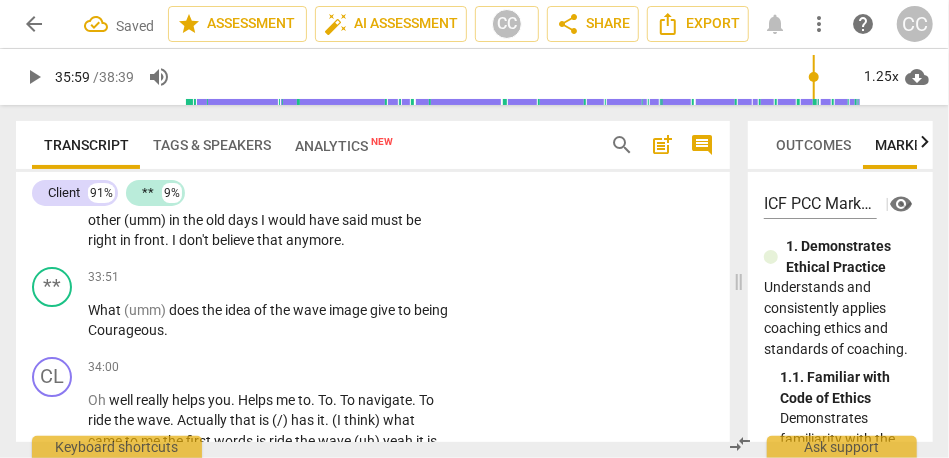 scroll, scrollTop: 11157, scrollLeft: 0, axis: vertical 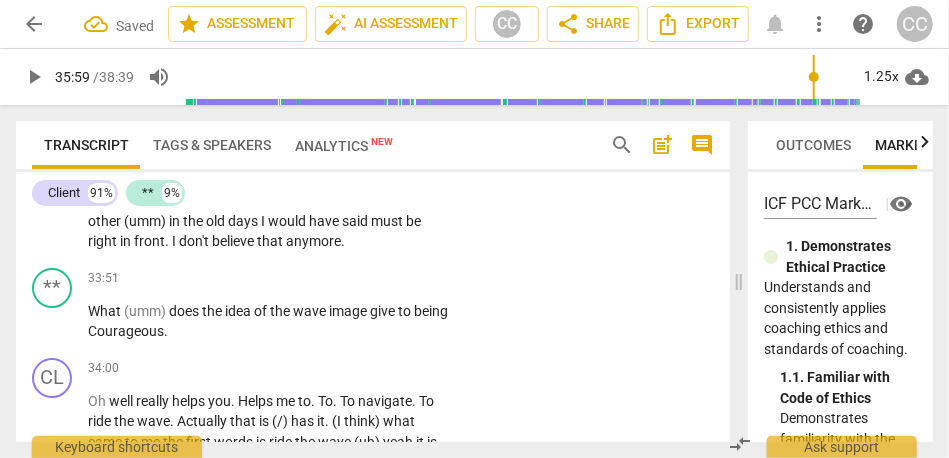 click on "believe" at bounding box center [234, 241] 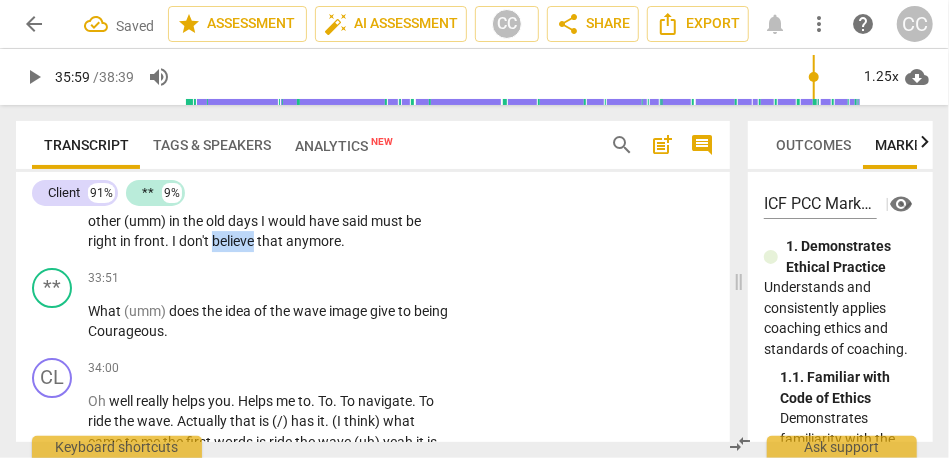 click on "believe" at bounding box center (234, 241) 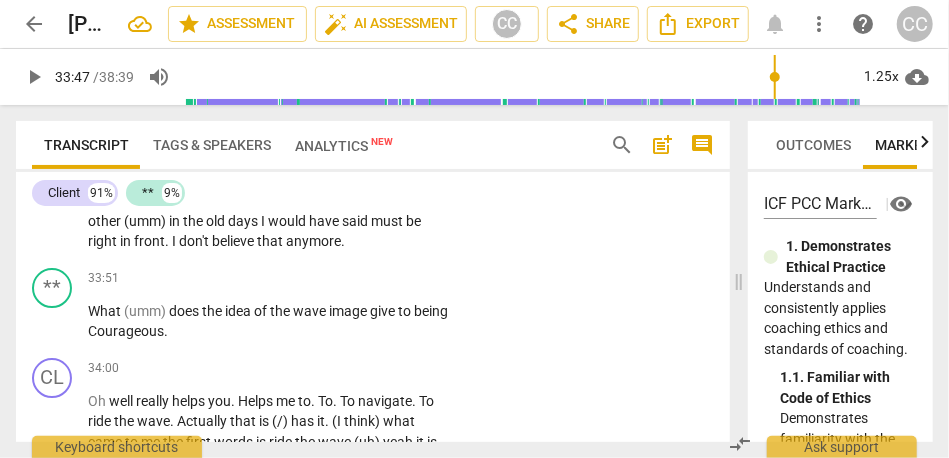 click on "anymore" at bounding box center [313, 241] 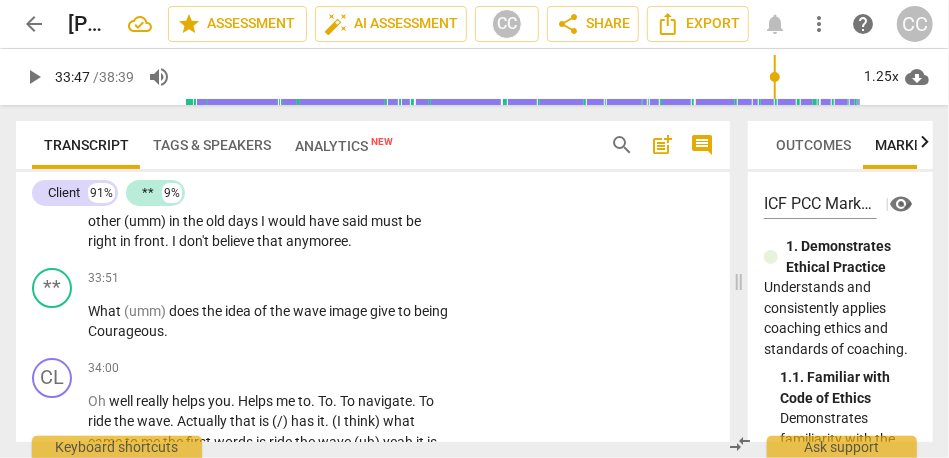 type 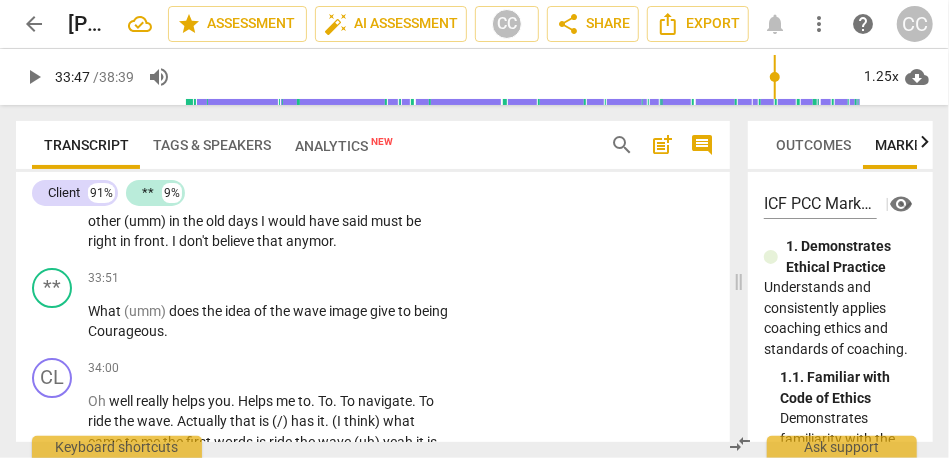 click on "that" at bounding box center [271, 241] 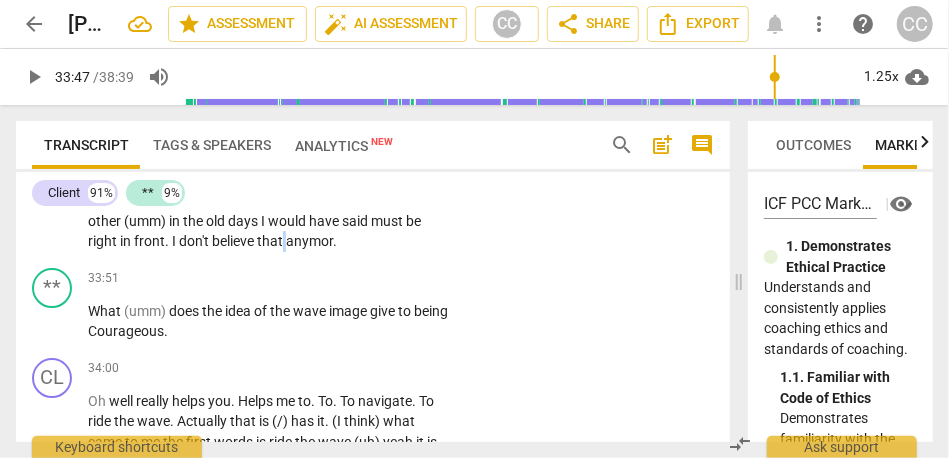 click on "that" at bounding box center [271, 241] 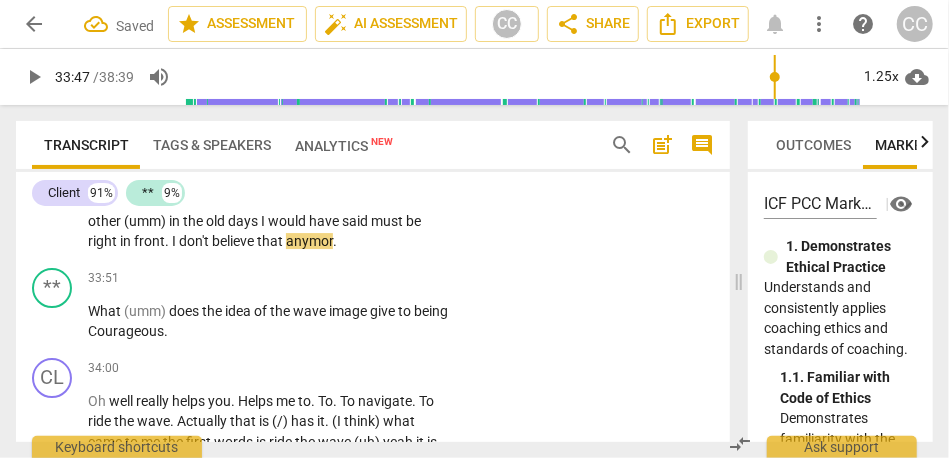 click on "anymor" at bounding box center [309, 241] 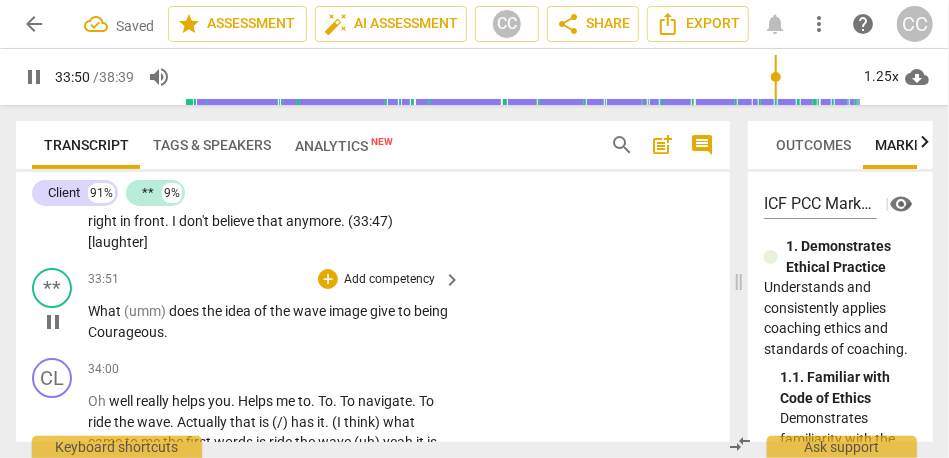 scroll, scrollTop: 11181, scrollLeft: 0, axis: vertical 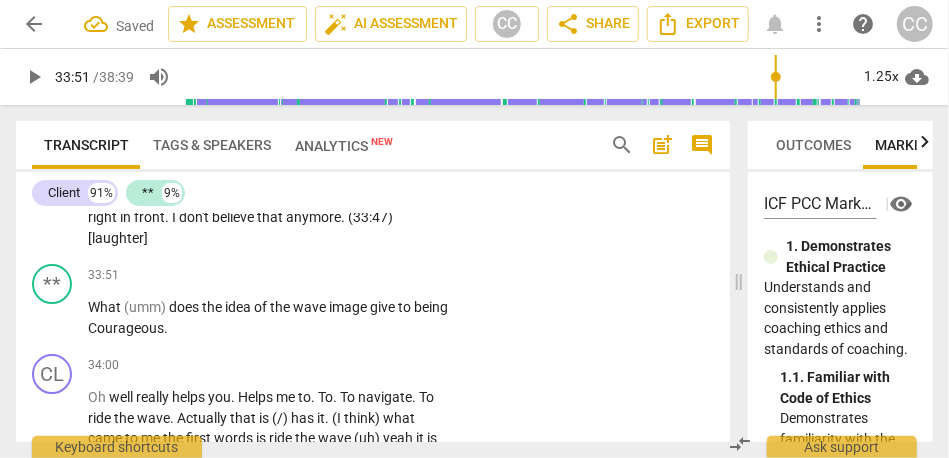 click on "anymore. (33:47) [laughter]" at bounding box center [240, 227] 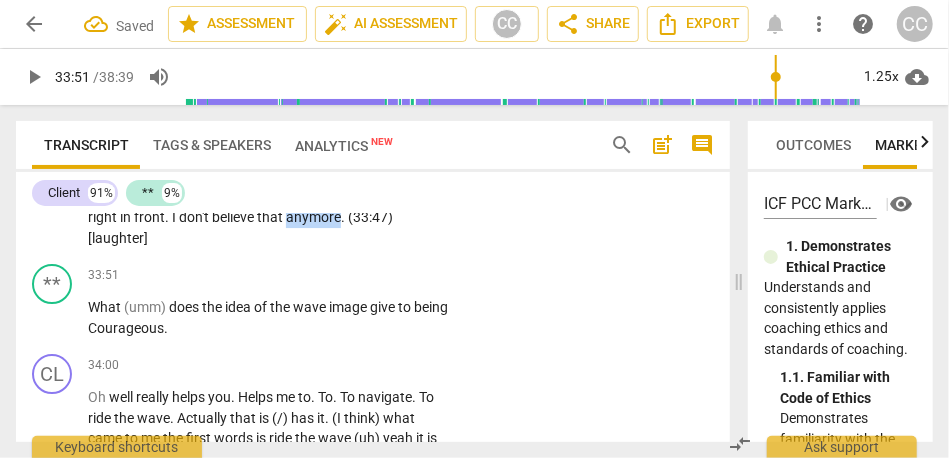 click on "anymore. (33:47) [laughter]" at bounding box center [240, 227] 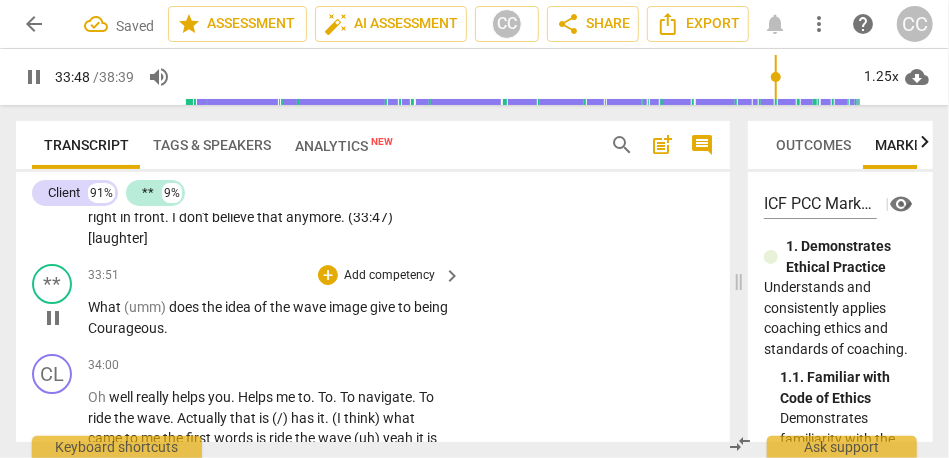 click on "does" at bounding box center [185, 307] 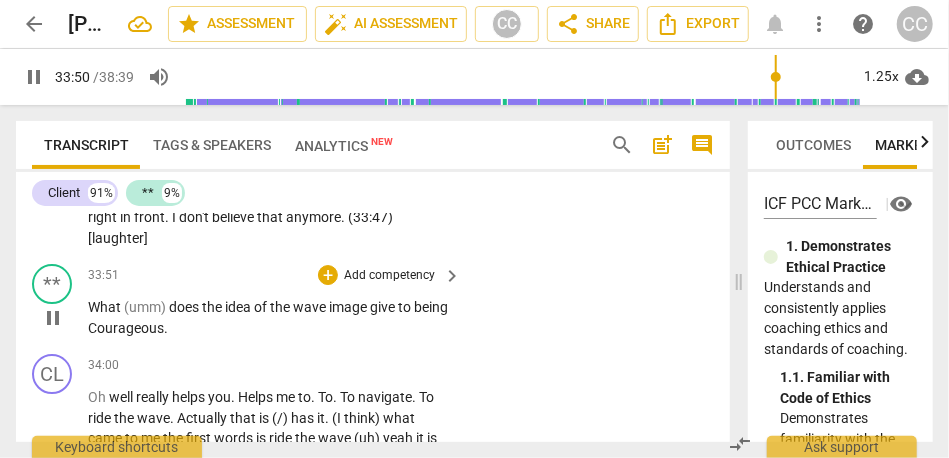 click on "(umm)" at bounding box center (146, 307) 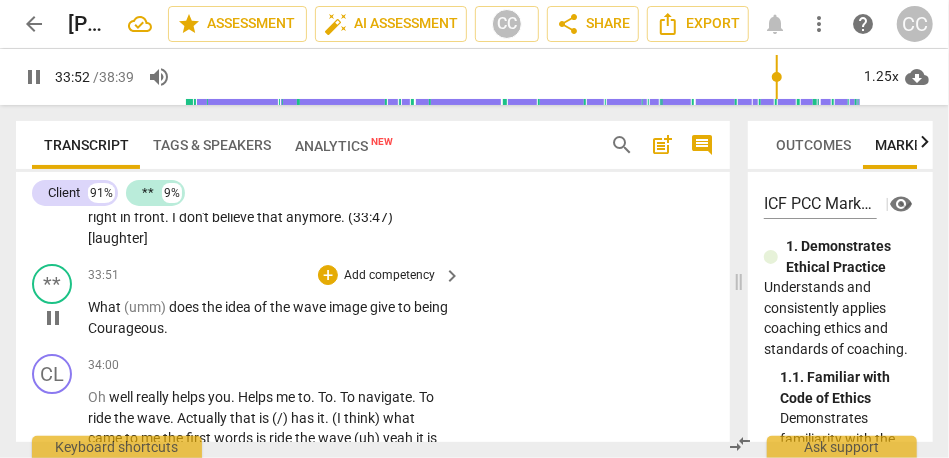 type on "2033" 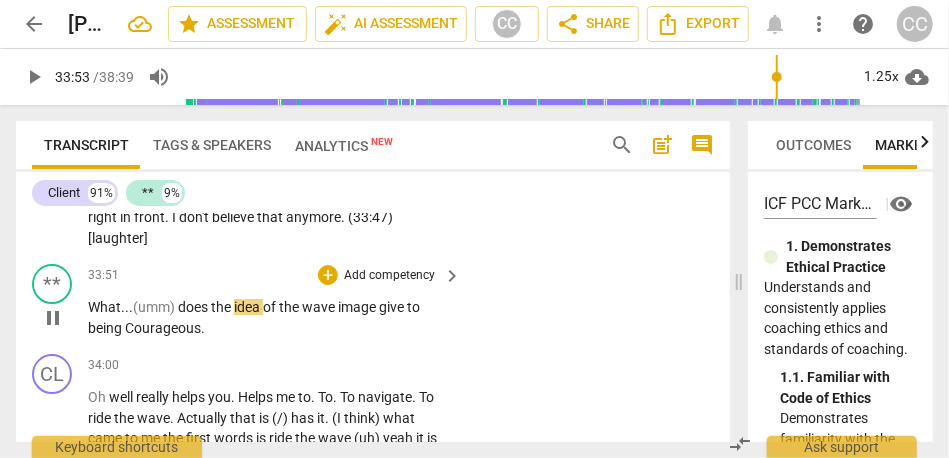 click on "(umm)" at bounding box center (155, 307) 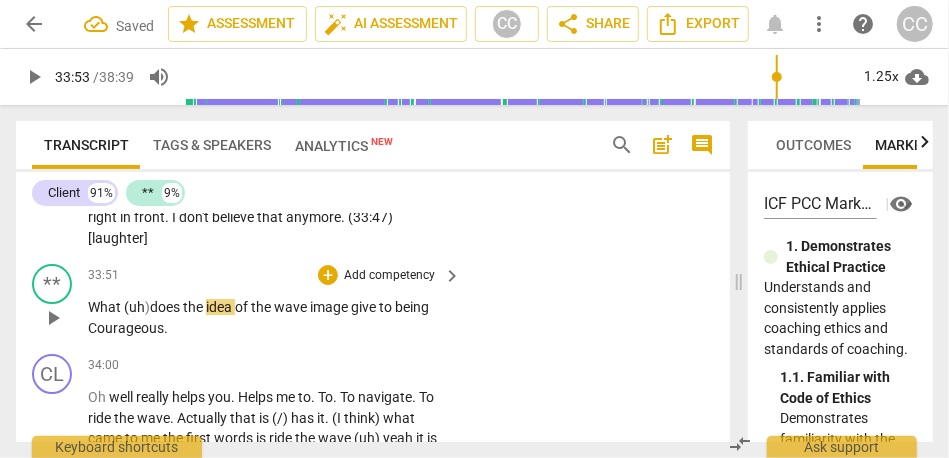 click on "What (uh" at bounding box center [116, 307] 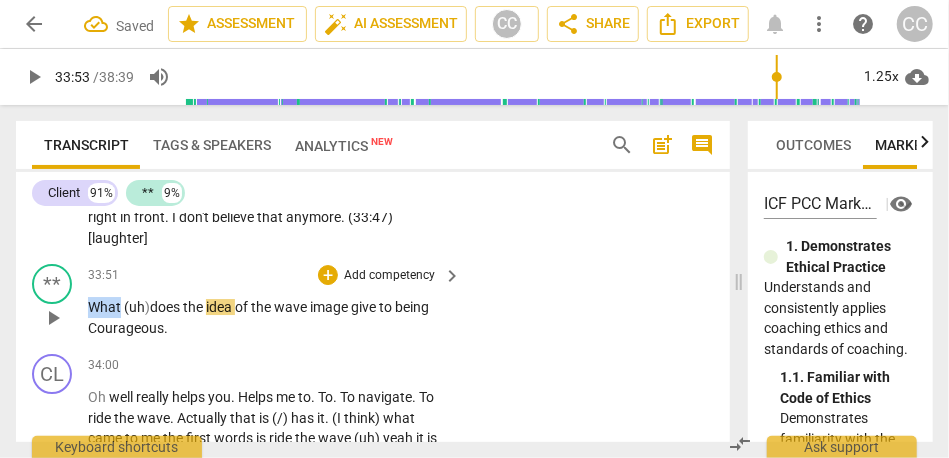 click on "What (uh" at bounding box center [116, 307] 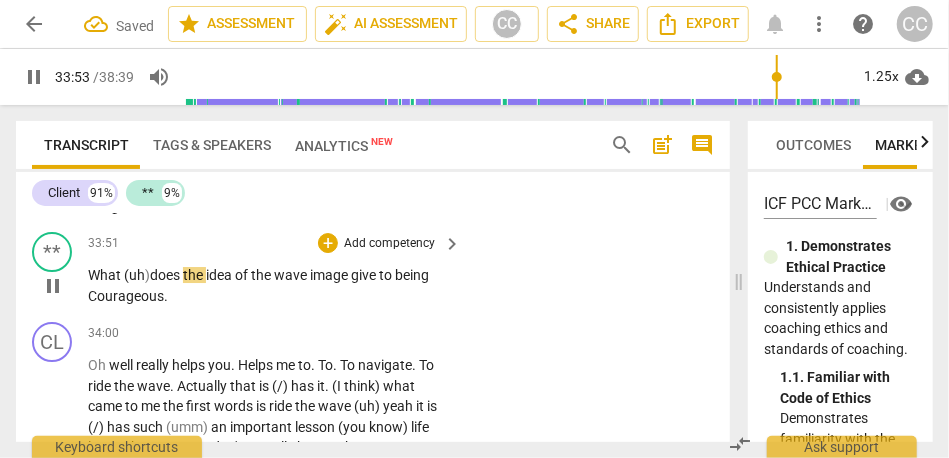 scroll, scrollTop: 11221, scrollLeft: 0, axis: vertical 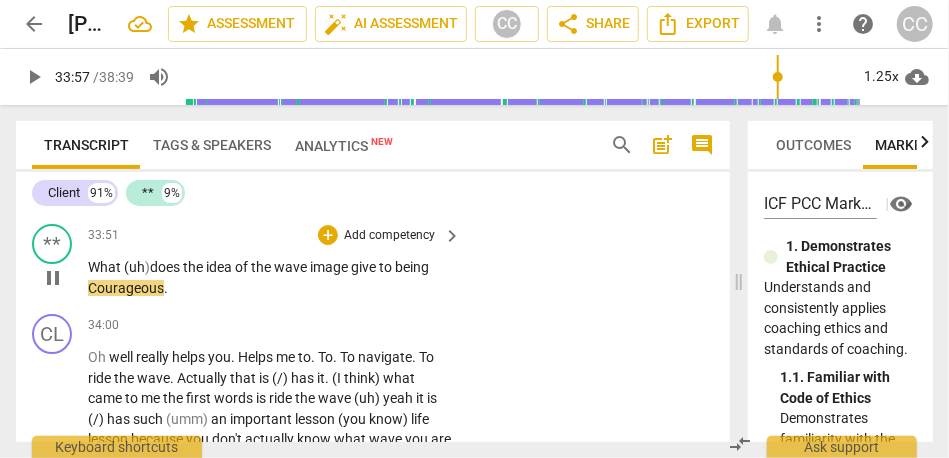click on "Courageous" at bounding box center [126, 288] 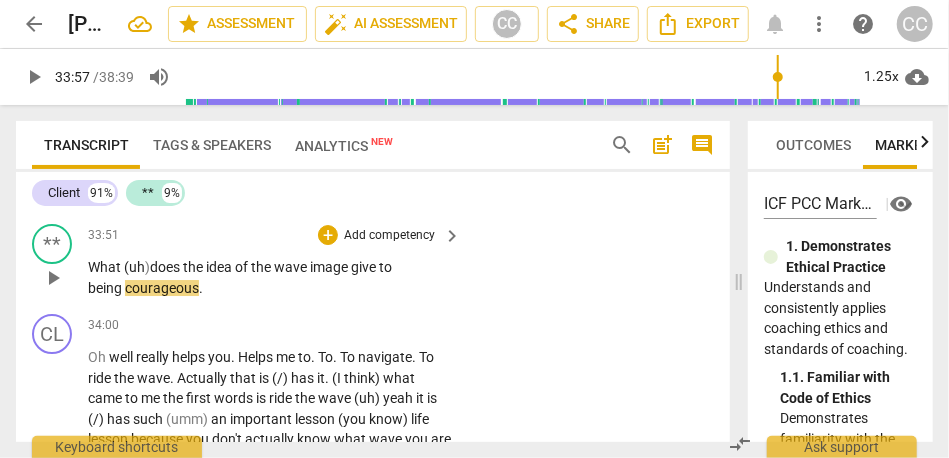 click on "the" at bounding box center [262, 267] 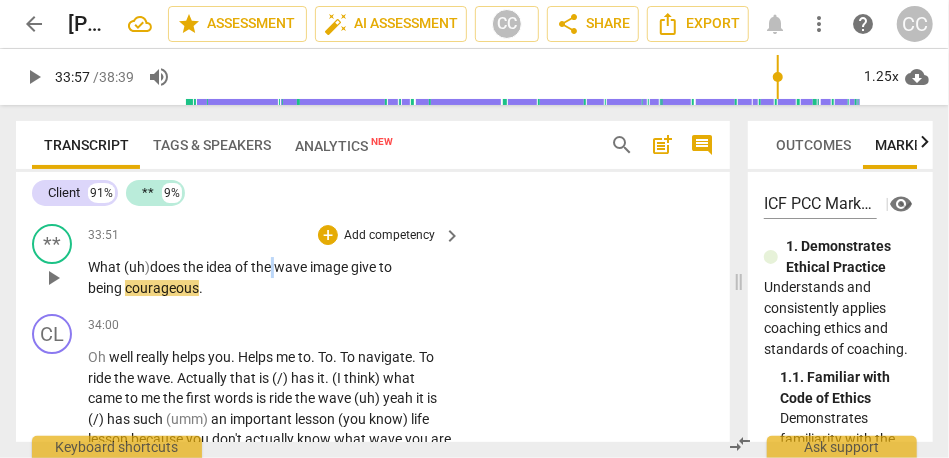 click on "the" at bounding box center (262, 267) 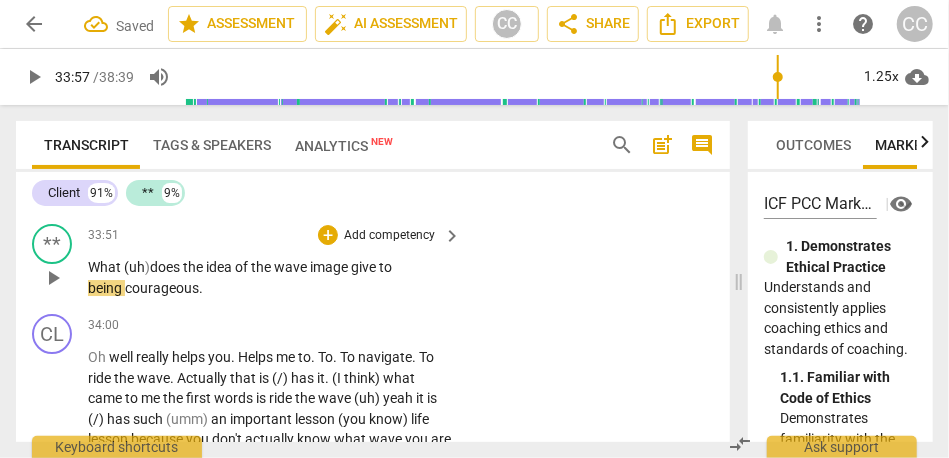 click on "to" at bounding box center (385, 267) 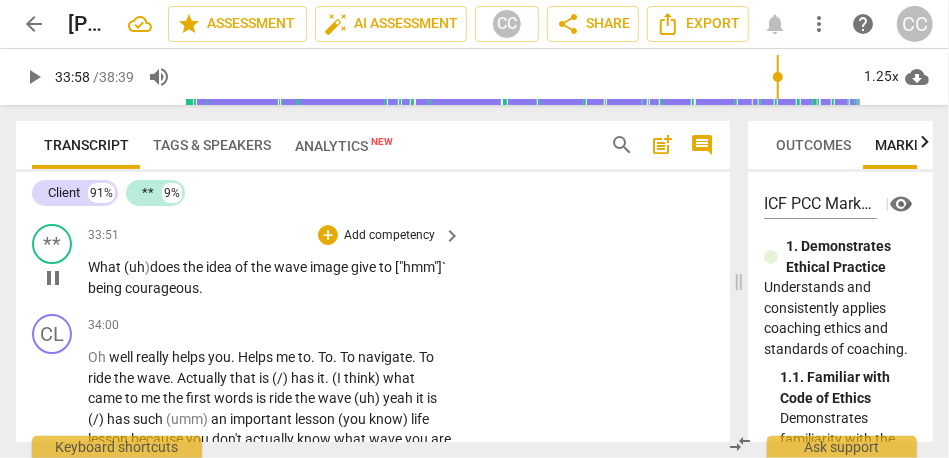 click on "What (uh )  does   the   idea   of   the   wave   image   give   to ["hmm"]`   being   courageous ." at bounding box center (269, 277) 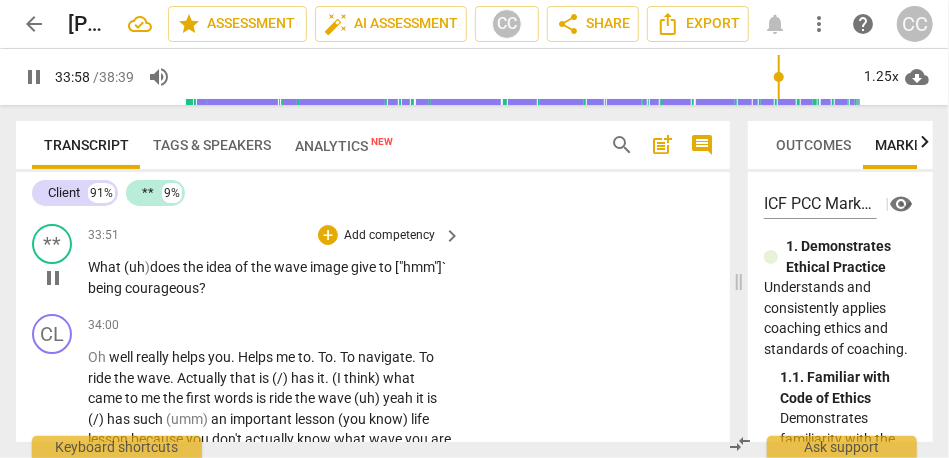 click on "to ["hmm"]`" at bounding box center (412, 267) 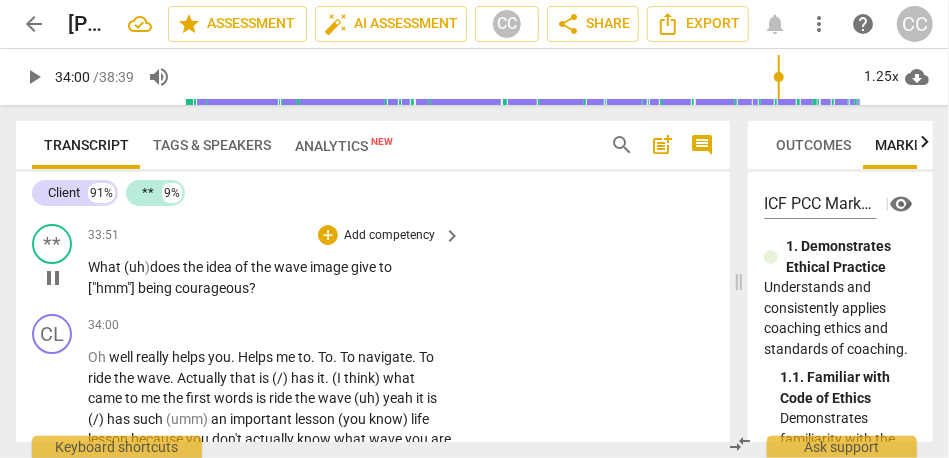 click on "Add competency" at bounding box center (389, 236) 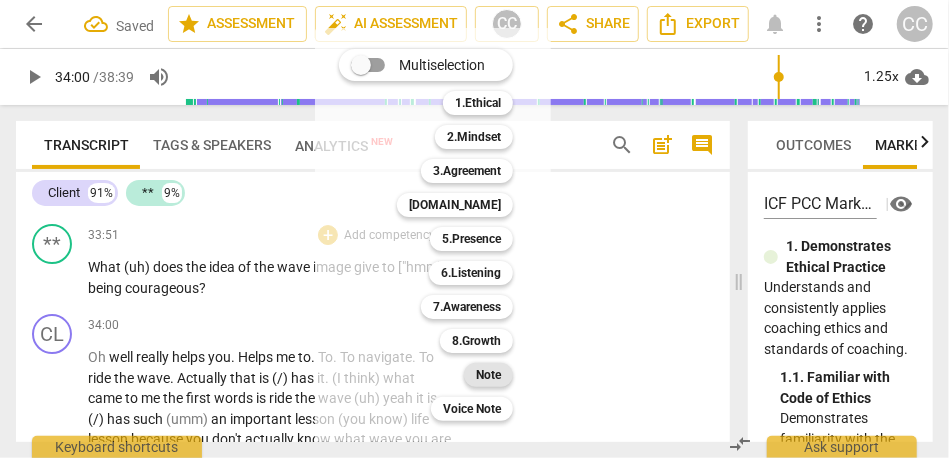 click on "Note" at bounding box center (488, 375) 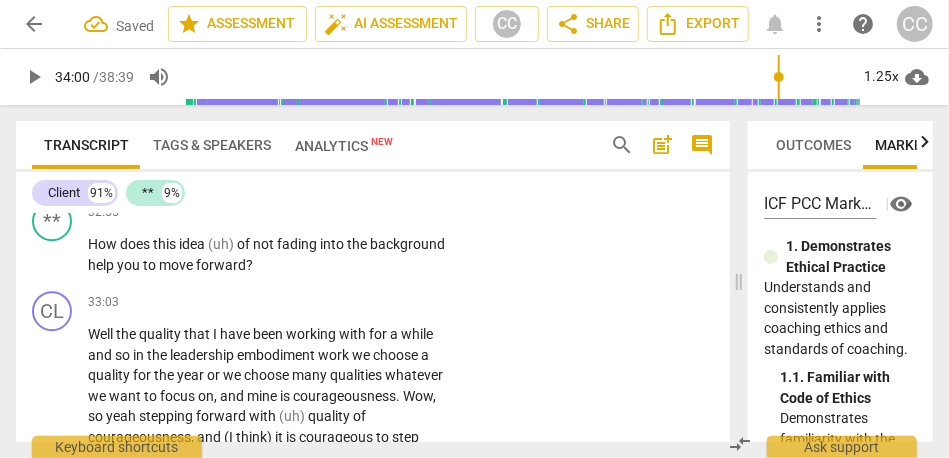 scroll, scrollTop: 10859, scrollLeft: 0, axis: vertical 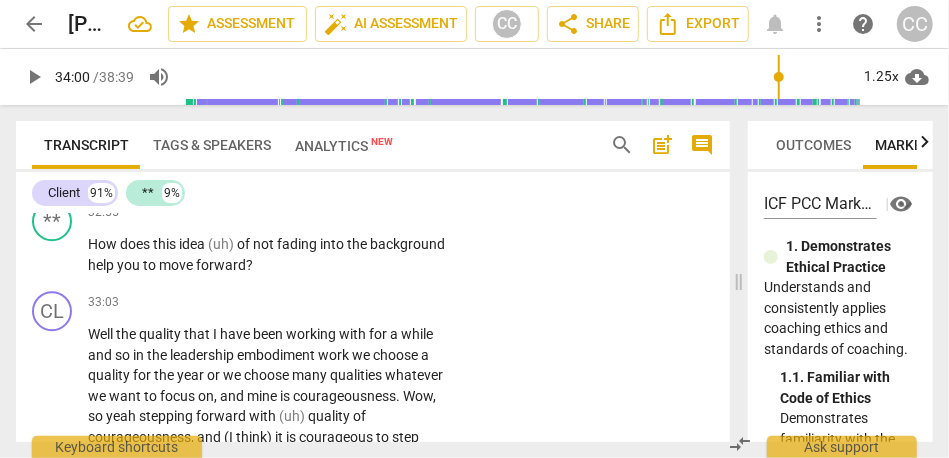 click on "right" at bounding box center [104, 175] 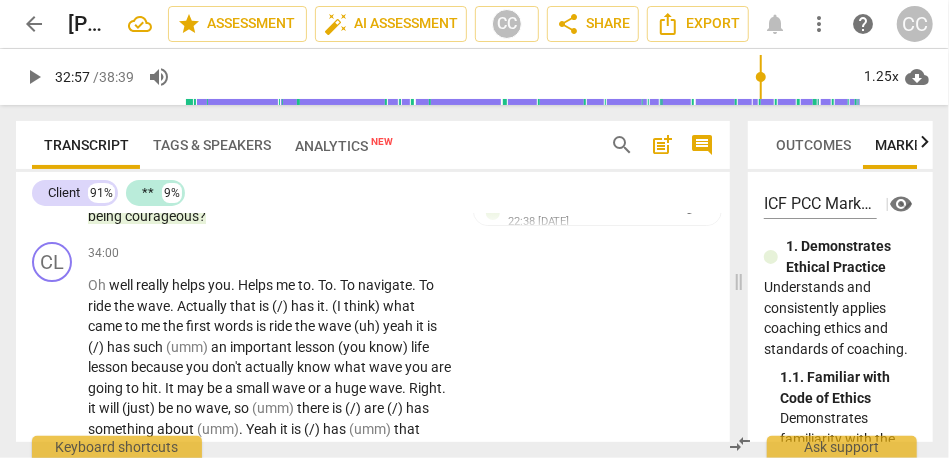 scroll, scrollTop: 11291, scrollLeft: 0, axis: vertical 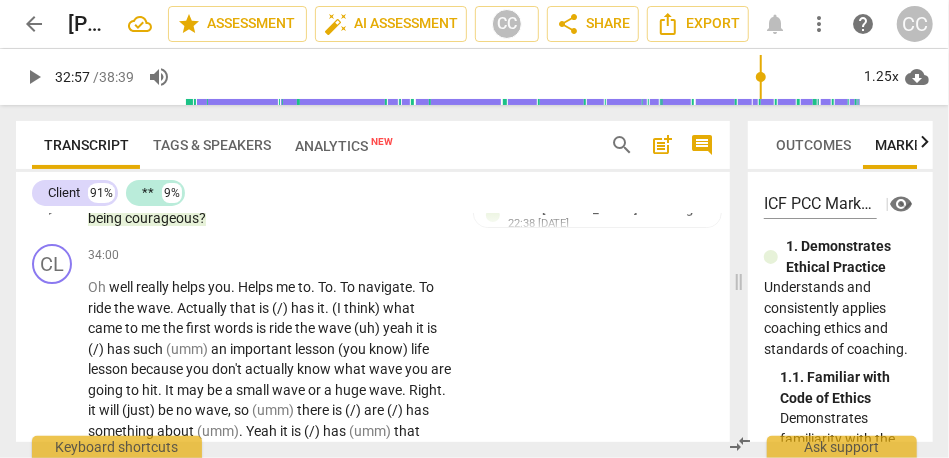 click on "courageous" at bounding box center (162, 218) 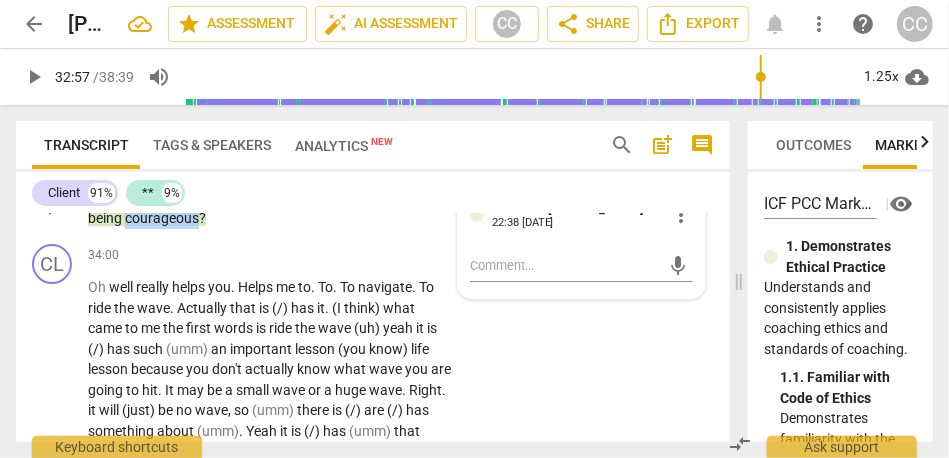 click on "courageous" at bounding box center (162, 218) 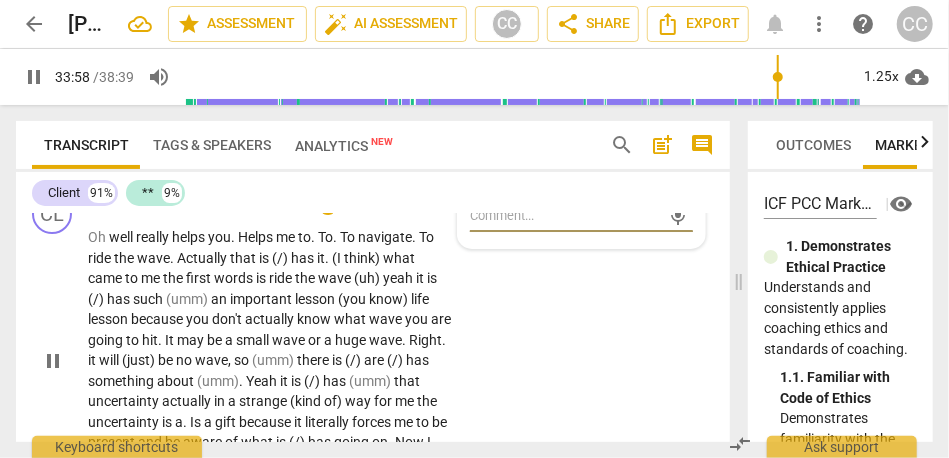 scroll, scrollTop: 11342, scrollLeft: 0, axis: vertical 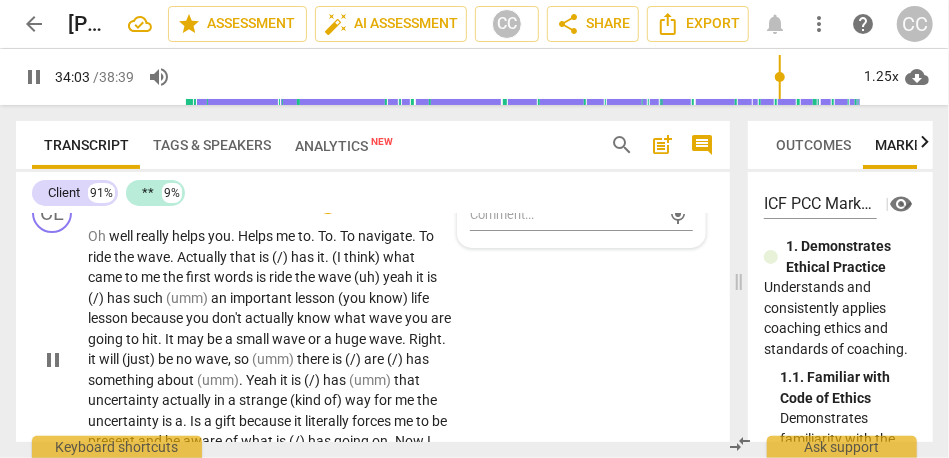 click on "well" at bounding box center [122, 236] 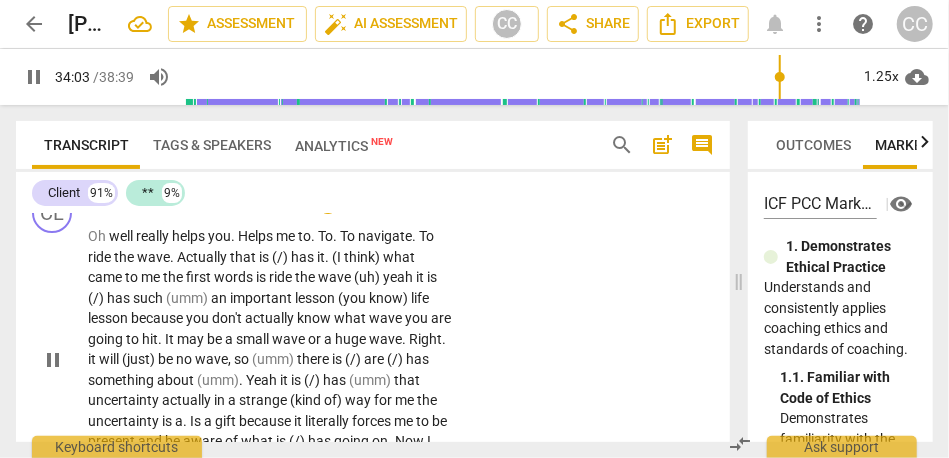 type 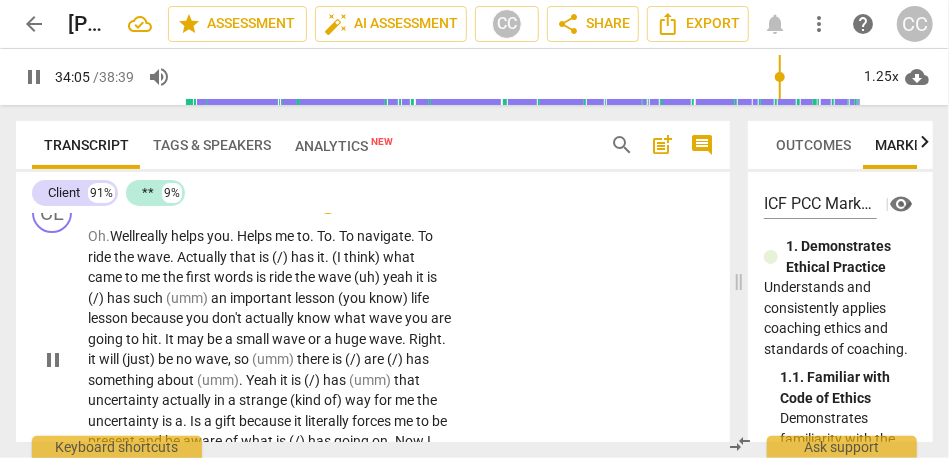 click on "really" at bounding box center [153, 236] 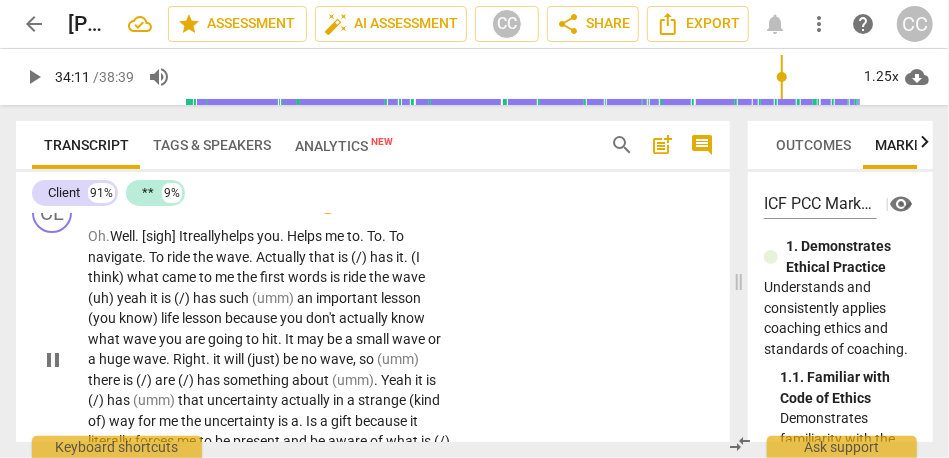 click on "Well. [sigh] It" at bounding box center [149, 236] 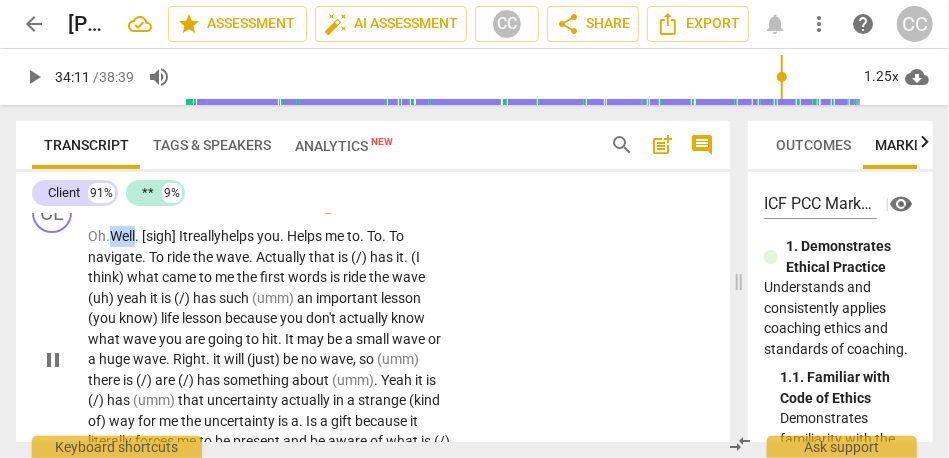 click on "Well. [sigh] It" at bounding box center [149, 236] 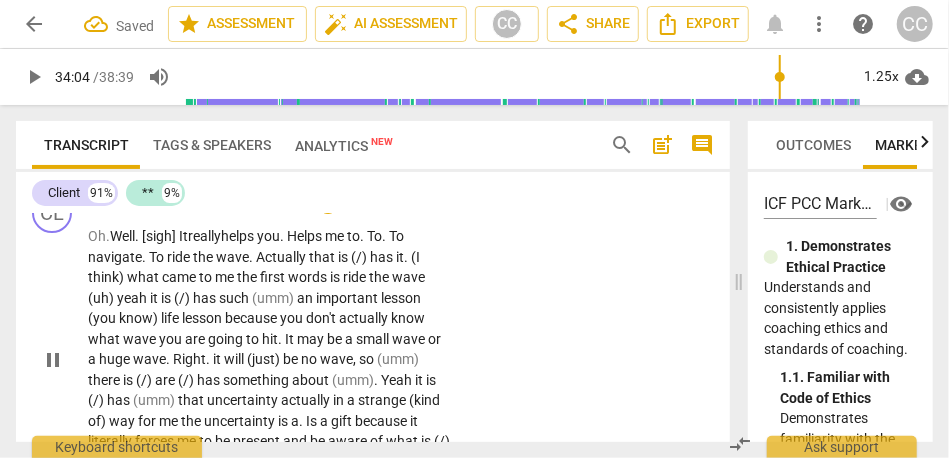 click on "Well. [sigh] It" at bounding box center [149, 236] 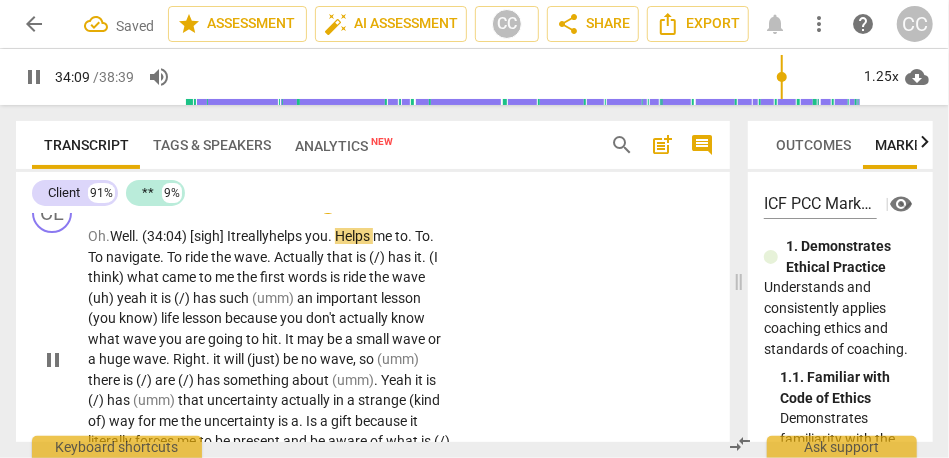 click on "." at bounding box center (331, 236) 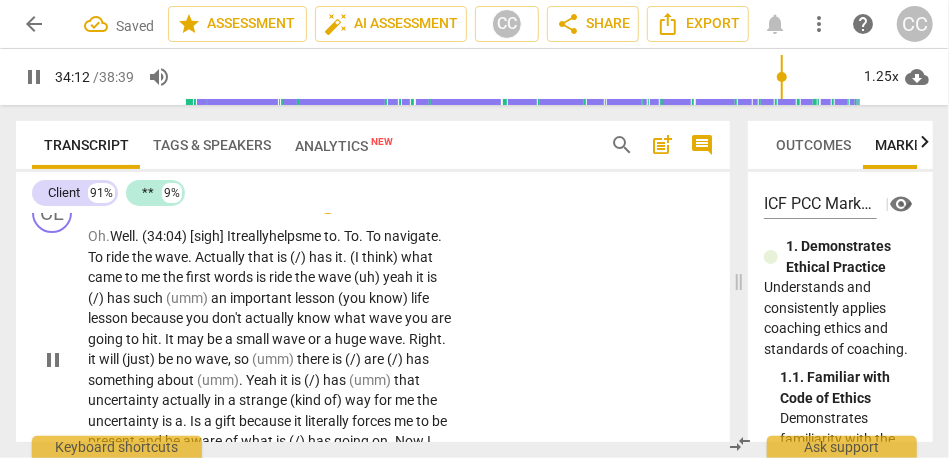 click on "." at bounding box center (340, 236) 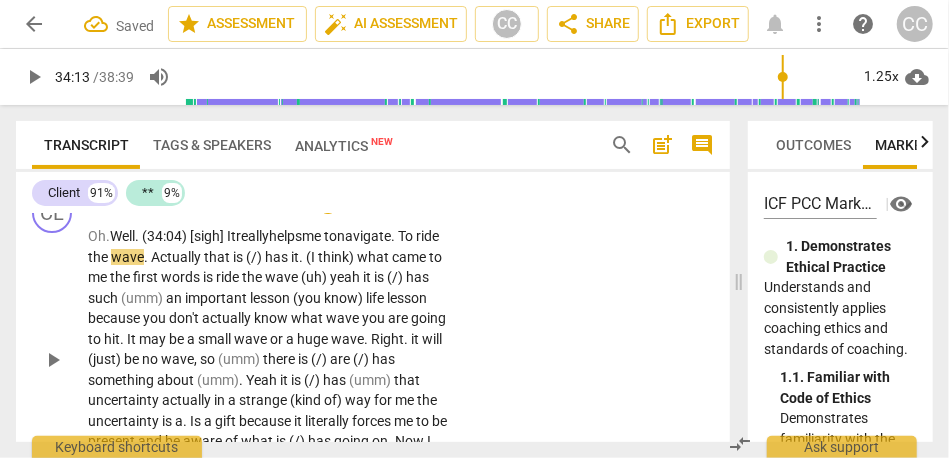 click on "To" at bounding box center (407, 236) 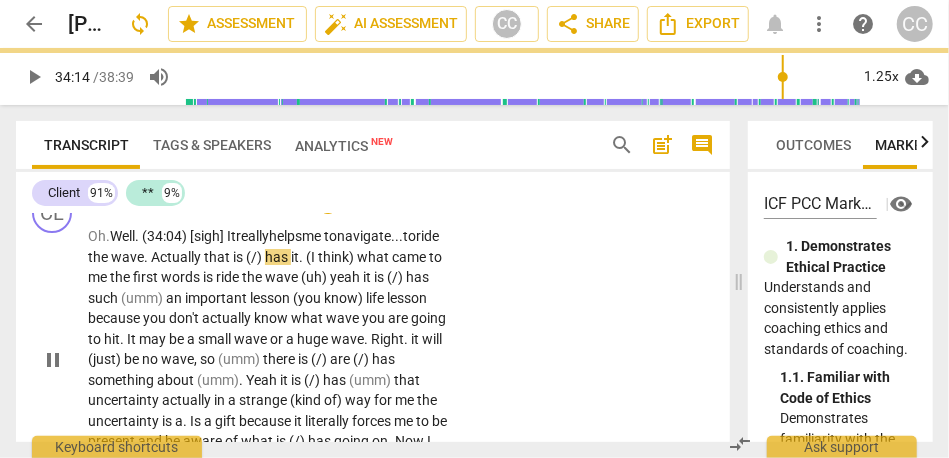 click on "Actually" at bounding box center (177, 257) 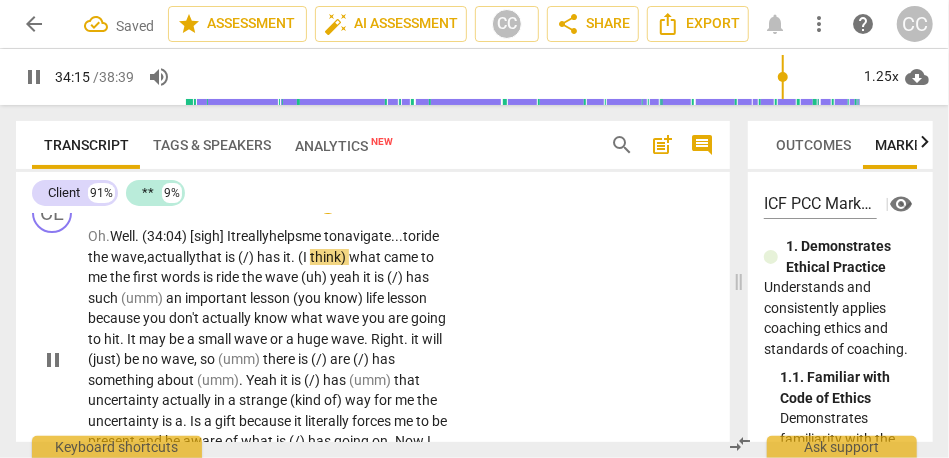 click on "actually" at bounding box center [171, 257] 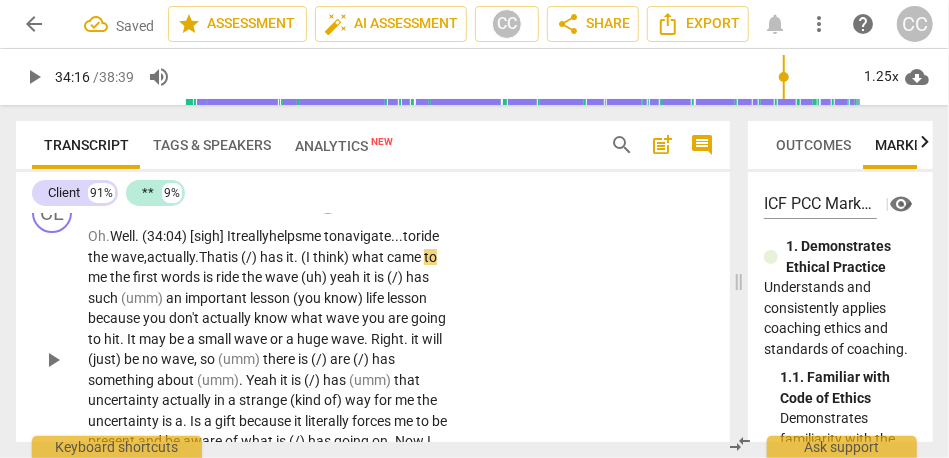 click on "actually." at bounding box center [173, 257] 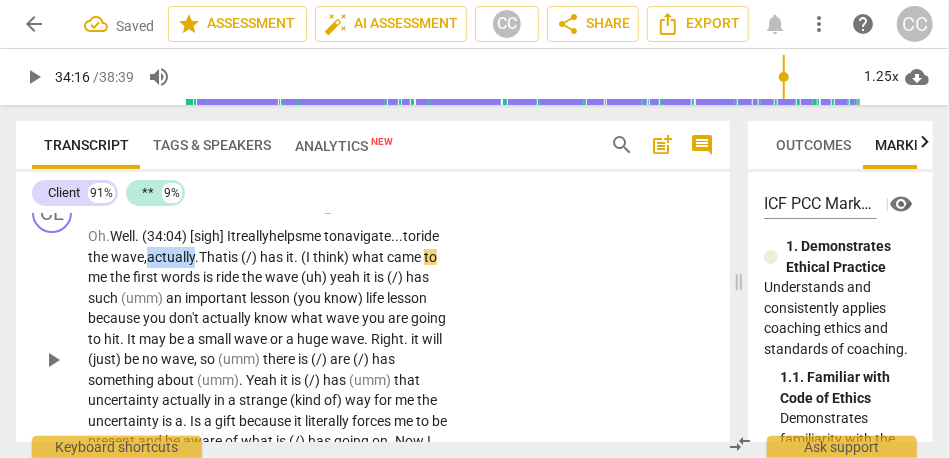 click on "actually." at bounding box center [173, 257] 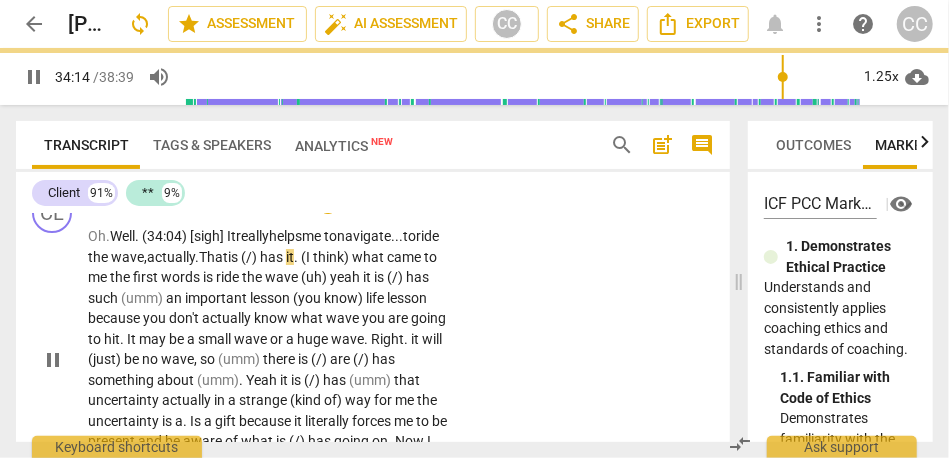 click on "That" at bounding box center (213, 257) 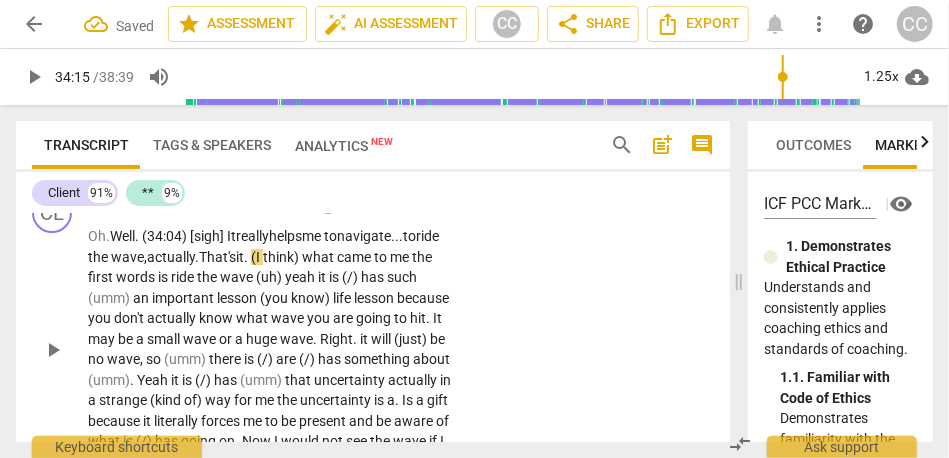click on "CL play_arrow pause 34:00 + Add competency keyboard_arrow_right Oh.  Well. (34:04) [sigh] It  really  helps  me   to  navigate...  to  ride   the   wave,  actually.   That's  it .   (I   think)   what   came   to   me   the   first   words   is   ride   the   wave   (uh)   yeah   it   is   (/)   has   such   (umm)   an   important   lesson   (you   know)   life   lesson   because   you   don't   actually   know   what   wave   you   are   going   to   hit .   It   may   be   a   small   wave   or   a   huge   wave .   Right .   it   will   (just)   be   no   wave ,   so   (umm)   there   is   (/)   are   (/)   has   something   about   (umm) .   Yeah   it   is   (/)   has   (umm)   that   uncertainty   actually   in   a   strange   (kind   of)   way   for   me   the   uncertainty   is   a .   Is   a   gift   because   it   literally   forces   me   to   be   present   and   be   aware   of   what   is   (/)   has   going   on .   Now   I   would   not   see   the   wave   if   I   was .   Somewhere" at bounding box center (373, 332) 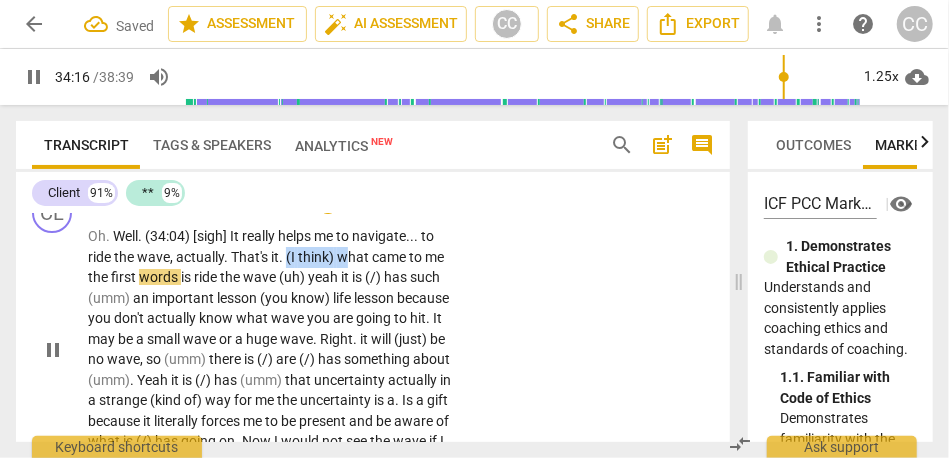 type on "2057" 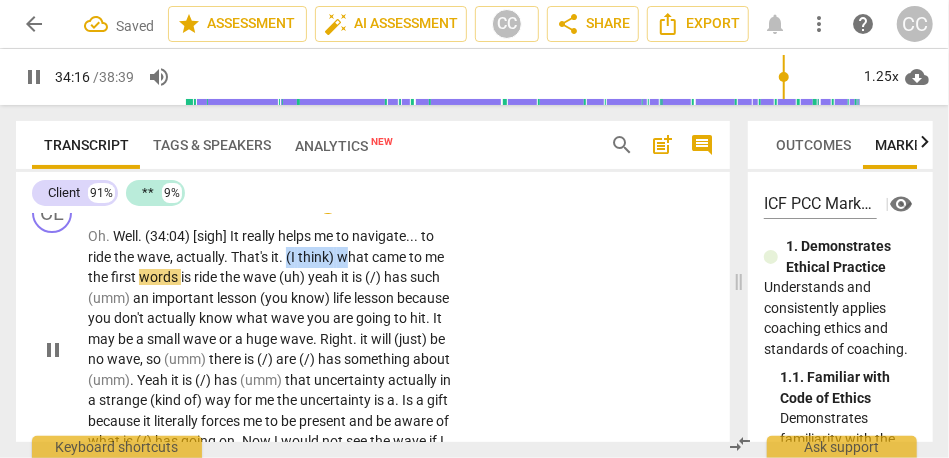 type 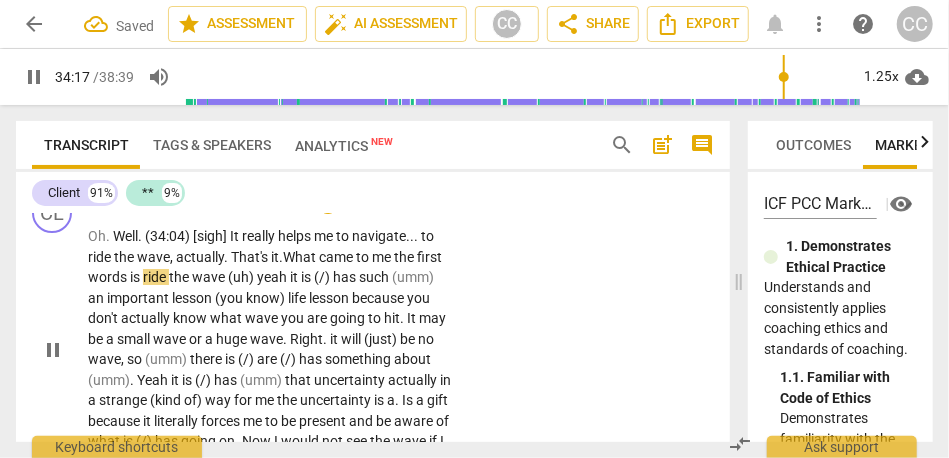 click on "hat" at bounding box center (307, 257) 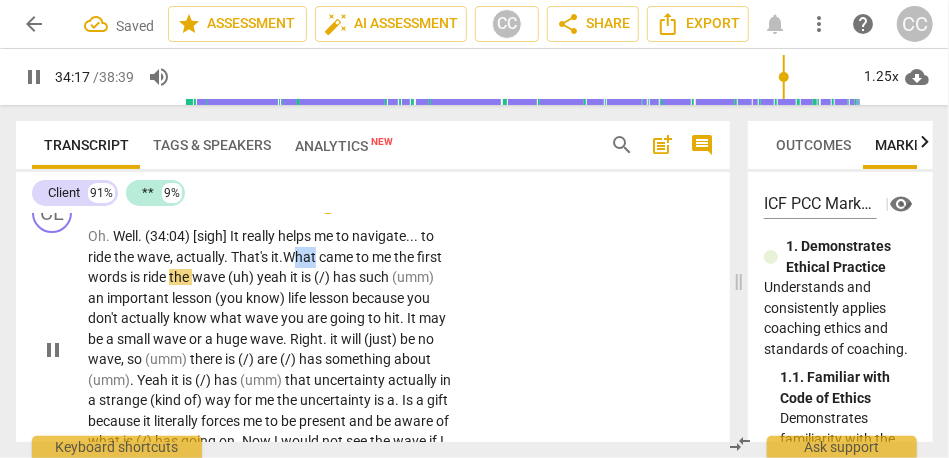 click on "hat" at bounding box center (307, 257) 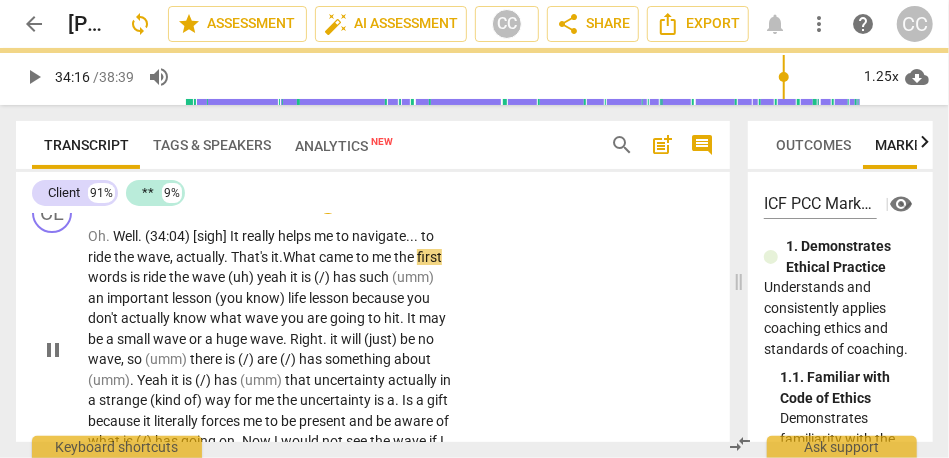 click on "the" at bounding box center (405, 257) 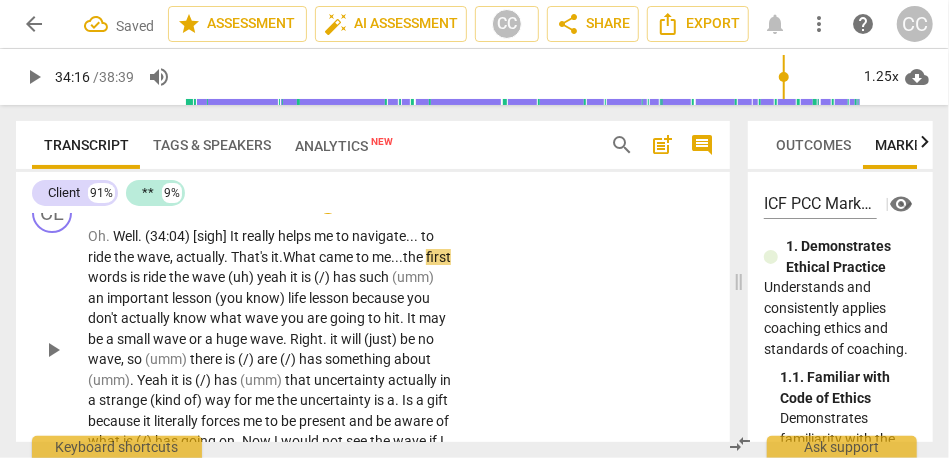 click on "came" at bounding box center (337, 257) 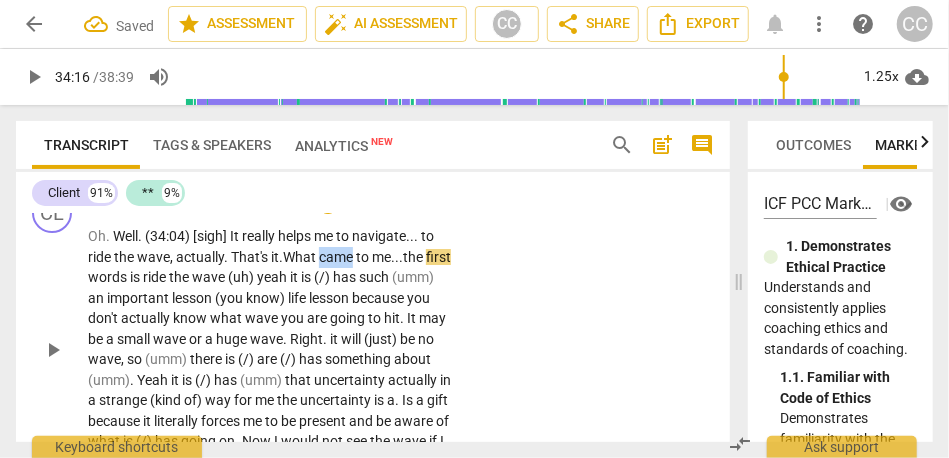 click on "came" at bounding box center [337, 257] 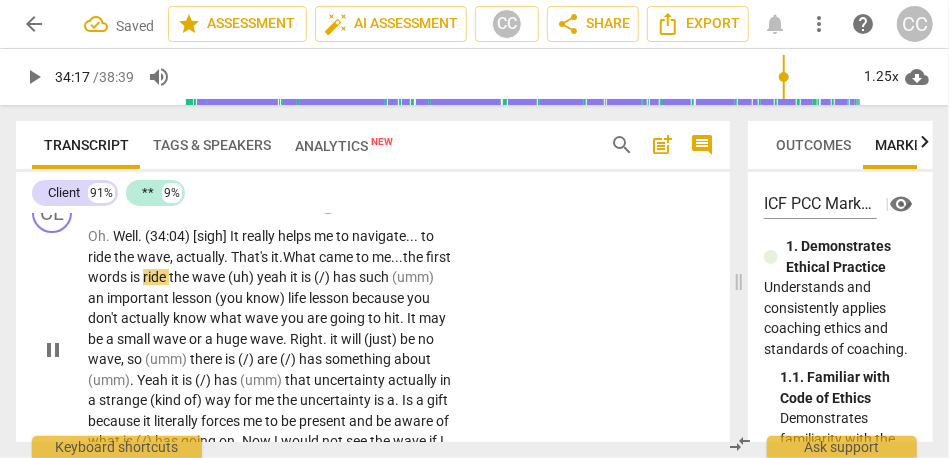 click on "words" at bounding box center (109, 277) 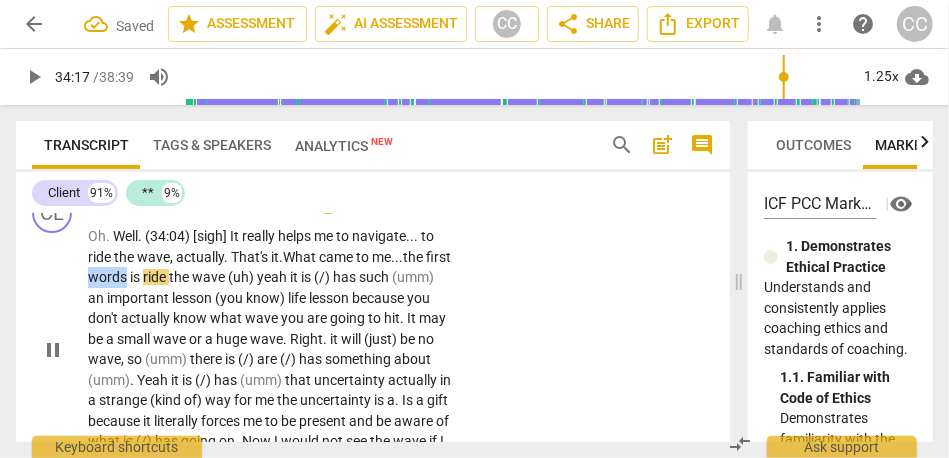click on "words" at bounding box center (109, 277) 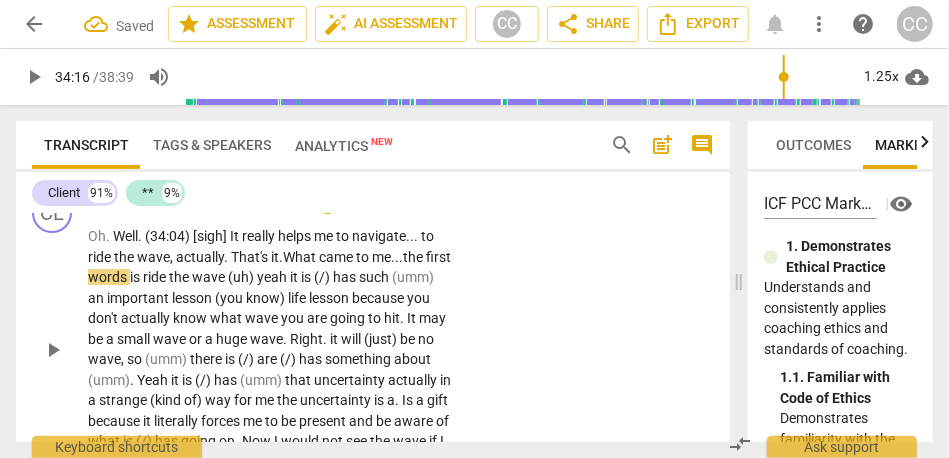 click on "words" at bounding box center (109, 277) 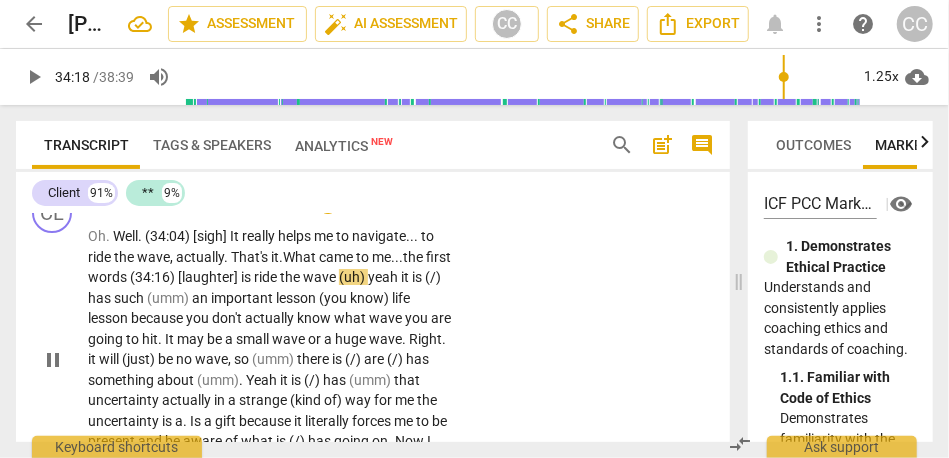 click on "ride" at bounding box center (267, 277) 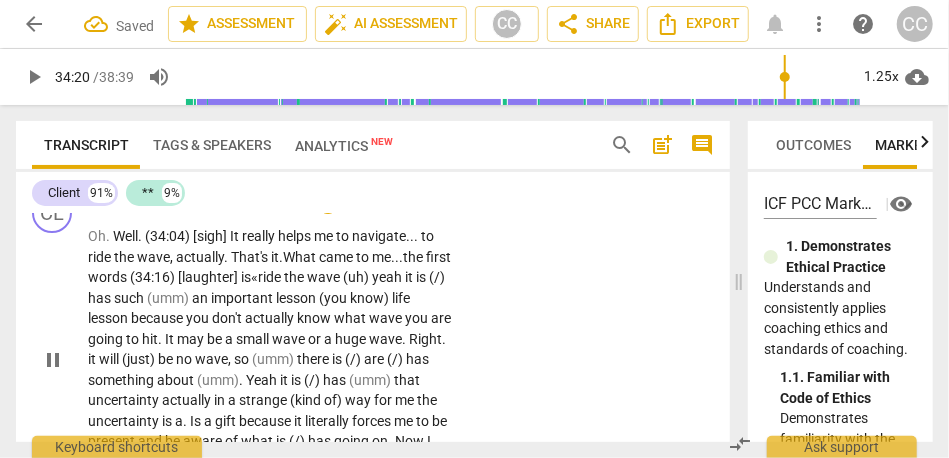 click on "wave" at bounding box center (325, 277) 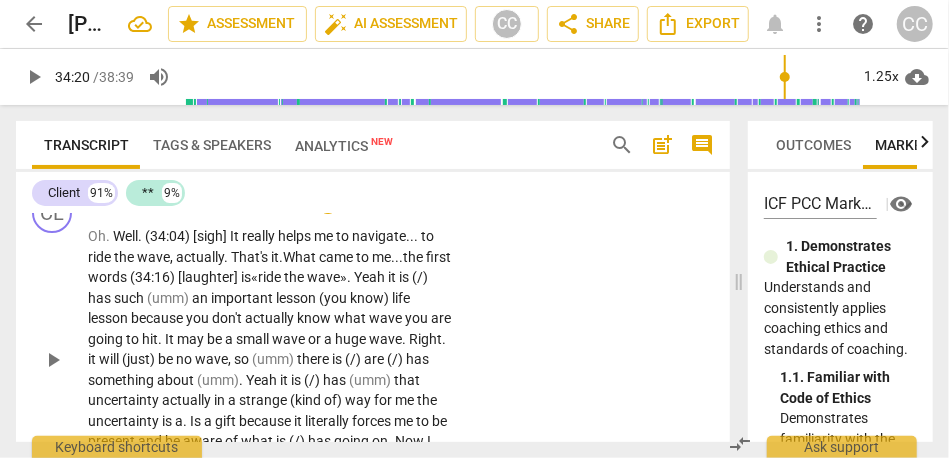 click on "eah" at bounding box center (375, 277) 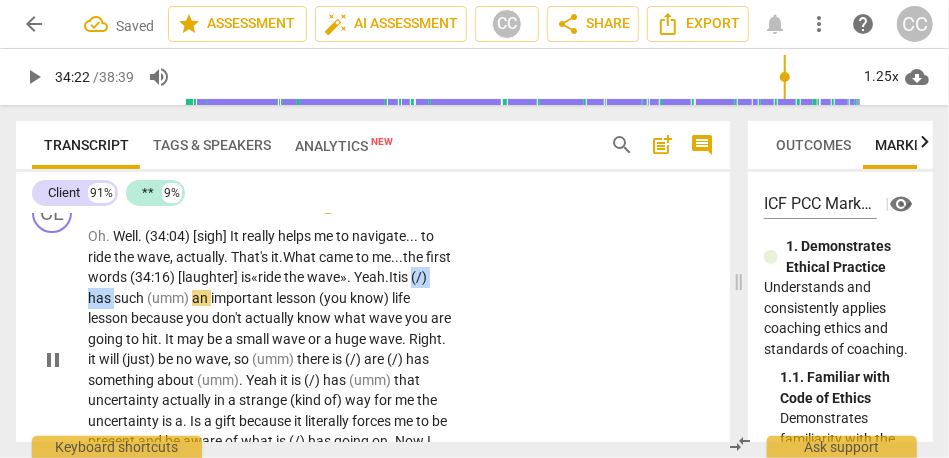 drag, startPoint x: 135, startPoint y: 357, endPoint x: 82, endPoint y: 357, distance: 53 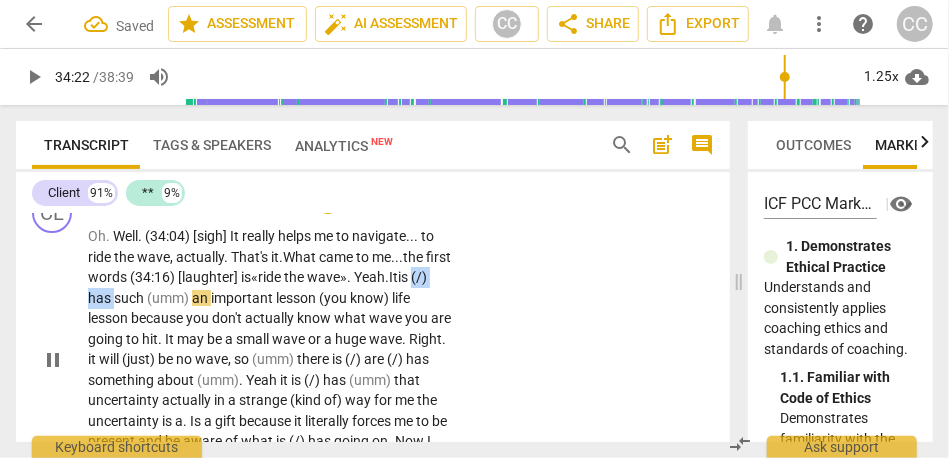 click on "CL play_arrow pause 34:00 + Add competency keyboard_arrow_right Oh .   Well .   (34:04)   [sigh]   It   really   helps   me   to   navigate . . .   to   ride   the   wave ,   actually .   That's   it .  W hat   came   to   me...  the   first   words (34:16) [laughter]   is  « ride   the   wave». Y eah.  It  is   (/)   has   such   (umm)   an   important   lesson   (you   know)   life   lesson   because   you   don't   actually   know   what   wave   you   are   going   to   hit .   It   may   be   a   small   wave   or   a   huge   wave .   Right .   it   will   (just)   be   no   wave ,   so   (umm)   there   is   (/)   are   (/)   has   something   about   (umm) .   Yeah   it   is   (/)   has   (umm)   that   uncertainty   actually   in   a   strange   (kind   of)   way   for   me   the   uncertainty   is   a .   Is   a   gift   because   it   literally   forces   me   to   be   present   and   be   aware   of   what   is   (/)   has   going   on .   Now   I   would   not   see   the   wave   if   I" at bounding box center (373, 343) 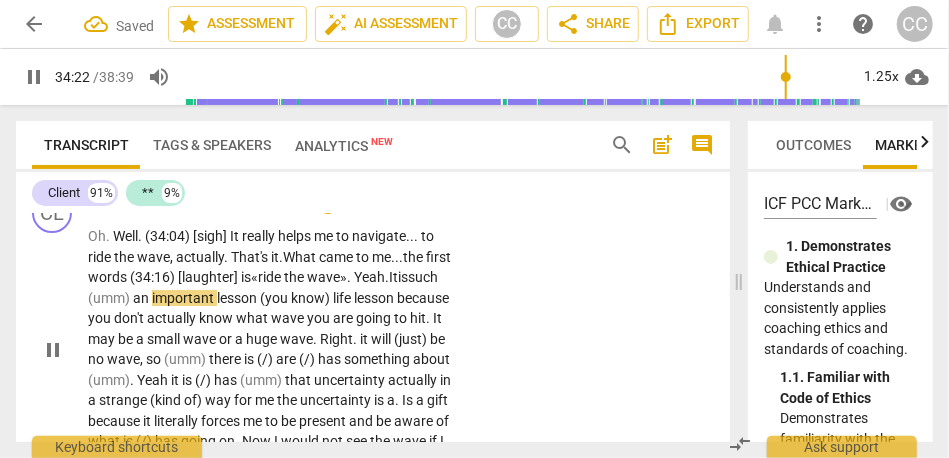 click on "an" at bounding box center [142, 298] 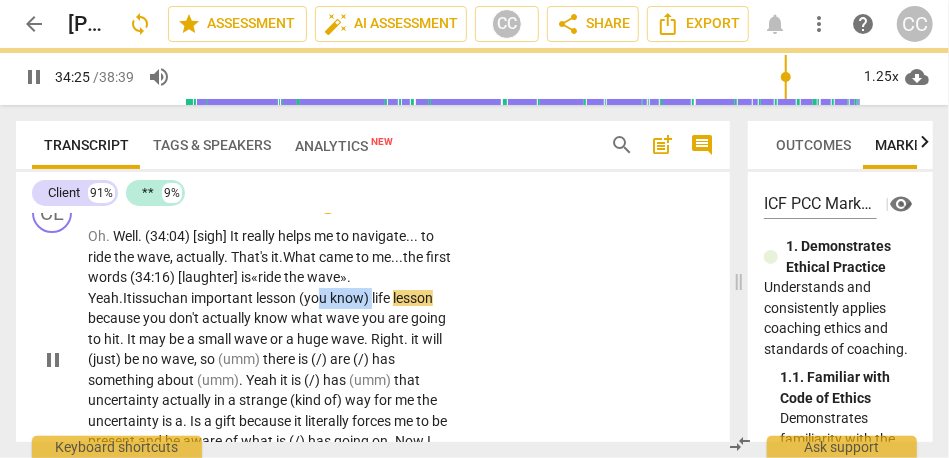 drag, startPoint x: 335, startPoint y: 362, endPoint x: 283, endPoint y: 363, distance: 52.009613 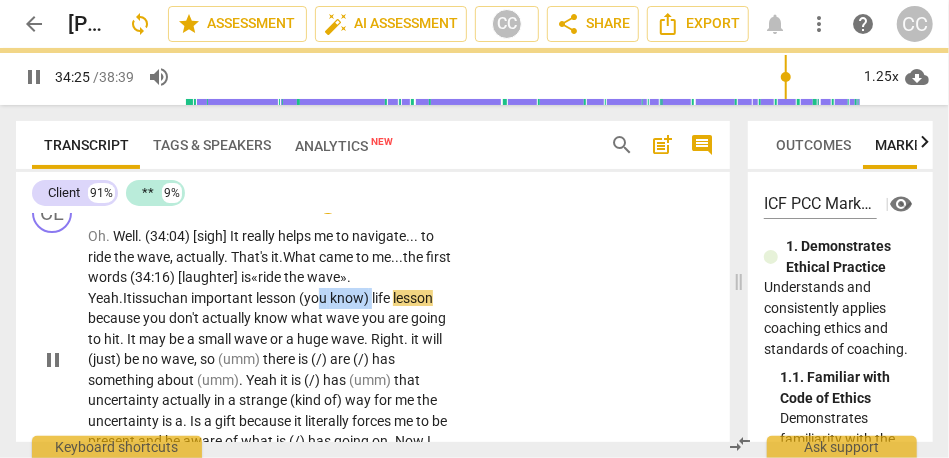 click on "Oh .   Well .   (34:04)   [sigh]   It   really   helps   me   to   navigate . . .   to   ride   the   wave ,   actually .   That's   it .  W hat   came   to   me...  the   first   words (34:16) [laughter]   is  « ride   the   wave». Y eah.  It  is  such  an   important   lesson   (you   know)   life   lesson   because   you   don't   actually   know   what   wave   you   are   going   to   hit .   It   may   be   a   small   wave   or   a   huge   wave .   Right .   it   will   (just)   be   no   wave ,   so   (umm)   there   is   (/)   are   (/)   has   something   about   (umm) .   Yeah   it   is   (/)   has   (umm)   that   uncertainty   actually   in   a   strange   (kind   of)   way   for   me   the   uncertainty   is   a .   Is   a   gift   because   it   literally   forces   me   to   be   present   and   be   aware   of   what   is   (/)   has   going   on .   Now   I   would   not   see   the   wave   if   I   was .   Somewhere   else   in   my   mind .   (35:02)   [laughter]" at bounding box center [269, 359] 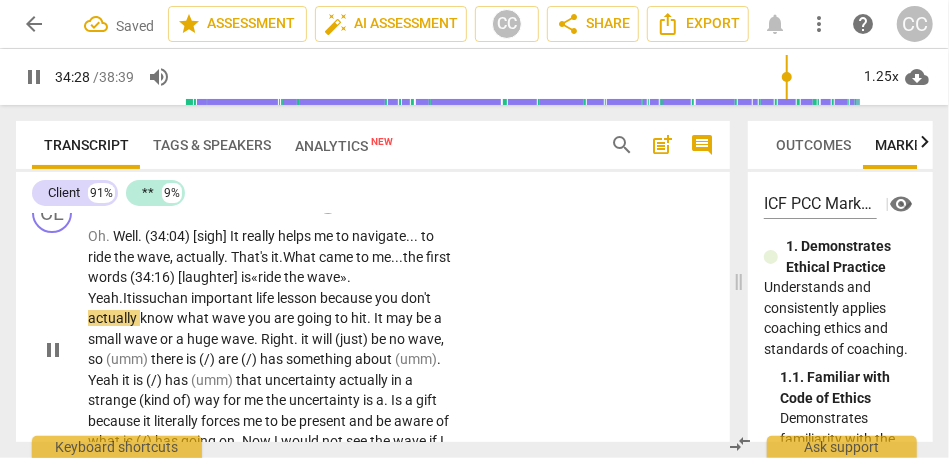 click on "you" at bounding box center [388, 298] 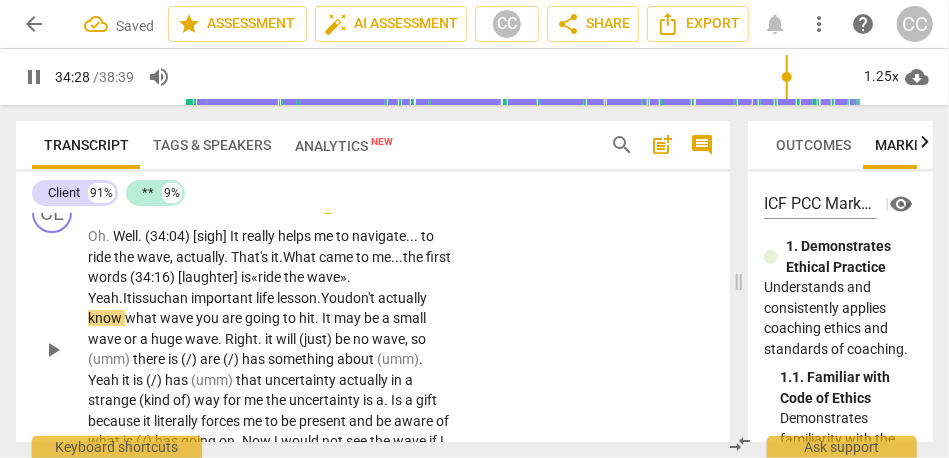 scroll, scrollTop: 11380, scrollLeft: 0, axis: vertical 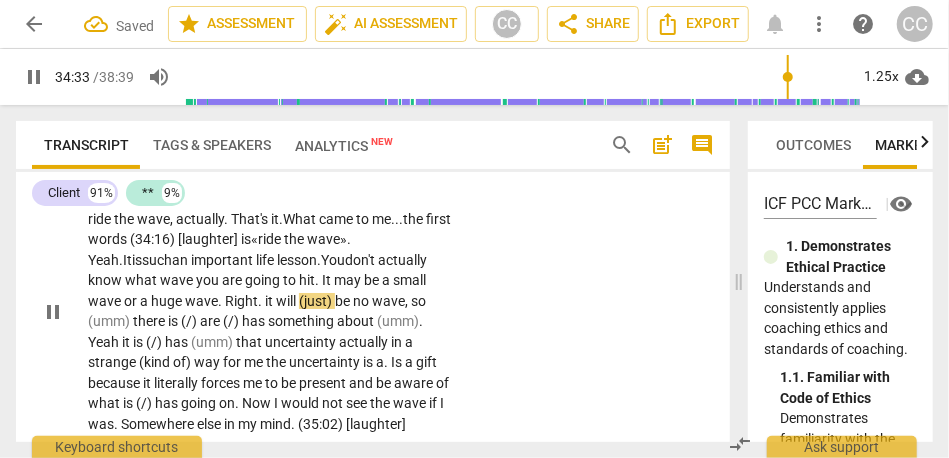 click on "." at bounding box center [261, 301] 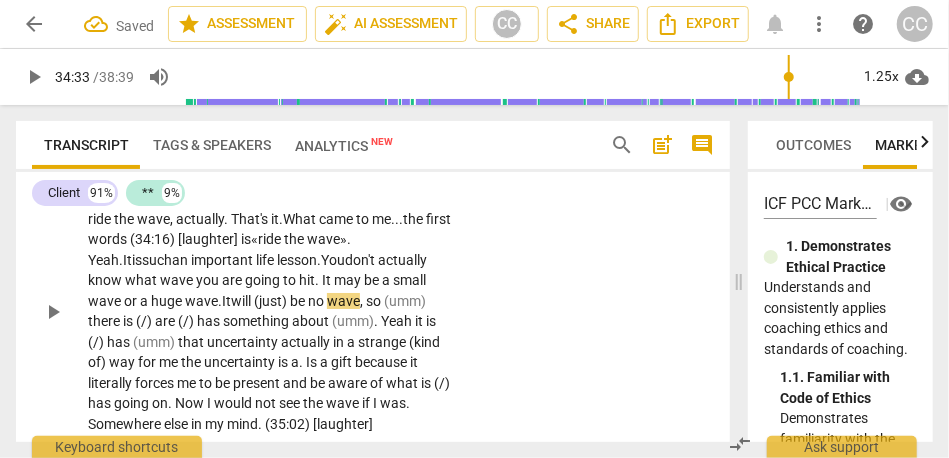 click on "huge" at bounding box center (168, 301) 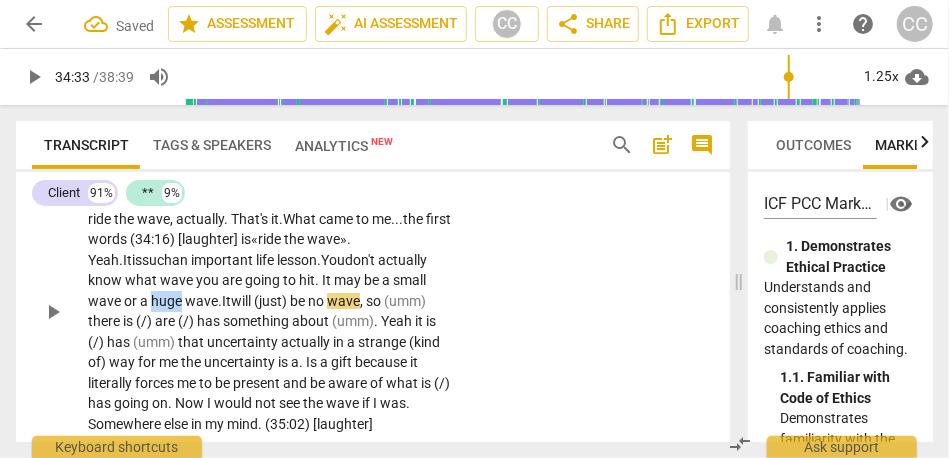 click on "huge" at bounding box center (168, 301) 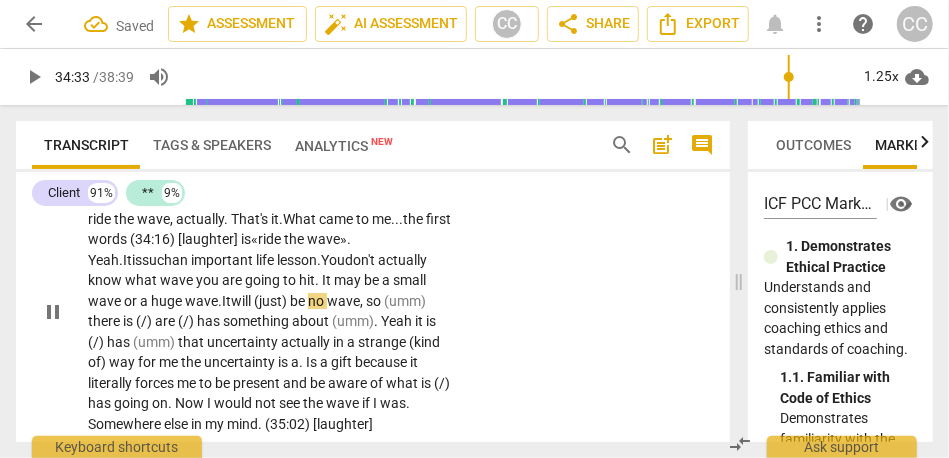 click on "It" at bounding box center (226, 301) 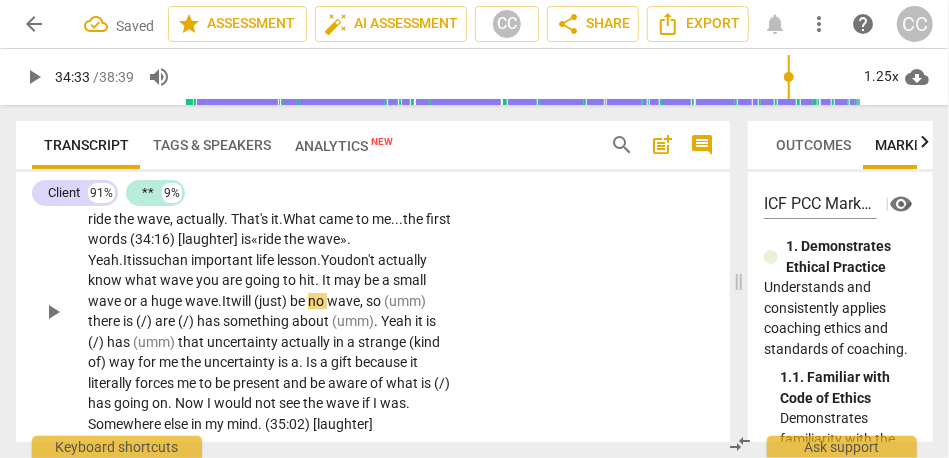 click on "wave" at bounding box center (106, 301) 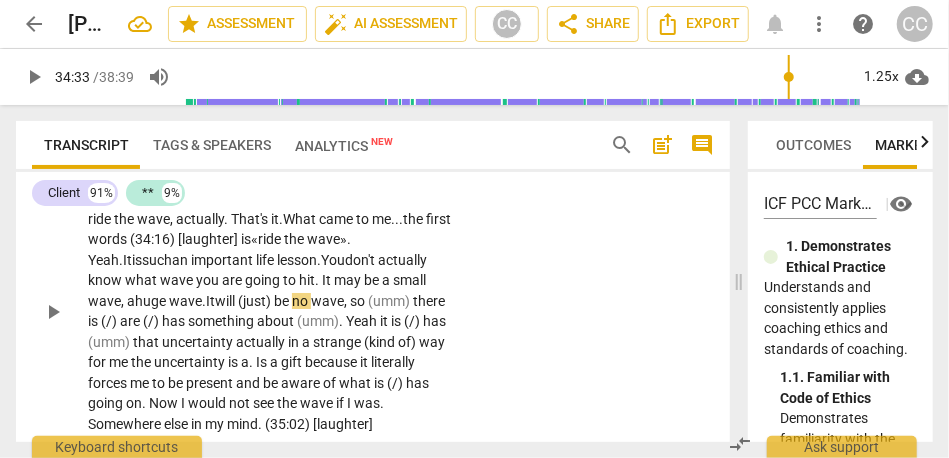 click on "wave." at bounding box center (187, 301) 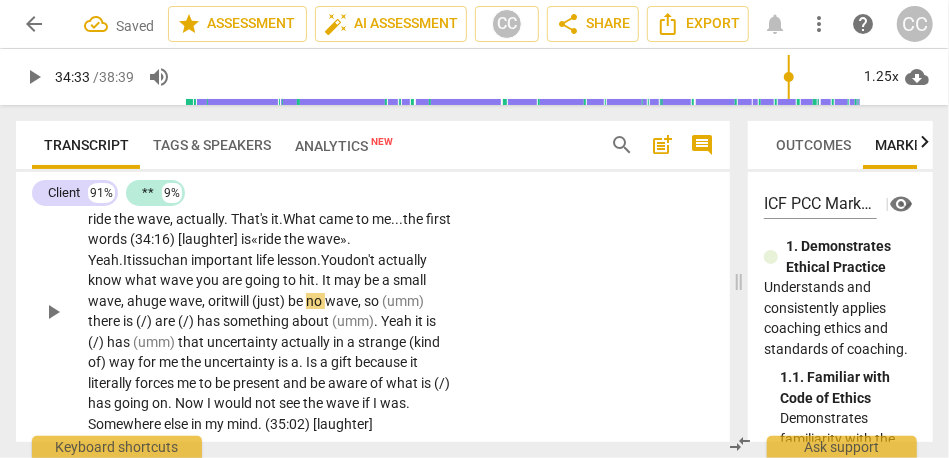 click on "wave, or" at bounding box center [195, 301] 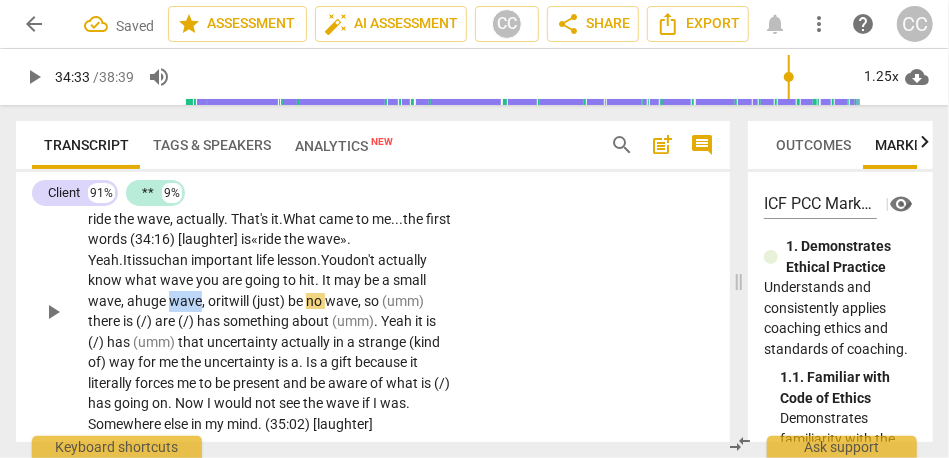 click on "wave, or" at bounding box center (195, 301) 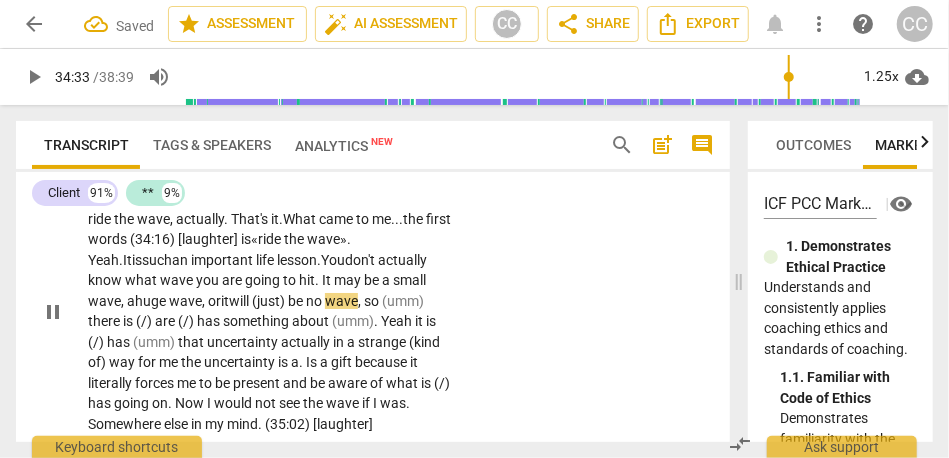 click on "it" at bounding box center (225, 301) 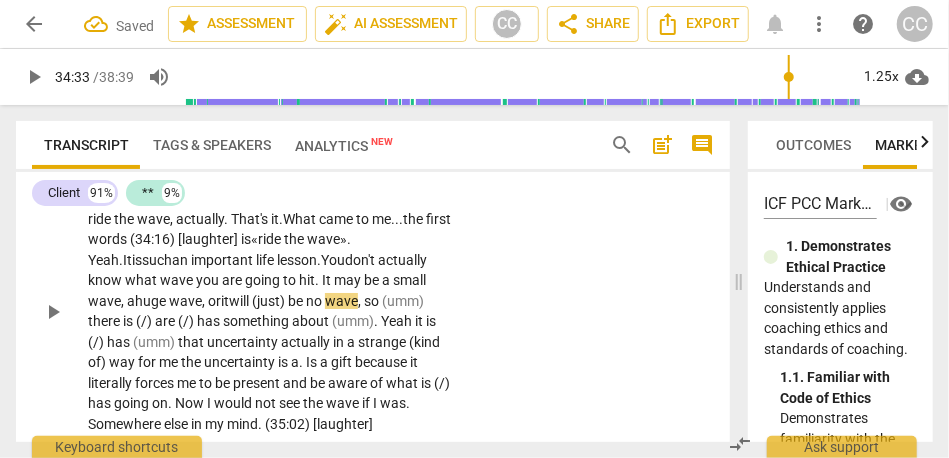 click on "(just)" at bounding box center [270, 301] 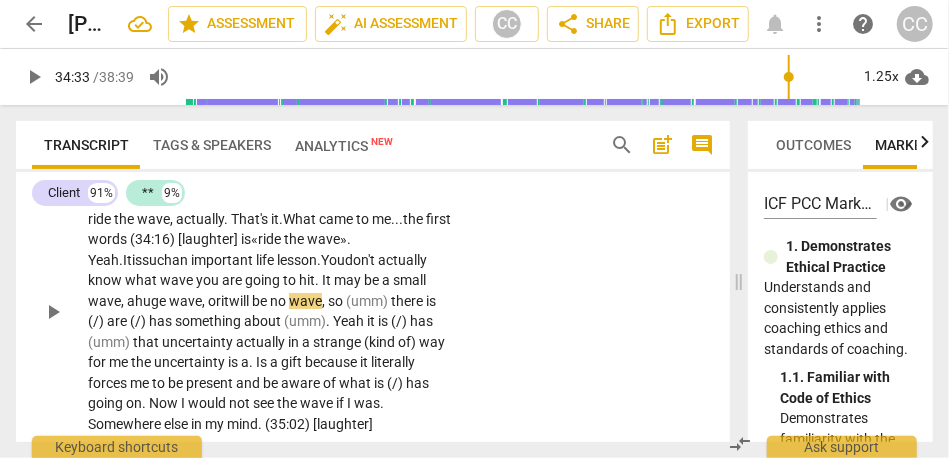 click on "CL play_arrow pause 34:00 + Add competency keyboard_arrow_right Oh .   Well .   (34:04)   [sigh]   It   really   helps   me   to   navigate . . .   to   ride   the   wave ,   actually .   That's   it .  W hat   came   to   me...  the   first   words (34:16) [laughter]   is  « ride   the   wave». Y eah.  It  is  such  an   important   life   lesson.  You  don't   actually   know   what   wave   you   are   going   to   hit .   It   may   be   a   small   wave, a  huge   wave, or   it  will   be   no   wave ,   so   (umm)   there   is   (/)   are   (/)   has   something   about   (umm) .   Yeah   it   is   (/)   has   (umm)   that   uncertainty   actually   in   a   strange   (kind   of)   way   for   me   the   uncertainty   is   a .   Is   a   gift   because   it   literally   forces   me   to   be   present   and   be   aware   of   what   is   (/)   has   going   on .   Now   I   would   not   see   the   wave   if   I   was .   Somewhere   else   in   my   mind .   (35:02)   [laughter]" at bounding box center [373, 294] 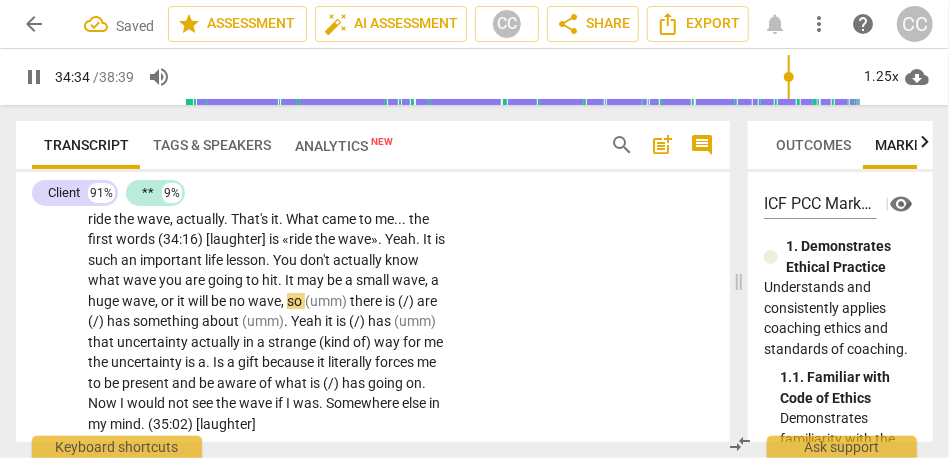click on "wave" at bounding box center [264, 301] 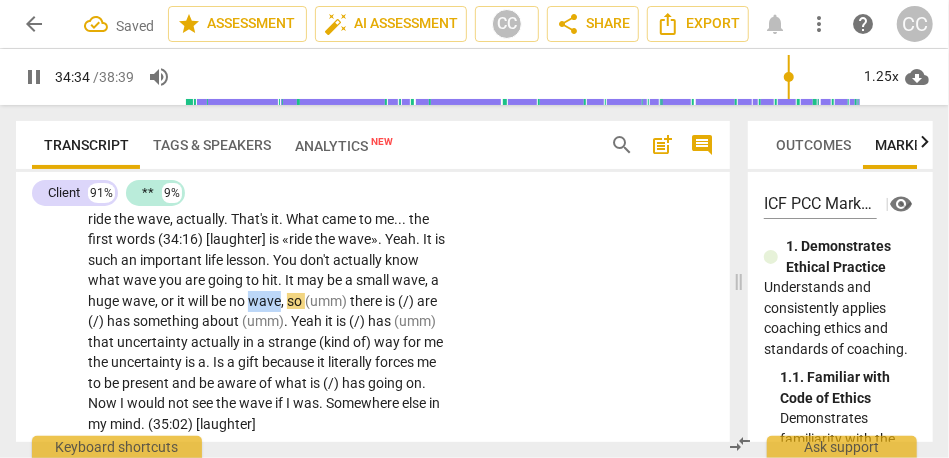 click on "wave" at bounding box center (264, 301) 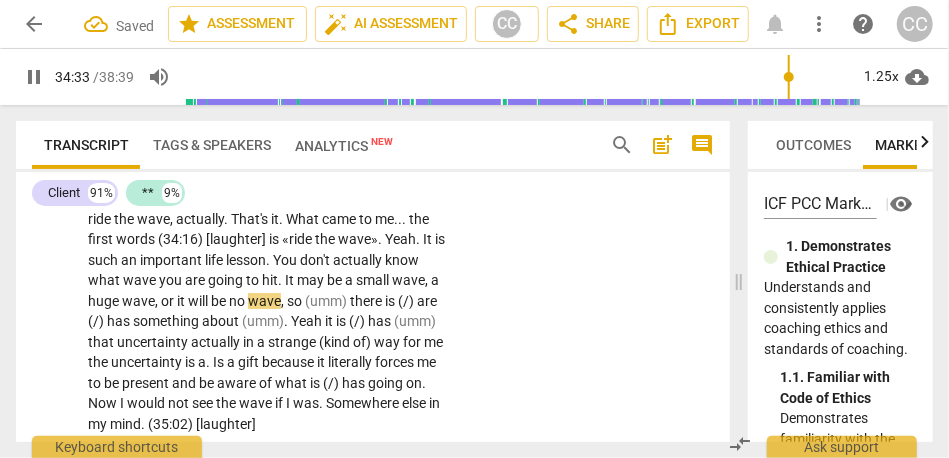 type on "2074" 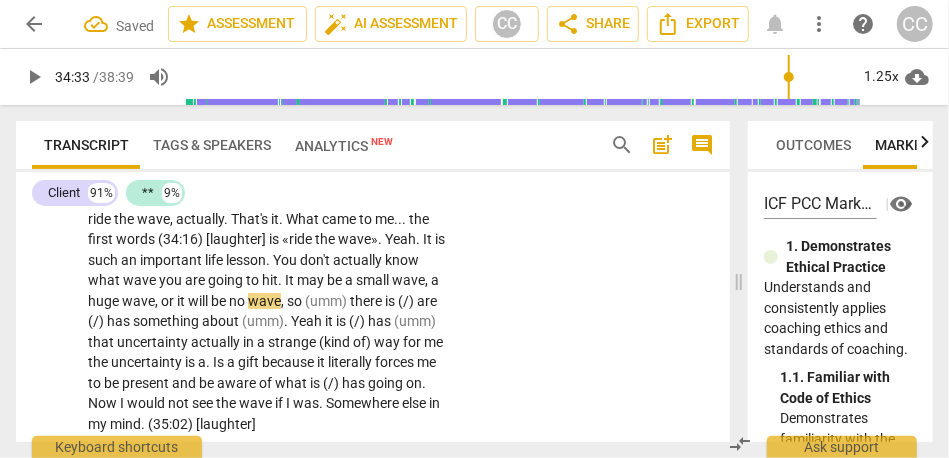 click on "wave" at bounding box center [264, 301] 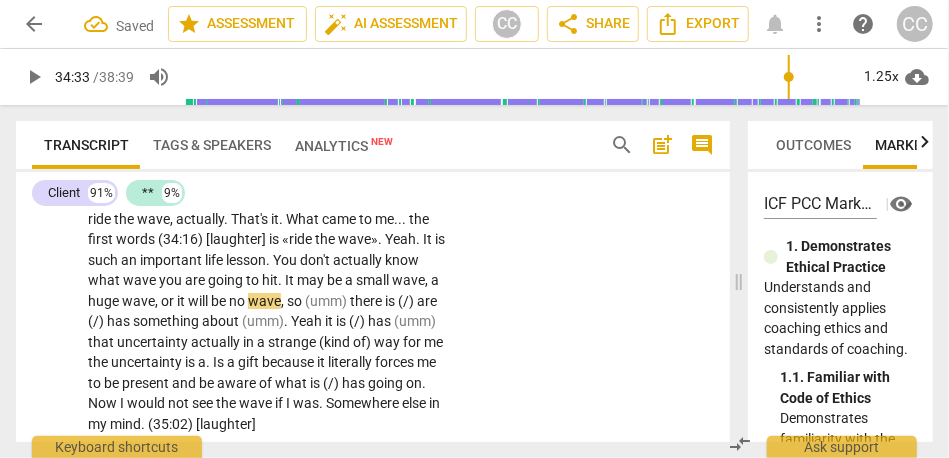 type 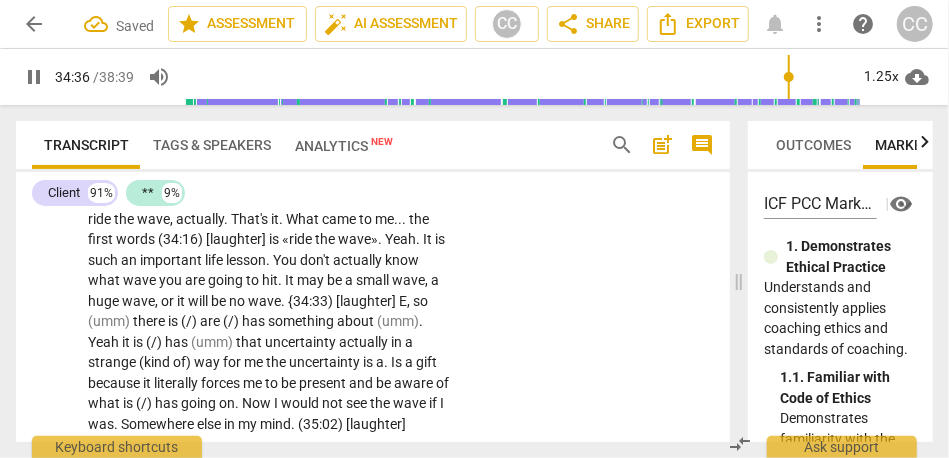 click on "there" at bounding box center [150, 321] 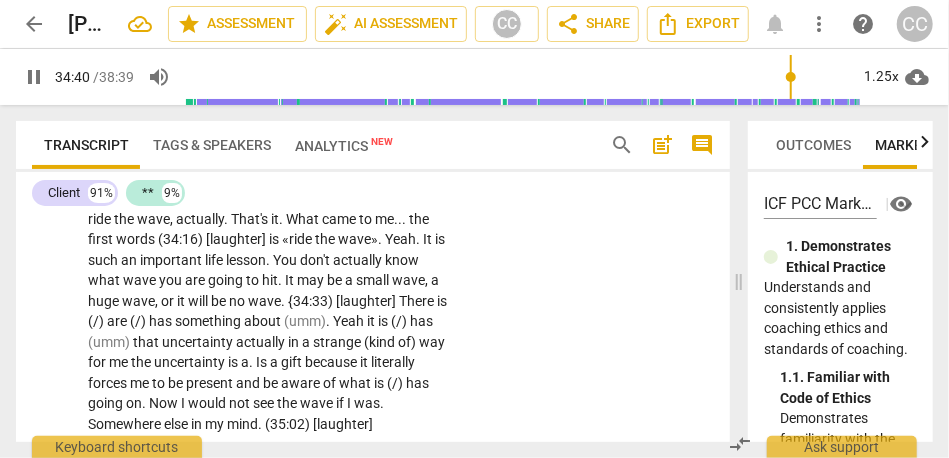 click on "here" at bounding box center [422, 301] 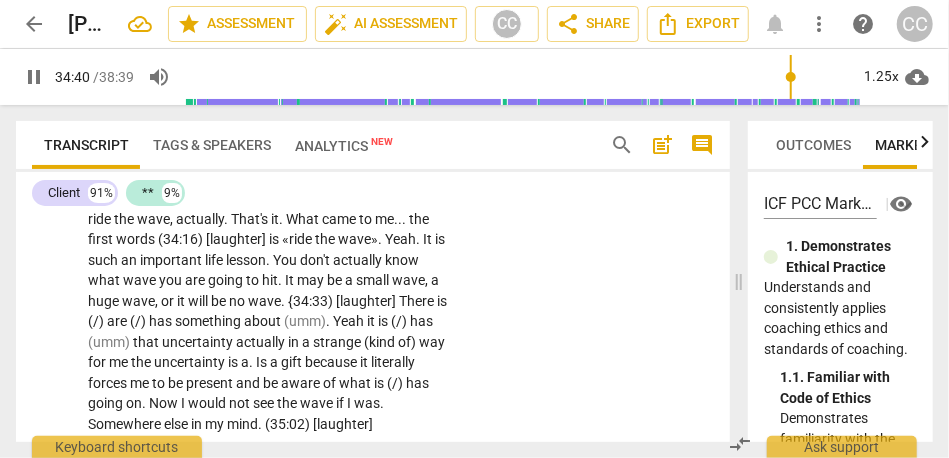 click on "here" at bounding box center (422, 301) 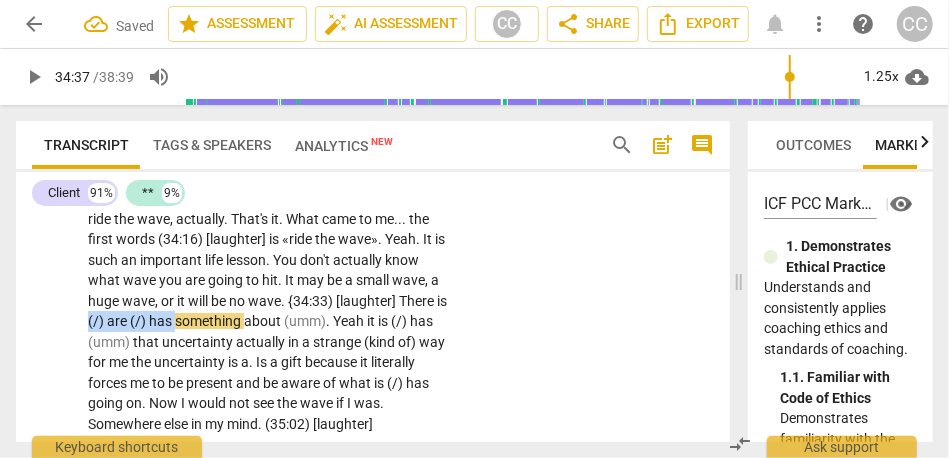 drag, startPoint x: 189, startPoint y: 379, endPoint x: 102, endPoint y: 378, distance: 87.005745 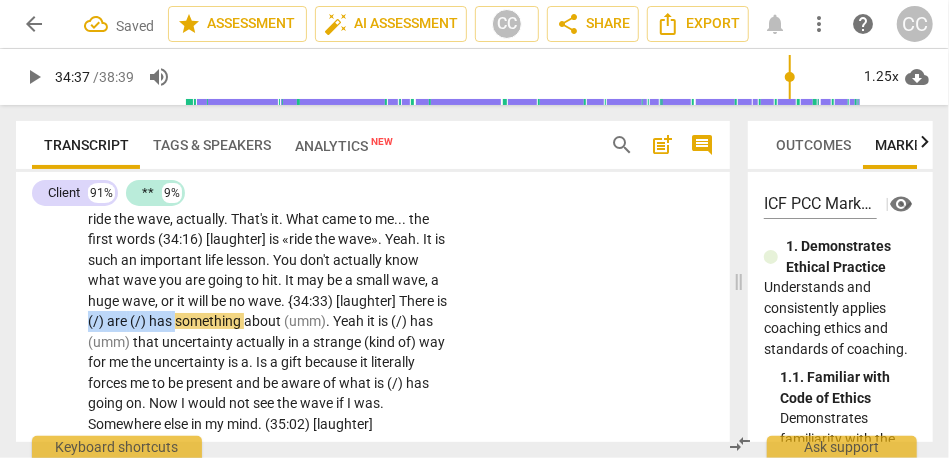 click on "Oh .   Well .   (34:04)   [sigh]   It   really   helps   me   to   navigate . . .   to   ride   the   wave ,   actually .   That's   it .   What   came   to   me . . .   the   first   words   (34:16)   [laughter]   is   «ride   the   wave» .   Yeah .   It   is   such   an   important   life   lesson .   You   don't   actually   know   what   wave   you   are   going   to   hit .   It   may   be   a   small   wave ,   a   huge   wave ,   or   it   will   be   no   wave. {34:33) [laughter] T here   is   (/)   are   (/)   has   something   about   (umm) .   Yeah   it   is   (/)   has   (umm)   that   uncertainty   actually   in   a   strange   (kind   of)   way   for   me   the   uncertainty   is   a .   Is   a   gift   because   it   literally   forces   me   to   be   present   and   be   aware   of   what   is   (/)   has   going   on .   Now   I   would   not   see   the   wave   if   I   was .   Somewhere   else   in   my   mind .   (35:02)   [laughter]" at bounding box center (269, 311) 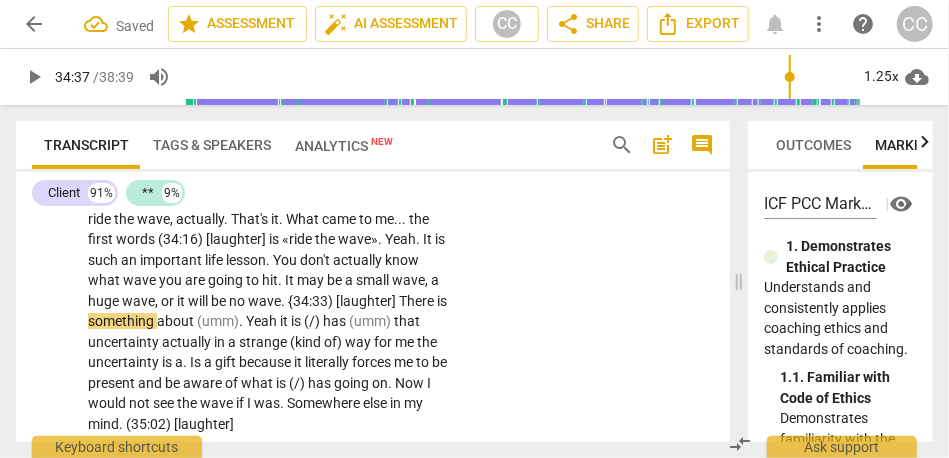 click on "something" at bounding box center [122, 321] 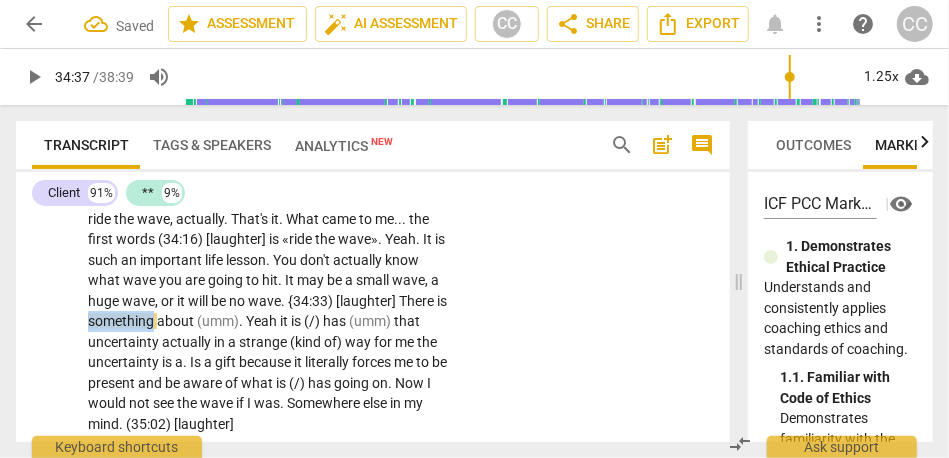 click on "something" at bounding box center [122, 321] 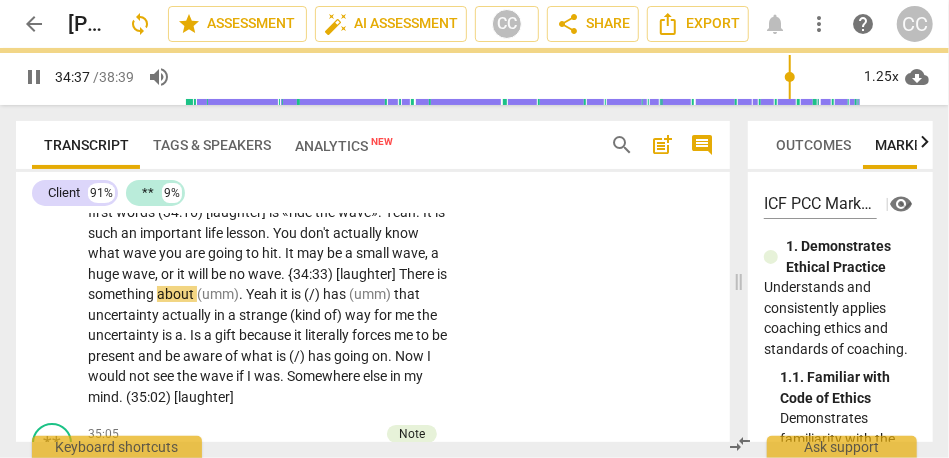 scroll, scrollTop: 11409, scrollLeft: 0, axis: vertical 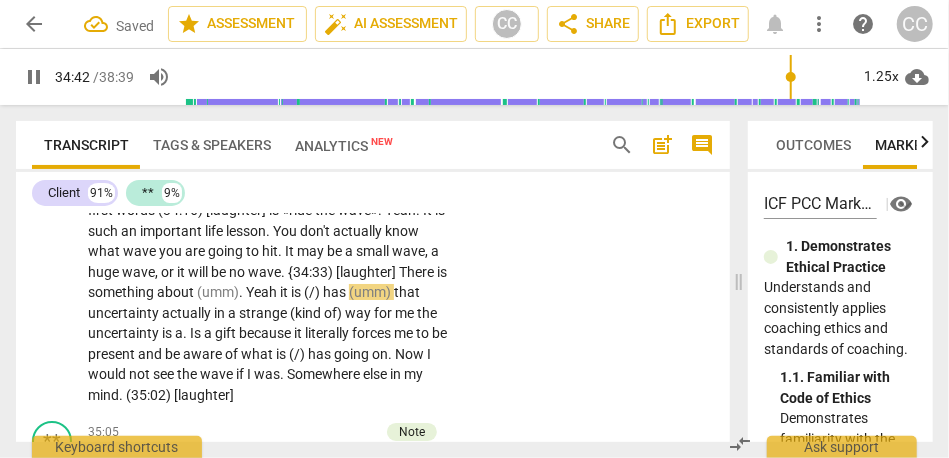click on "here" at bounding box center [422, 272] 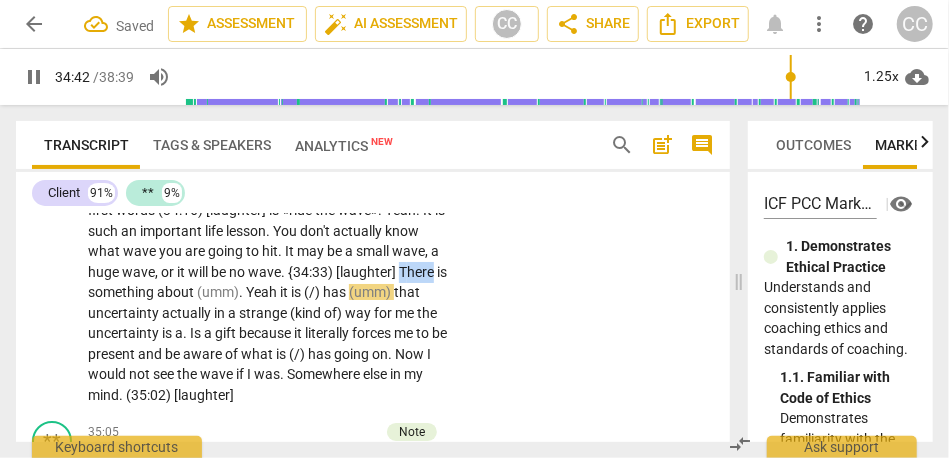 click on "here" at bounding box center (422, 272) 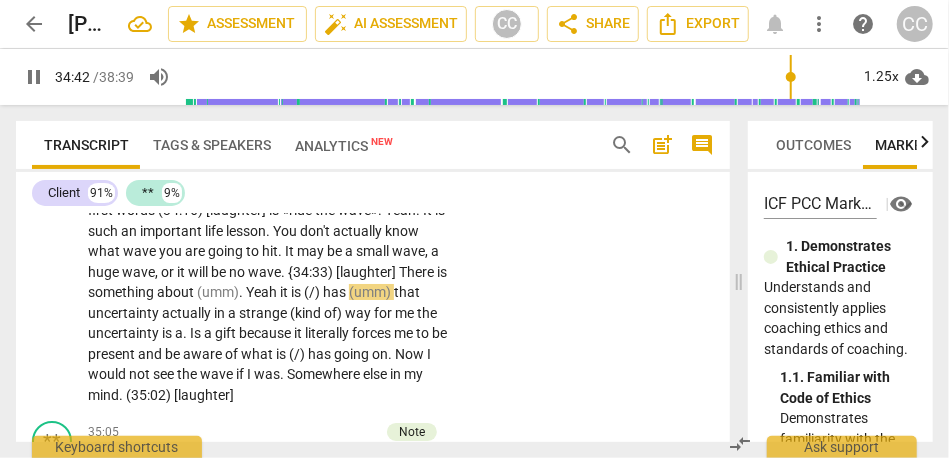 click on "here" at bounding box center [422, 272] 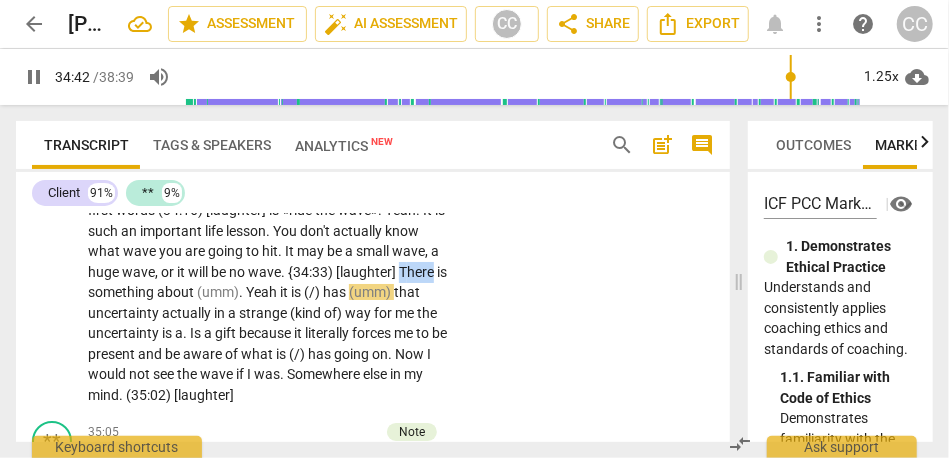 click on "here" at bounding box center [422, 272] 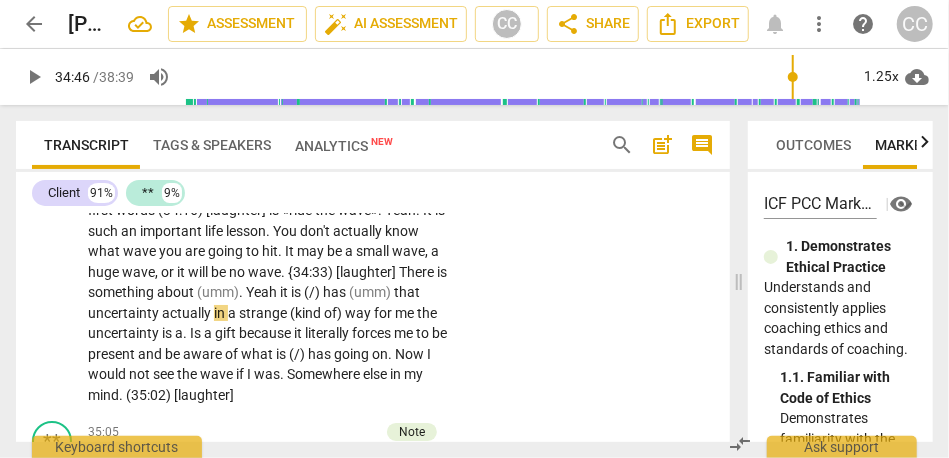 click on "(umm)" at bounding box center (218, 292) 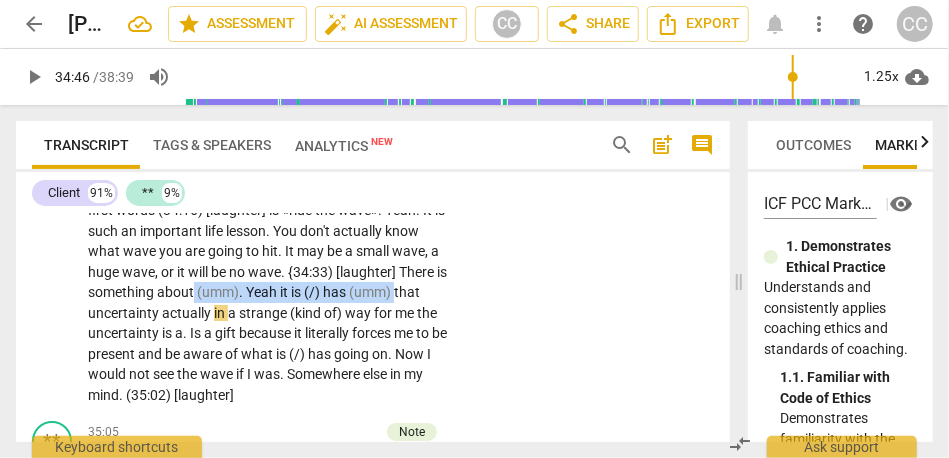 drag, startPoint x: 412, startPoint y: 355, endPoint x: 208, endPoint y: 353, distance: 204.0098 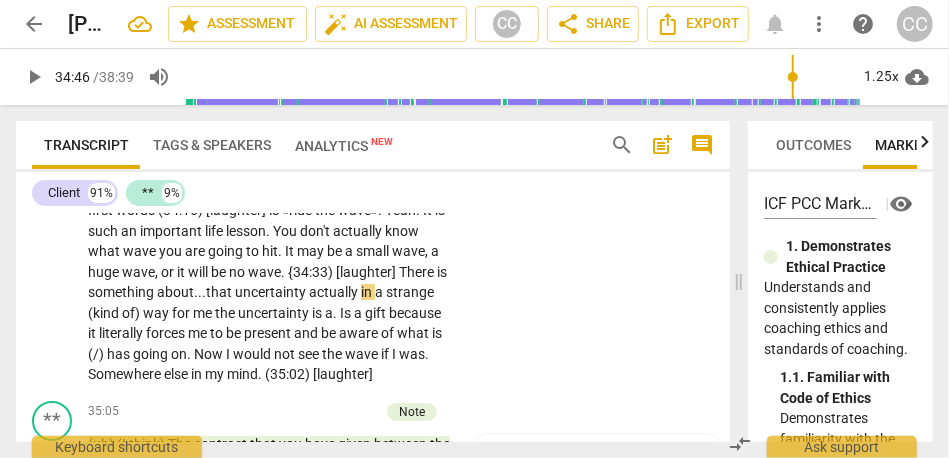 click on "actually" at bounding box center (335, 292) 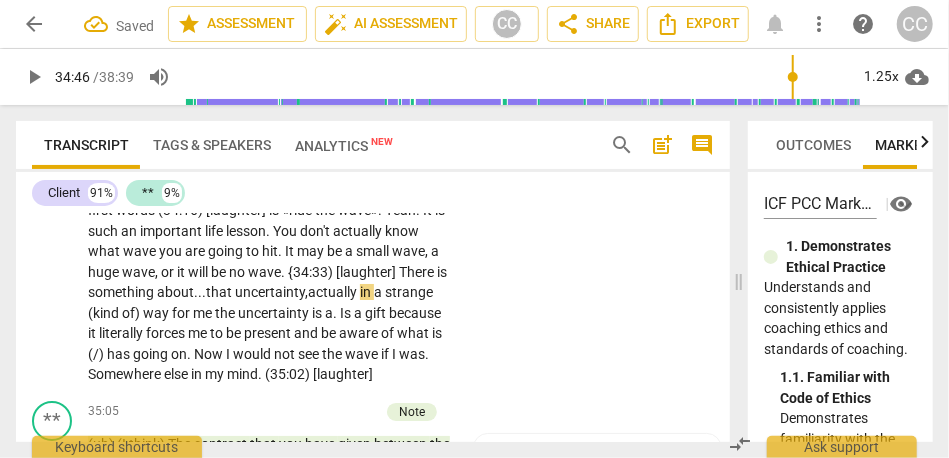 click on "Oh .   Well .   (34:04)   [sigh]   It   really   helps   me   to   navigate . . .   to   ride   the   wave ,   actually .   That's   it .   What   came   to   me . . .   the   first   words   (34:16)   [laughter]   is   «ride   the   wave» .   Yeah .   It   is   such   an   important   life   lesson .   You   don't   actually   know   what   wave   you   are   going   to   hit .   It   may   be   a   small   wave ,   a   huge   wave ,   or   it   will   be   no   wave. {34:33) [laughter] T here   is   something   about...  that   uncertainty,  actually   in   a   strange   (kind   of)   way   for   me   the   uncertainty   is   a .   Is   a   gift   because   it   literally   forces   me   to   be   present   and   be   aware   of   what   is   (/)   has   going   on .   Now   I   would   not   see   the   wave   if   I   was .   Somewhere   else   in   my   mind .   (35:02)   [laughter]" at bounding box center [269, 272] 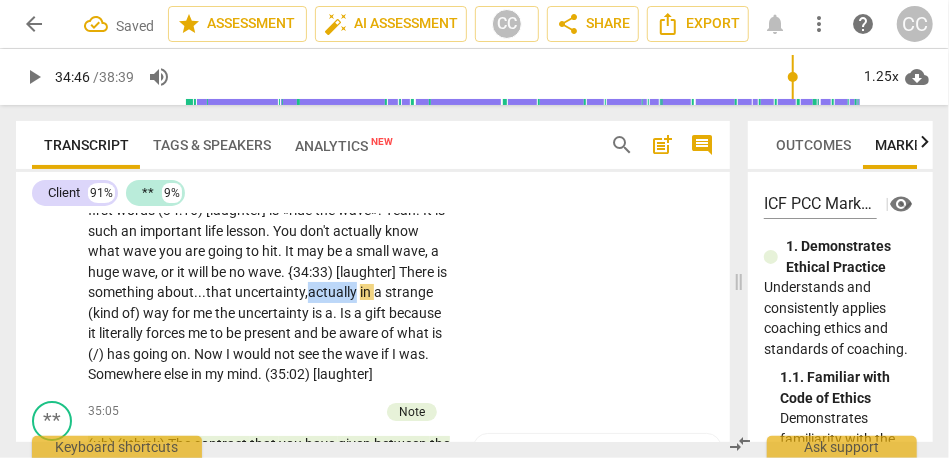 click on "Oh .   Well .   (34:04)   [sigh]   It   really   helps   me   to   navigate . . .   to   ride   the   wave ,   actually .   That's   it .   What   came   to   me . . .   the   first   words   (34:16)   [laughter]   is   «ride   the   wave» .   Yeah .   It   is   such   an   important   life   lesson .   You   don't   actually   know   what   wave   you   are   going   to   hit .   It   may   be   a   small   wave ,   a   huge   wave ,   or   it   will   be   no   wave. {34:33) [laughter] T here   is   something   about...  that   uncertainty,  actually   in   a   strange   (kind   of)   way   for   me   the   uncertainty   is   a .   Is   a   gift   because   it   literally   forces   me   to   be   present   and   be   aware   of   what   is   (/)   has   going   on .   Now   I   would   not   see   the   wave   if   I   was .   Somewhere   else   in   my   mind .   (35:02)   [laughter]" at bounding box center (269, 272) 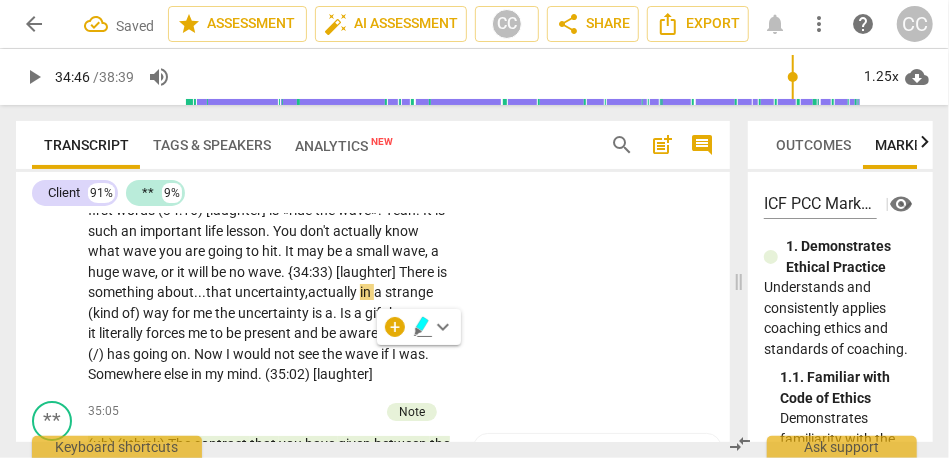 click on "wave. {34:33) [laughter] T" at bounding box center (327, 272) 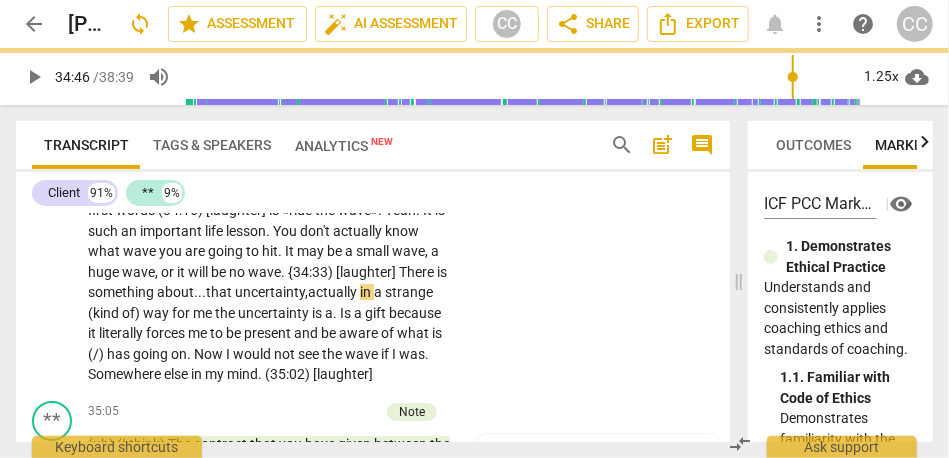 click on "wave. {34:33) [laughter] T" at bounding box center (327, 272) 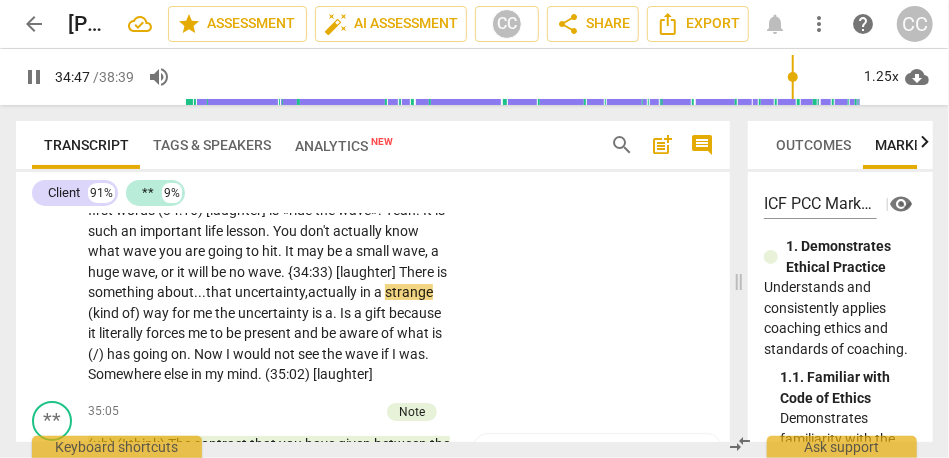click on "in" at bounding box center [367, 292] 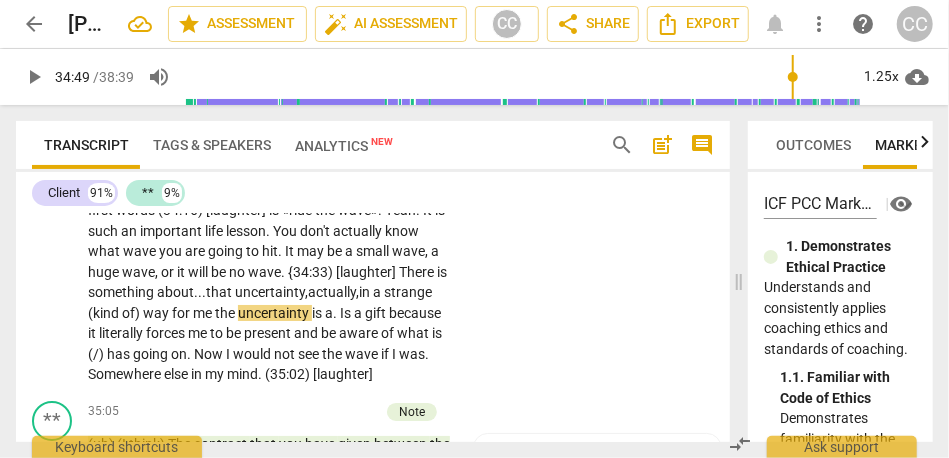 click on "way" at bounding box center (157, 313) 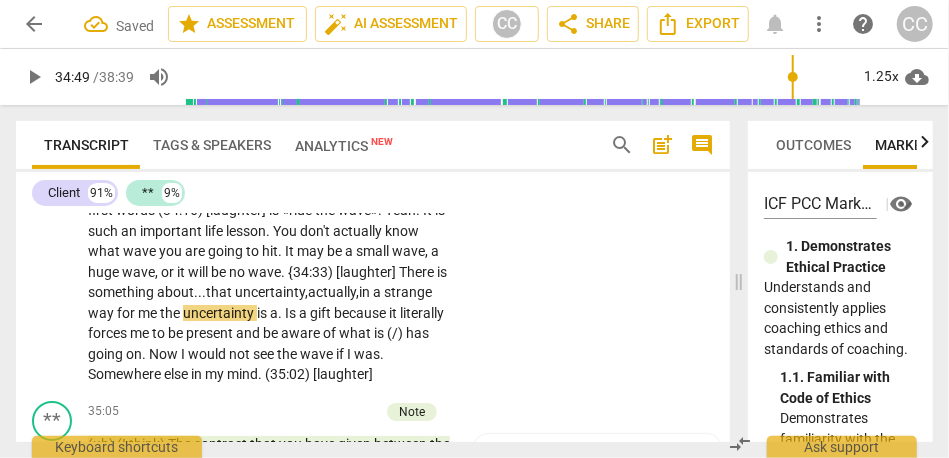 click on "for" at bounding box center (127, 313) 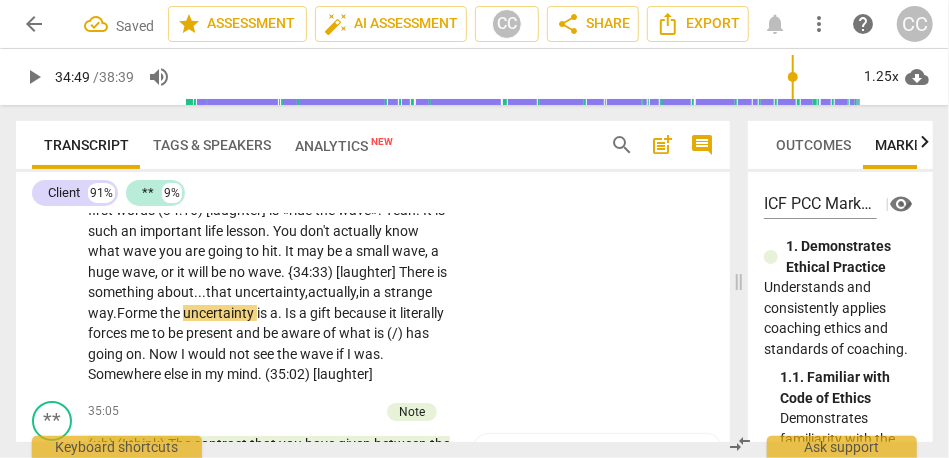click on "the" at bounding box center [171, 313] 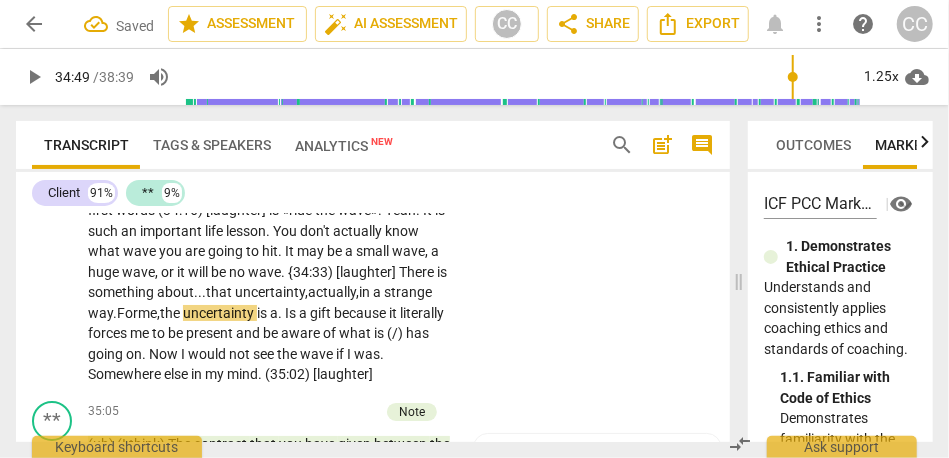 click on "me," at bounding box center (149, 313) 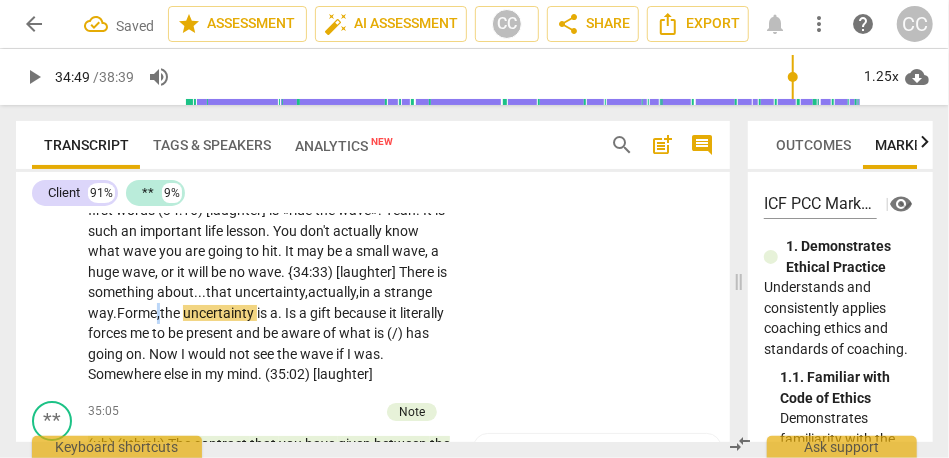 click on "me," at bounding box center [149, 313] 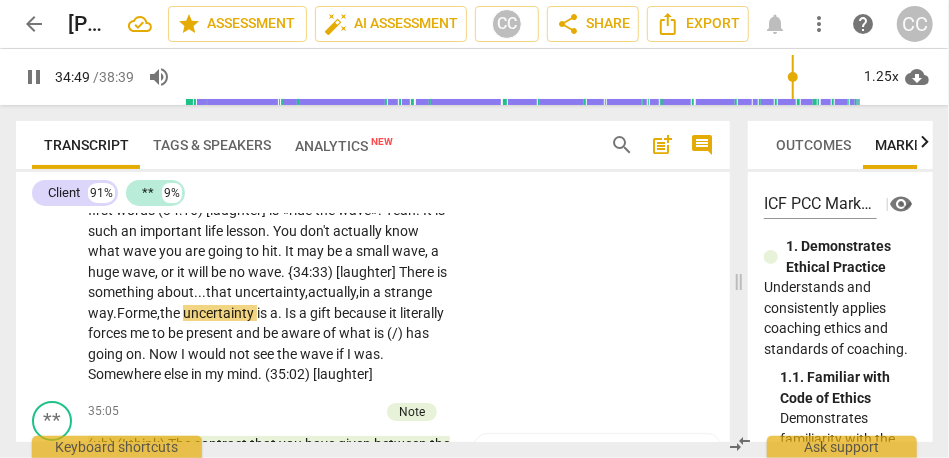 click on "Is" at bounding box center [292, 313] 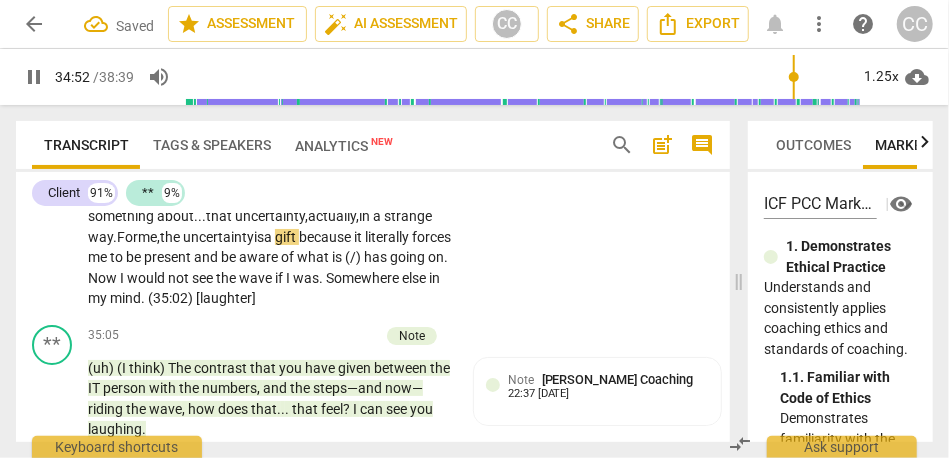 scroll, scrollTop: 11497, scrollLeft: 0, axis: vertical 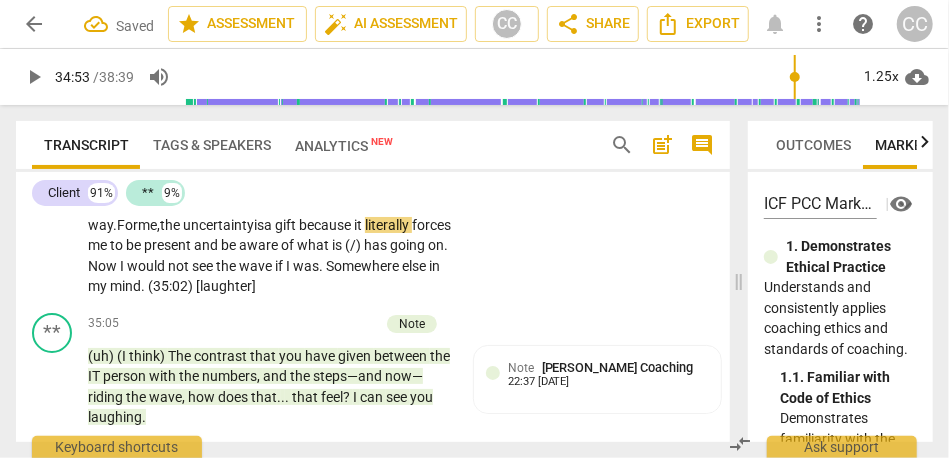 click on "because" at bounding box center [326, 225] 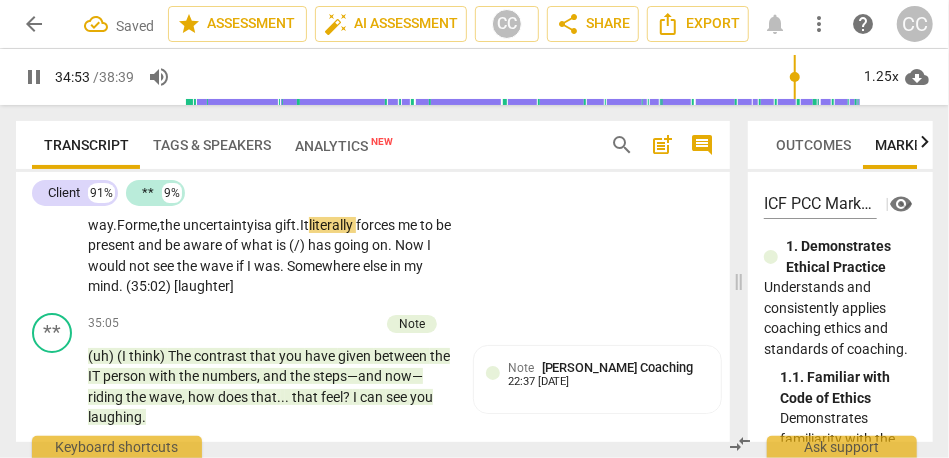 click on "literally" at bounding box center [332, 225] 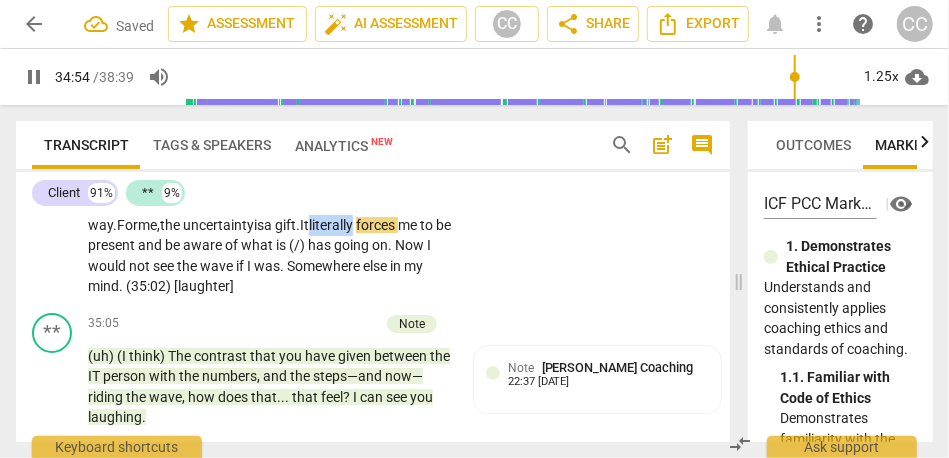 click on "literally" at bounding box center [332, 225] 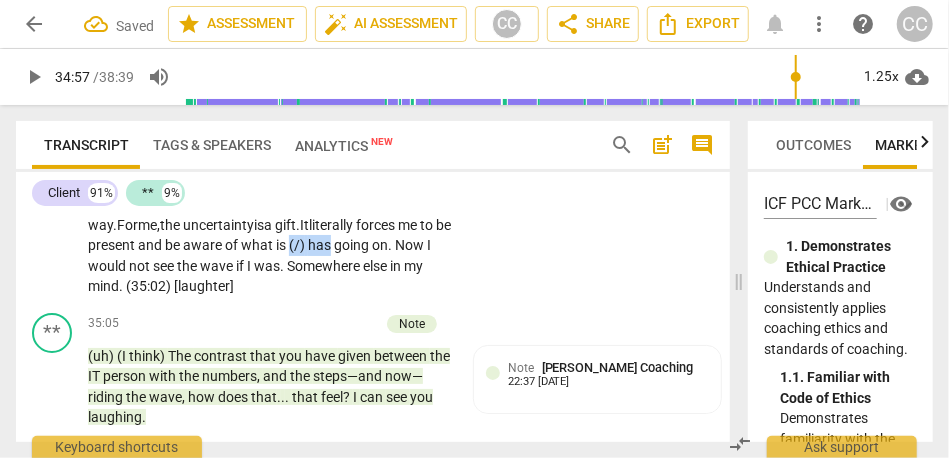 drag, startPoint x: 389, startPoint y: 309, endPoint x: 456, endPoint y: 311, distance: 67.02985 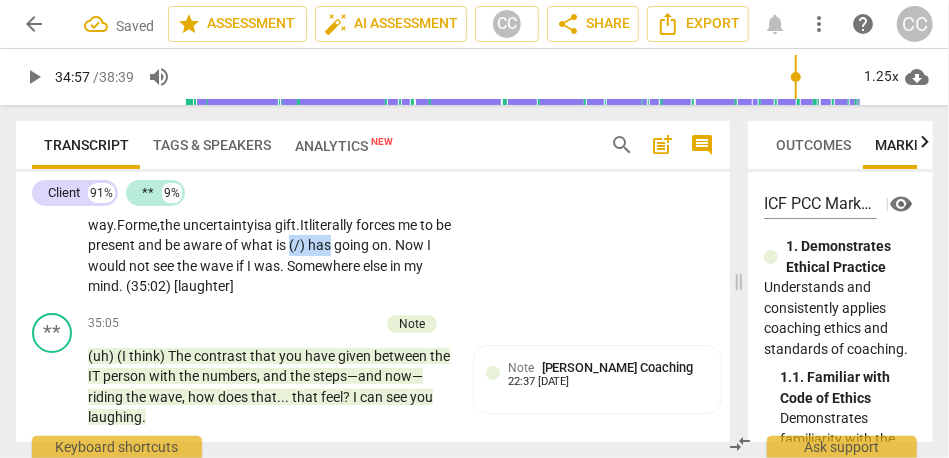 click on "Oh .   Well .   (34:04)   [sigh]   It   really   helps   me   to   navigate . . .   to   ride   the   wave ,   actually .   That's   it .   What   came   to   me . . .   the   first   words   (34:16)   [laughter]   is   «ride   the   wave» .   Yeah .   It   is   such   an   important   life   lesson .   You   don't   actually   know   what   wave   you   are   going   to   hit .   It   may   be   a   small   wave ,   a   huge   wave ,   or   it   will   be   no   wave. {34:33) [laughter] T here   is   something   about...  that   uncertainty,  actually,  in   a   strange   way.  For  me,  the   uncertainty  is  a   gift.  It  literally   forces   me   to   be   present   and   be   aware   of   what   is   (/)   has   going   on .   Now   I   would   not   see   the   wave   if   I   was .   Somewhere   else   in   my   mind .   (35:02)   [laughter]" at bounding box center [275, 184] 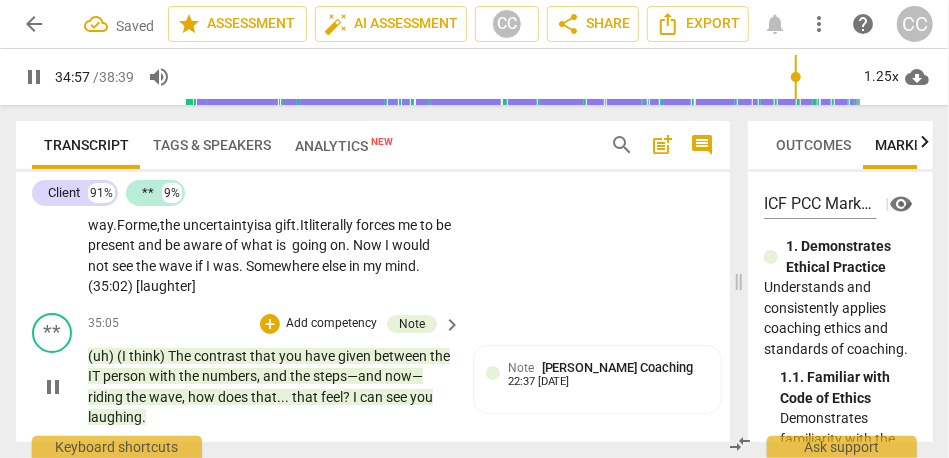 click on "35:05 + Add competency Note keyboard_arrow_right (uh)   (I   think)   The   contrast   that   you   have   given   between   the   IT   person   with   the   numbers ,   and   the   steps—and   now—   riding   the   wave ,   how   does   that . . .   that   feel ?   I   can   see   you   laughing ." at bounding box center (275, 370) 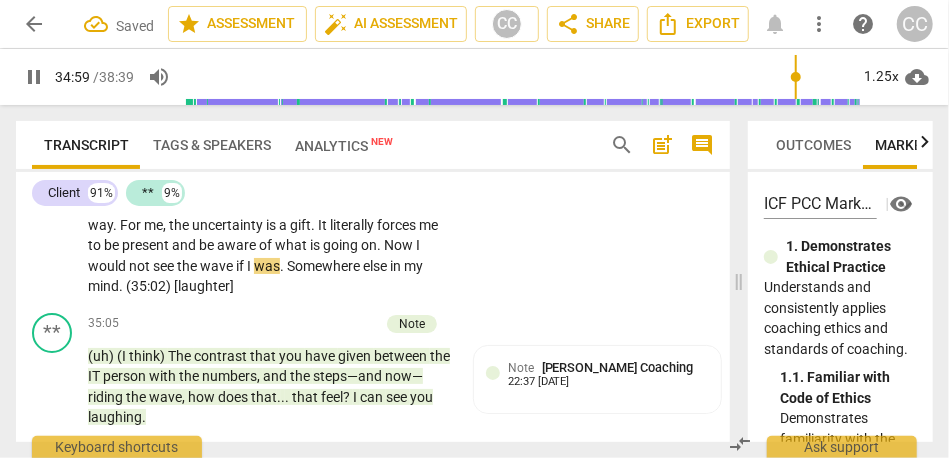 click on "on" at bounding box center [369, 245] 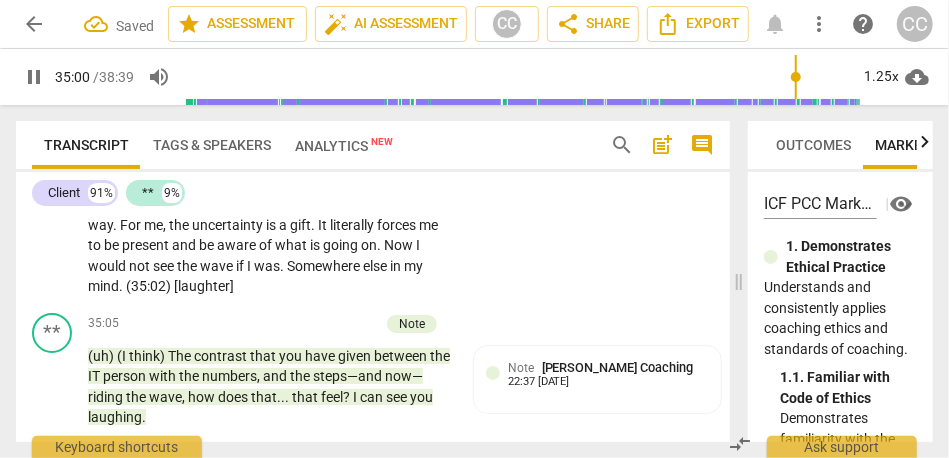 click on "on" at bounding box center (369, 245) 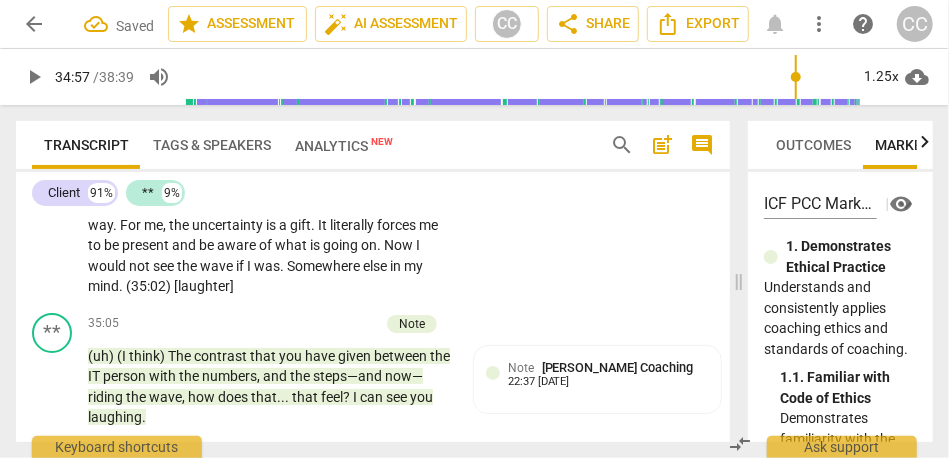click on "Now" at bounding box center [400, 245] 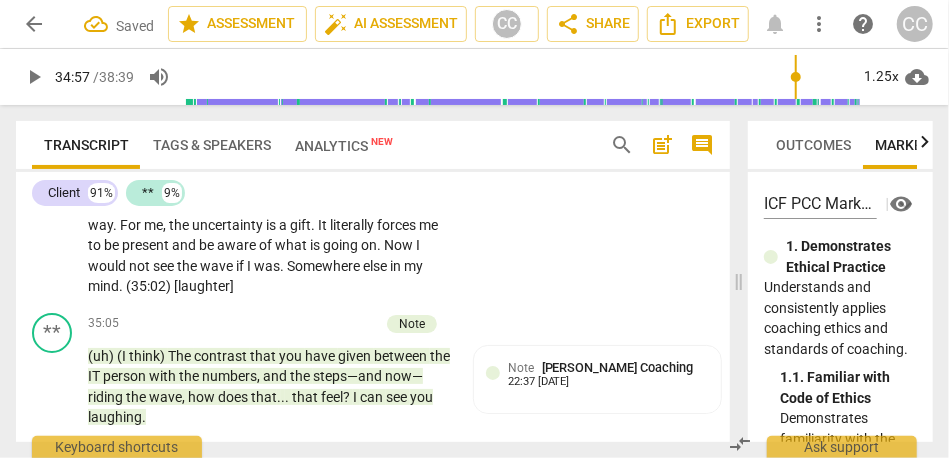 type on "2098" 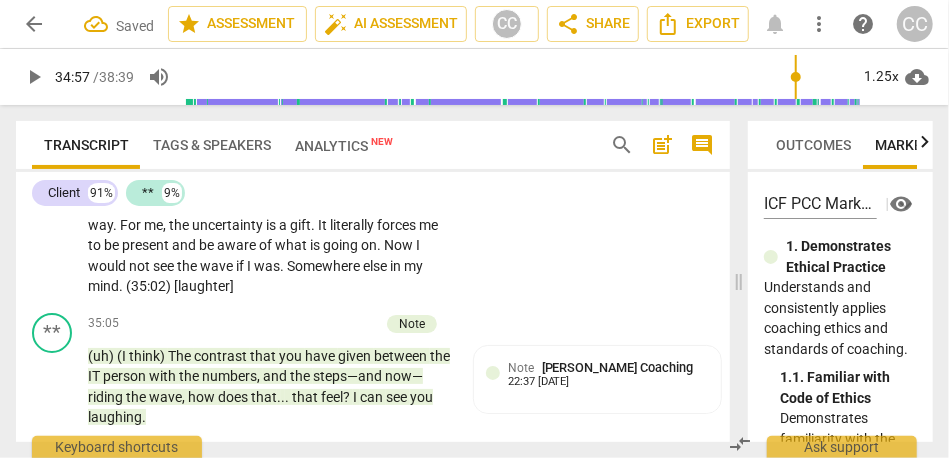 type 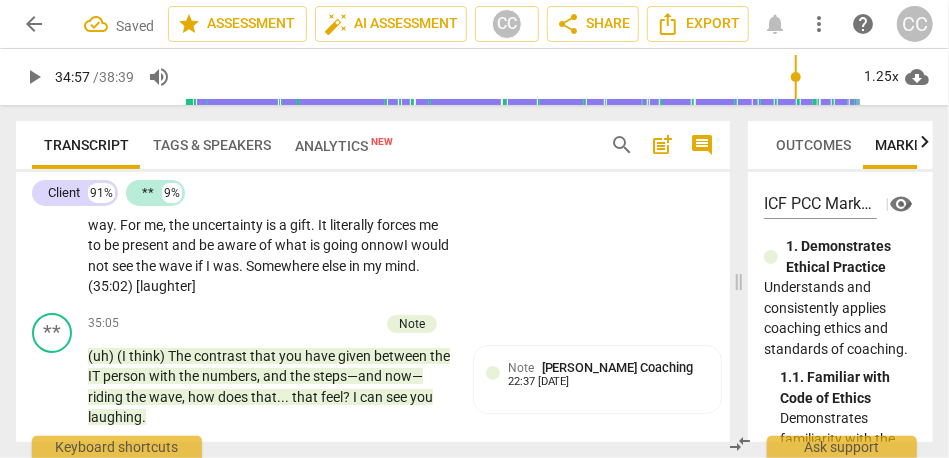 click on "I" at bounding box center [407, 245] 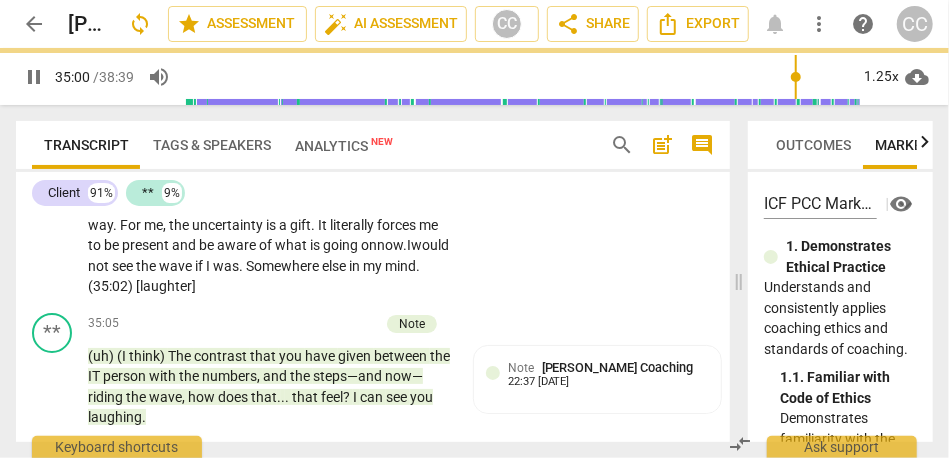 click on "." at bounding box center [242, 266] 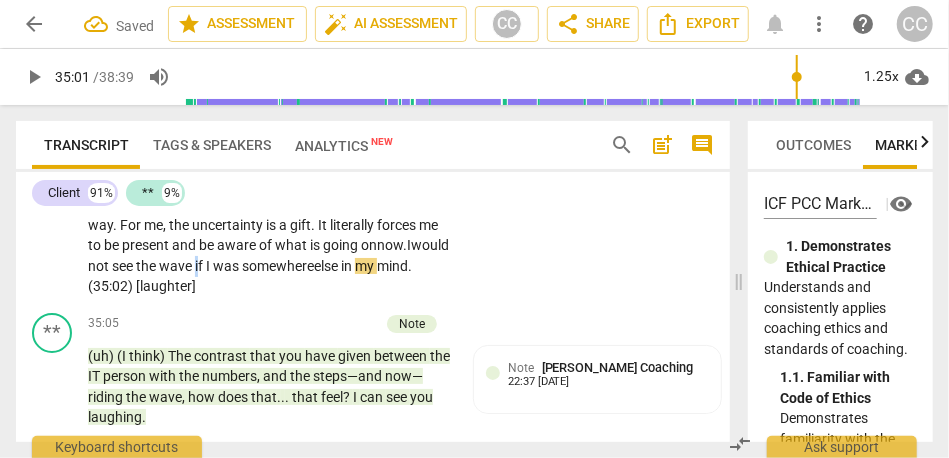 click on "if" at bounding box center (200, 266) 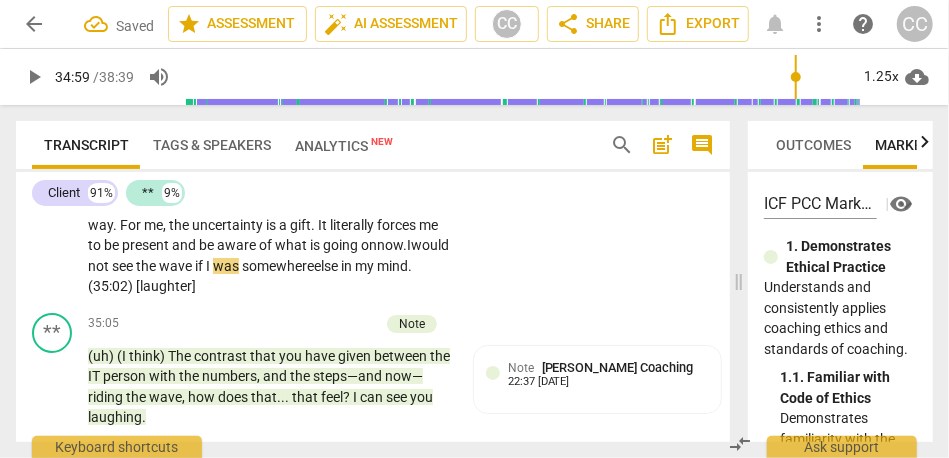 click on "was" at bounding box center (226, 266) 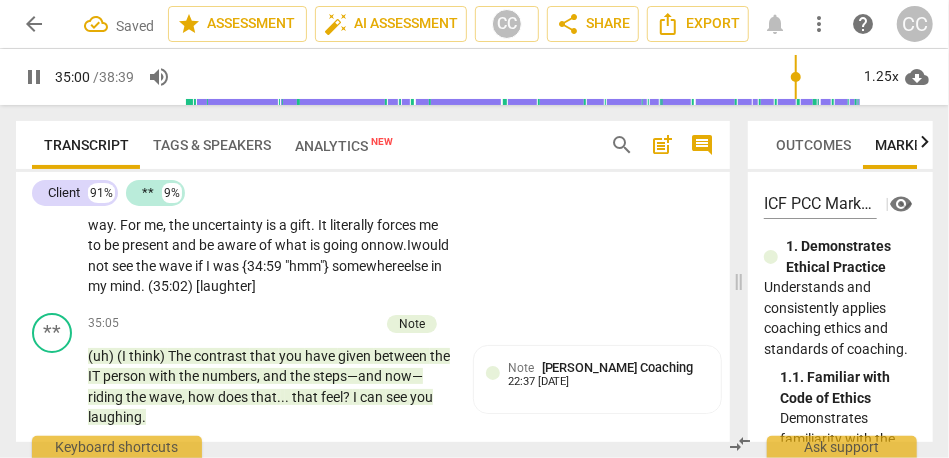 click on "CL play_arrow pause 34:00 + Add competency keyboard_arrow_right Oh .   Well .   (34:04)   [sigh]   It   really   helps   me   to   navigate . . .   to   ride   the   wave ,   actually .   That's   it .   What   came   to   me . . .   the   first   words   (34:16)   [laughter]   is   «ride   the   wave» .   Yeah .   It   is   such   an   important   life   lesson .   You   don't   actually   know   what   wave   you   are   going   to   hit .   It   may   be   a   small   wave ,   a   huge   wave ,   or   it   will   be   no   wave .   {34:33)   [laughter]   There   is   something   about . . .   that   uncertainty ,   actually ,   in   a   strange   way .   For   me ,   the   uncertainty   is   a   gift .   It   literally   forces   me   to   be   present   and   be   aware   of   what   is   going   on  now.  I  would   not   see   the   wave   if   I   was {34:59 "hmm"}   somewhere  else   in   my   mind .   (35:02)   [laughter]" at bounding box center (373, 167) 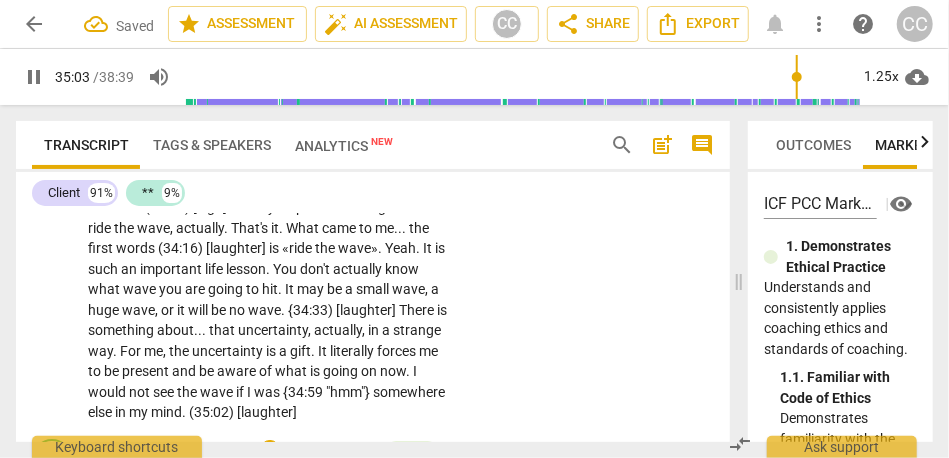 scroll, scrollTop: 11360, scrollLeft: 0, axis: vertical 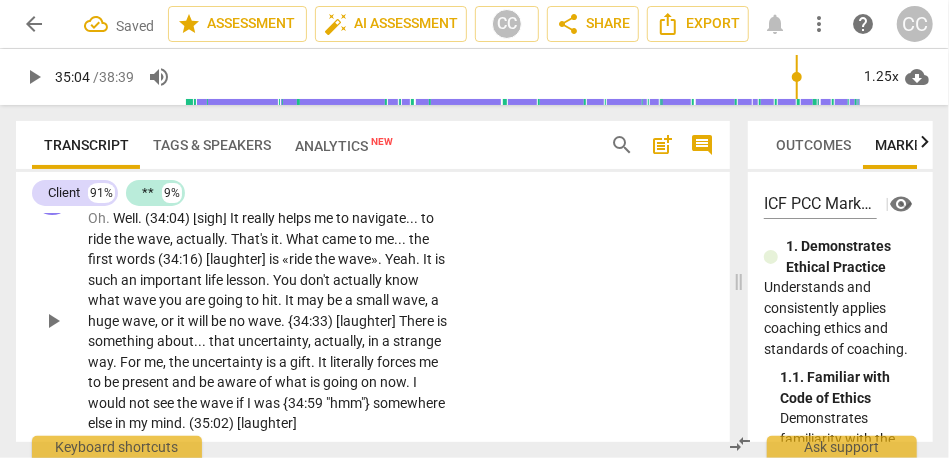 click on "Add competency" at bounding box center (389, 187) 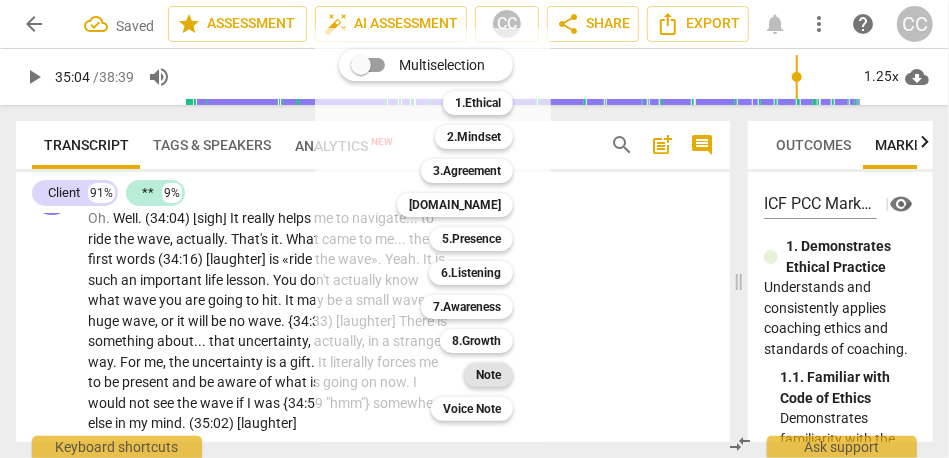 click on "Note" at bounding box center (488, 375) 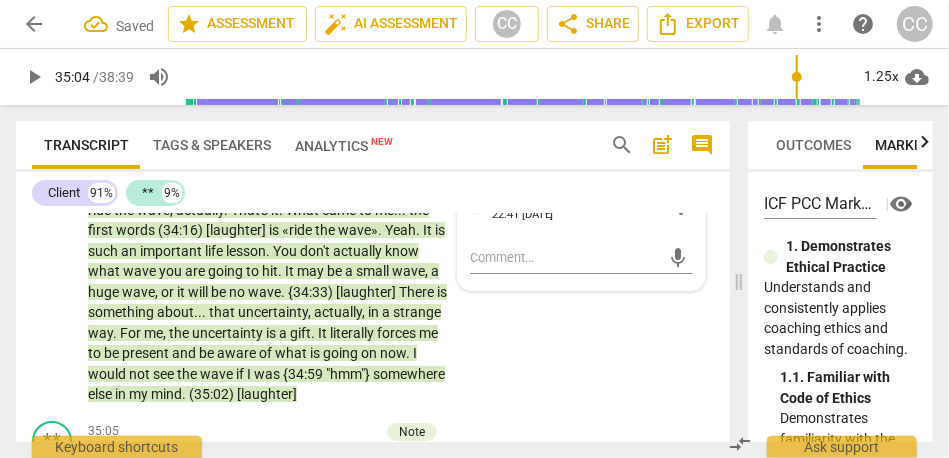 scroll, scrollTop: 11397, scrollLeft: 0, axis: vertical 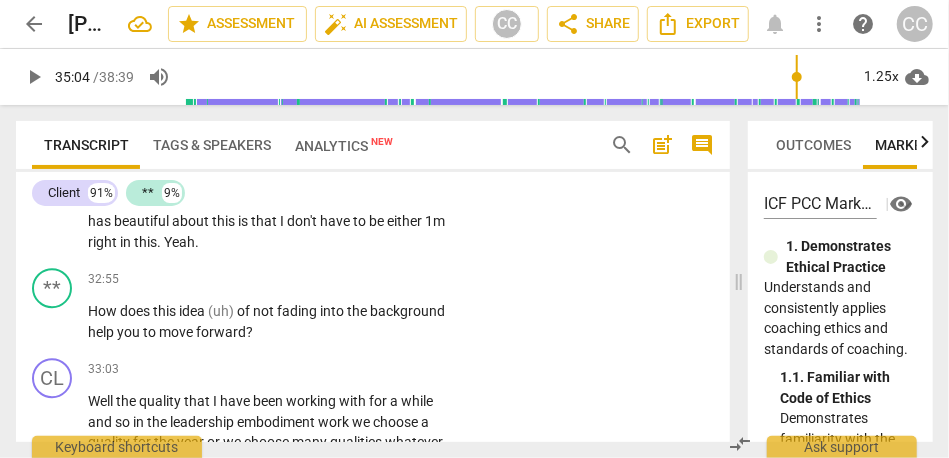 click on "right" at bounding box center [104, 242] 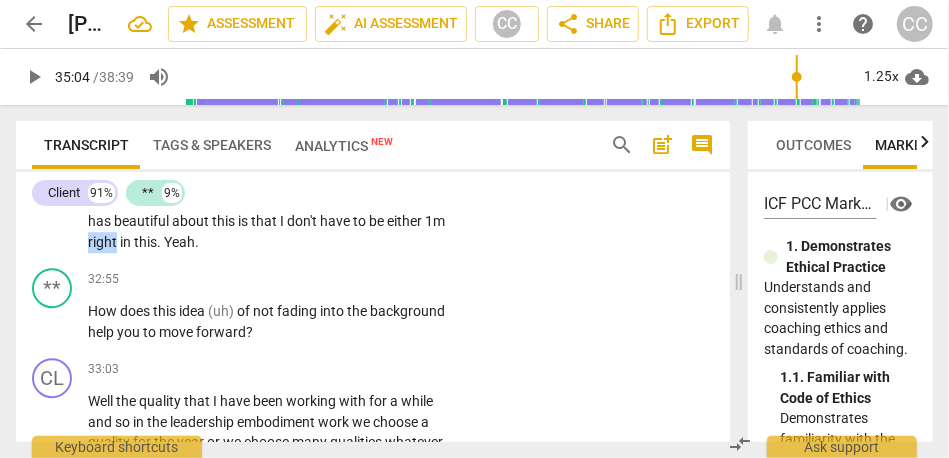 click on "right" at bounding box center [104, 242] 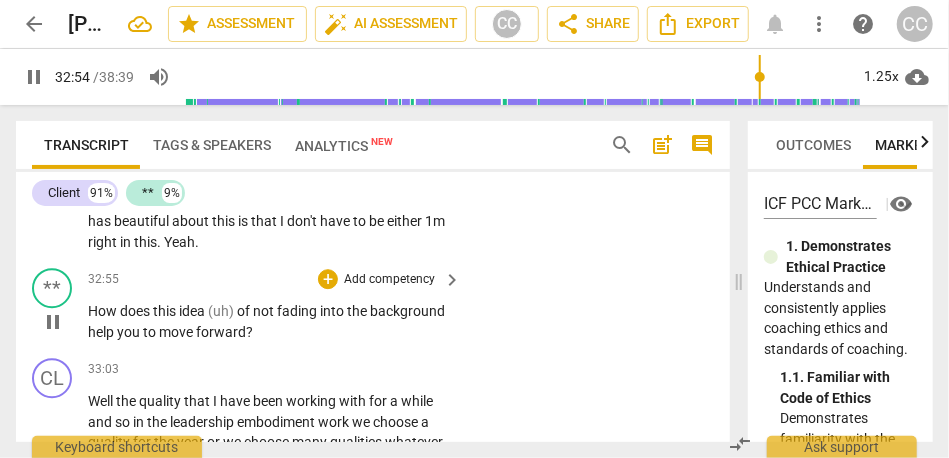 scroll, scrollTop: 10827, scrollLeft: 0, axis: vertical 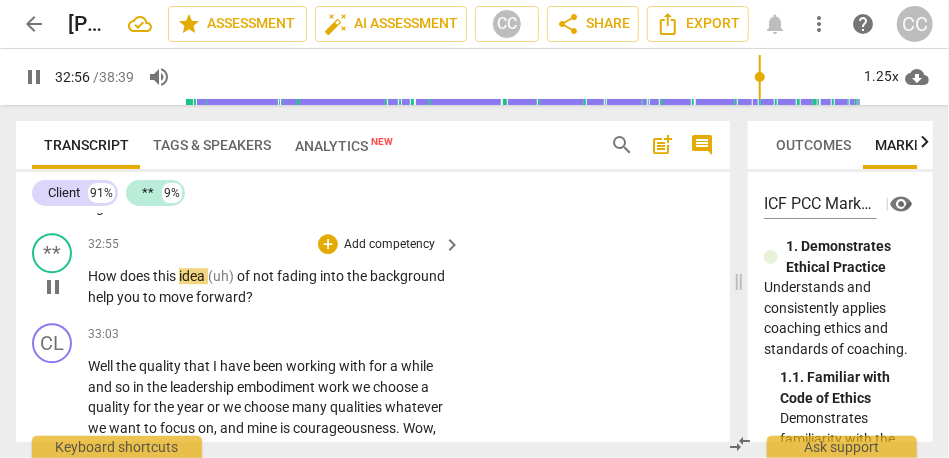 click on "of" at bounding box center [245, 276] 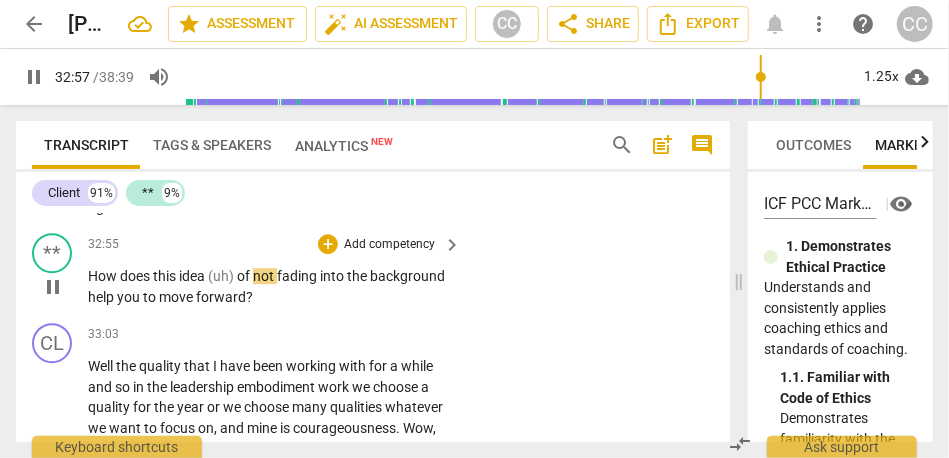 type on "1978" 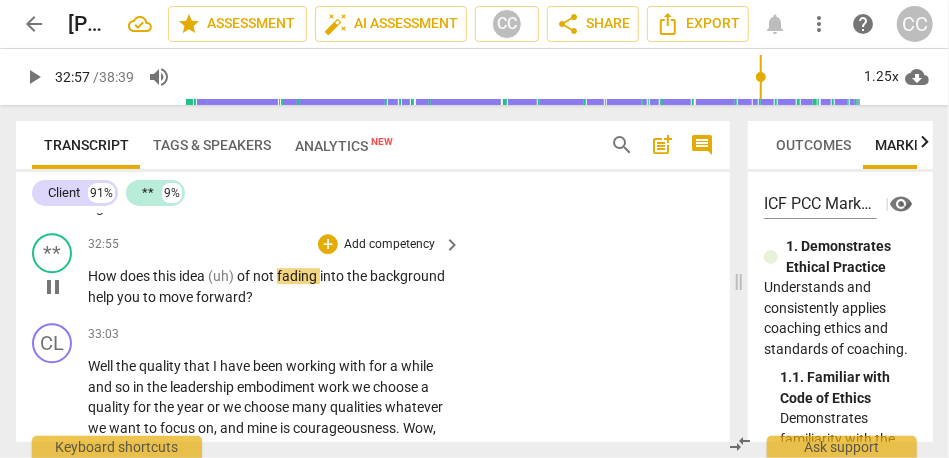 type 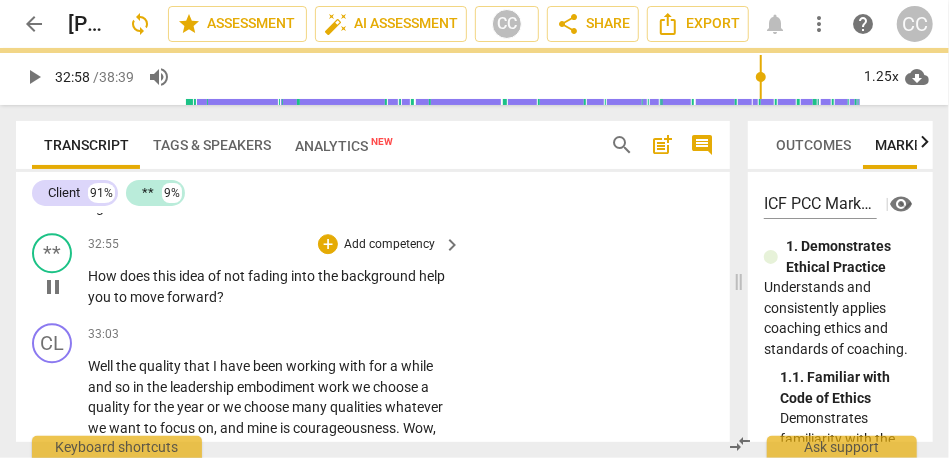 click on "of" at bounding box center (216, 276) 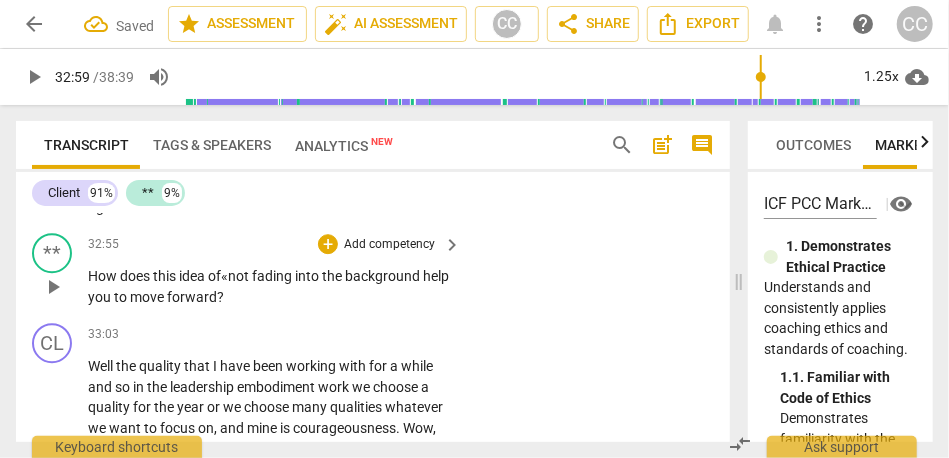 click on "background" at bounding box center [384, 276] 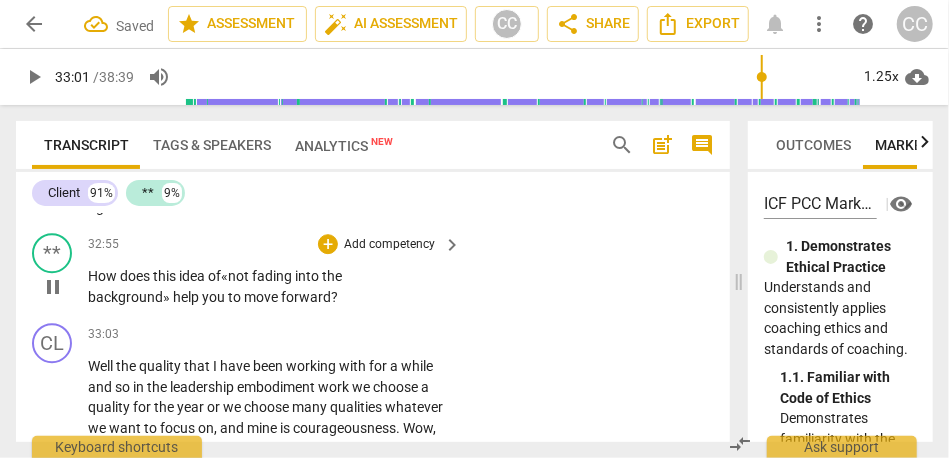 click on "Add competency" at bounding box center [389, 245] 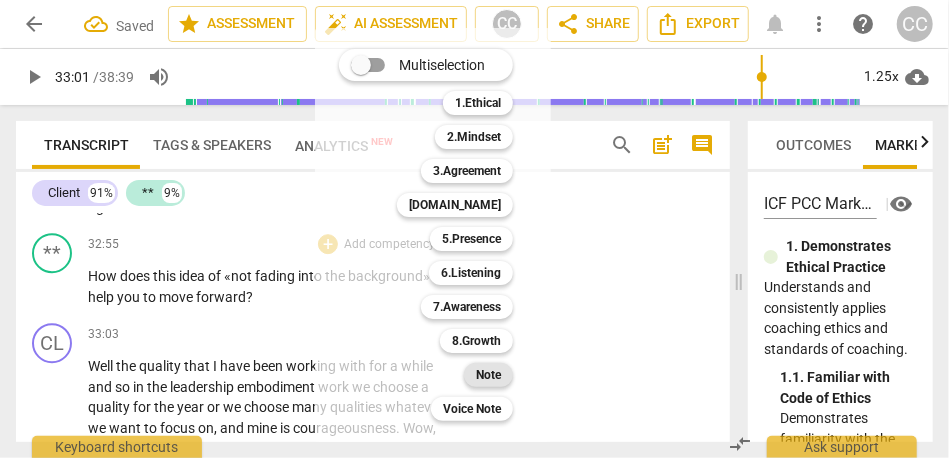 click on "Note" at bounding box center [488, 375] 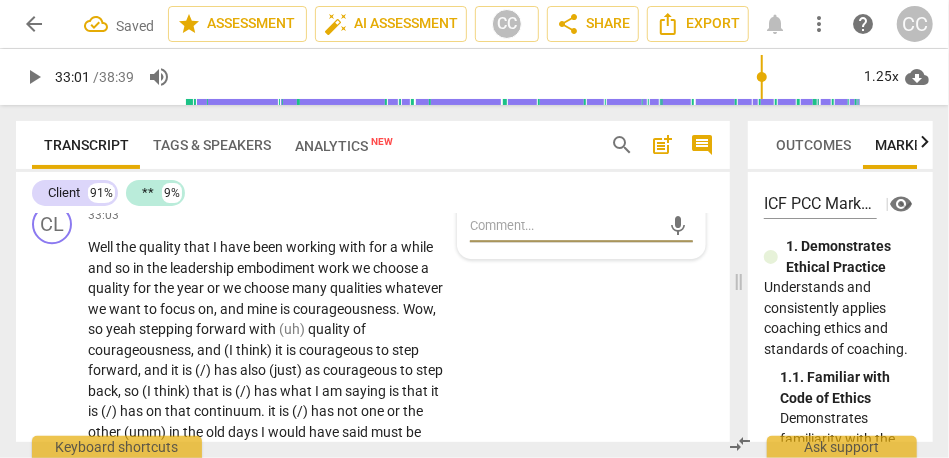 scroll, scrollTop: 10947, scrollLeft: 0, axis: vertical 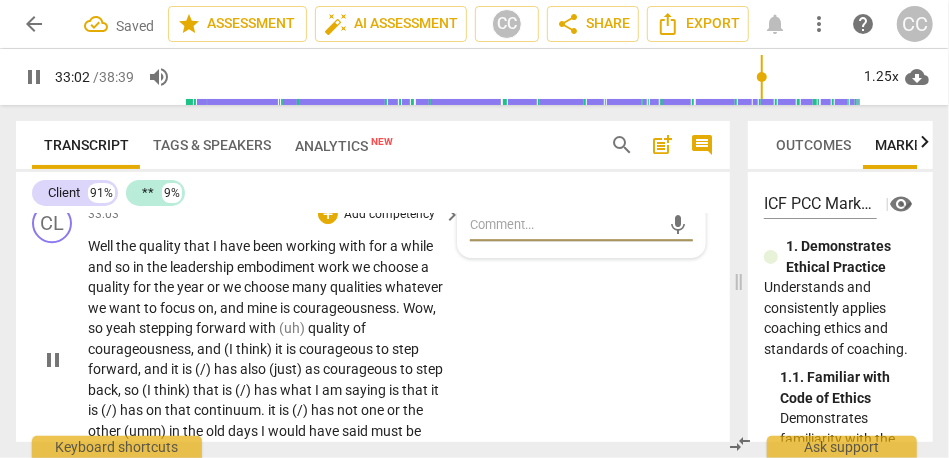 click on "the" at bounding box center [127, 246] 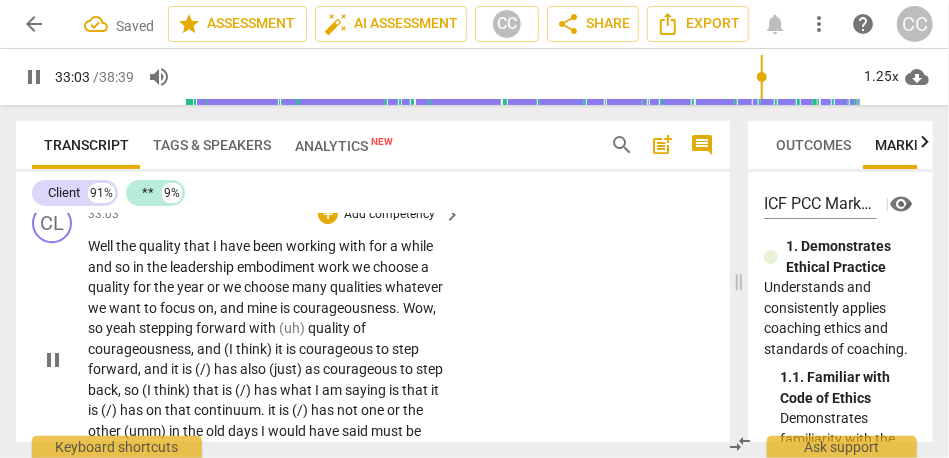 type on "1983" 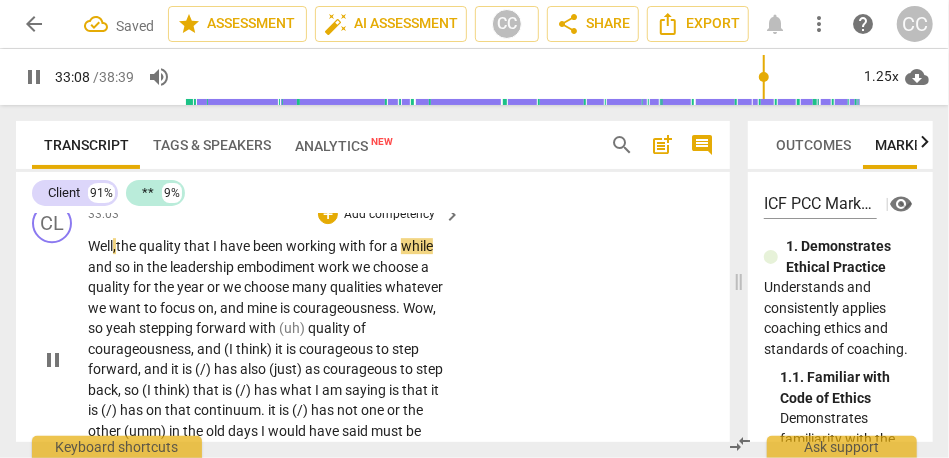 click on "with" at bounding box center (354, 246) 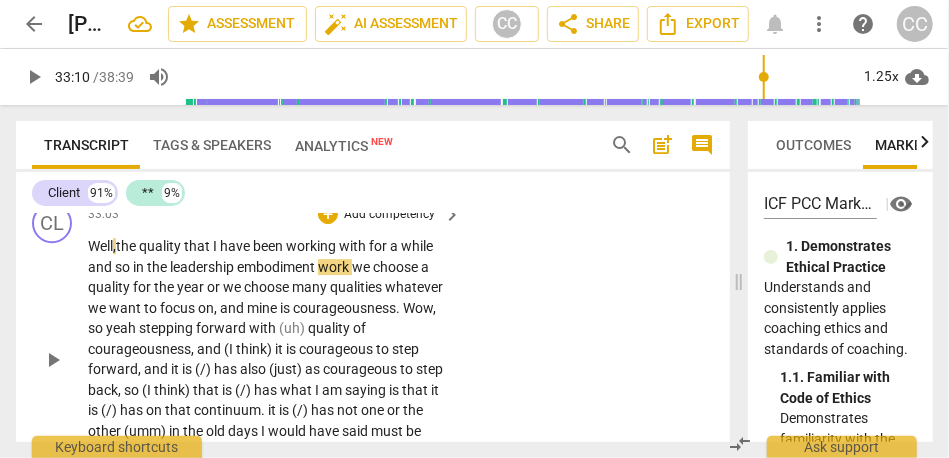 click on "and" at bounding box center [101, 267] 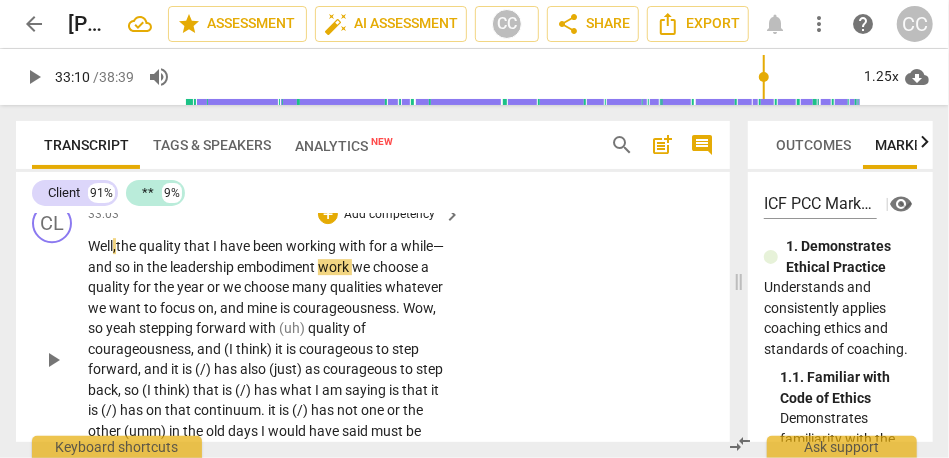 click on "so" at bounding box center (124, 267) 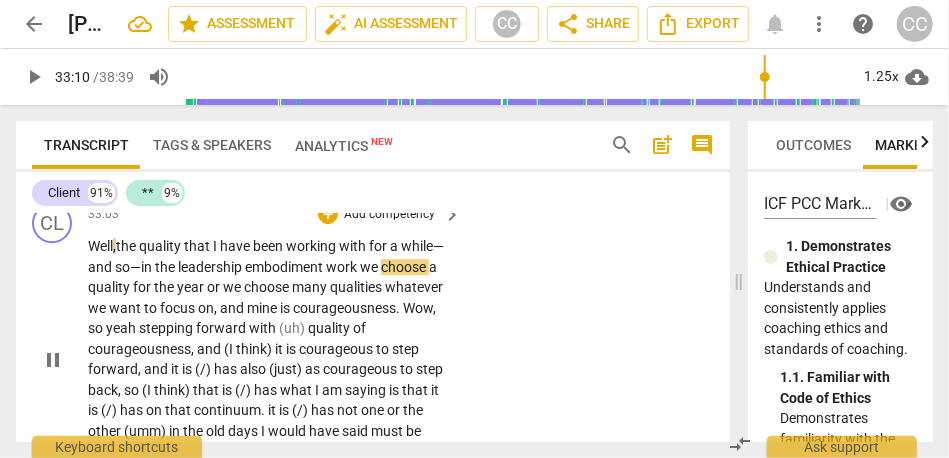 click on "leadership" at bounding box center (211, 267) 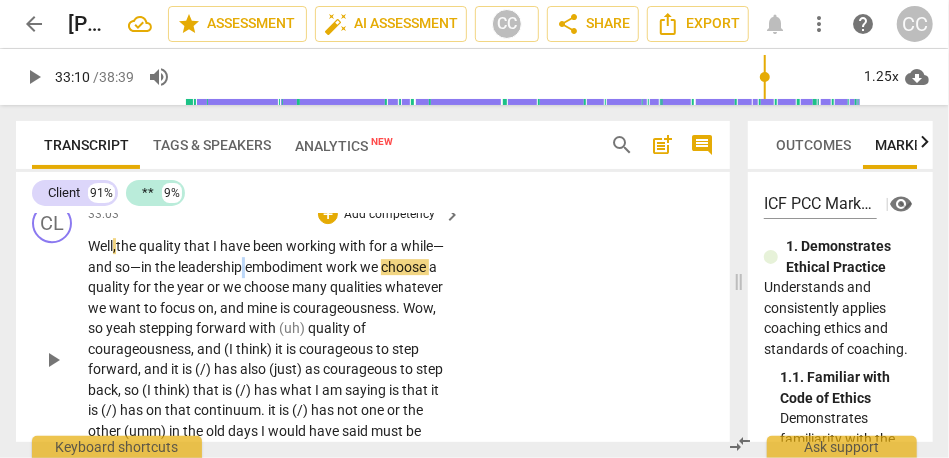 click on "leadership" at bounding box center [211, 267] 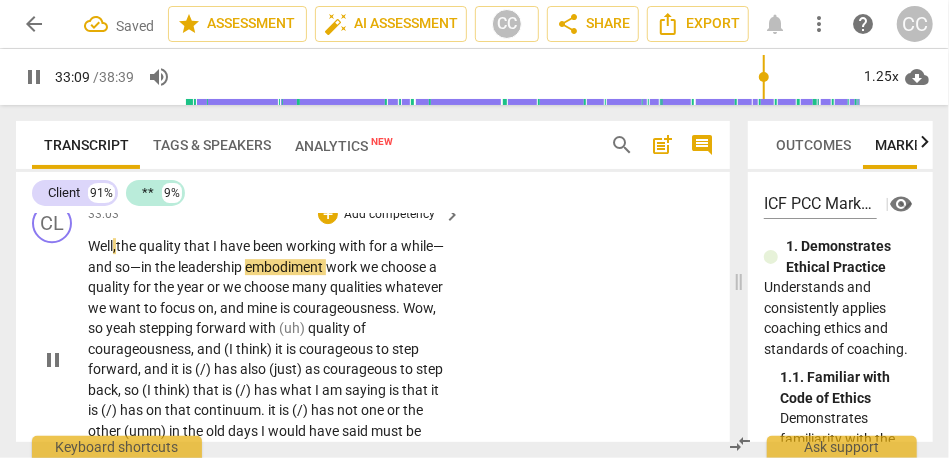 click on "work" at bounding box center [343, 267] 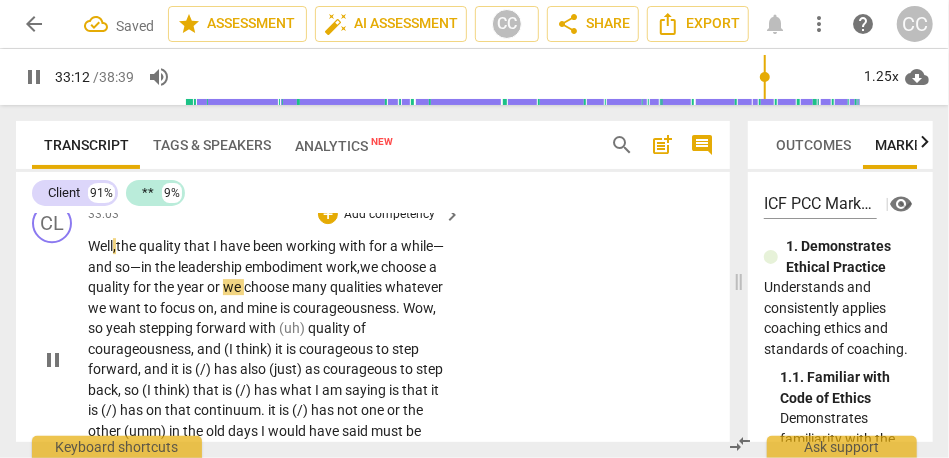 click on "or" at bounding box center [215, 287] 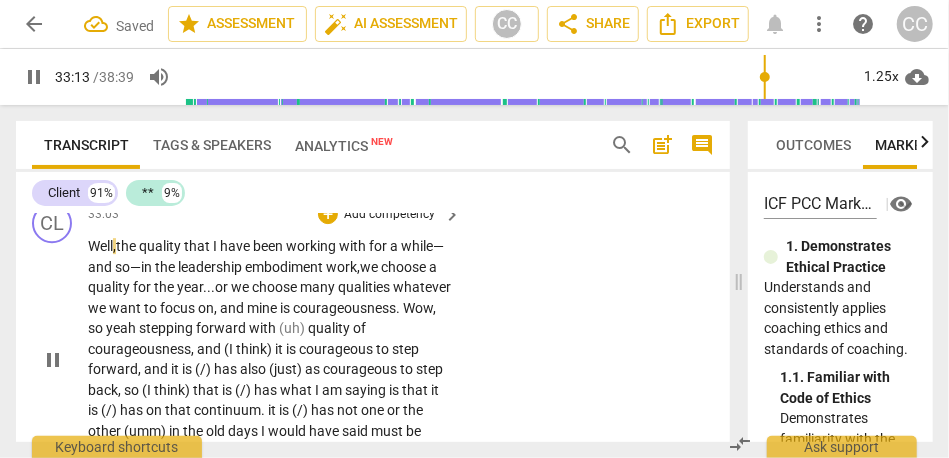 click on "or" at bounding box center [223, 287] 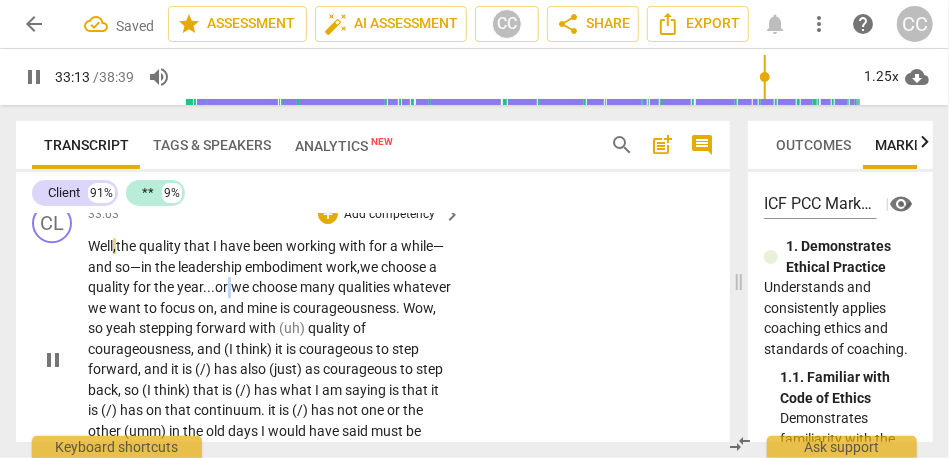 click on "or" at bounding box center (223, 287) 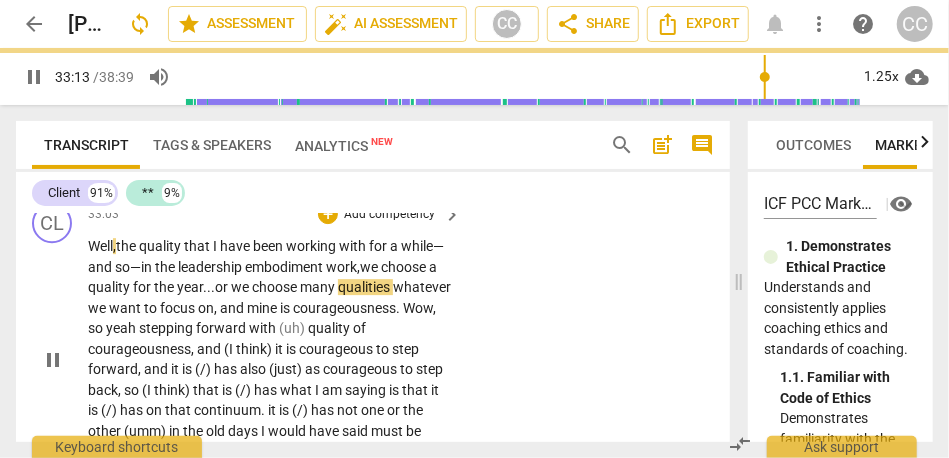 click on "or" at bounding box center (223, 287) 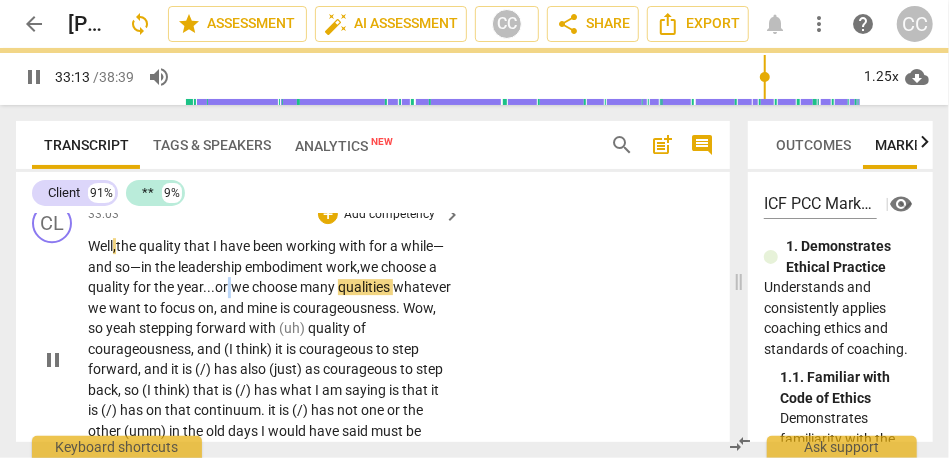 click on "or" at bounding box center [223, 287] 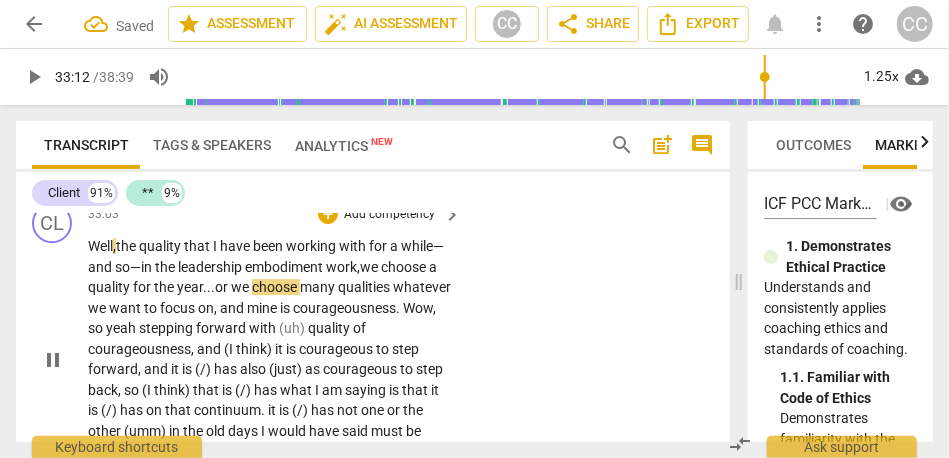 click on "choose" at bounding box center (276, 287) 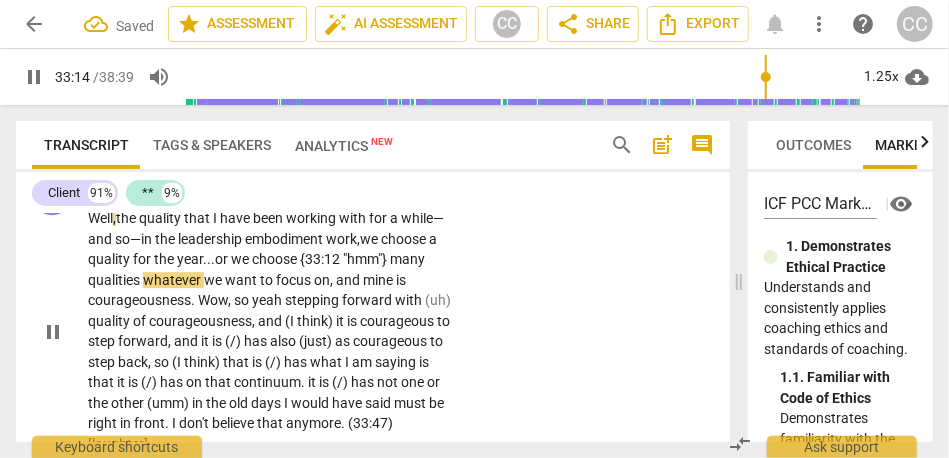 scroll, scrollTop: 10976, scrollLeft: 0, axis: vertical 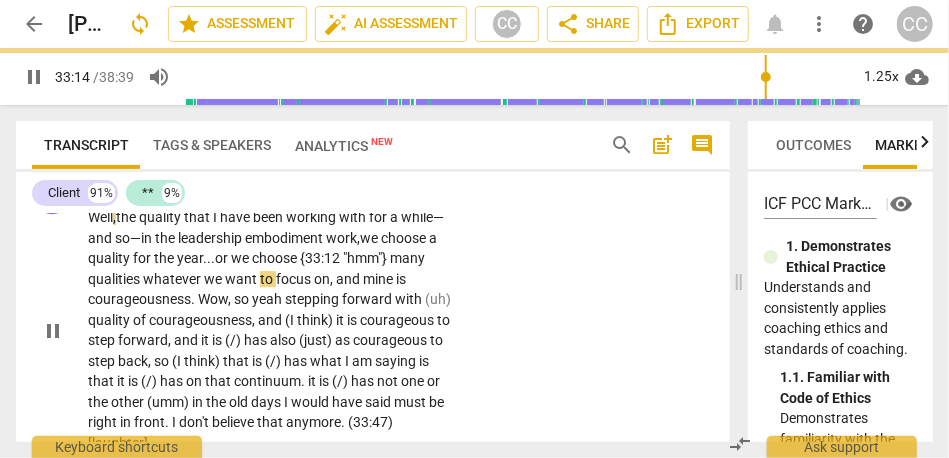 click on "whatever" at bounding box center (173, 279) 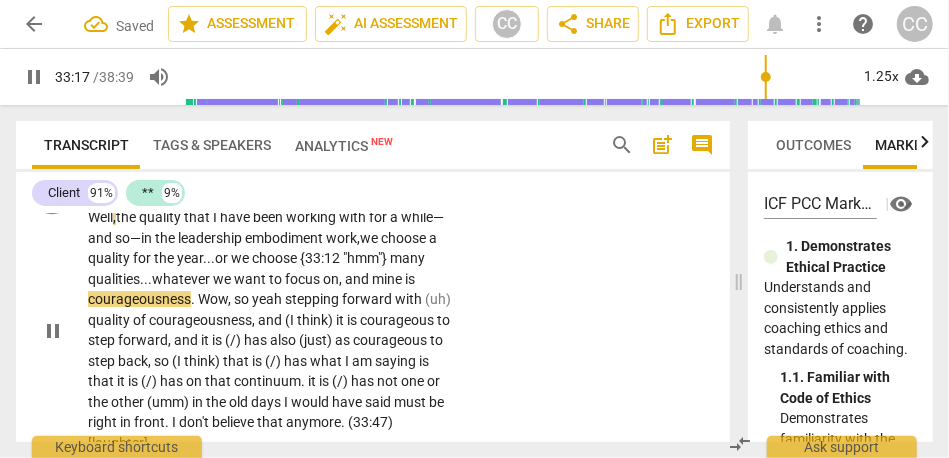 click on "mine" at bounding box center (388, 279) 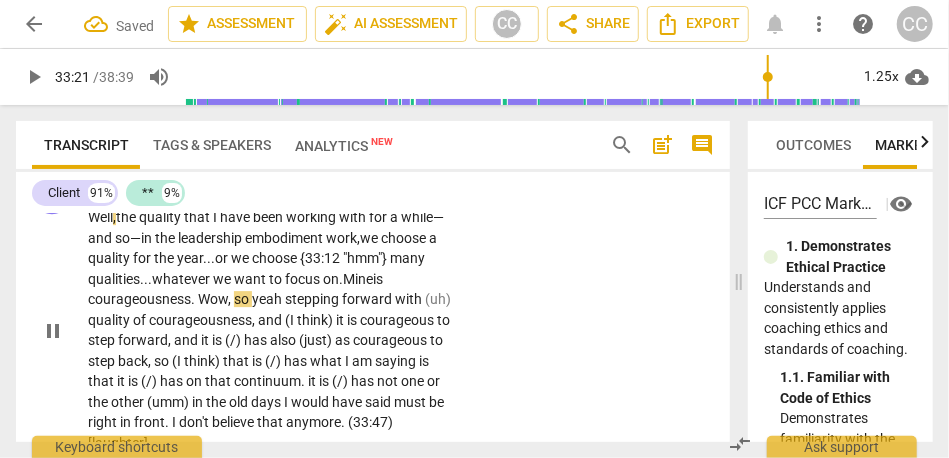 click on "courageousness" at bounding box center (139, 299) 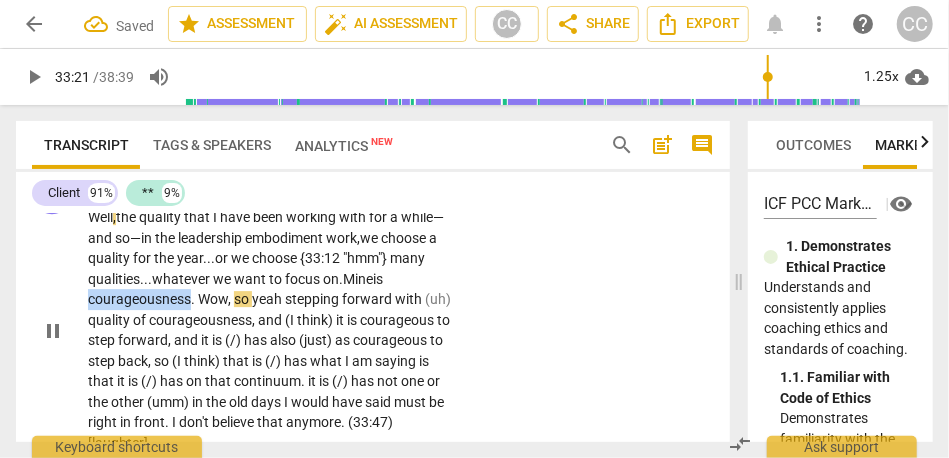 click on "courageousness" at bounding box center [139, 299] 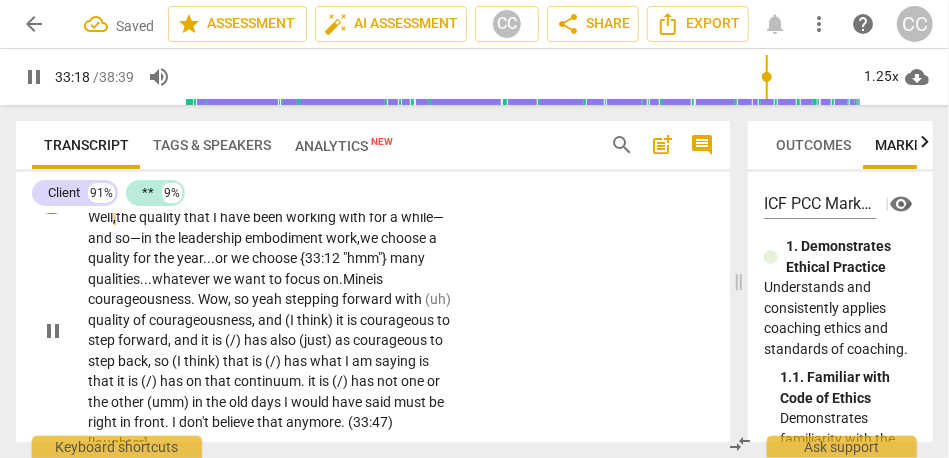 click on "Wow" at bounding box center (213, 299) 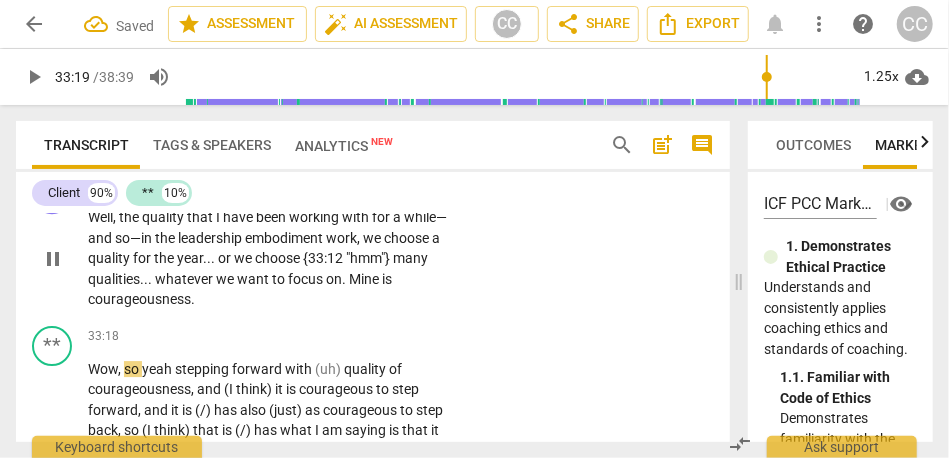 type on "1999" 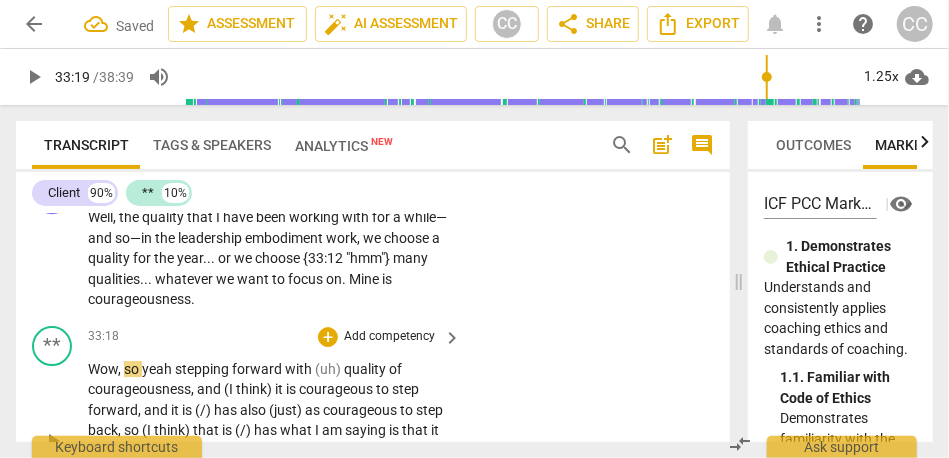 click on "Wow" at bounding box center (103, 369) 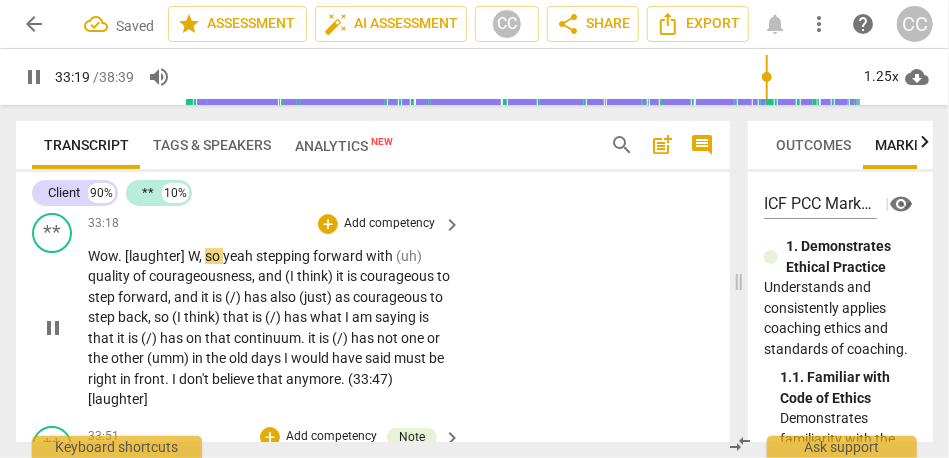 scroll, scrollTop: 11093, scrollLeft: 0, axis: vertical 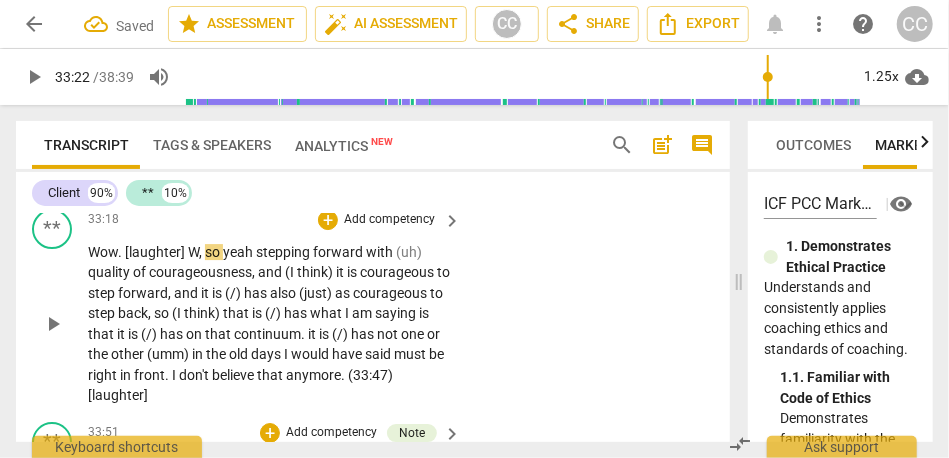 click on "so" at bounding box center (214, 252) 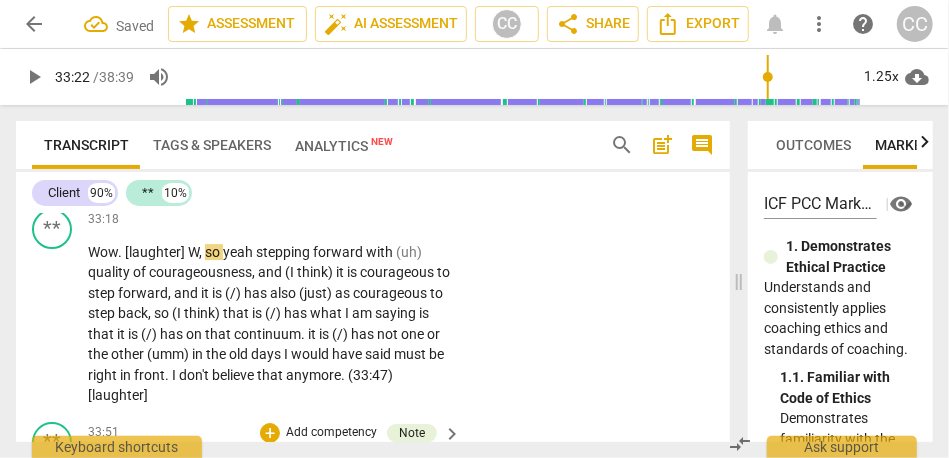 click on "courageousness" at bounding box center (139, 182) 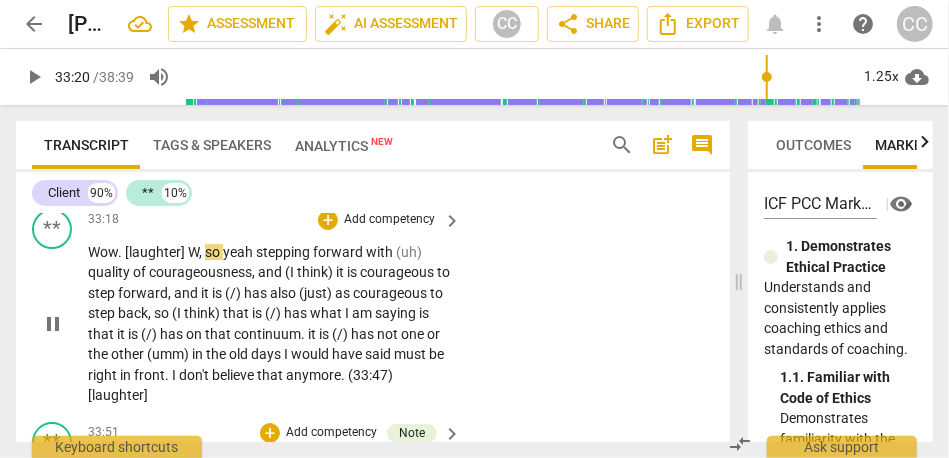 type on "2001" 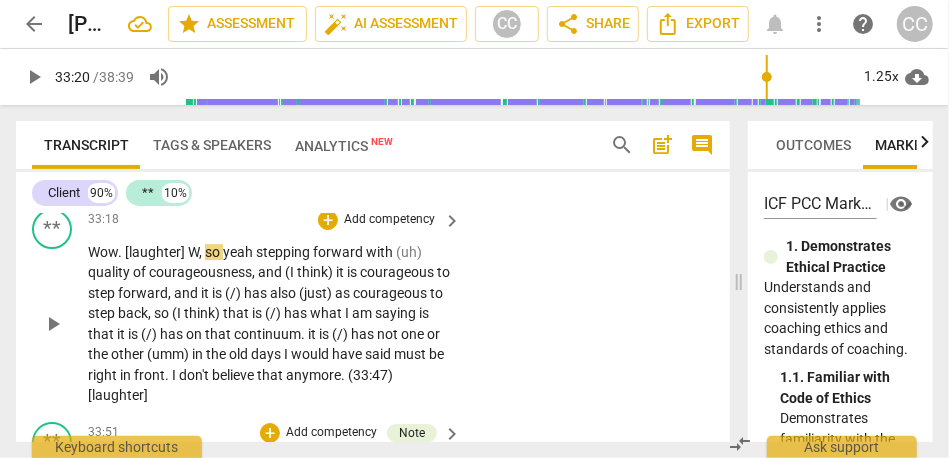 click on "so" at bounding box center (214, 252) 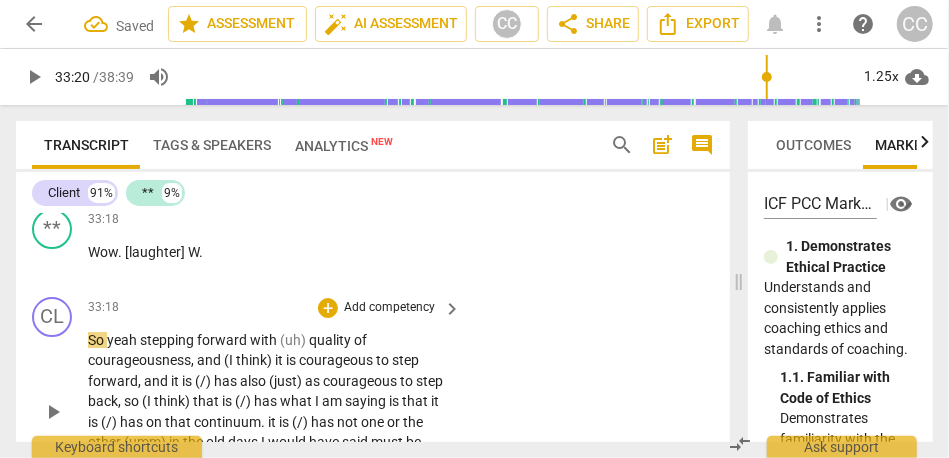 click on "So" at bounding box center [97, 340] 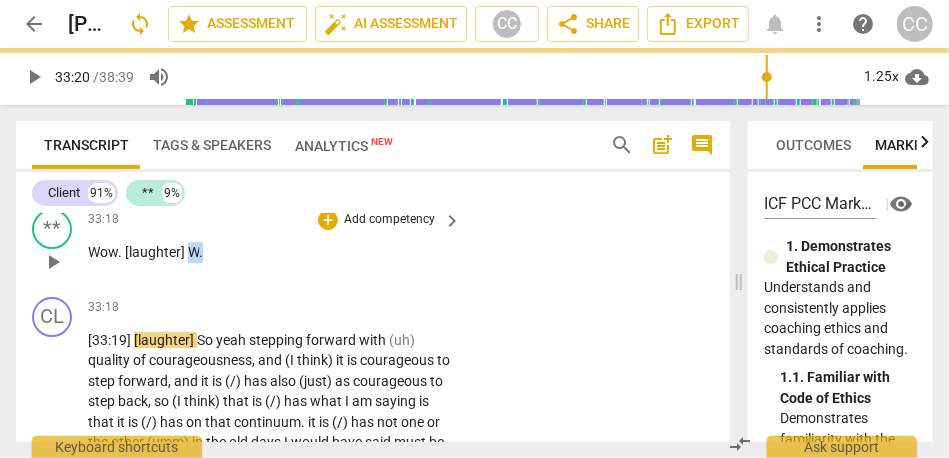 drag, startPoint x: 187, startPoint y: 308, endPoint x: 228, endPoint y: 307, distance: 41.01219 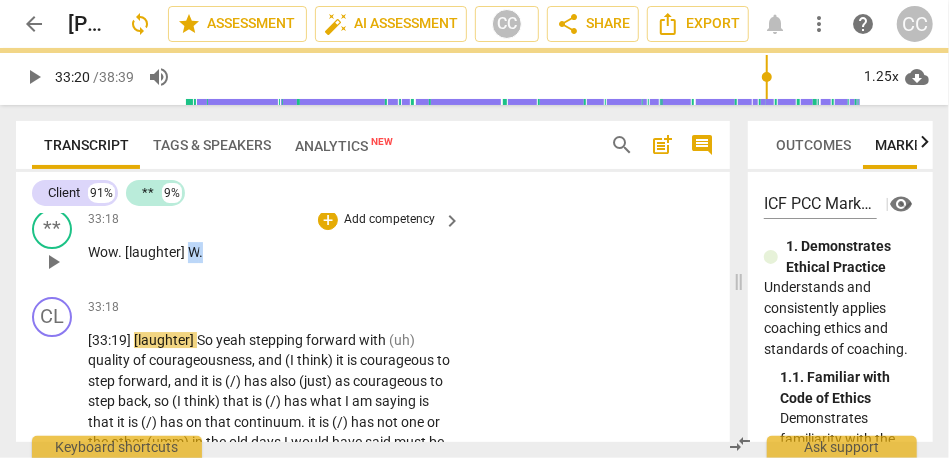 click on "Wow .   [laughter]   W ." at bounding box center (269, 252) 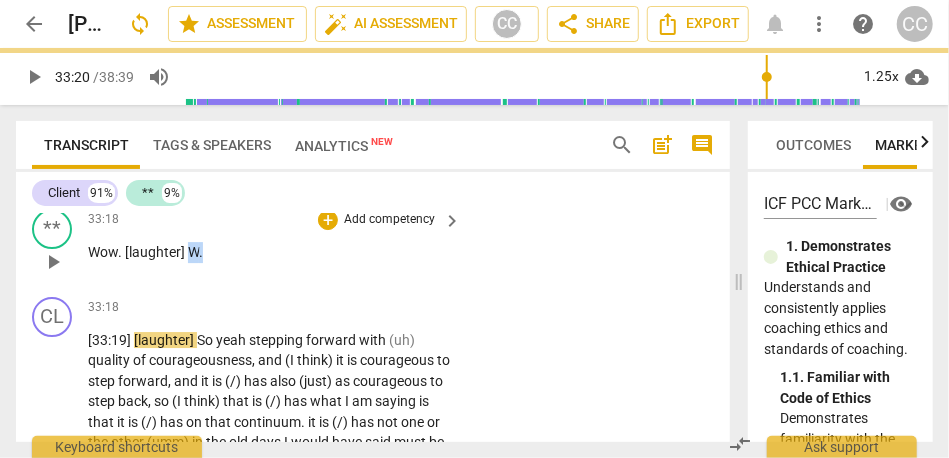 type 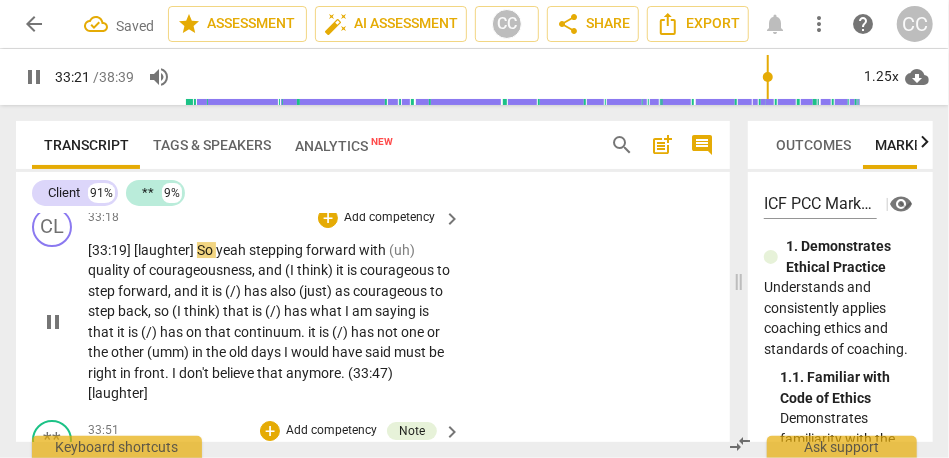 scroll, scrollTop: 11188, scrollLeft: 0, axis: vertical 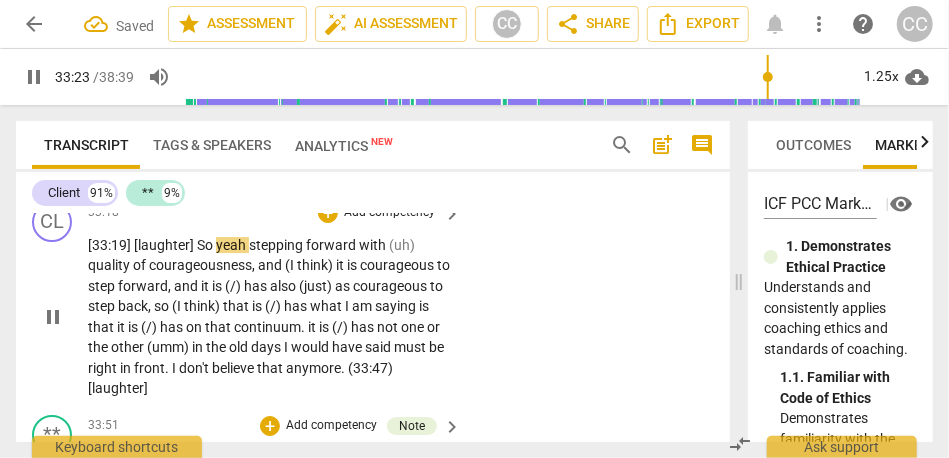 click on "yeah" at bounding box center (232, 245) 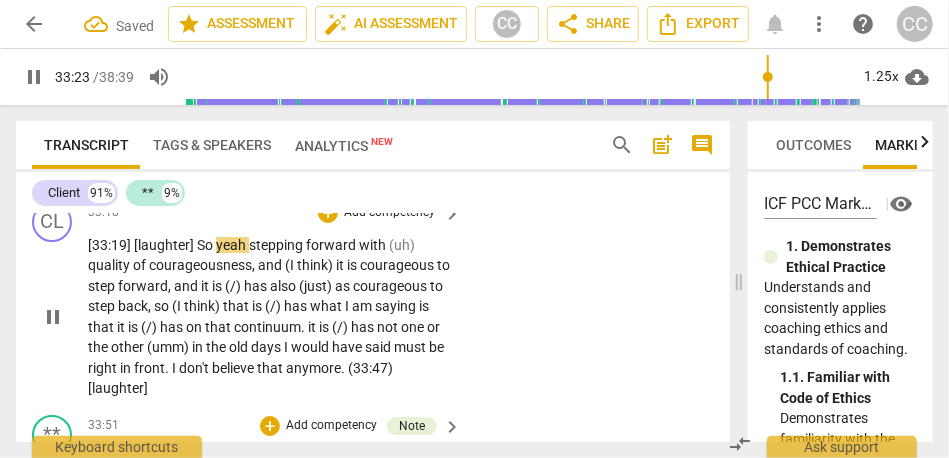 type on "2004" 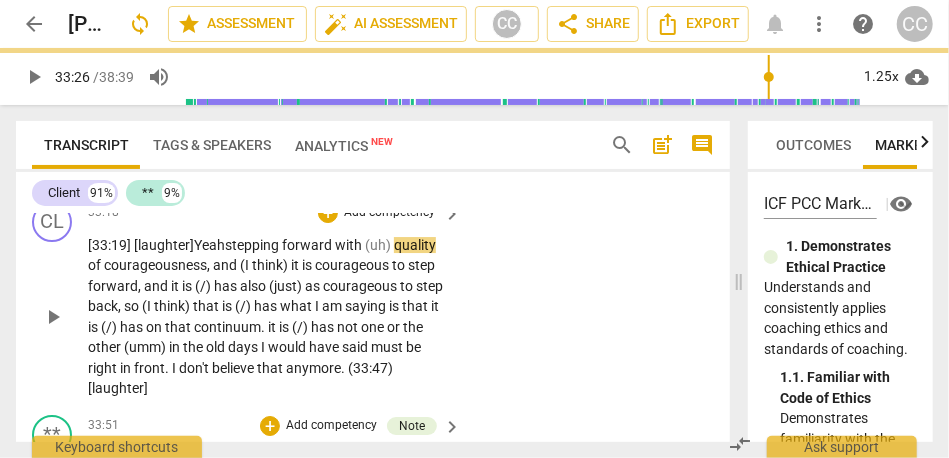click on "stepping" at bounding box center (253, 245) 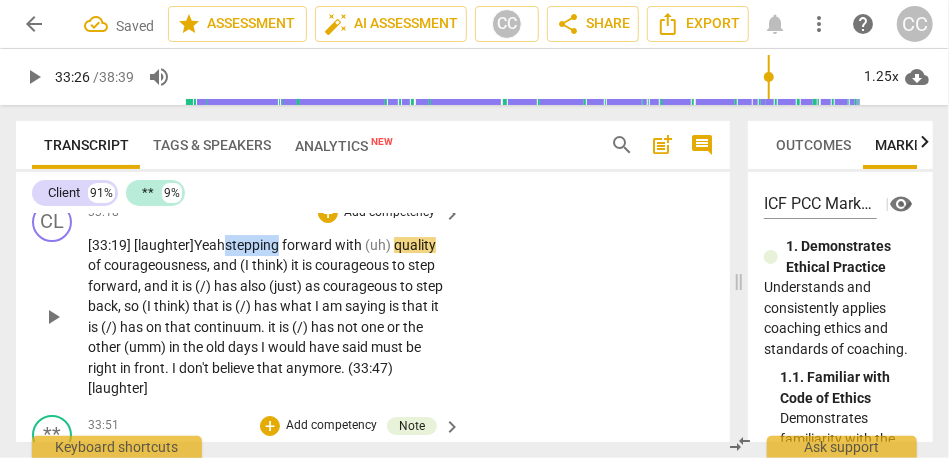 click on "stepping" at bounding box center (253, 245) 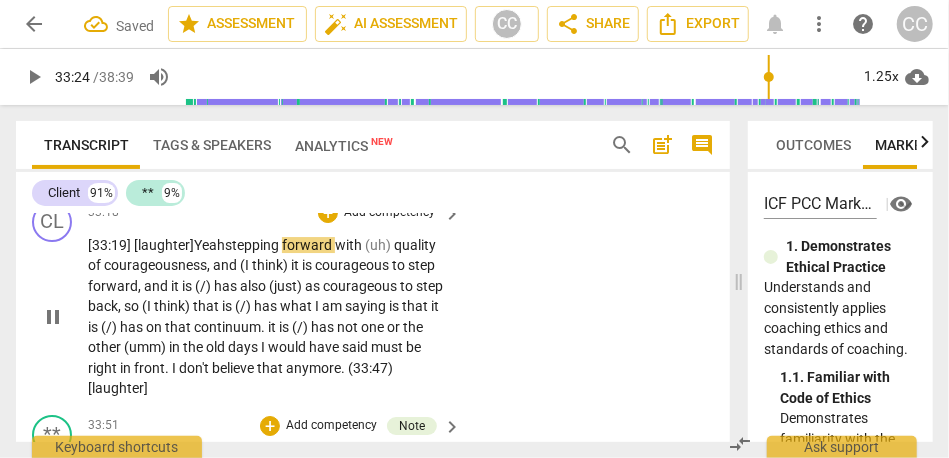 click on "stepping" at bounding box center [253, 245] 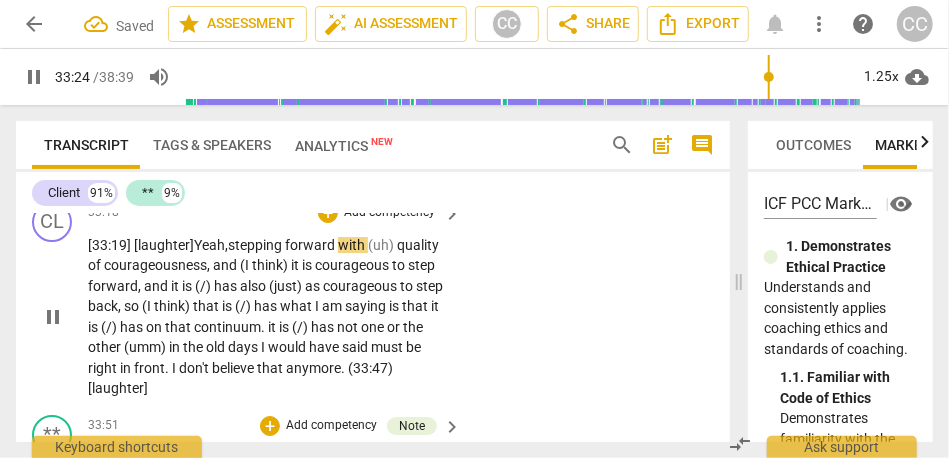 click on "(uh)" at bounding box center [382, 245] 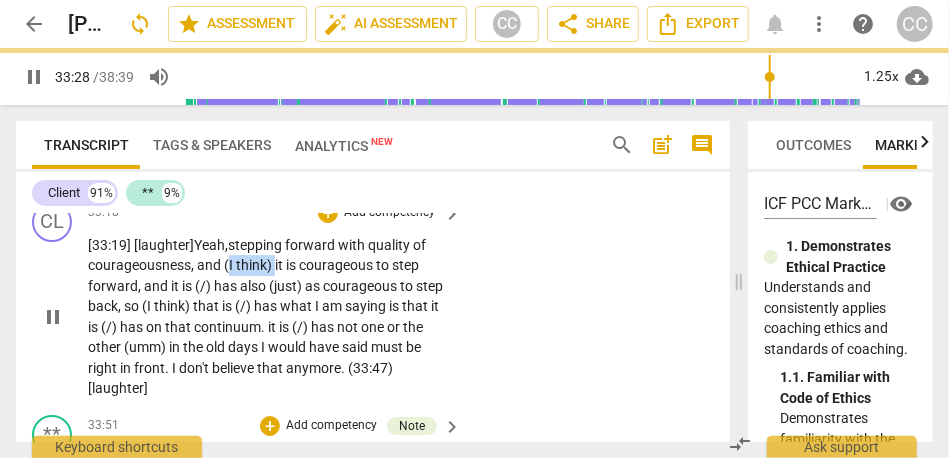 drag, startPoint x: 274, startPoint y: 325, endPoint x: 226, endPoint y: 325, distance: 48 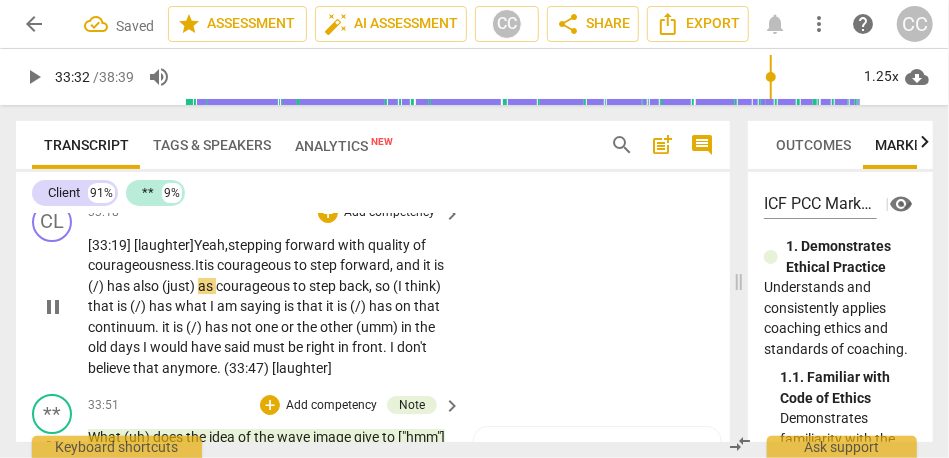 click on "it" at bounding box center (428, 265) 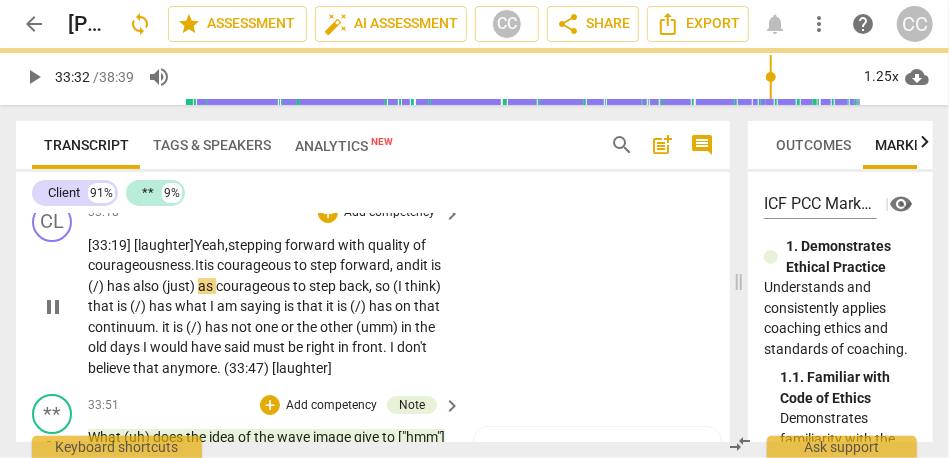 type on "2013" 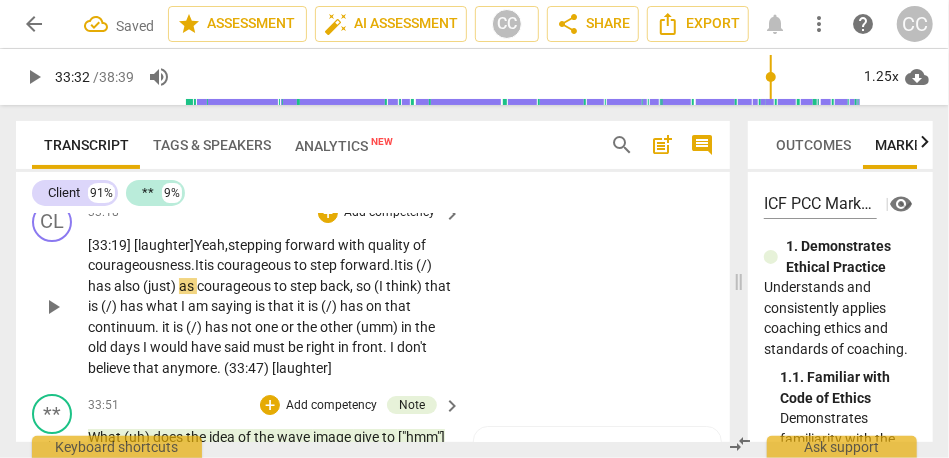 click on "is" at bounding box center (409, 265) 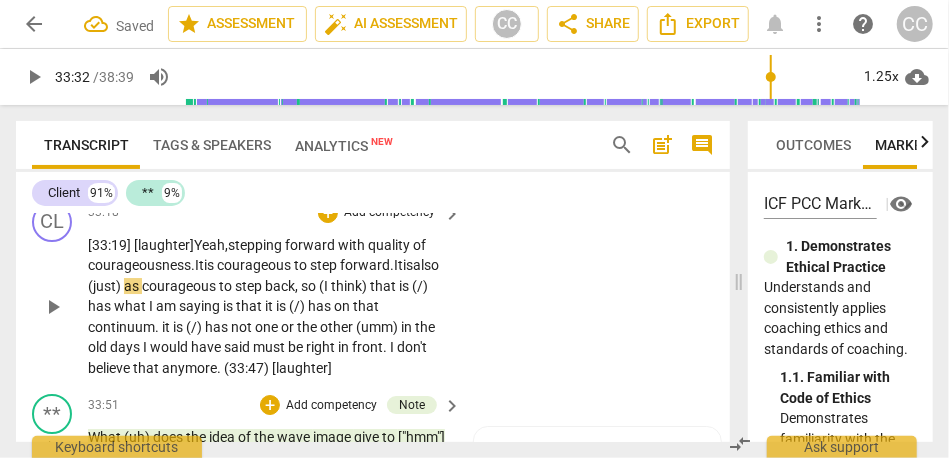 click on "(just)" at bounding box center (106, 286) 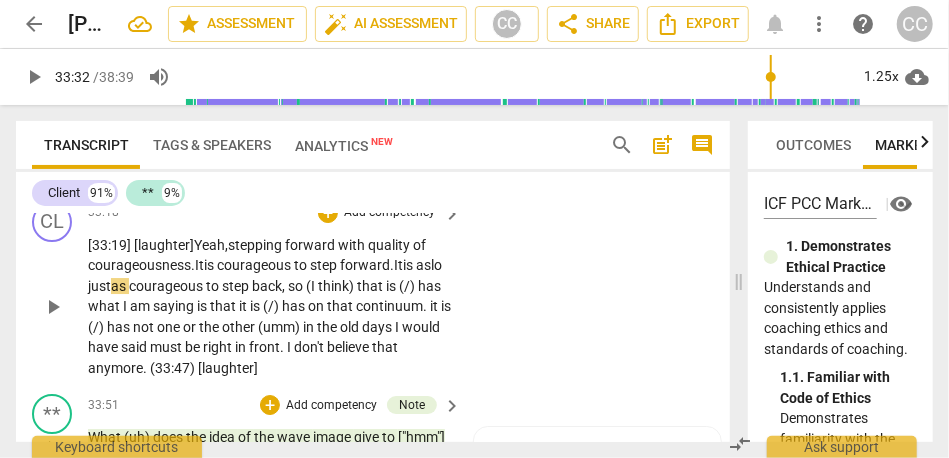 click on "[33:19]   [laughter]  Y eah,  stepping   forward   with   quality   of   courageousness.  It  is   courageous   to   step   forward.  It  is aslo just  as   courageous   to   step   back ,   so   (I   think)   that   is   (/)   has   what   I   am   saying   is   that   it   is   (/)   has   on   that   continuum .   it   is   (/)   has   not   one   or   the   other   (umm)   in   the   old   days   I   would   have   said   must   be   right   in   front .   I   don't   believe   that   anymore .   (33:47)   [laughter]" at bounding box center (275, 307) 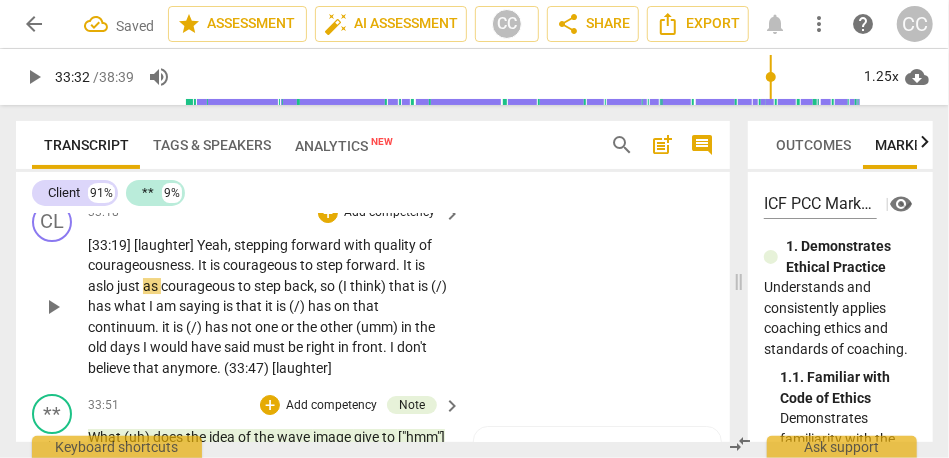 click on "aslo" at bounding box center (102, 286) 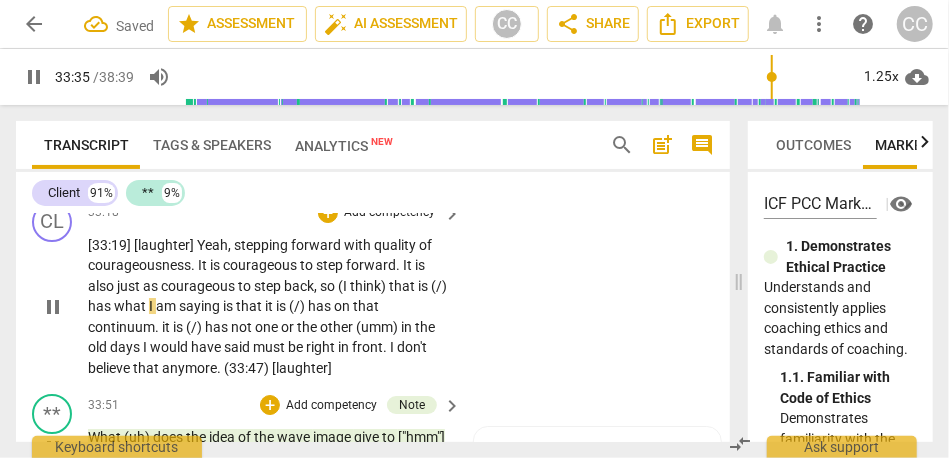 click on "step" at bounding box center [269, 286] 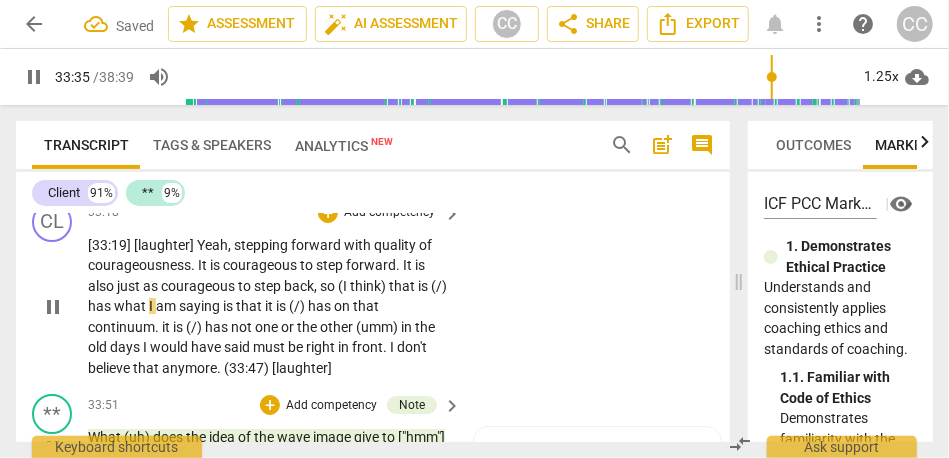 click on "step" at bounding box center (269, 286) 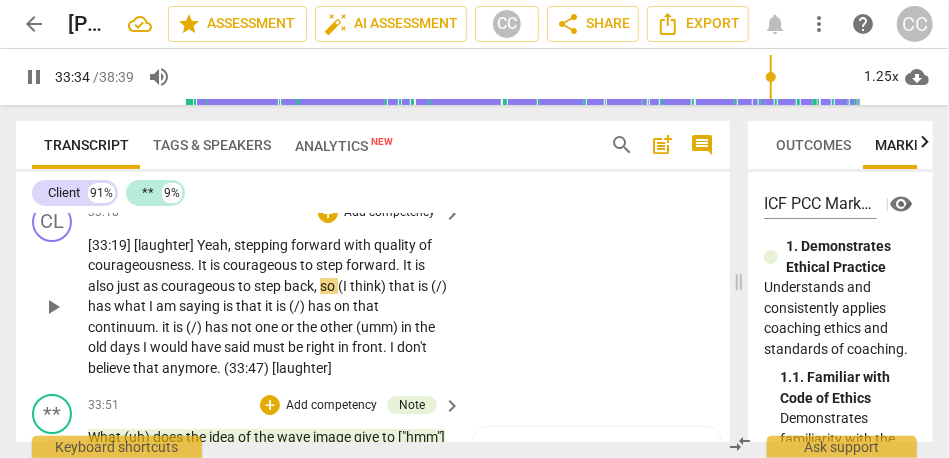 click on "so" at bounding box center (329, 286) 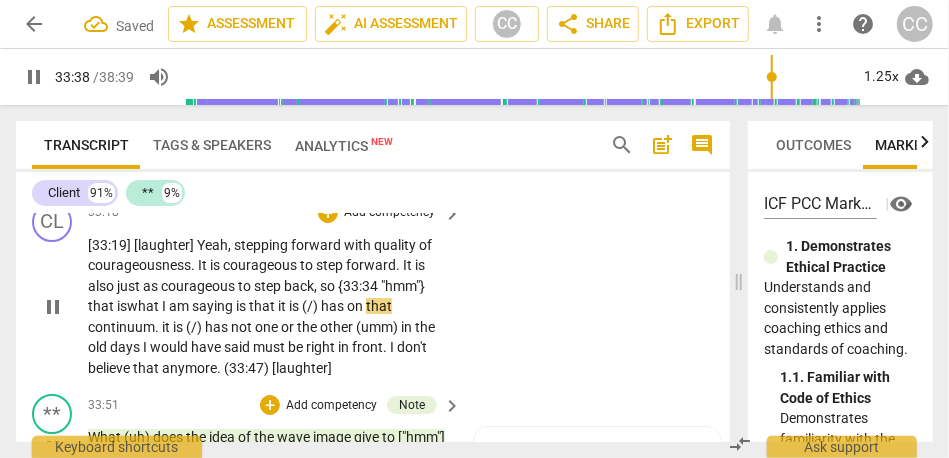 click on "is" at bounding box center (242, 306) 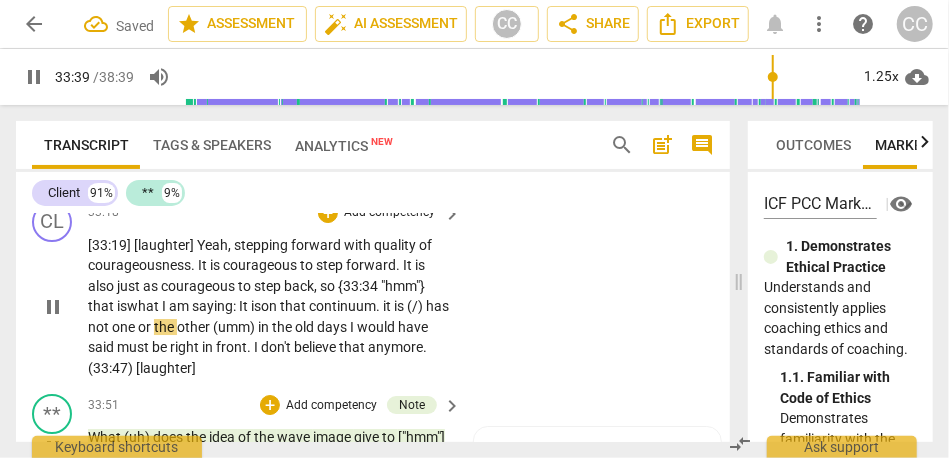 click on "is" at bounding box center (256, 306) 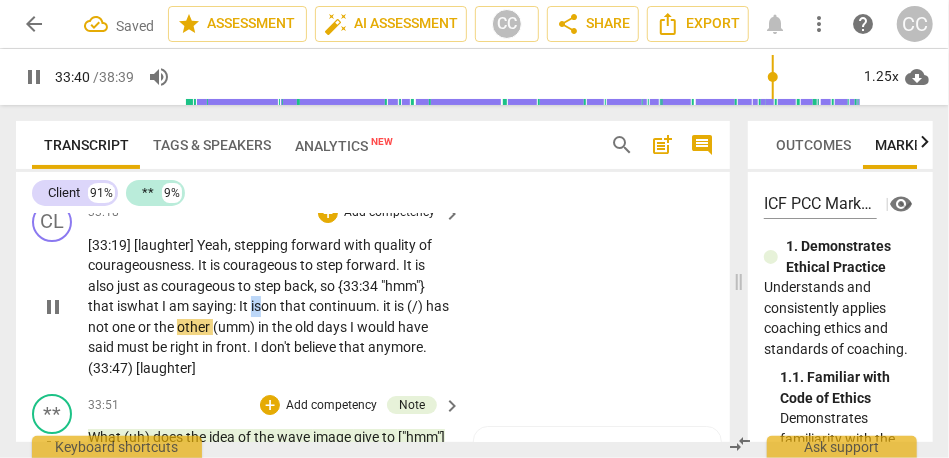 click on "is" at bounding box center (256, 306) 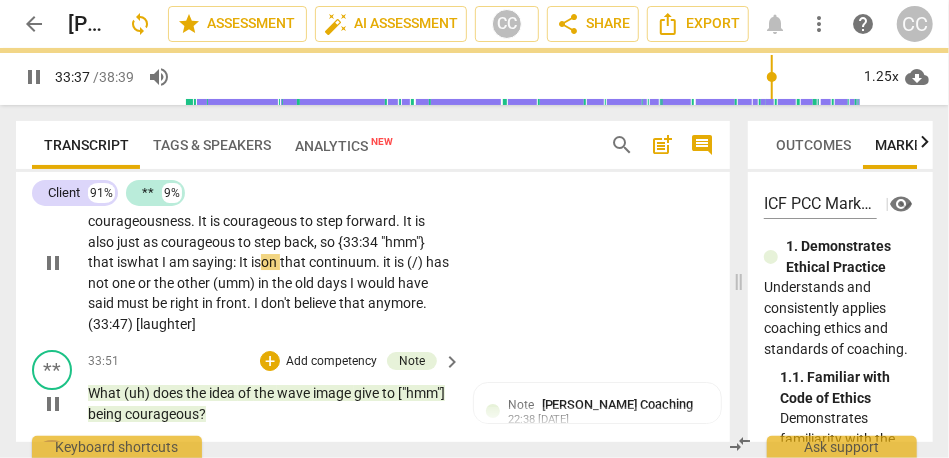 scroll, scrollTop: 11237, scrollLeft: 0, axis: vertical 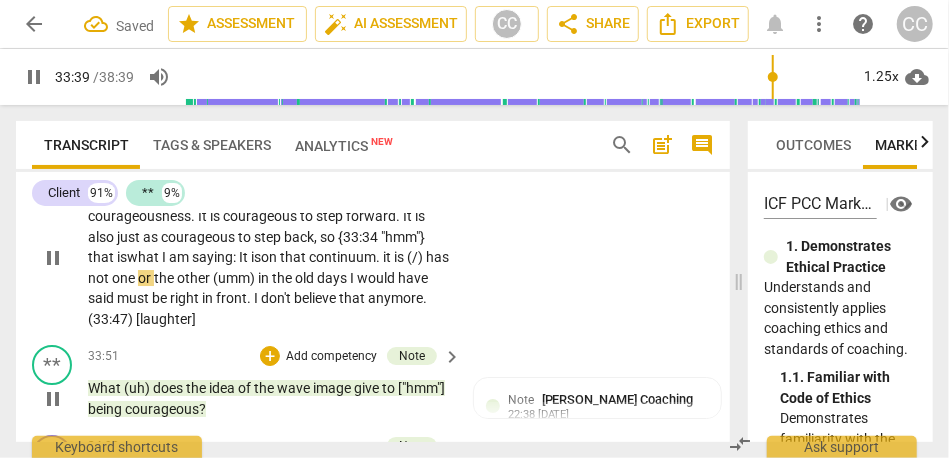click on "." at bounding box center [379, 257] 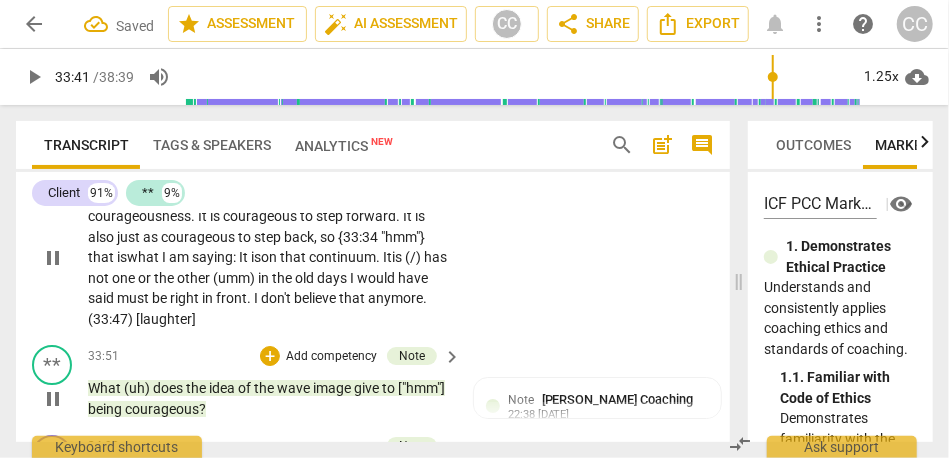 click on "is" at bounding box center (398, 257) 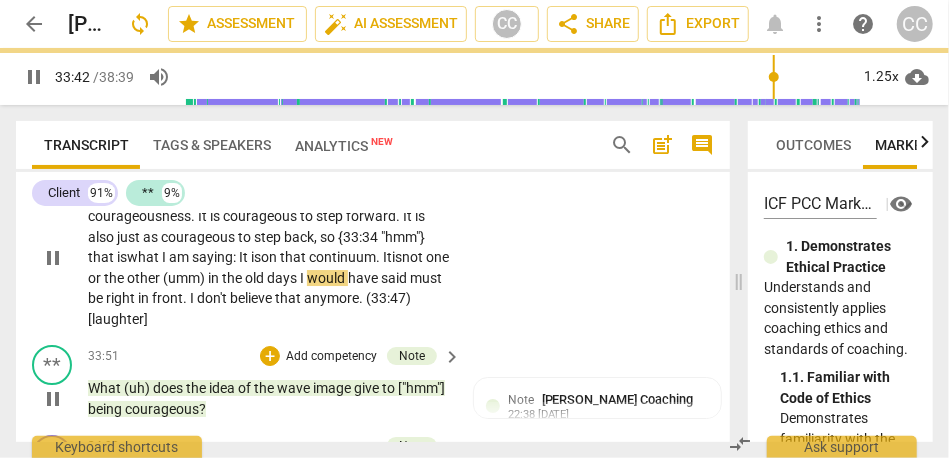click on "in" at bounding box center [215, 278] 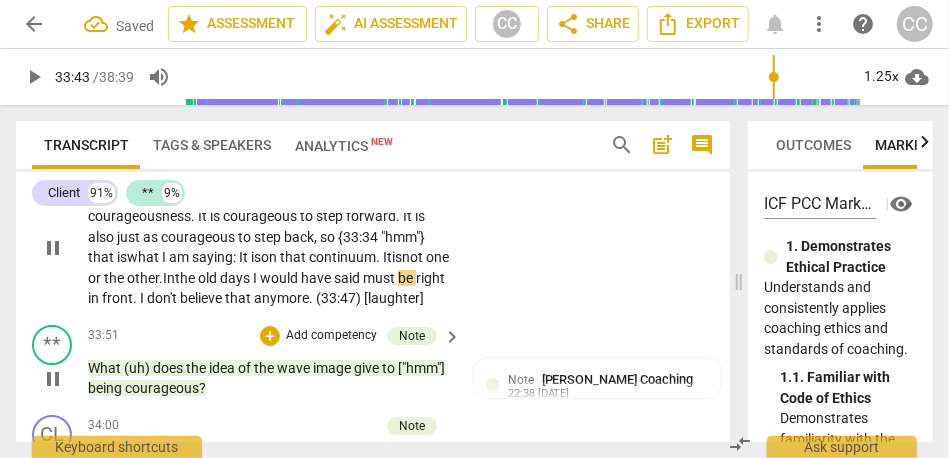 click on "days" at bounding box center [236, 278] 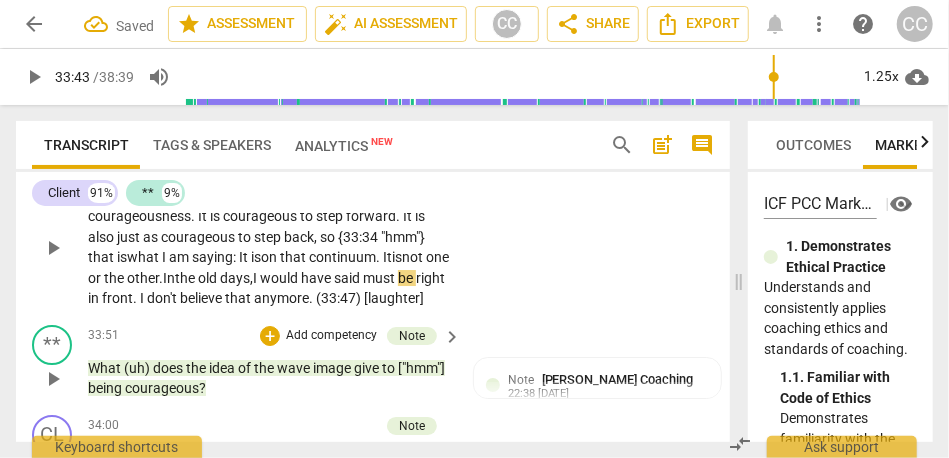 click on "would" at bounding box center [280, 278] 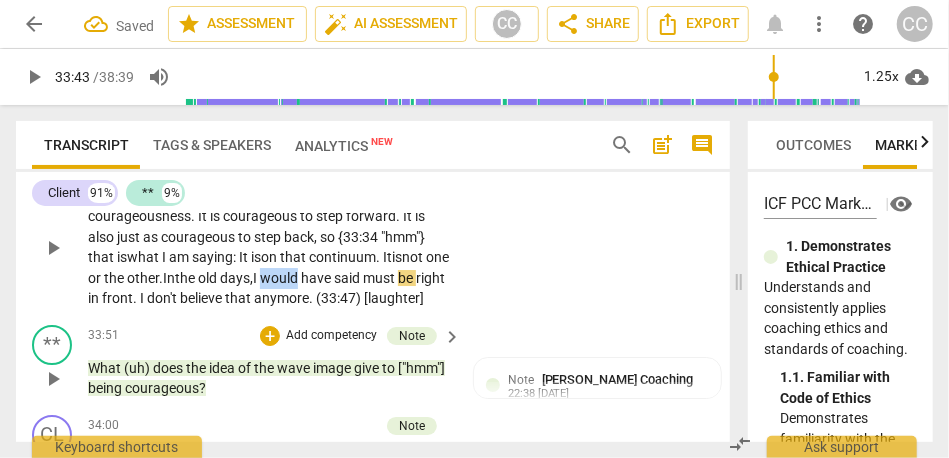 click on "would" at bounding box center [280, 278] 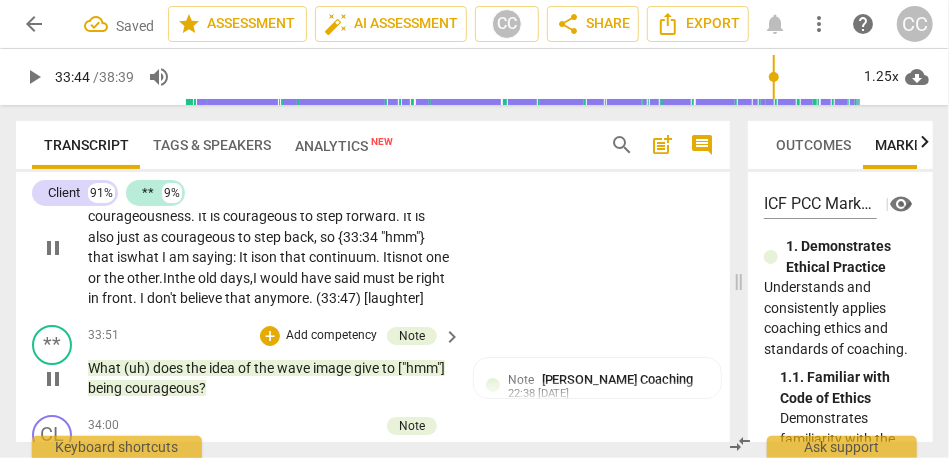 click on "must" at bounding box center (380, 278) 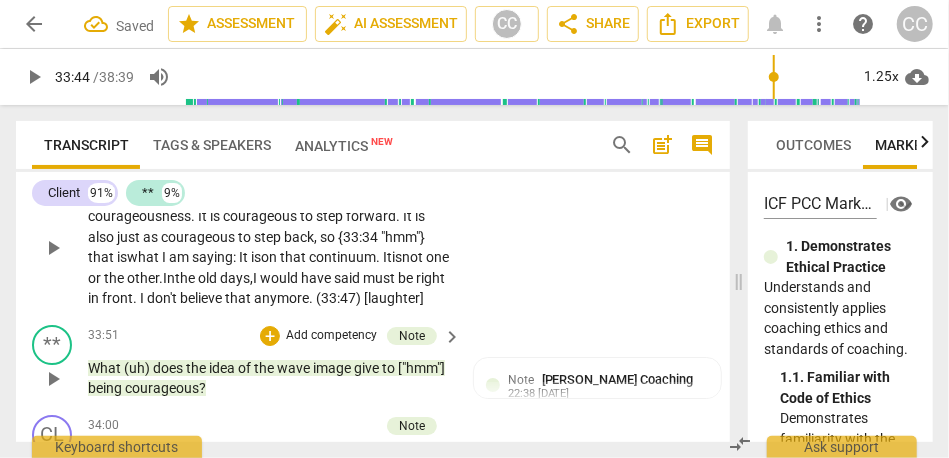 click on "would" at bounding box center [280, 278] 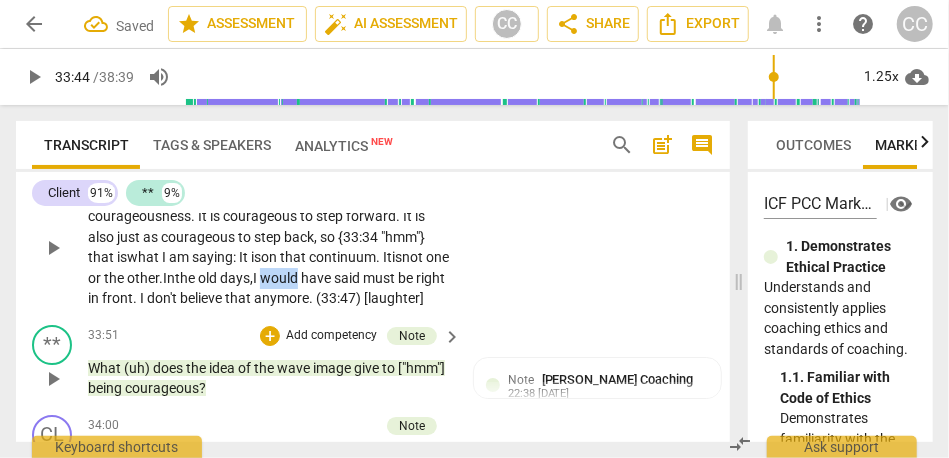click on "would" at bounding box center (280, 278) 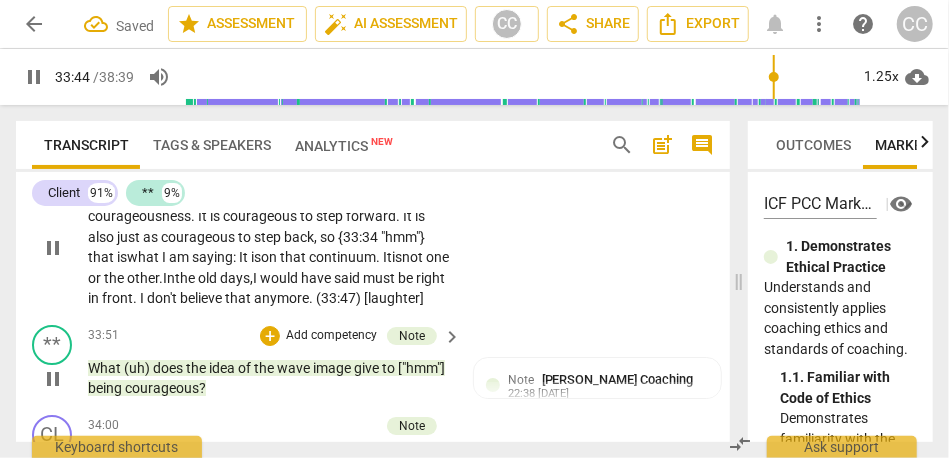 click on "would" at bounding box center (280, 278) 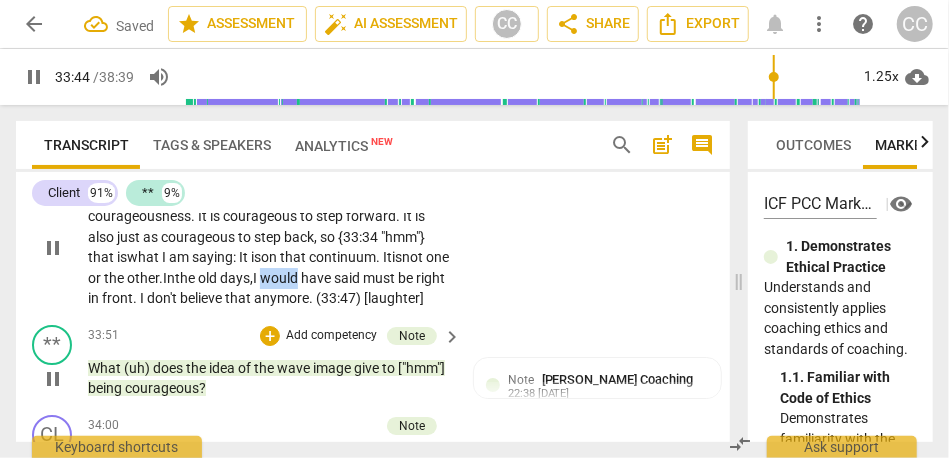 click on "would" at bounding box center (280, 278) 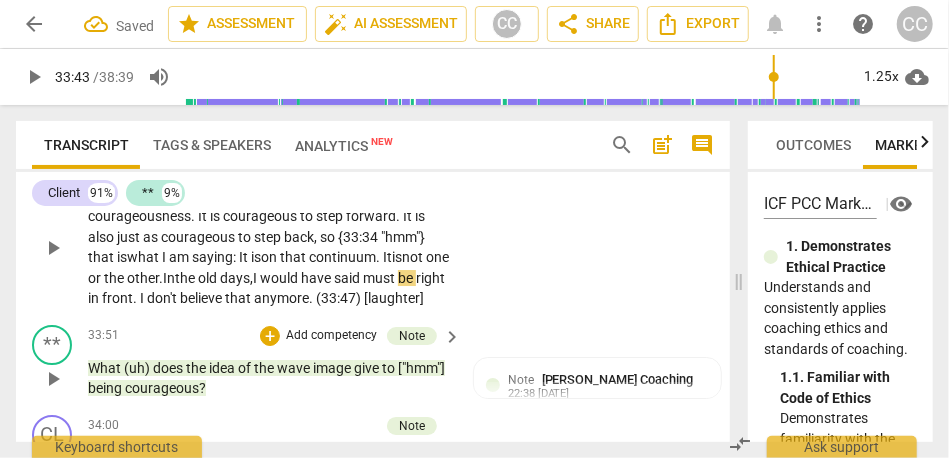 click on "must" at bounding box center (380, 278) 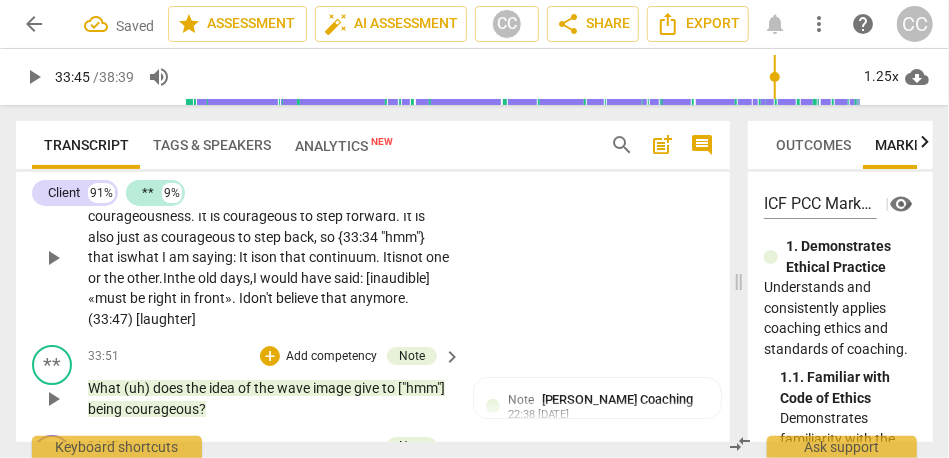click on "be" at bounding box center [139, 298] 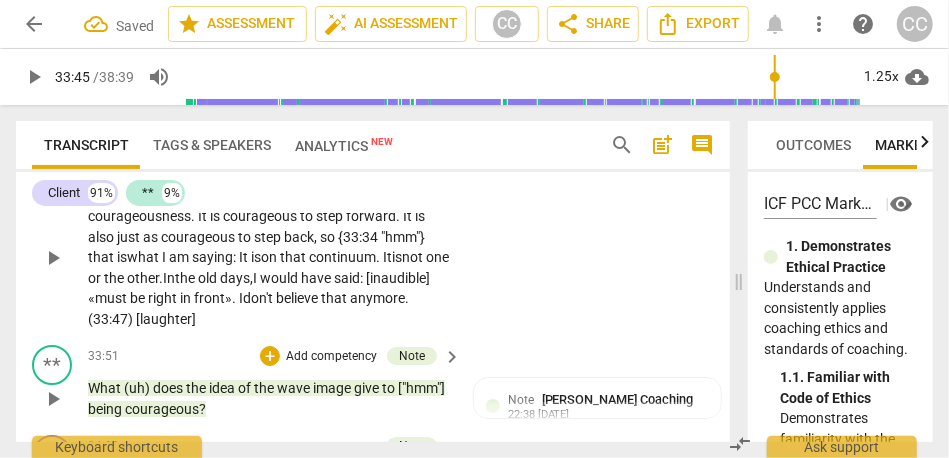 click on "be" at bounding box center (139, 298) 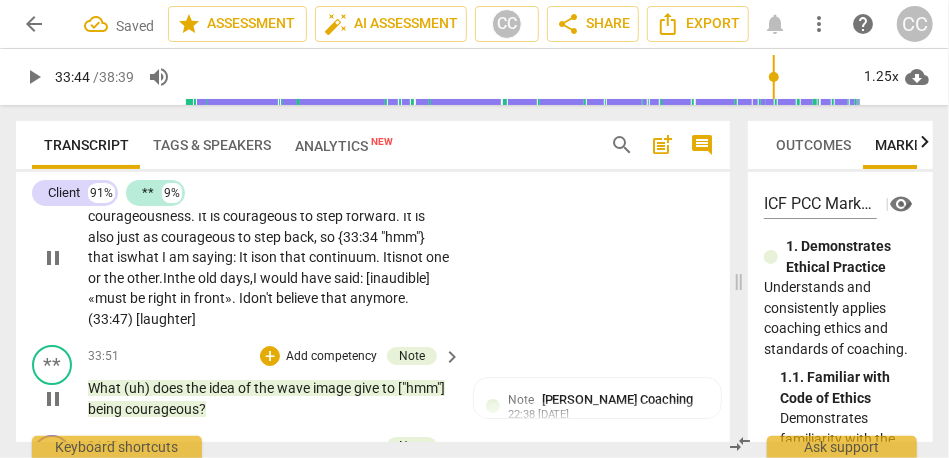 click on "front»." at bounding box center [215, 298] 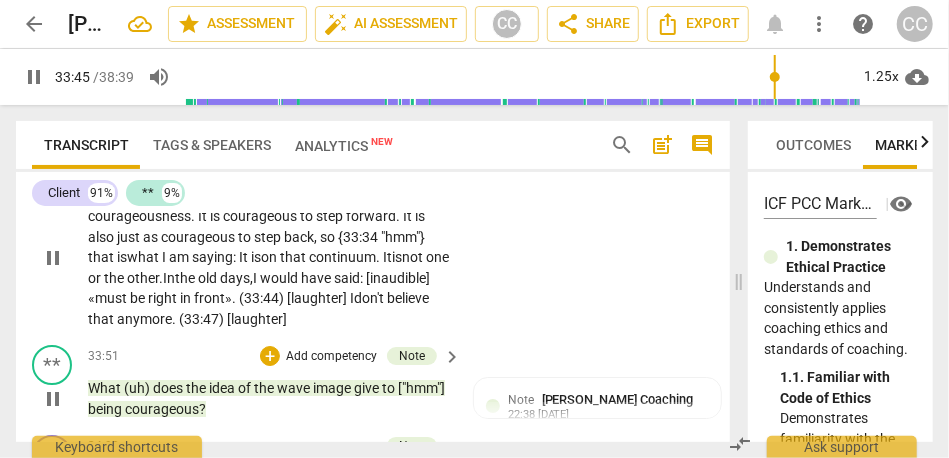 scroll, scrollTop: 11332, scrollLeft: 0, axis: vertical 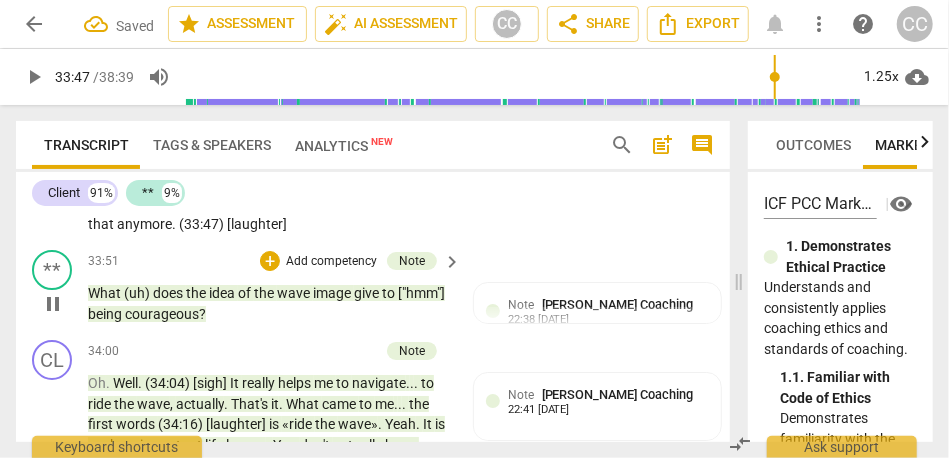 click on "front». (33:44) [laughter]" at bounding box center (270, 203) 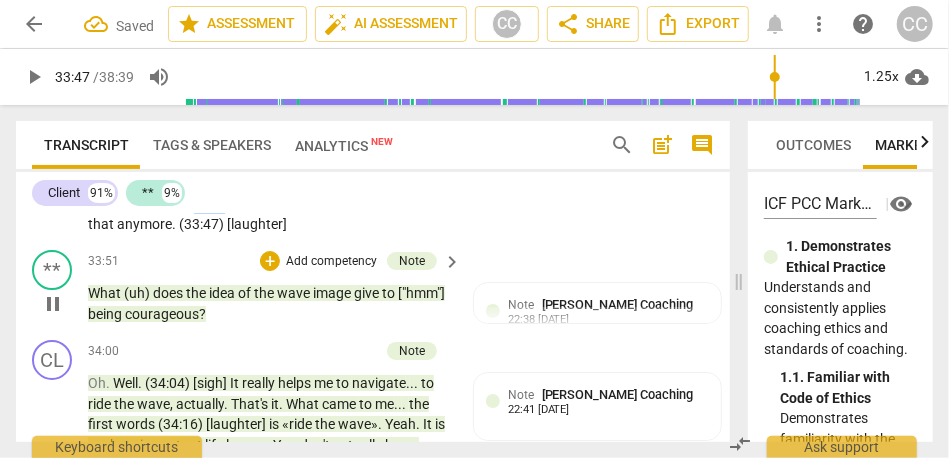 click on "front». (33:44) [laughter]" at bounding box center (270, 203) 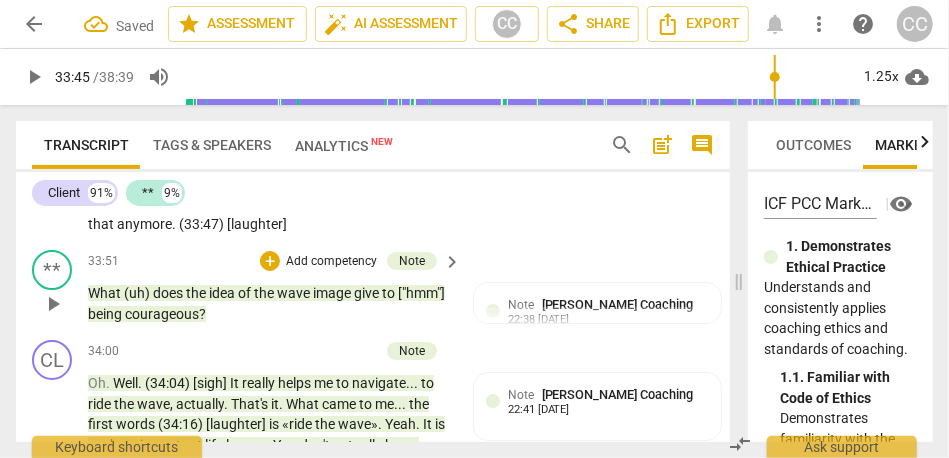 click on "front». (33:44) [laughter]" at bounding box center (270, 203) 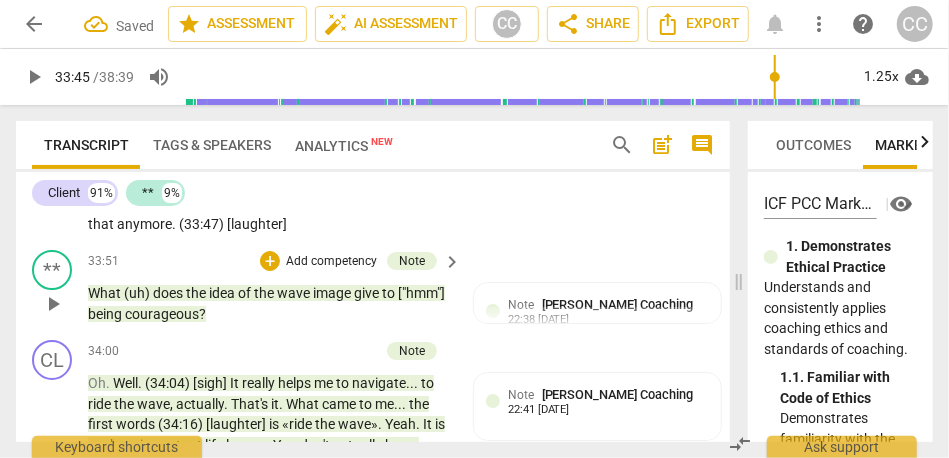 click on "front». (33:44) [laughter]" at bounding box center [270, 203] 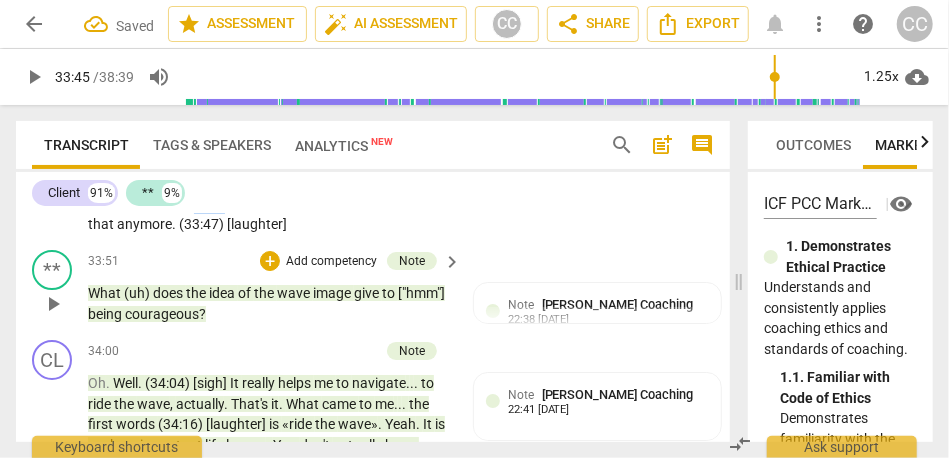 click on "front». (33:44) [laughter]" at bounding box center [270, 203] 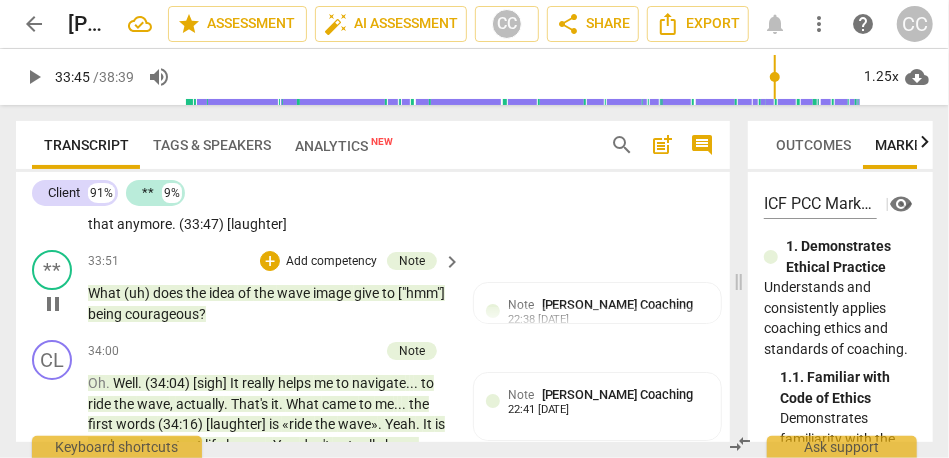 click on "front». (33:44) [laughter]" at bounding box center [270, 203] 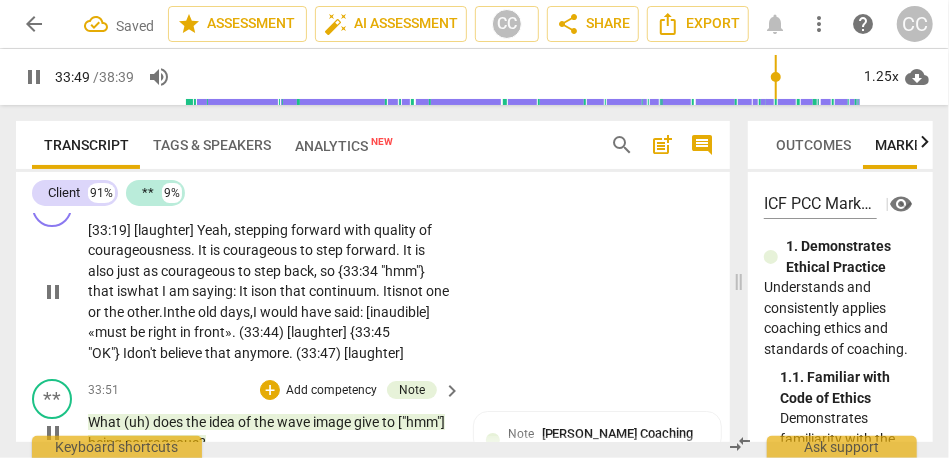 scroll, scrollTop: 11202, scrollLeft: 0, axis: vertical 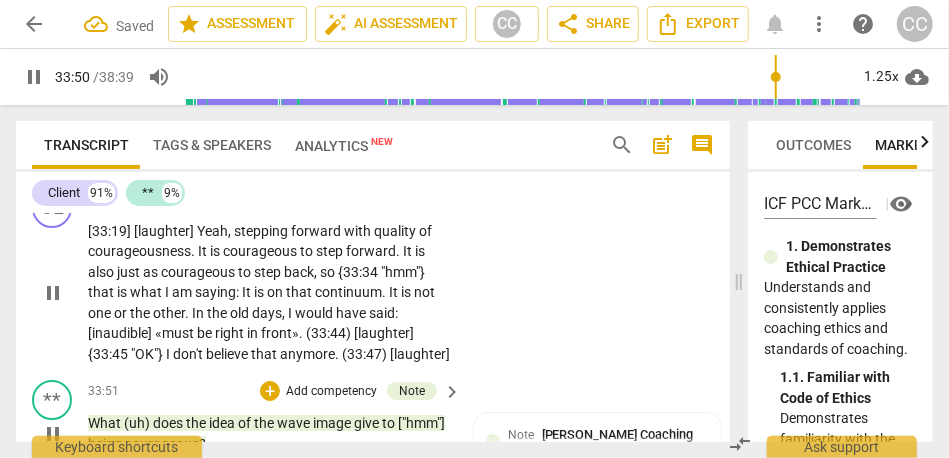 click on "Add competency" at bounding box center [389, 199] 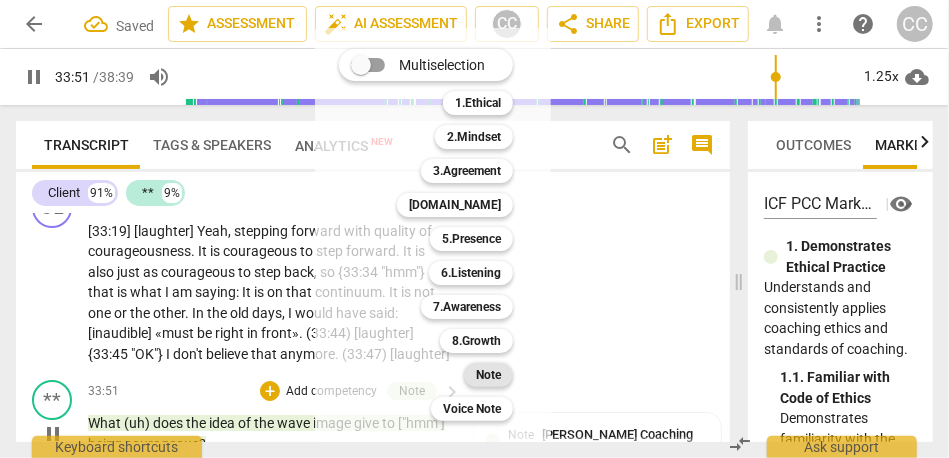 click on "Note" at bounding box center [488, 375] 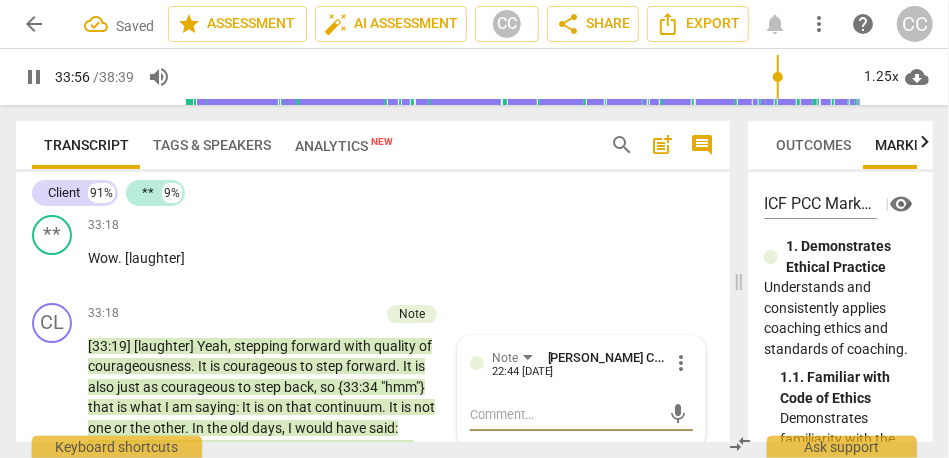 scroll, scrollTop: 11086, scrollLeft: 0, axis: vertical 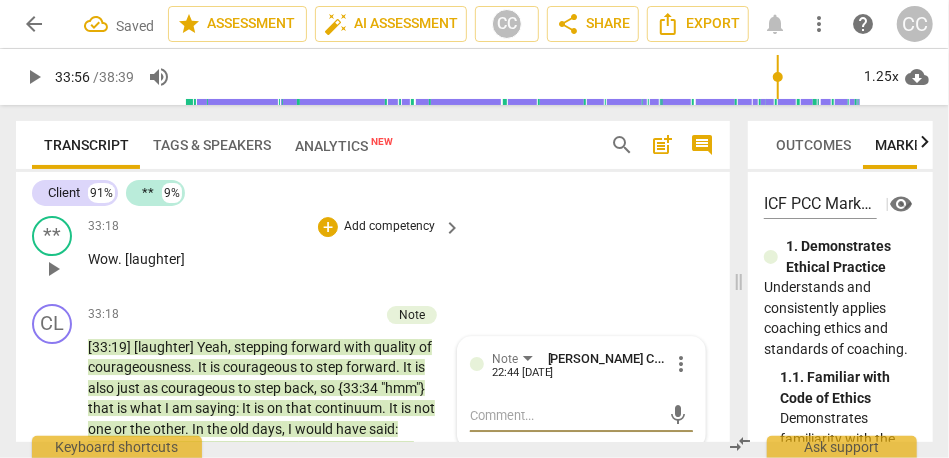 click on "Add competency" at bounding box center (389, 227) 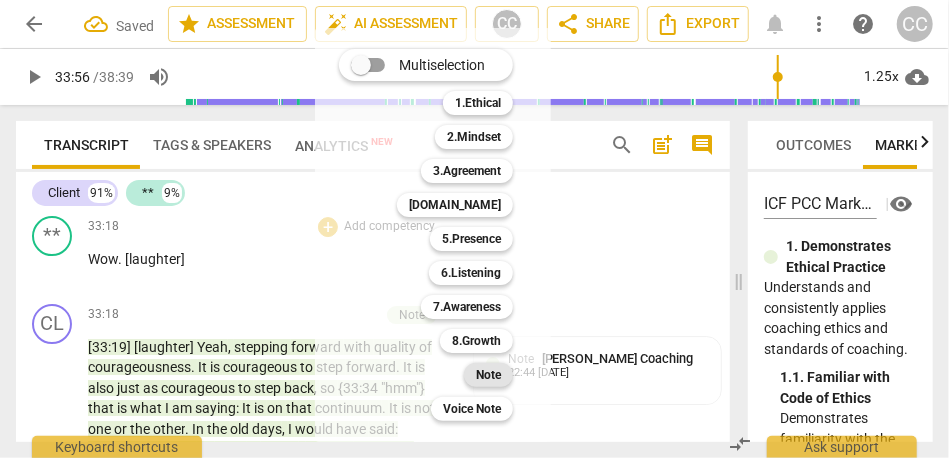 click on "Note" at bounding box center (488, 375) 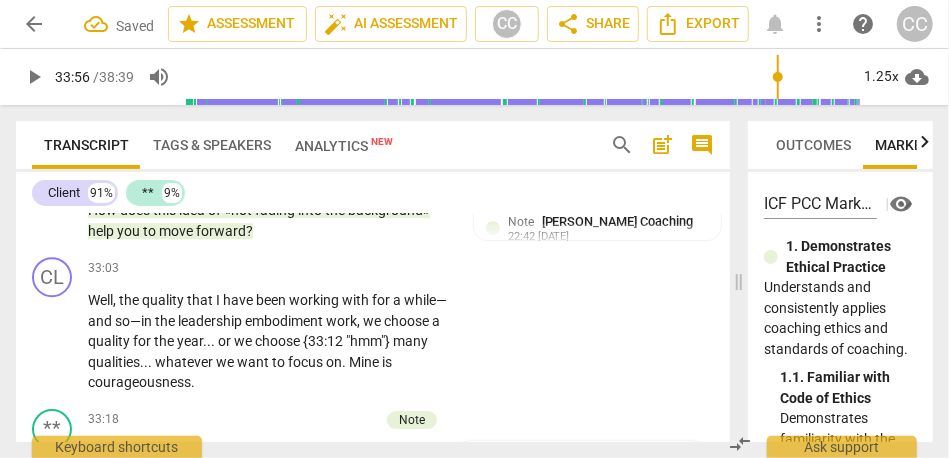 scroll, scrollTop: 10894, scrollLeft: 0, axis: vertical 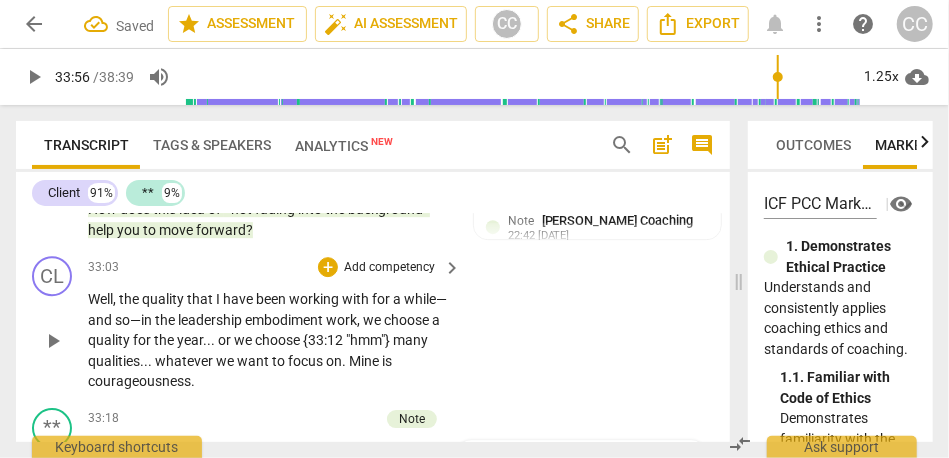 click on "Add competency" at bounding box center [389, 268] 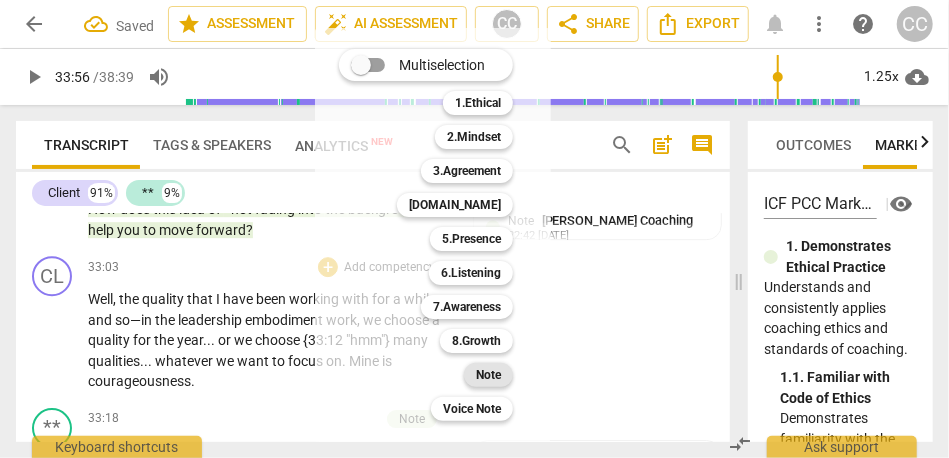 click on "Note" at bounding box center (488, 375) 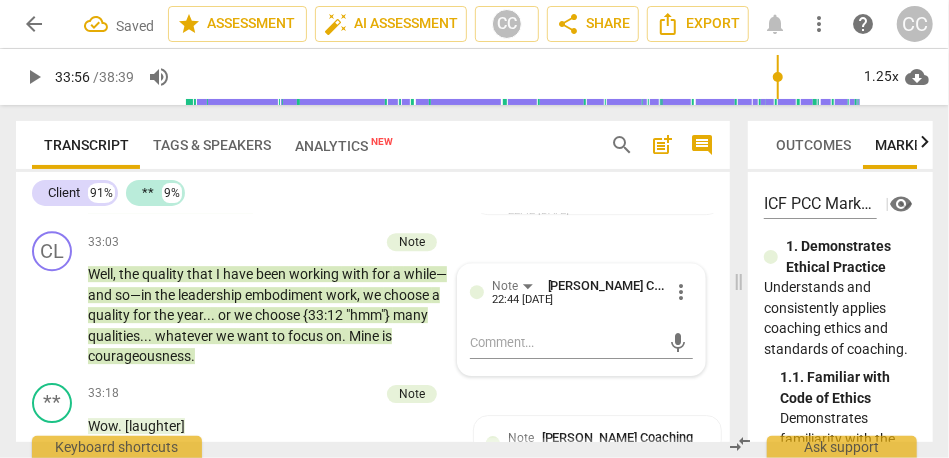 scroll, scrollTop: 10951, scrollLeft: 0, axis: vertical 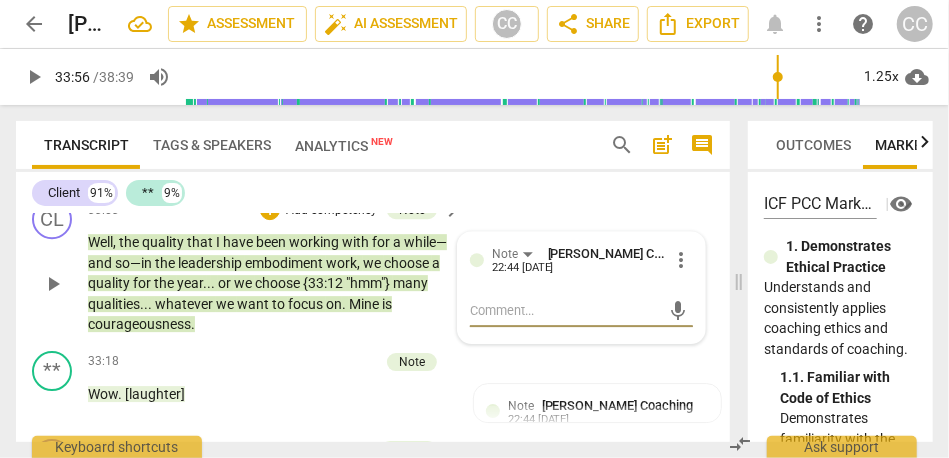 click on "CL play_arrow pause" at bounding box center (60, 267) 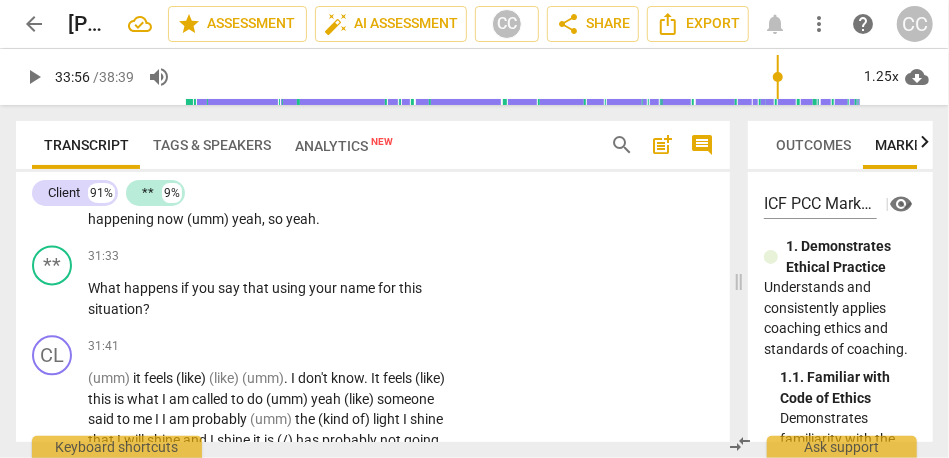 scroll, scrollTop: 10200, scrollLeft: 0, axis: vertical 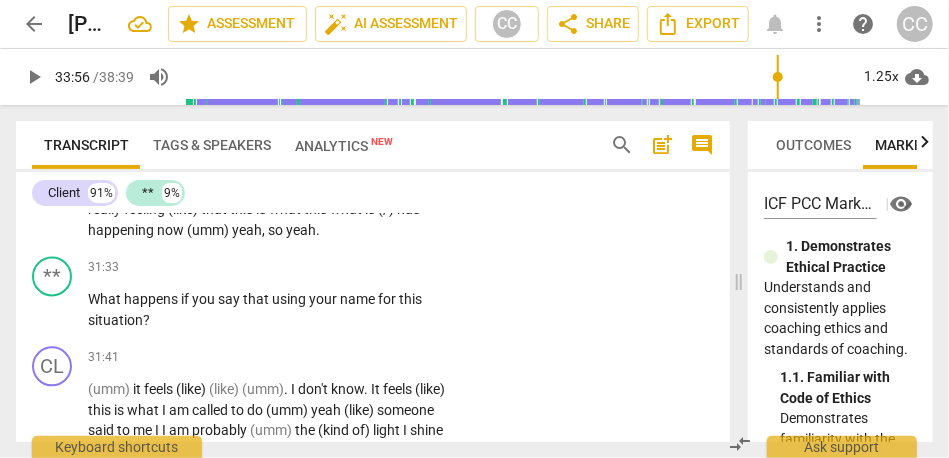 click on "so" at bounding box center [277, 230] 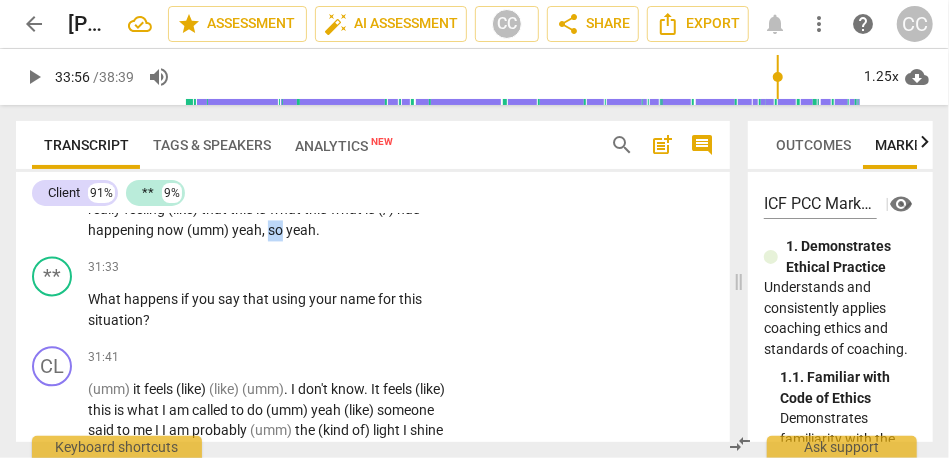 click on "so" at bounding box center [277, 230] 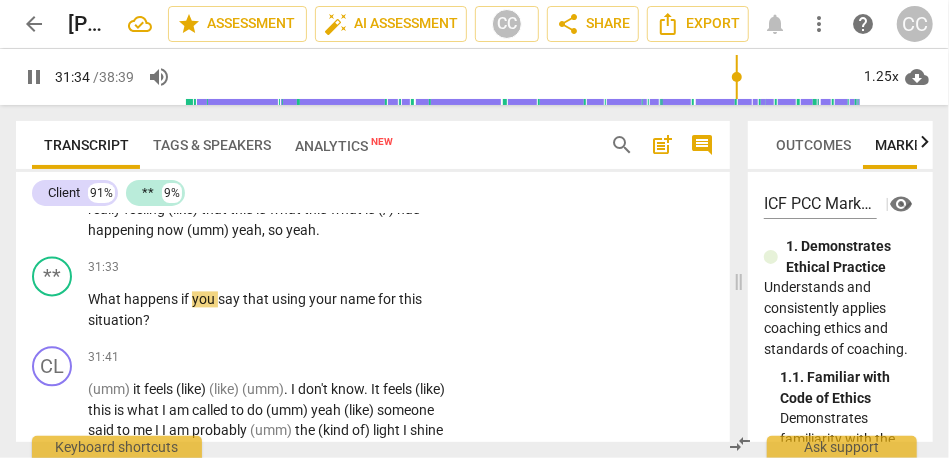 click on "yeah" at bounding box center (247, 230) 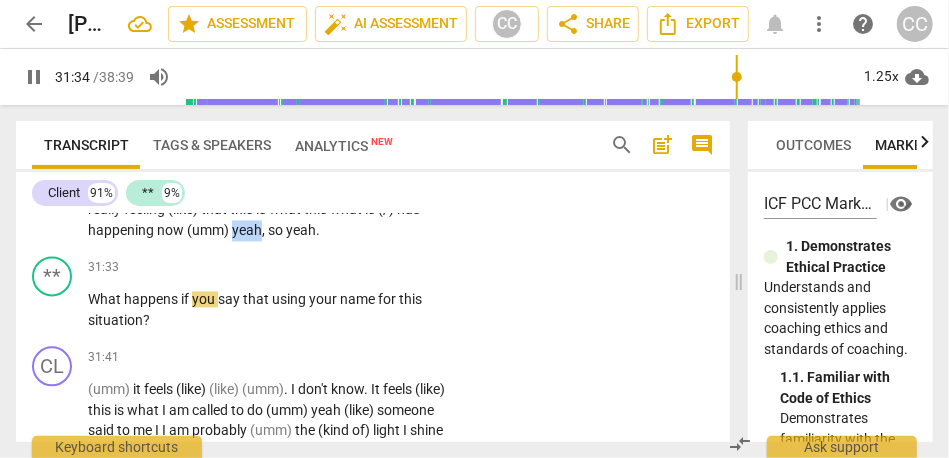 click on "yeah" at bounding box center [247, 230] 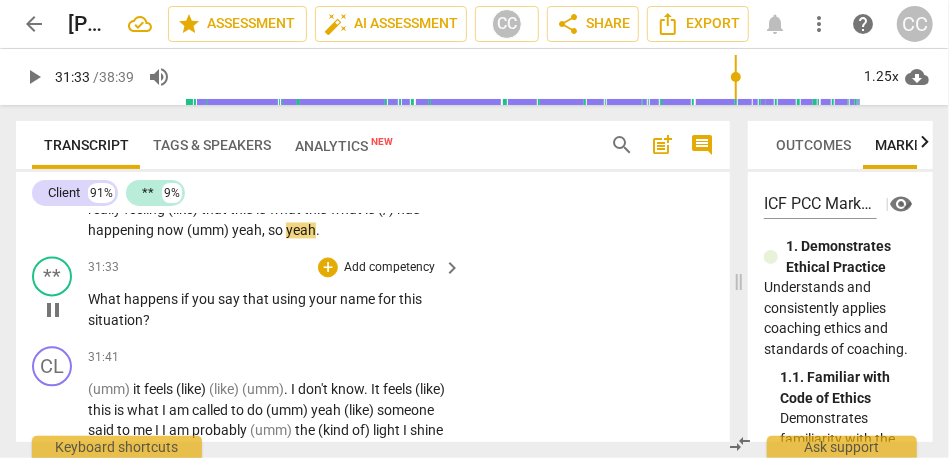 type on "1893" 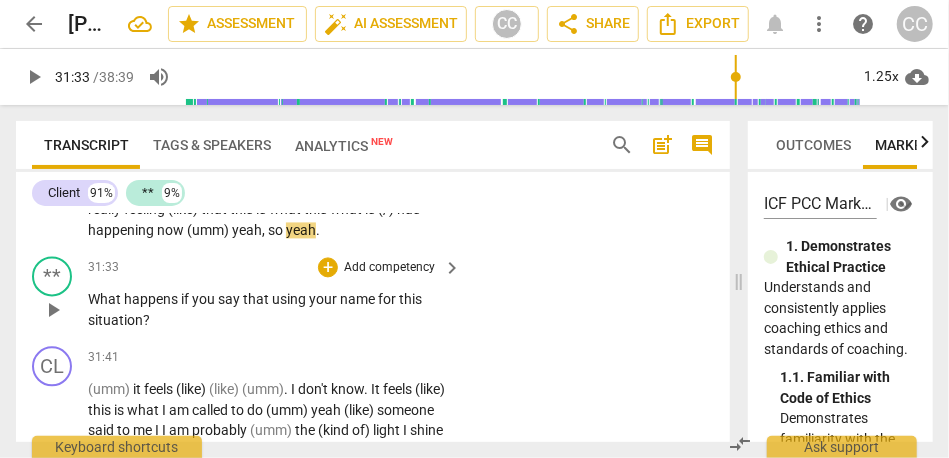 click on "What" at bounding box center [106, 299] 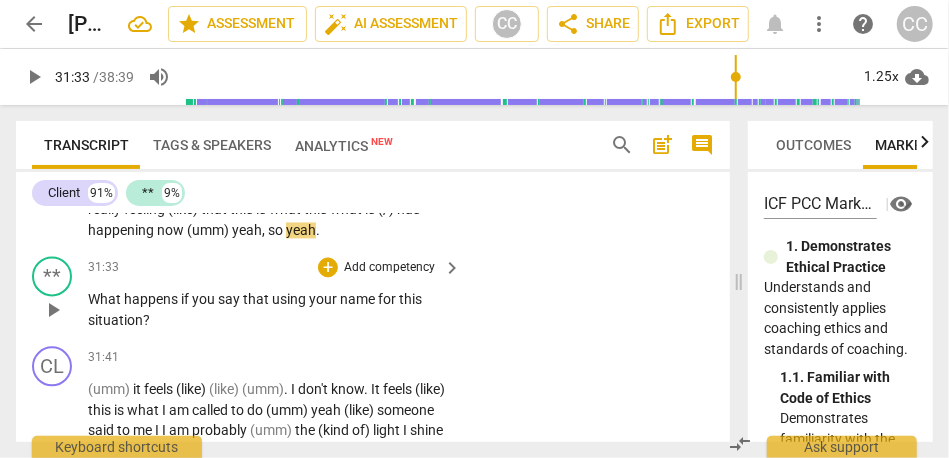 type 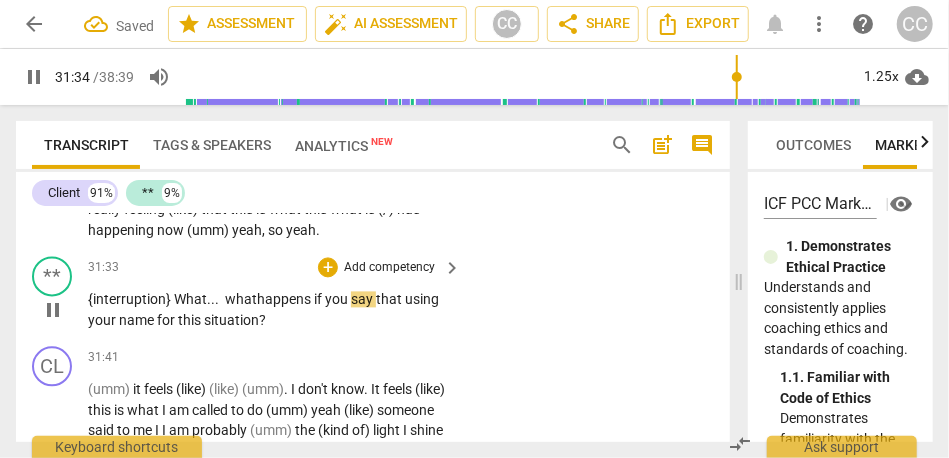 click on "{interruption} What...  what  happens   if   you   say   that   using   your   name   for   this   situation ?" at bounding box center (269, 309) 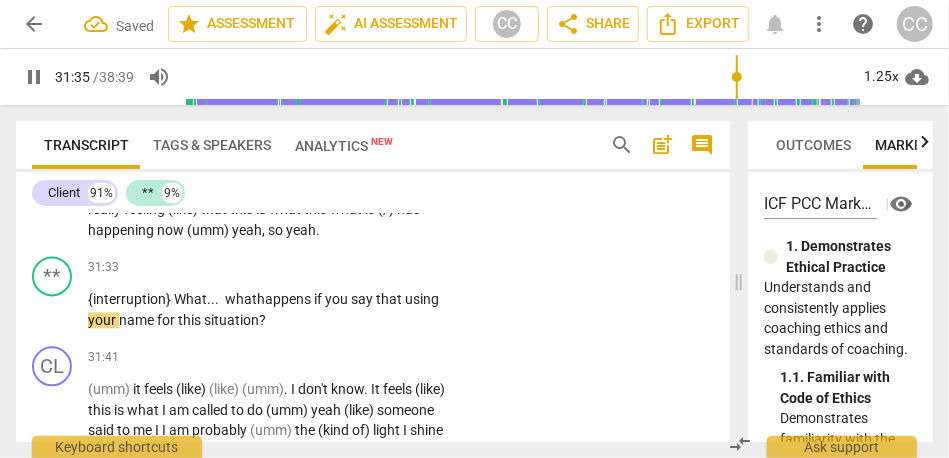click on "(umm)" at bounding box center (209, 230) 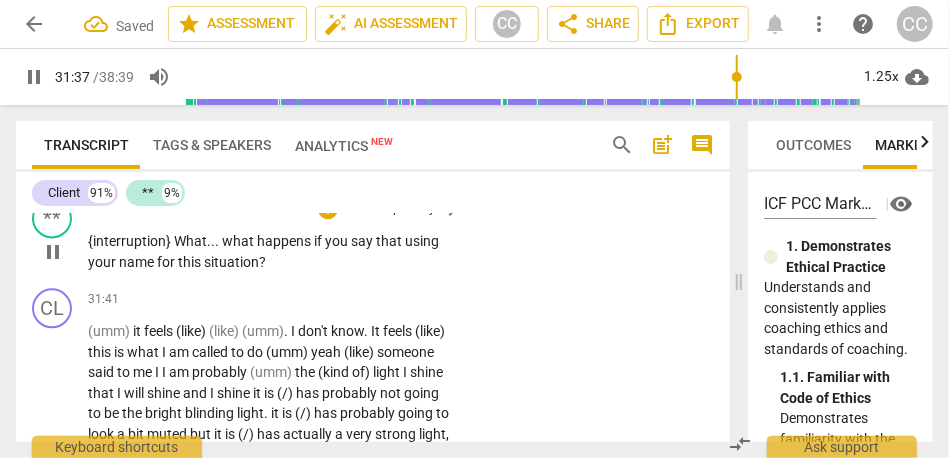scroll, scrollTop: 10259, scrollLeft: 0, axis: vertical 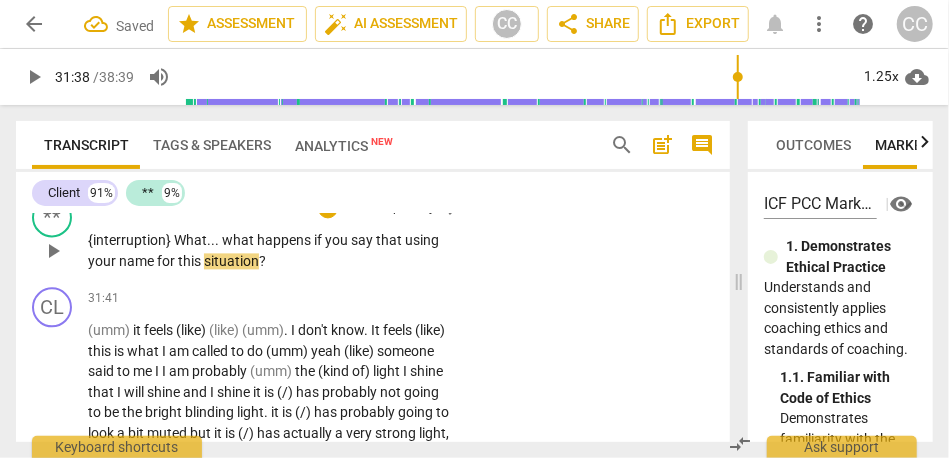 click on "name" at bounding box center (138, 261) 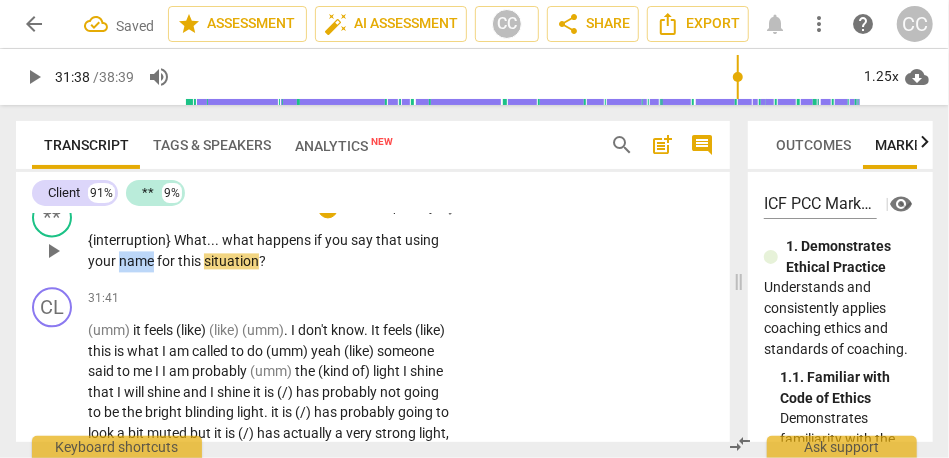 click on "name" at bounding box center [138, 261] 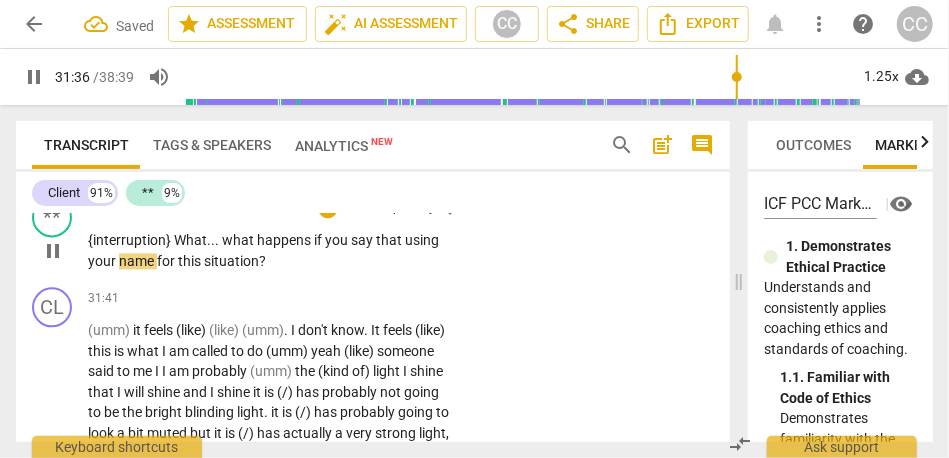 type on "1897" 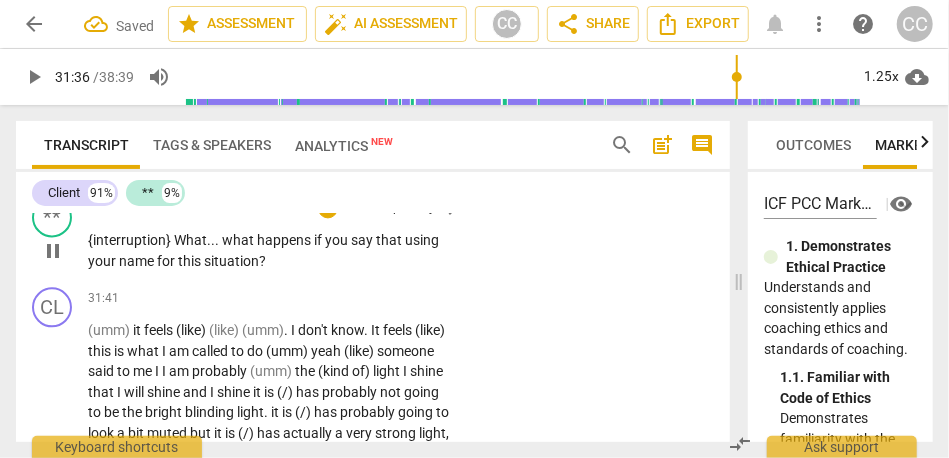 click on "name" at bounding box center [138, 261] 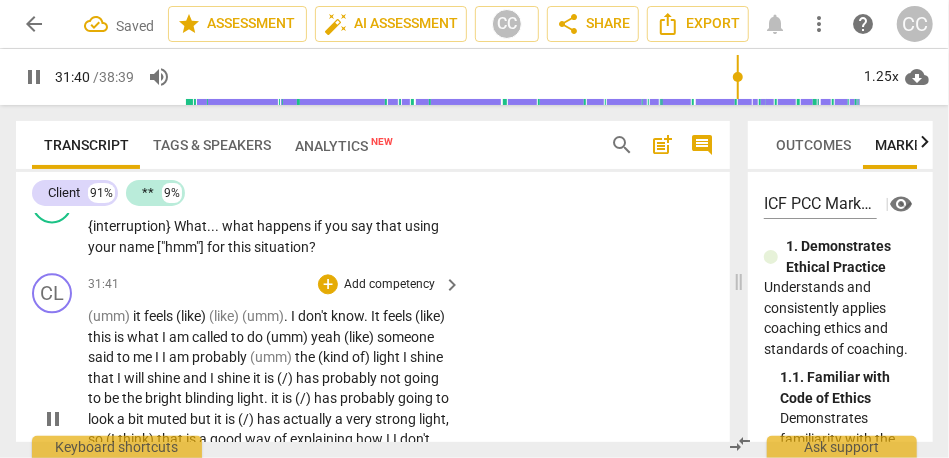 scroll, scrollTop: 10317, scrollLeft: 0, axis: vertical 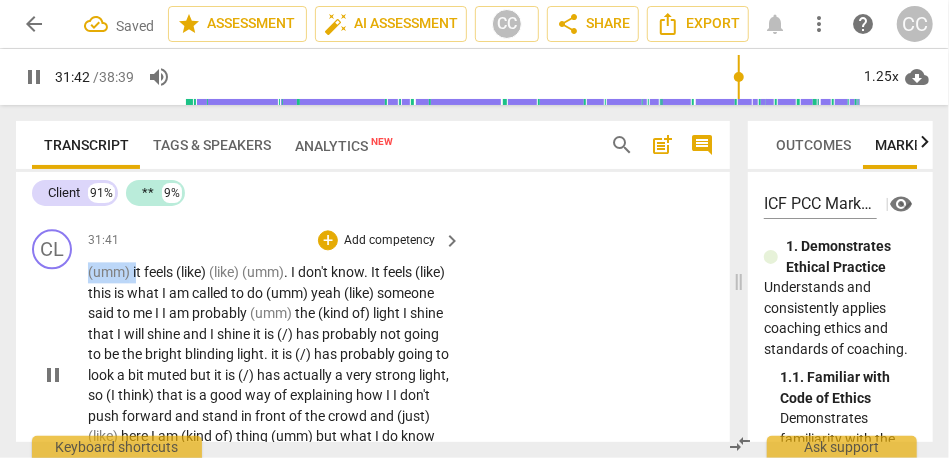 drag, startPoint x: 135, startPoint y: 333, endPoint x: 69, endPoint y: 335, distance: 66.0303 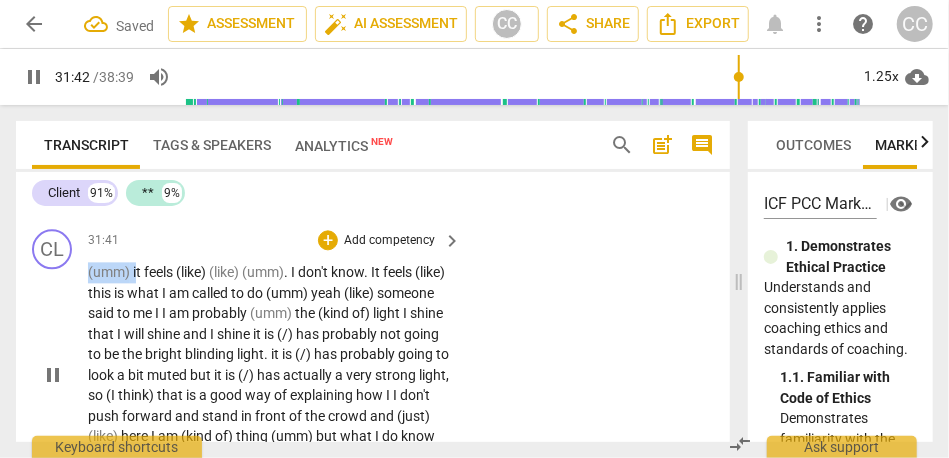 click on "CL play_arrow pause 31:41 + Add competency keyboard_arrow_right (umm)   it   feels   (like)   (like)   (umm) .   I   don't   know .   It   feels   (like)   this   is   what   I   am   called   to   do   (umm)   yeah   (like)   someone   said   to   me   I   I   am   probably   (umm)   the   (kind   of)   light   I   shine   that   I   will   shine   and   I   shine   it   is   (/)   has   probably   not   going   to   be   the   bright   blinding   light .   it   is   (/)   has   probably   going   to   look   a   bit   muted   but   it   is   (/)   has   actually   a   very   strong   light ,   so   (I   think)   that   is   a   good   way   of   explaining   how   I   I   don't   push   forward   and   stand   in   front   of   the   crowd   and   (just)   (like)   here   I   am   (kind   of)   thing   (umm)   but   what   I   do   know   now   is   that   I   am   not   going   to   go   fade   into   the   background   either ." at bounding box center (373, 358) 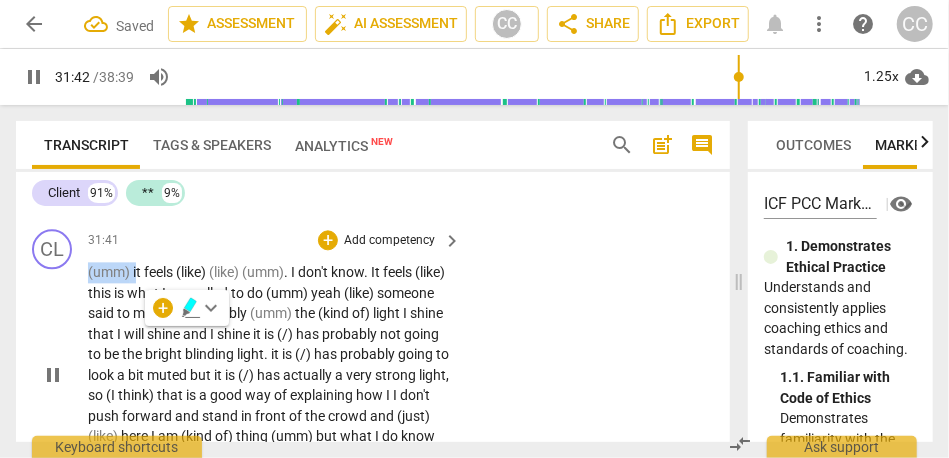 type on "1903" 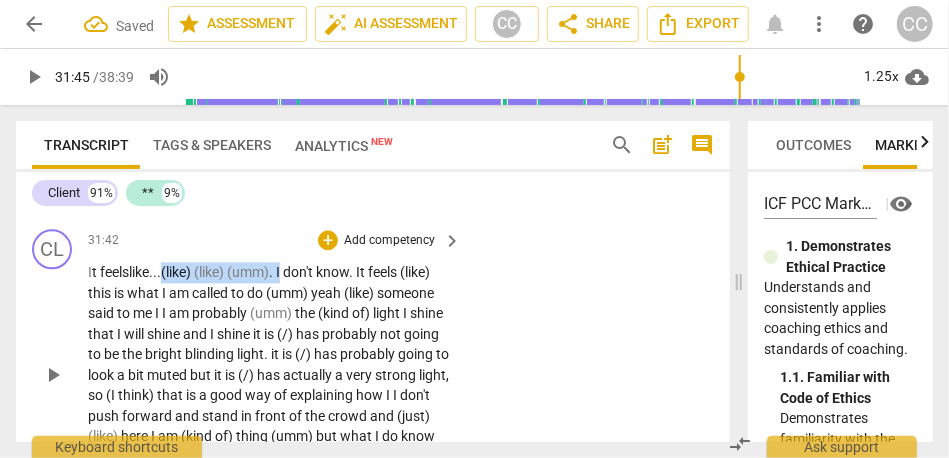 click on "I" at bounding box center [279, 272] 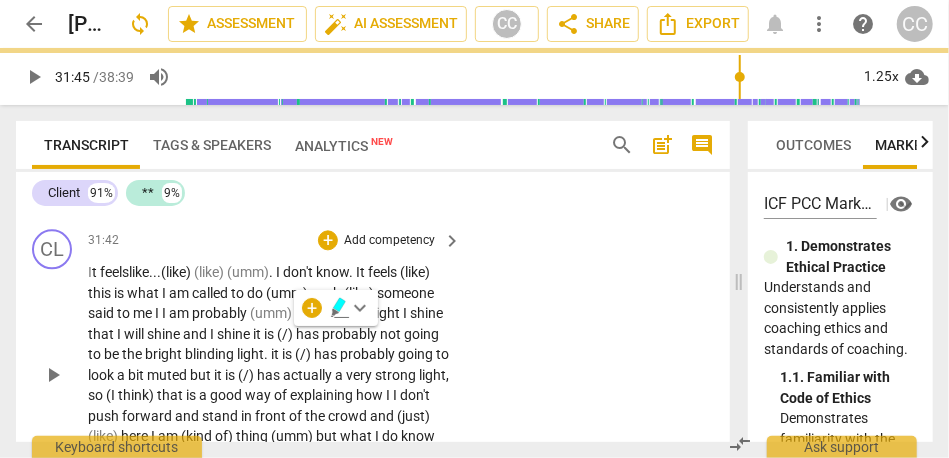 click on "I" at bounding box center [279, 272] 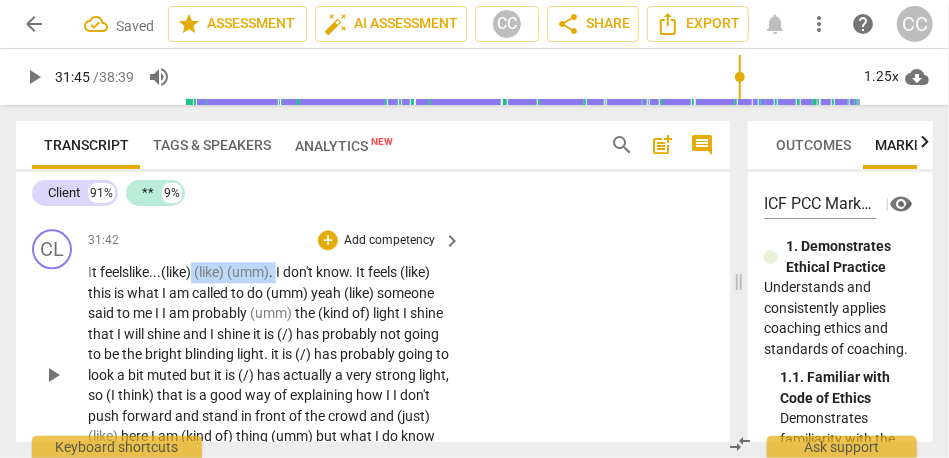 drag, startPoint x: 288, startPoint y: 335, endPoint x: 200, endPoint y: 334, distance: 88.005684 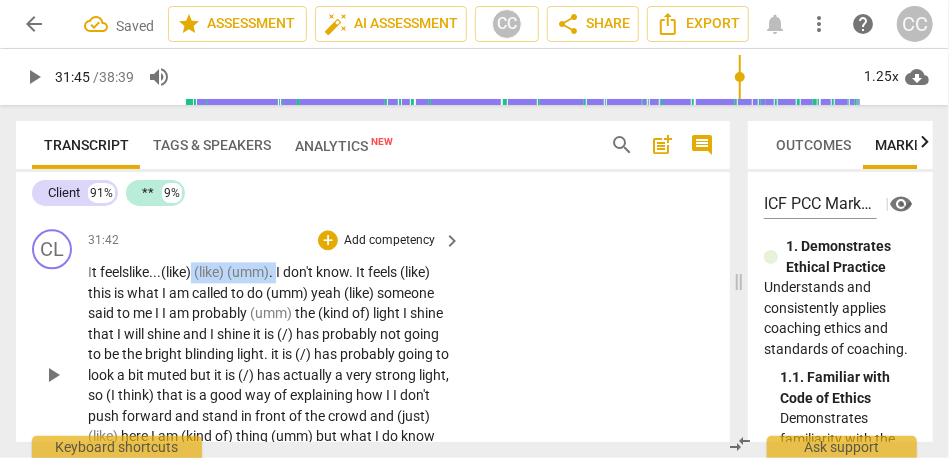 click on "I t   feels  like...  (like)   (like)   (umm) .   I   don't   know .   It   feels   (like)   this   is   what   I   am   called   to   do   (umm)   yeah   (like)   someone   said   to   me   I   I   am   probably   (umm)   the   (kind   of)   light   I   shine   that   I   will   shine   and   I   shine   it   is   (/)   has   probably   not   going   to   be   the   bright   blinding   light .   it   is   (/)   has   probably   going   to   look   a   bit   muted   but   it   is   (/)   has   actually   a   very   strong   light ,   so   (I   think)   that   is   a   good   way   of   explaining   how   I   I   don't   push   forward   and   stand   in   front   of   the   crowd   and   (just)   (like)   here   I   am   (kind   of)   thing   (umm)   but   what   I   do   know   now   is   that   I   am   not   going   to   go   fade   into   the   background   either ." at bounding box center (269, 375) 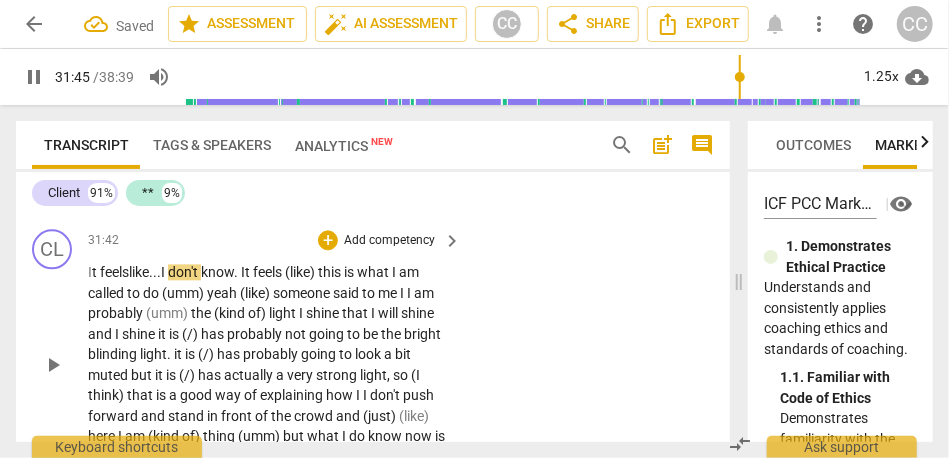 click on "** play_arrow pause 31:33 + Add competency keyboard_arrow_right {interruption}   What . . .   what   happens   if   you   say   that   using   your   name   ["hmm"]   for   this   situation ?" at bounding box center [373, 176] 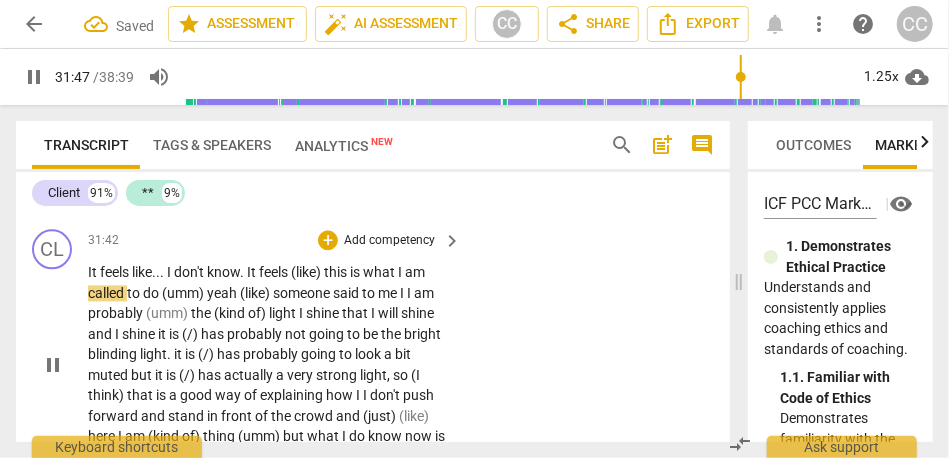 click on "this" at bounding box center [337, 272] 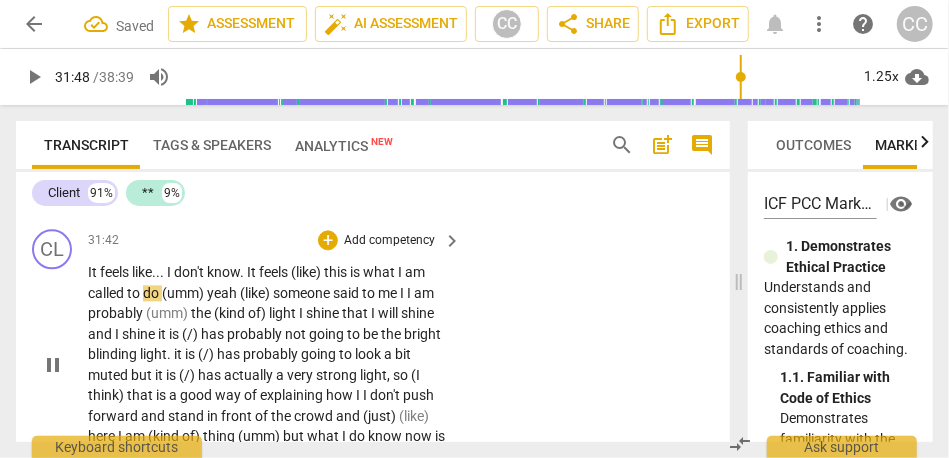 type 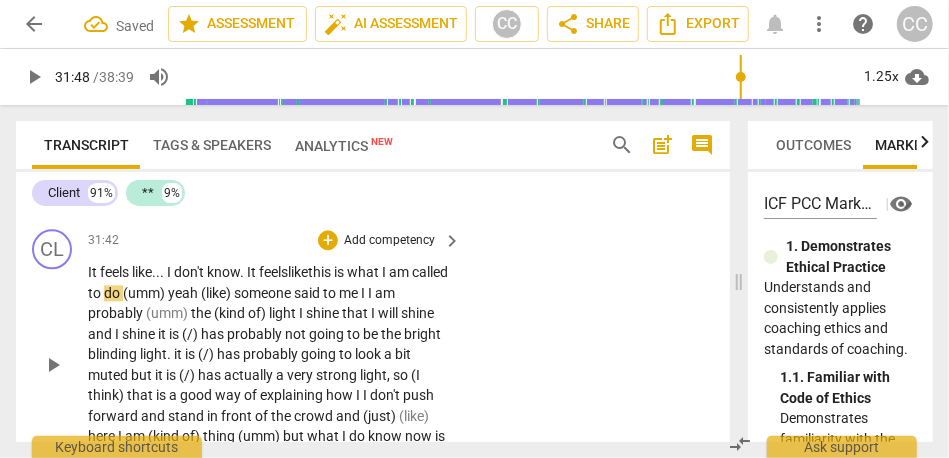 click on "feels  like" at bounding box center [283, 272] 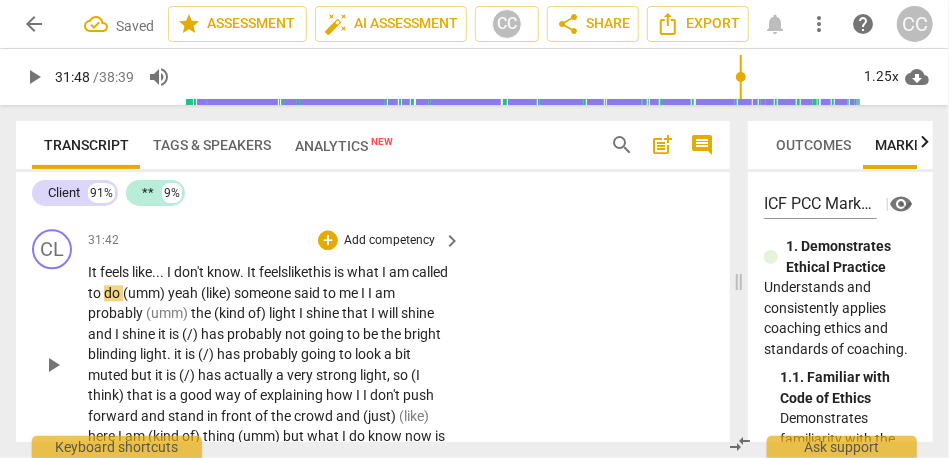 click on "feels  like" at bounding box center (283, 272) 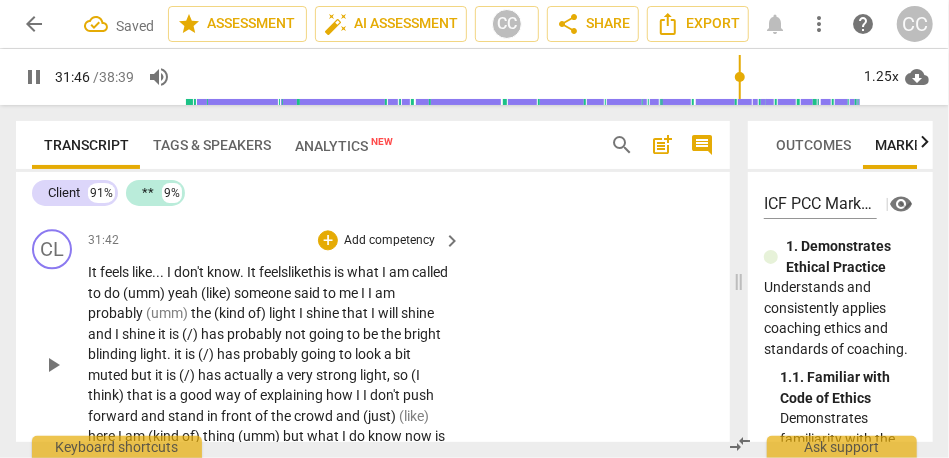 scroll, scrollTop: 10339, scrollLeft: 0, axis: vertical 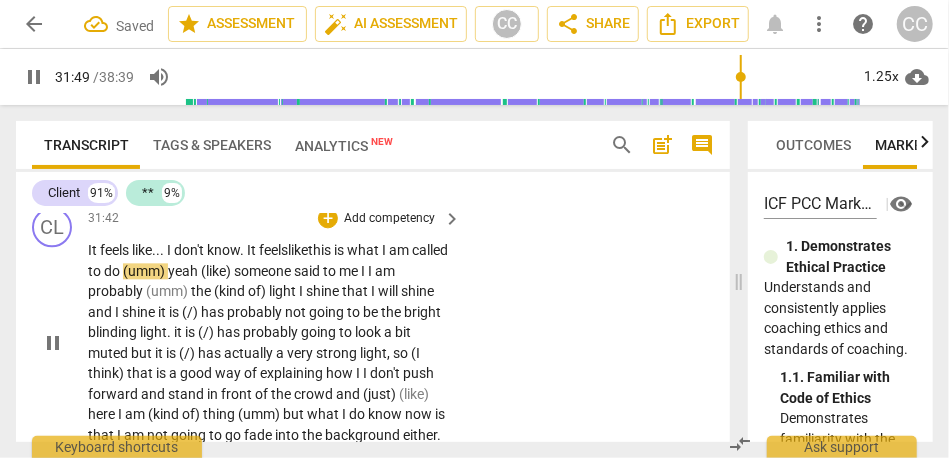 click on "yeah" at bounding box center [184, 271] 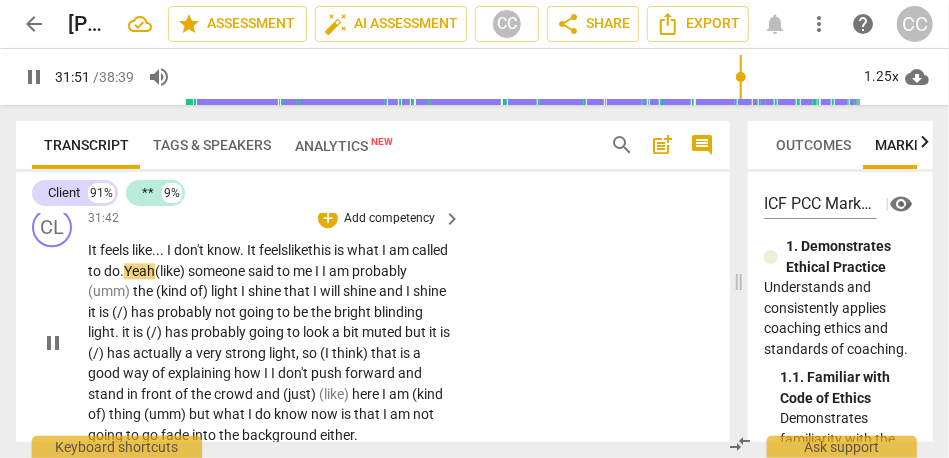 click on "someone" at bounding box center (218, 271) 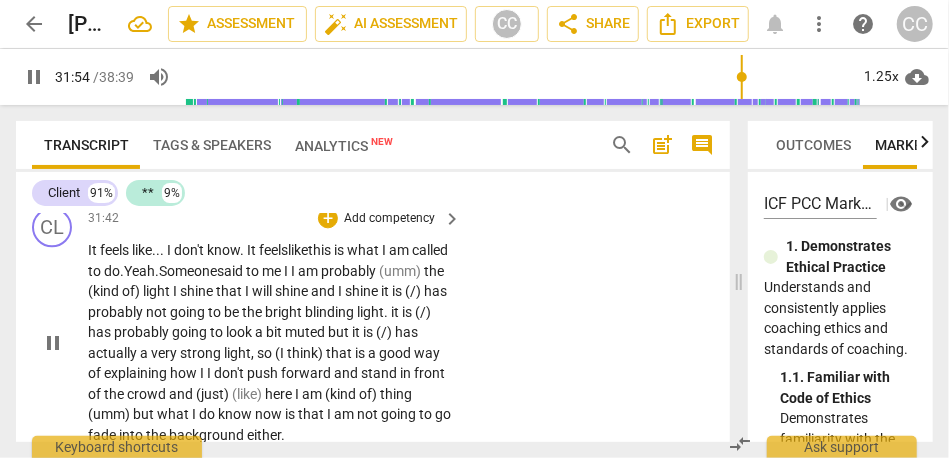 scroll, scrollTop: 10364, scrollLeft: 0, axis: vertical 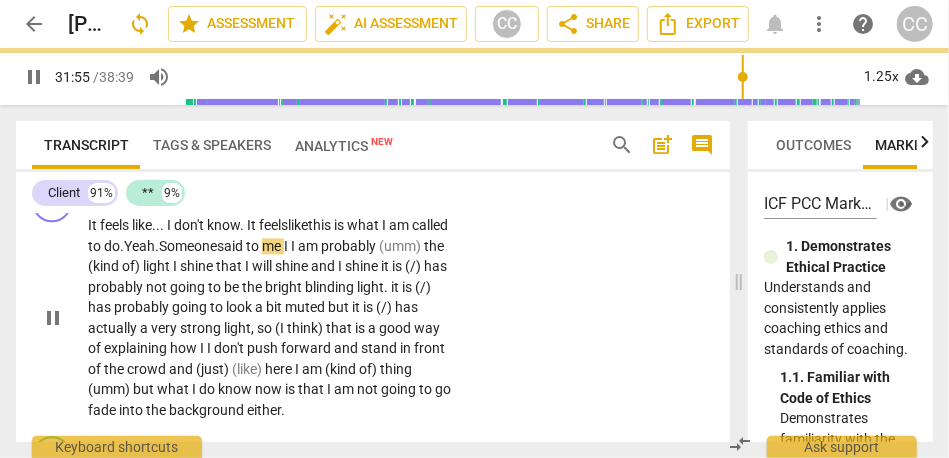 click on "me" at bounding box center [273, 246] 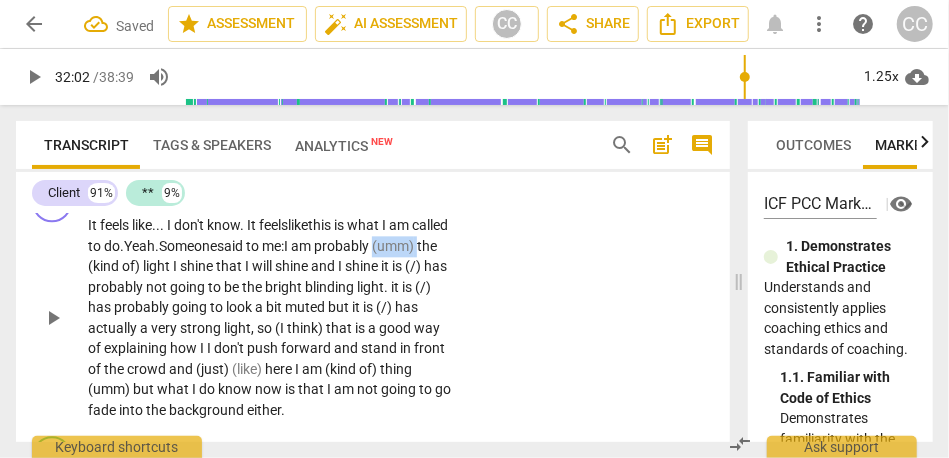 drag, startPoint x: 133, startPoint y: 328, endPoint x: 80, endPoint y: 328, distance: 53 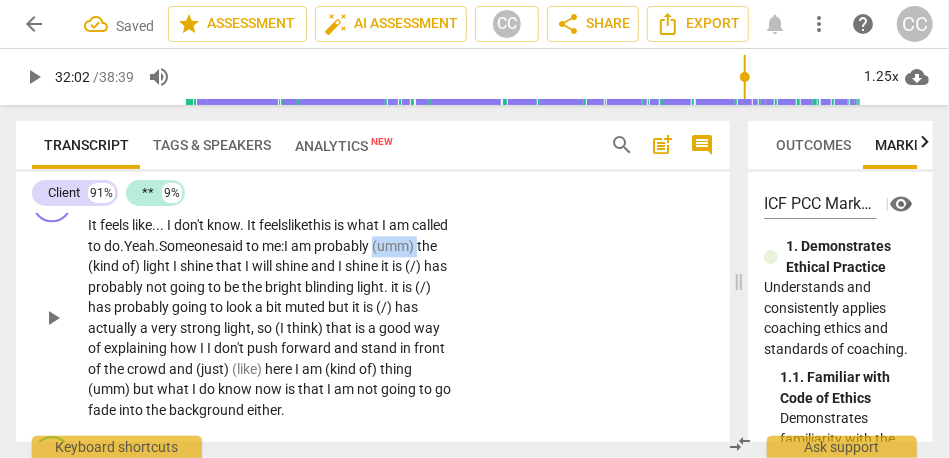 click on "CL play_arrow pause 31:42 + Add competency keyboard_arrow_right It   feels   like . . .   I   don't   know .   It   feels  like  this   is   what   I   am   called   to   do.  Yeah.  Someone  said   to   me:  I   am   probably   (umm)   the   (kind   of)   light   I   shine   that   I   will   shine   and   I   shine   it   is   (/)   has   probably   not   going   to   be   the   bright   blinding   light .   it   is   (/)   has   probably   going   to   look   a   bit   muted   but   it   is   (/)   has   actually   a   very   strong   light ,   so   (I   think)   that   is   a   good   way   of   explaining   how   I   I   don't   push   forward   and   stand   in   front   of   the   crowd   and   (just)   (like)   here   I   am   (kind   of)   thing   (umm)   but   what   I   do   know   now   is   that   I   am   not   going   to   go   fade   into   the   background   either ." at bounding box center [373, 301] 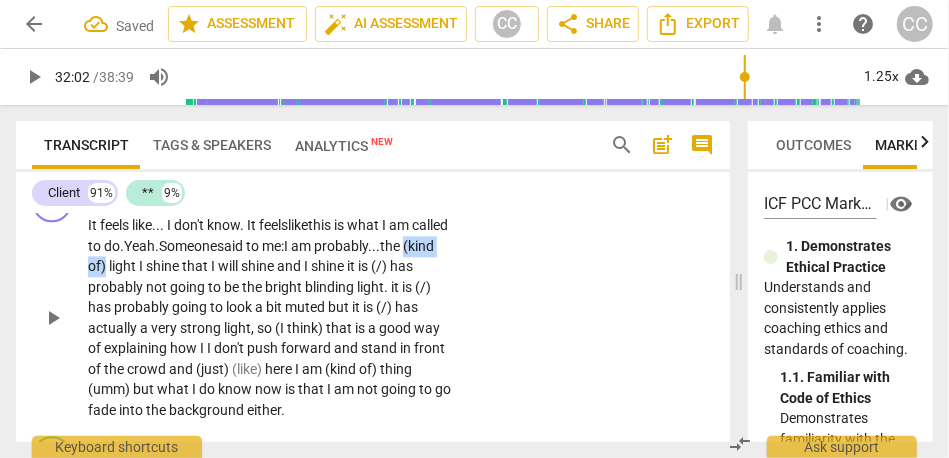 drag, startPoint x: 177, startPoint y: 327, endPoint x: 232, endPoint y: 329, distance: 55.03635 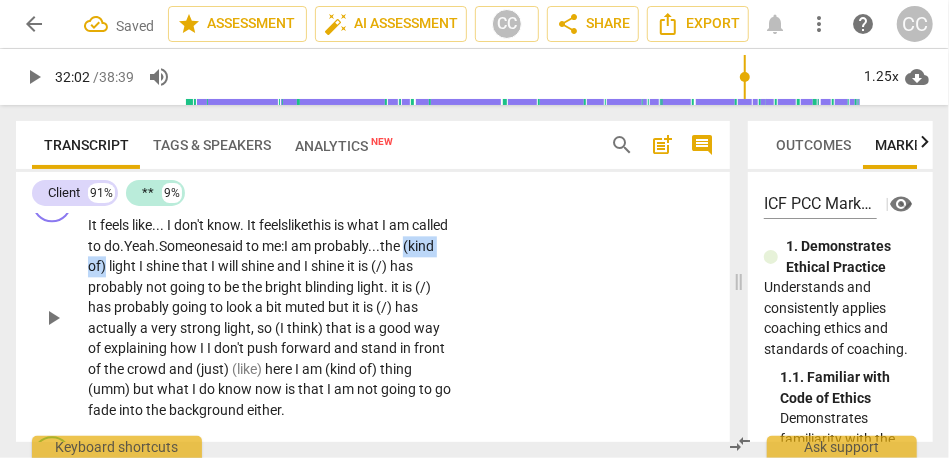 click on "It   feels   like . . .   I   don't   know .   It   feels  like  this   is   what   I   am   called   to   do.  Yeah.  Someone  said   to   me:  I   am   probably...  the   (kind   of)   light   I   shine   that   I   will   shine   and   I   shine   it   is   (/)   has   probably   not   going   to   be   the   bright   blinding   light .   it   is   (/)   has   probably   going   to   look   a   bit   muted   but   it   is   (/)   has   actually   a   very   strong   light ,   so   (I   think)   that   is   a   good   way   of   explaining   how   I   I   don't   push   forward   and   stand   in   front   of   the   crowd   and   (just)   (like)   here   I   am   (kind   of)   thing   (umm)   but   what   I   do   know   now   is   that   I   am   not   going   to   go   fade   into   the   background   either ." at bounding box center (269, 317) 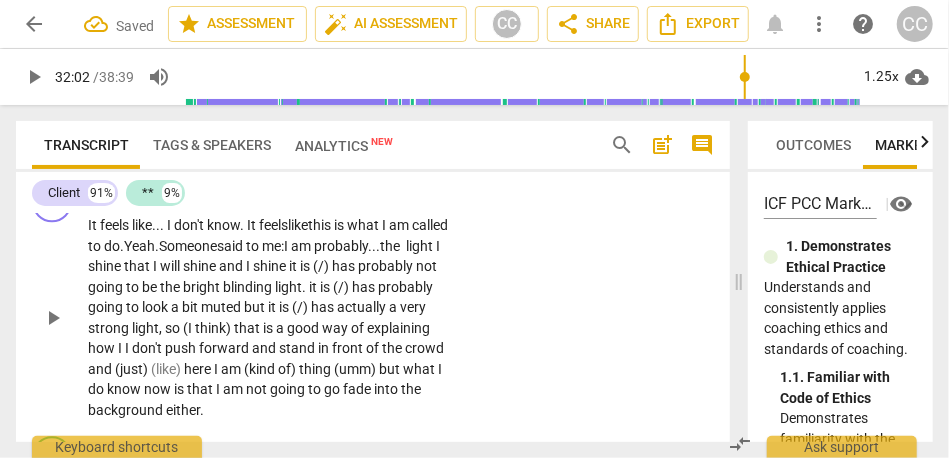 click on "31:42 + Add competency keyboard_arrow_right" at bounding box center [275, 193] 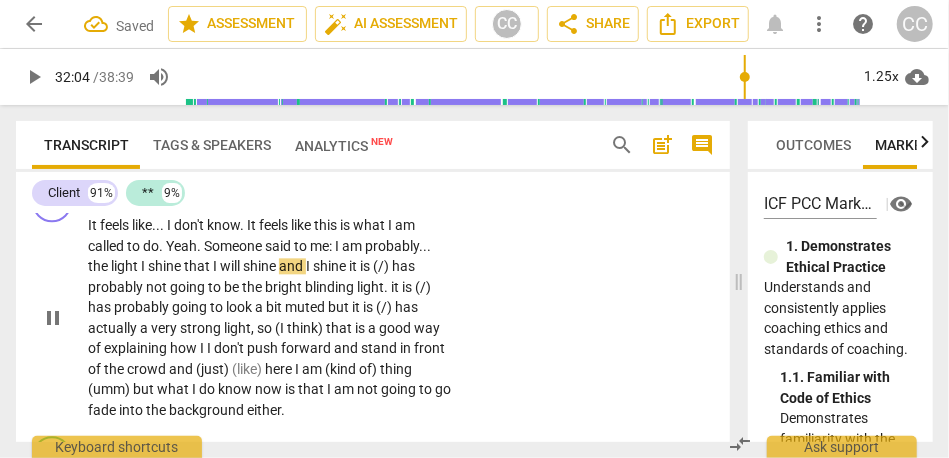 click on "that" at bounding box center (198, 266) 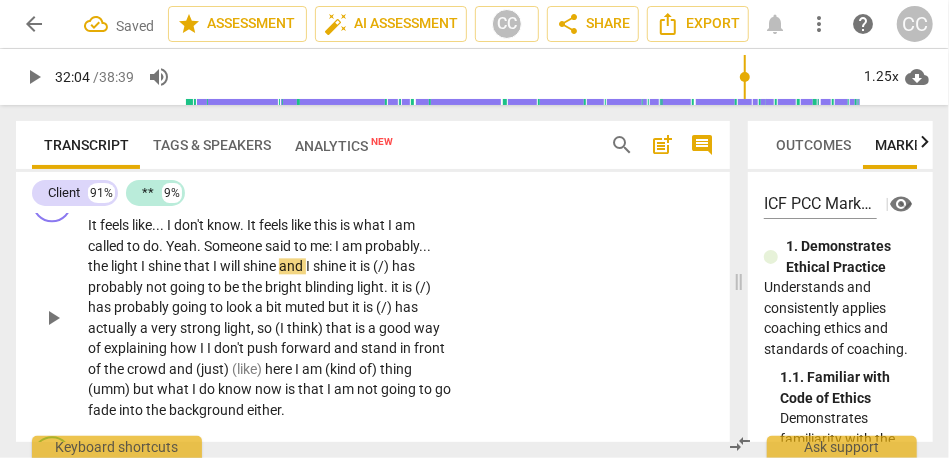 type 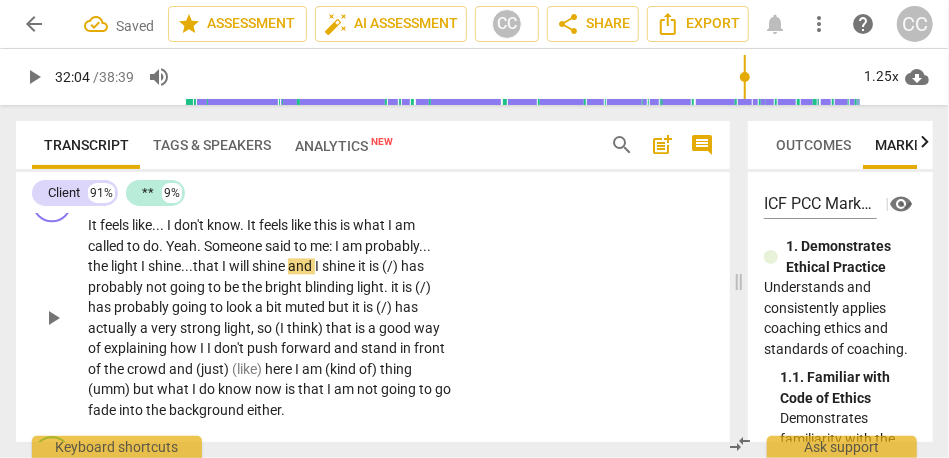 click on "shine..." at bounding box center [170, 266] 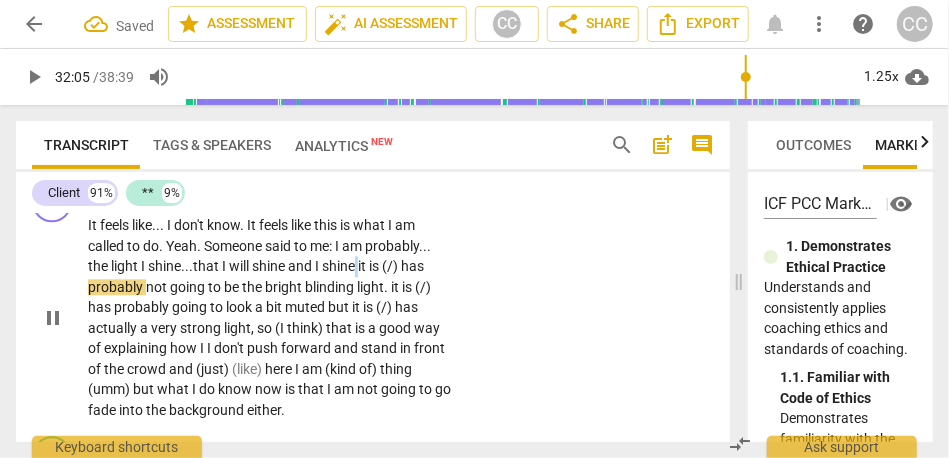 click on "shine" at bounding box center [340, 266] 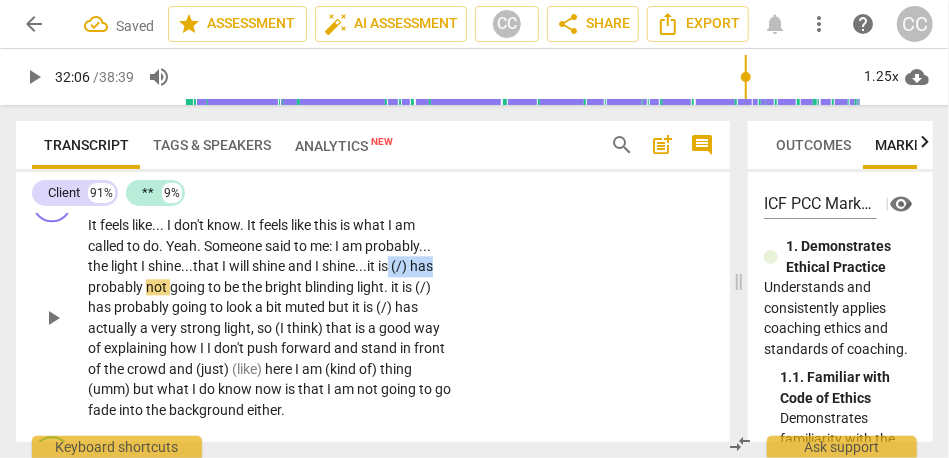 drag, startPoint x: 397, startPoint y: 327, endPoint x: 471, endPoint y: 330, distance: 74.06078 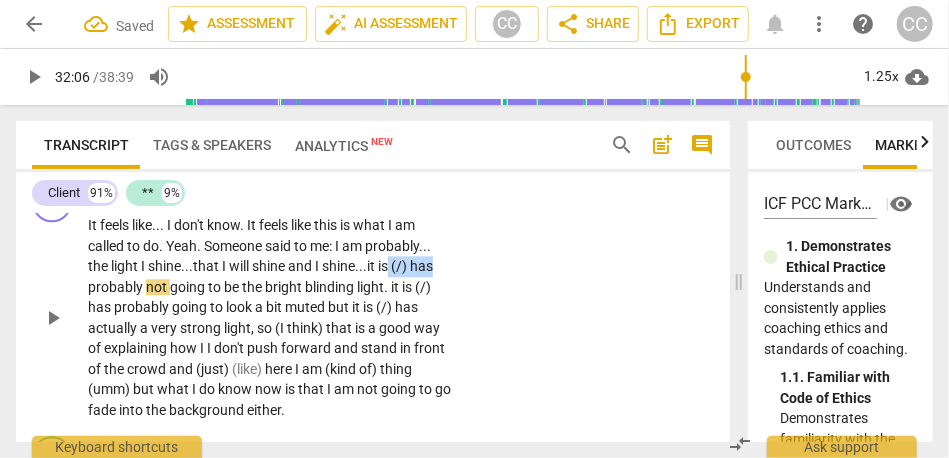 click on "CL play_arrow pause 31:42 + Add competency keyboard_arrow_right It   feels   like . . .   I   don't   know .   It   feels   like   this   is   what   I   am   called   to   do .   Yeah .   Someone   said   to   me :   I   am   probably . . .   the   light   I   shine...  that   I   will   shine   and   I   shine...  it   is   (/)   has   probably   not   going   to   be   the   bright   blinding   light .   it   is   (/)   has   probably   going   to   look   a   bit   muted   but   it   is   (/)   has   actually   a   very   strong   light ,   so   (I   think)   that   is   a   good   way   of   explaining   how   I   I   don't   push   forward   and   stand   in   front   of   the   crowd   and   (just)   (like)   here   I   am   (kind   of)   thing   (umm)   but   what   I   do   know   now   is   that   I   am   not   going   to   go   fade   into   the   background   either ." at bounding box center (373, 301) 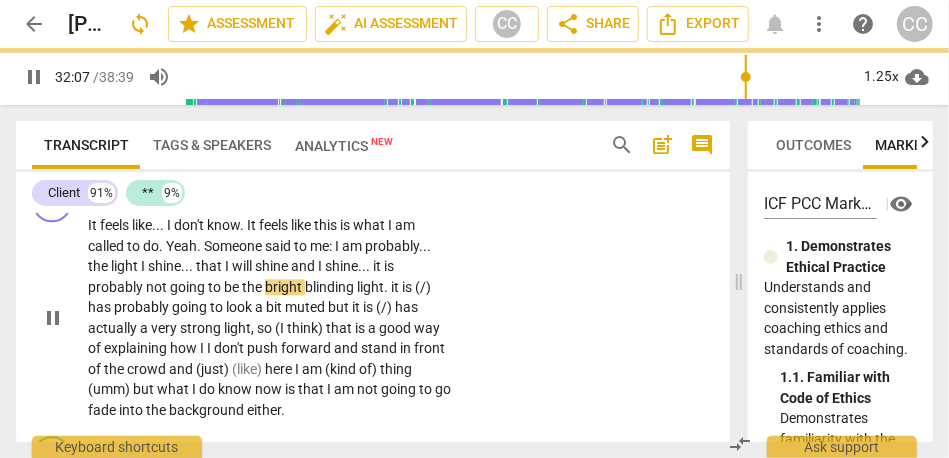 click on "CL play_arrow pause 31:42 + Add competency keyboard_arrow_right It   feels   like . . .   I   don't   know .   It   feels   like   this   is   what   I   am   called   to   do .   Yeah .   Someone   said   to   me :   I   am   probably . . .   the   light   I   shine . . .   that   I   will   shine   and   I   shine . . .   it   is   probably   not   going   to   be   the   bright   blinding   light .   it   is   (/)   has   probably   going   to   look   a   bit   muted   but   it   is   (/)   has   actually   a   very   strong   light ,   so   (I   think)   that   is   a   good   way   of   explaining   how   I   I   don't   push   forward   and   stand   in   front   of   the   crowd   and   (just)   (like)   here   I   am   (kind   of)   thing   (umm)   but   what   I   do   know   now   is   that   I   am   not   going   to   go   fade   into   the   background   either ." at bounding box center [373, 301] 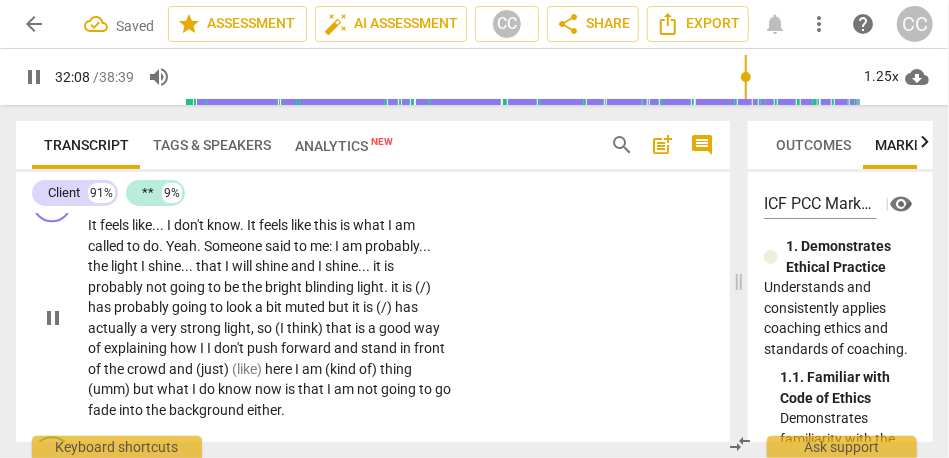 click on "blinding" at bounding box center (331, 287) 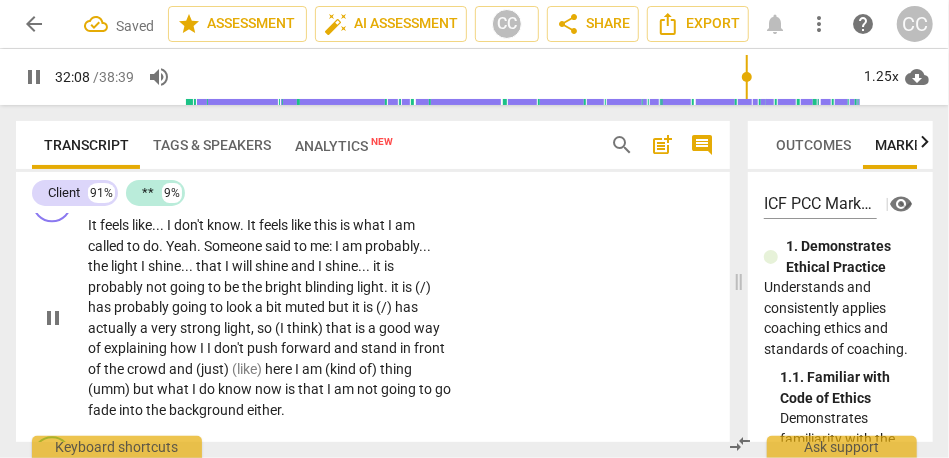 type on "1929" 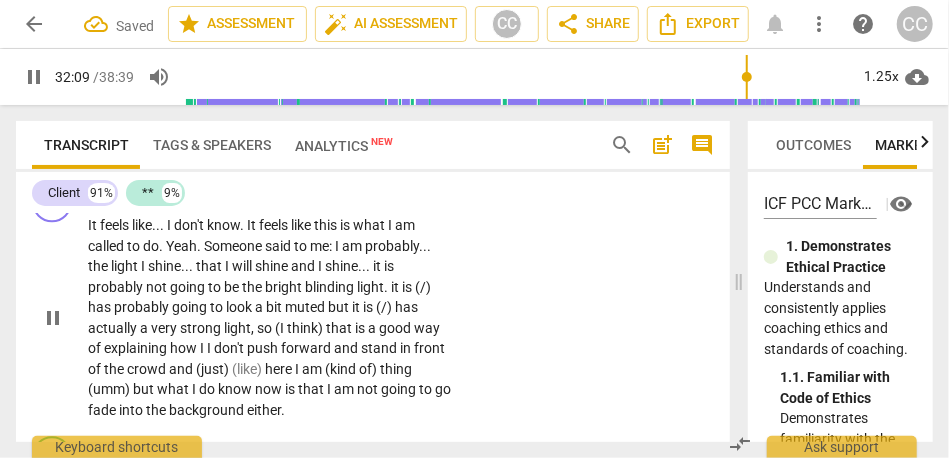type 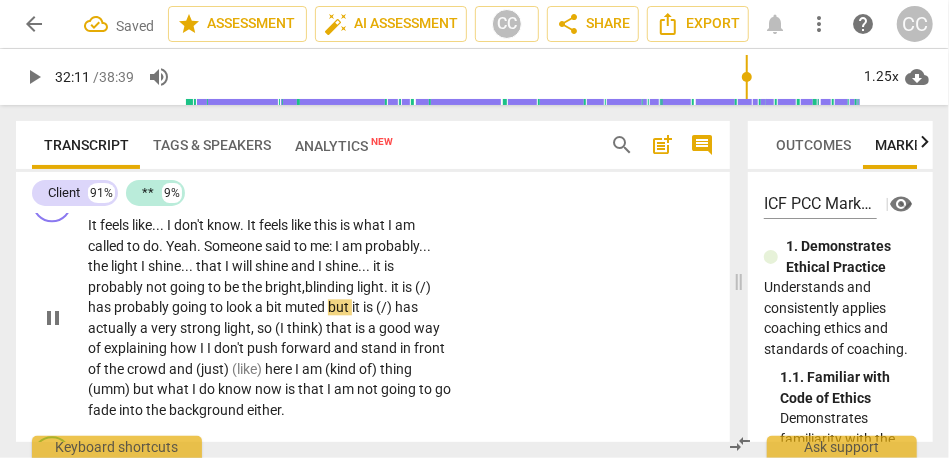 click on "it" at bounding box center (396, 287) 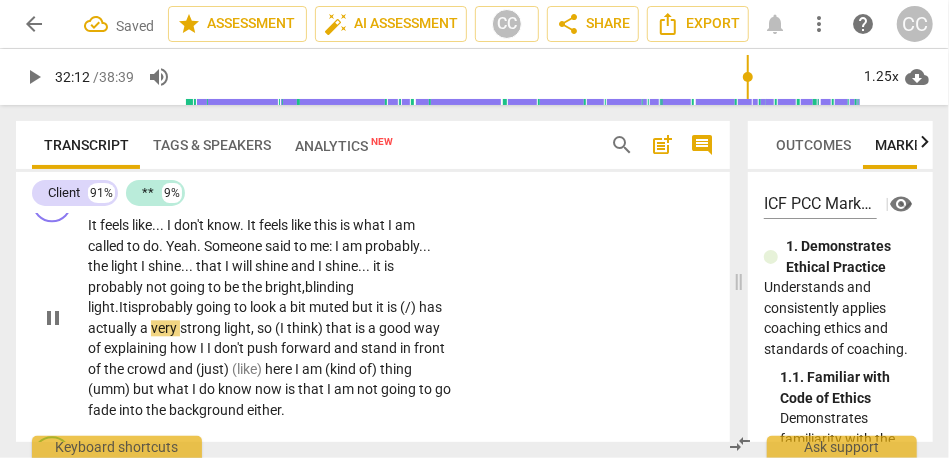 click on "It   feels   like . . .   I   don't   know .   It   feels   like   this   is   what   I   am   called   to   do .   Yeah .   Someone   said   to   me :   I   am   probably . . .   the   light   I   shine . . .   that   I   will   shine   and   I   shine . . .   it   is   probably   not   going   to   be   the   bright,  blinding   light.  It  is  probably   going   to   look   a   bit   muted   but   it   is   (/)   has   actually   a   very   strong   light ,   so   (I   think)   that   is   a   good   way   of   explaining   how   I   I   don't   push   forward   and   stand   in   front   of   the   crowd   and   (just)   (like)   here   I   am   (kind   of)   thing   (umm)   but   what   I   do   know   now   is   that   I   am   not   going   to   go   fade   into   the   background   either ." at bounding box center [269, 317] 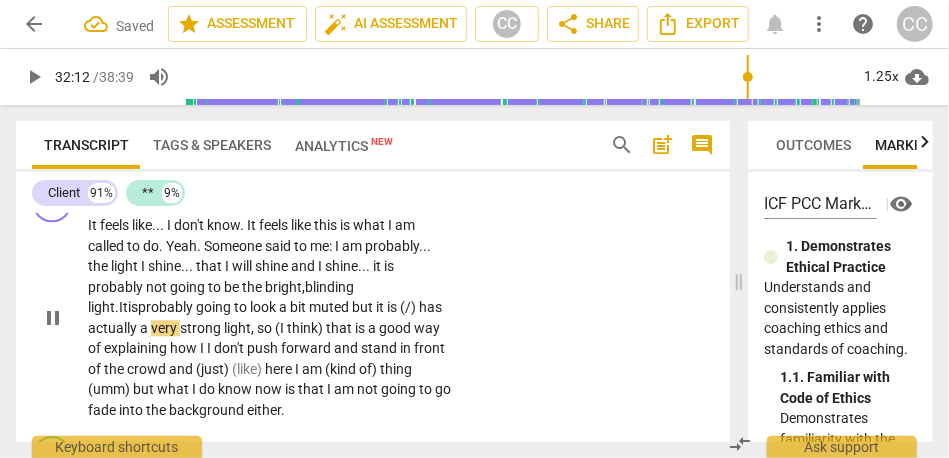 click on "It   feels   like . . .   I   don't   know .   It   feels   like   this   is   what   I   am   called   to   do .   Yeah .   Someone   said   to   me :   I   am   probably . . .   the   light   I   shine . . .   that   I   will   shine   and   I   shine . . .   it   is   probably   not   going   to   be   the   bright,  blinding   light.  It  is  probably   going   to   look   a   bit   muted   but   it   is   (/)   has   actually   a   very   strong   light ,   so   (I   think)   that   is   a   good   way   of   explaining   how   I   I   don't   push   forward   and   stand   in   front   of   the   crowd   and   (just)   (like)   here   I   am   (kind   of)   thing   (umm)   but   what   I   do   know   now   is   that   I   am   not   going   to   go   fade   into   the   background   either ." at bounding box center [269, 317] 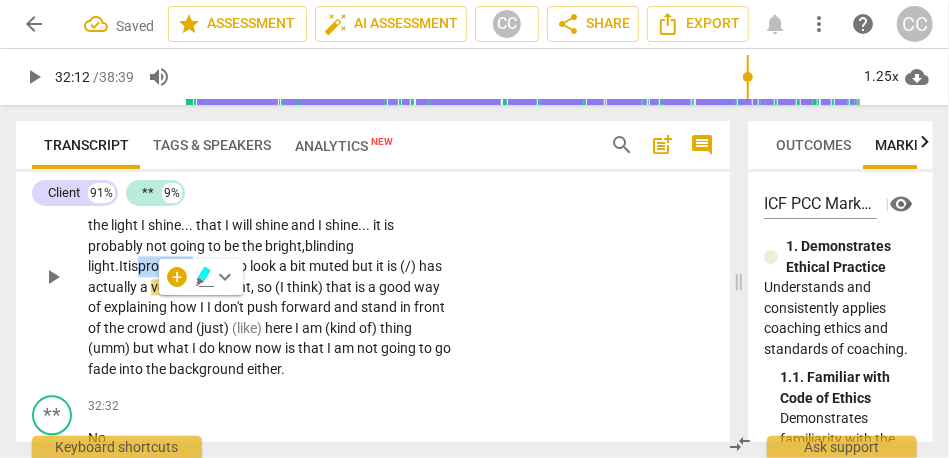 scroll, scrollTop: 10430, scrollLeft: 0, axis: vertical 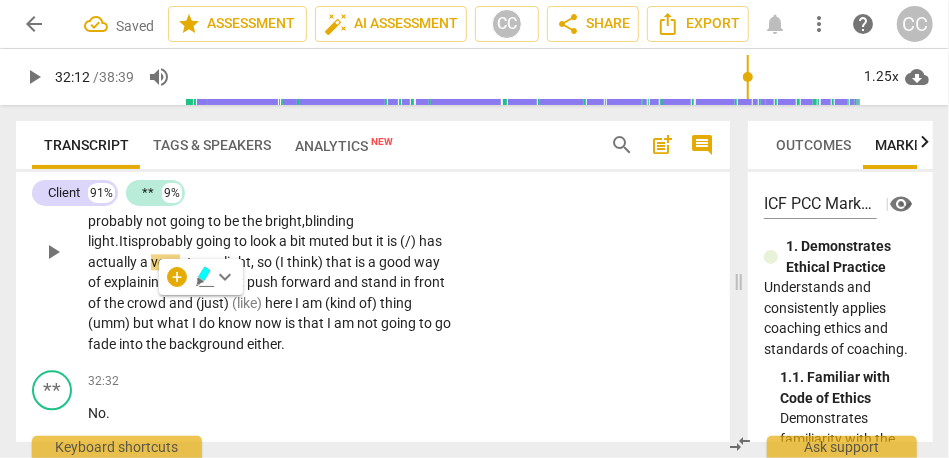 click on "probably" at bounding box center [167, 241] 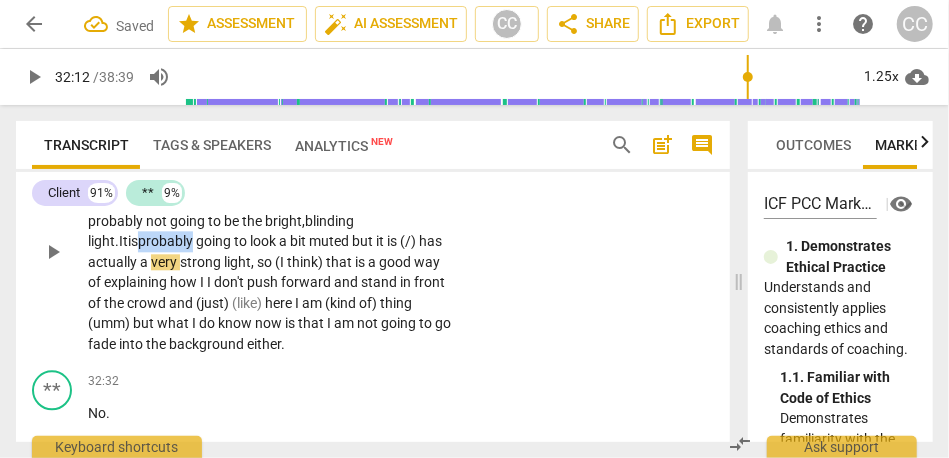 click on "probably" at bounding box center [167, 241] 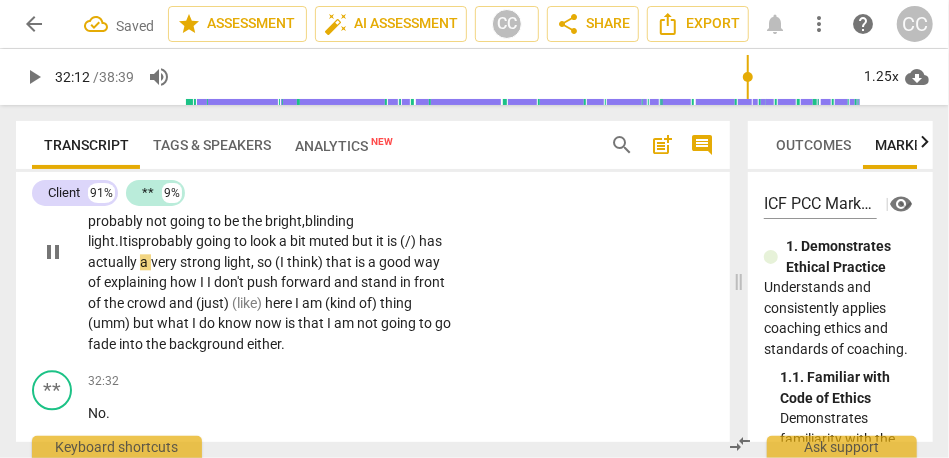 click on "muted" at bounding box center (330, 241) 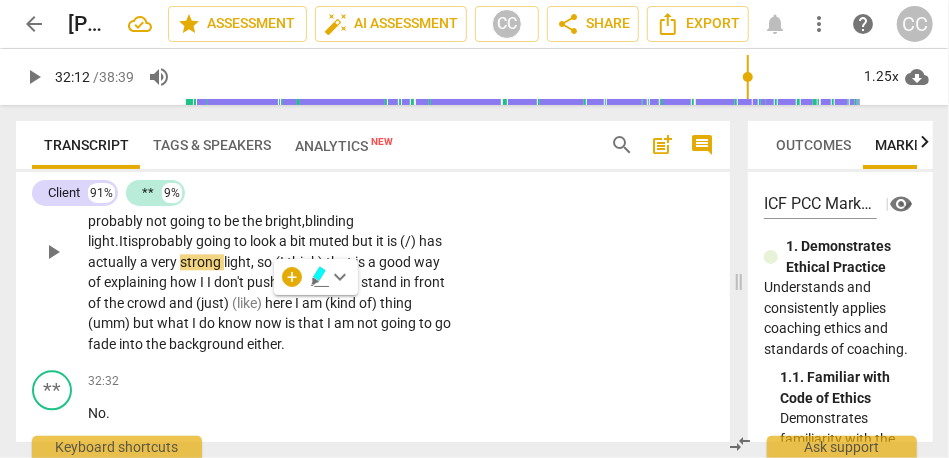 click on "muted" at bounding box center [330, 241] 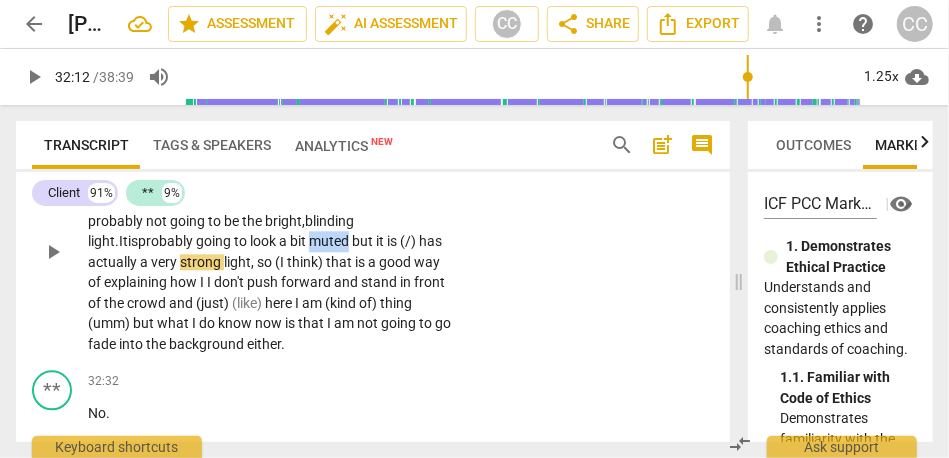 click on "muted" at bounding box center (330, 241) 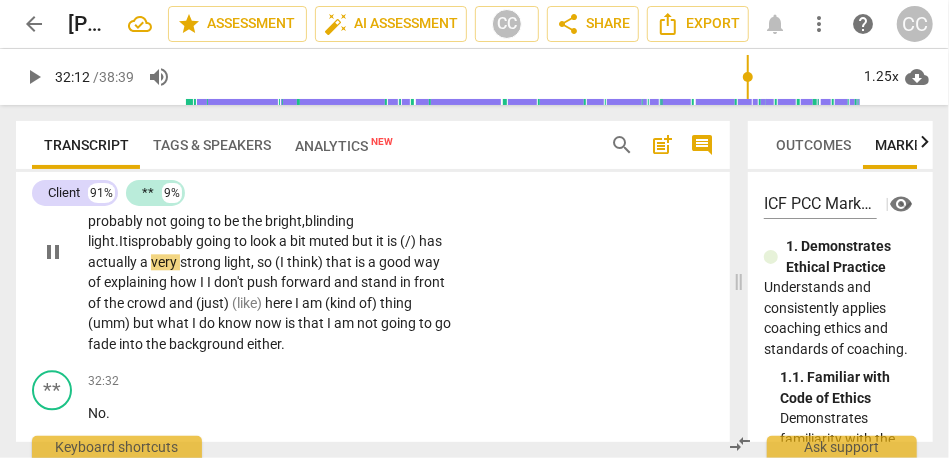 click on "but" at bounding box center [364, 241] 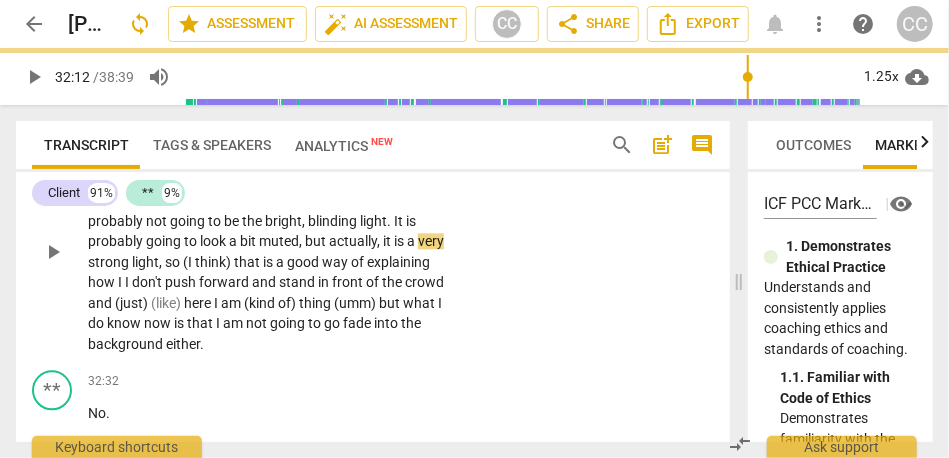 click on "CL play_arrow pause 31:42 + Add competency keyboard_arrow_right It   feels   like . . .   I   don't   know .   It   feels   like   this   is   what   I   am   called   to   do .   Yeah .   Someone   said   to   me :   I   am   probably . . .   the   light   I   shine . . .   that   I   will   shine   and   I   shine . . .   it   is   probably   not   going   to   be   the   bright ,   blinding   light .   It   is   probably   going   to   look   a   bit   muted ,   but   actually ,   it   is   a   very   strong   light ,   so   (I   think)   that   is   a   good   way   of   explaining   how   I   I   don't   push   forward   and   stand   in   front   of   the   crowd   and   (just)   (like)   here   I   am   (kind   of)   thing   (umm)   but   what   I   do   know   now   is   that   I   am   not   going   to   go   fade   into   the   background   either ." at bounding box center [373, 235] 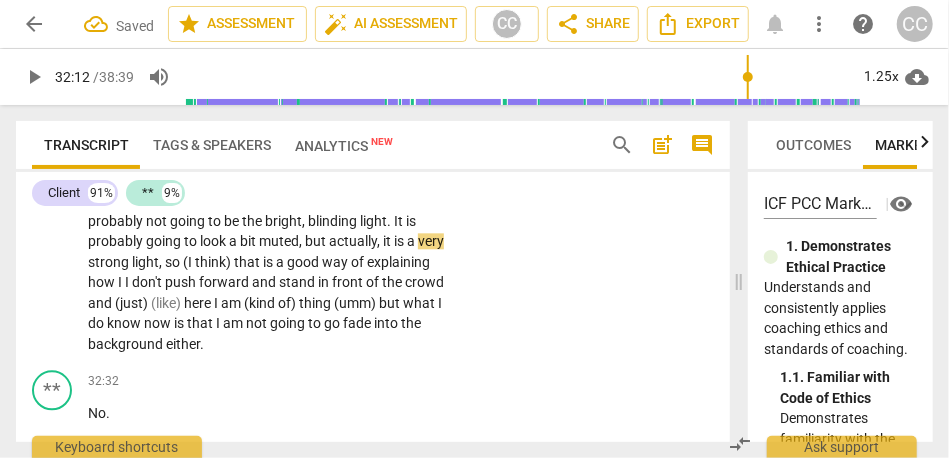 click on "It" at bounding box center (400, 221) 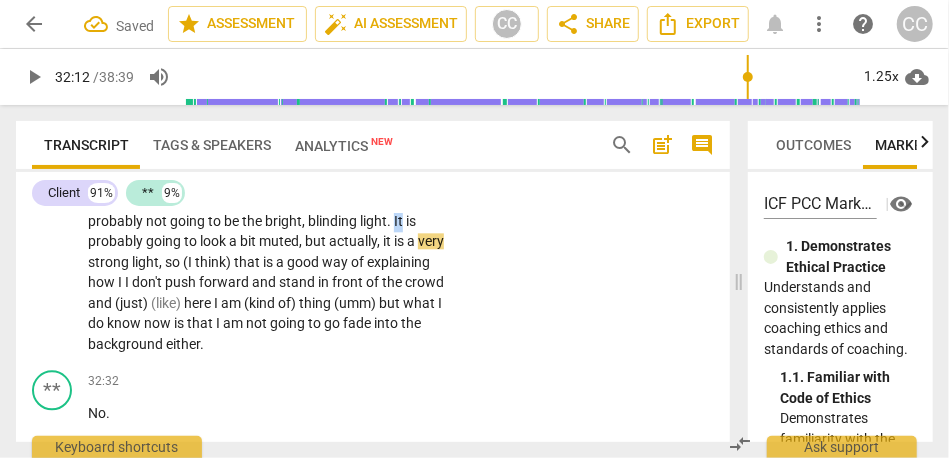 click on "It" at bounding box center [400, 221] 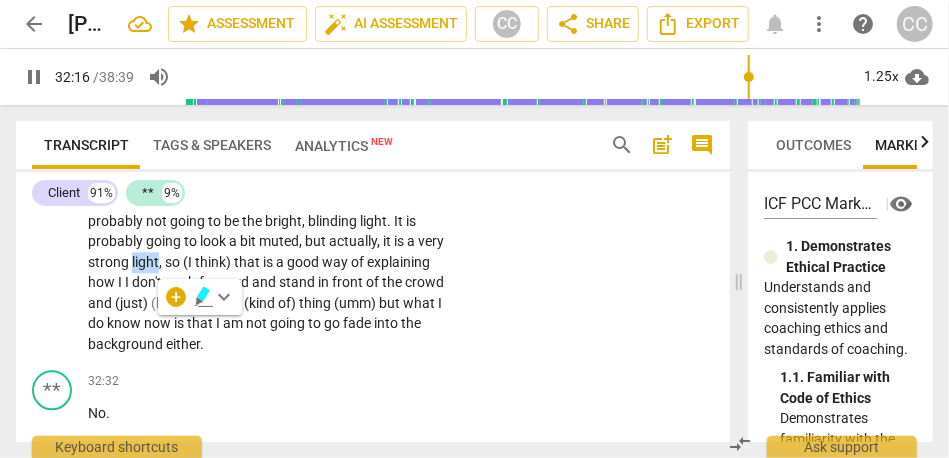 click on "light" at bounding box center (145, 262) 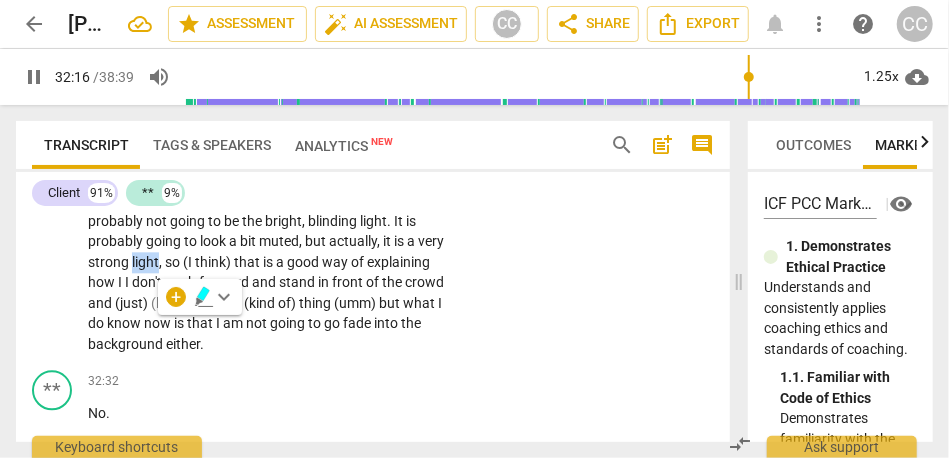 click on "light" at bounding box center [145, 262] 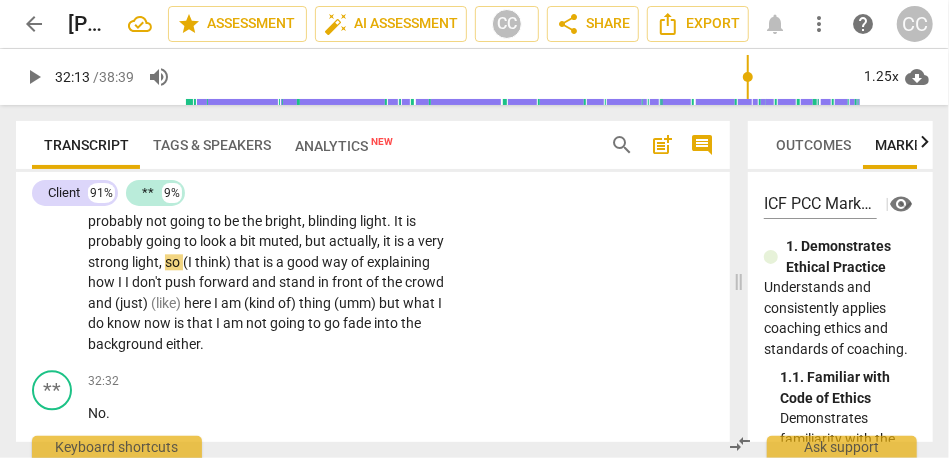 click on "light" at bounding box center [145, 262] 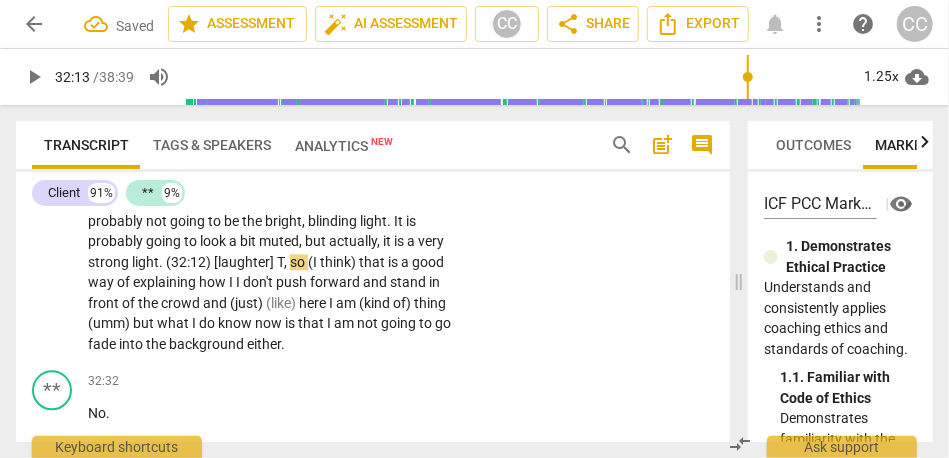 click on "strong" at bounding box center [110, 262] 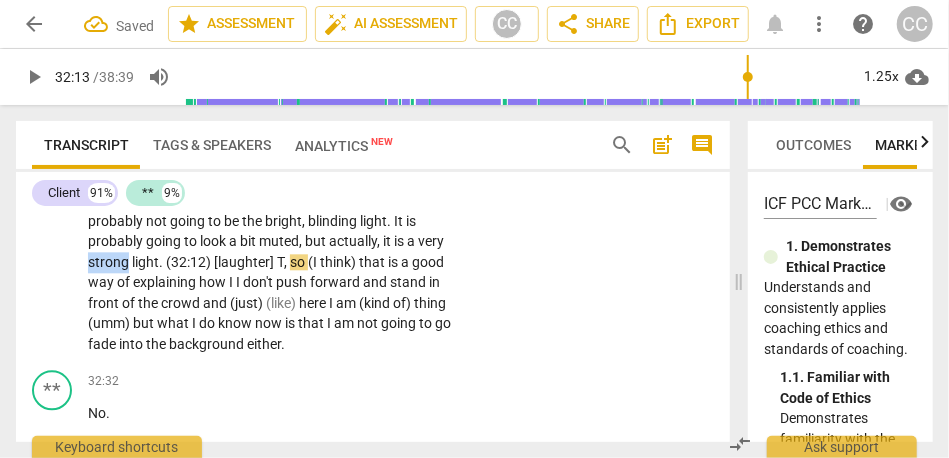 click on "strong" at bounding box center [110, 262] 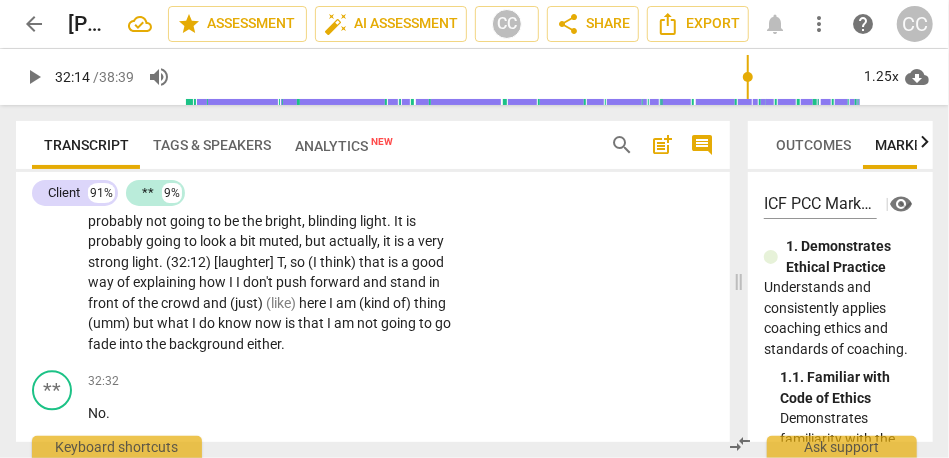 click on "light. (32:12) [laughter] T" at bounding box center (208, 262) 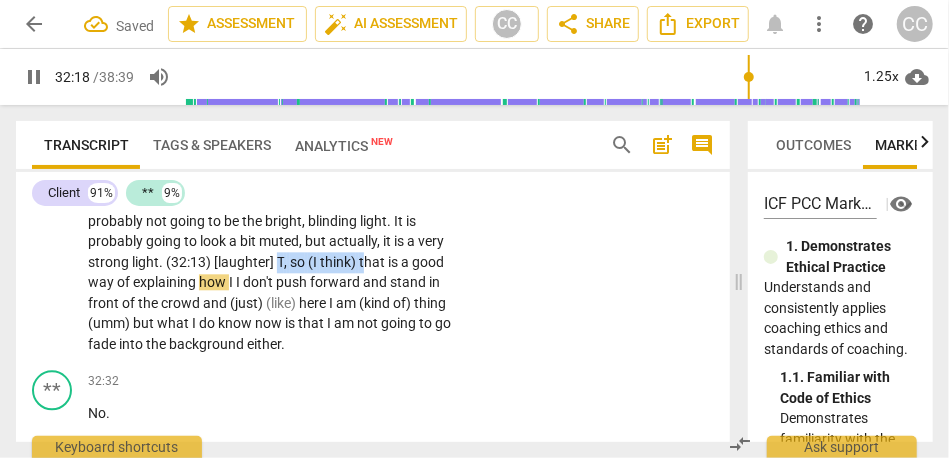 drag, startPoint x: 363, startPoint y: 320, endPoint x: 277, endPoint y: 322, distance: 86.023254 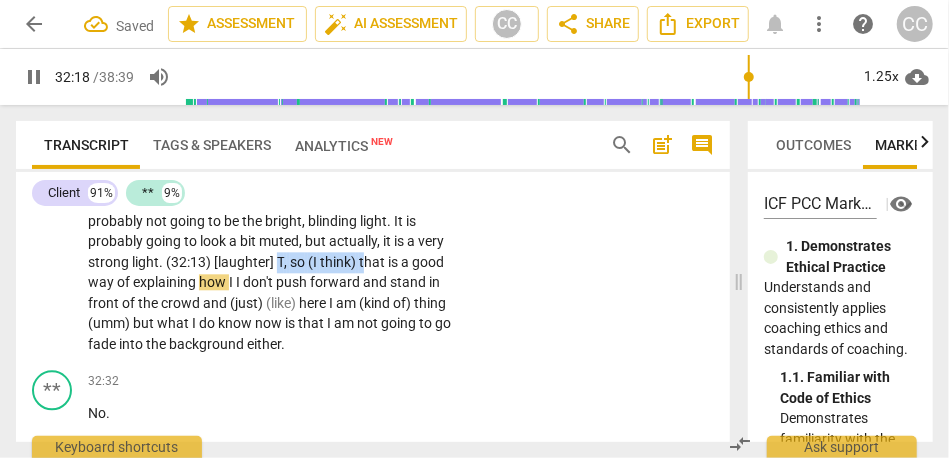 click on "It   feels   like . . .   I   don't   know .   It   feels   like   this   is   what   I   am   called   to   do .   Yeah .   Someone   said   to   me :   I   am   probably . . .   the   light   I   shine . . .   that   I   will   shine   and   I   shine . . .   it   is   probably   not   going   to   be   the   bright ,   blinding   light .   It   is   probably   going   to   look   a   bit   muted ,   but   actually ,   it   is   a   very   strong   light. (32:13) [laughter] T ,   so   (I   think)   that   is   a   good   way   of   explaining   how   I   I   don't   push   forward   and   stand   in   front   of   the   crowd   and   (just)   (like)   here   I   am   (kind   of)   thing   (umm)   but   what   I   do   know   now   is   that   I   am   not   going   to   go   fade   into   the   background   either ." at bounding box center (269, 251) 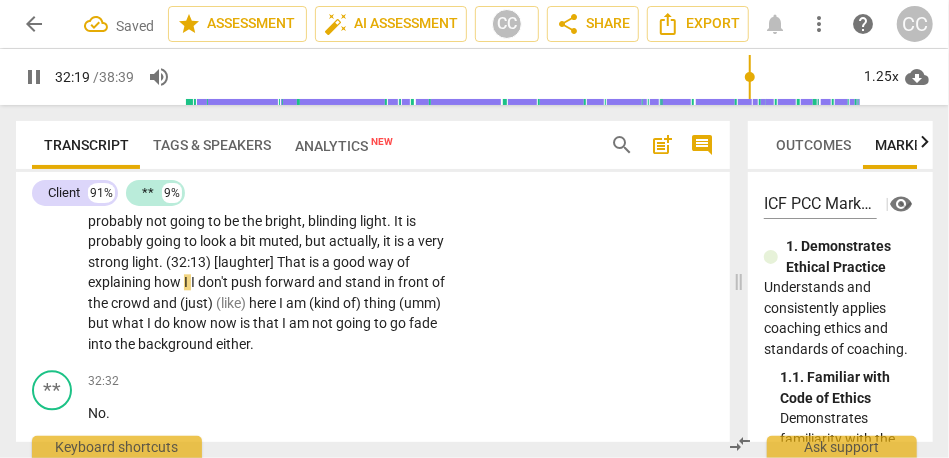click on "hat" at bounding box center [297, 262] 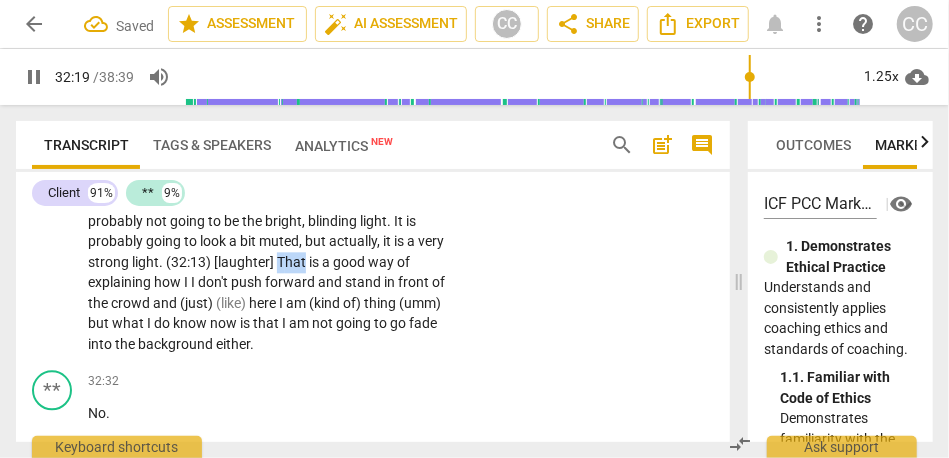click on "hat" at bounding box center [297, 262] 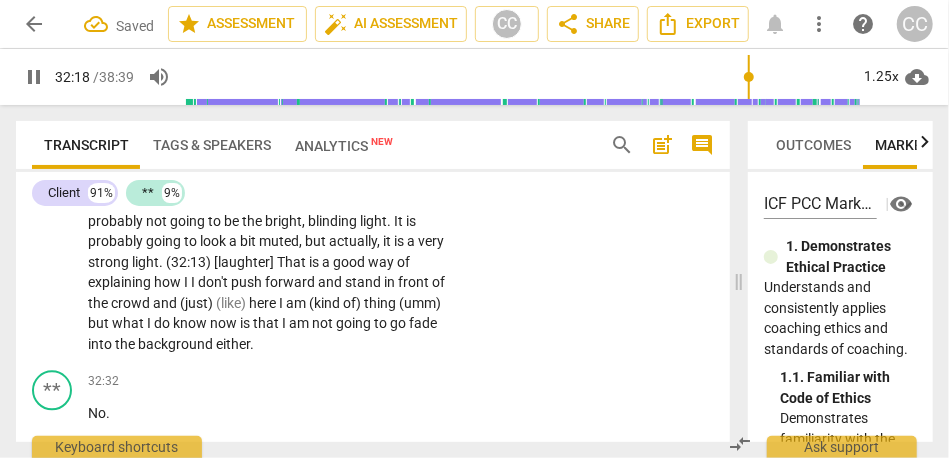 click on "I" at bounding box center (187, 282) 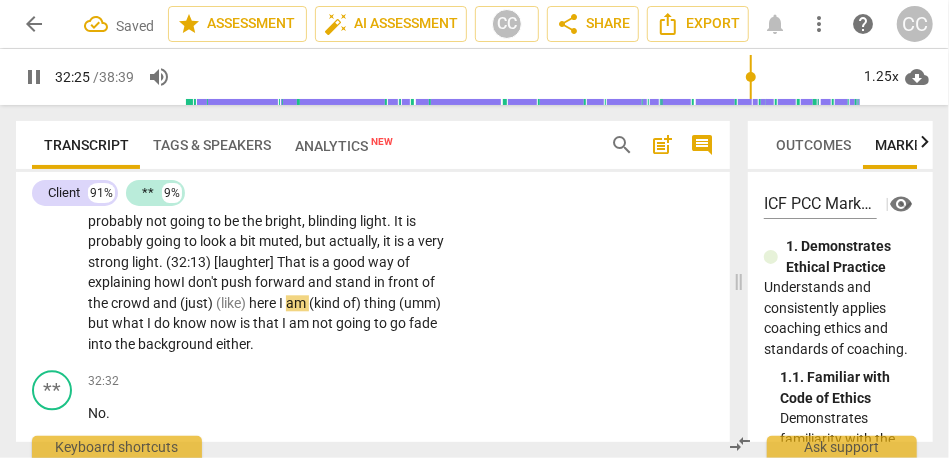 click on "crowd" at bounding box center (132, 303) 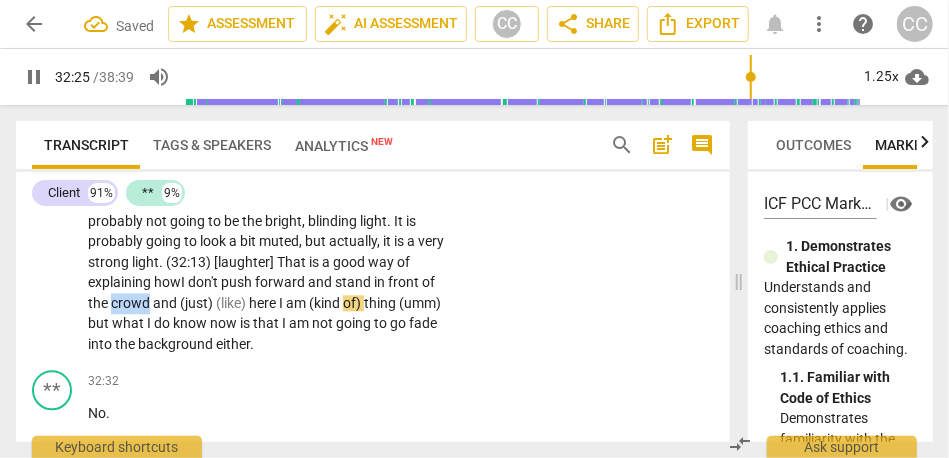 click on "crowd" at bounding box center [132, 303] 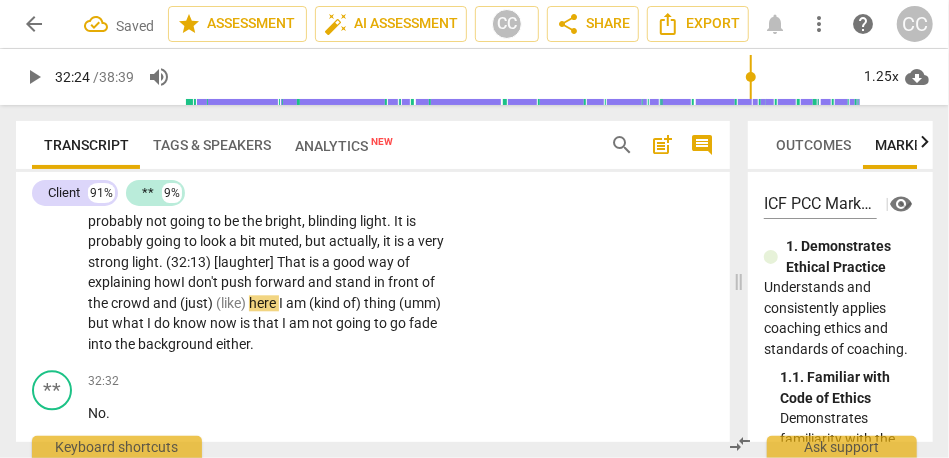 click on "crowd" at bounding box center (132, 303) 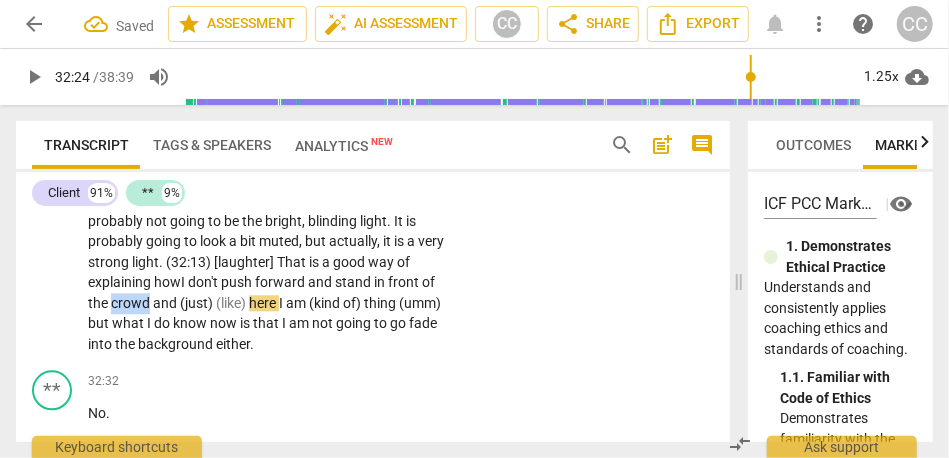 click on "crowd" at bounding box center (132, 303) 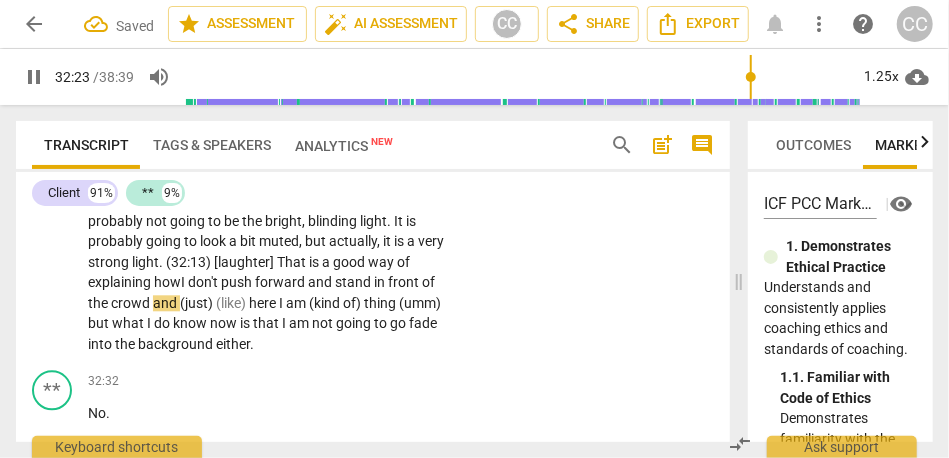 click on "and" at bounding box center (166, 303) 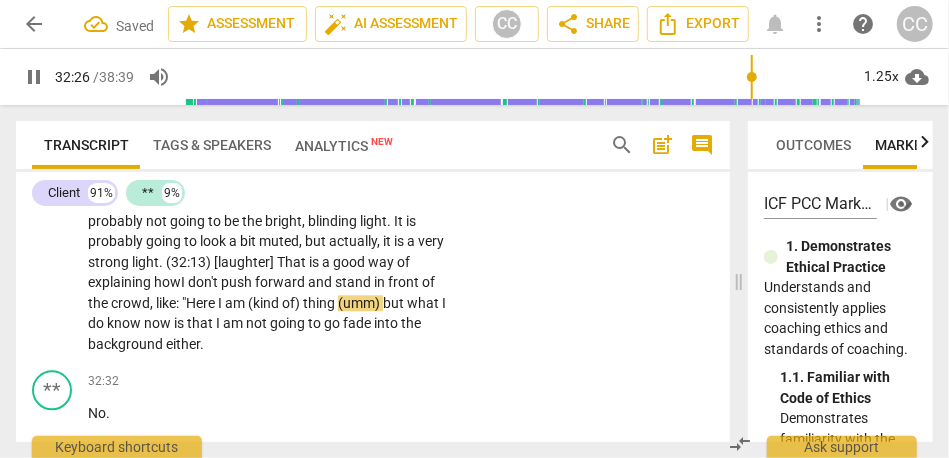 click on "ere" at bounding box center (207, 303) 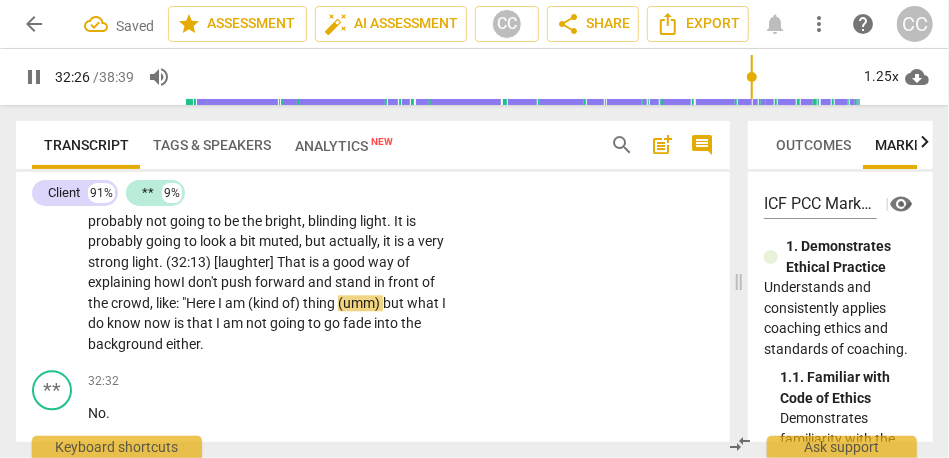 click on "ere" at bounding box center (207, 303) 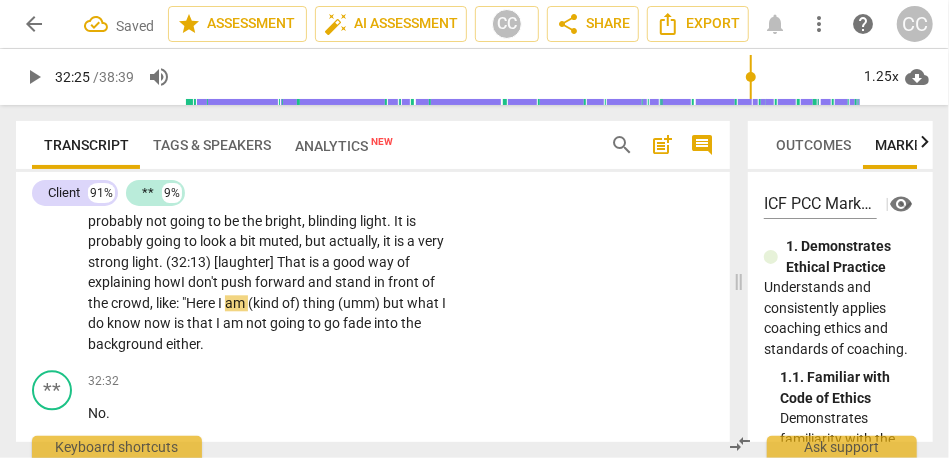 click on "am" at bounding box center [236, 303] 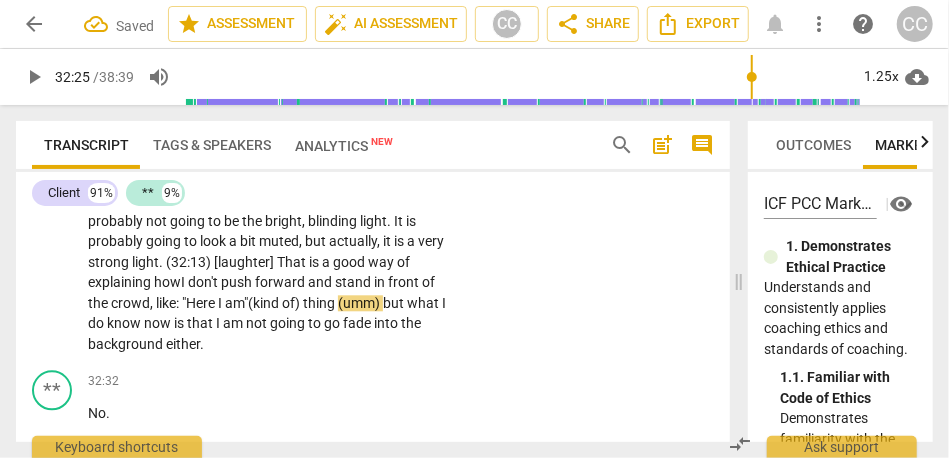 click on "of)" at bounding box center [292, 303] 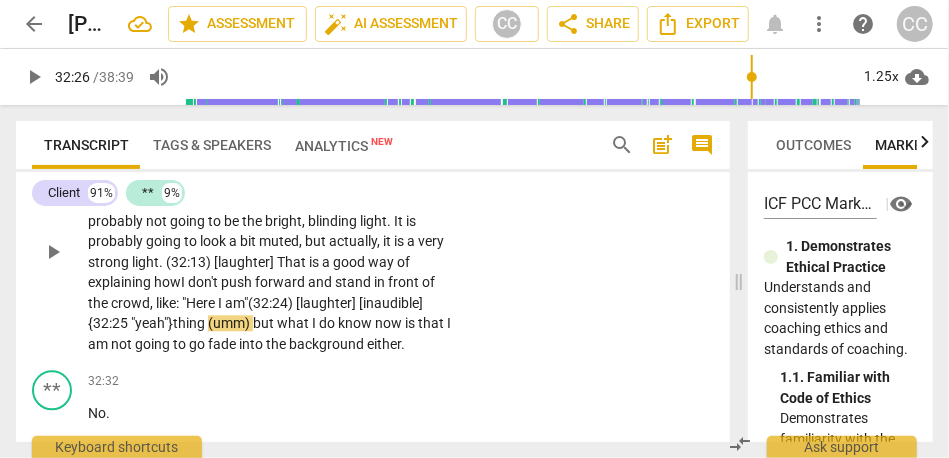 click on "CL play_arrow pause 31:42 + Add competency keyboard_arrow_right It   feels   like . . .   I   don't   know .   It   feels   like   this   is   what   I   am   called   to   do .   Yeah .   Someone   said   to   me :   I   am   probably . . .   the   light   I   shine . . .   that   I   will   shine   and   I   shine . . .   it   is   probably   not   going   to   be   the   bright ,   blinding   light .   It   is   probably   going   to   look   a   bit   muted ,   but   actually ,   it   is   a   very   strong   light. (32:13) [laughter] T hat   is   a   good   way   of   explaining   how  I   don't   push   forward   and   stand   in   front   of   the   crowd, like: "H ere   I   am"  (32:24) [laughter] [inaudible] {32:25 "yeah"} thing   (umm)   but   what   I   do   know   now   is   that   I   am   not   going   to   go   fade   into   the   background   either ." at bounding box center [373, 235] 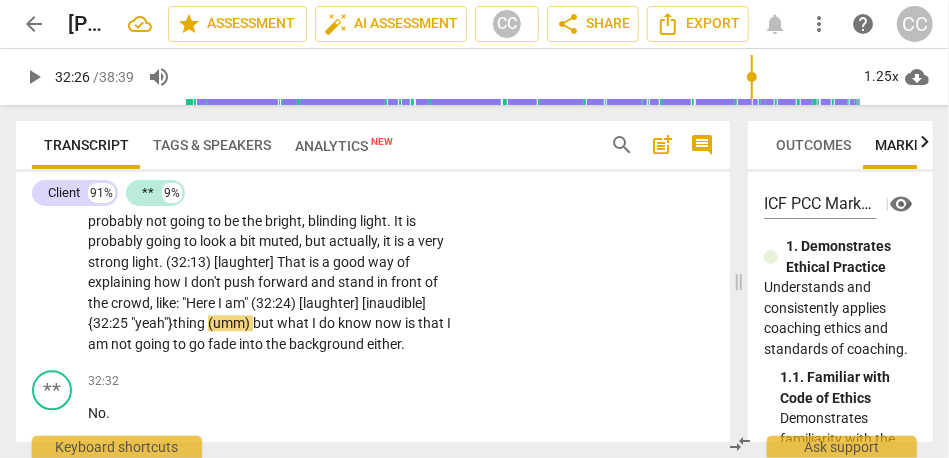 click on "(32:24)" at bounding box center [275, 303] 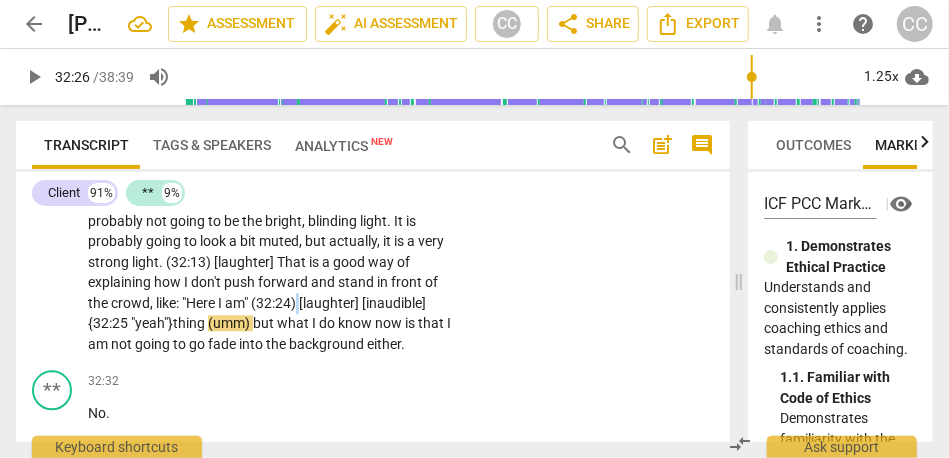 click on "(32:24)" at bounding box center (275, 303) 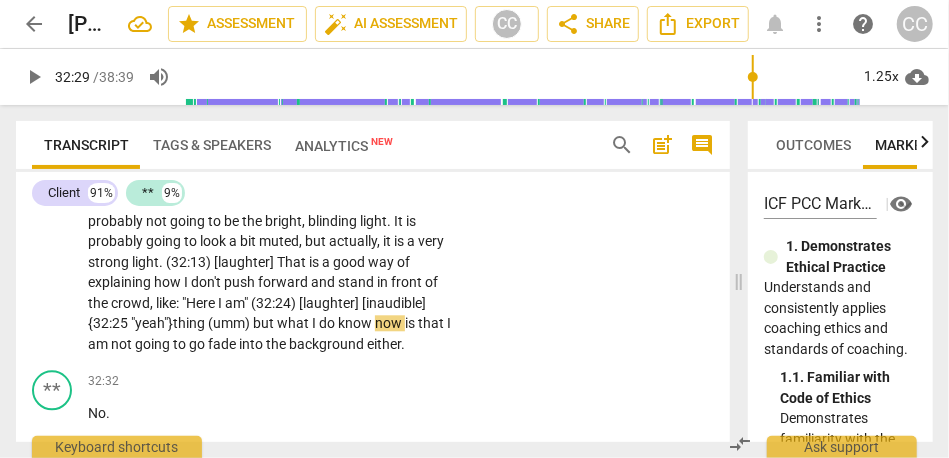 type on "1949" 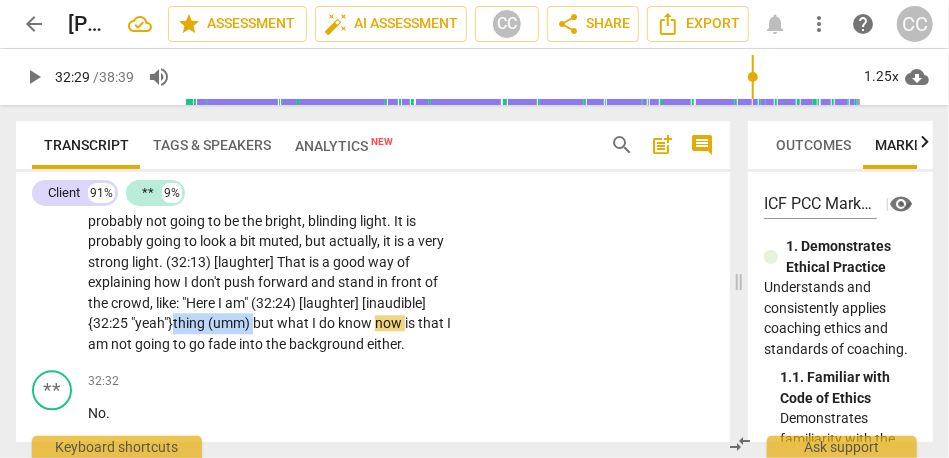 drag, startPoint x: 175, startPoint y: 383, endPoint x: 256, endPoint y: 388, distance: 81.154175 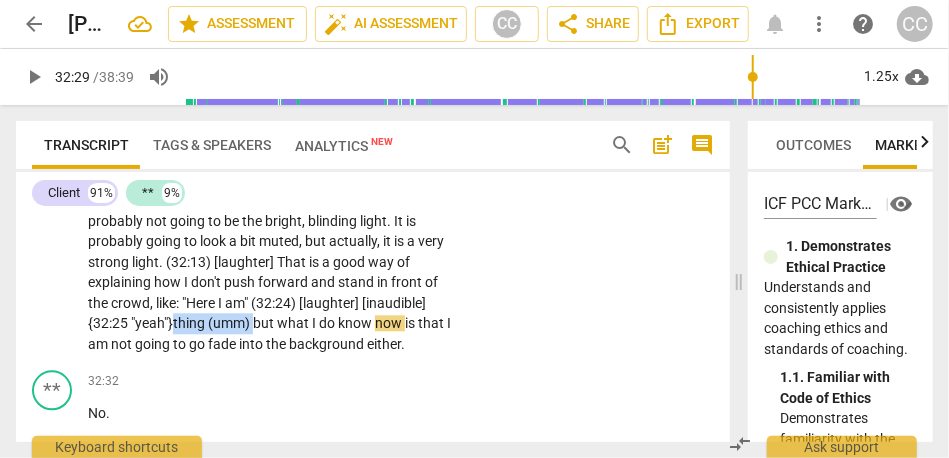 click on "It   feels   like . . .   I   don't   know .   It   feels   like   this   is   what   I   am   called   to   do .   Yeah .   Someone   said   to   me :   I   am   probably . . .   the   light   I   shine . . .   that   I   will   shine   and   I   shine . . .   it   is   probably   not   going   to   be   the   bright ,   blinding   light .   It   is   probably   going   to   look   a   bit   muted ,   but   actually ,   it   is   a   very   strong   light .   (32:13)   [laughter]   That   is   a   good   way   of   explaining   how   I   don't   push   forward   and   stand   in   front   of   the   crowd ,   like :   "Here   I   am"   (32:24)   [laughter]   [inaudible]   {32:25   "yeah"}thing   (umm)   but   what   I   do   know   now   is   that   I   am   not   going   to   go   fade   into   the   background   either ." at bounding box center (269, 251) 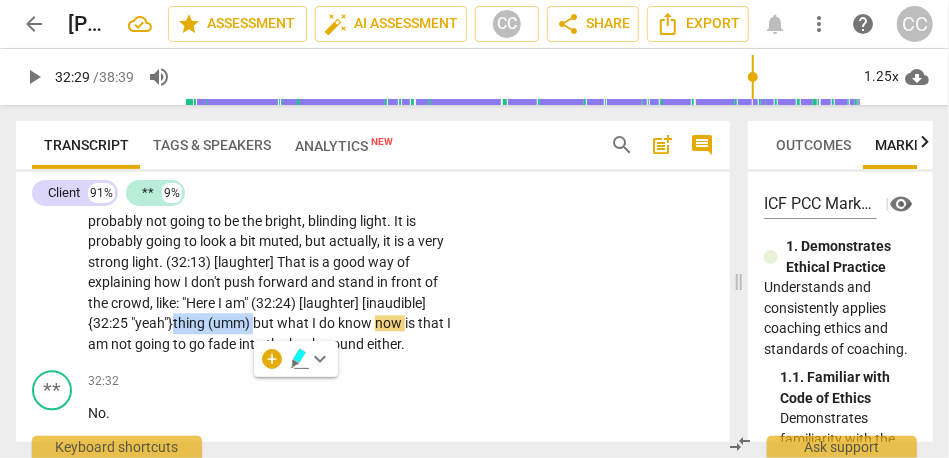 type 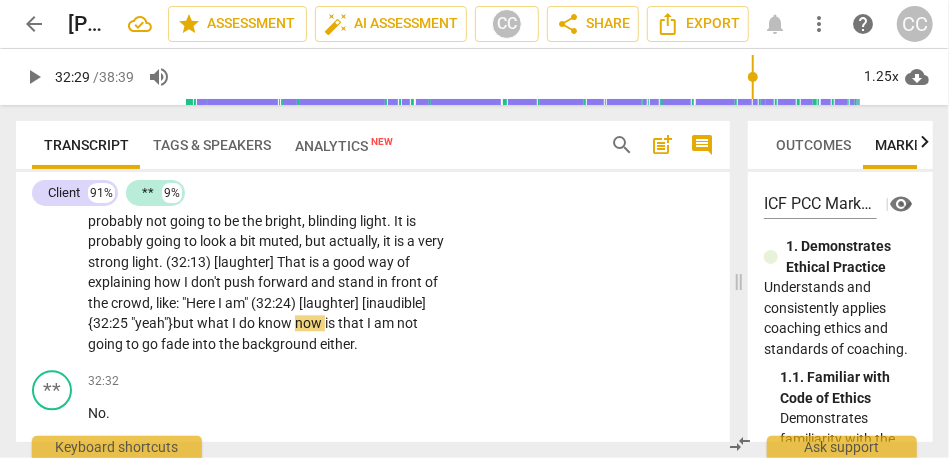 click on "am"" at bounding box center (238, 303) 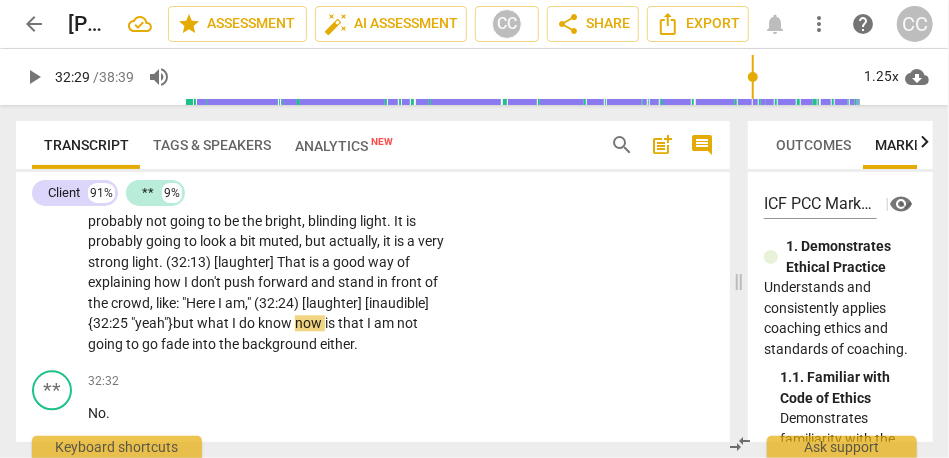 click on "am,"" at bounding box center (239, 303) 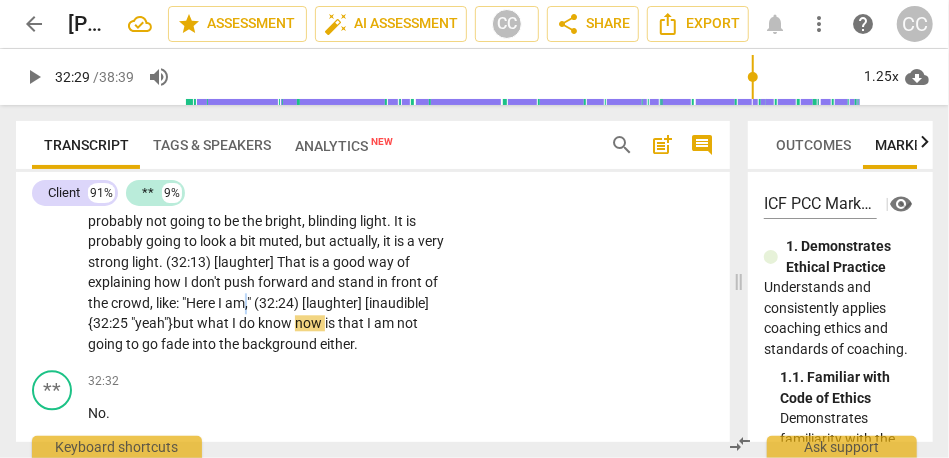 click on "am,"" at bounding box center [239, 303] 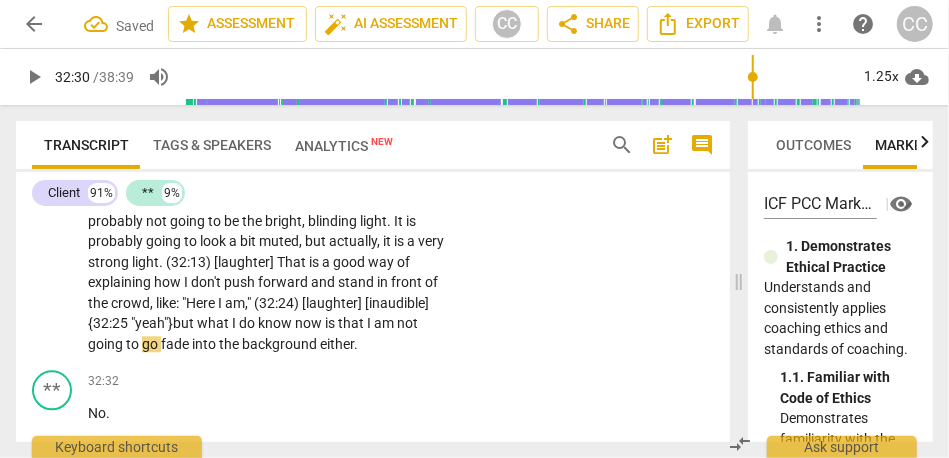 click on "but" at bounding box center [185, 323] 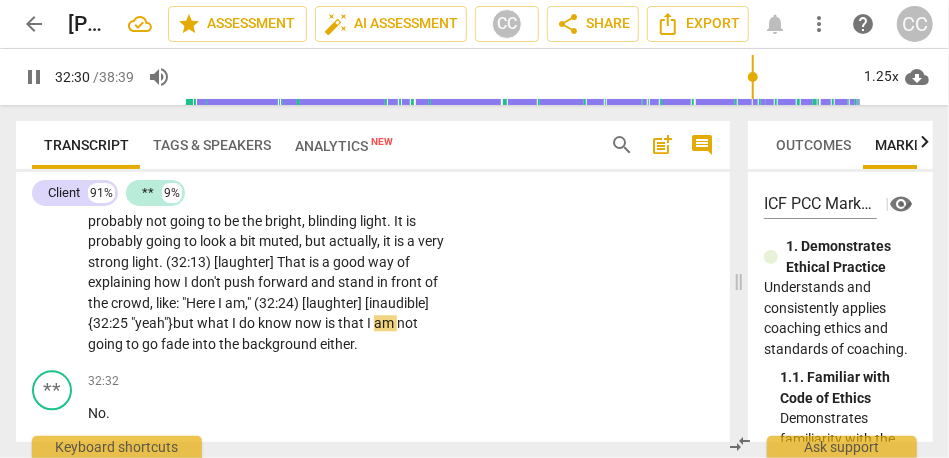 click on "is" at bounding box center (331, 323) 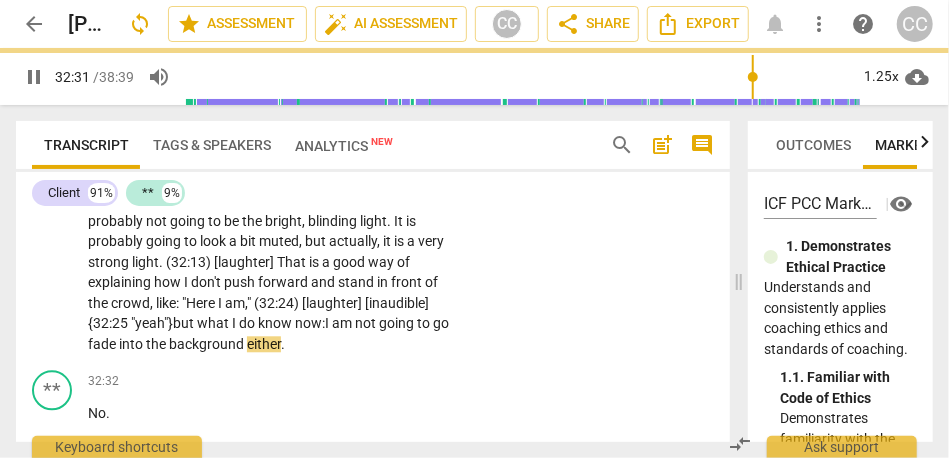 scroll, scrollTop: 10475, scrollLeft: 0, axis: vertical 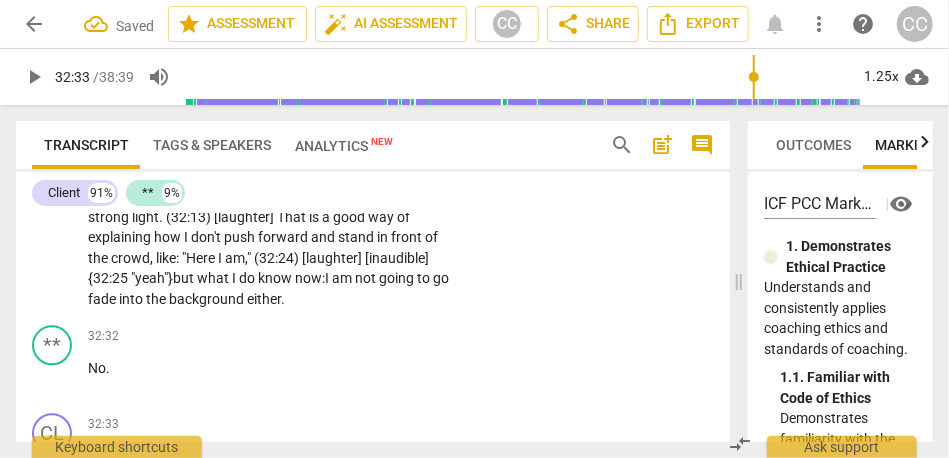click on "either" at bounding box center [264, 299] 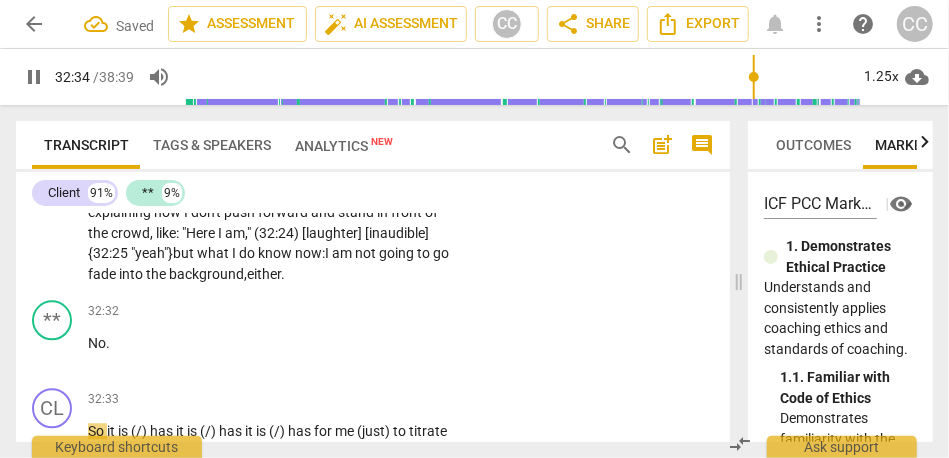 scroll, scrollTop: 10491, scrollLeft: 0, axis: vertical 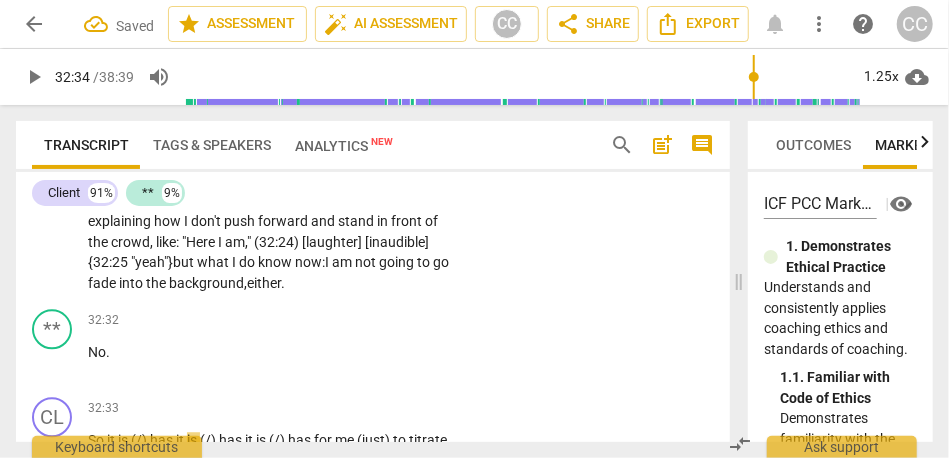 click on "the" at bounding box center (157, 283) 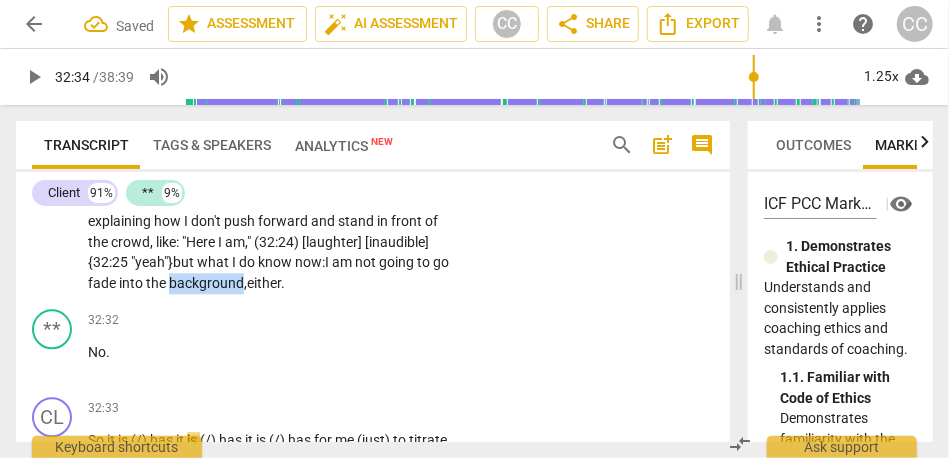 click on "the" at bounding box center (157, 283) 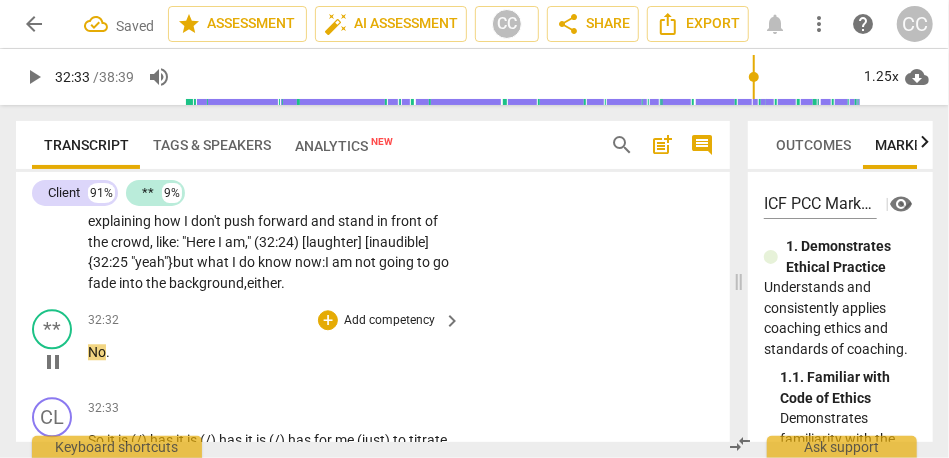 click on "No" at bounding box center (97, 352) 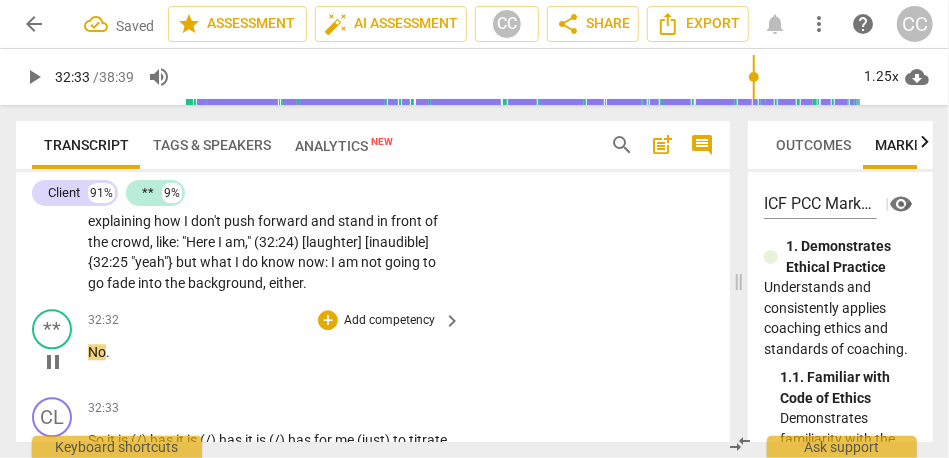 type on "1953" 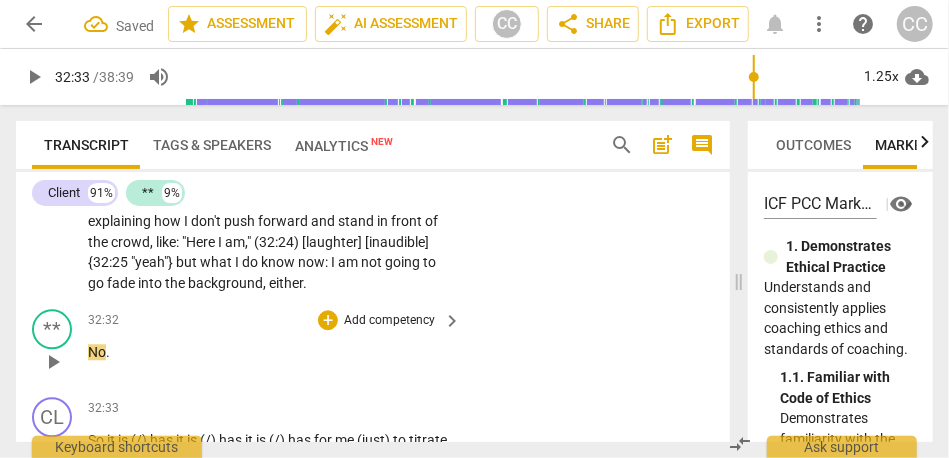 type 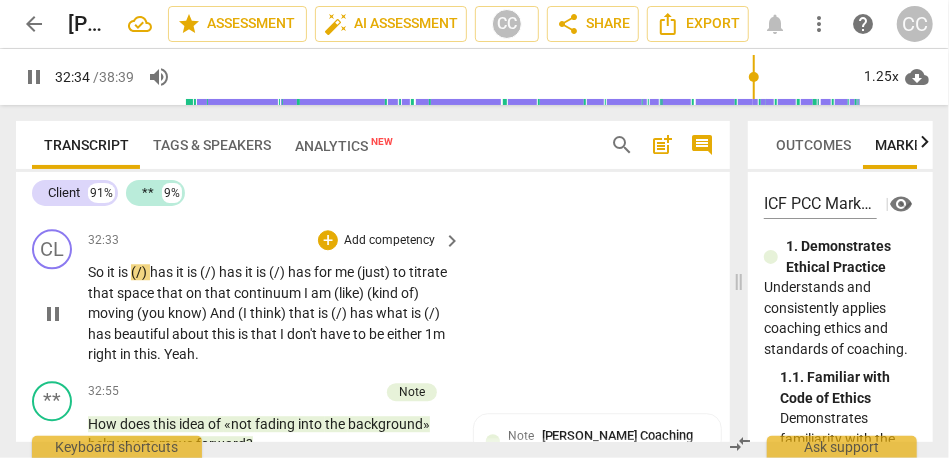 scroll, scrollTop: 10573, scrollLeft: 0, axis: vertical 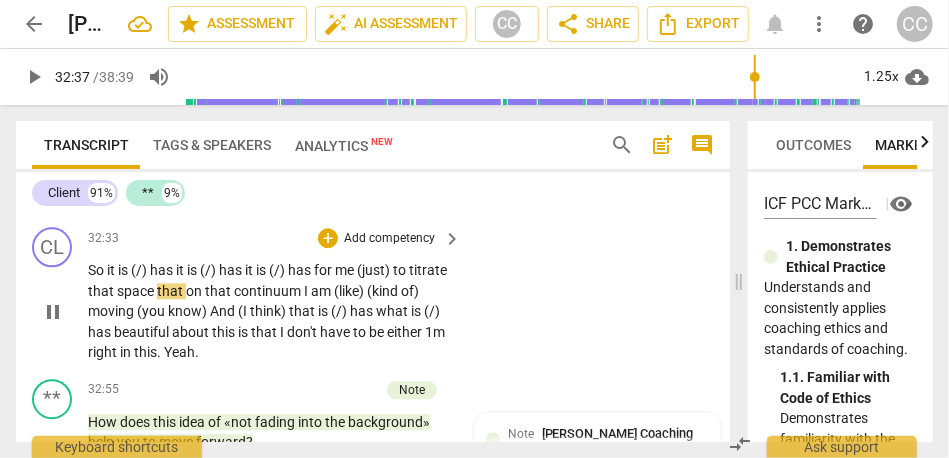 click on "(/)" at bounding box center (209, 270) 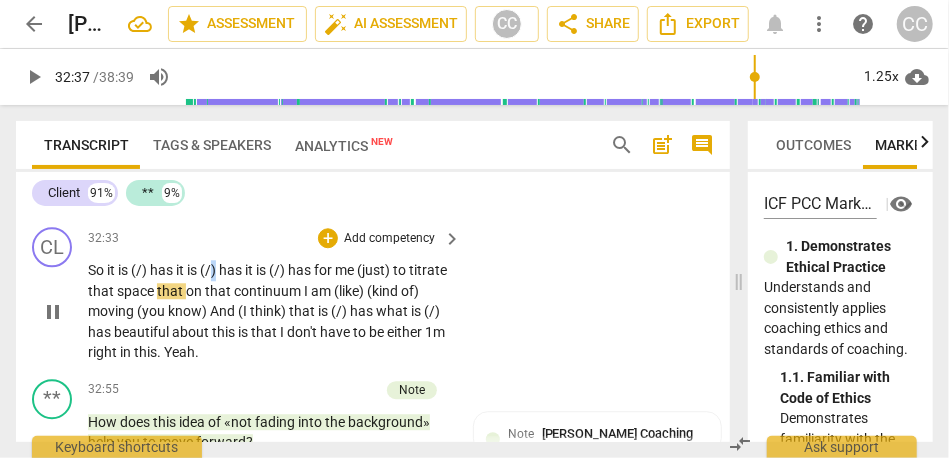 click on "(/)" at bounding box center (209, 270) 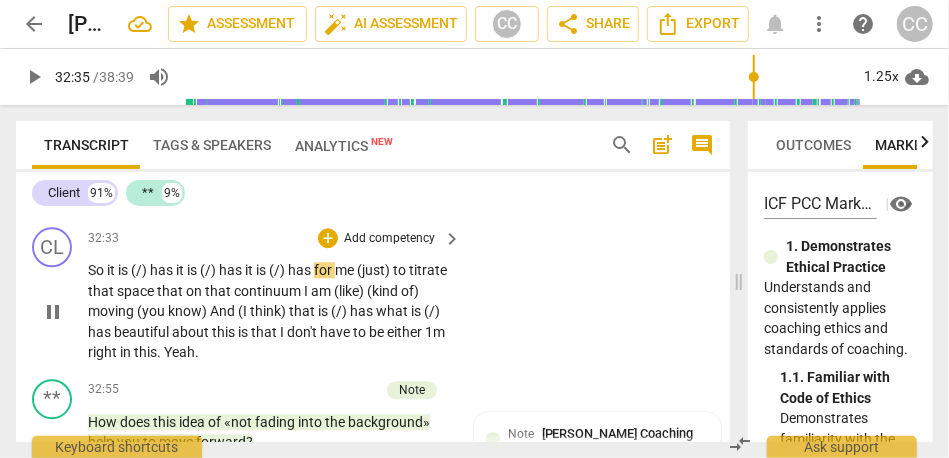 type on "1955" 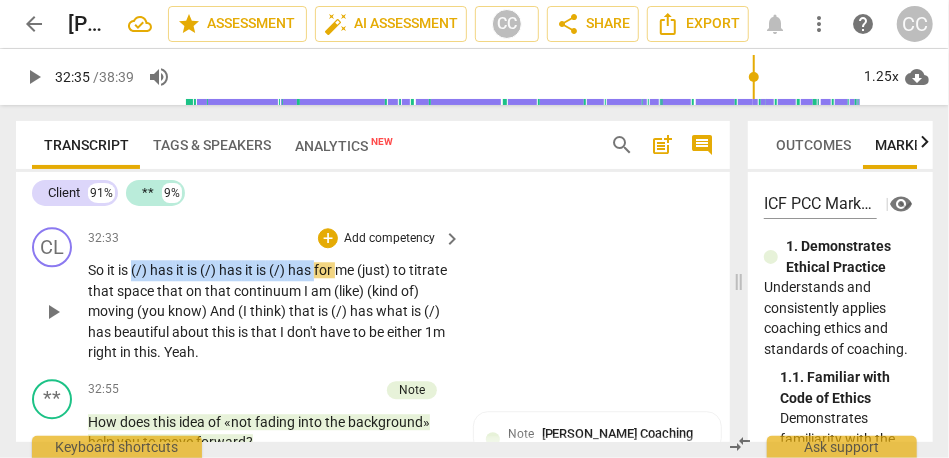 drag, startPoint x: 318, startPoint y: 330, endPoint x: 132, endPoint y: 335, distance: 186.0672 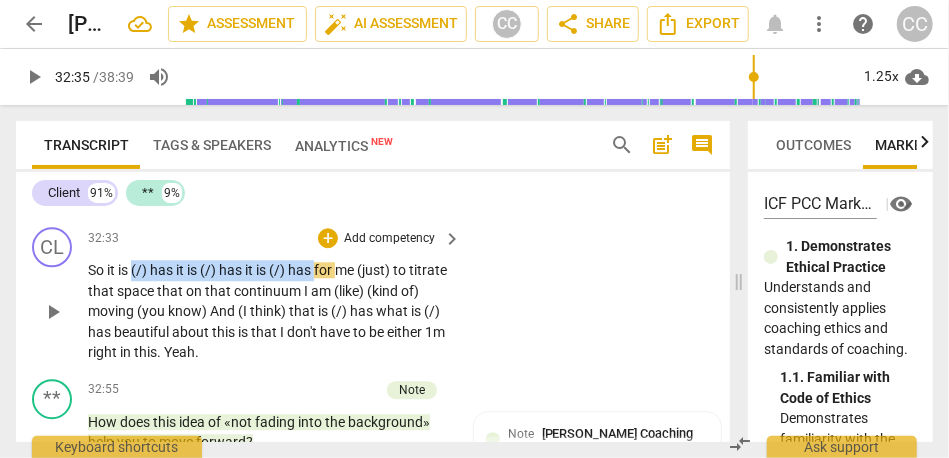 click on "So   it   is   (/)   has   it   is   (/)   has   it   is   (/)   has   for   me   (just)   to   titrate   that   space   that   on   that   continuum   I   am   (like)   (kind   of)   moving   (you   know)   And   (I   think)   that   is   (/)   has   what   is   (/)   has   beautiful   about   this   is   that   I   don't   have   to   be   either   1m   right   in   this .   Yeah ." at bounding box center [269, 311] 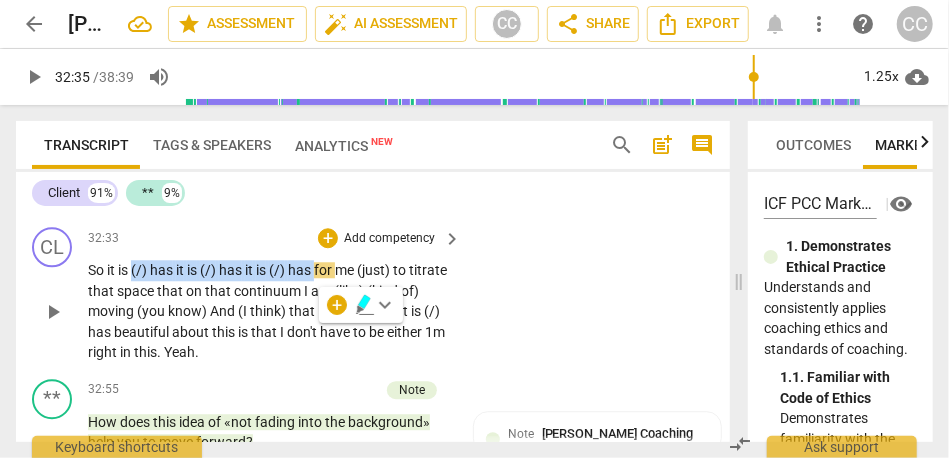 type 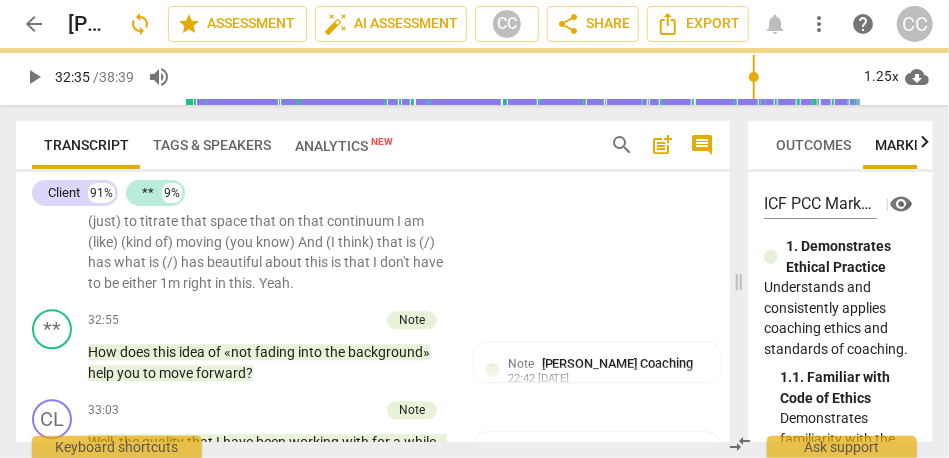 scroll, scrollTop: 10524, scrollLeft: 0, axis: vertical 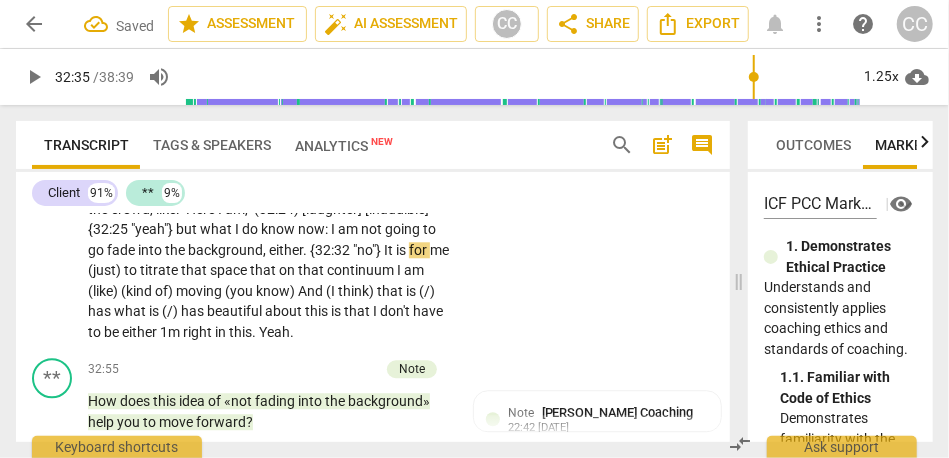click on "for" at bounding box center (419, 250) 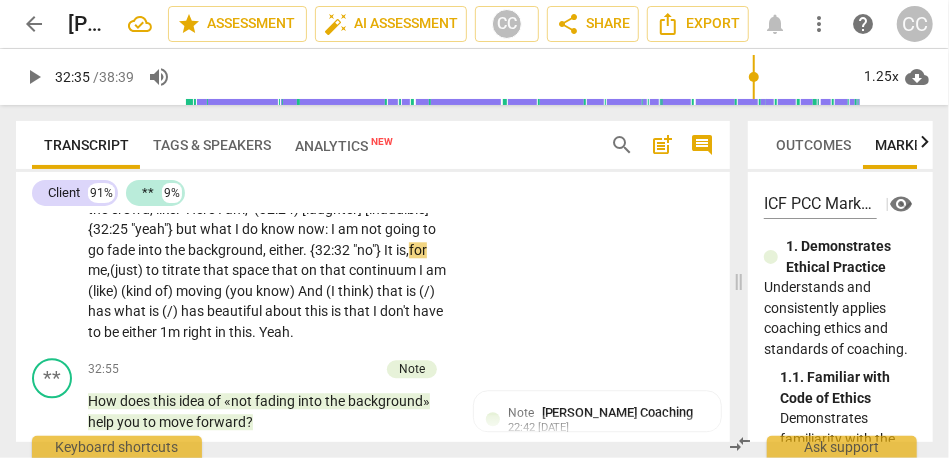 click on "is," at bounding box center (402, 250) 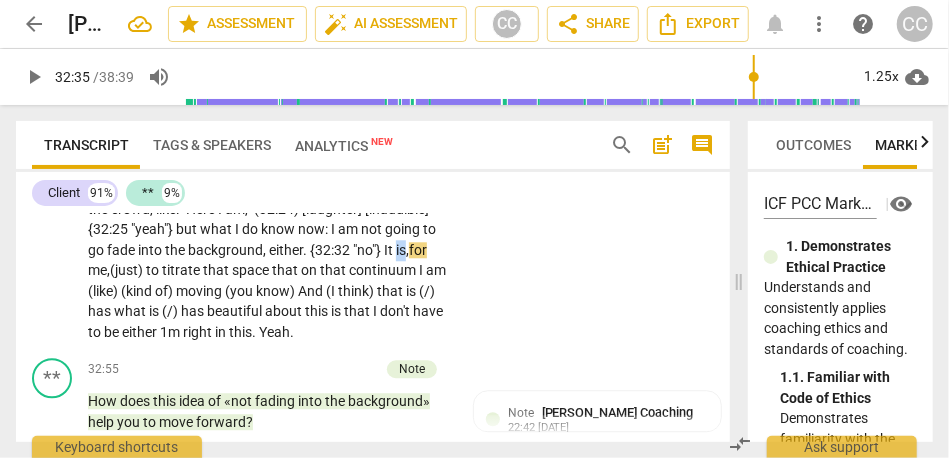 click on "is," at bounding box center (402, 250) 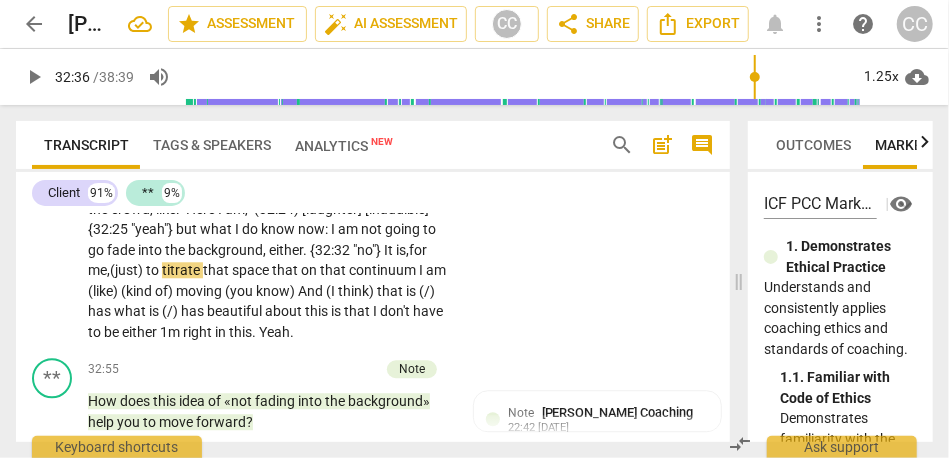 click on "(just)" at bounding box center [128, 270] 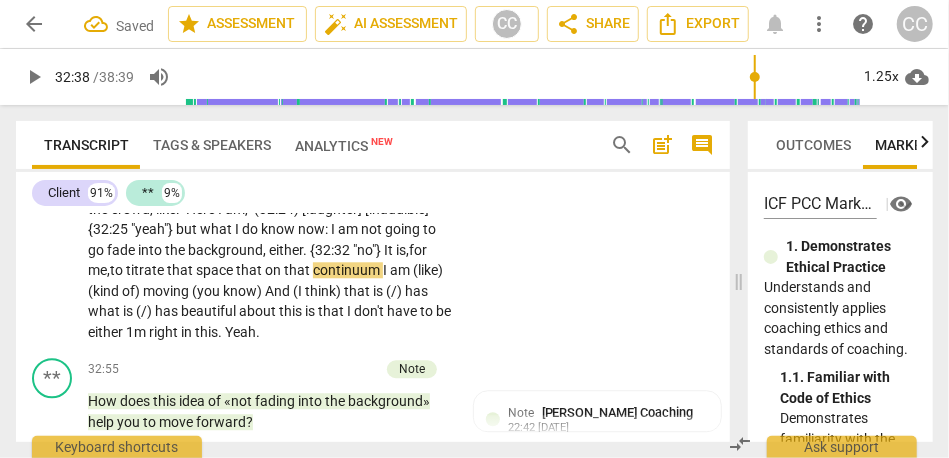 click on "that" at bounding box center (250, 270) 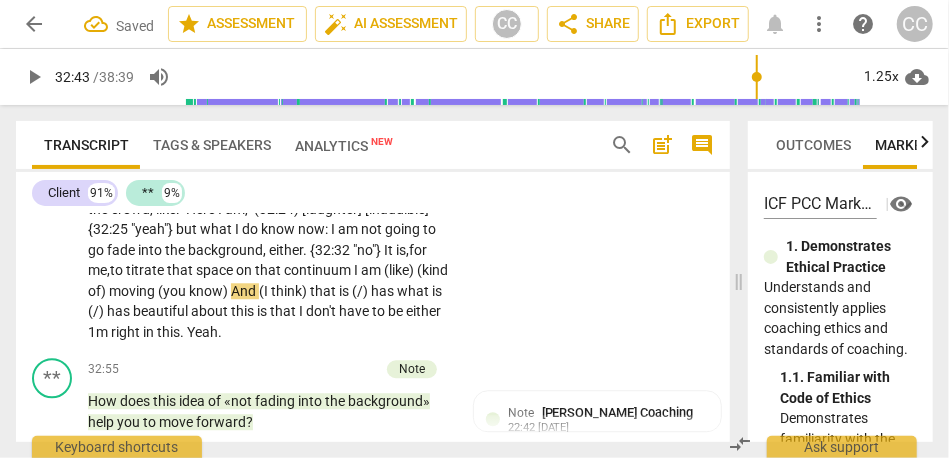click on "I" at bounding box center (357, 270) 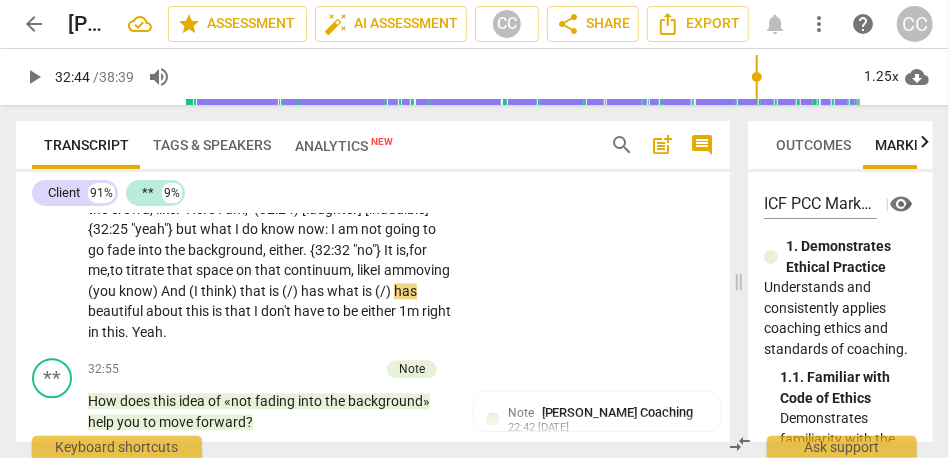 click on "CL play_arrow pause 31:42 + Add competency keyboard_arrow_right It   feels   like . . .   I   don't   know .   It   feels   like   this   is   what   I   am   called   to   do .   Yeah .   Someone   said   to   me :   I   am   probably . . .   the   light   I   shine . . .   that   I   will   shine   and   I   shine . . .   it   is   probably   not   going   to   be   the   bright ,   blinding   light .   It   is   probably   going   to   look   a   bit   muted ,   but   actually ,   it   is   a   very   strong   light .   (32:13)   [laughter]   That   is   a   good   way   of   explaining   how   I   don't   push   forward   and   stand   in   front   of   the   crowd ,   like :   "Here   I   am , "   (32:24)   [laughter]   [inaudible]   {32:25   "yeah"}   but   what   I   do   know   now :   I   am   not   going   to   go   fade   into   the   background ,   either .   {32:32   "no"}   It   is,  for   me,  to   titrate   that   space   on   that   continuum, like  I   am  moving   (you   know)   And" at bounding box center [373, 182] 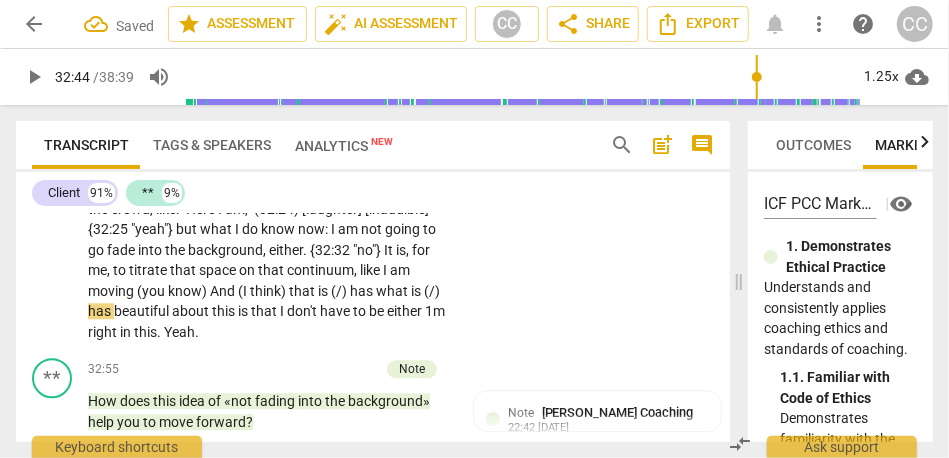 click on "continuum" at bounding box center (320, 270) 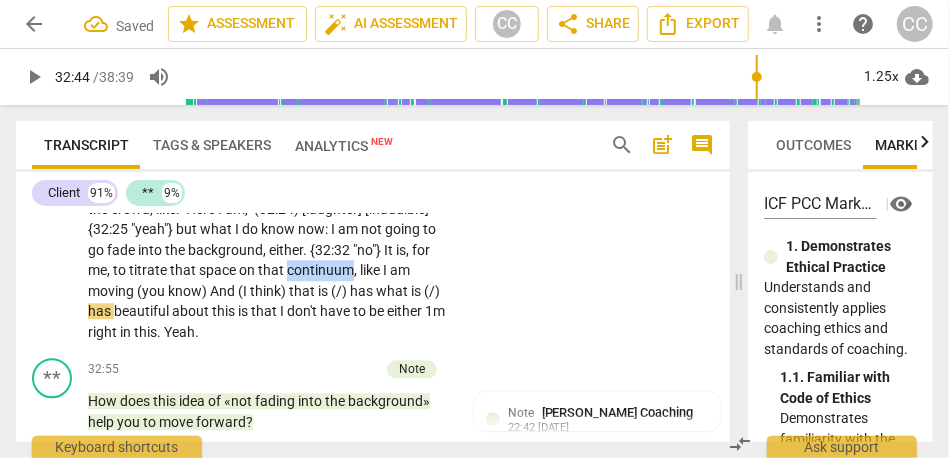 click on "continuum" at bounding box center [320, 270] 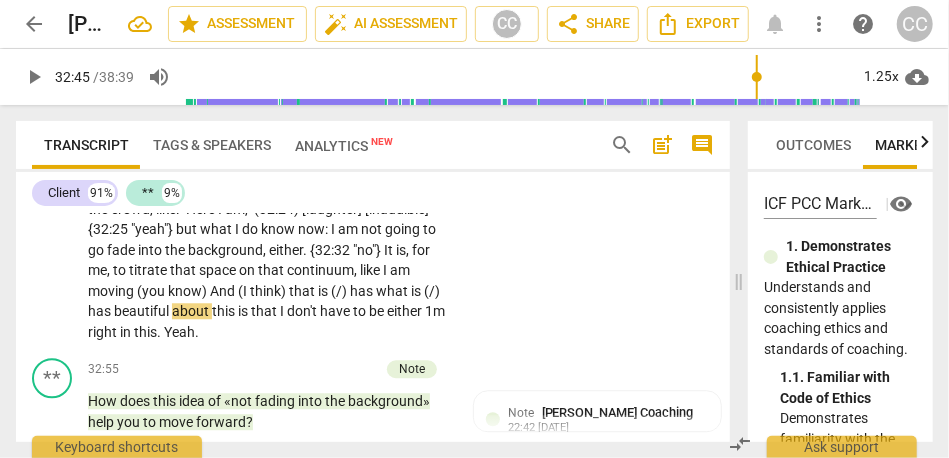 type on "1965" 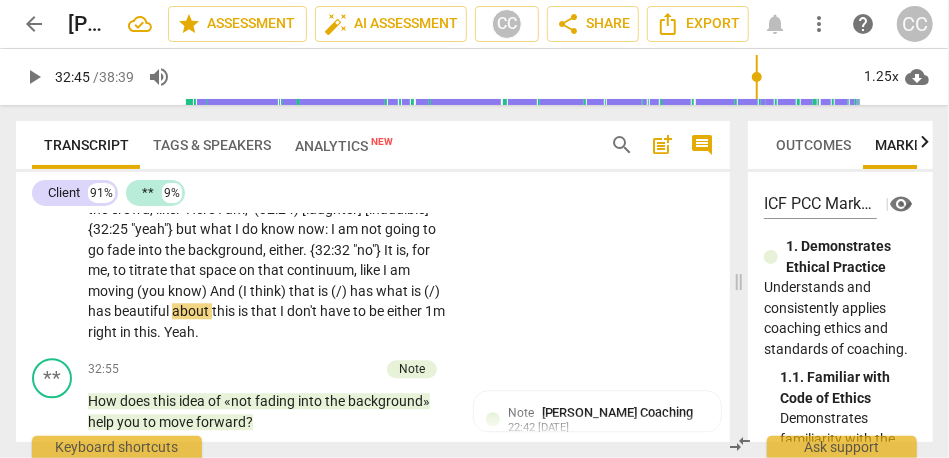 click on "And" at bounding box center [224, 291] 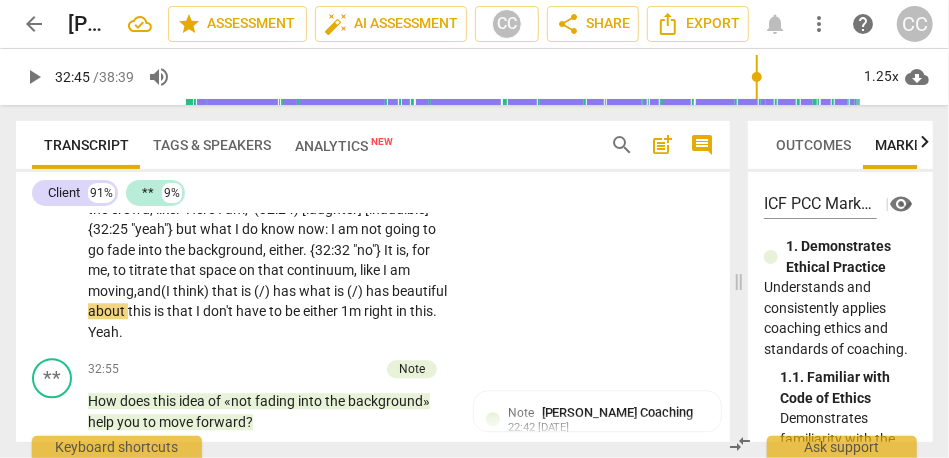 click on "and" at bounding box center (149, 291) 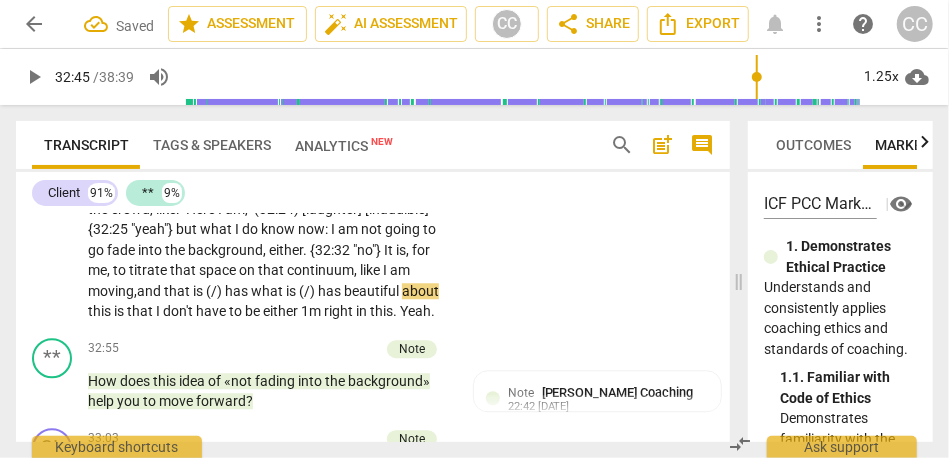click on "(/)" at bounding box center [215, 291] 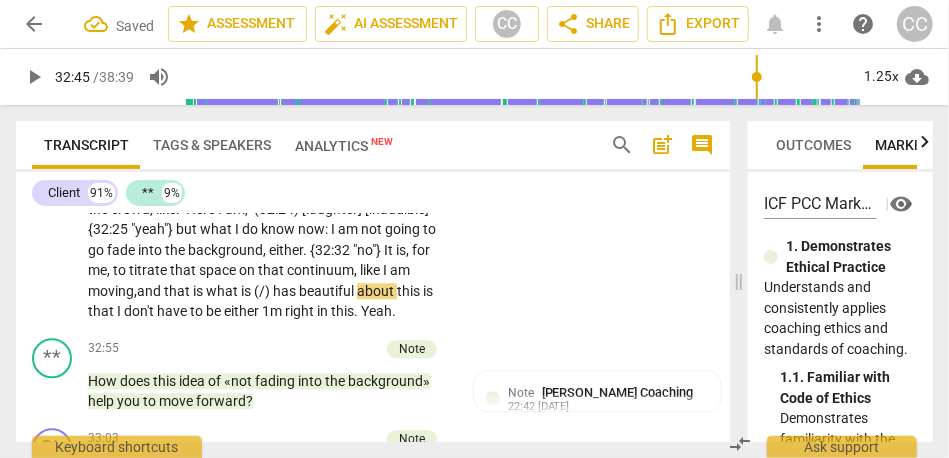 click on "CL play_arrow pause 31:42 + Add competency keyboard_arrow_right It   feels   like . . .   I   don't   know .   It   feels   like   this   is   what   I   am   called   to   do .   Yeah .   Someone   said   to   me :   I   am   probably . . .   the   light   I   shine . . .   that   I   will   shine   and   I   shine . . .   it   is   probably   not   going   to   be   the   bright ,   blinding   light .   It   is   probably   going   to   look   a   bit   muted ,   but   actually ,   it   is   a   very   strong   light .   (32:13)   [laughter]   That   is   a   good   way   of   explaining   how   I   don't   push   forward   and   stand   in   front   of   the   crowd ,   like :   "Here   I   am , "   (32:24)   [laughter]   [inaudible]   {32:25   "yeah"}   but   what   I   do   know   now :   I   am   not   going   to   go   fade   into   the   background ,   either .   {32:32   "no"}   It   is ,   for   me ,   to   titrate   that   space   on   that   continuum ,   like   I   am   moving,  and    that" at bounding box center [373, 172] 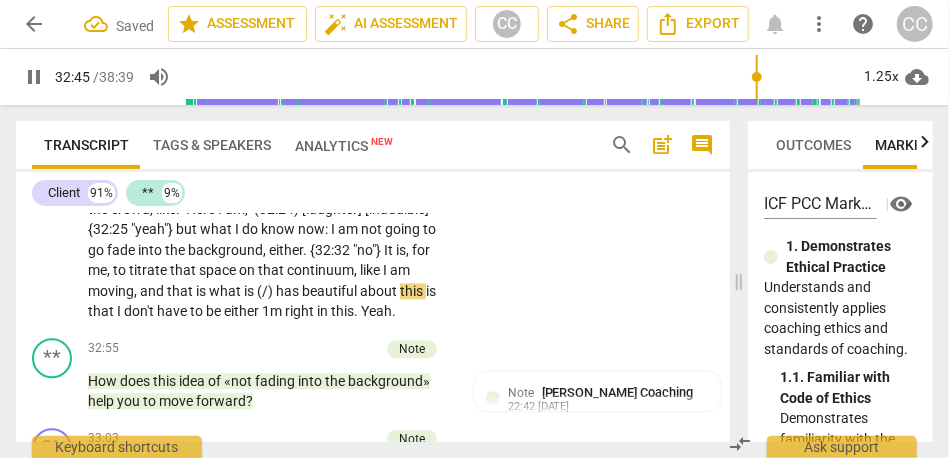 click on "what" at bounding box center (226, 291) 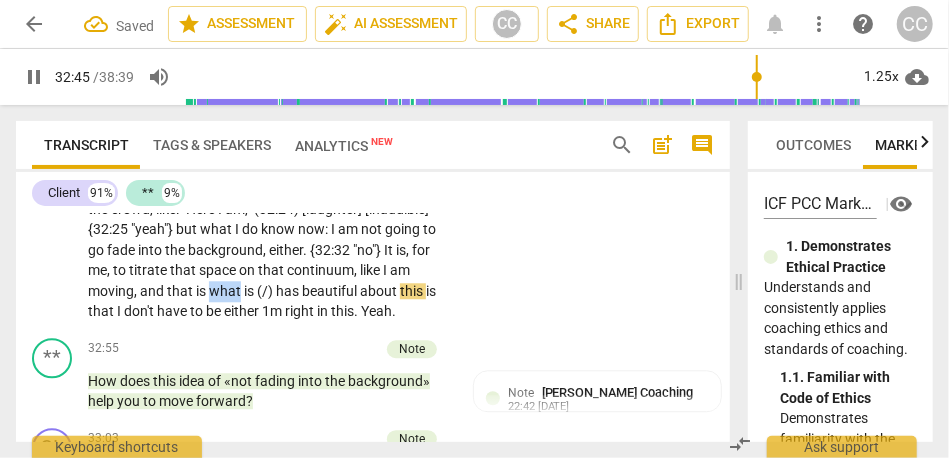 click on "what" at bounding box center (226, 291) 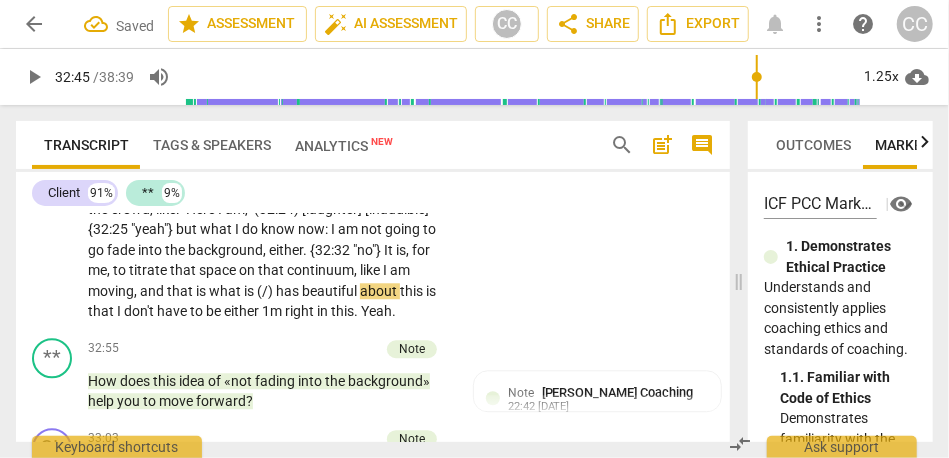 click on "beautiful" at bounding box center [331, 291] 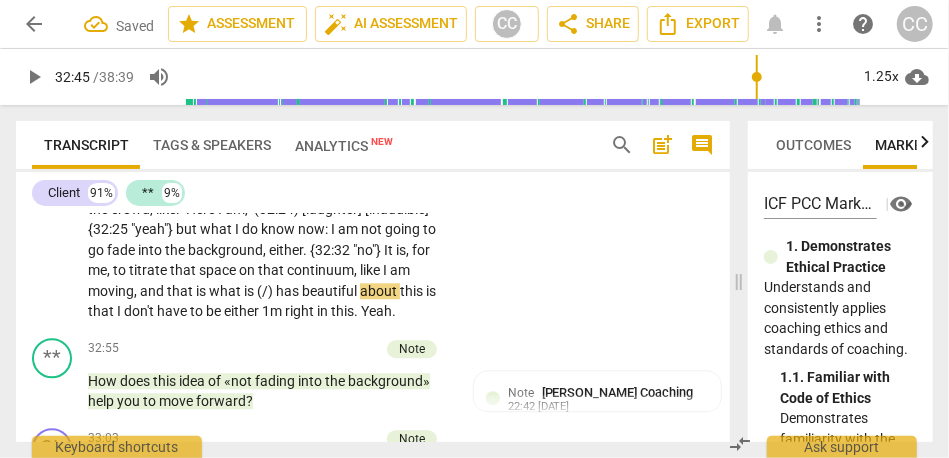 type on "1965" 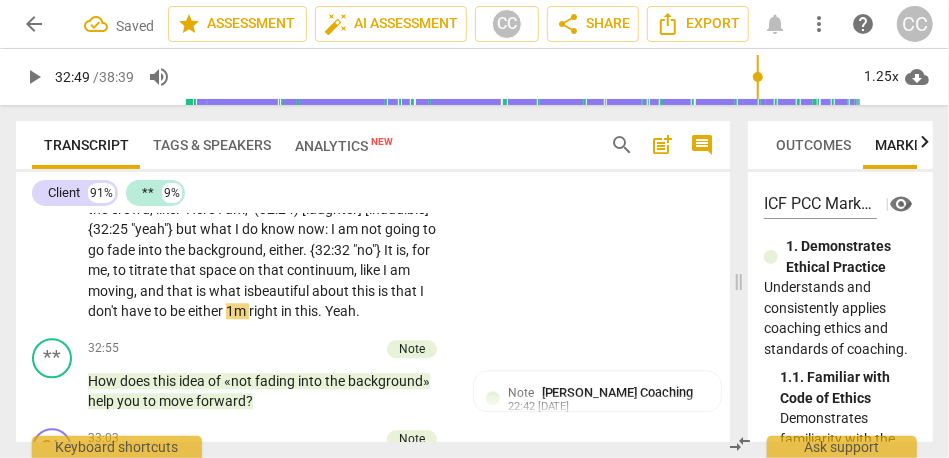 click on "I" at bounding box center [422, 291] 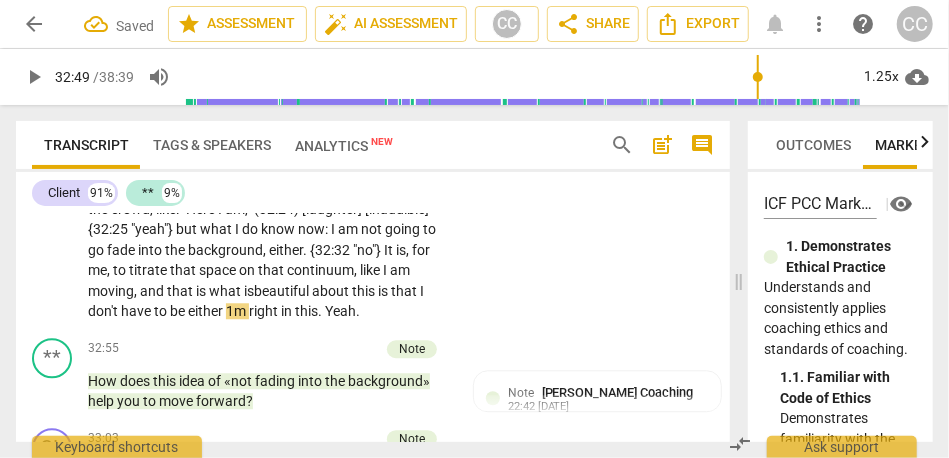 click on "is" at bounding box center (249, 291) 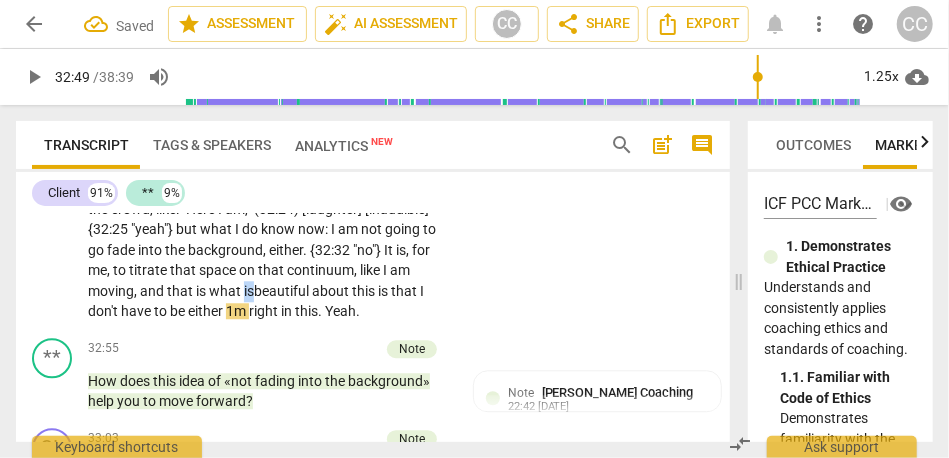 click on "is" at bounding box center [249, 291] 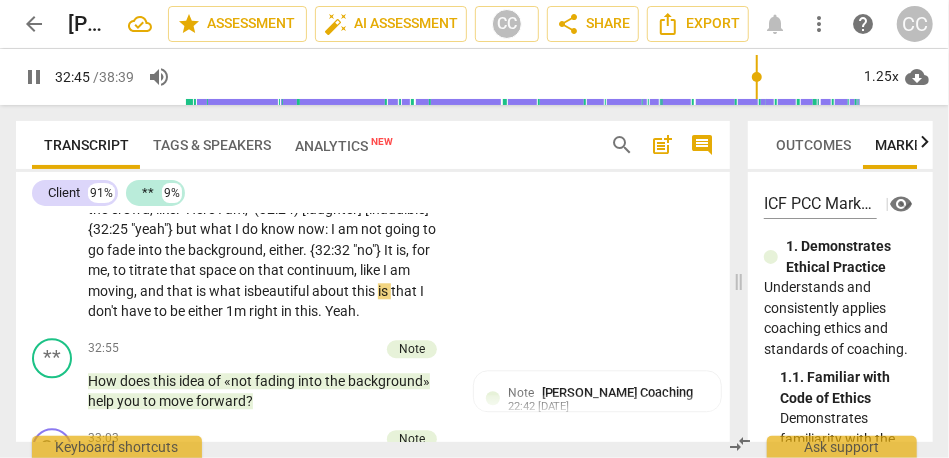 click on "this" at bounding box center (365, 291) 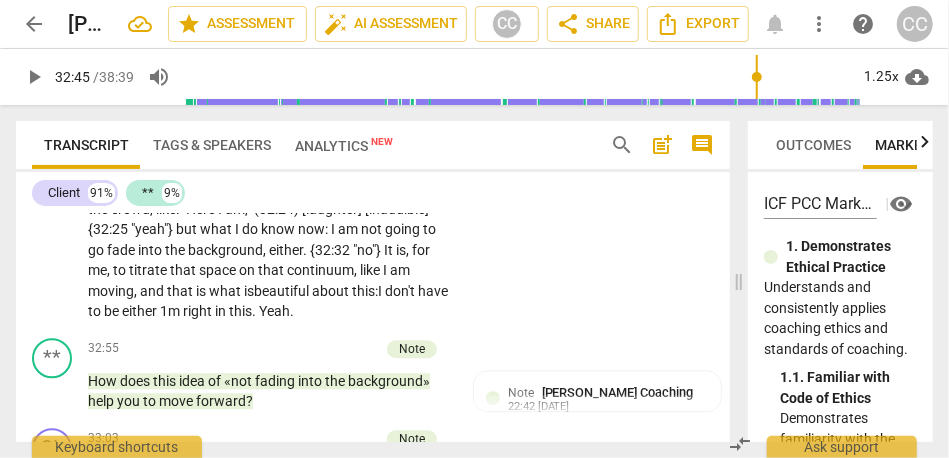 click on "this:" at bounding box center [365, 291] 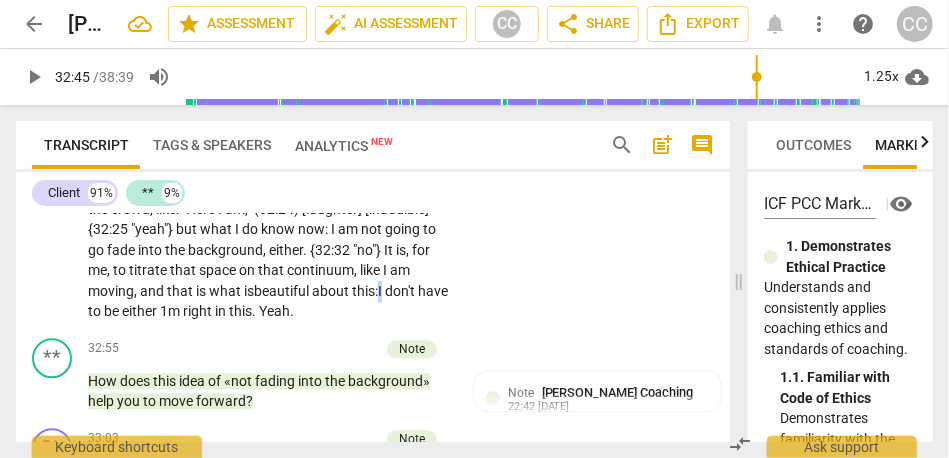 click on "this:" at bounding box center (365, 291) 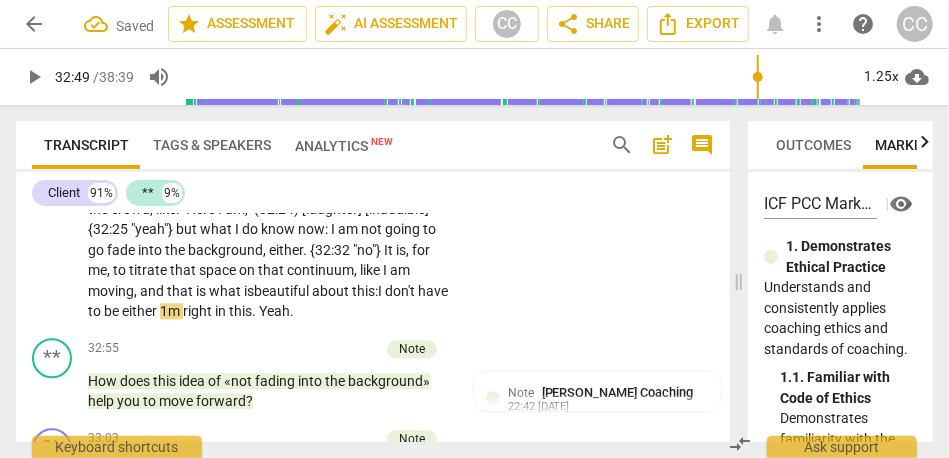 click on "1m" at bounding box center (171, 311) 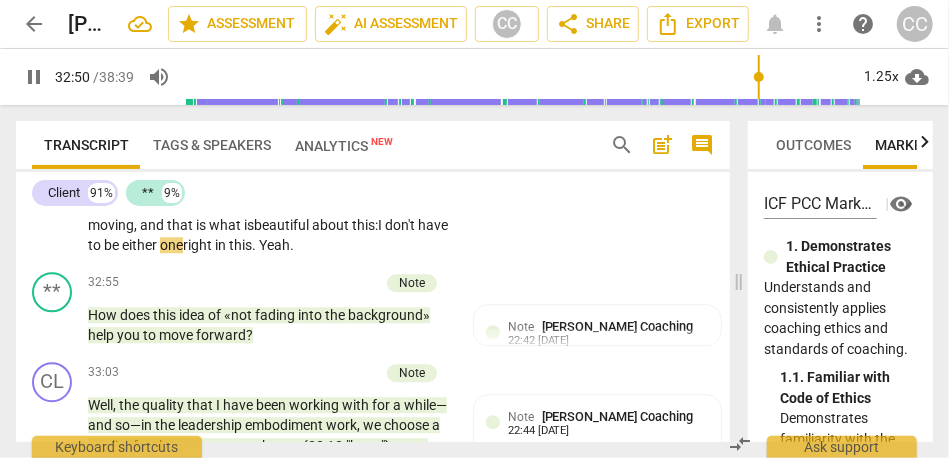 scroll, scrollTop: 10618, scrollLeft: 0, axis: vertical 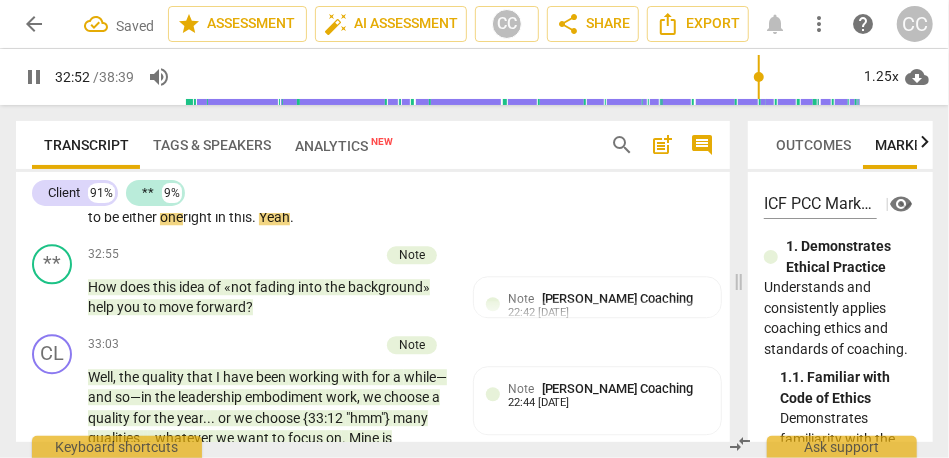click on "be" at bounding box center [113, 217] 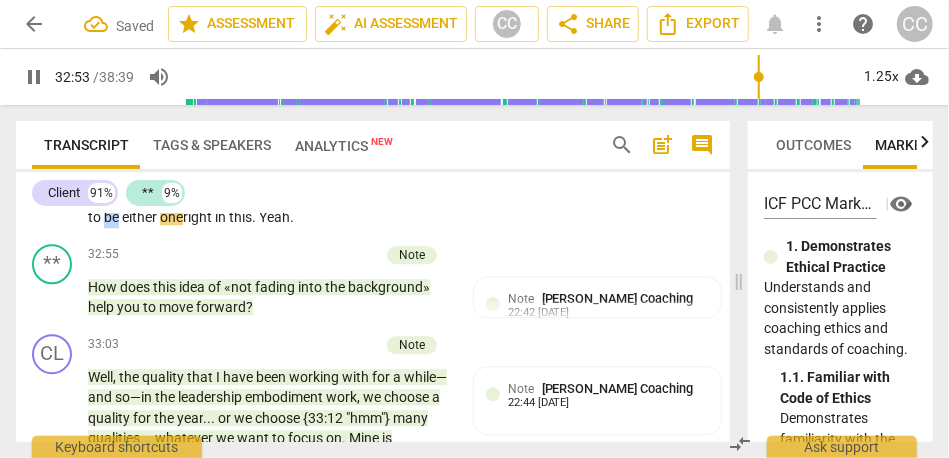 click on "be" at bounding box center (113, 217) 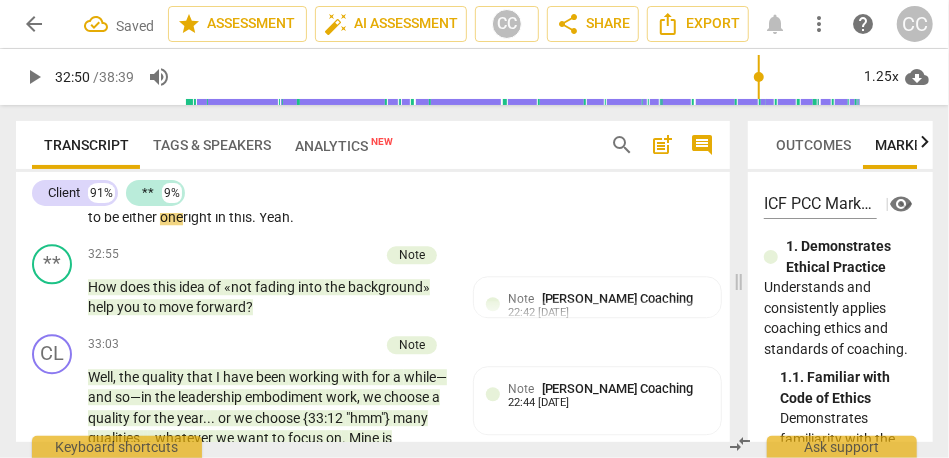 click on "one" at bounding box center [171, 217] 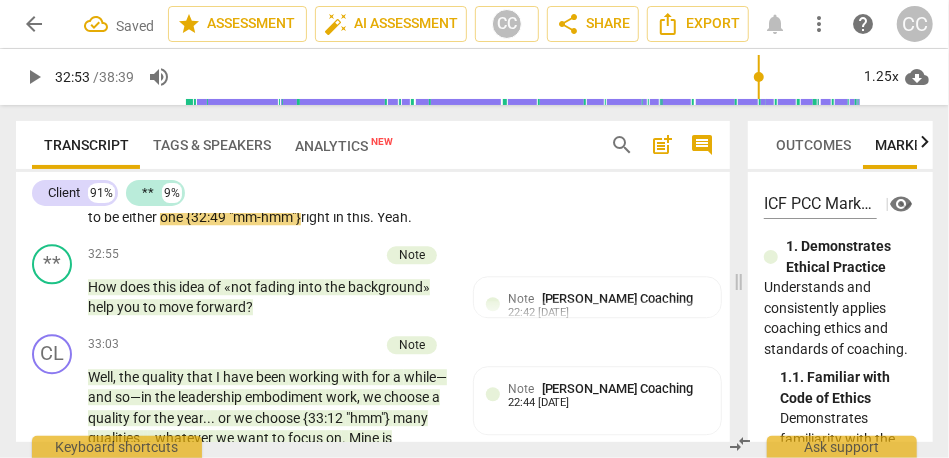 click on "It   feels   like . . .   I   don't   know .   It   feels   like   this   is   what   I   am   called   to   do .   Yeah .   Someone   said   to   me :   I   am   probably . . .   the   light   I   shine . . .   that   I   will   shine   and   I   shine . . .   it   is   probably   not   going   to   be   the   bright ,   blinding   light .   It   is   probably   going   to   look   a   bit   muted ,   but   actually ,   it   is   a   very   strong   light .   (32:13)   [laughter]   That   is   a   good   way   of   explaining   how   I   don't   push   forward   and   stand   in   front   of   the   crowd ,   like :   "Here   I   am , "   (32:24)   [laughter]   [inaudible]   {32:25   "yeah"}   but   what   I   do   know   now :   I   am   not   going   to   go   fade   into   the   background ,   either .   {32:32   "no"}   It   is ,   for   me ,   to   titrate   that   space   on   that   continuum ,   like   I   am   moving ,   and   that   is   what   is  beautiful   about   this:  I   don't   have   to" at bounding box center [269, 94] 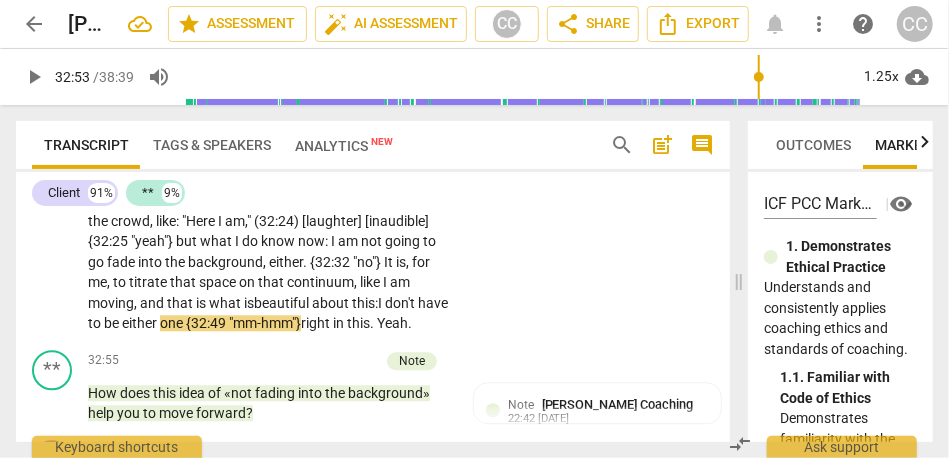 click on "It   feels   like . . .   I   don't   know .   It   feels   like   this   is   what   I   am   called   to   do .   Yeah .   Someone   said   to   me :   I   am   probably . . .   the   light   I   shine . . .   that   I   will   shine   and   I   shine . . .   it   is   probably   not   going   to   be   the   bright ,   blinding   light .   It   is   probably   going   to   look   a   bit   muted ,   but   actually ,   it   is   a   very   strong   light .   (32:13)   [laughter]   That   is   a   good   way   of   explaining   how   I   don't   push   forward   and   stand   in   front   of   the   crowd ,   like :   "Here   I   am , "   (32:24)   [laughter]   [inaudible]   {32:25   "yeah"}   but   what   I   do   know   now :   I   am   not   going   to   go   fade   into   the   background ,   either .   {32:32   "no"}   It   is ,   for   me ,   to   titrate   that   space   on   that   continuum ,   like   I   am   moving ,   and   that   is   what   is  beautiful   about   this:  I   don't   have   to" at bounding box center [269, 200] 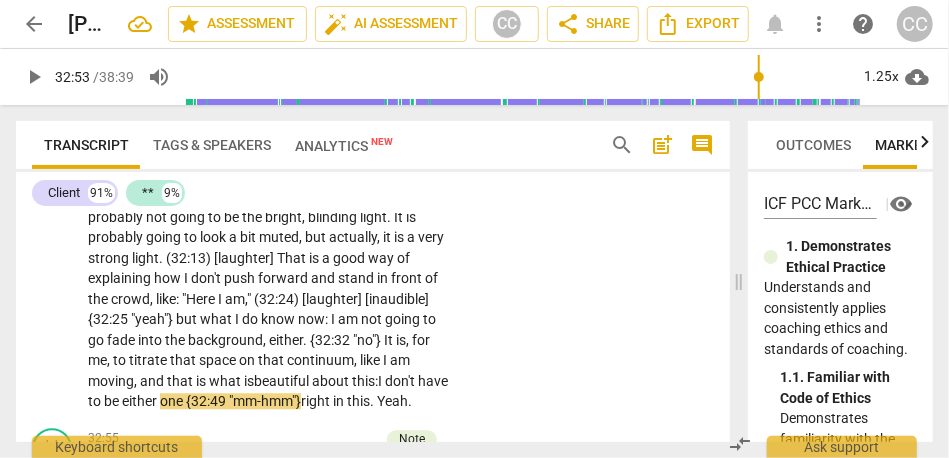 scroll, scrollTop: 10276, scrollLeft: 0, axis: vertical 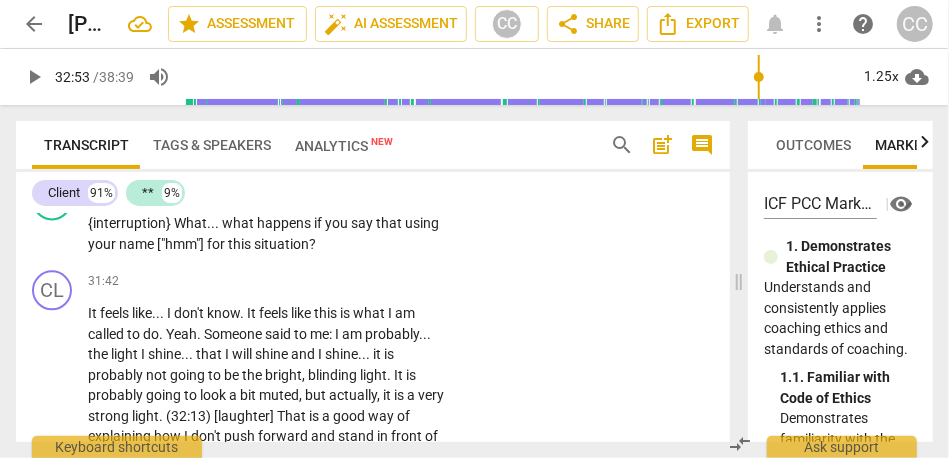 click on "Add competency" at bounding box center (389, 282) 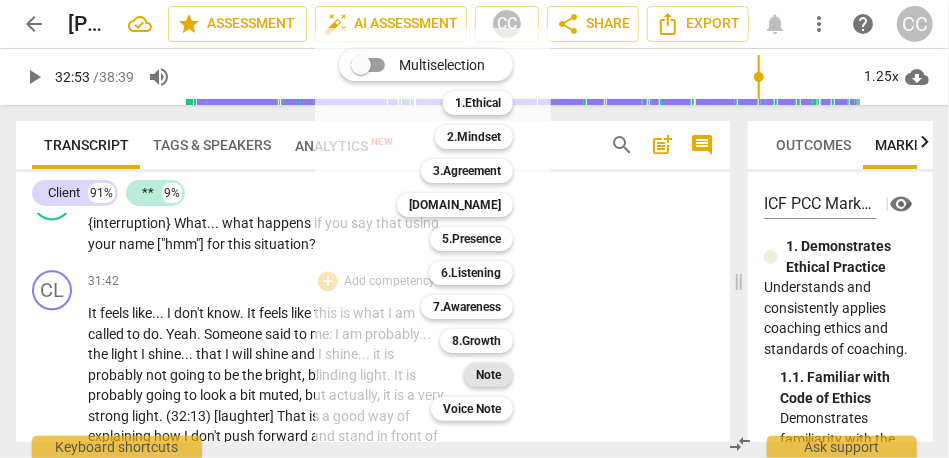 click on "Note" at bounding box center (488, 375) 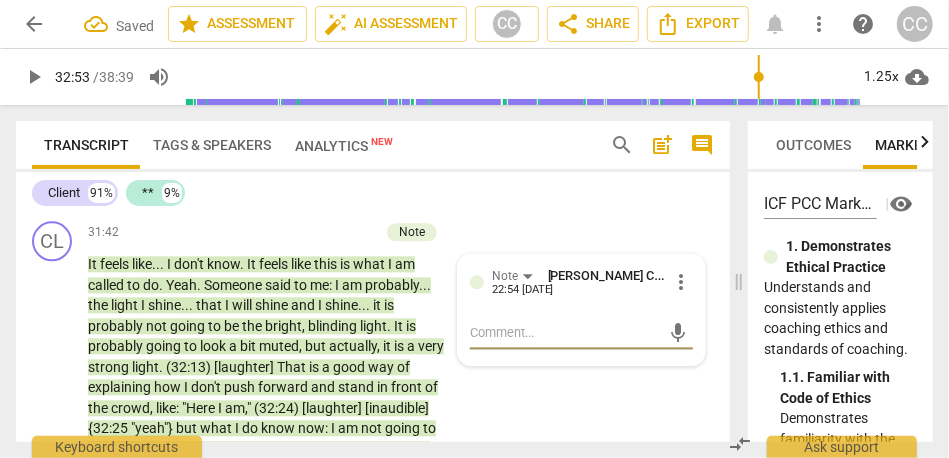 scroll, scrollTop: 10205, scrollLeft: 0, axis: vertical 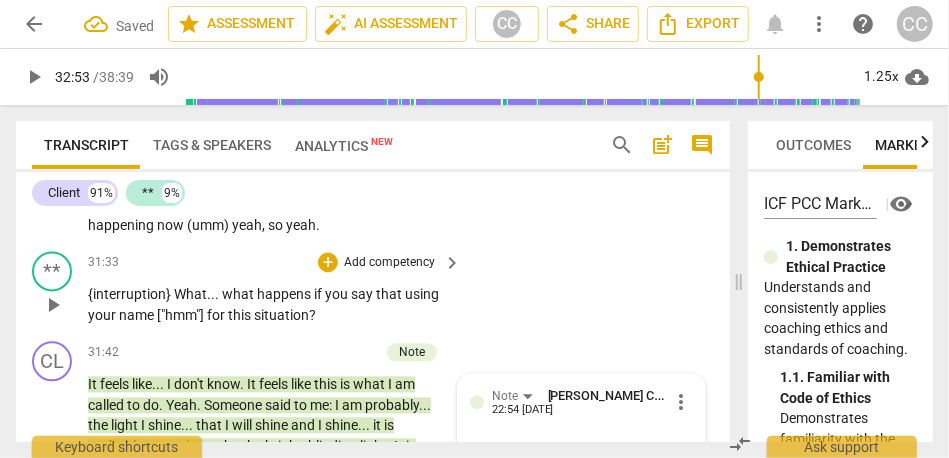 click on "Add competency" at bounding box center [389, 263] 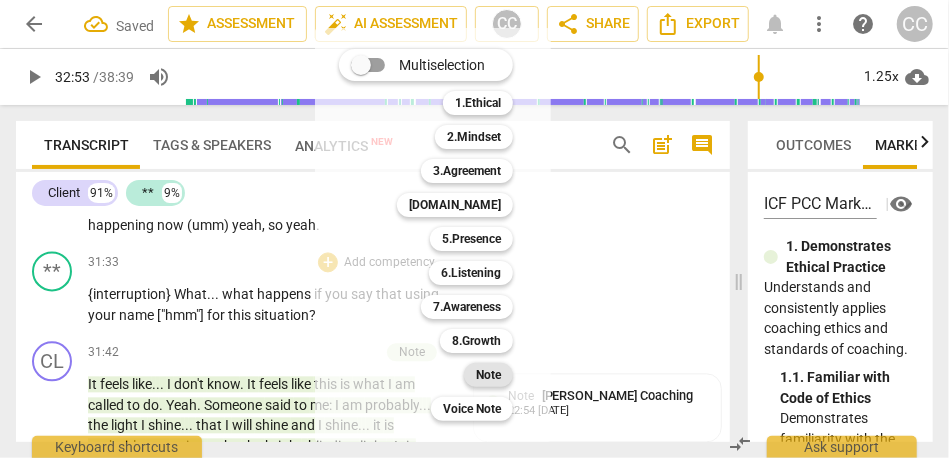 click on "Note" at bounding box center (488, 375) 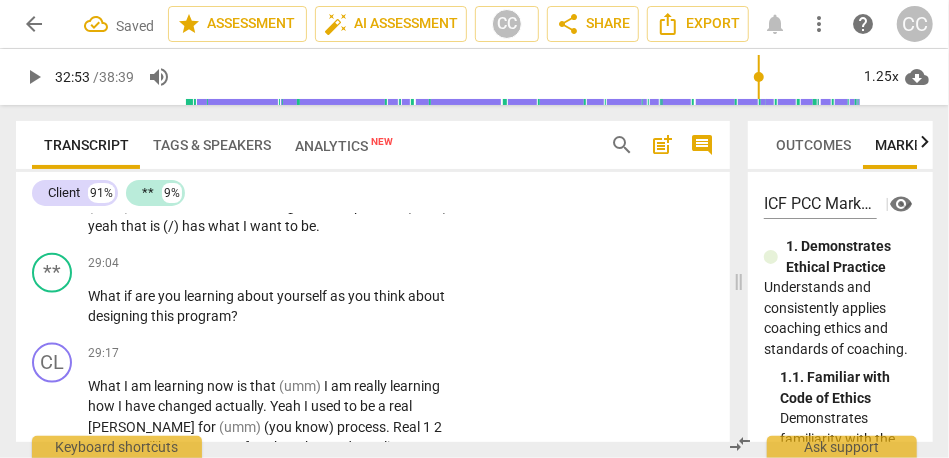 scroll, scrollTop: 9550, scrollLeft: 0, axis: vertical 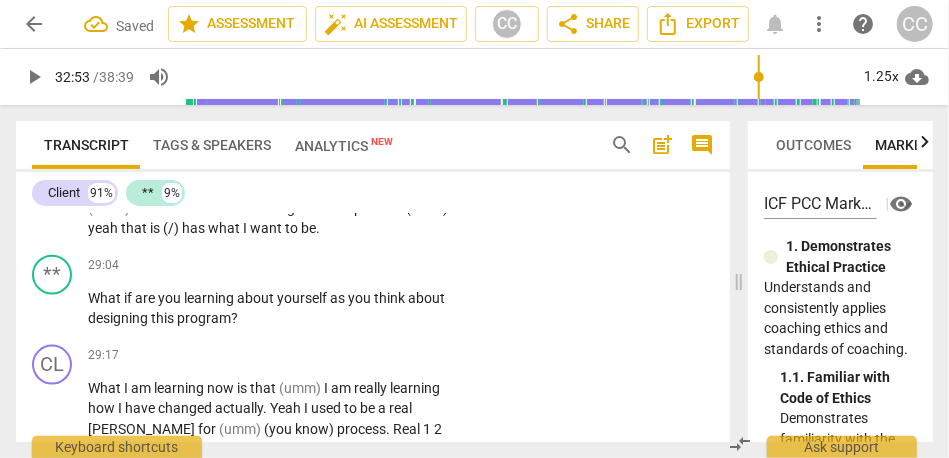 click on "what" at bounding box center [225, 228] 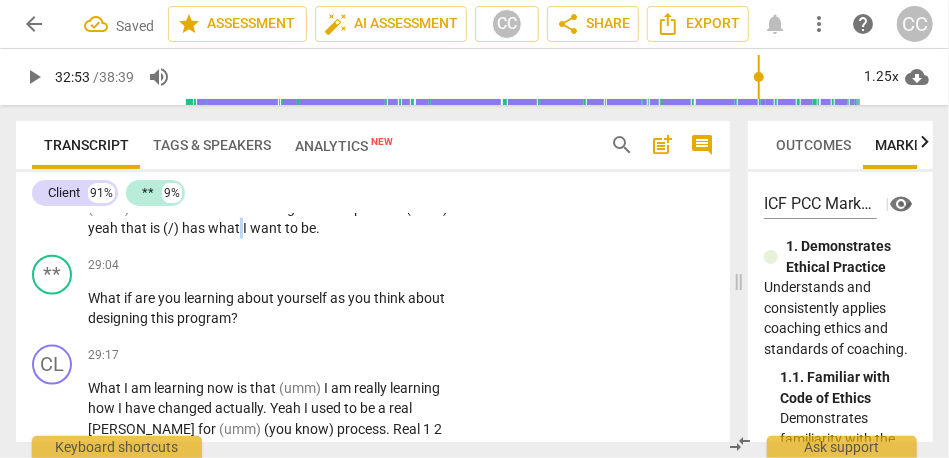 click on "what" at bounding box center [225, 228] 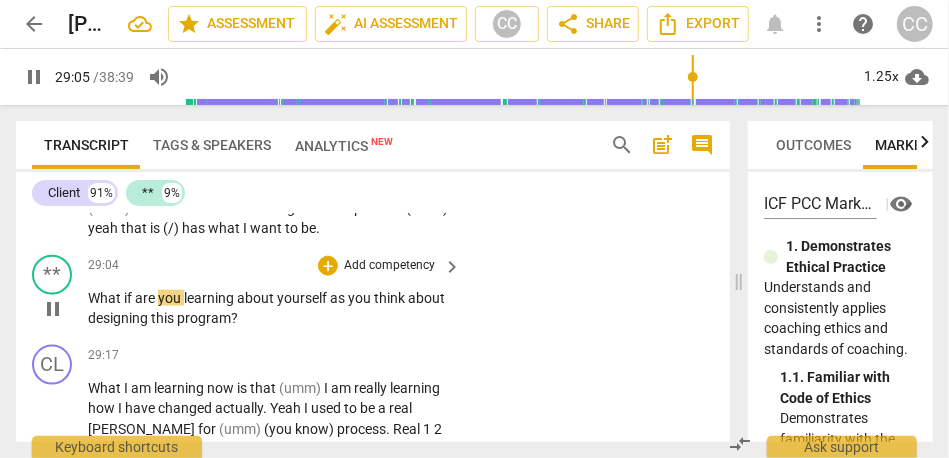 click on "What" at bounding box center [106, 298] 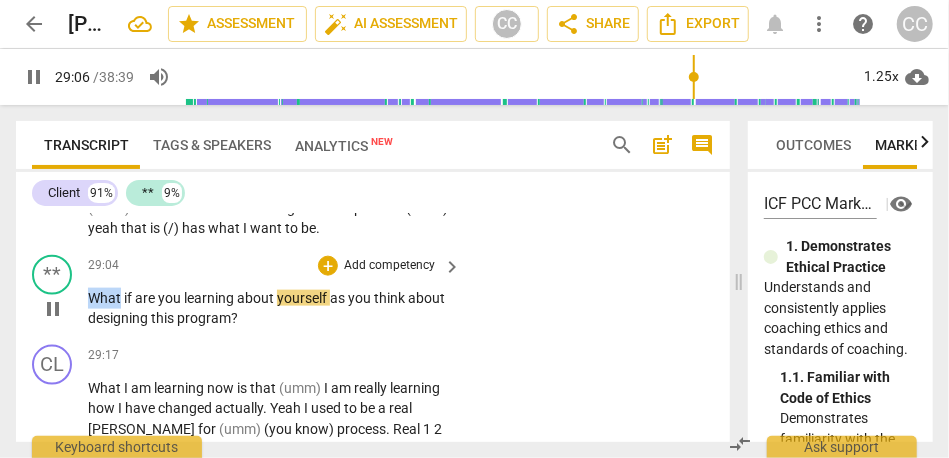 click on "What" at bounding box center (106, 298) 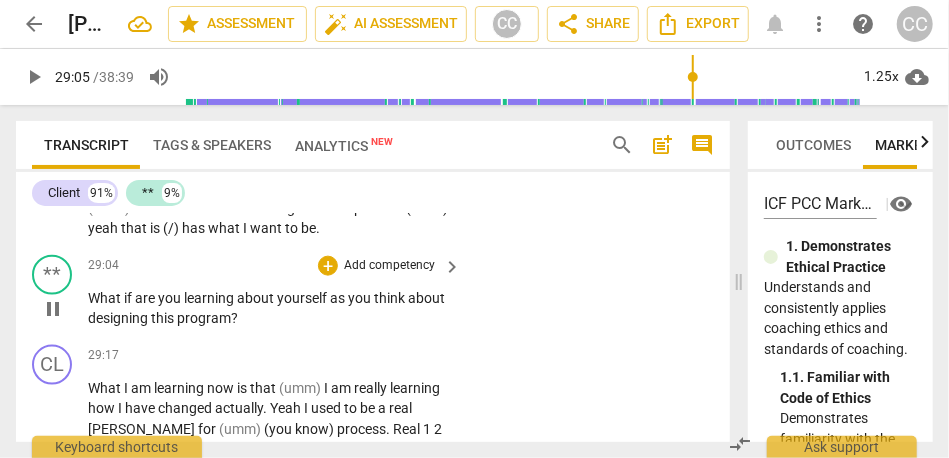 click on "are" at bounding box center [146, 298] 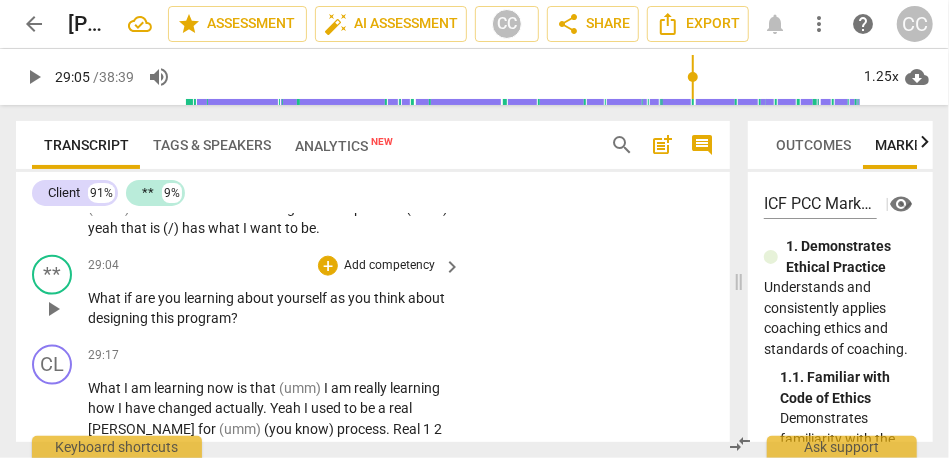 type 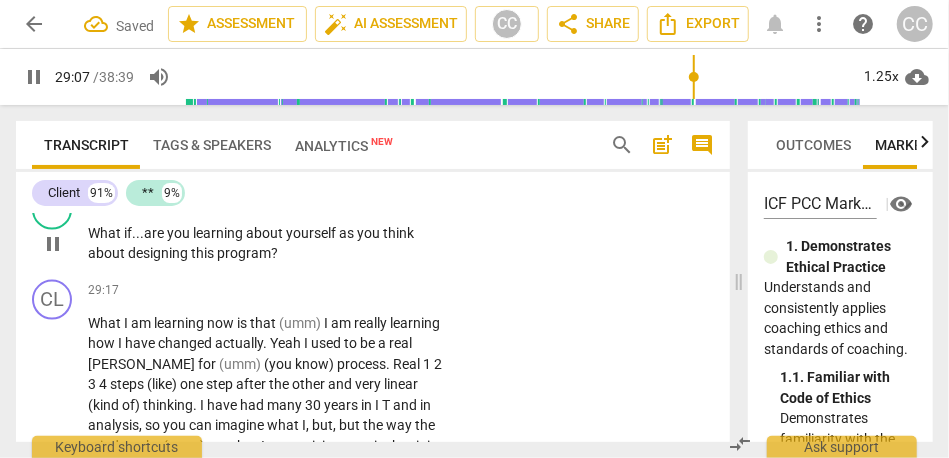 scroll, scrollTop: 9617, scrollLeft: 0, axis: vertical 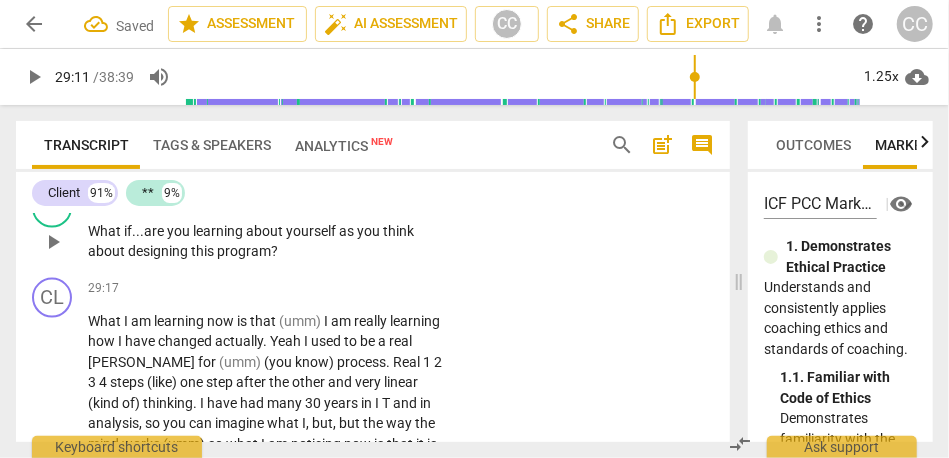 click on "program" at bounding box center [244, 251] 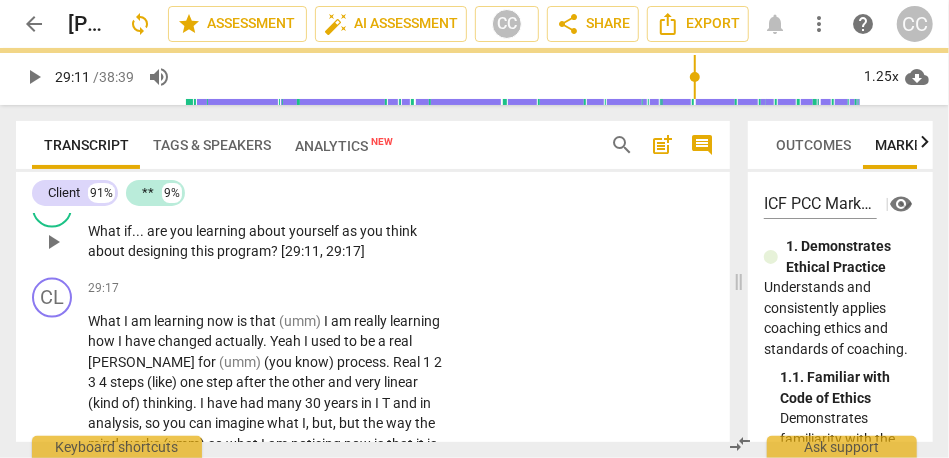click on "Add competency" at bounding box center (389, 199) 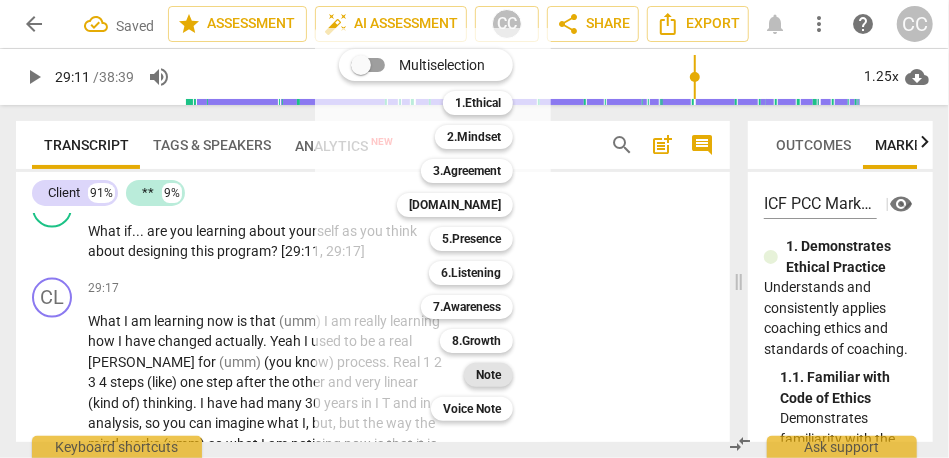 click on "Note" at bounding box center [488, 375] 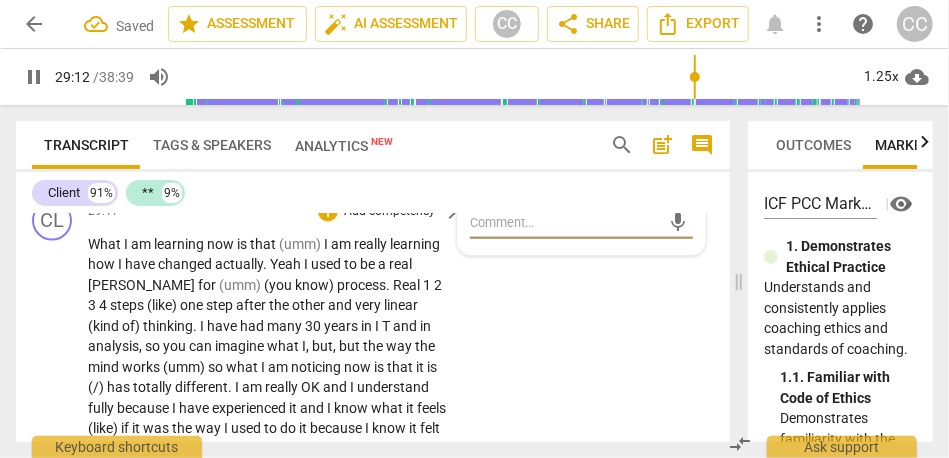 scroll, scrollTop: 9704, scrollLeft: 0, axis: vertical 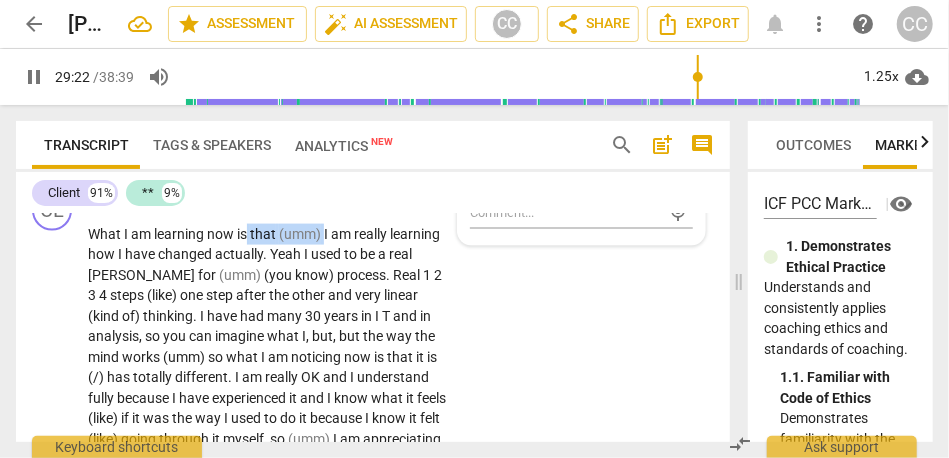 drag, startPoint x: 325, startPoint y: 292, endPoint x: 248, endPoint y: 292, distance: 77 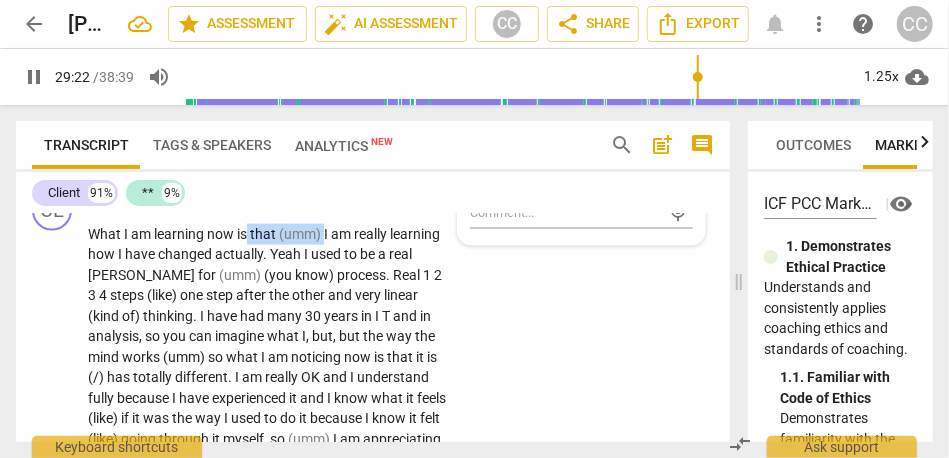 click on "What   I   am   learning   now   is   that   (umm)   I   am   really   learning   how   I   have   changed   actually .   Yeah   I   used   to   be   a   real   [PERSON_NAME]   for   (umm)   (you   know)   process .   Real   1   2   3   4   steps   (like)   one   step   after   the   other   and   very   linear   (kind   of)   thinking .   I   have   had   many   30   years   in   I   T   and   in   analysis ,   so   you   can   imagine   what   I ,   but ,   but   the   way   the   mind   works   (umm)   so   what   I   am   noticing   now   is   that   it   is   (/)   has   totally   different .   I   am   really   OK   and   I   understand   fully   because   I   have   experienced   it   and   I   know   what   it   feels   (like)   if   it   was   the   way   I   used   to   do   it   because   I   know   it   felt   (like)   going   through   it   myself ,   so   (umm)   I   am   appreciating   that   I   have   learned   from   it .   I   am   Appreciating   that   I   do   want   to   offer   ah     that" at bounding box center [269, 480] 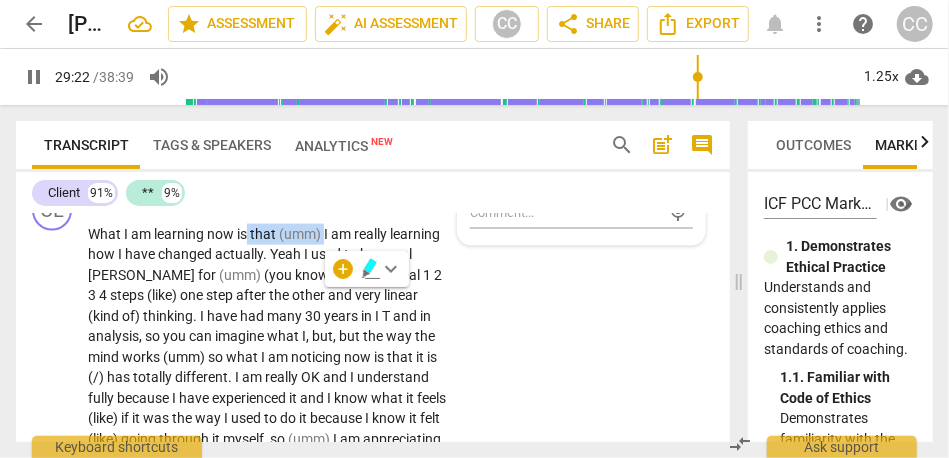 type on "1763" 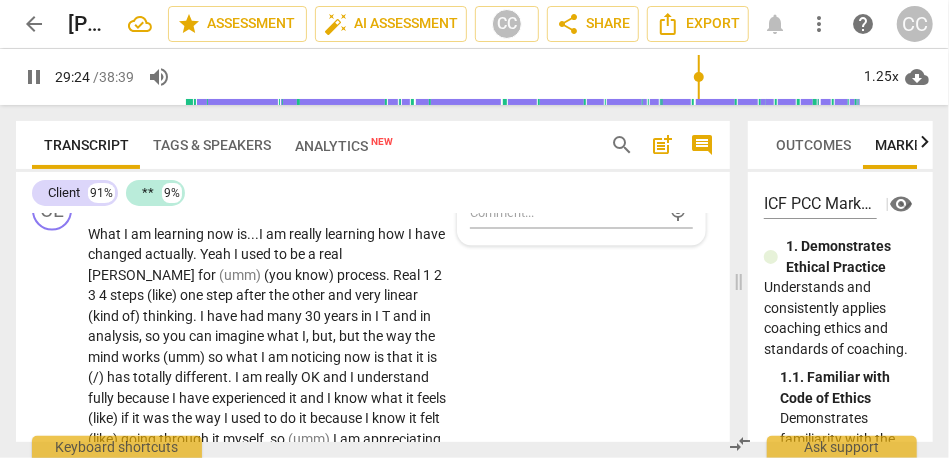 click on "CL play_arrow pause 29:17 + Add competency keyboard_arrow_right What   I   am   learning   now   is...  I   am   really   learning   how   I   have   changed   actually .   Yeah   I   used   to   be   a   real   [PERSON_NAME]   for   (umm)   (you   know)   process .   Real   1   2   3   4   steps   (like)   one   step   after   the   other   and   very   linear   (kind   of)   thinking .   I   have   had   many   30   years   in   I   T   and   in   analysis ,   so   you   can   imagine   what   I ,   but ,   but   the   way   the   mind   works   (umm)   so   what   I   am   noticing   now   is   that   it   is   (/)   has   totally   different .   I   am   really   OK   and   I   understand   fully   because   I   have   experienced   it   and   I   know   what   it   feels   (like)   if   it   was   the   way   I   used   to   do   it   because   I   know   it   felt   (like)   going   through   it   myself ,   so   (umm)   I   am   appreciating   that   I   have   learned   from   it .   I   am   Appreciating" at bounding box center (373, 464) 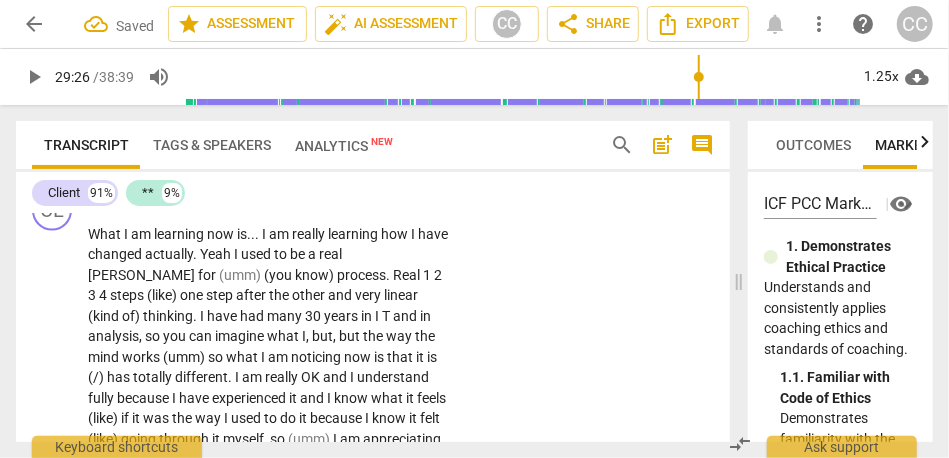 click on "actually" at bounding box center [169, 254] 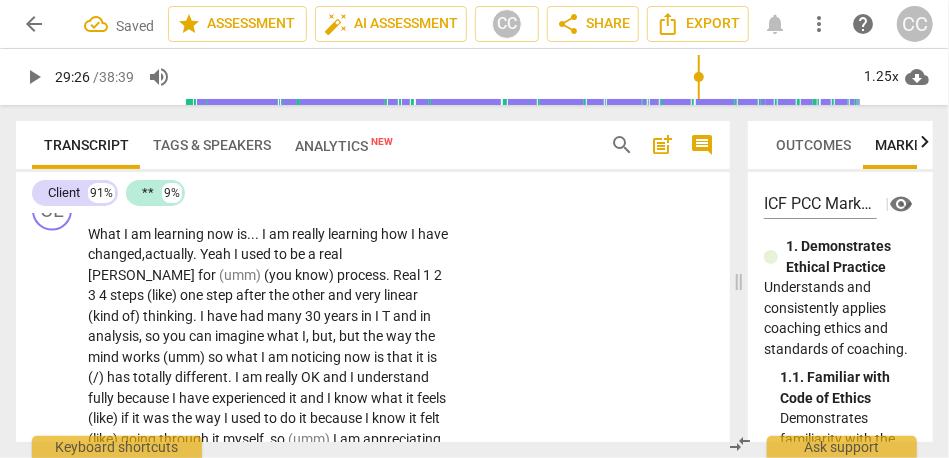 click on "changed," at bounding box center (116, 254) 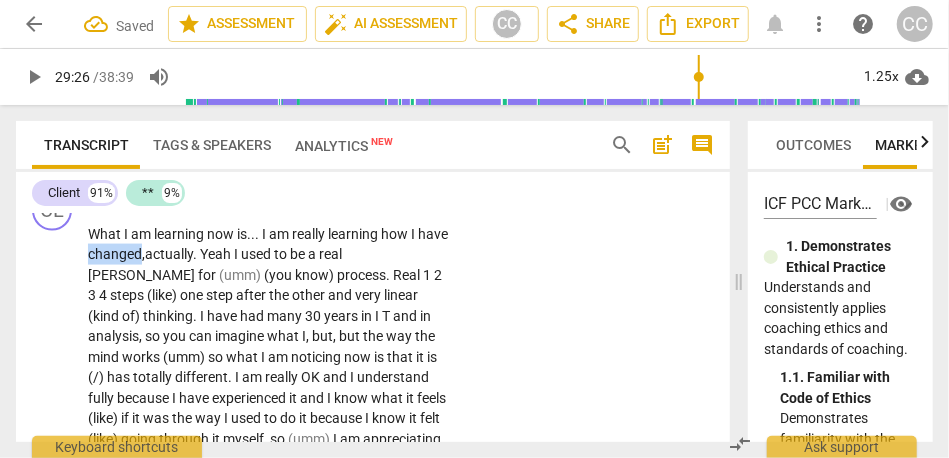 click on "changed," at bounding box center (116, 254) 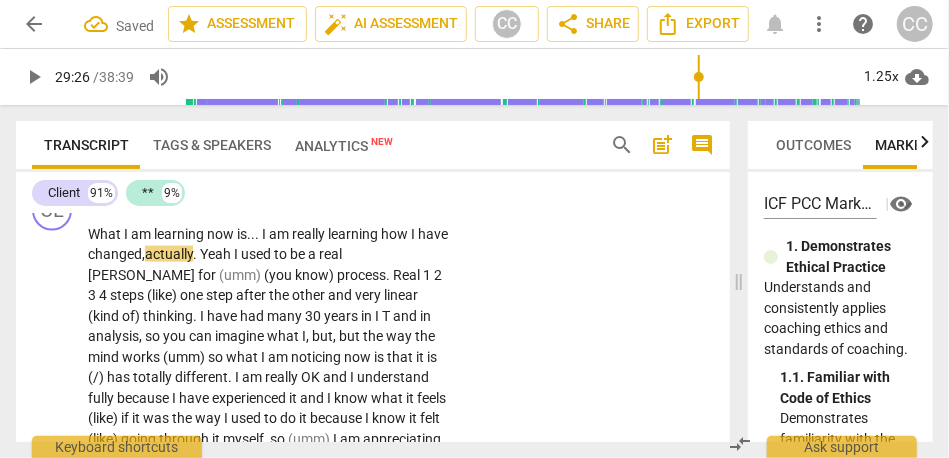click on "." at bounding box center (196, 254) 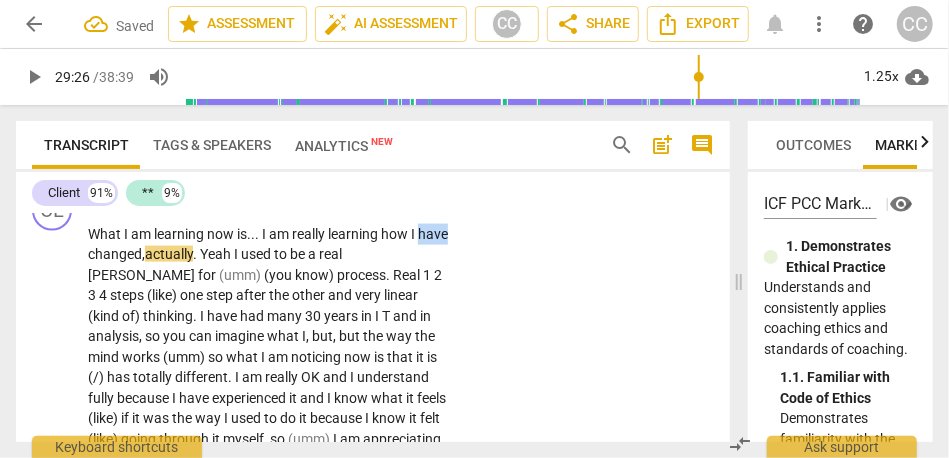 click on "have" at bounding box center [433, 234] 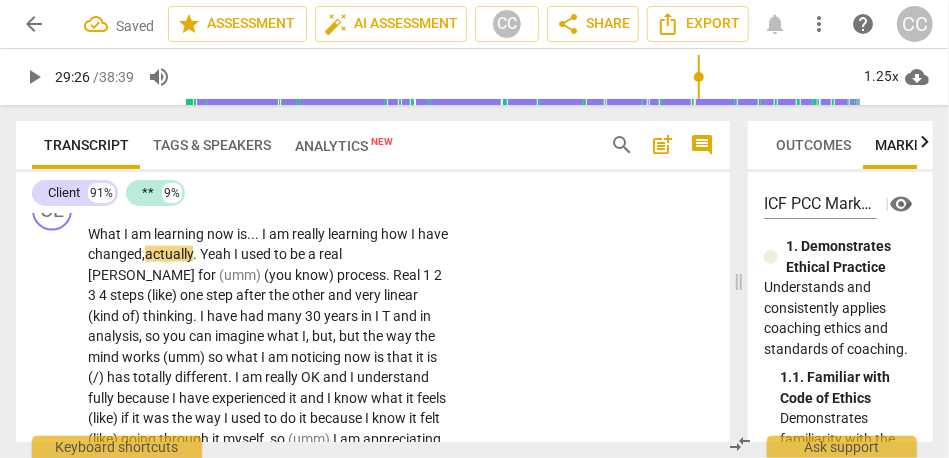 click on "changed," at bounding box center [116, 254] 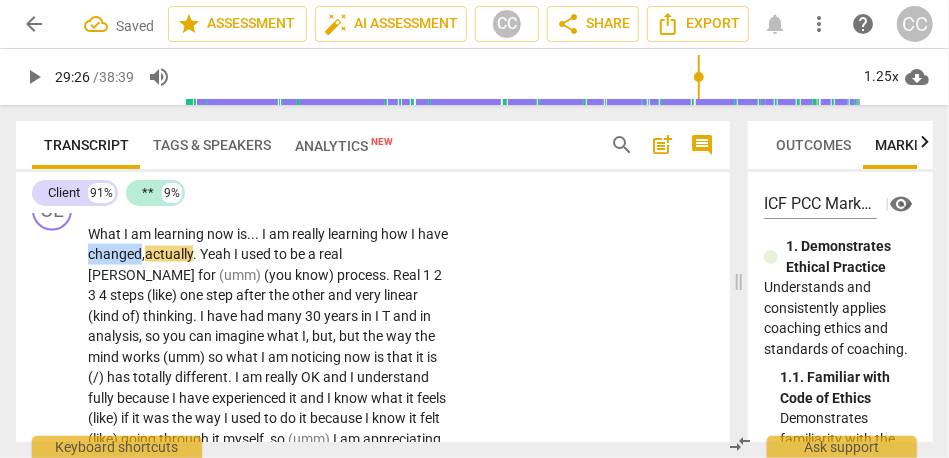 click on "changed," at bounding box center [116, 254] 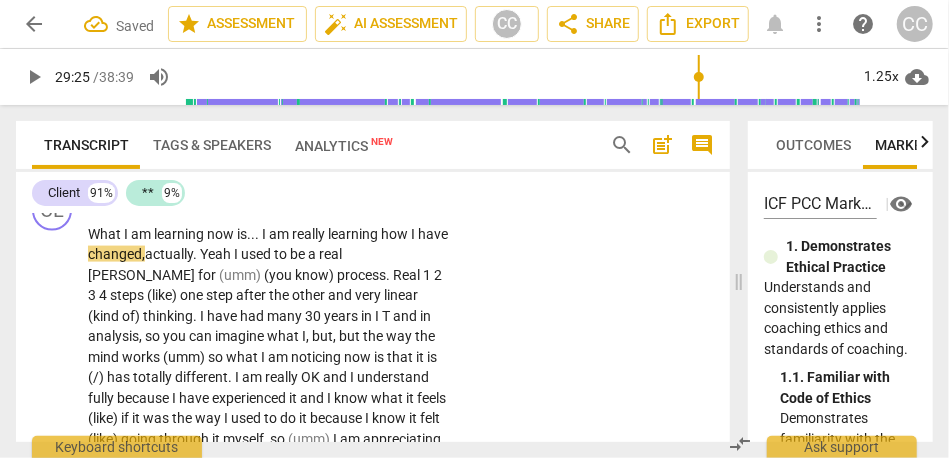 click on "changed," at bounding box center [116, 254] 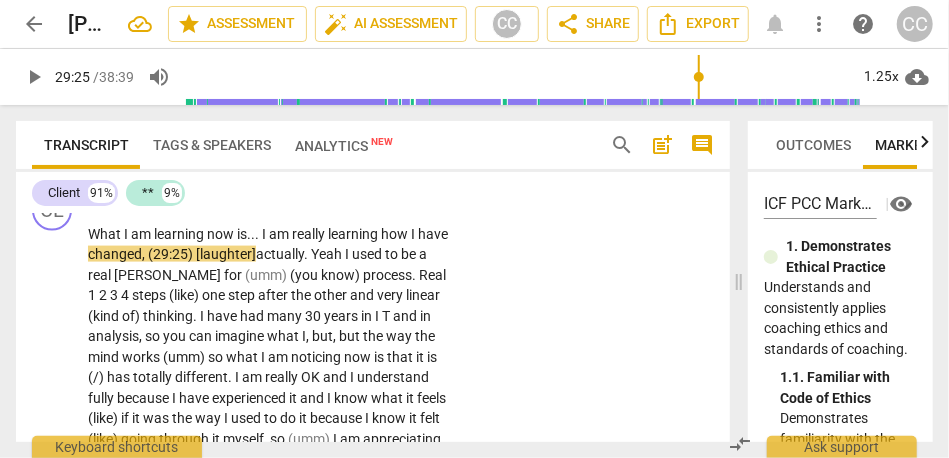 click on "learning" at bounding box center (354, 234) 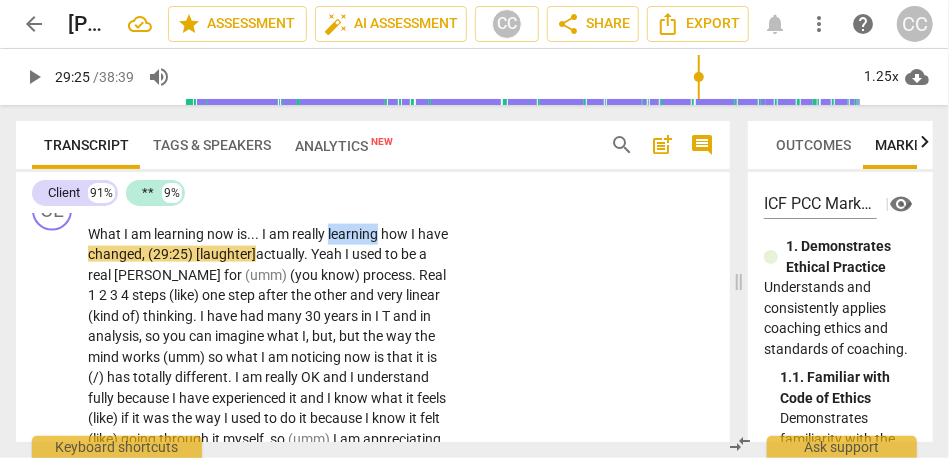 click on "learning" at bounding box center [354, 234] 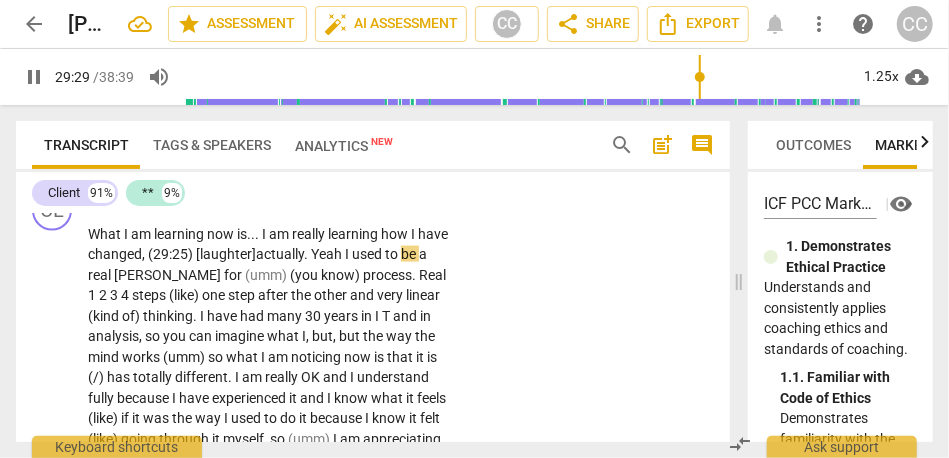 click on "I" at bounding box center (348, 254) 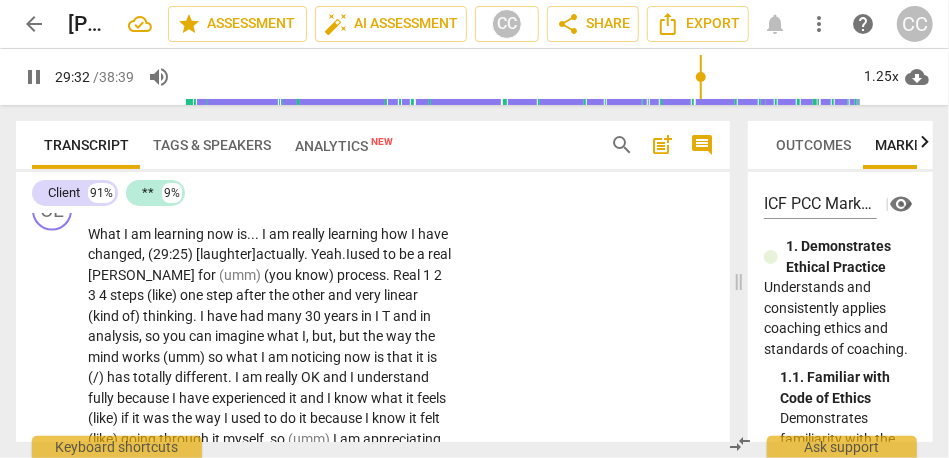 click on "used" at bounding box center (366, 254) 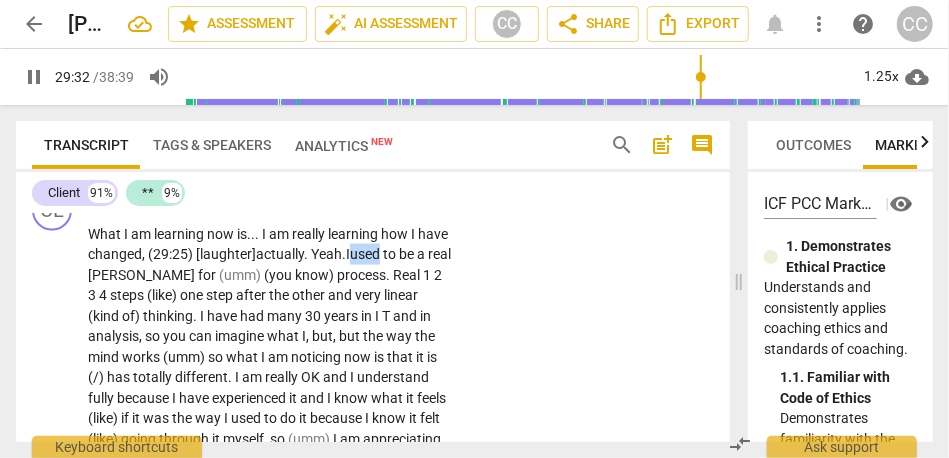 click on "used" at bounding box center (366, 254) 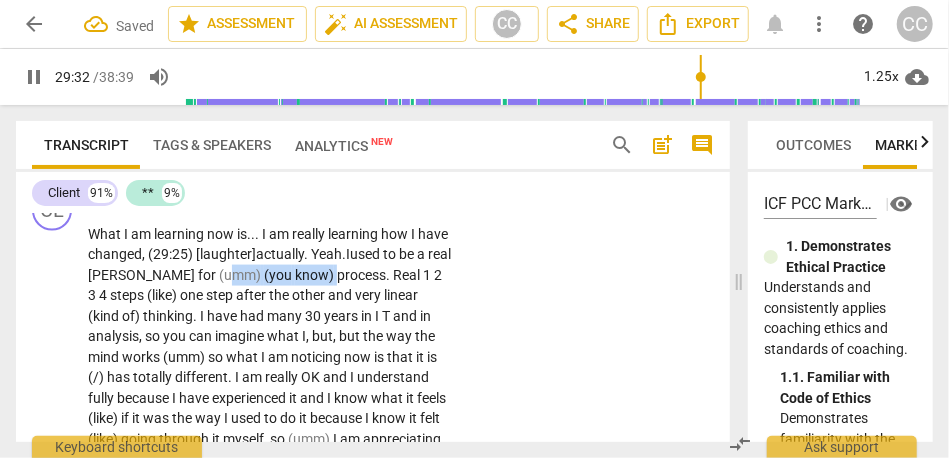 drag, startPoint x: 332, startPoint y: 340, endPoint x: 226, endPoint y: 343, distance: 106.04244 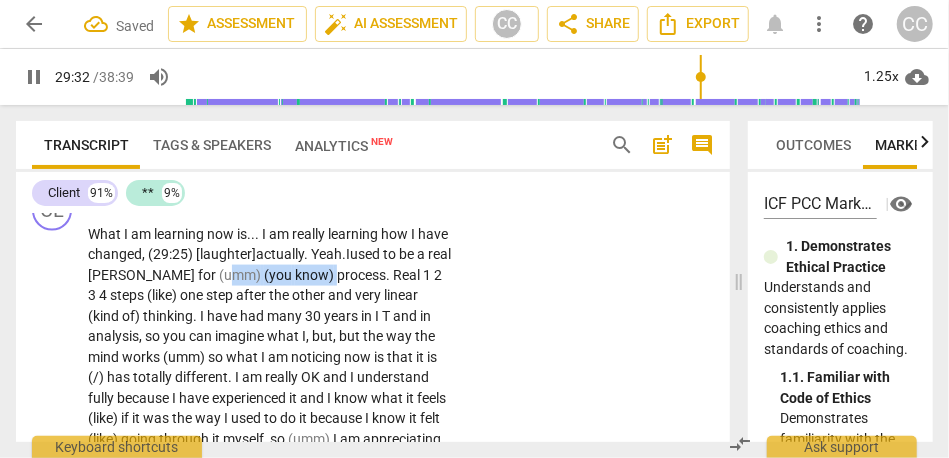 click on "What   I   am   learning   now   is . . .   I   am   really   learning   how   I   have   changed, (29:25) [laughter]  actually .   Yeah.  I  used   to   be   a   real   [PERSON_NAME]   for   (umm)   (you   know)   process .   Real   1   2   3   4   steps   (like)   one   step   after   the   other   and   very   linear   (kind   of)   thinking .   I   have   had   many   30   years   in   I   T   and   in   analysis ,   so   you   can   imagine   what   I ,   but ,   but   the   way   the   mind   works   (umm)   so   what   I   am   noticing   now   is   that   it   is   (/)   has   totally   different .   I   am   really   OK   and   I   understand   fully   because   I   have   experienced   it   and   I   know   what   it   feels   (like)   if   it   was   the   way   I   used   to   do   it   because   I   know   it   felt   (like)   going   through   it   myself ,   so   (umm)   I   am   appreciating   that   I   have   learned   from   it .   I   am   Appreciating   that   I   do   want   to   offer   ah" at bounding box center (269, 480) 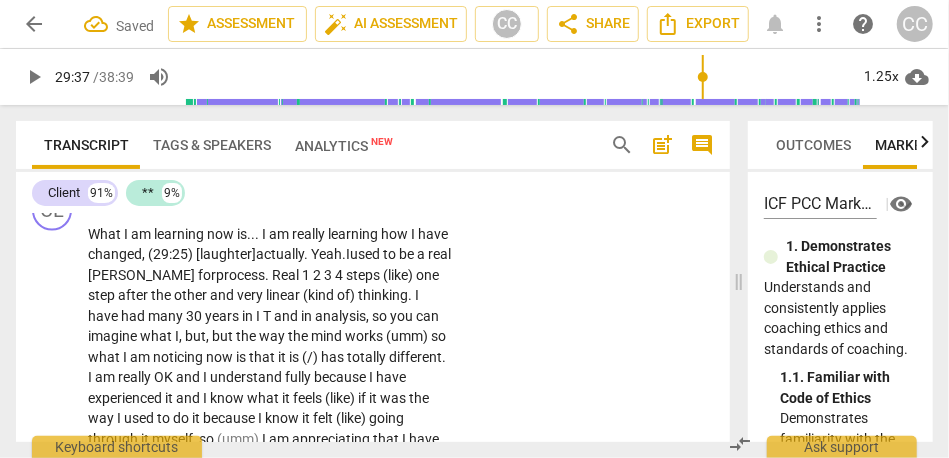 click on "[PERSON_NAME]" at bounding box center (143, 275) 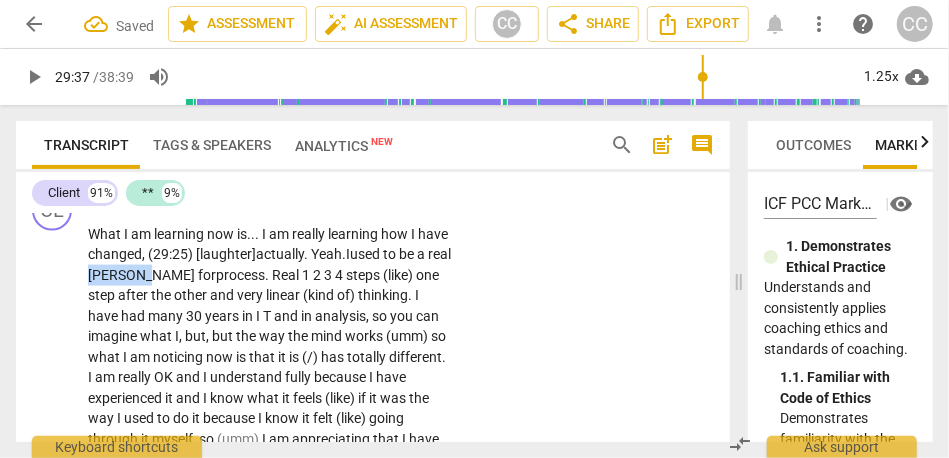 click on "[PERSON_NAME]" at bounding box center [143, 275] 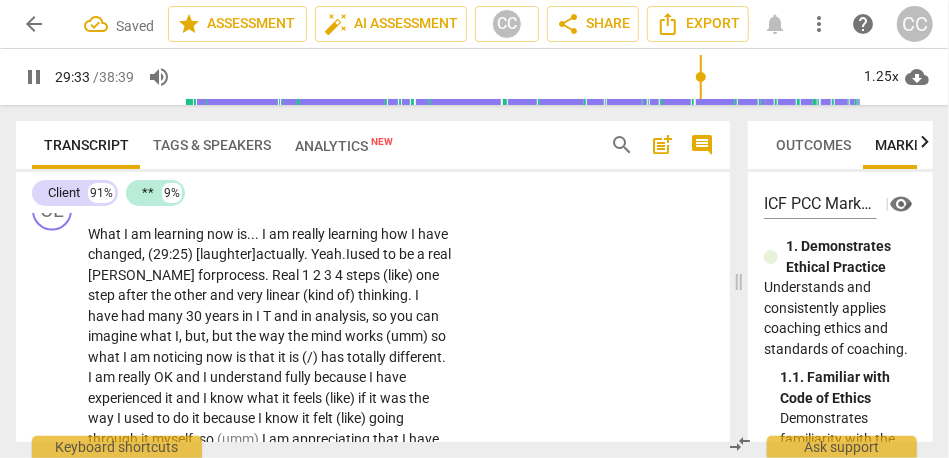 click on "CL play_arrow pause 29:17 + Add competency keyboard_arrow_right What   I   am   learning   now   is . . .   I   am   really   learning   how   I   have   changed, (29:25) [laughter]  actually .   Yeah.  I  used   to   be   a   real   [PERSON_NAME]   for  process .   Real   1   2   3   4   steps   (like)   one   step   after   the   other   and   very   linear   (kind   of)   thinking .   I   have   had   many   30   years   in   I   T   and   in   analysis ,   so   you   can   imagine   what   I ,   but ,   but   the   way   the   mind   works   (umm)   so   what   I   am   noticing   now   is   that   it   is   (/)   has   totally   different .   I   am   really   OK   and   I   understand   fully   because   I   have   experienced   it   and   I   know   what   it   feels   (like)   if   it   was   the   way   I   used   to   do   it   because   I   know   it   felt   (like)   going   through   it   myself ,   so   (umm)   I   am   appreciating   that   I   have   learned   from   it .   I   am   Appreciating" at bounding box center (373, 464) 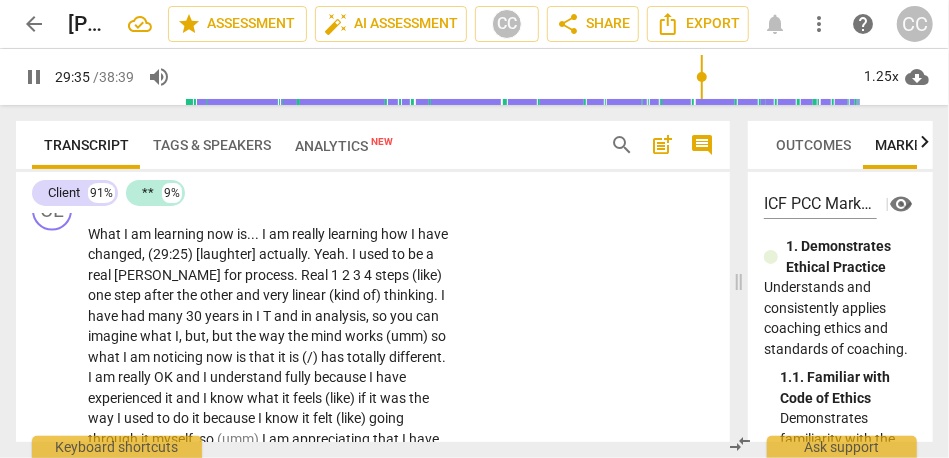 click on "Real" at bounding box center (316, 275) 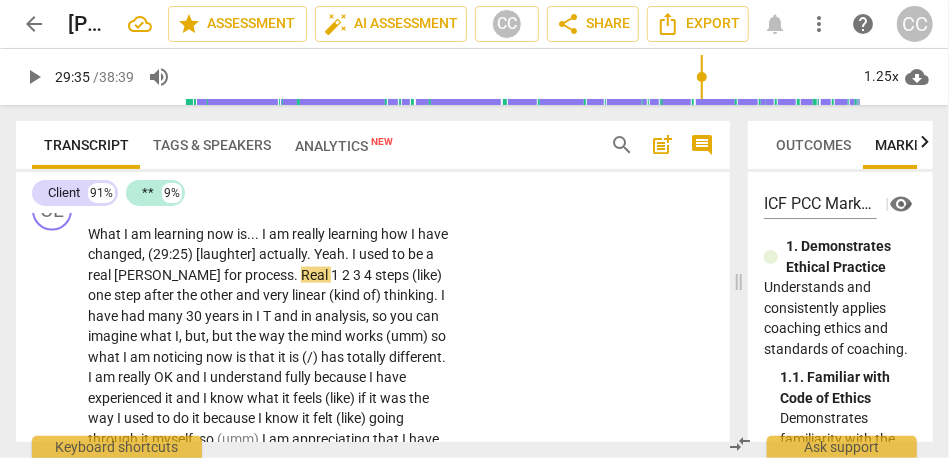 type on "1775" 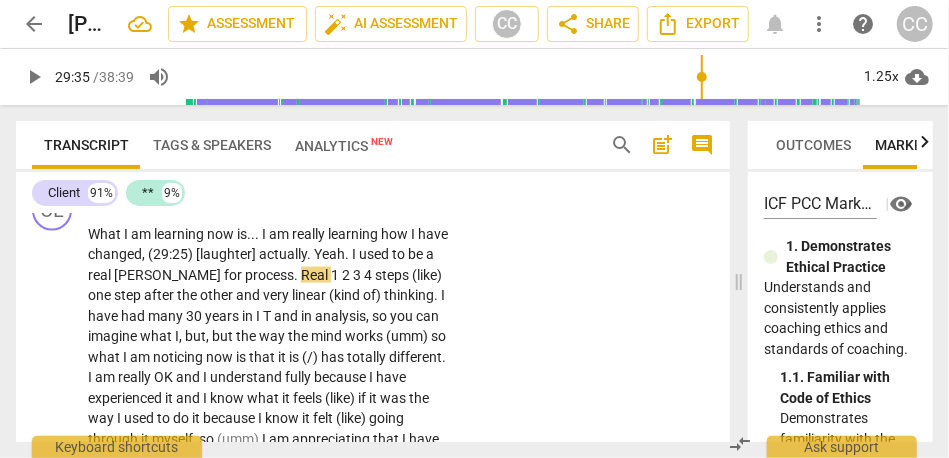 type 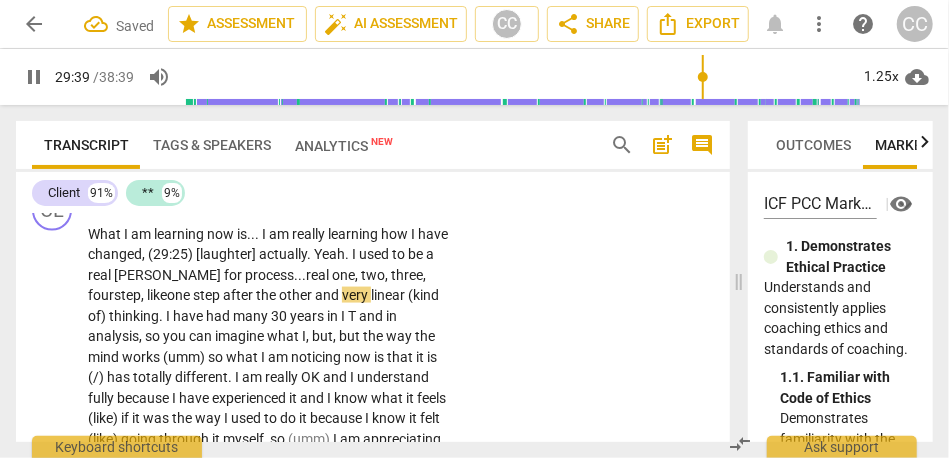 click on "real one, two, three, four" at bounding box center (257, 285) 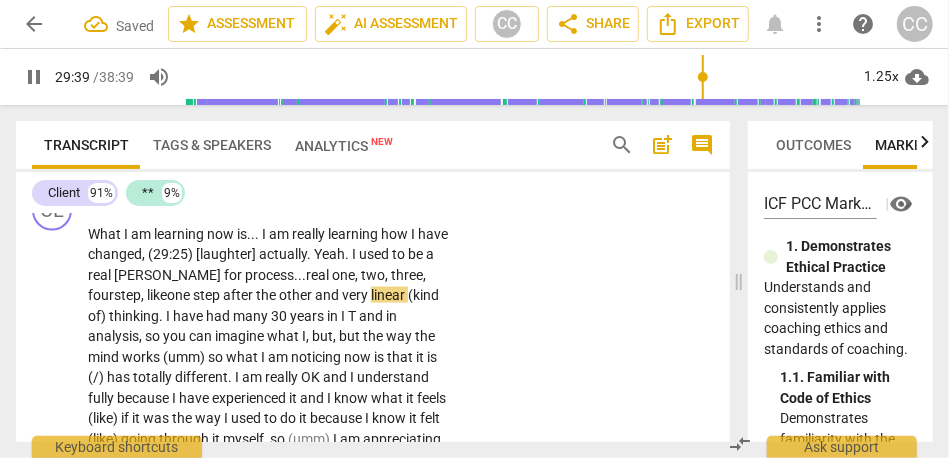 click on "real one, two, three, four" at bounding box center [257, 285] 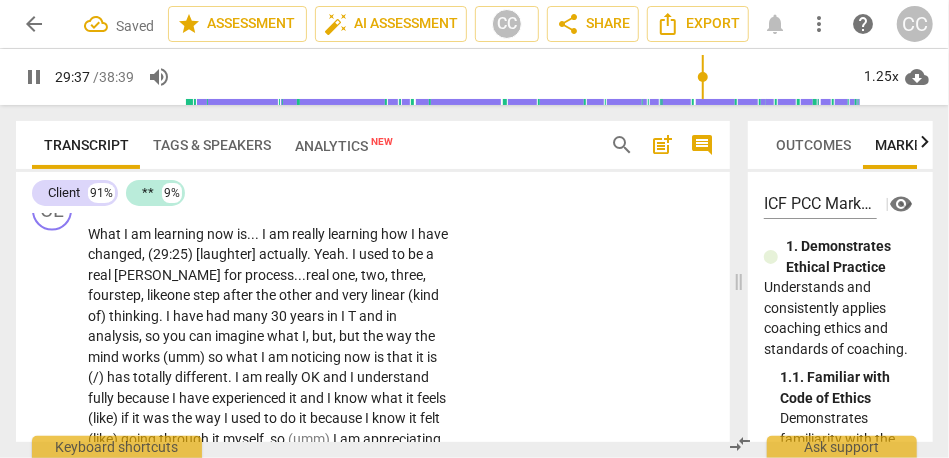 click on "real one, two, three, four" at bounding box center [257, 285] 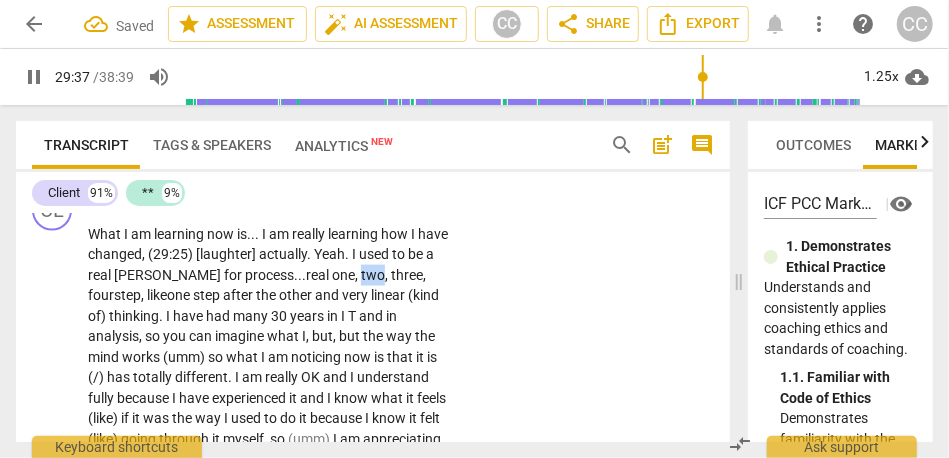 click on "real one, two, three, four" at bounding box center (257, 285) 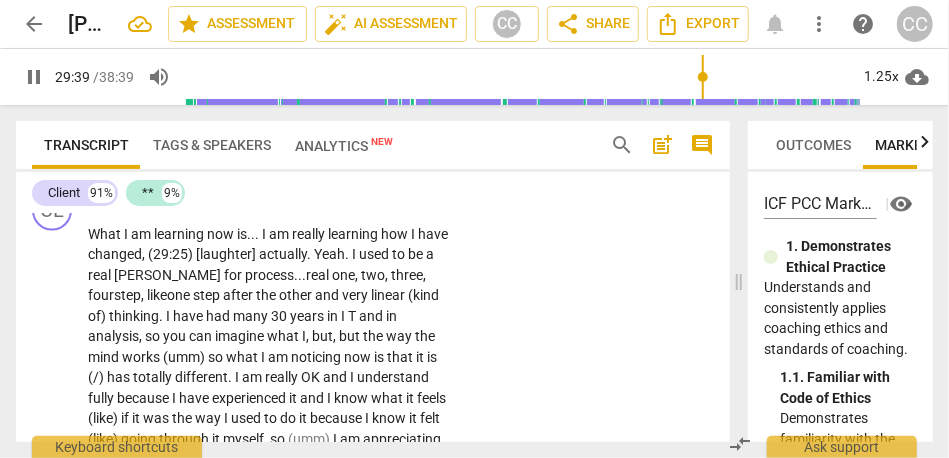 click on "and" at bounding box center (328, 295) 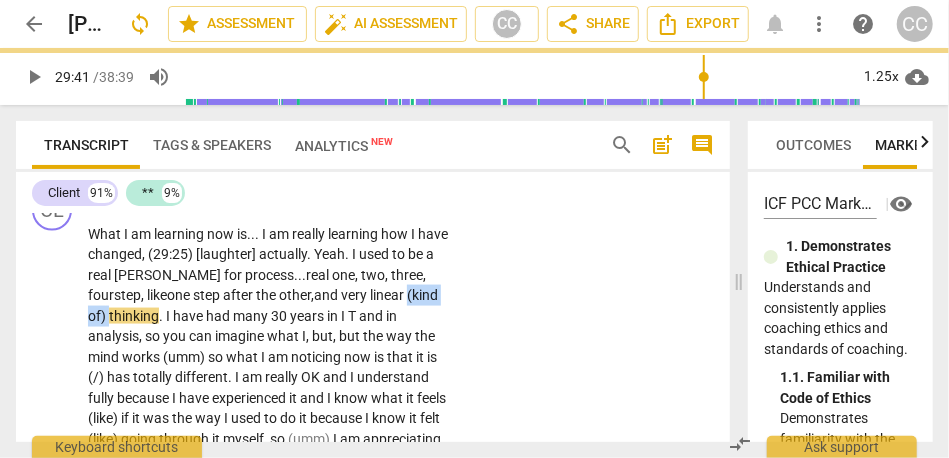 drag, startPoint x: 144, startPoint y: 373, endPoint x: 66, endPoint y: 376, distance: 78.05767 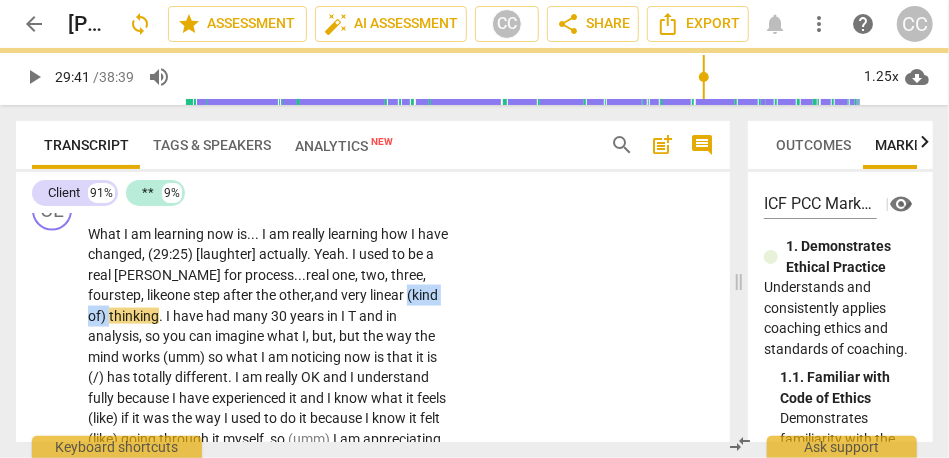 click on "CL play_arrow pause 29:17 + Add competency keyboard_arrow_right What   I   am   learning   now   is . . .   I   am   really   learning   how   I   have   changed ,   (29:25)   [laughter]   actually .   Yeah .   I   used   to   be   a   real   [PERSON_NAME]   for   process...  real one, two, three, four  step, like  one   step   after   the   other,  and   very   linear   (kind   of)   thinking .   I   have   had   many   30   years   in   I   T   and   in   analysis ,   so   you   can   imagine   what   I ,   but ,   but   the   way   the   mind   works   (umm)   so   what   I   am   noticing   now   is   that   it   is   (/)   has   totally   different .   I   am   really   OK   and   I   understand   fully   because   I   have   experienced   it   and   I   know   what   it   feels   (like)   if   it   was   the   way   I   used   to   do   it   because   I   know   it   felt   (like)   going   through   it   myself ,   so   (umm)   I   am   appreciating   that   I   have   learned   from   it .   I   am" at bounding box center [373, 464] 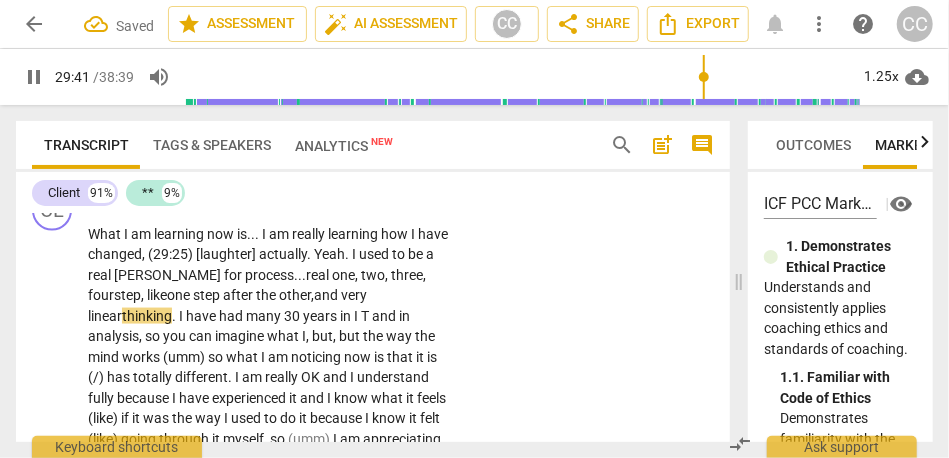 click on "for" at bounding box center (234, 275) 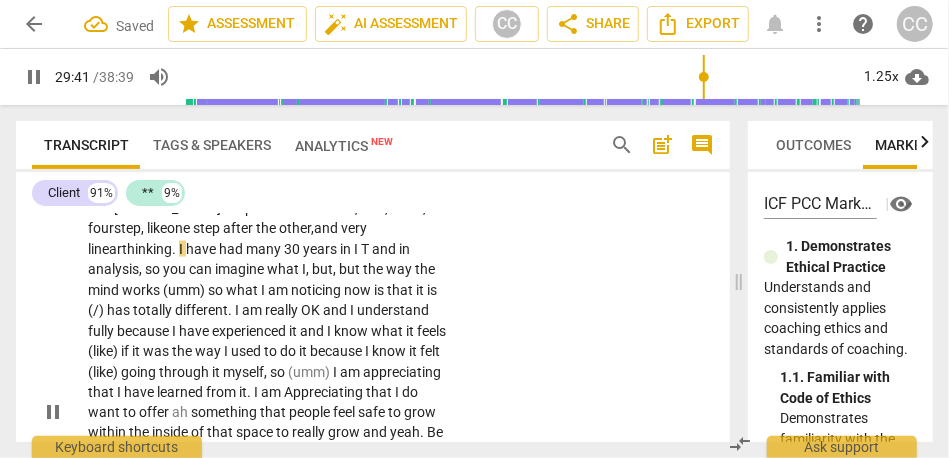 scroll, scrollTop: 9772, scrollLeft: 0, axis: vertical 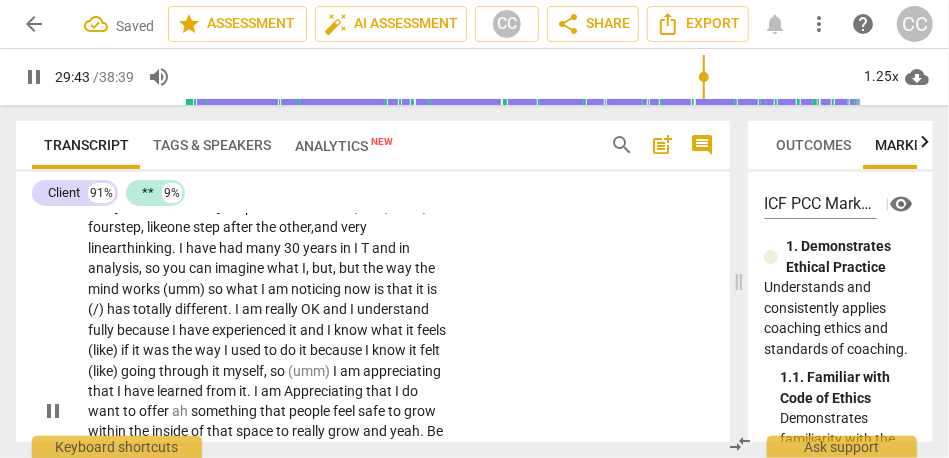 click on "T" at bounding box center [366, 248] 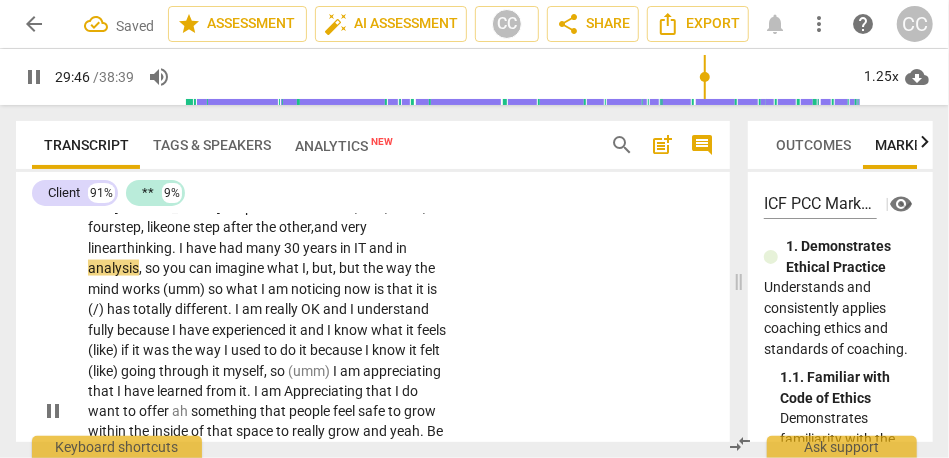 click on "30" at bounding box center (293, 248) 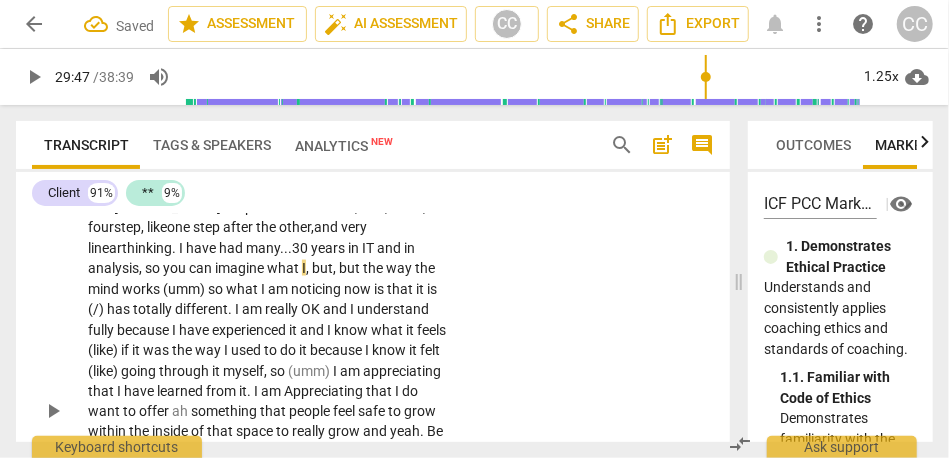 click on "have" at bounding box center (202, 248) 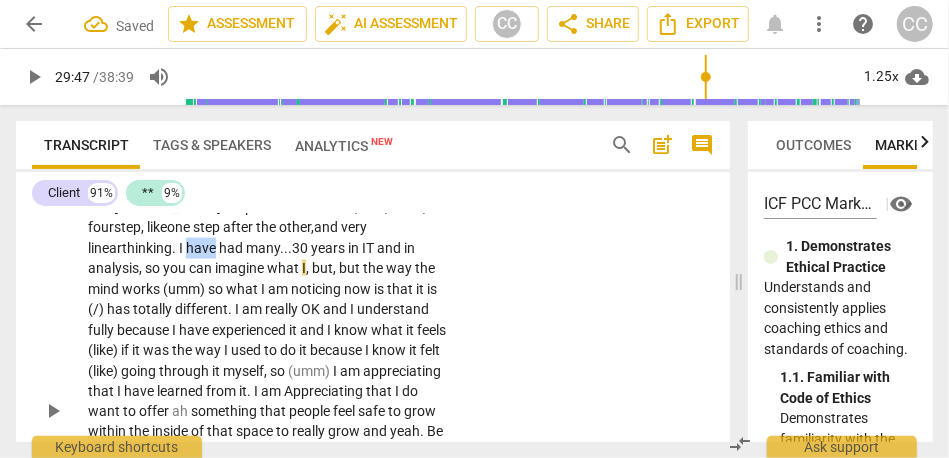 click on "have" at bounding box center [202, 248] 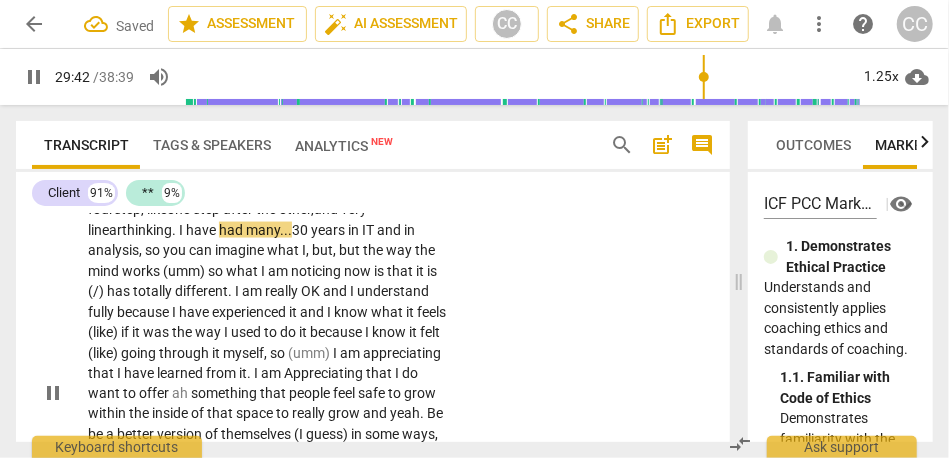 scroll, scrollTop: 9790, scrollLeft: 0, axis: vertical 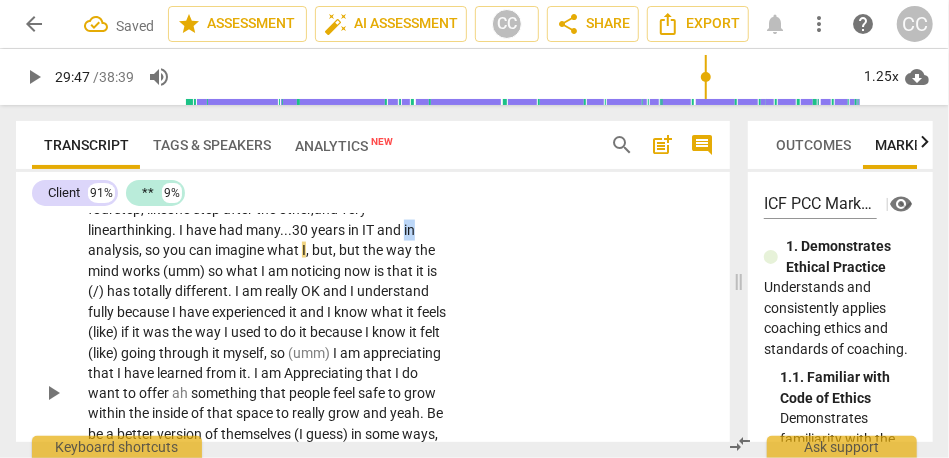 drag, startPoint x: 409, startPoint y: 291, endPoint x: 435, endPoint y: 291, distance: 26 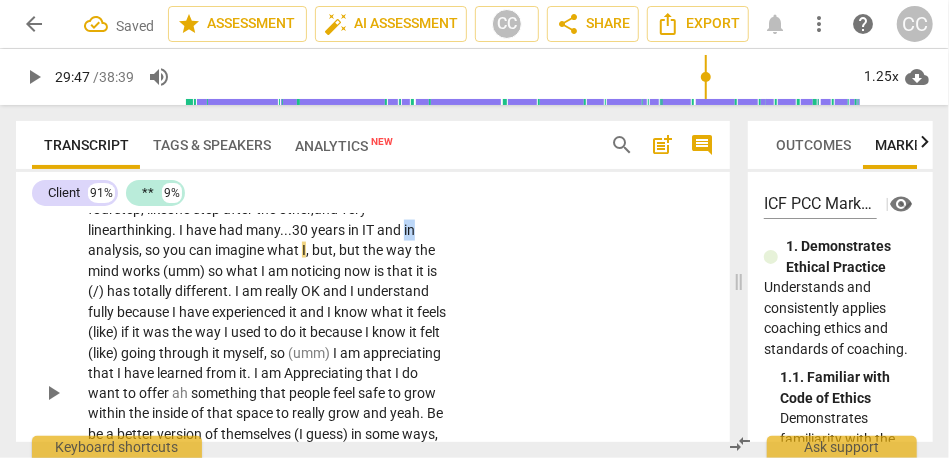 click on "What   I   am   learning   now   is . . .   I   am   really   learning   how   I   have   changed ,   (29:25)   [laughter]   actually .   Yeah .   I   used   to   be   a   real   [PERSON_NAME]   for   process...  real one, two, three, four  step, like  one   step   after   the   other,  and   very   linear  thinking .   I   have   had many...  30   years   in   I T   and   in   analysis ,   so   you   can   imagine   what   I ,   but ,   but   the   way   the   mind   works   (umm)   so   what   I   am   noticing   now   is   that   it   is   (/)   has   totally   different .   I   am   really   OK   and   I   understand   fully   because   I   have   experienced   it   and   I   know   what   it   feels   (like)   if   it   was   the   way   I   used   to   do   it   because   I   know   it   felt   (like)   going   through   it   myself ,   so   (umm)   I   am   appreciating   that   I   have   learned   from   it .   I   am   Appreciating   that   I   do   want   to   offer   ah   something   that" at bounding box center (269, 394) 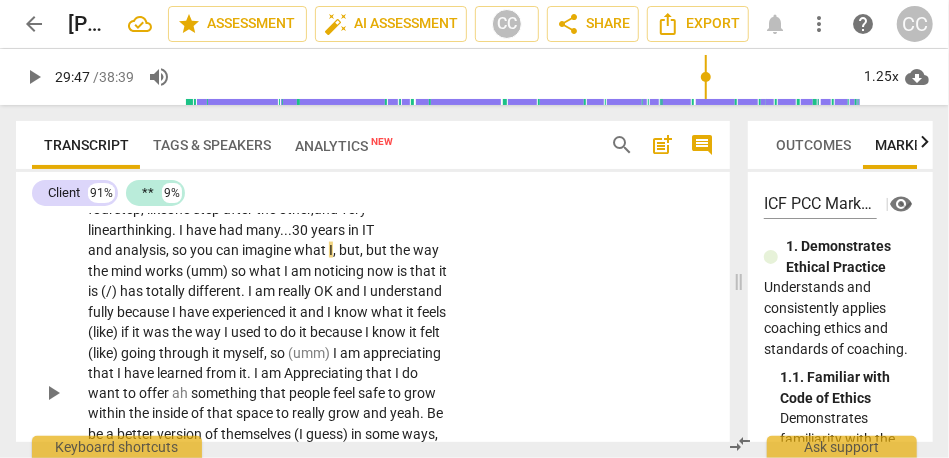 click on "you" at bounding box center [203, 250] 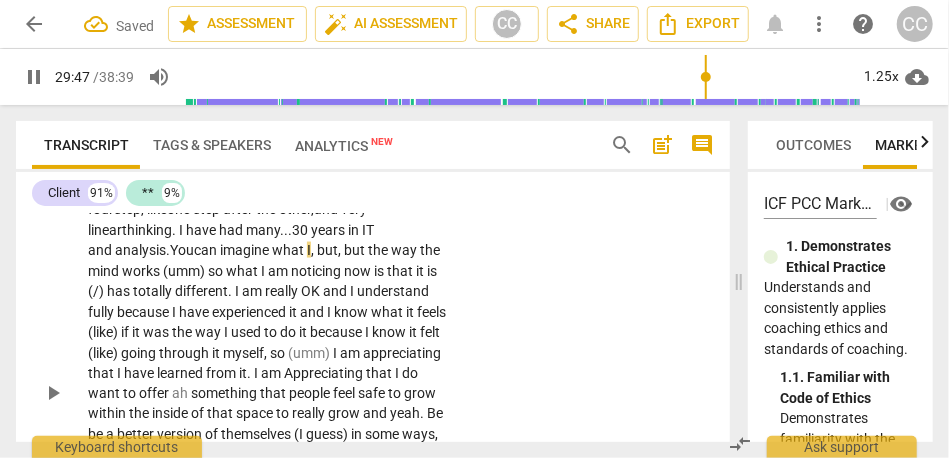 click on "CL play_arrow pause 29:17 + Add competency keyboard_arrow_right What   I   am   learning   now   is . . .   I   am   really   learning   how   I   have   changed ,   (29:25)   [laughter]   actually .   Yeah .   I   used   to   be   a   real   [PERSON_NAME]   for   process...  real one, two, three, four  step, like  one   step   after   the   other,  and   very   linear  thinking .   I   have   had many...  30   years   in   I T   and   analysis.  You  can   imagine   what   I ,   but ,   but   the   way   the   mind   works   (umm)   so   what   I   am   noticing   now   is   that   it   is   (/)   has   totally   different .   I   am   really   OK   and   I   understand   fully   because   I   have   experienced   it   and   I   know   what   it   feels   (like)   if   it   was   the   way   I   used   to   do   it   because   I   know   it   felt   (like)   going   through   it   myself ,   so   (umm)   I   am   appreciating   that   I   have   learned   from   it .   I   am   Appreciating   that   I" at bounding box center [373, 378] 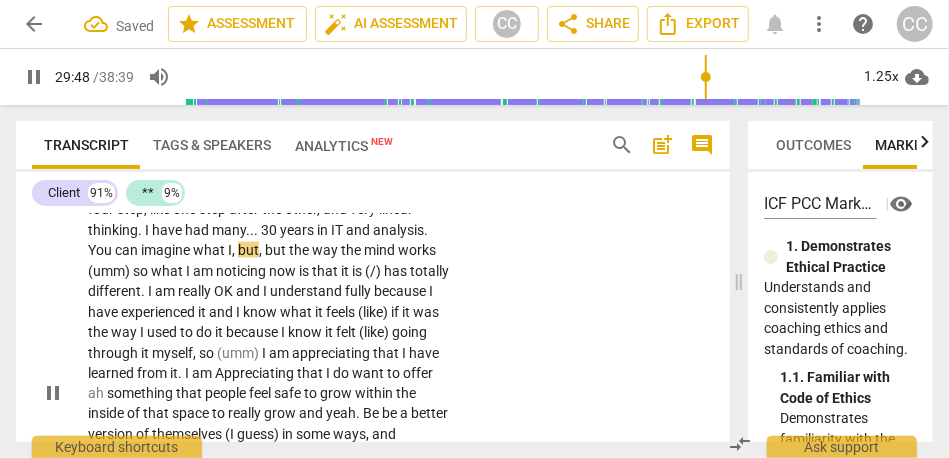 click on "You" at bounding box center [101, 250] 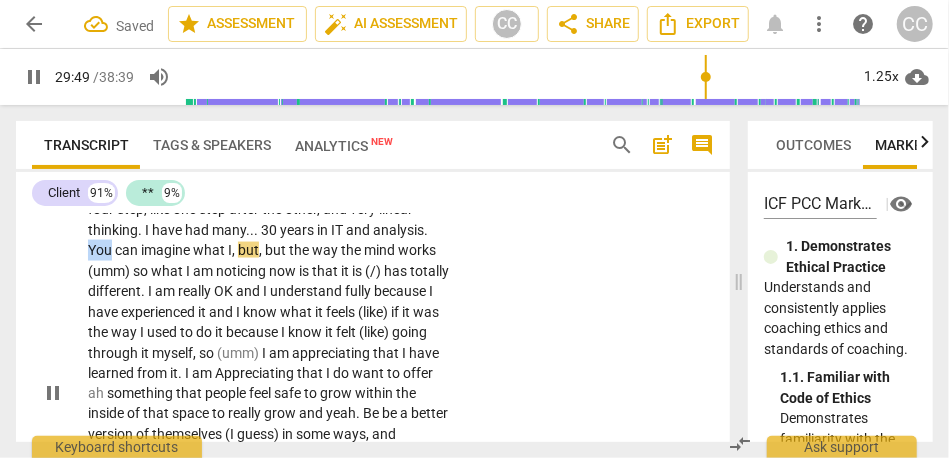 click on "You" at bounding box center (101, 250) 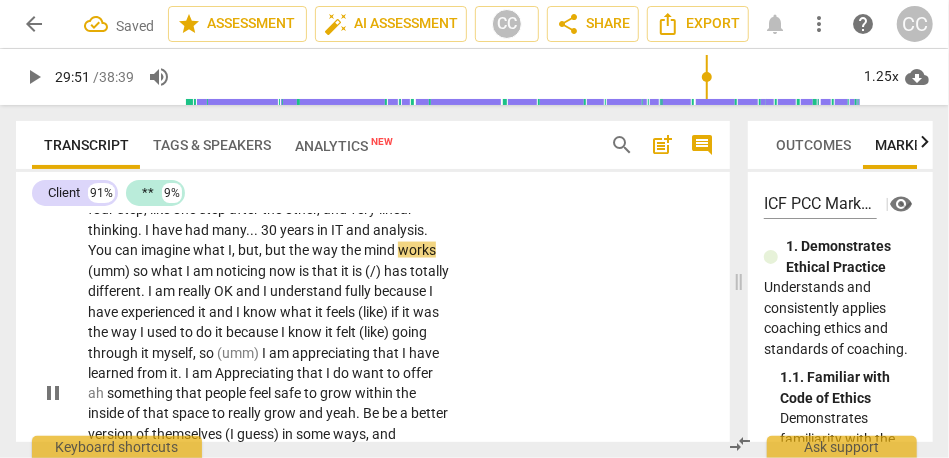 click on "imagine" at bounding box center (167, 250) 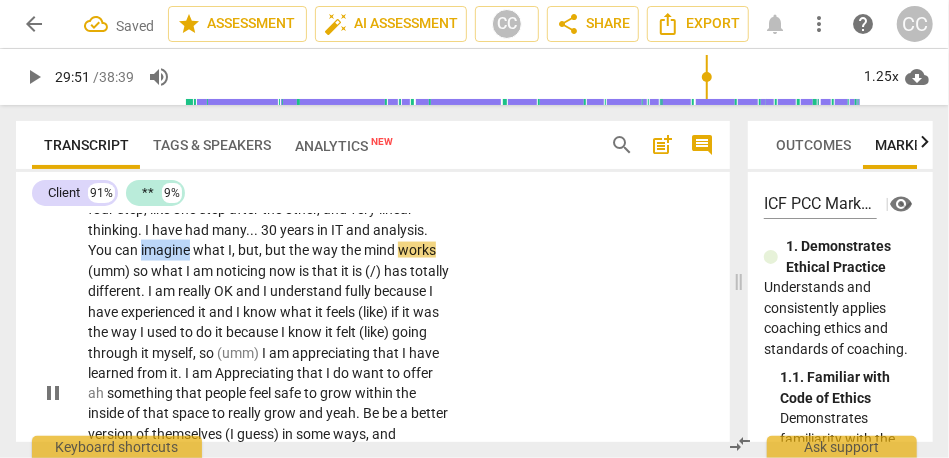 click on "imagine" at bounding box center (167, 250) 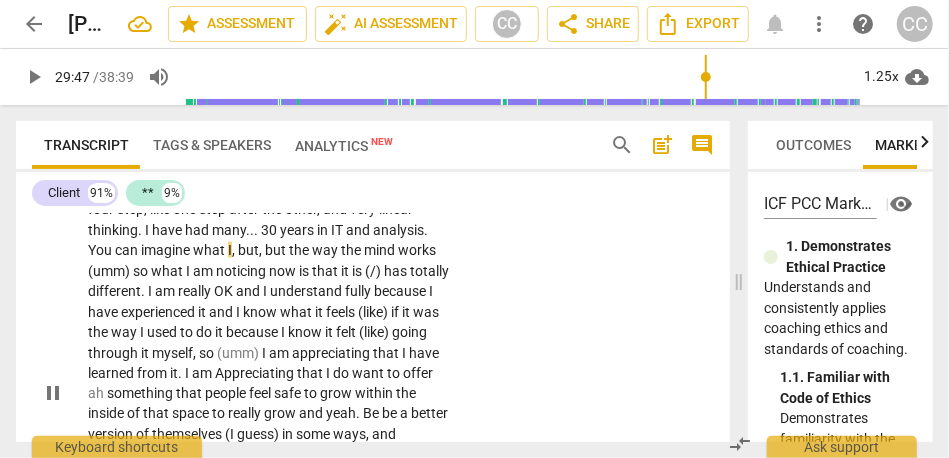 click on "," at bounding box center [235, 250] 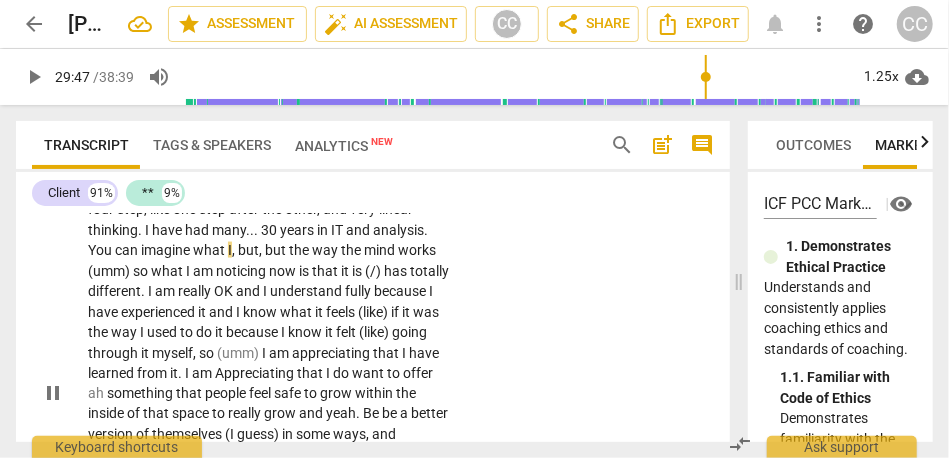 type on "1788" 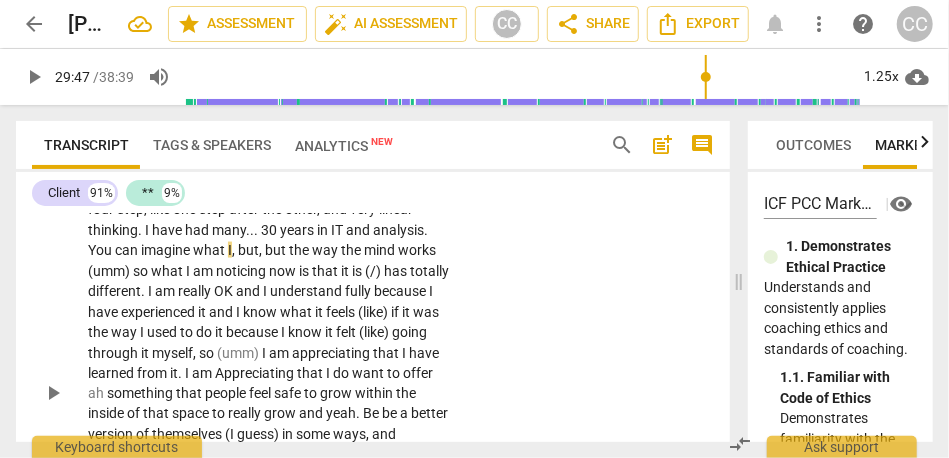 type 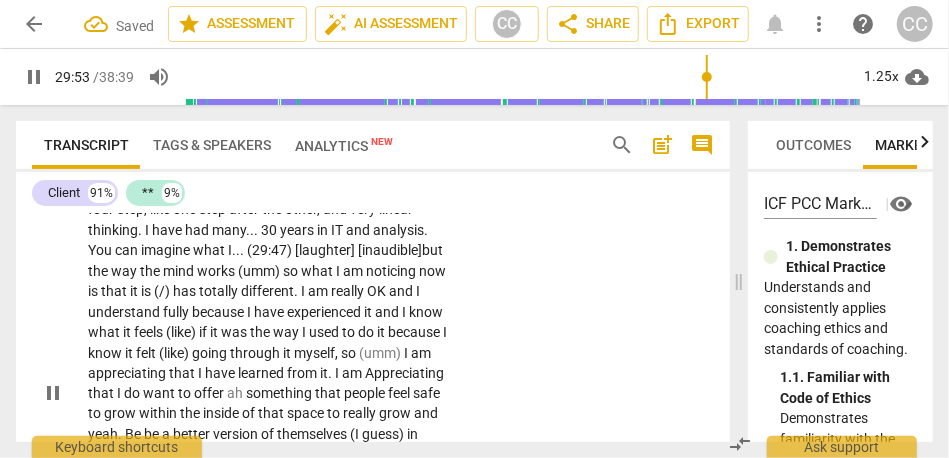 click on "what" at bounding box center [318, 271] 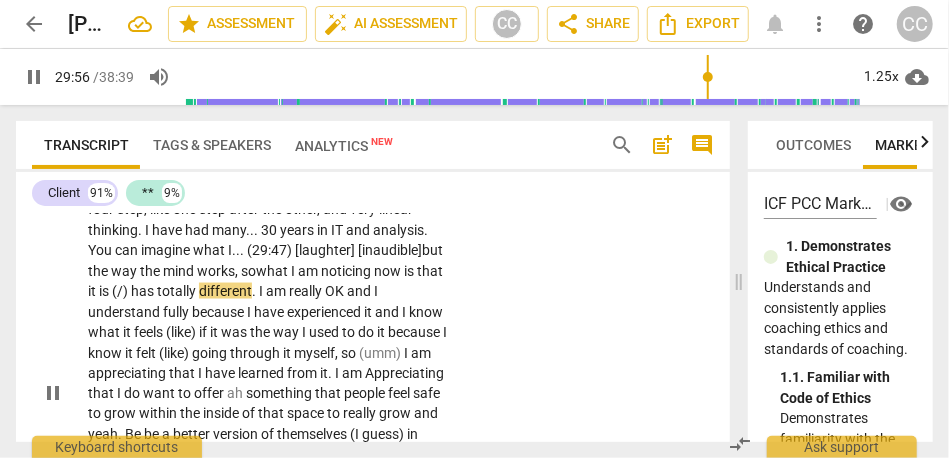 click on "noticing" at bounding box center [347, 271] 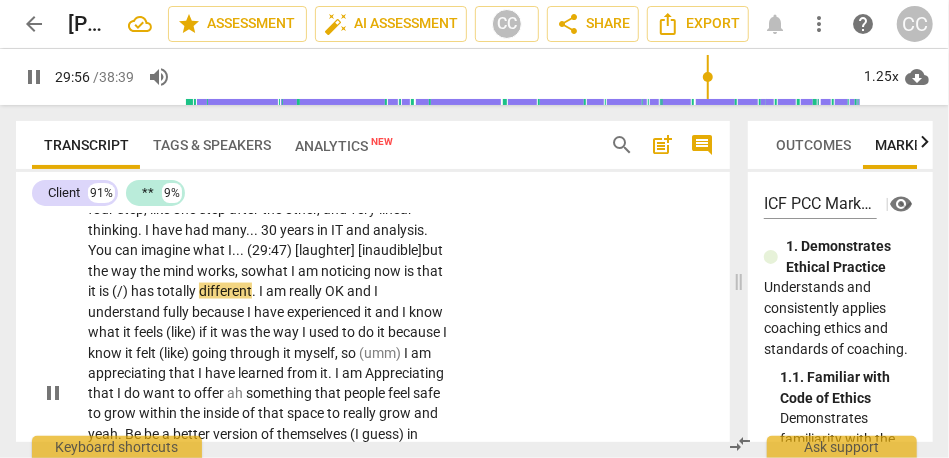 click on "noticing" at bounding box center (347, 271) 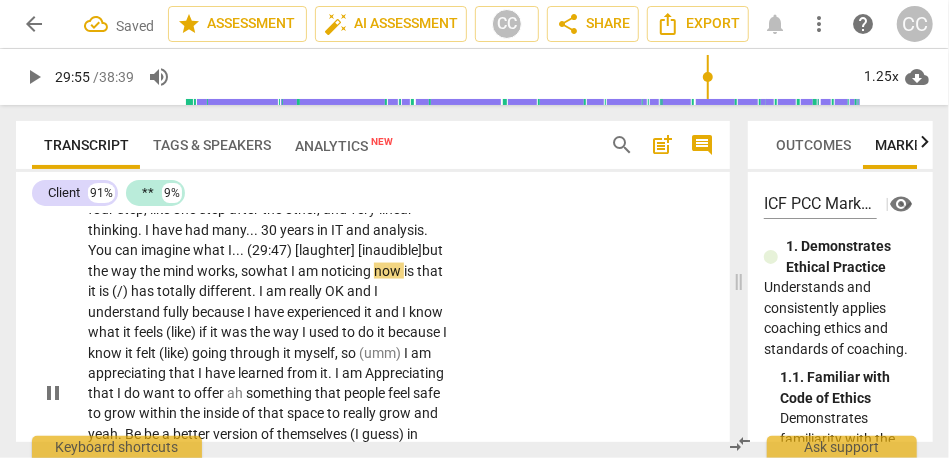 click on "now" at bounding box center [389, 271] 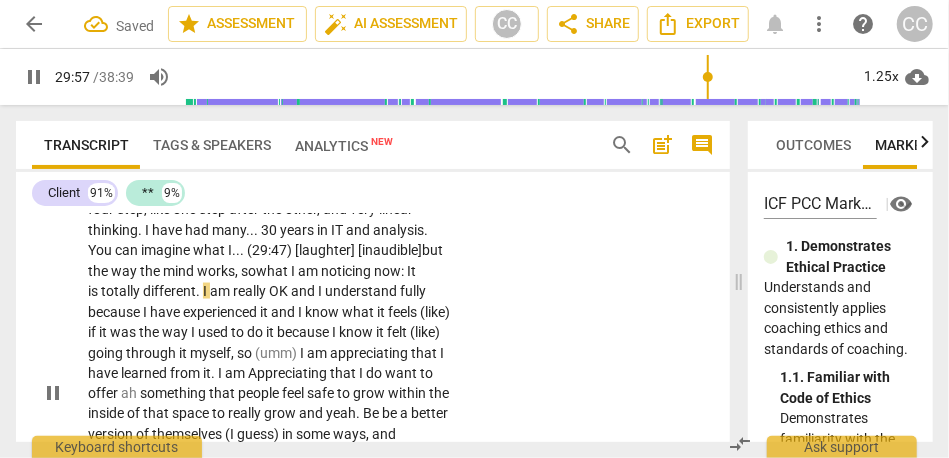 scroll, scrollTop: 9821, scrollLeft: 0, axis: vertical 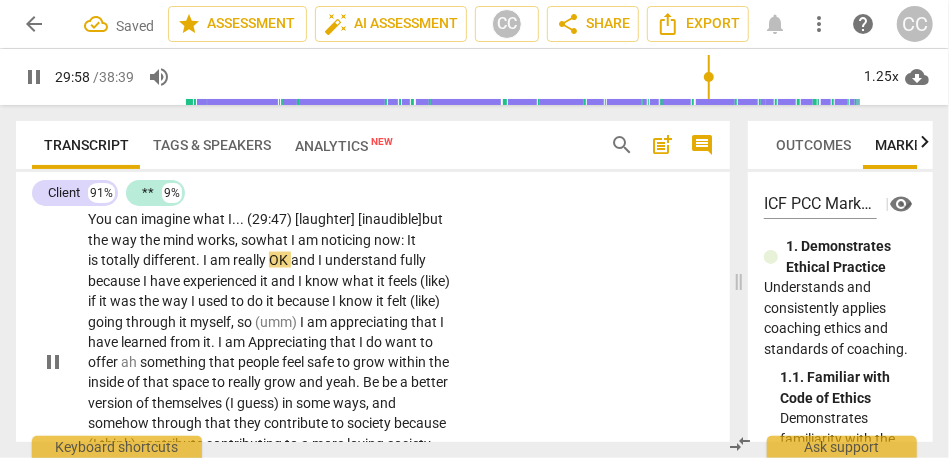 click on "and" at bounding box center [304, 260] 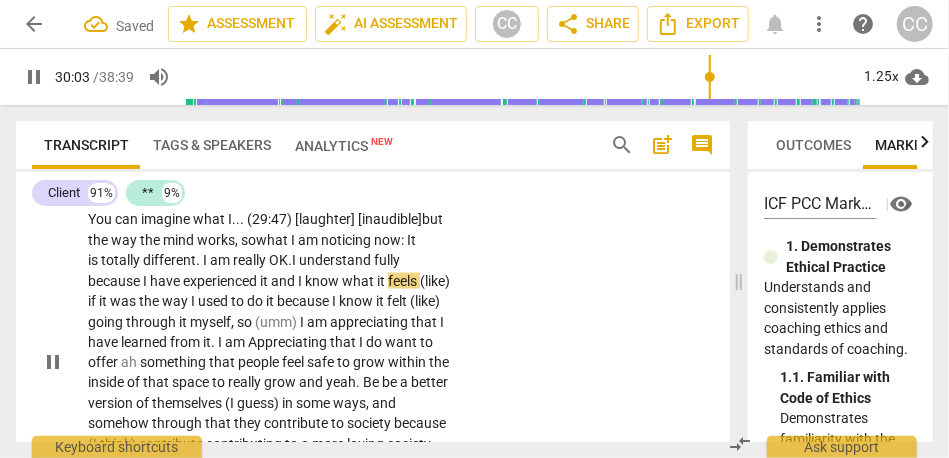 click on "understand" at bounding box center [336, 260] 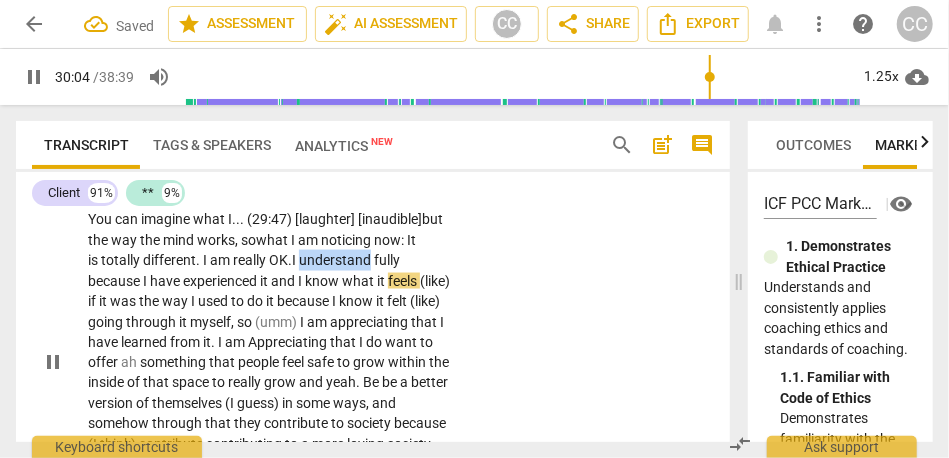 click on "understand" at bounding box center (336, 260) 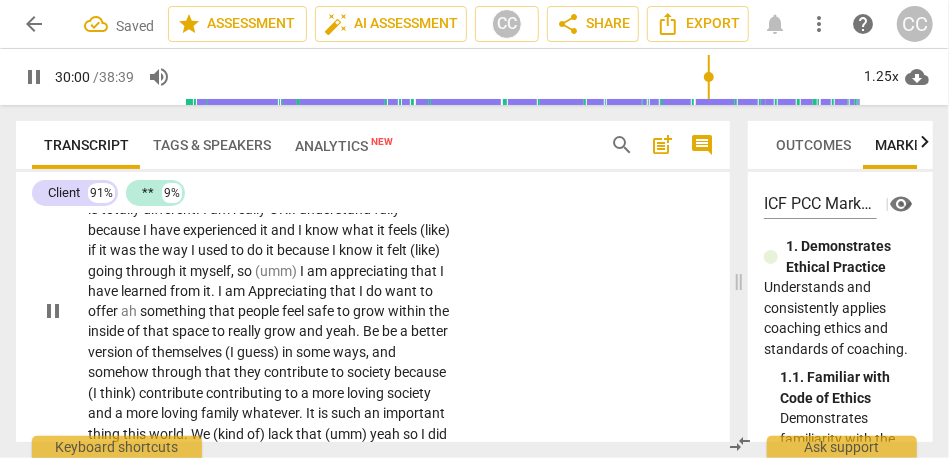 scroll, scrollTop: 9872, scrollLeft: 0, axis: vertical 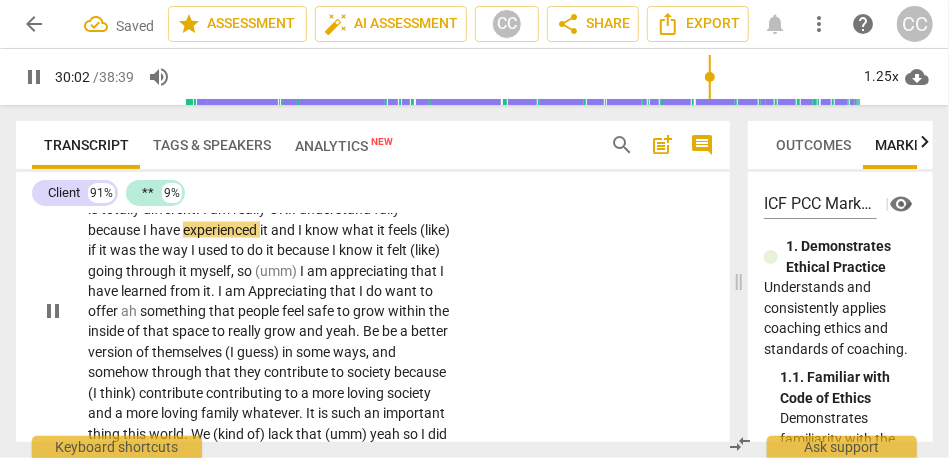 click on "I" at bounding box center (301, 230) 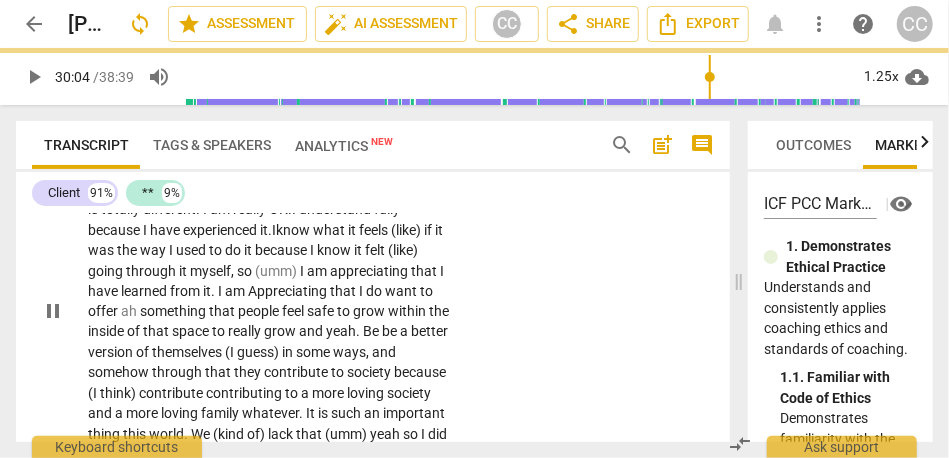 click on "feels" at bounding box center [375, 230] 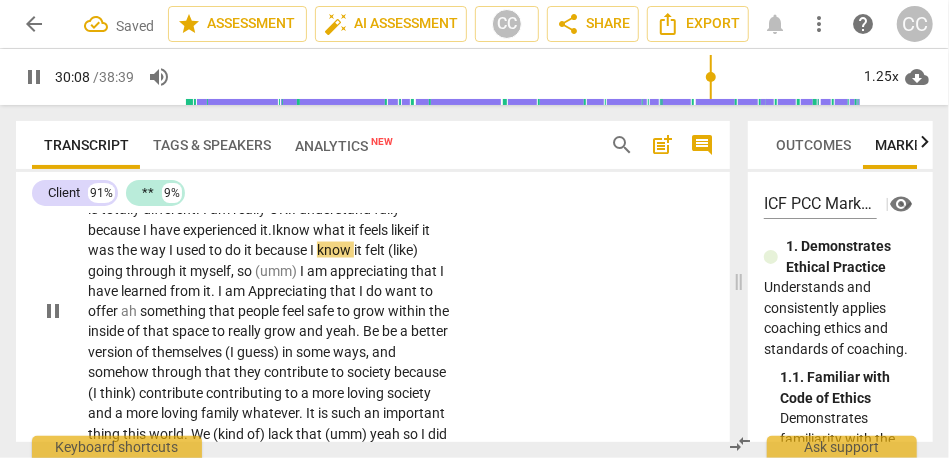 click on "was" at bounding box center (102, 250) 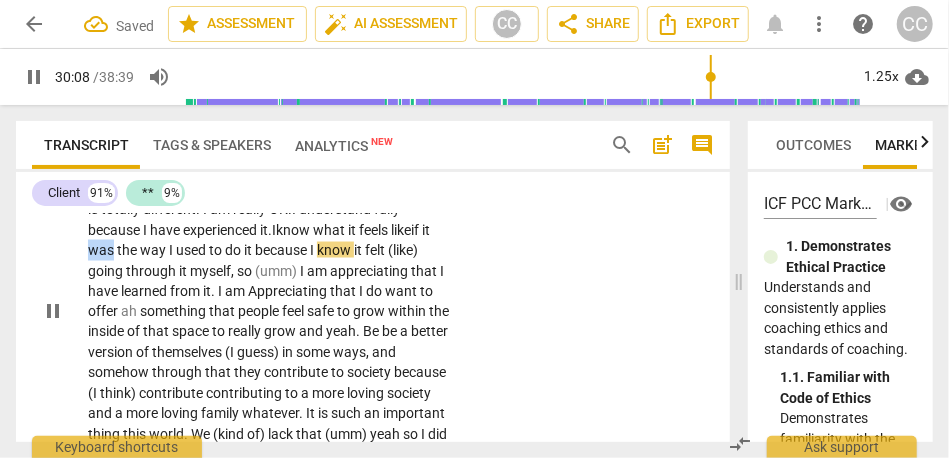 click on "was" at bounding box center (102, 250) 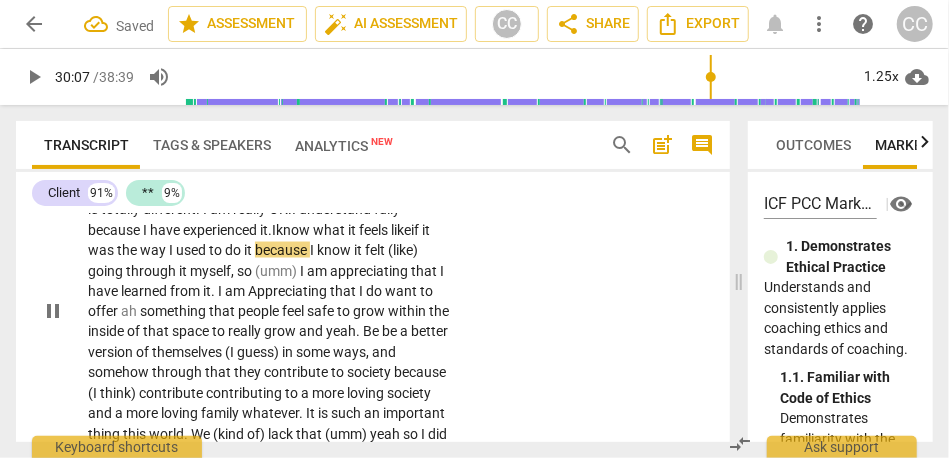 click on "because" at bounding box center (282, 250) 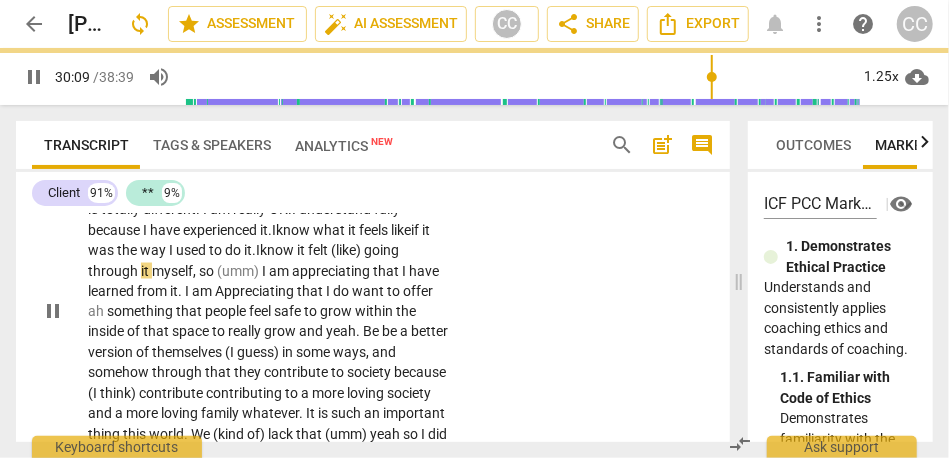 click on "know" at bounding box center (278, 250) 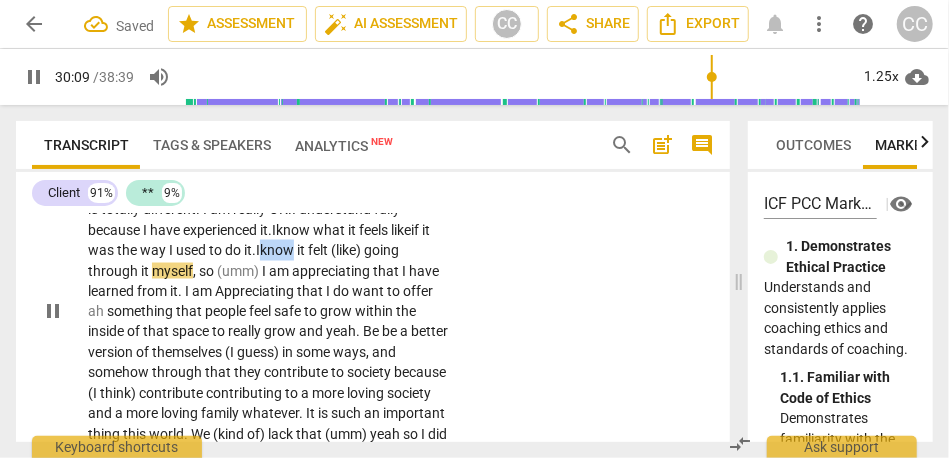 click on "know" at bounding box center (278, 250) 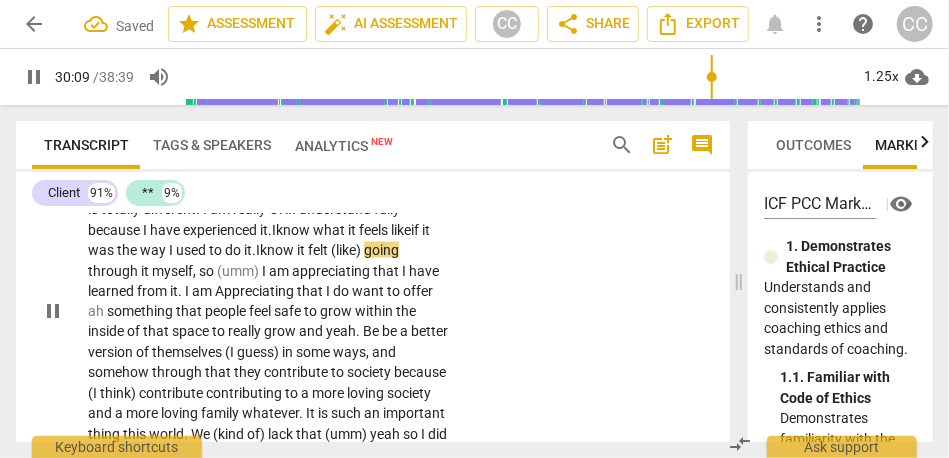 click on "I" at bounding box center [258, 250] 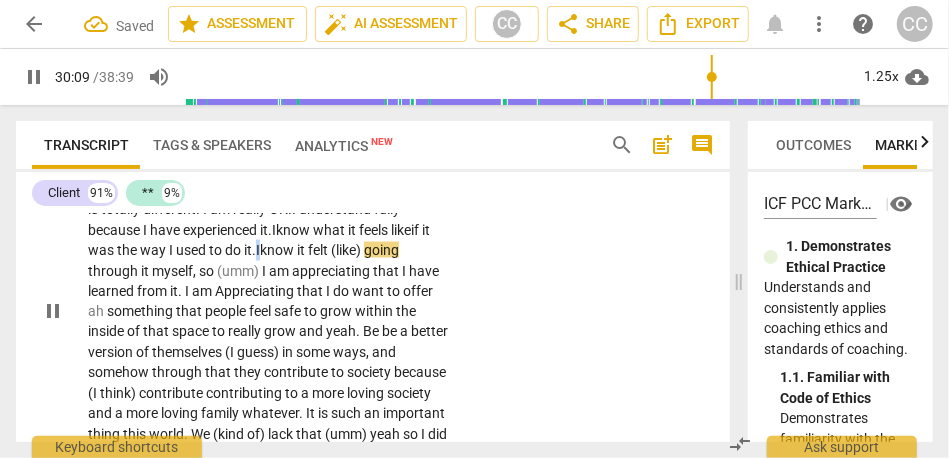 click on "I" at bounding box center (258, 250) 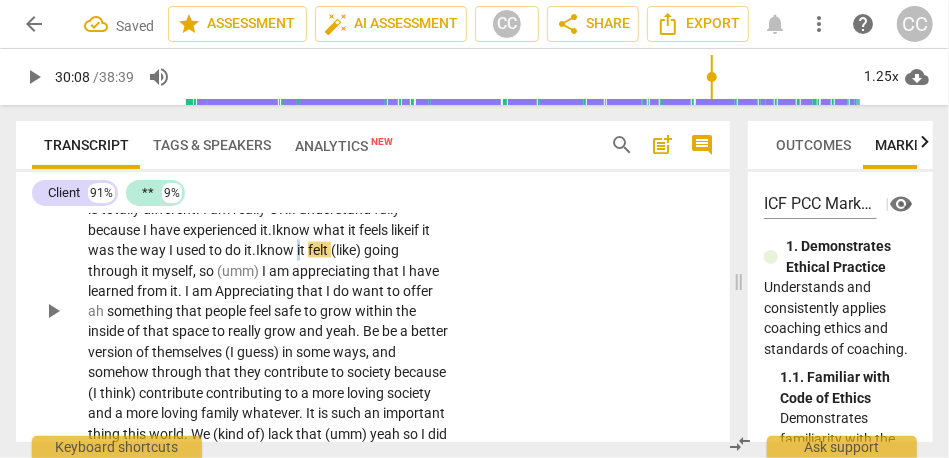 click on "it" at bounding box center (302, 250) 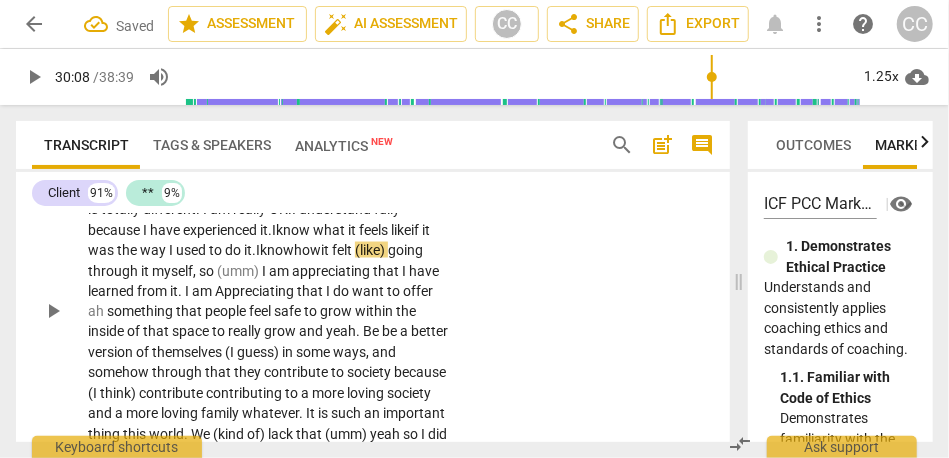 click on "(like)" at bounding box center (371, 250) 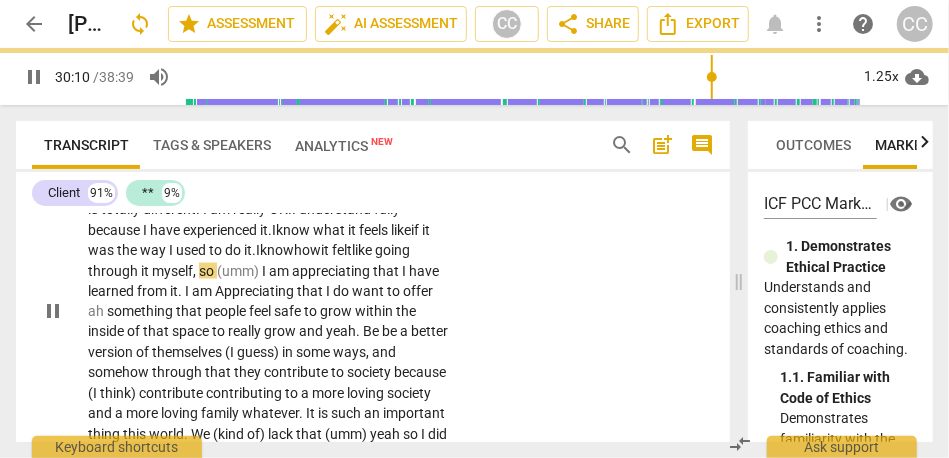 click on "I" at bounding box center [265, 271] 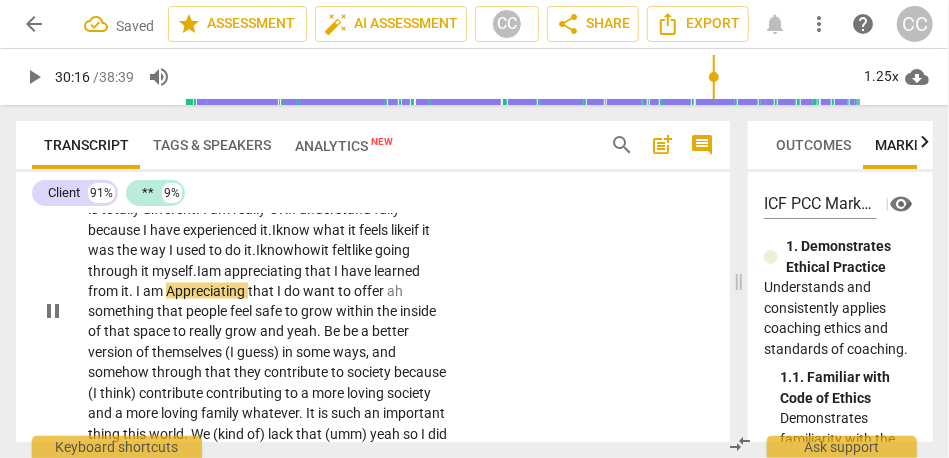 click on "Appreciating" at bounding box center [207, 291] 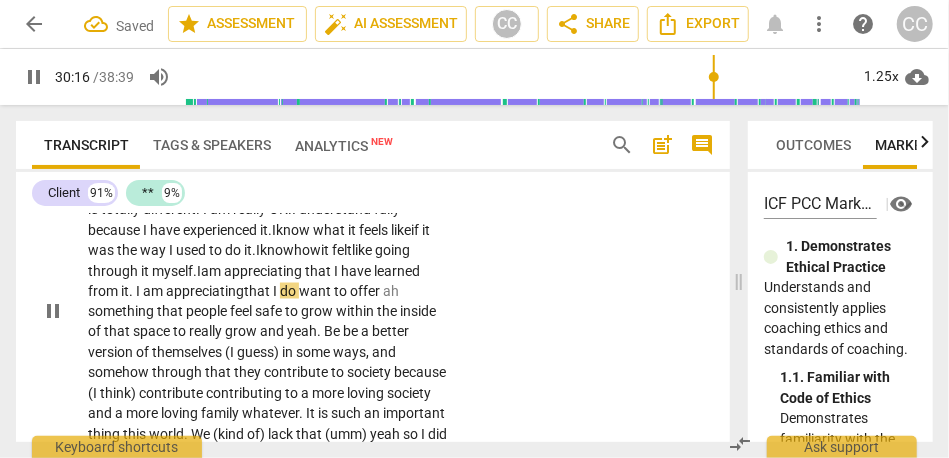 scroll, scrollTop: 9918, scrollLeft: 0, axis: vertical 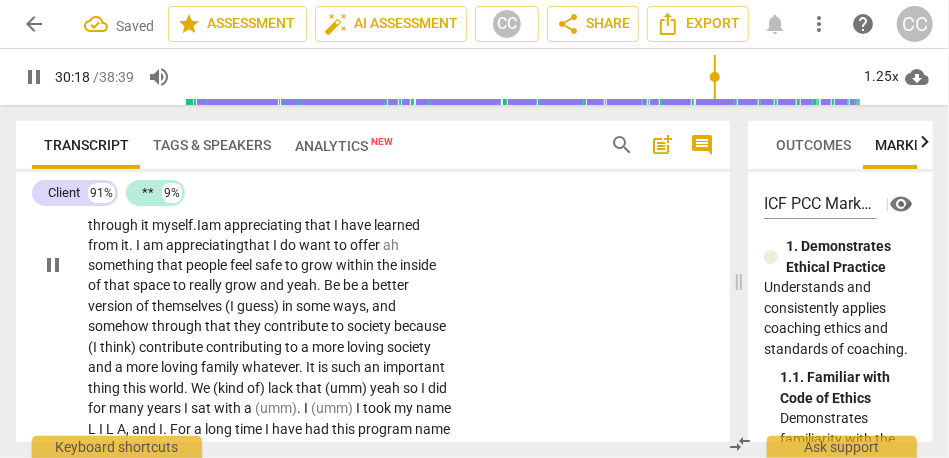click on "something" at bounding box center (122, 266) 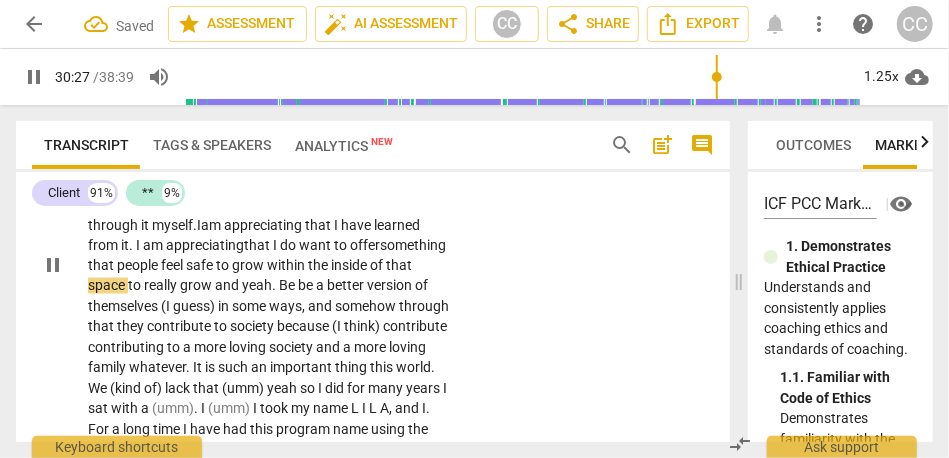click on "to" at bounding box center (224, 266) 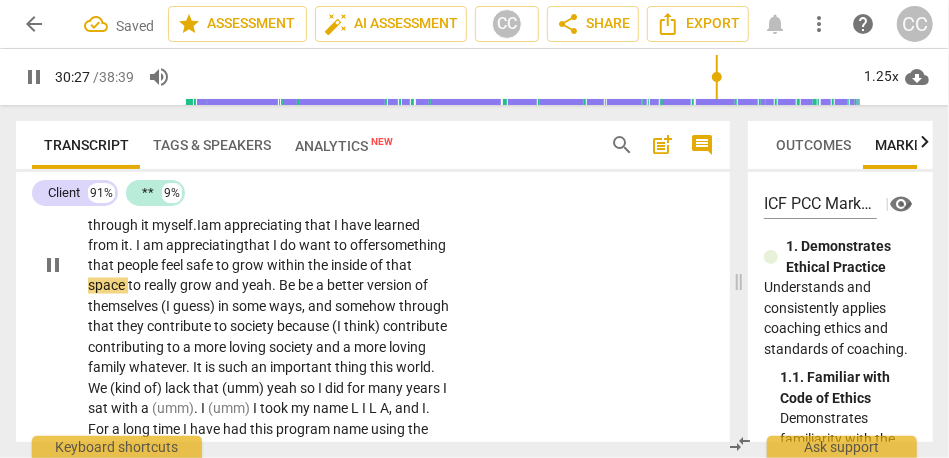 click on "to" at bounding box center (224, 266) 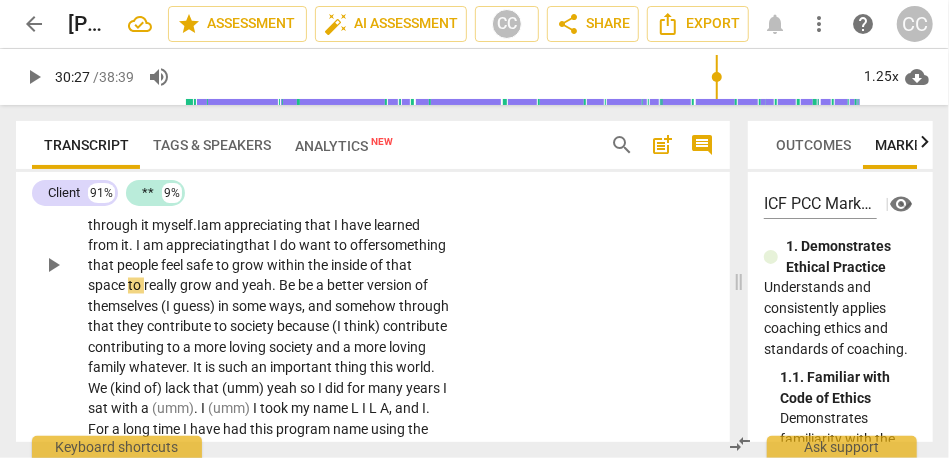click on "grow" at bounding box center (249, 266) 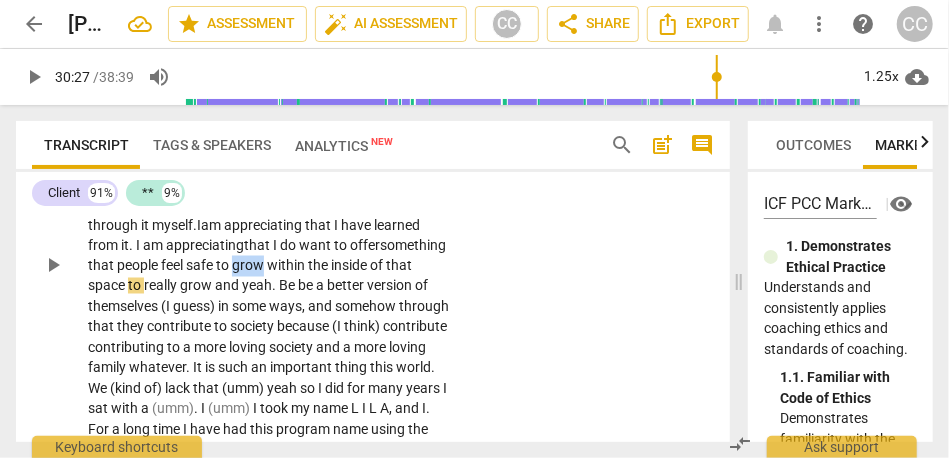 click on "grow" at bounding box center (249, 266) 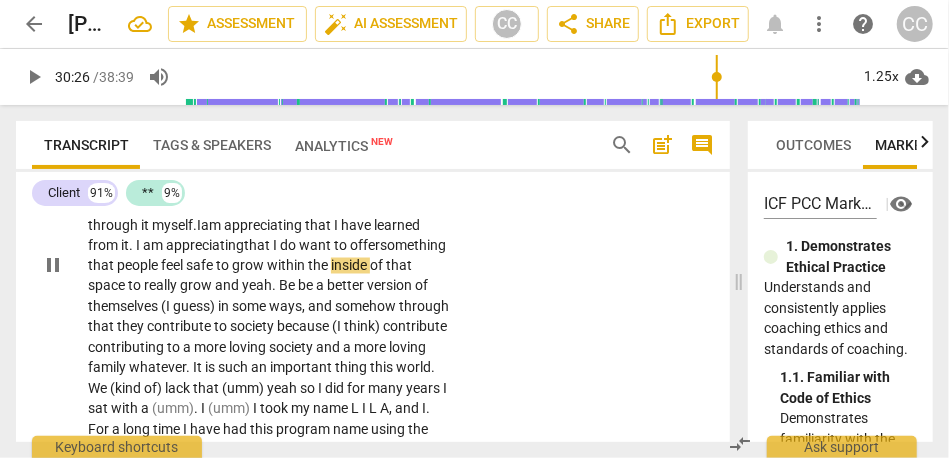 click on "within" at bounding box center [287, 266] 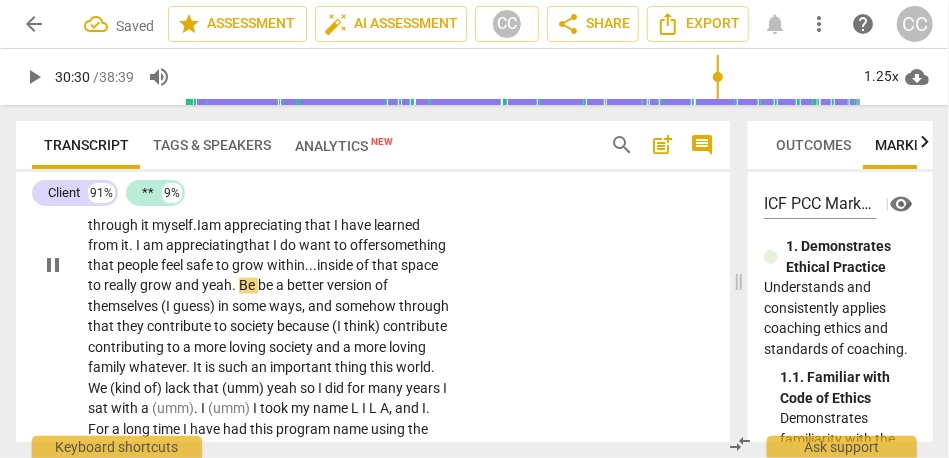 click on "Be" at bounding box center (248, 286) 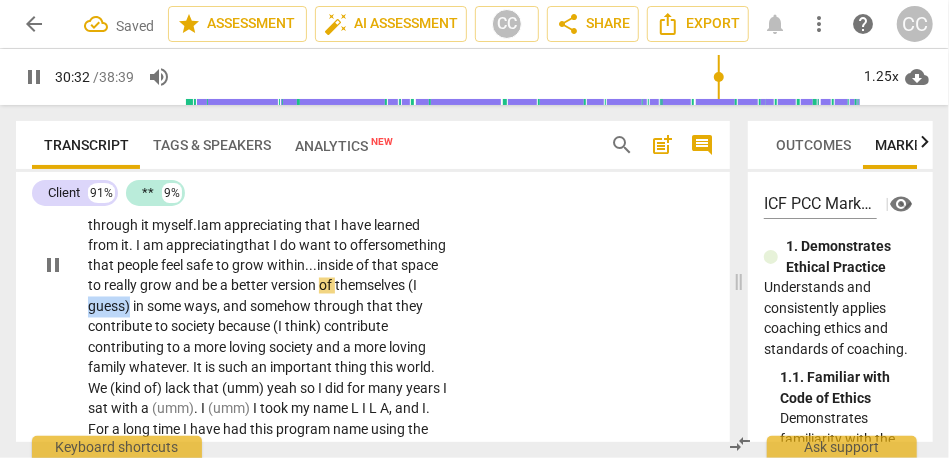 drag, startPoint x: 131, startPoint y: 369, endPoint x: 52, endPoint y: 370, distance: 79.00633 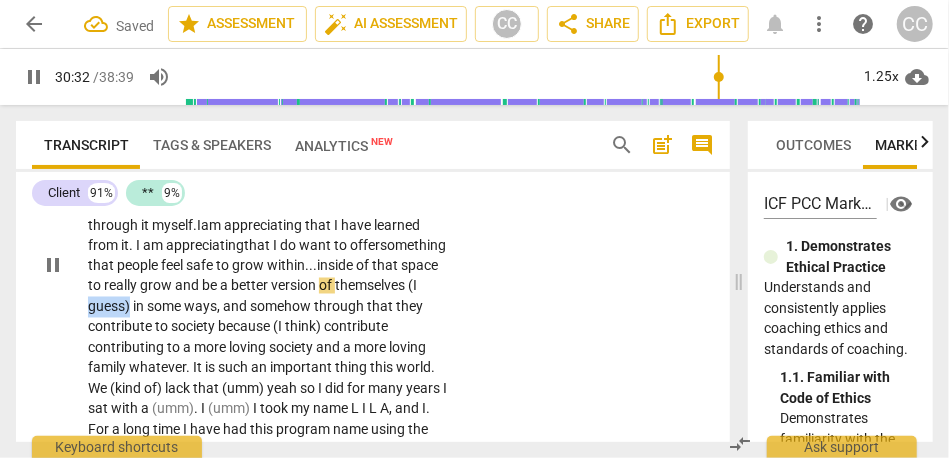 click on "CL play_arrow pause 29:17 + Add competency keyboard_arrow_right What   I   am   learning   now   is . . .   I   am   really   learning   how   I   have   changed ,   (29:25)   [laughter]   actually .   Yeah .   I   used   to   be   a   real   [PERSON_NAME]   for   process . . .   real   one ,   two ,   three ,   four   step ,   like   one   step   after   the   other ,   and   very   linear   thinking .   I   have   had   many . . .   30   years   in   IT   and   analysis .   You   can   imagine   what   I... (29:47) [laughter] [inaudible]  but   the   way   the   mind   works, so  what   I   am   noticing   now: I t   is   totally   different .   I   am   really   OK.  I   understand   fully   because   I   have   experienced   it.  I  know   what   it   feels like  if   it   was   the   way   I   used   to   do   it.  I  know  how  it   felt  like   going   through   it   myself.  I  am   appreciating   that   I   have   learned   from   it .   I   am   appreciating  that   I   do   want   to" at bounding box center (373, 250) 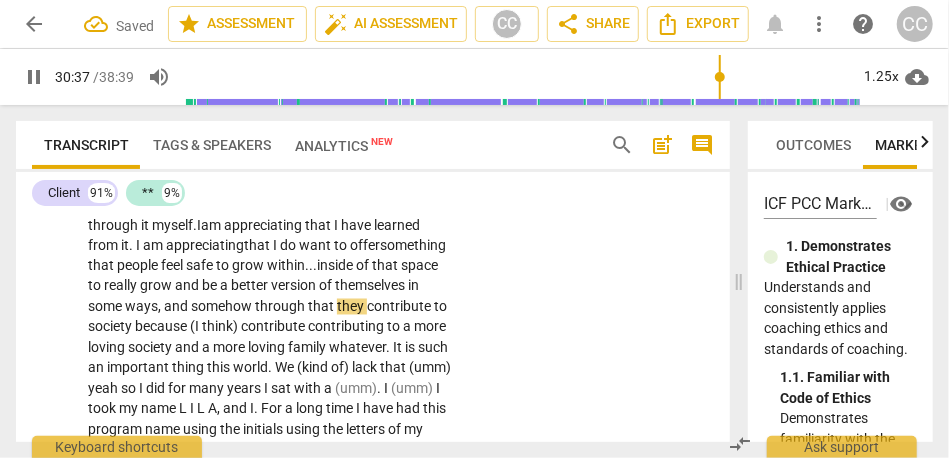 click on "somehow" at bounding box center (223, 307) 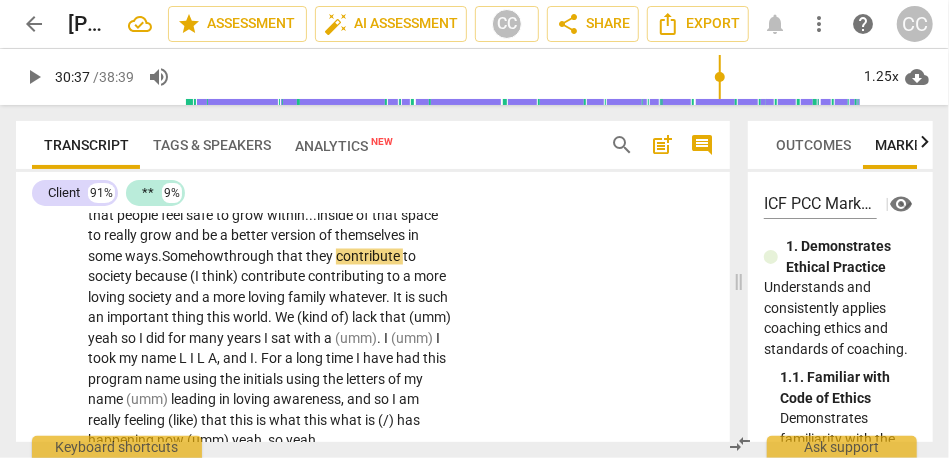 scroll, scrollTop: 9976, scrollLeft: 0, axis: vertical 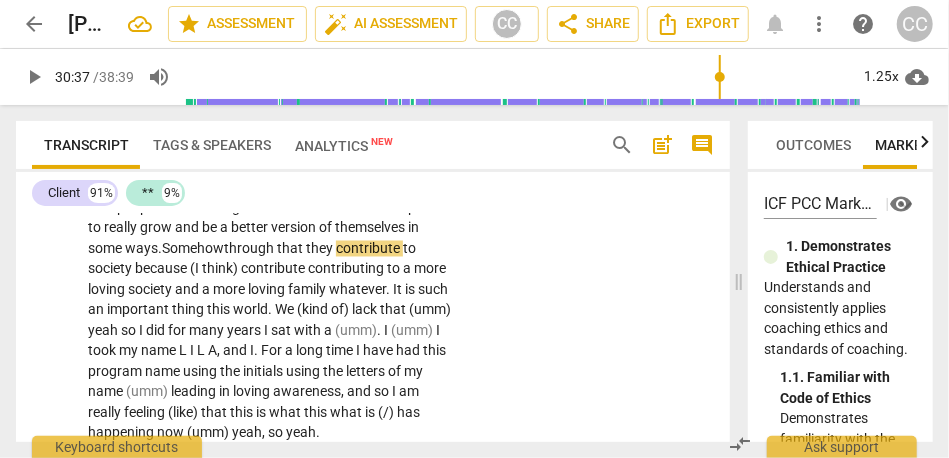 click on "themselves" at bounding box center (370, 228) 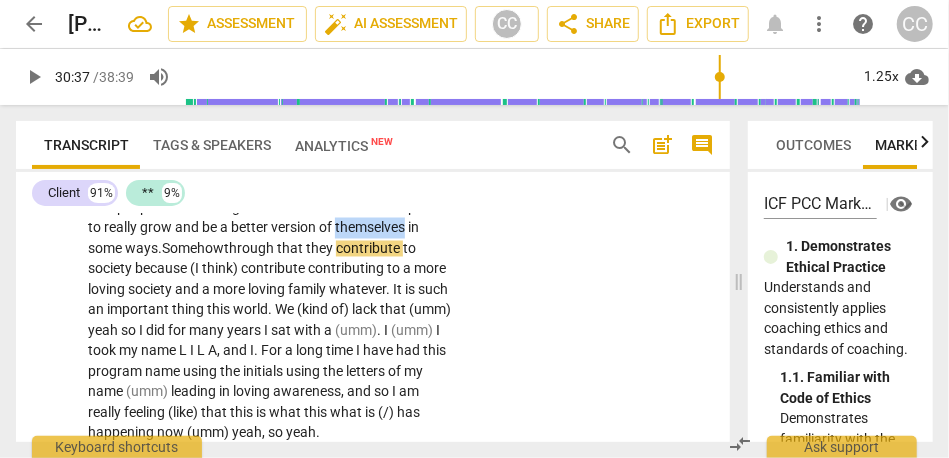 click on "themselves" at bounding box center [370, 228] 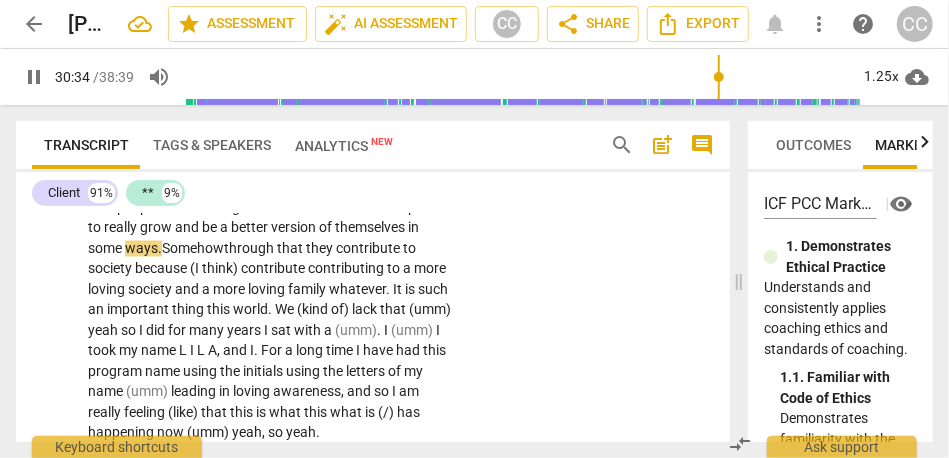click on "through" at bounding box center (250, 249) 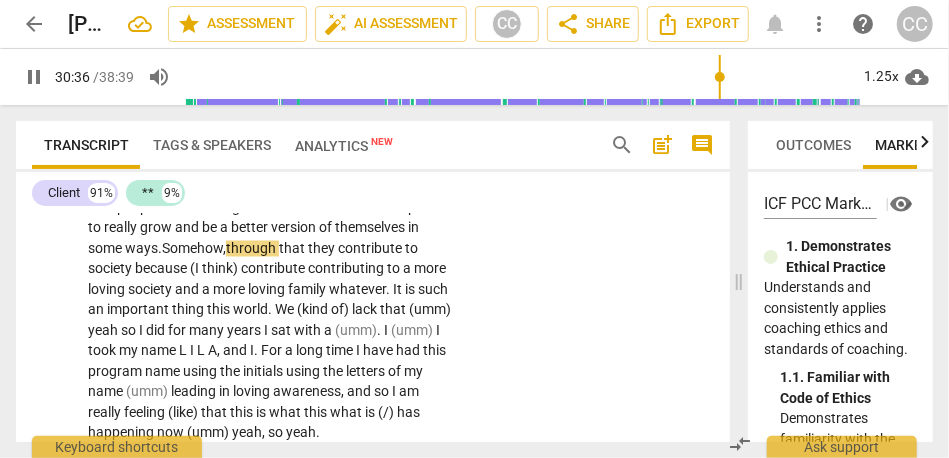 click on "that" at bounding box center [293, 249] 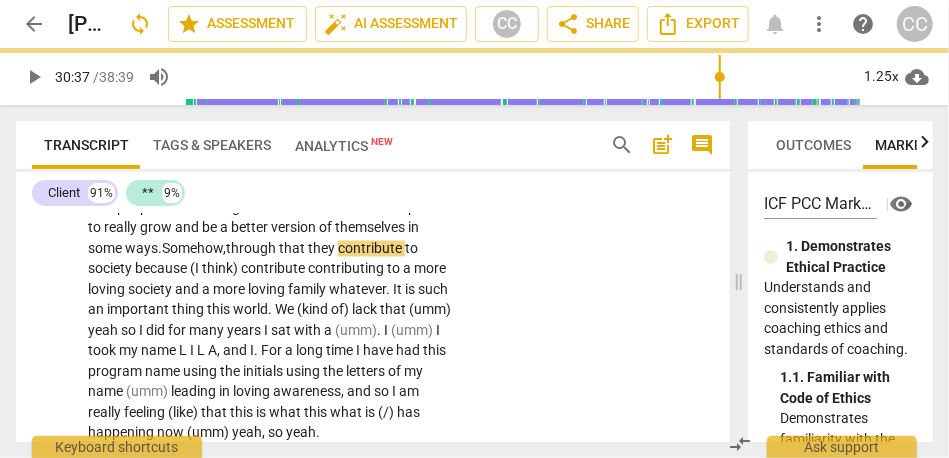 click on "that" at bounding box center [293, 249] 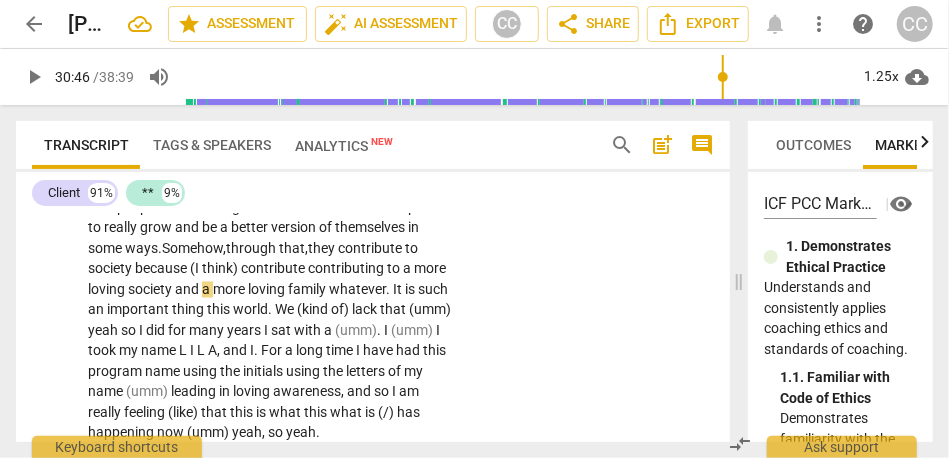 click on "contribute" at bounding box center [371, 249] 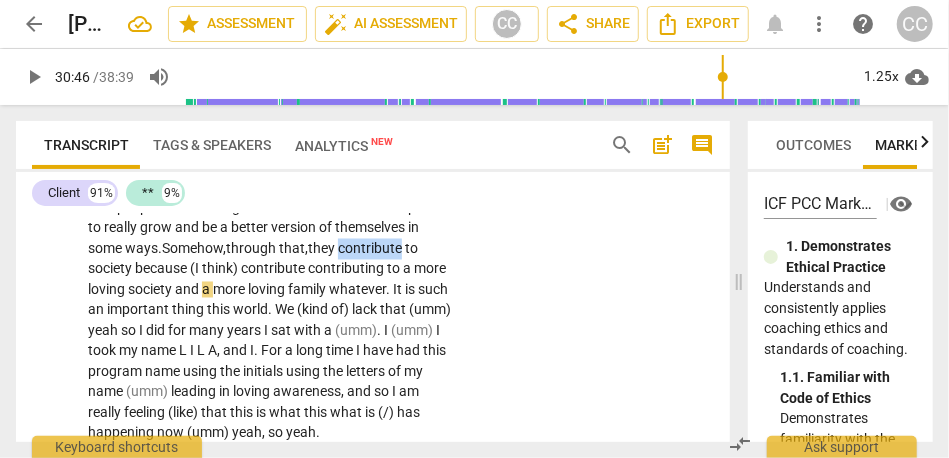 click on "contribute" at bounding box center [371, 249] 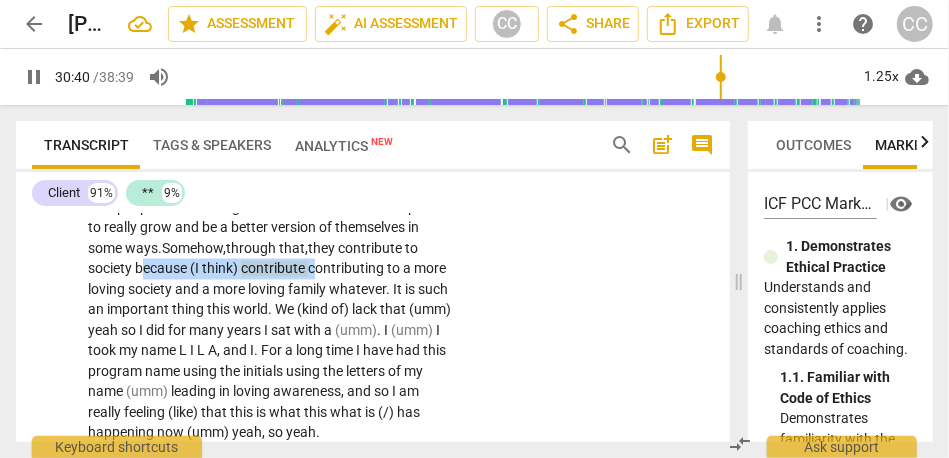 drag, startPoint x: 267, startPoint y: 330, endPoint x: 93, endPoint y: 332, distance: 174.01149 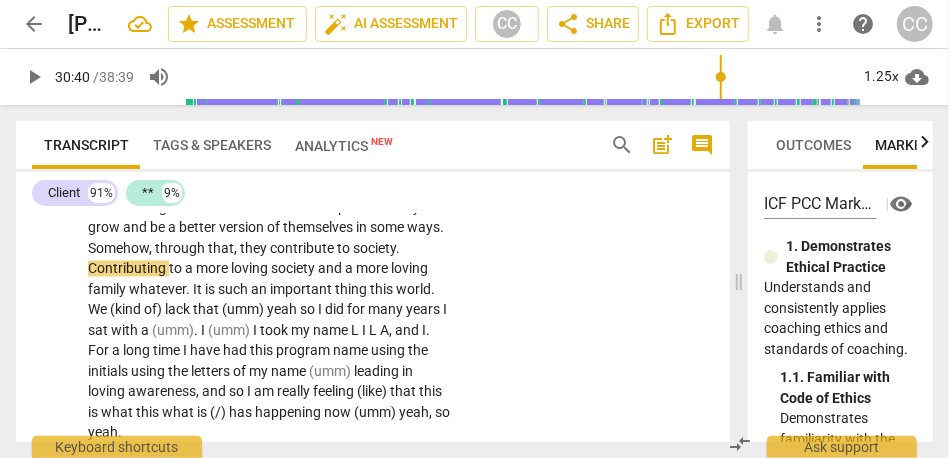 click on "through" at bounding box center (181, 249) 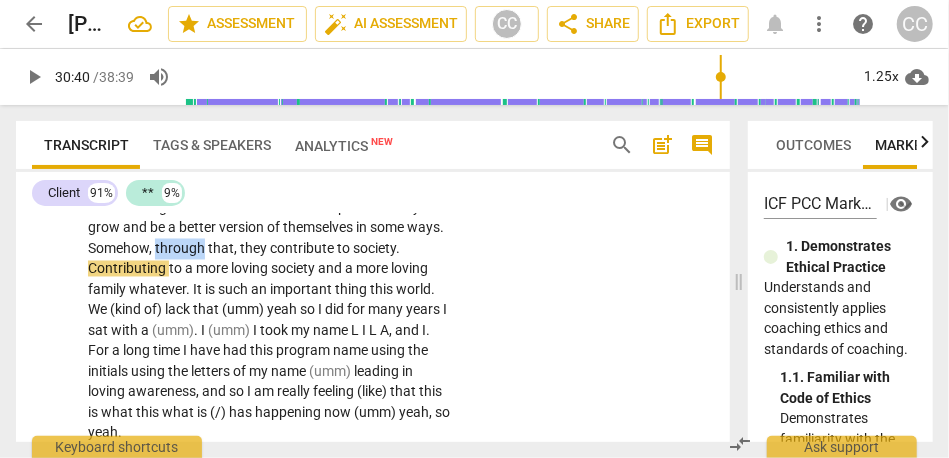 click on "through" at bounding box center [181, 249] 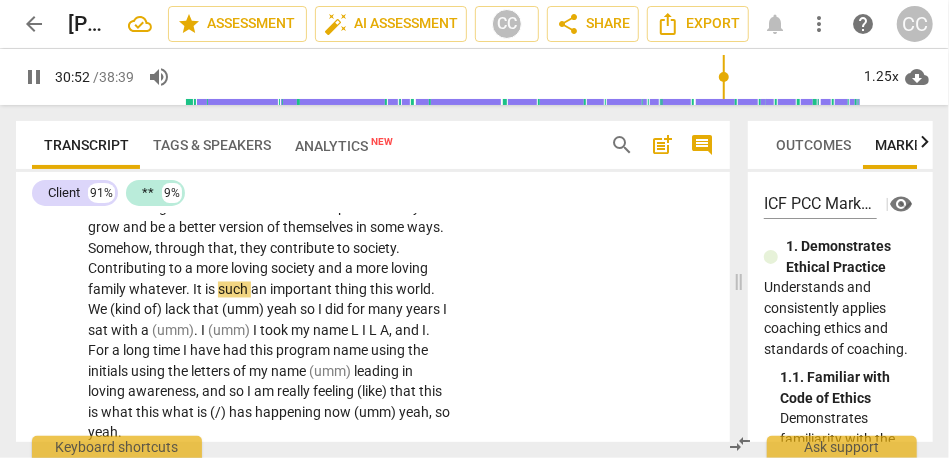 click on "whatever" at bounding box center (157, 290) 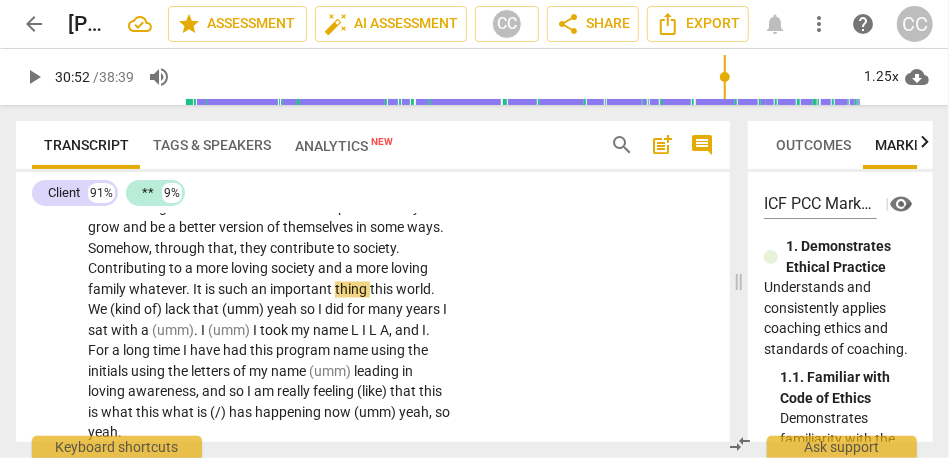click on "and" at bounding box center (331, 269) 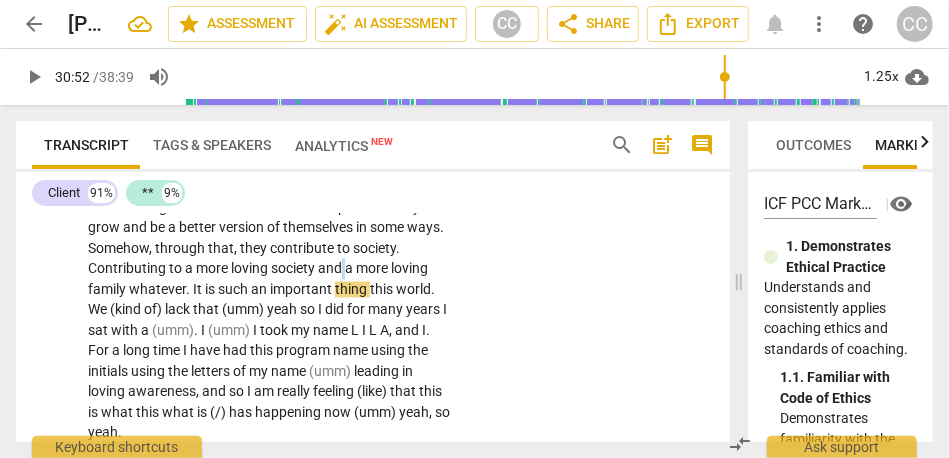 click on "and" at bounding box center [331, 269] 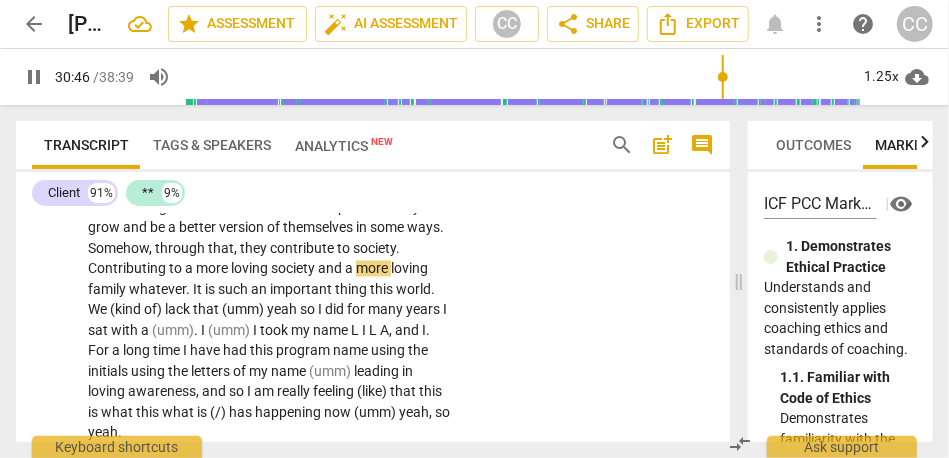 click on "loving" at bounding box center (409, 269) 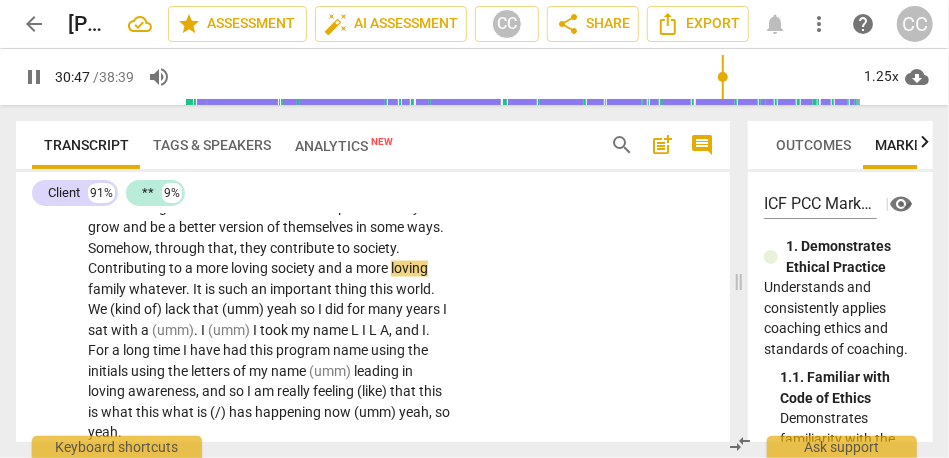 paste 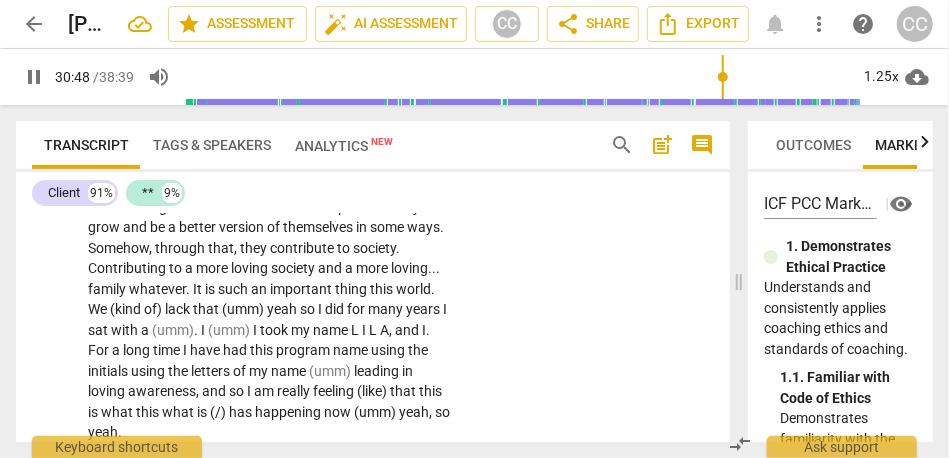 click on "family" at bounding box center (108, 290) 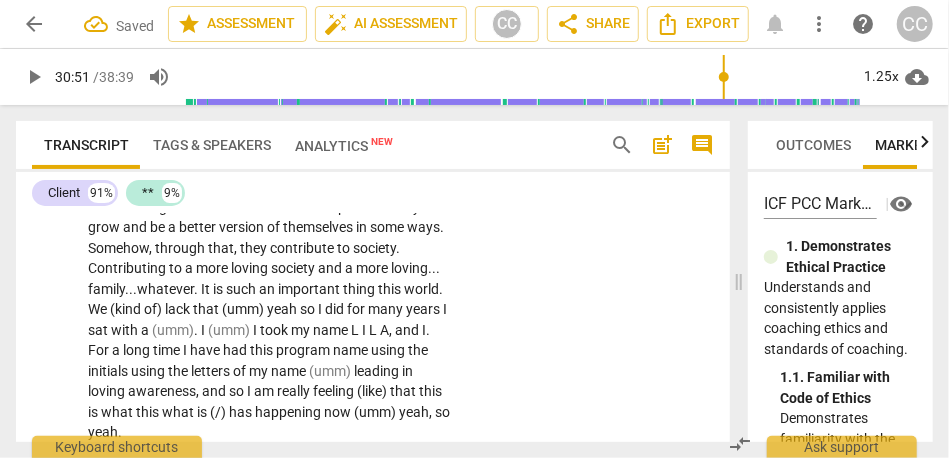 click on "." at bounding box center [197, 290] 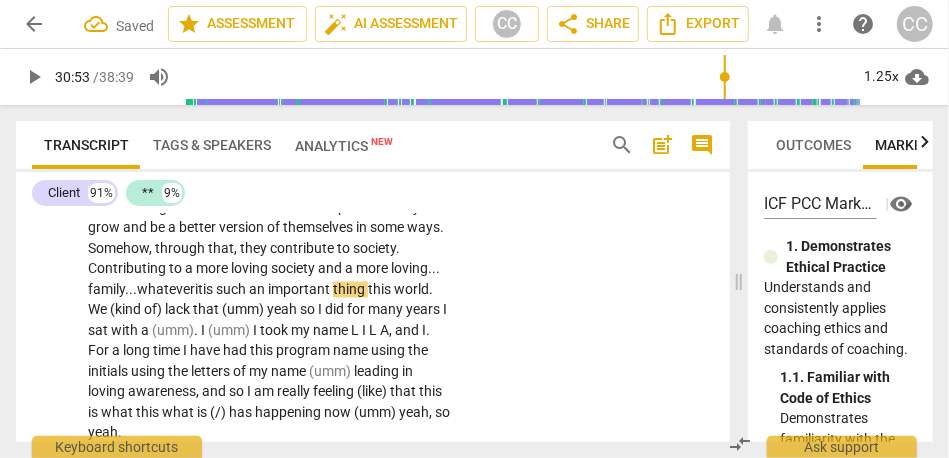 click on "such" at bounding box center (232, 290) 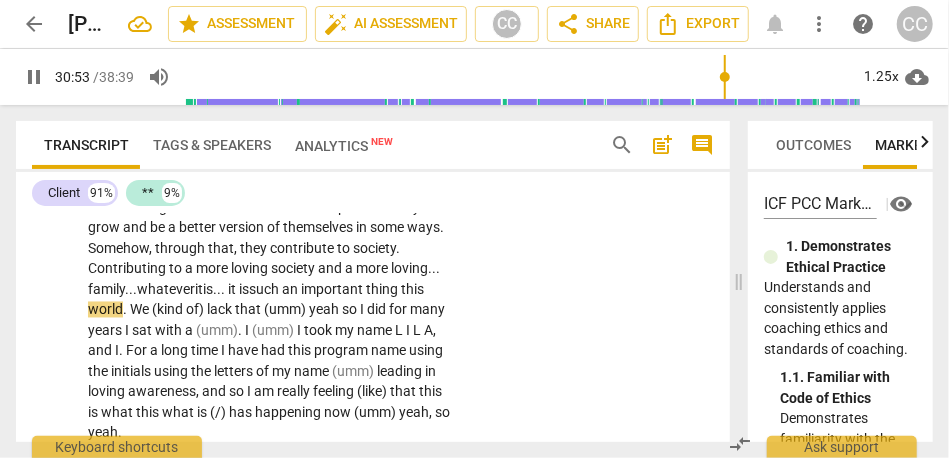 click on "important" at bounding box center [333, 290] 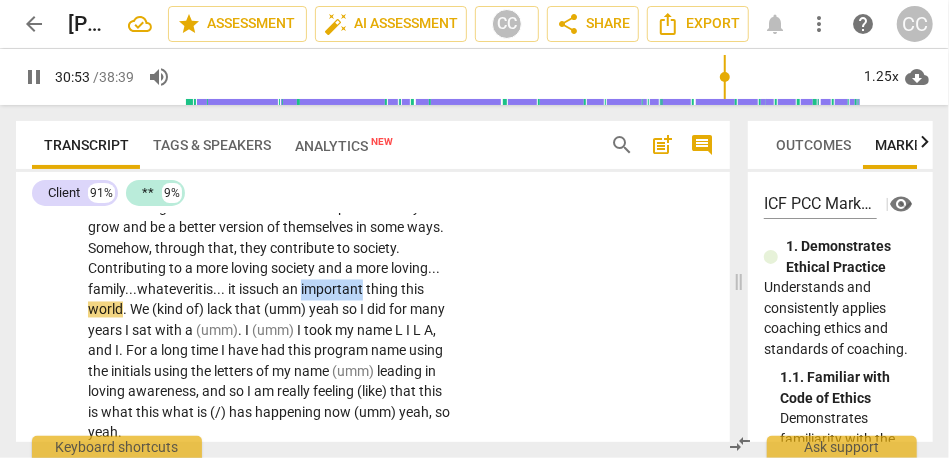 click on "important" at bounding box center [333, 290] 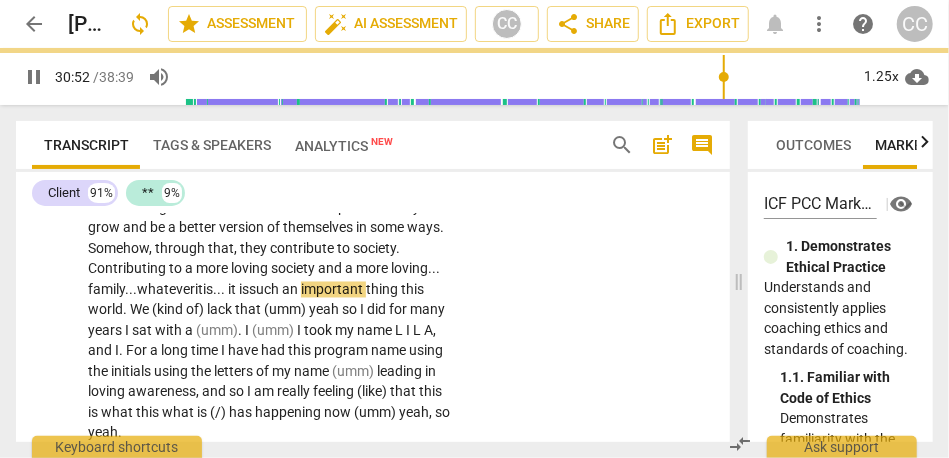 scroll, scrollTop: 10005, scrollLeft: 0, axis: vertical 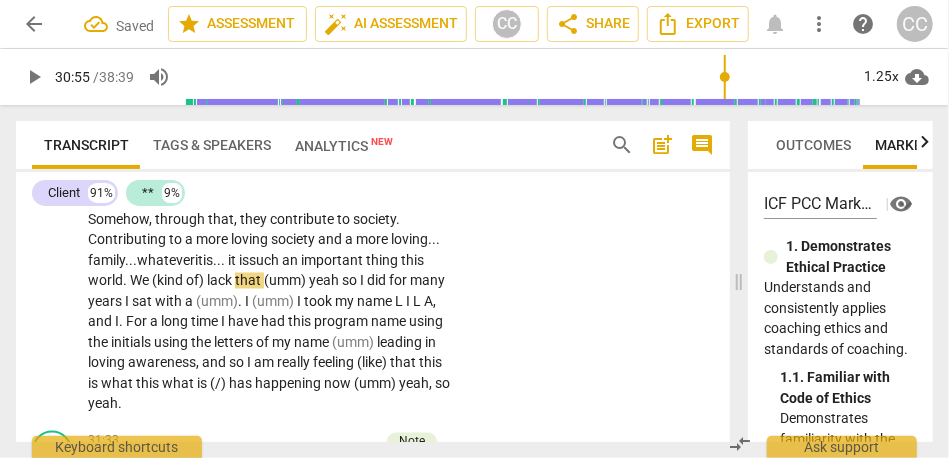 click on "of)" at bounding box center [196, 281] 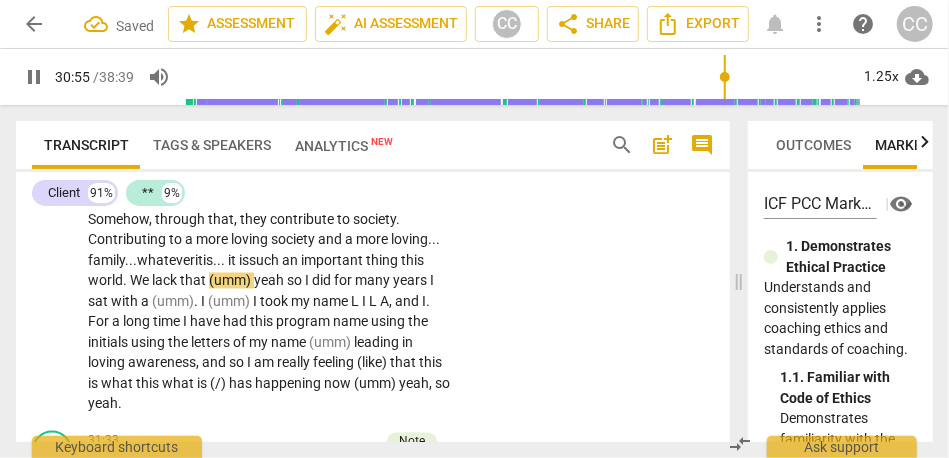 click on "(umm)" at bounding box center [231, 281] 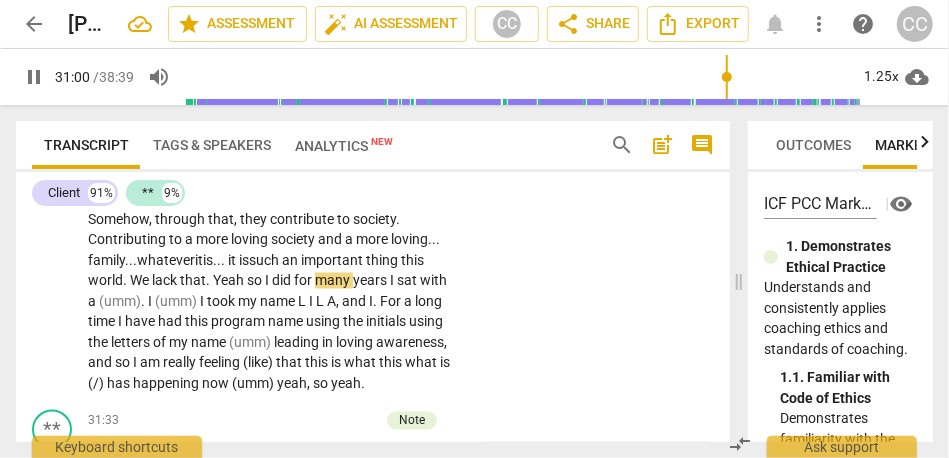 click on "so" at bounding box center [256, 281] 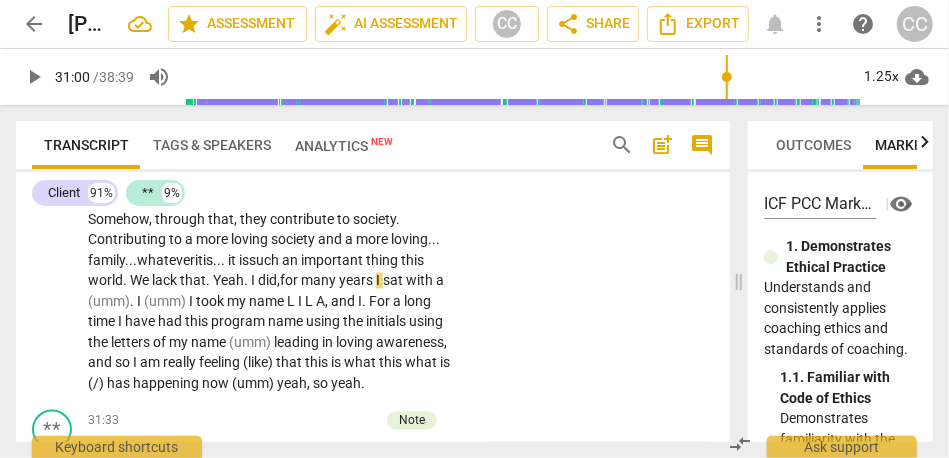 click on "years" at bounding box center (357, 281) 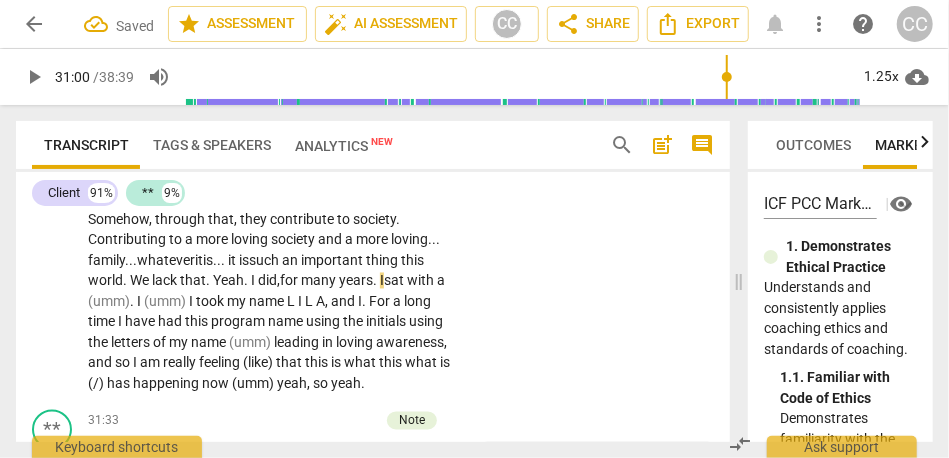 click on "CL play_arrow pause 29:17 + Add competency keyboard_arrow_right What   I   am   learning   now   is . . .   I   am   really   learning   how   I   have   changed ,   (29:25)   [laughter]   actually .   Yeah .   I   used   to   be   a   real   [PERSON_NAME]   for   process . . .   real   one ,   two ,   three ,   four   step ,   like   one   step   after   the   other ,   and   very   linear   thinking .   I   have   had   many . . .   30   years   in   IT   and   analysis .   You   can   imagine   what   I . . .   (29:47)   [laughter]   [inaudible]   but   the   way   the   mind   works ,   so   what   I   am   noticing   now :   It   is   totally   different .   I   am   really   OK .   I   understand   fully   because   I   have   experienced   it .   I   know   what   it   feels   like   if   it   was   the   way   I   used   to   do   it .   I   know   how   it   felt   like   going   through   it   myself .   I   am   appreciating   that   I   have   learned   from   it .   I   am   appreciating   that   I" at bounding box center [373, 142] 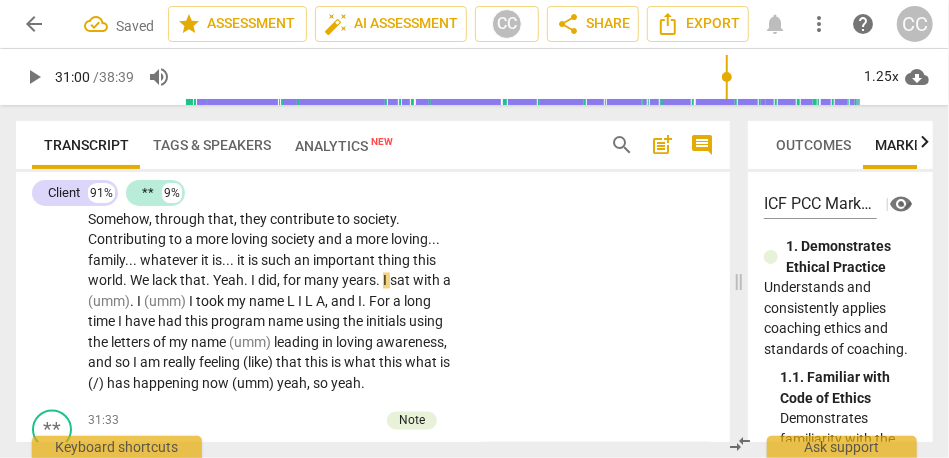 click on "did" at bounding box center (267, 281) 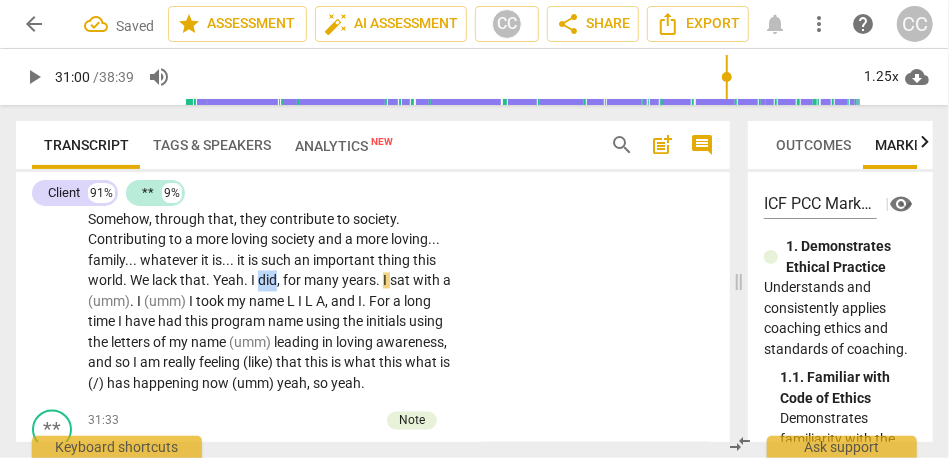 click on "did" at bounding box center [267, 281] 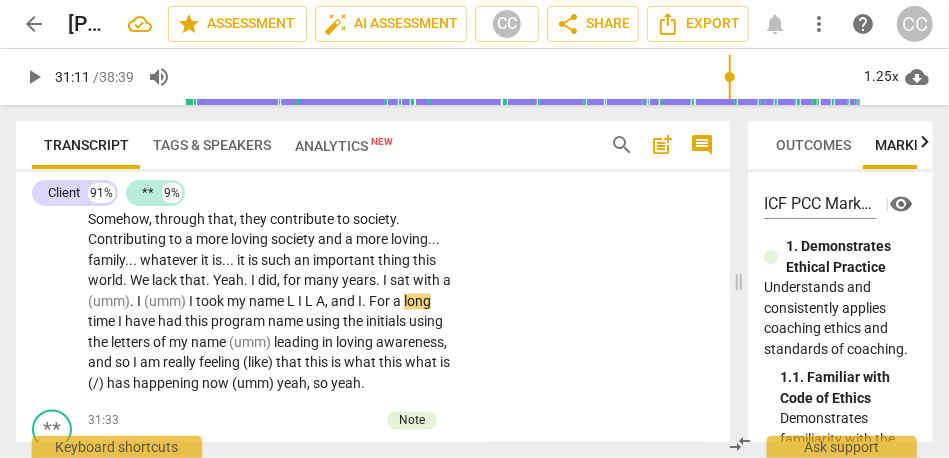 type on "1871" 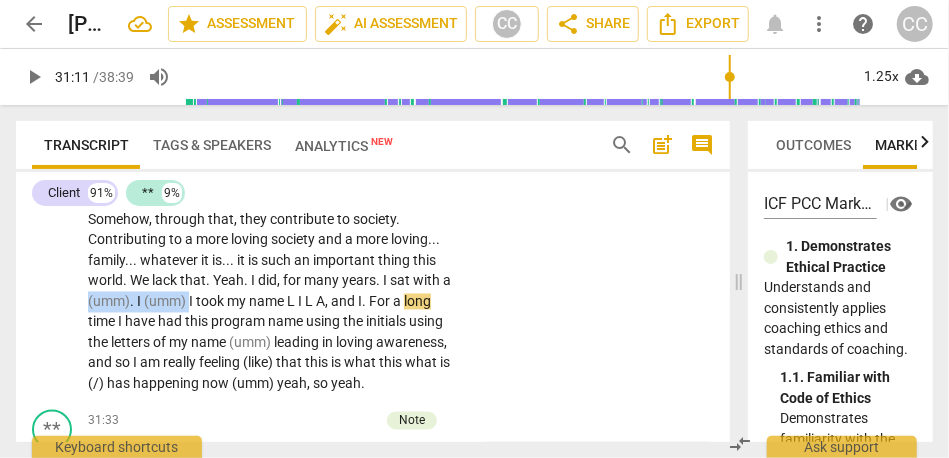 drag, startPoint x: 200, startPoint y: 362, endPoint x: 95, endPoint y: 359, distance: 105.04285 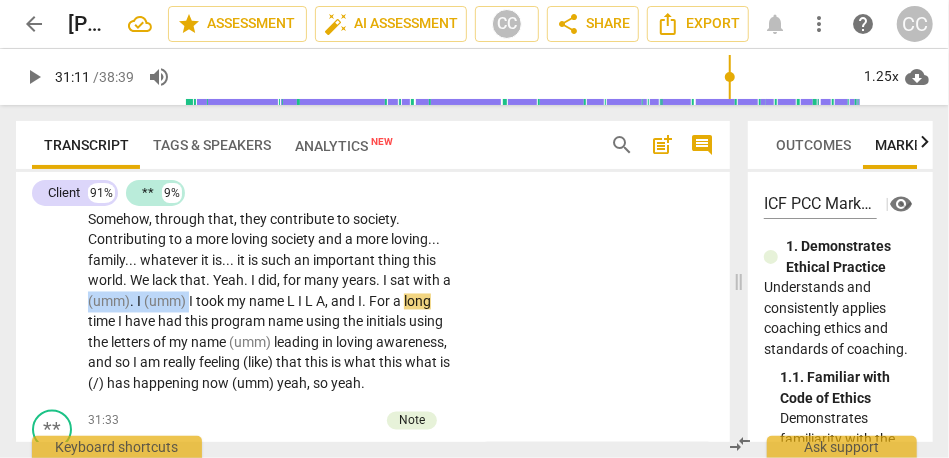 click on "What   I   am   learning   now   is . . .   I   am   really   learning   how   I   have   changed ,   (29:25)   [laughter]   actually .   Yeah .   I   used   to   be   a   real   [PERSON_NAME]   for   process . . .   real   one ,   two ,   three ,   four   step ,   like   one   step   after   the   other ,   and   very   linear   thinking .   I   have   had   many . . .   30   years   in   IT   and   analysis .   You   can   imagine   what   I . . .   (29:47)   [laughter]   [inaudible]   but   the   way   the   mind   works ,   so   what   I   am   noticing   now :   It   is   totally   different .   I   am   really   OK .   I   understand   fully   because   I   have   experienced   it .   I   know   what   it   feels   like   if   it   was   the   way   I   used   to   do   it .   I   know   how   it   felt   like   going   through   it   myself .   I   am   appreciating   that   I   have   learned   from   it .   I   am   appreciating   that   I   do   want   to   offer   something   that   people   feel   safe" at bounding box center [269, 159] 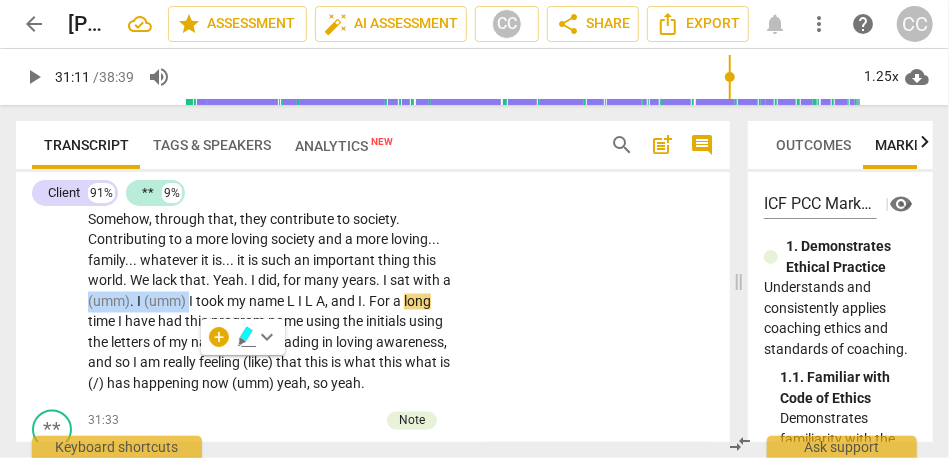 paste 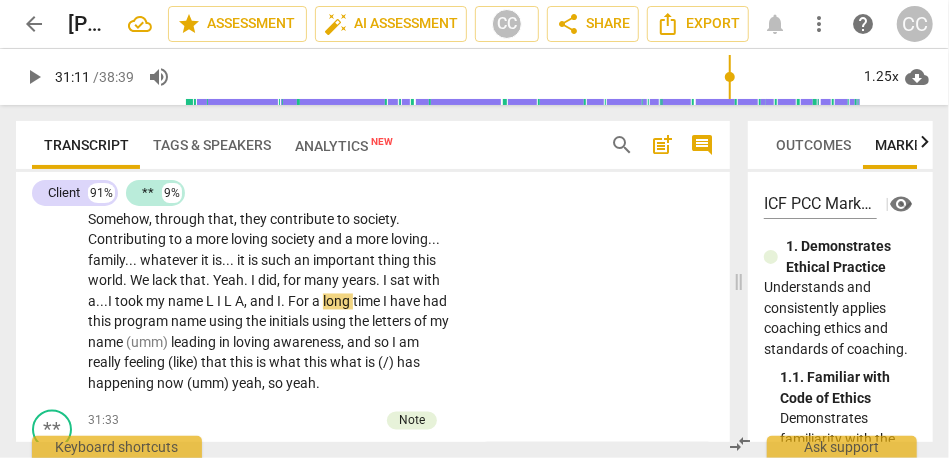 click on "a..." at bounding box center (98, 302) 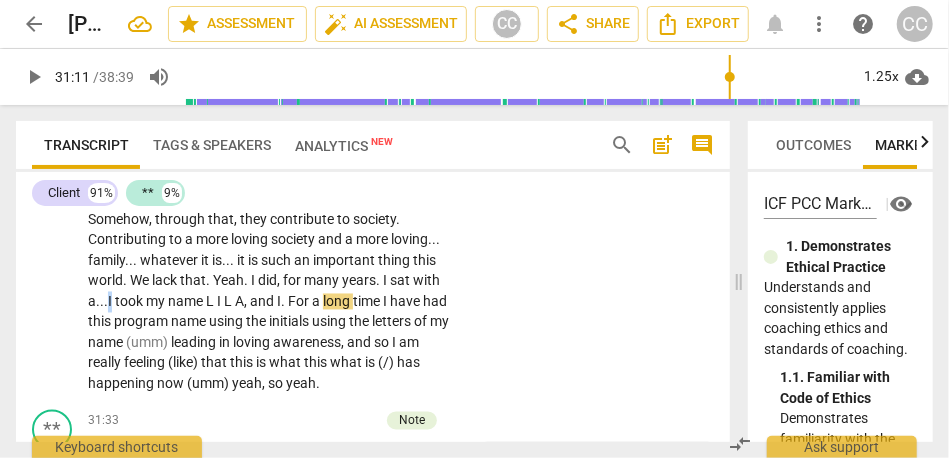 click on "a..." at bounding box center (98, 302) 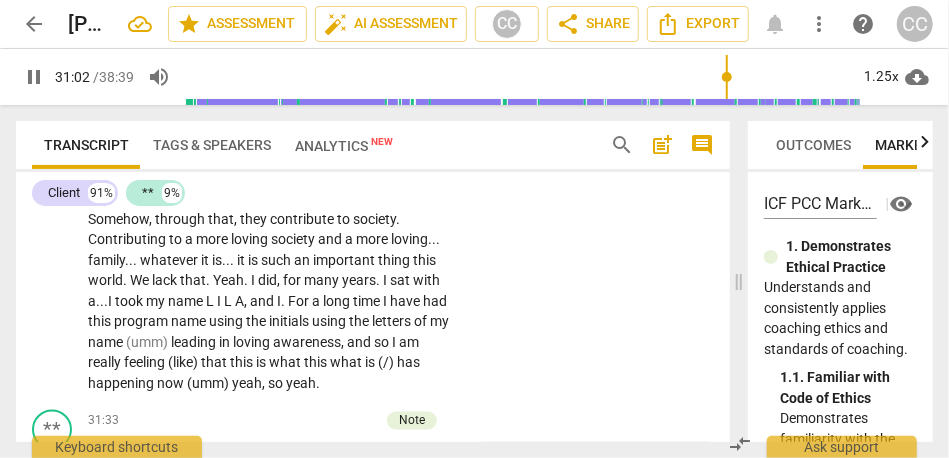 click on "my" at bounding box center [157, 302] 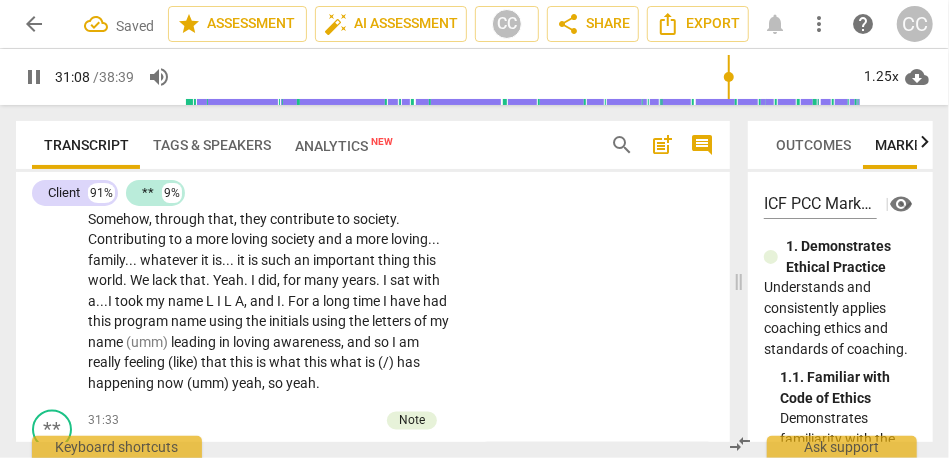 click on "name" at bounding box center [187, 302] 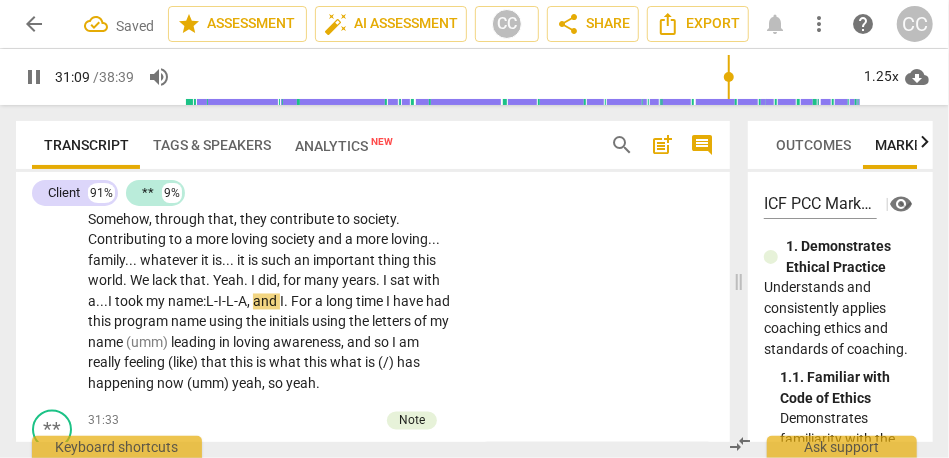 click on "." at bounding box center [287, 302] 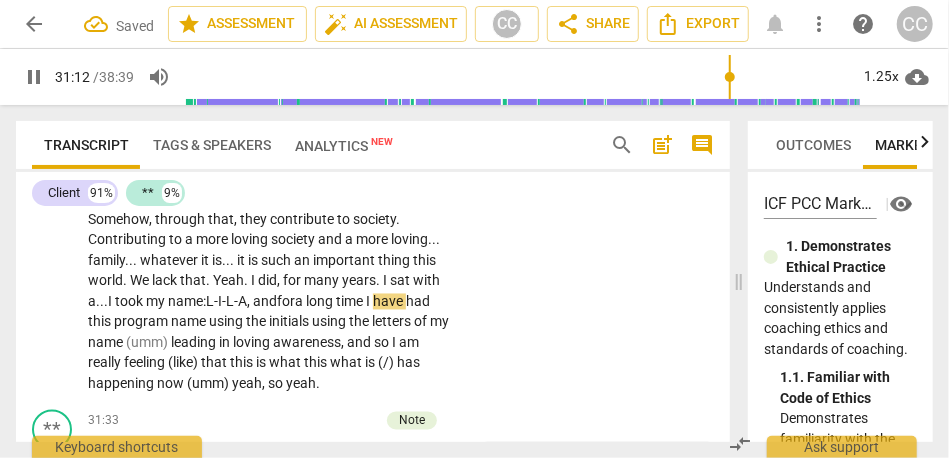 click on "I" at bounding box center [369, 302] 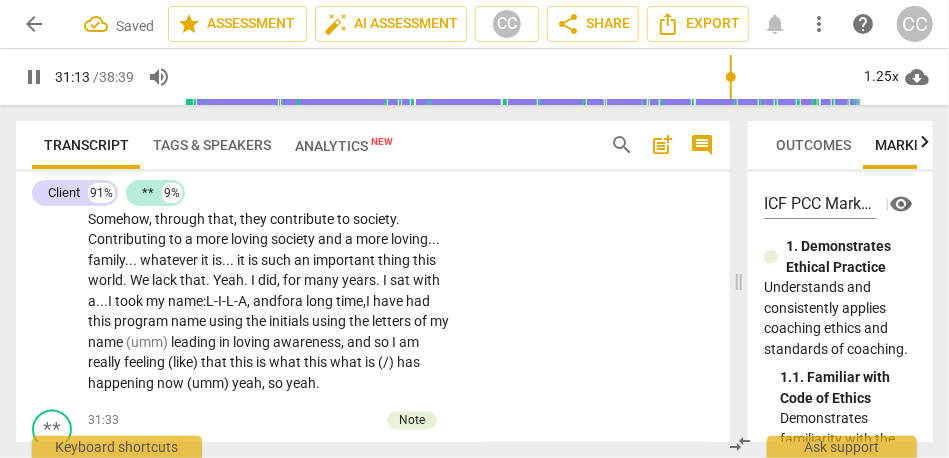 scroll, scrollTop: 10053, scrollLeft: 0, axis: vertical 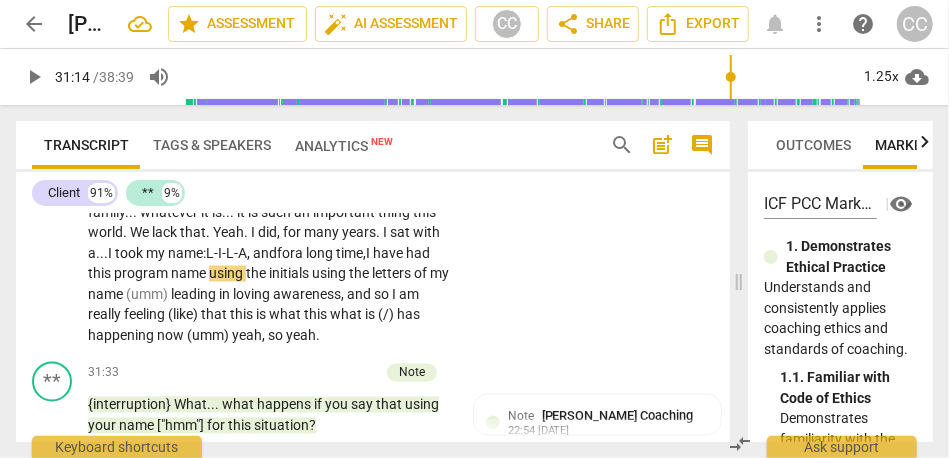 click on "name" at bounding box center (190, 274) 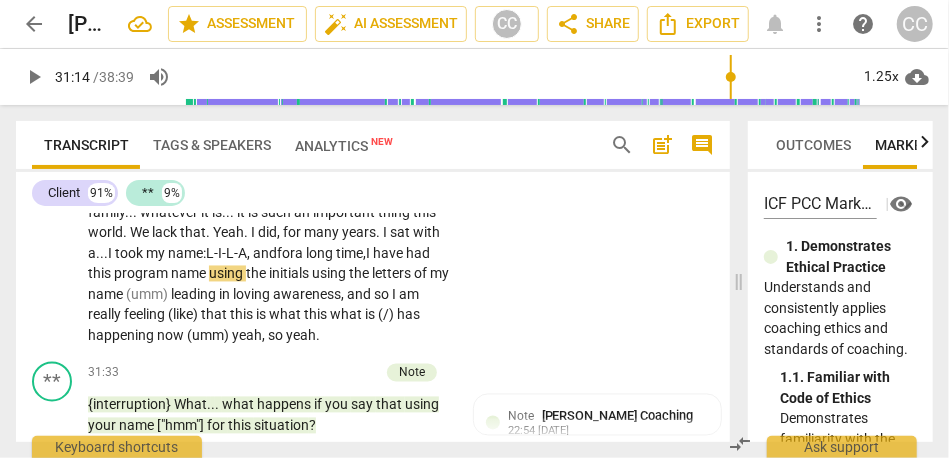 click on "name" at bounding box center [190, 274] 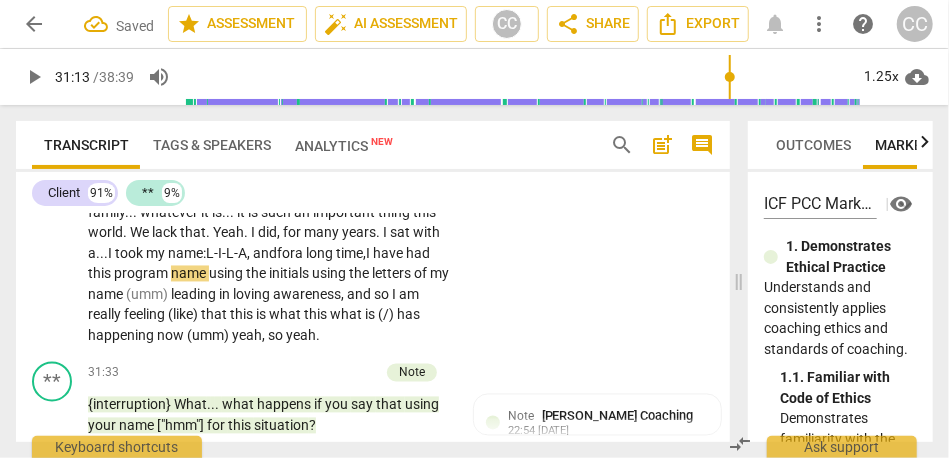 click on "name" at bounding box center [190, 274] 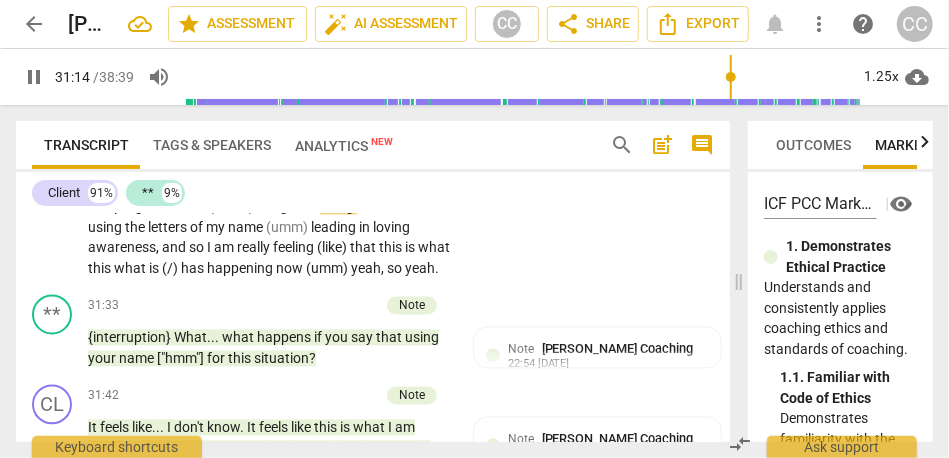 scroll, scrollTop: 10126, scrollLeft: 0, axis: vertical 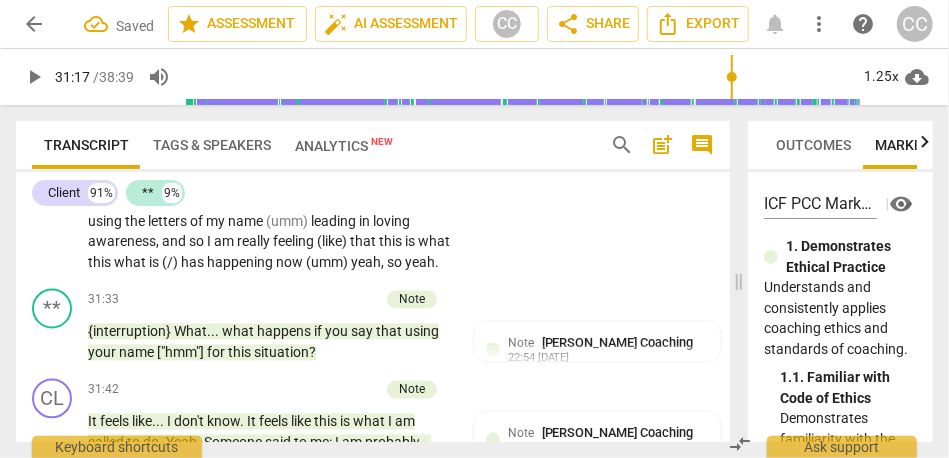 drag, startPoint x: 357, startPoint y: 258, endPoint x: 472, endPoint y: 258, distance: 115 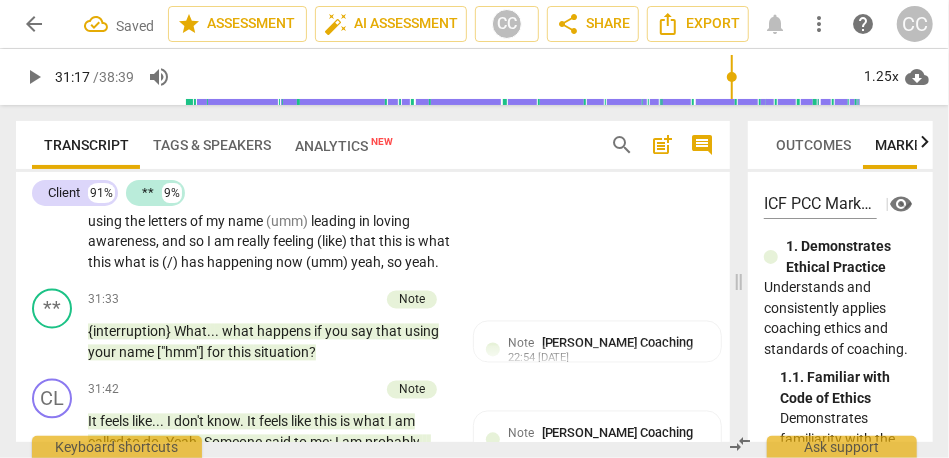 click on "CL play_arrow pause 29:17 + Add competency keyboard_arrow_right What   I   am   learning   now   is . . .   I   am   really   learning   how   I   have   changed ,   (29:25)   [laughter]   actually .   Yeah .   I   used   to   be   a   real   [PERSON_NAME]   for   process . . .   real   one ,   two ,   three ,   four   step ,   like   one   step   after   the   other ,   and   very   linear   thinking .   I   have   had   many . . .   30   years   in   IT   and   analysis .   You   can   imagine   what   I . . .   (29:47)   [laughter]   [inaudible]   but   the   way   the   mind   works ,   so   what   I   am   noticing   now :   It   is   totally   different .   I   am   really   OK .   I   understand   fully   because   I   have   experienced   it .   I   know   what   it   feels   like   if   it   was   the   way   I   used   to   do   it .   I   know   how   it   felt   like   going   through   it   myself .   I   am   appreciating   that   I   have   learned   from   it .   I   am   appreciating   that   I" at bounding box center (373, 21) 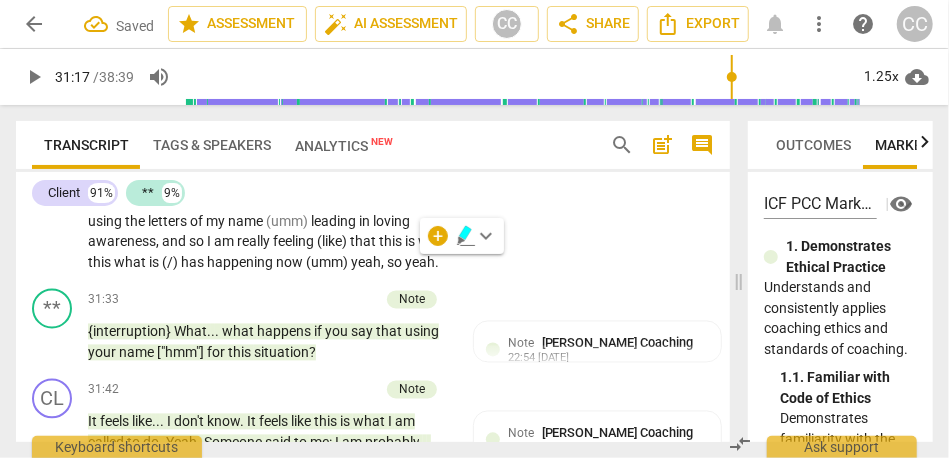 click on "initials" at bounding box center [400, 201] 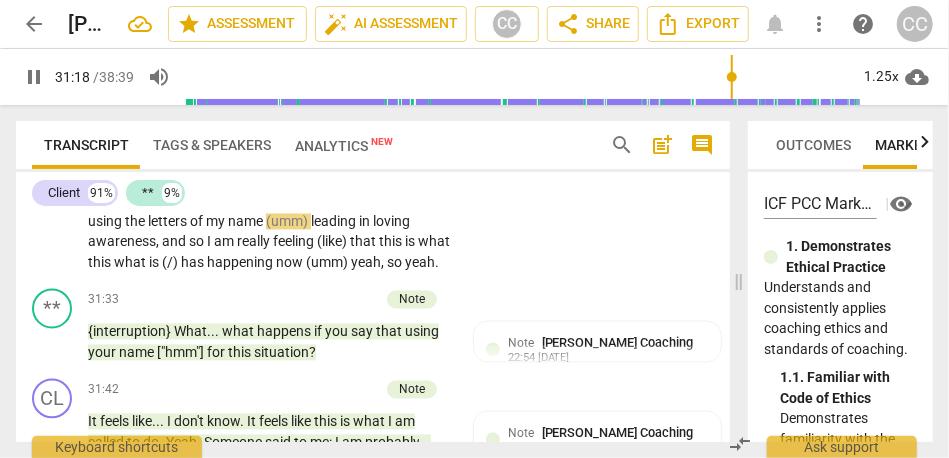 click on "leading" at bounding box center (335, 222) 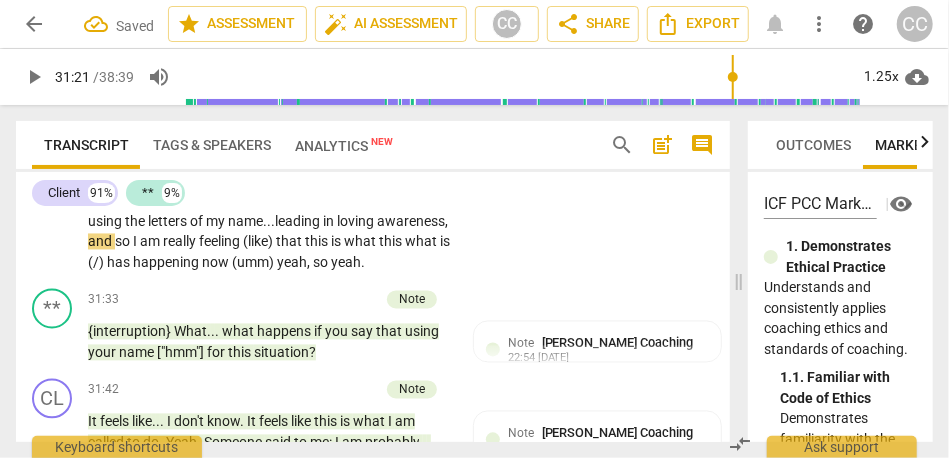 click on "name..." at bounding box center (251, 222) 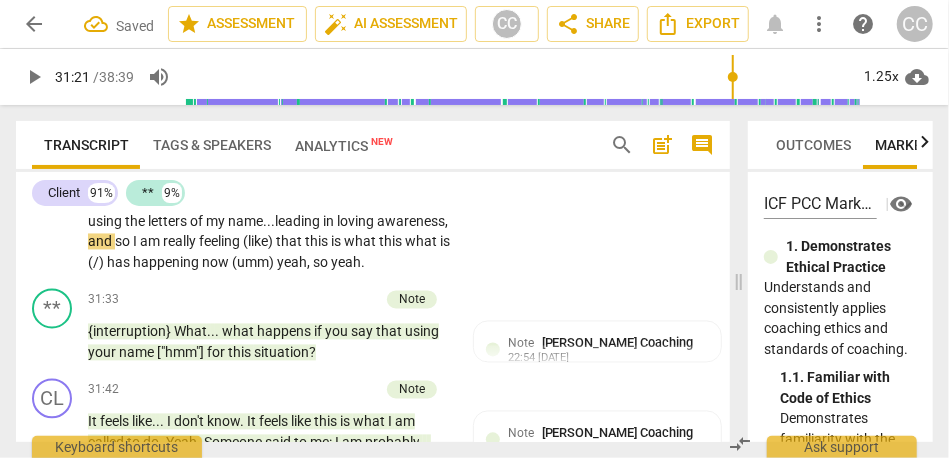 click on "name..." at bounding box center (251, 222) 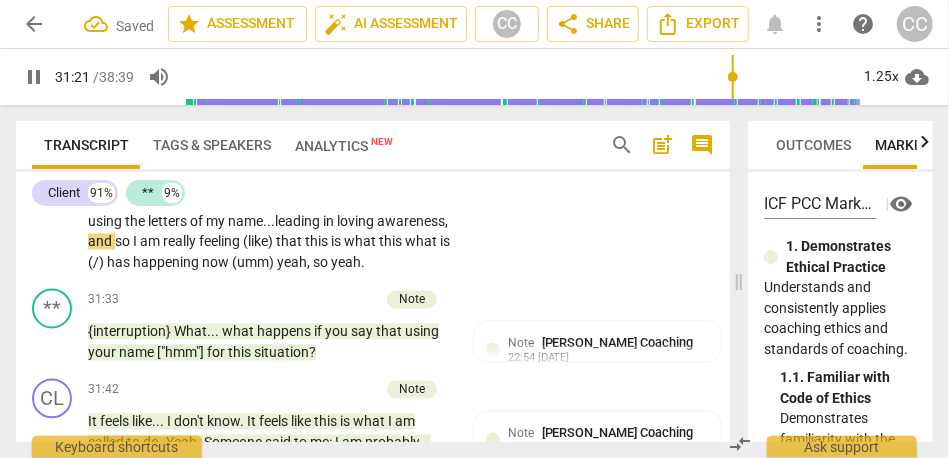 click on "I" at bounding box center [136, 242] 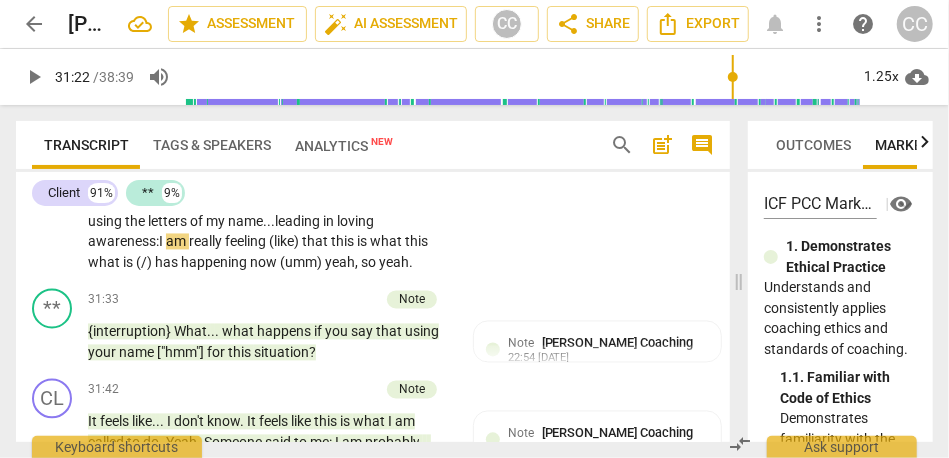 click on "What   I   am   learning   now   is . . .   I   am   really   learning   how   I   have   changed ,   (29:25)   [laughter]   actually .   Yeah .   I   used   to   be   a   real   [PERSON_NAME]   for   process . . .   real   one ,   two ,   three ,   four   step ,   like   one   step   after   the   other ,   and   very   linear   thinking .   I   have   had   many . . .   30   years   in   IT   and   analysis .   You   can   imagine   what   I . . .   (29:47)   [laughter]   [inaudible]   but   the   way   the   mind   works ,   so   what   I   am   noticing   now :   It   is   totally   different .   I   am   really   OK .   I   understand   fully   because   I   have   experienced   it .   I   know   what   it   feels   like   if   it   was   the   way   I   used   to   do   it .   I   know   how   it   felt   like   going   through   it   myself .   I   am   appreciating   that   I   have   learned   from   it .   I   am   appreciating   that   I   do   want   to   offer   something   that   people   feel   safe" at bounding box center [269, 38] 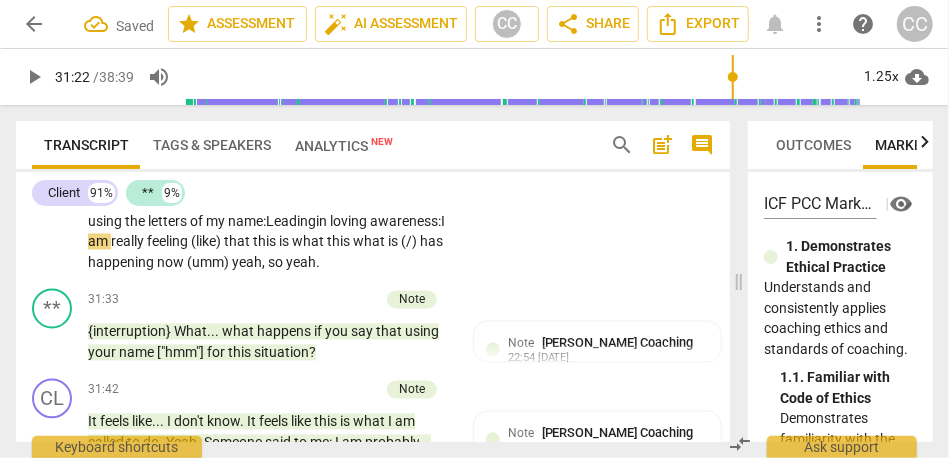 click on "in" at bounding box center (323, 222) 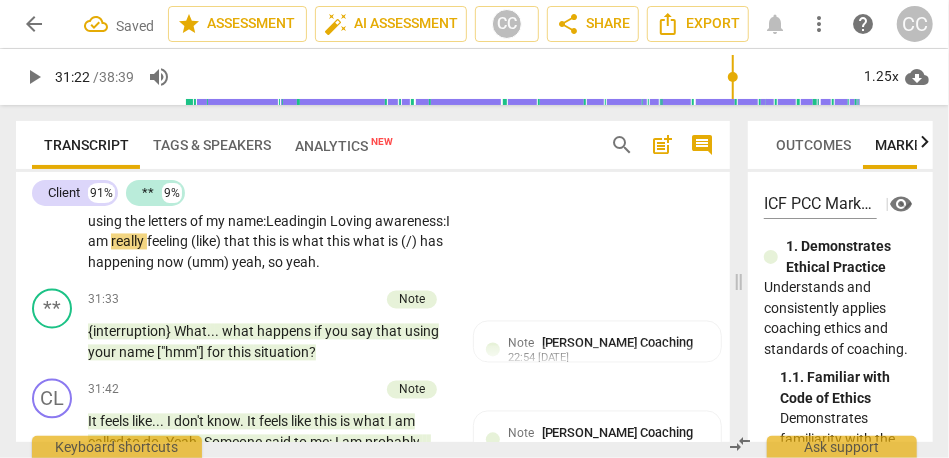 click on "awareness:" at bounding box center (410, 222) 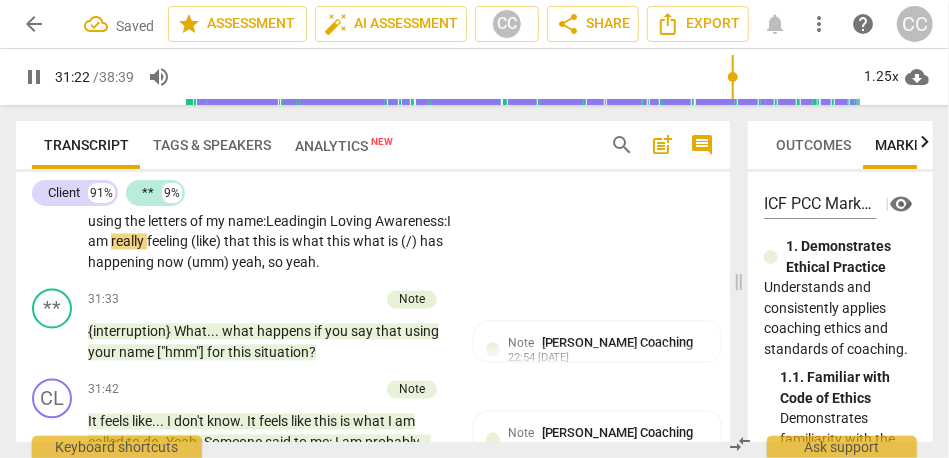 click on "Awareness:" at bounding box center [411, 222] 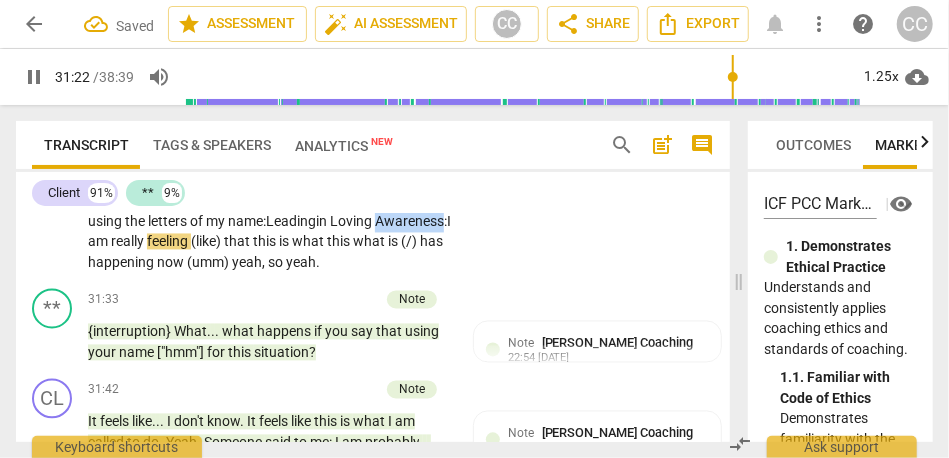 click on "Awareness:" at bounding box center (411, 222) 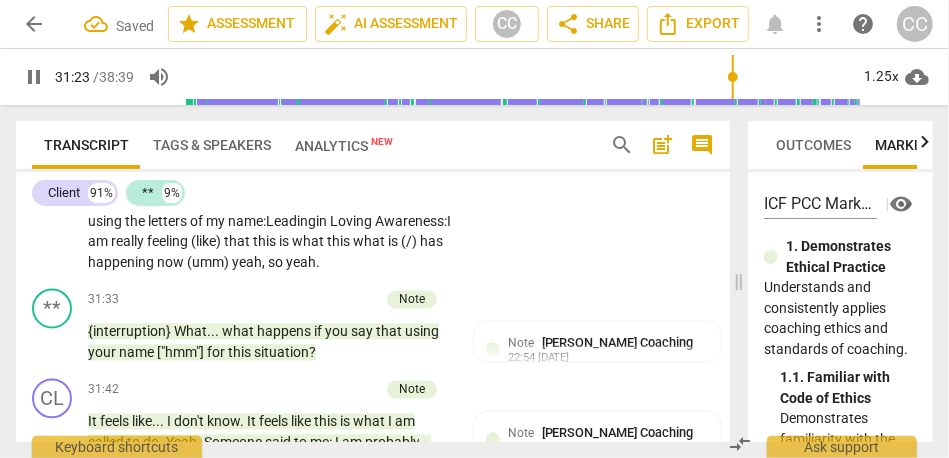 click on "(like)" at bounding box center (207, 242) 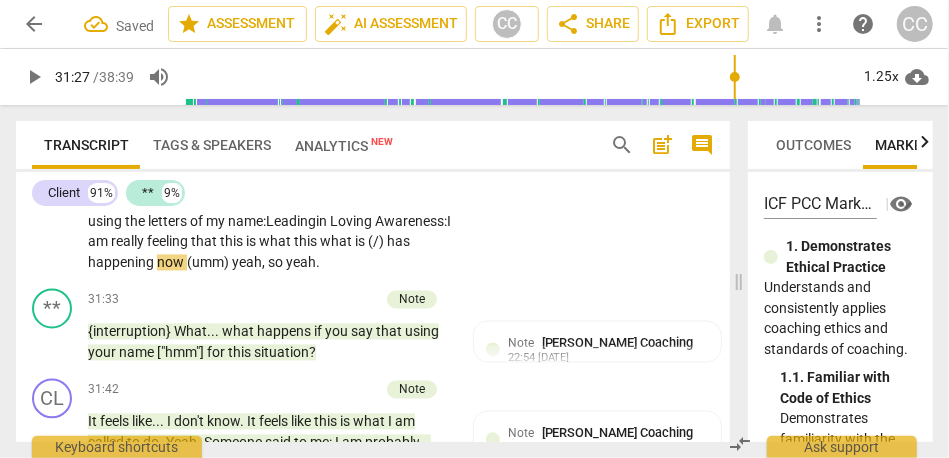 click on "that" at bounding box center [205, 242] 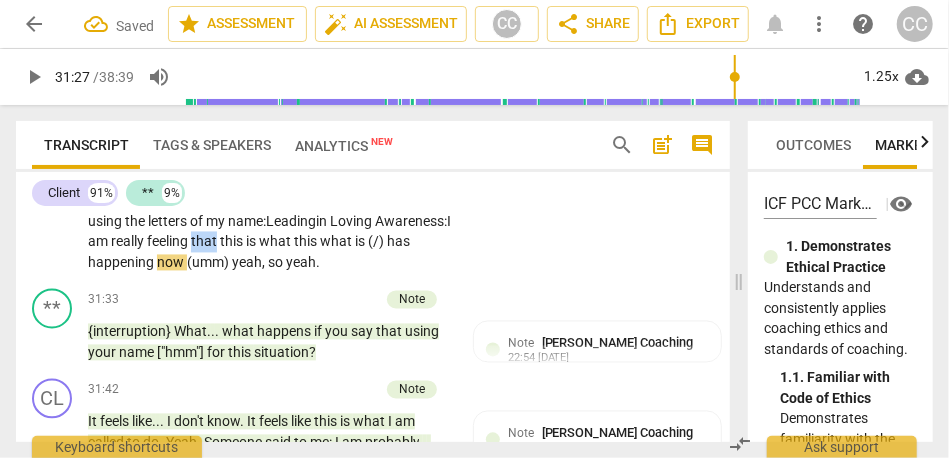 click on "that" at bounding box center (205, 242) 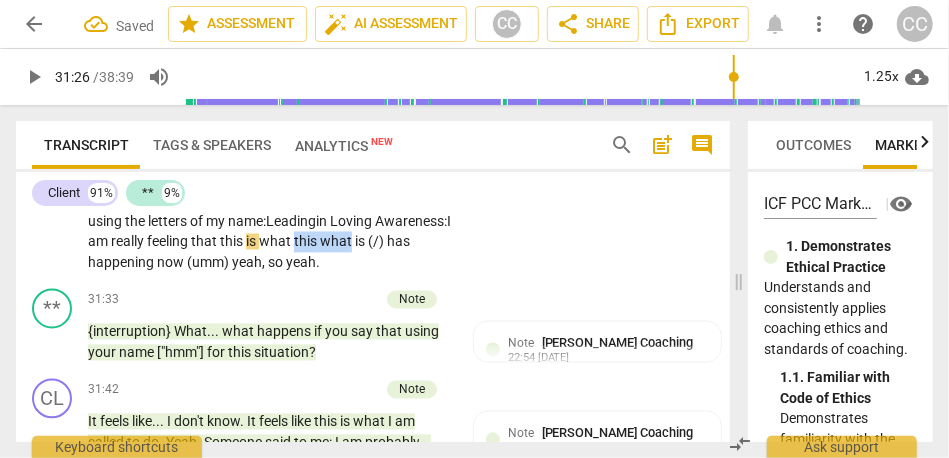 drag, startPoint x: 378, startPoint y: 305, endPoint x: 472, endPoint y: 302, distance: 94.04786 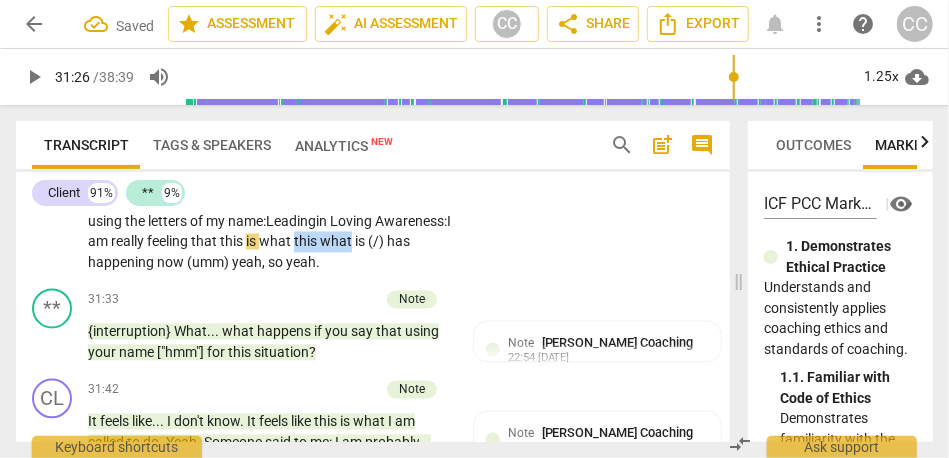 click on "CL play_arrow pause 29:17 + Add competency keyboard_arrow_right What   I   am   learning   now   is . . .   I   am   really   learning   how   I   have   changed ,   (29:25)   [laughter]   actually .   Yeah .   I   used   to   be   a   real   [PERSON_NAME]   for   process . . .   real   one ,   two ,   three ,   four   step ,   like   one   step   after   the   other ,   and   very   linear   thinking .   I   have   had   many . . .   30   years   in   IT   and   analysis .   You   can   imagine   what   I . . .   (29:47)   [laughter]   [inaudible]   but   the   way   the   mind   works ,   so   what   I   am   noticing   now :   It   is   totally   different .   I   am   really   OK .   I   understand   fully   because   I   have   experienced   it .   I   know   what   it   feels   like   if   it   was   the   way   I   used   to   do   it .   I   know   how   it   felt   like   going   through   it   myself .   I   am   appreciating   that   I   have   learned   from   it .   I   am   appreciating   that   I" at bounding box center (373, 21) 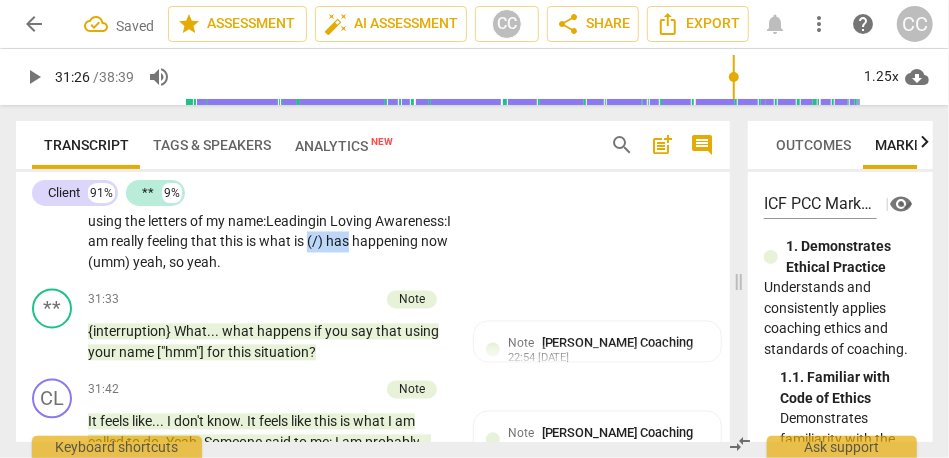 drag, startPoint x: 392, startPoint y: 299, endPoint x: 470, endPoint y: 299, distance: 78 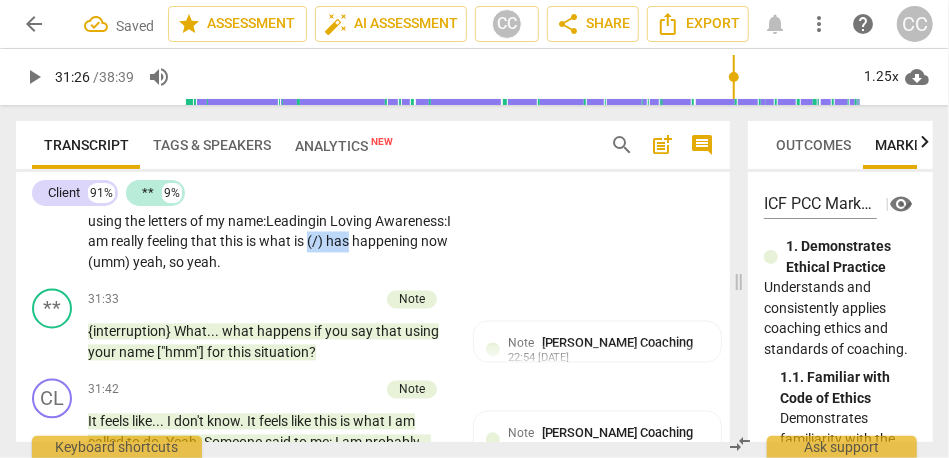 click on "CL play_arrow pause 29:17 + Add competency keyboard_arrow_right What   I   am   learning   now   is . . .   I   am   really   learning   how   I   have   changed ,   (29:25)   [laughter]   actually .   Yeah .   I   used   to   be   a   real   [PERSON_NAME]   for   process . . .   real   one ,   two ,   three ,   four   step ,   like   one   step   after   the   other ,   and   very   linear   thinking .   I   have   had   many . . .   30   years   in   IT   and   analysis .   You   can   imagine   what   I . . .   (29:47)   [laughter]   [inaudible]   but   the   way   the   mind   works ,   so   what   I   am   noticing   now :   It   is   totally   different .   I   am   really   OK .   I   understand   fully   because   I   have   experienced   it .   I   know   what   it   feels   like   if   it   was   the   way   I   used   to   do   it .   I   know   how   it   felt   like   going   through   it   myself .   I   am   appreciating   that   I   have   learned   from   it .   I   am   appreciating   that   I" at bounding box center [373, 21] 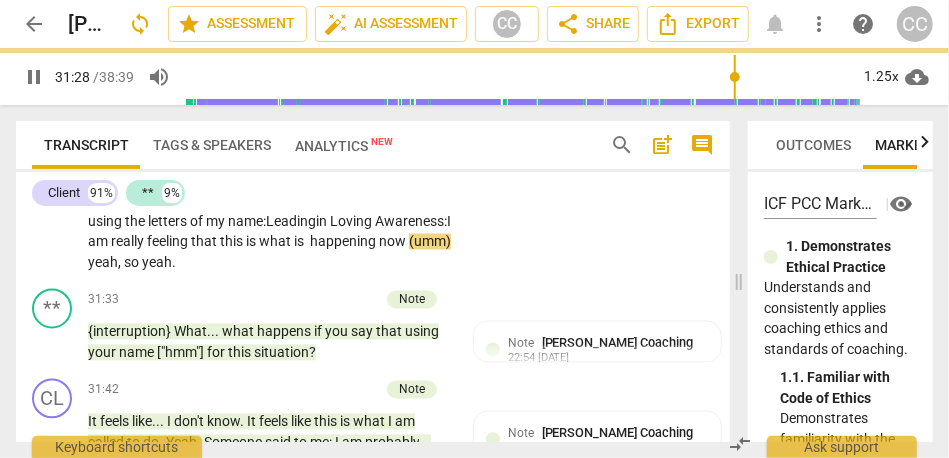 click on "yeah" at bounding box center [103, 263] 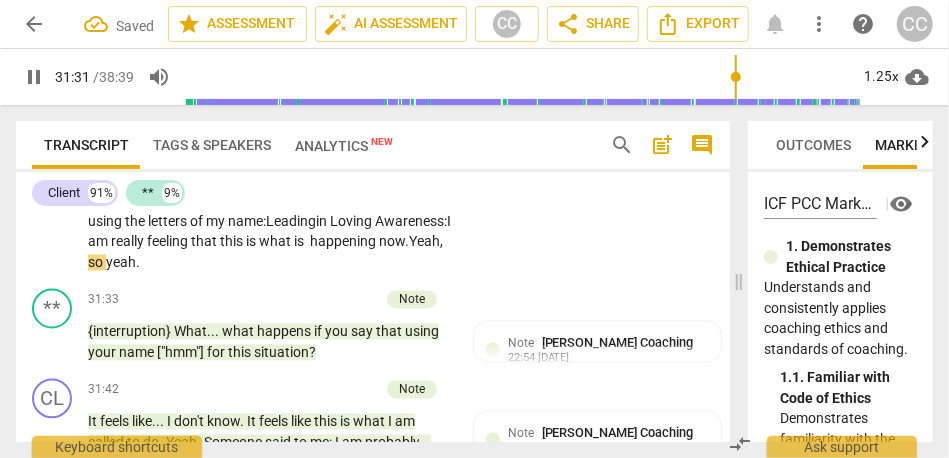 click on "so" at bounding box center (97, 263) 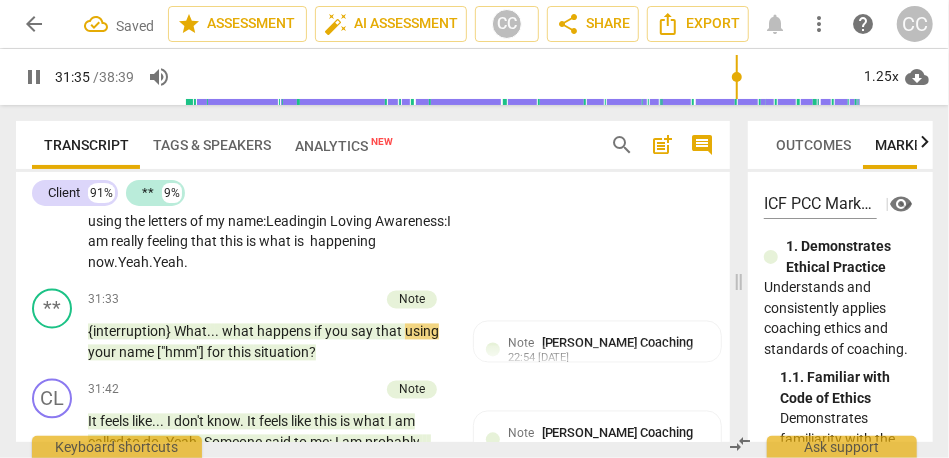 click on "What   I   am   learning   now   is . . .   I   am   really   learning   how   I   have   changed ,   (29:25)   [laughter]   actually .   Yeah .   I   used   to   be   a   real   [PERSON_NAME]   for   process . . .   real   one ,   two ,   three ,   four   step ,   like   one   step   after   the   other ,   and   very   linear   thinking .   I   have   had   many . . .   30   years   in   IT   and   analysis .   You   can   imagine   what   I . . .   (29:47)   [laughter]   [inaudible]   but   the   way   the   mind   works ,   so   what   I   am   noticing   now :   It   is   totally   different .   I   am   really   OK .   I   understand   fully   because   I   have   experienced   it .   I   know   what   it   feels   like   if   it   was   the   way   I   used   to   do   it .   I   know   how   it   felt   like   going   through   it   myself .   I   am   appreciating   that   I   have   learned   from   it .   I   am   appreciating   that   I   do   want   to   offer   something   that   people   feel   safe" at bounding box center (269, 38) 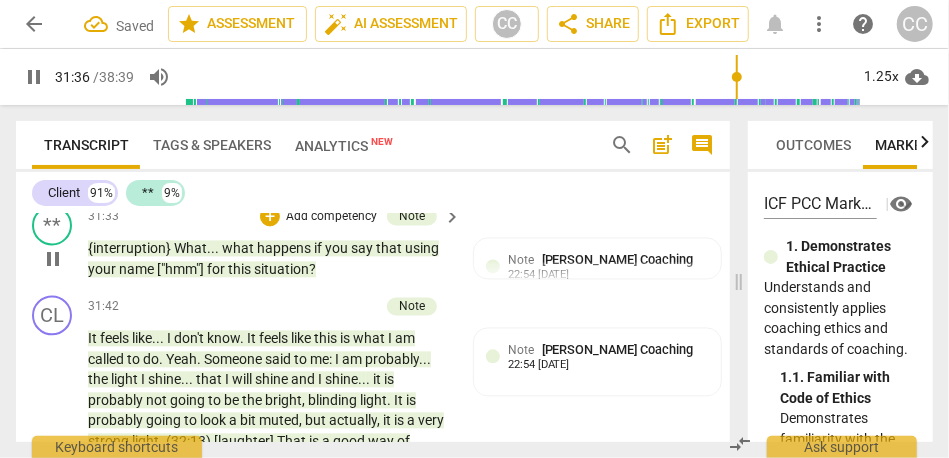 click on "** play_arrow pause 31:33 + Add competency Note keyboard_arrow_right {interruption}   What . . .   what   happens   if   you   say   that   using   your   name   ["hmm"]   for   this   situation ? Note [PERSON_NAME] Coaching 22:54 [DATE]" at bounding box center [373, 242] 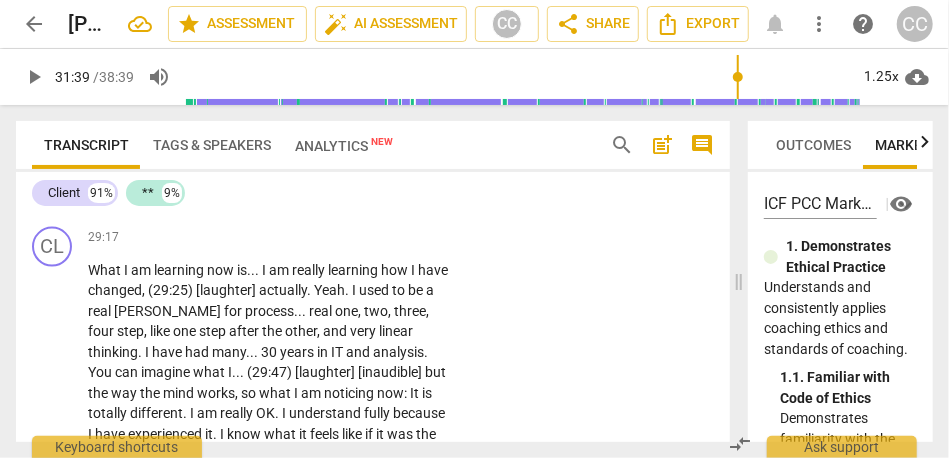 scroll, scrollTop: 9660, scrollLeft: 0, axis: vertical 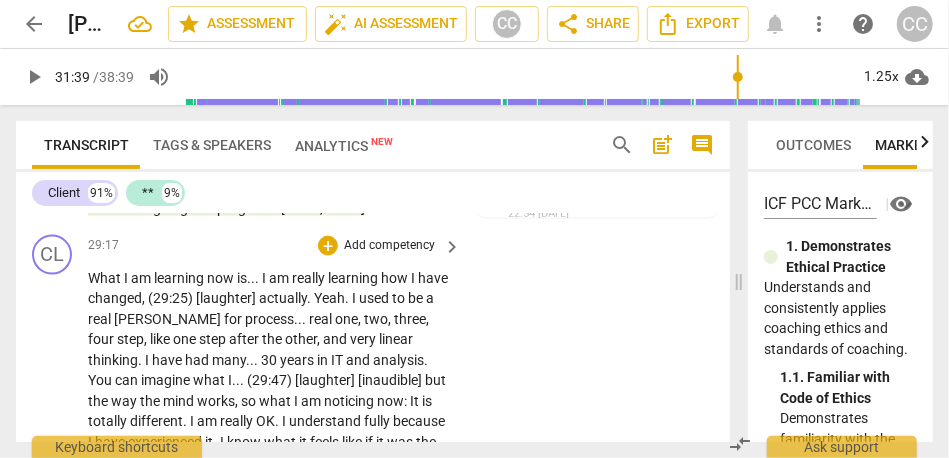 click on "Add competency" at bounding box center [389, 246] 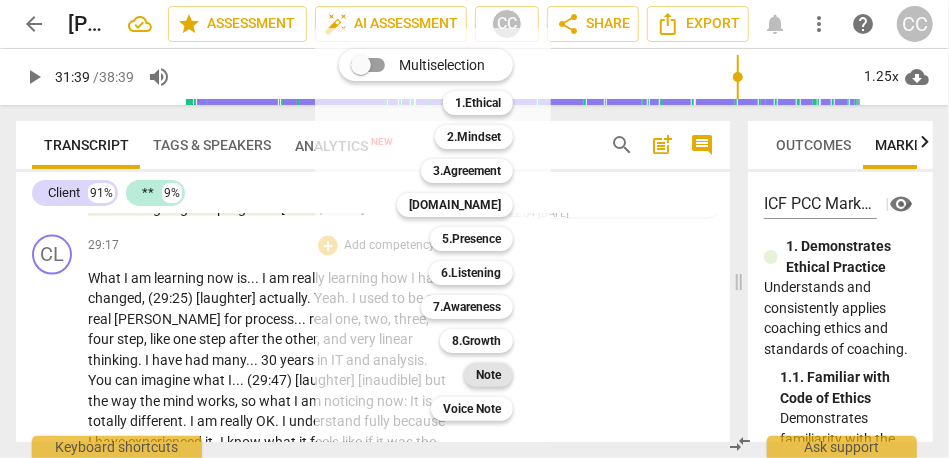 click on "Note" at bounding box center [488, 375] 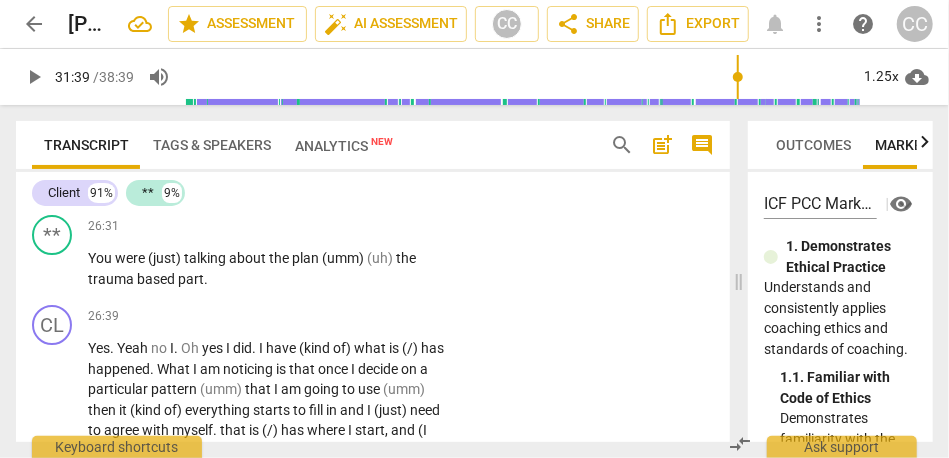 scroll, scrollTop: 8447, scrollLeft: 0, axis: vertical 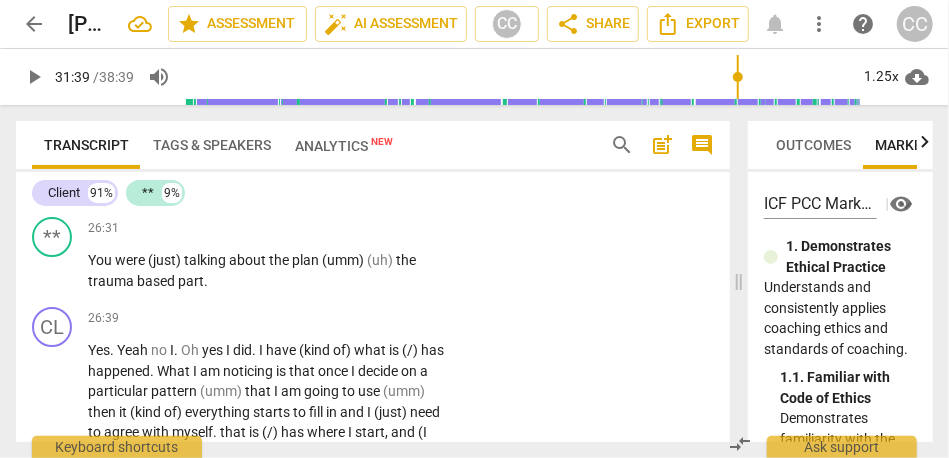 click on "don't" at bounding box center [243, 191] 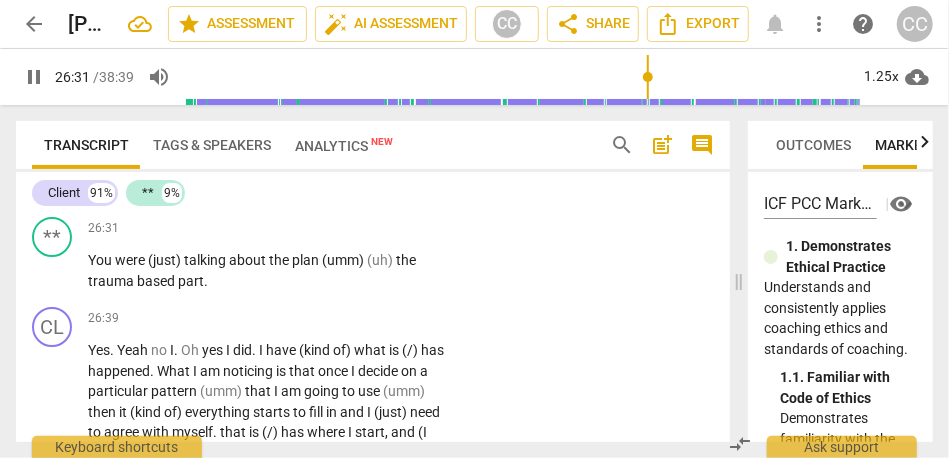 click on "don't" at bounding box center (243, 191) 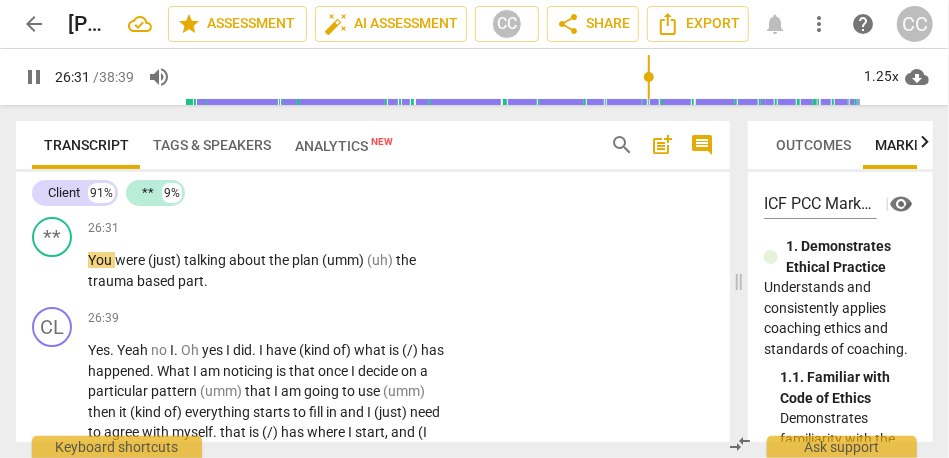 click on "don't" at bounding box center [243, 191] 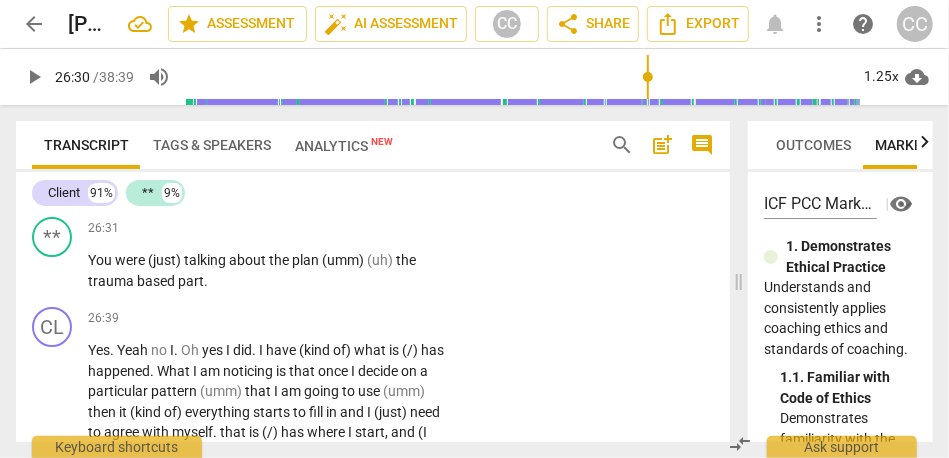 click on "saying" at bounding box center (388, 191) 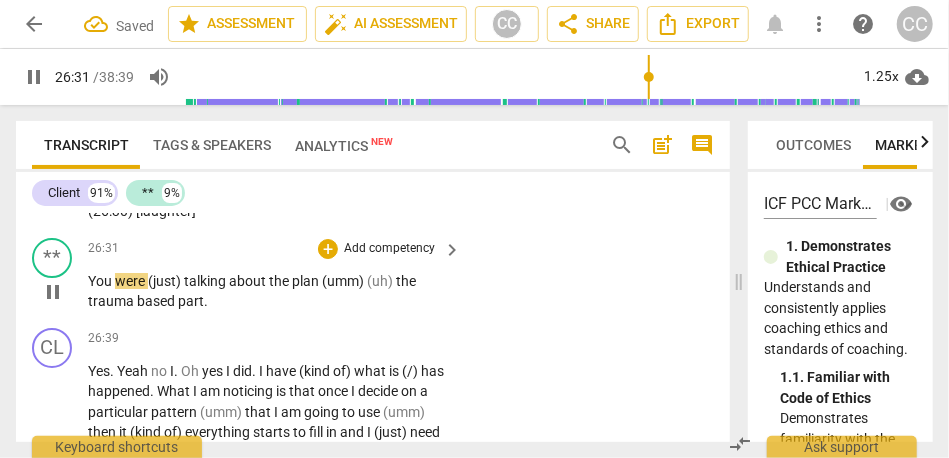 scroll, scrollTop: 8490, scrollLeft: 0, axis: vertical 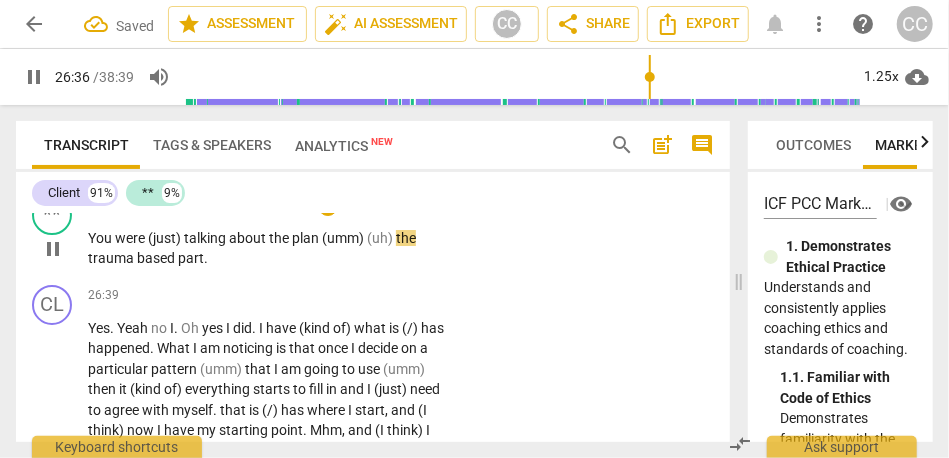 click on "plan" at bounding box center [307, 238] 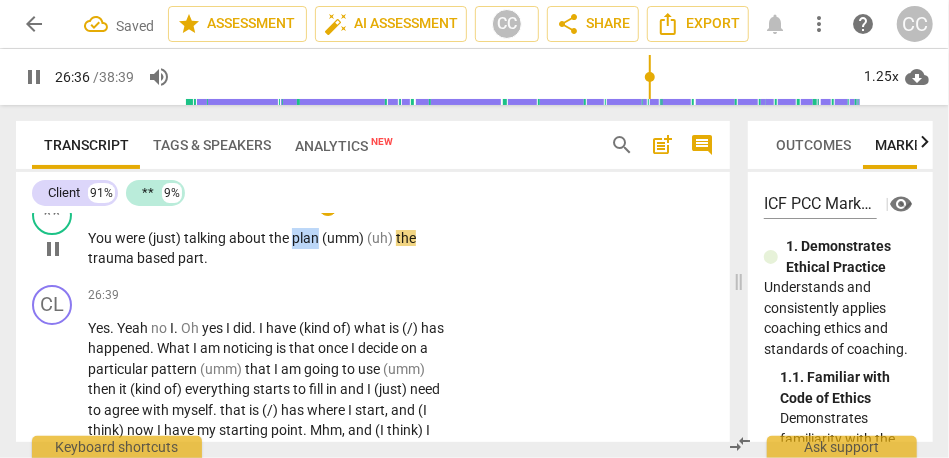 click on "plan" at bounding box center [307, 238] 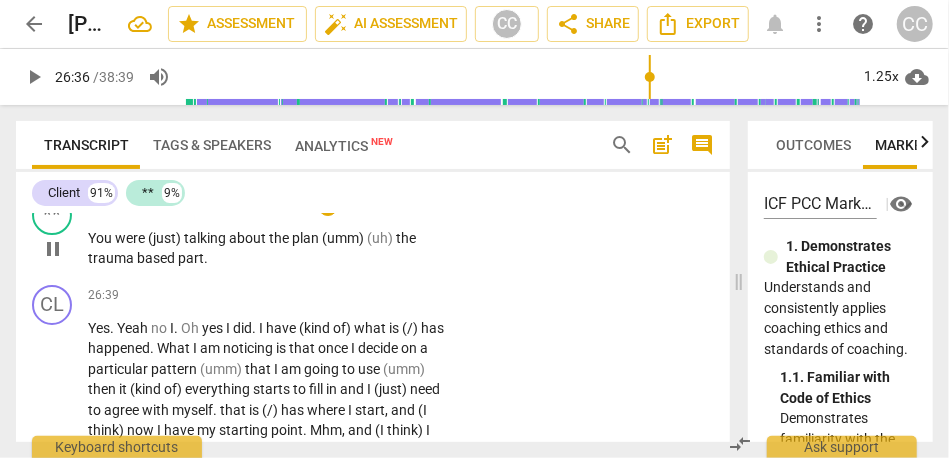 click on "(umm)" at bounding box center (344, 238) 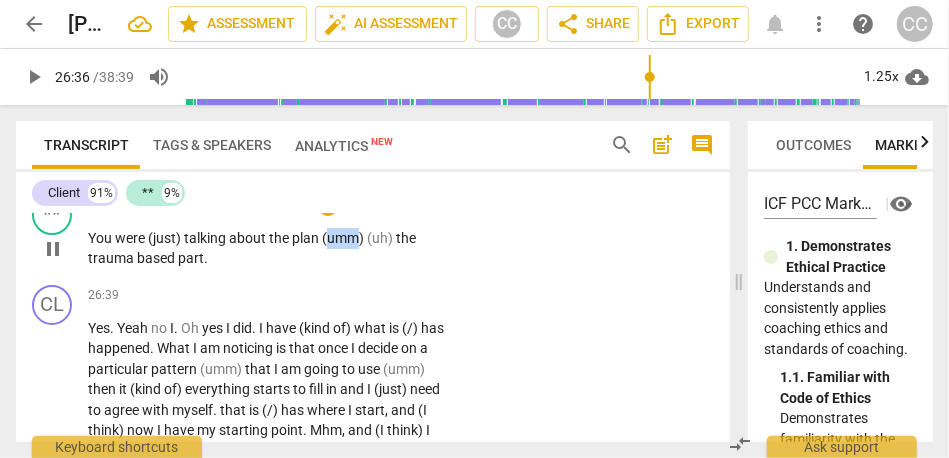 click on "(umm)" at bounding box center [344, 238] 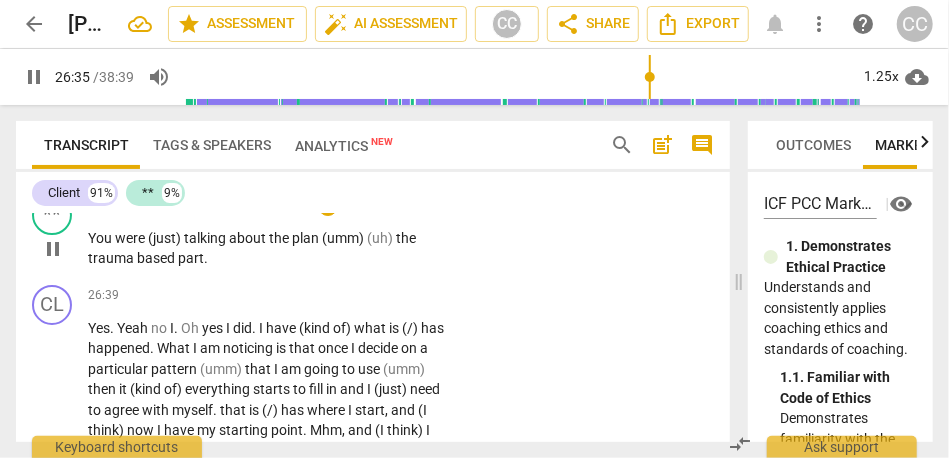 type on "1595" 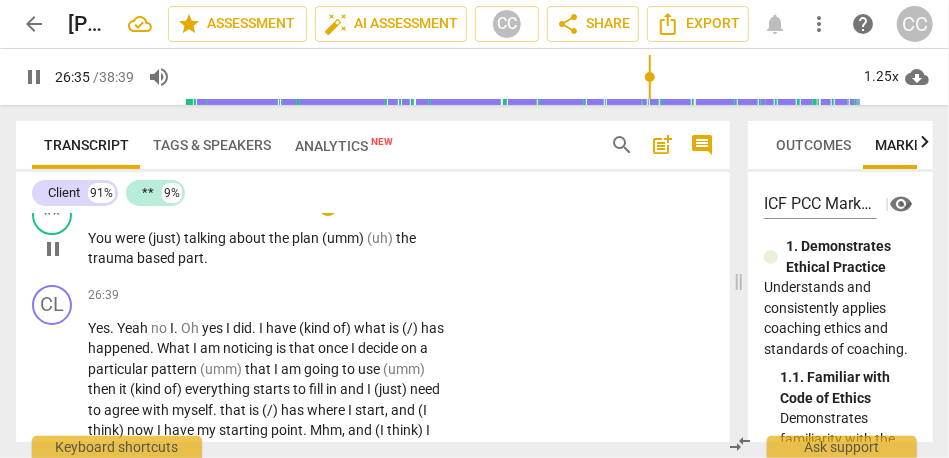 click on "(umm)" at bounding box center [344, 238] 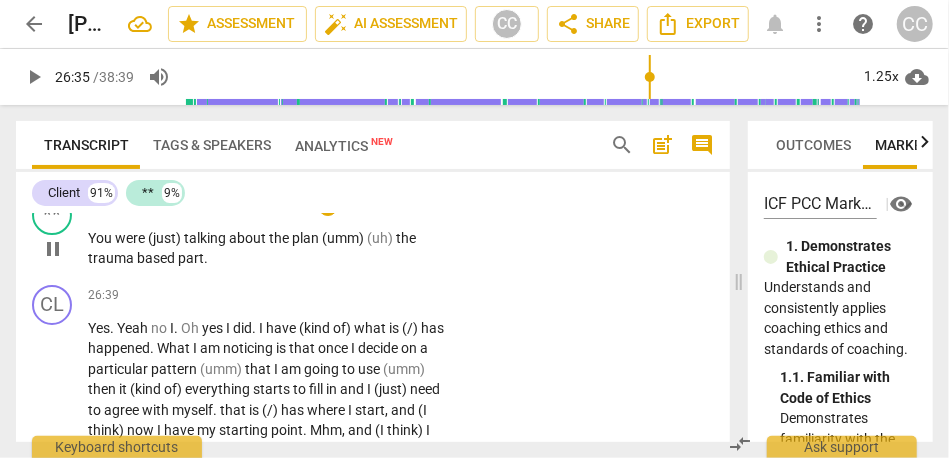 type 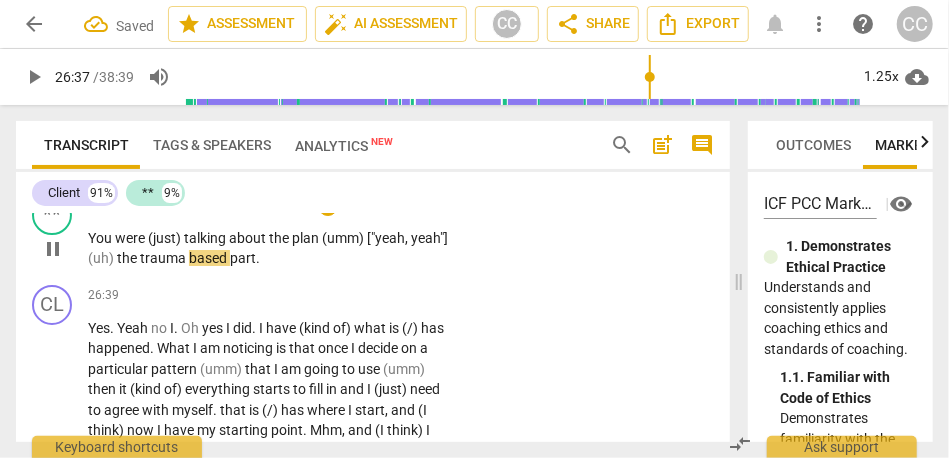 click on "(uh)" at bounding box center (102, 258) 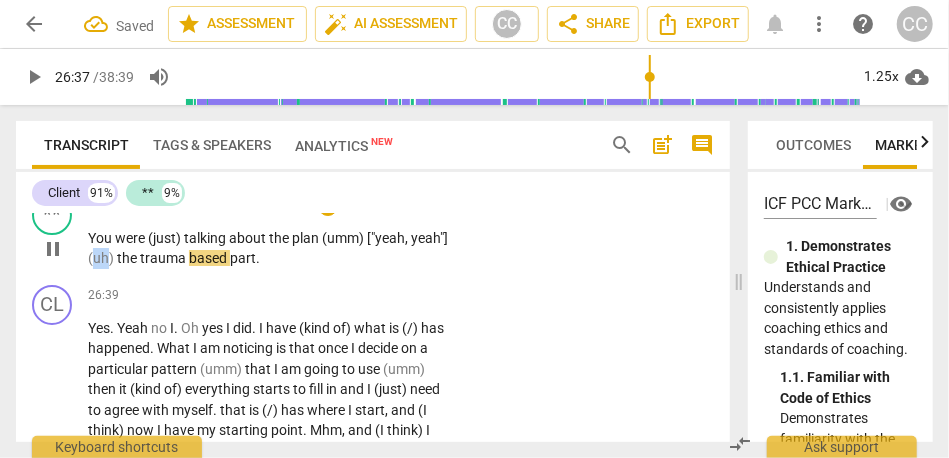 click on "(uh)" at bounding box center [102, 258] 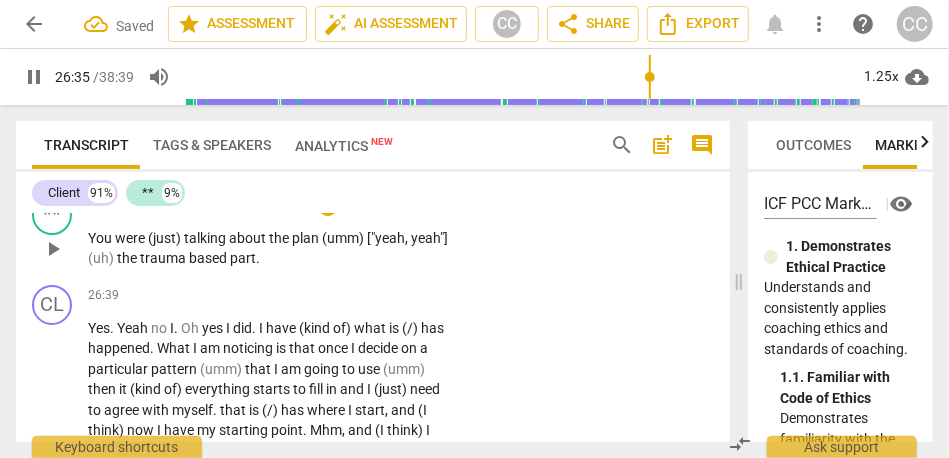 click on "(umm) ["yeah, yeah"]" at bounding box center (385, 238) 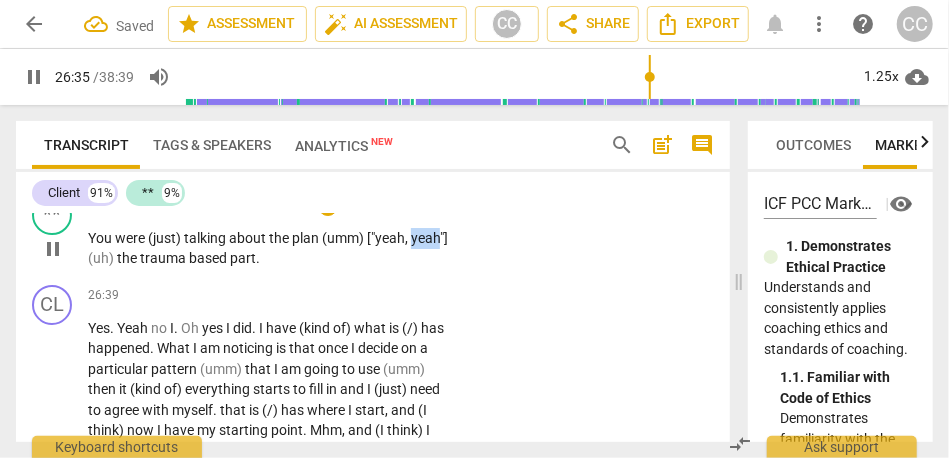 click on "(umm) ["yeah, yeah"]" at bounding box center [385, 238] 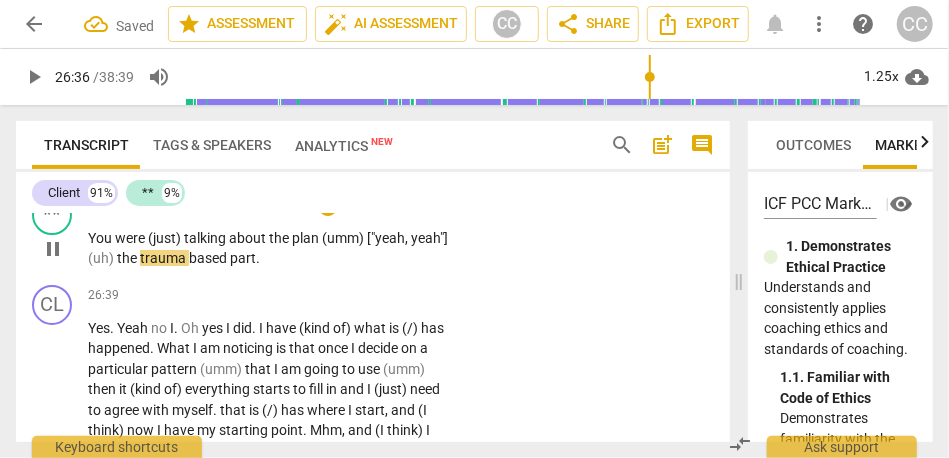 click on "the" at bounding box center (128, 258) 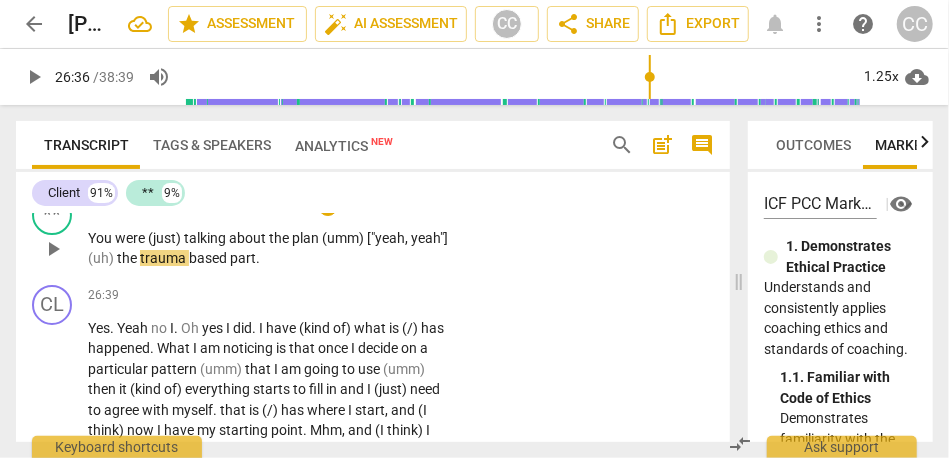 click on "(umm) ["yeah, yeah"]" at bounding box center [385, 238] 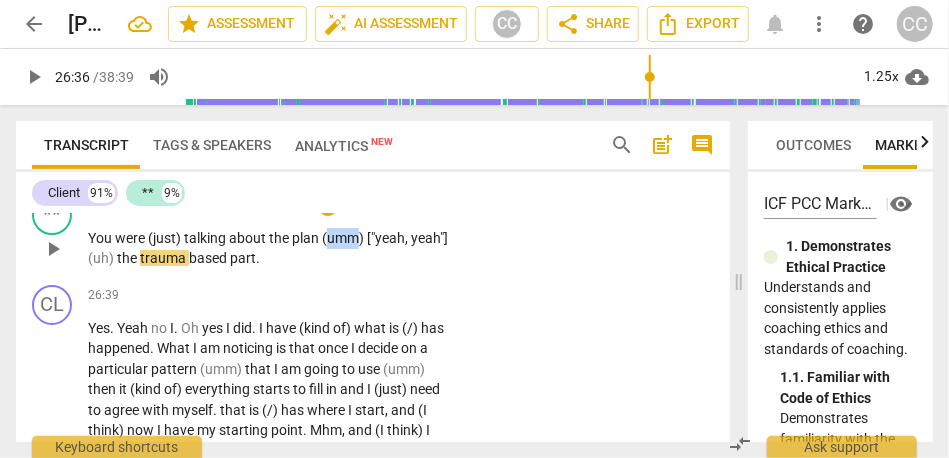 click on "(umm) ["yeah, yeah"]" at bounding box center [385, 238] 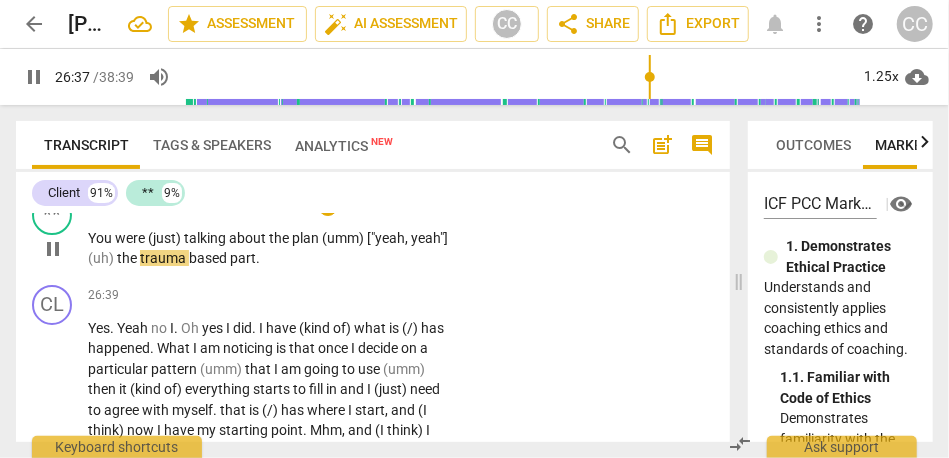 click on "(umm) ["yeah, yeah"]" at bounding box center [385, 238] 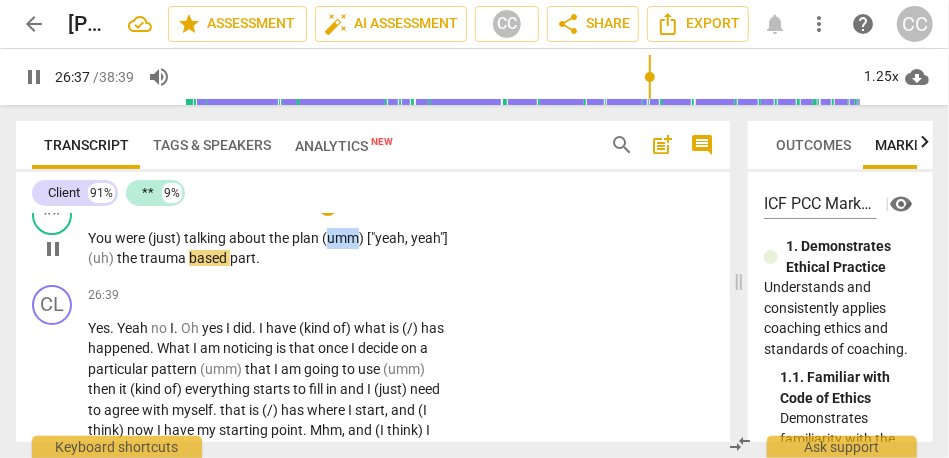 click on "(umm) ["yeah, yeah"]" at bounding box center [385, 238] 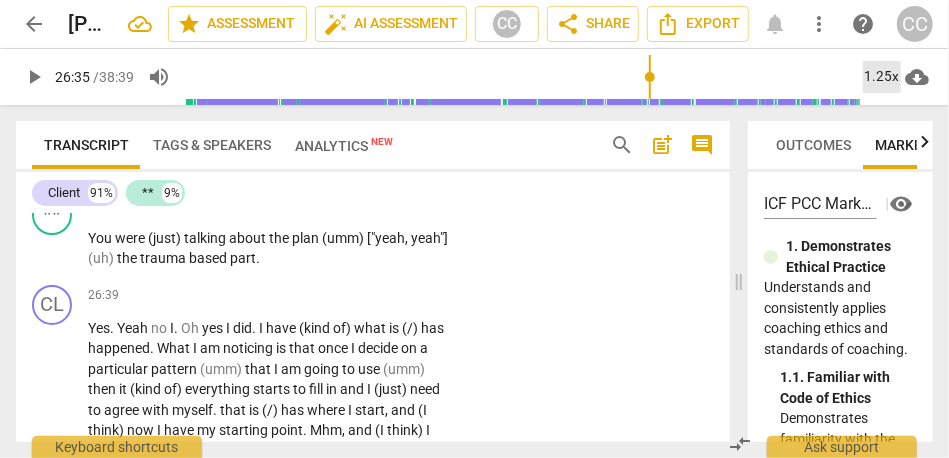 click on "1.25x" at bounding box center (882, 77) 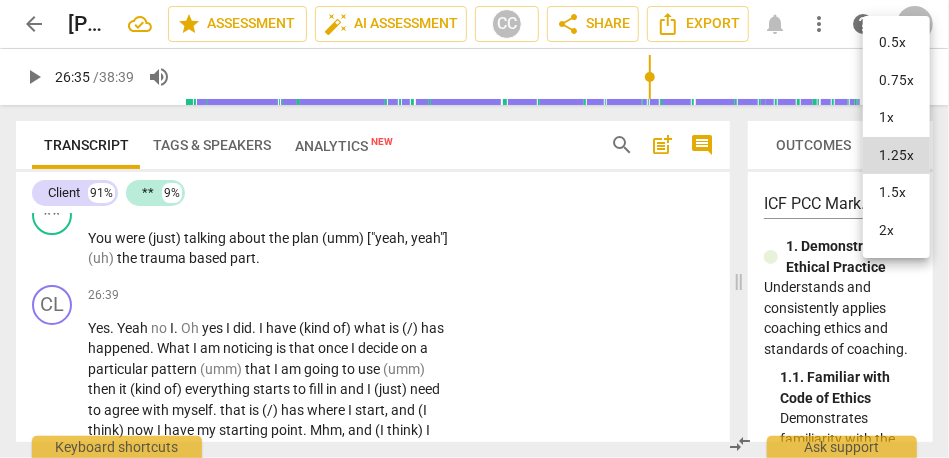 click on "0.5x" at bounding box center (896, 43) 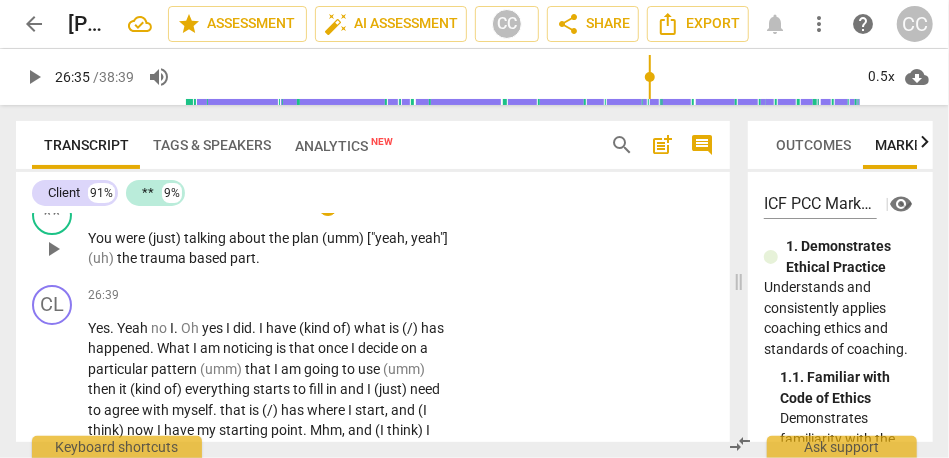 click on "plan" at bounding box center (307, 238) 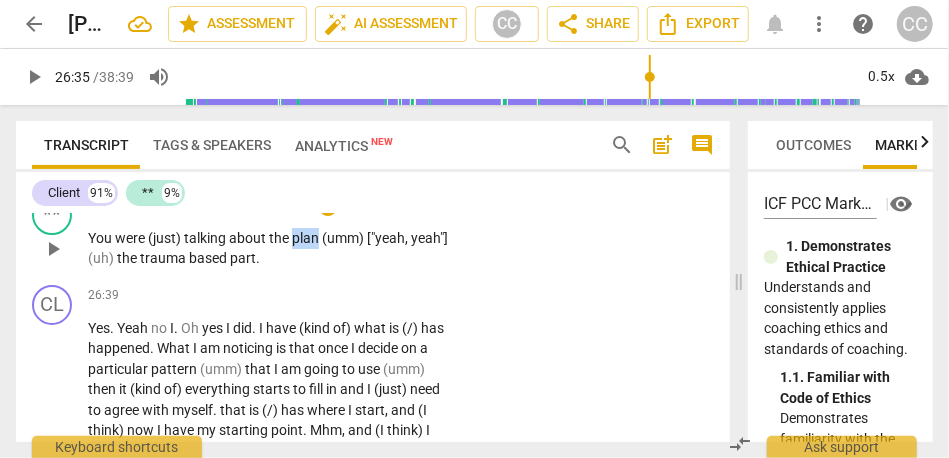 click on "plan" at bounding box center (307, 238) 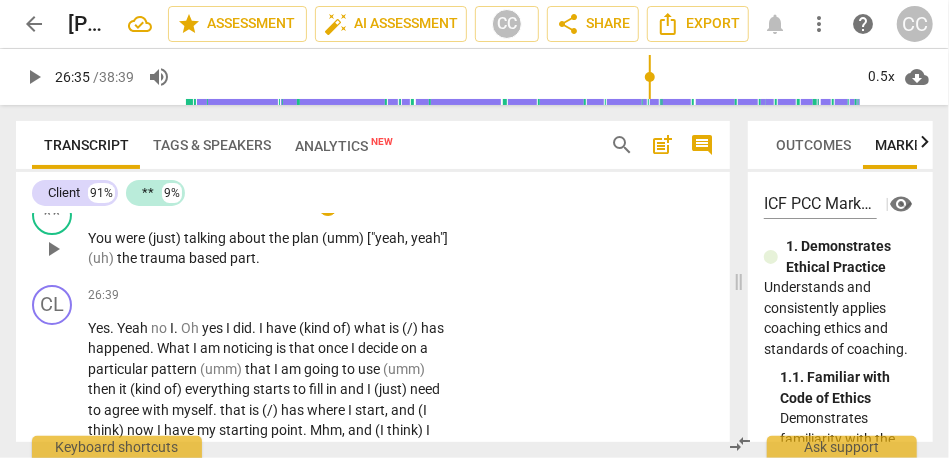 click on "plan" at bounding box center [307, 238] 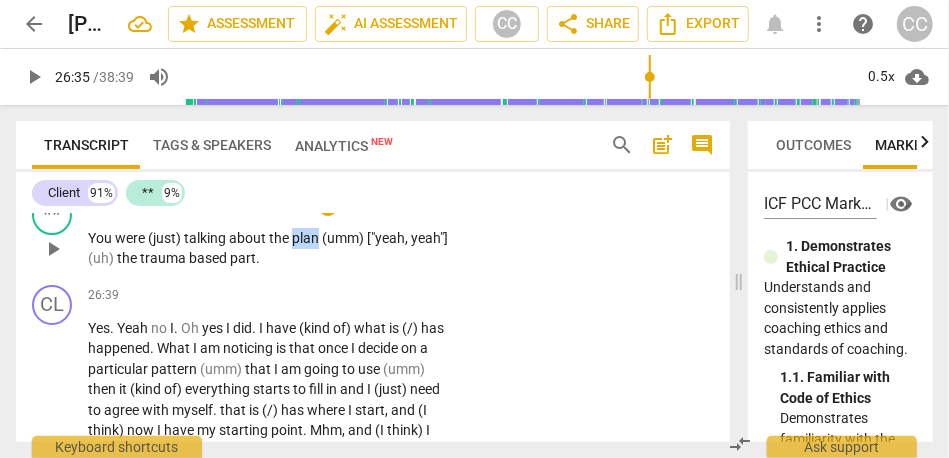 click on "plan" at bounding box center (307, 238) 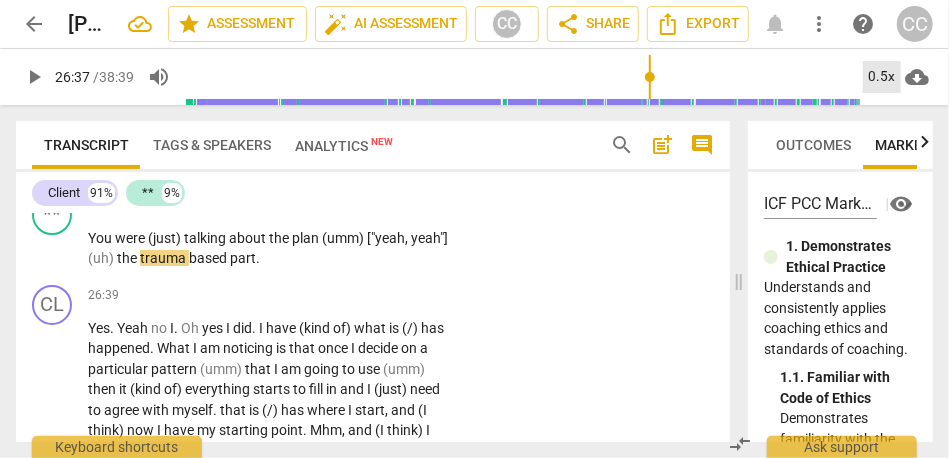 click on "0.5x" at bounding box center (882, 77) 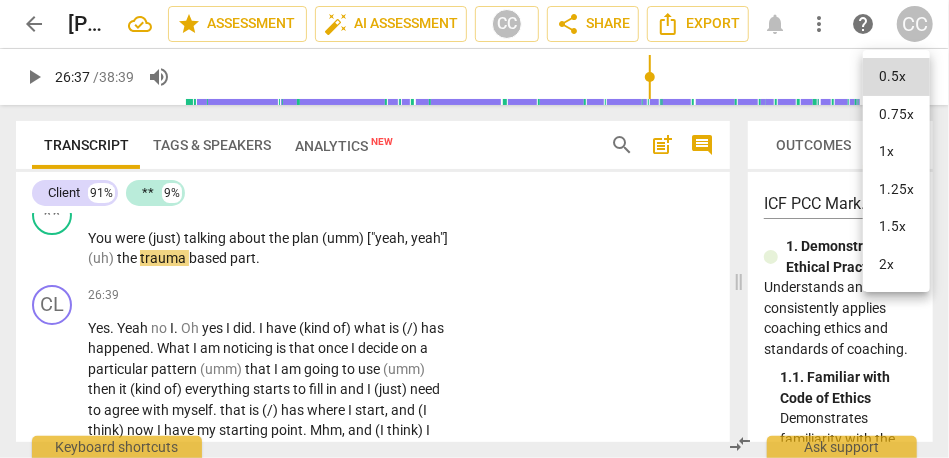 click on "1.25x" at bounding box center (896, 190) 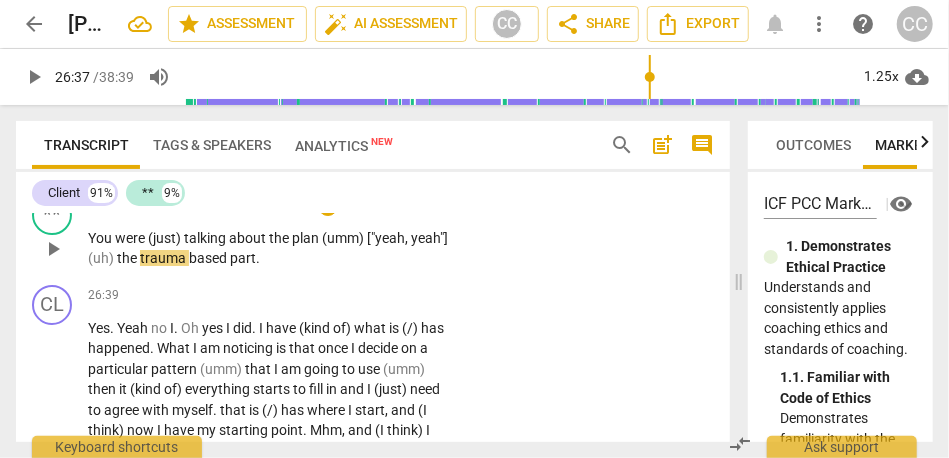 click on "talking" at bounding box center [206, 238] 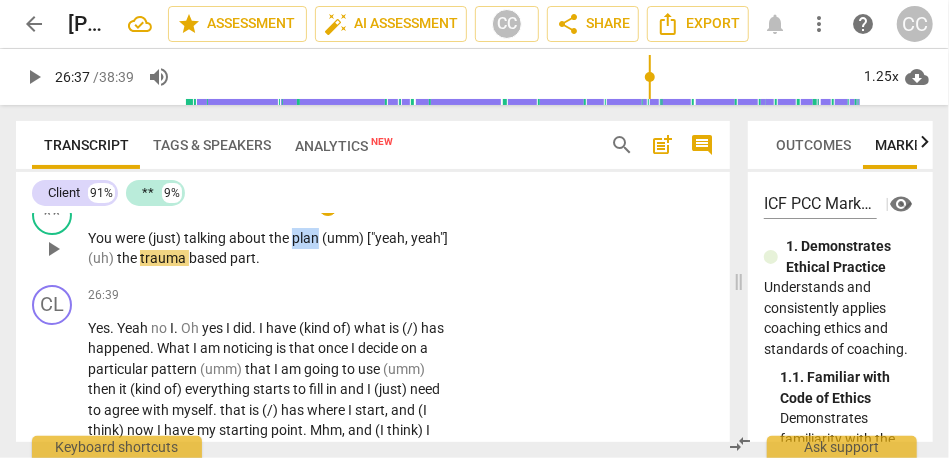 click on "plan" at bounding box center (307, 238) 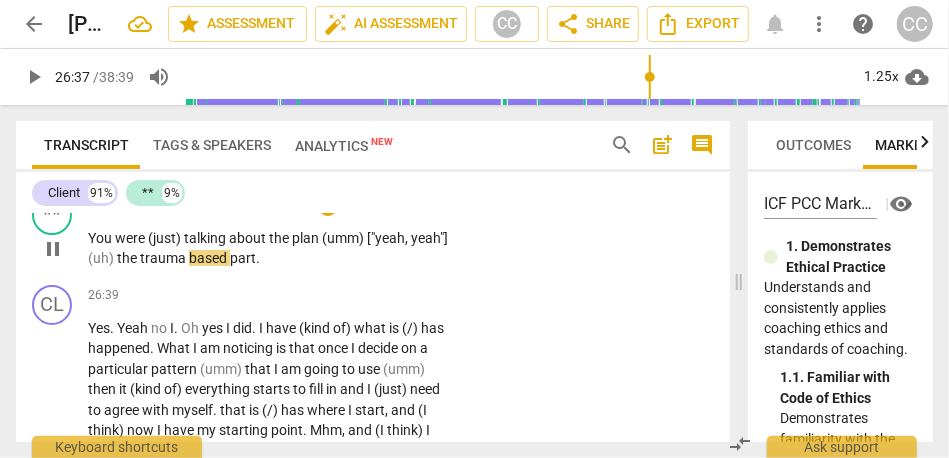 click on "(uh)" at bounding box center (102, 258) 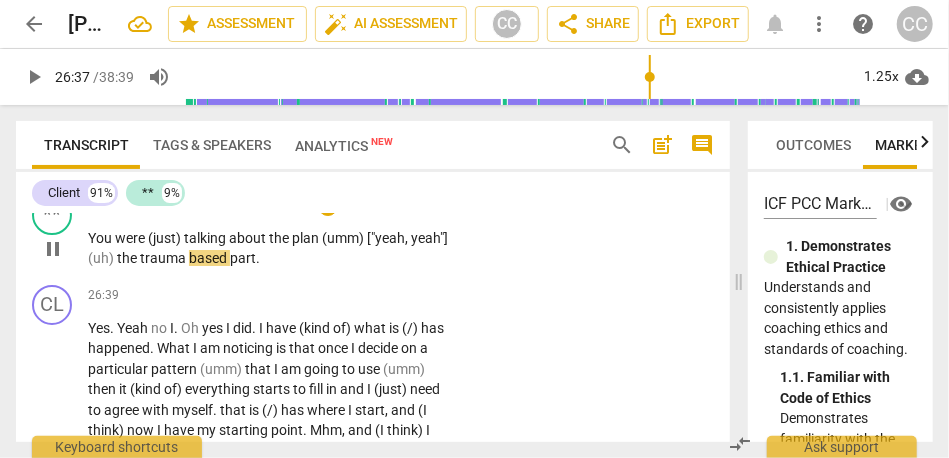 type on "1597" 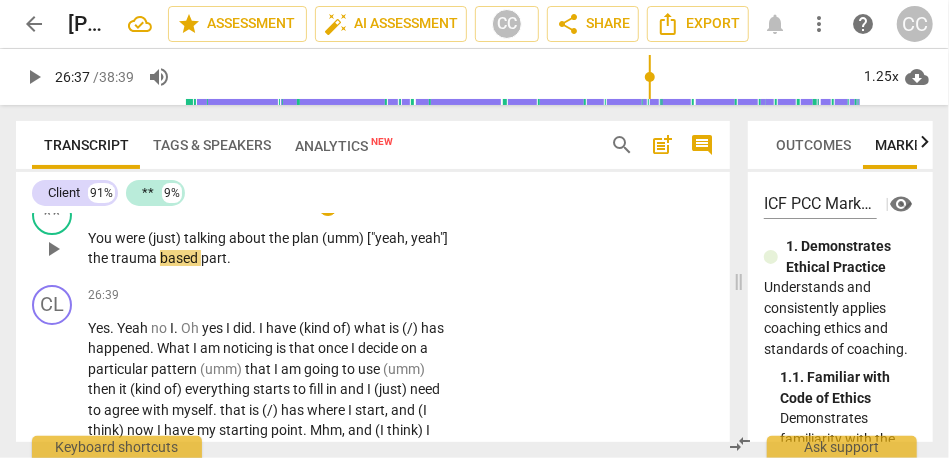click on "plan" at bounding box center [307, 238] 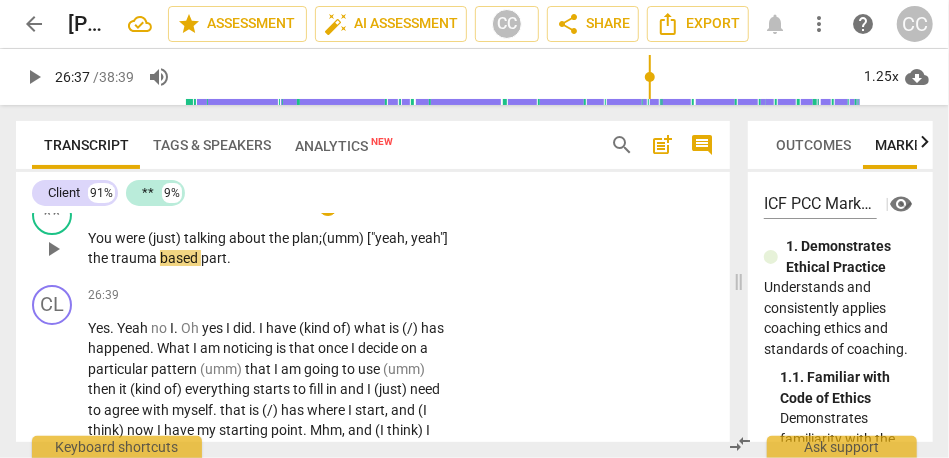 click on "the" at bounding box center [99, 258] 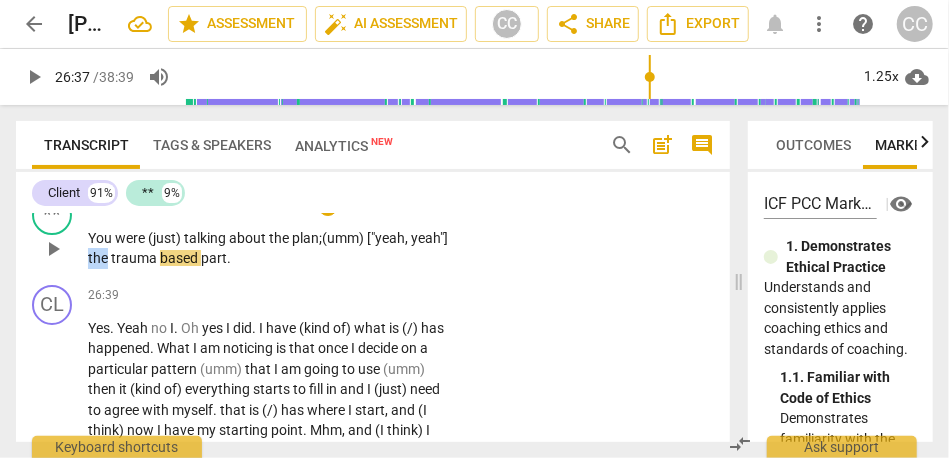 click on "the" at bounding box center (99, 258) 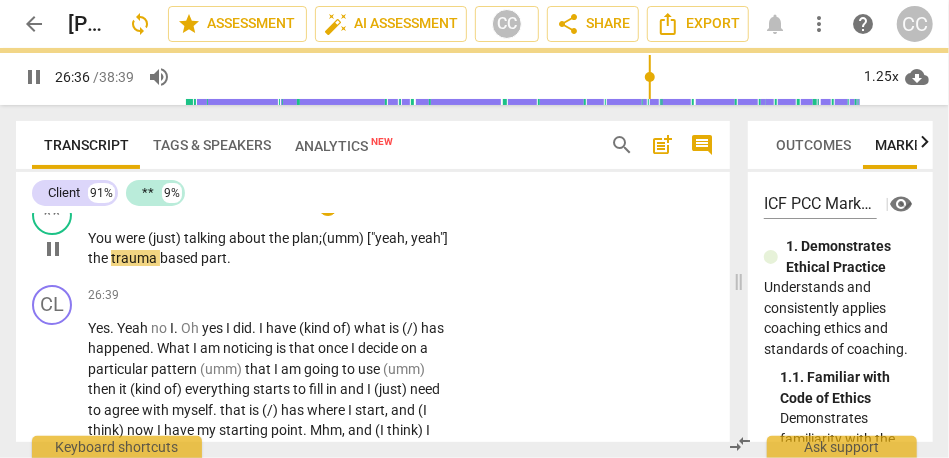 click on "based" at bounding box center (180, 258) 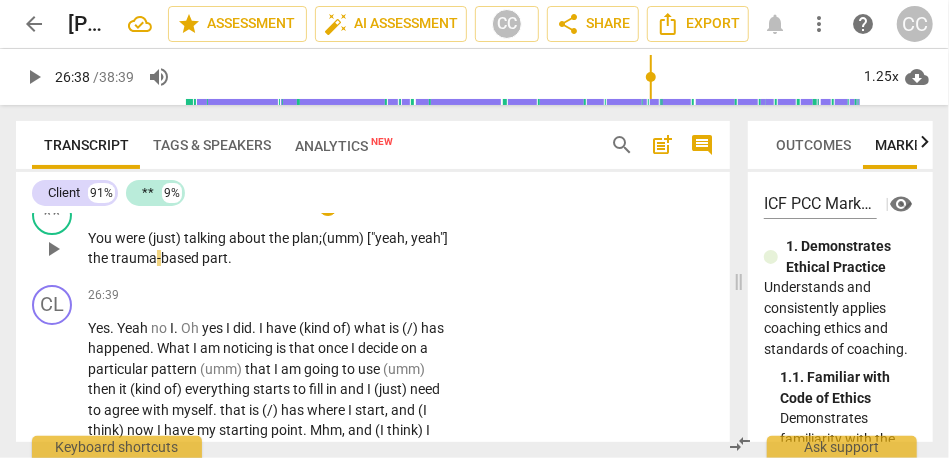 click on "trauma -" at bounding box center (136, 258) 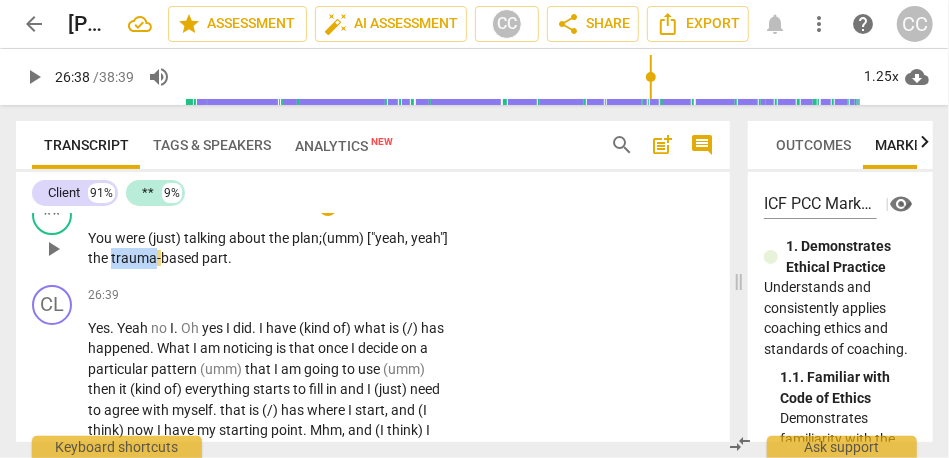 click on "trauma -" at bounding box center (136, 258) 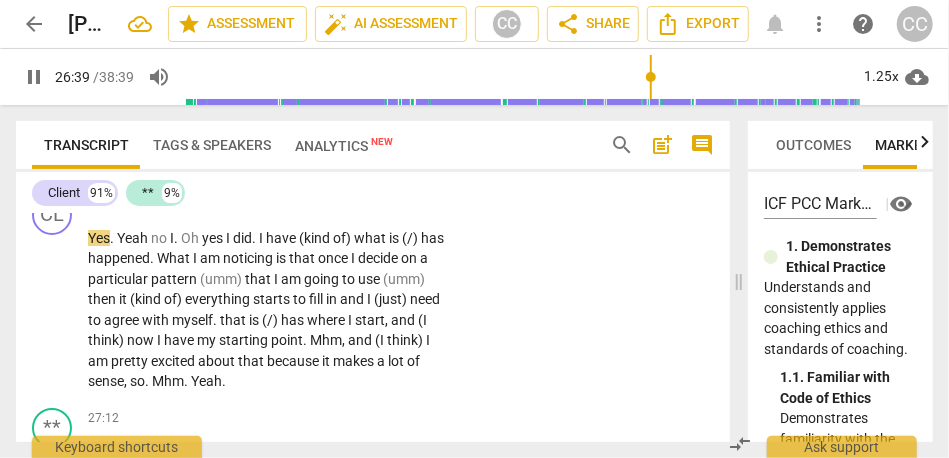 scroll, scrollTop: 8592, scrollLeft: 0, axis: vertical 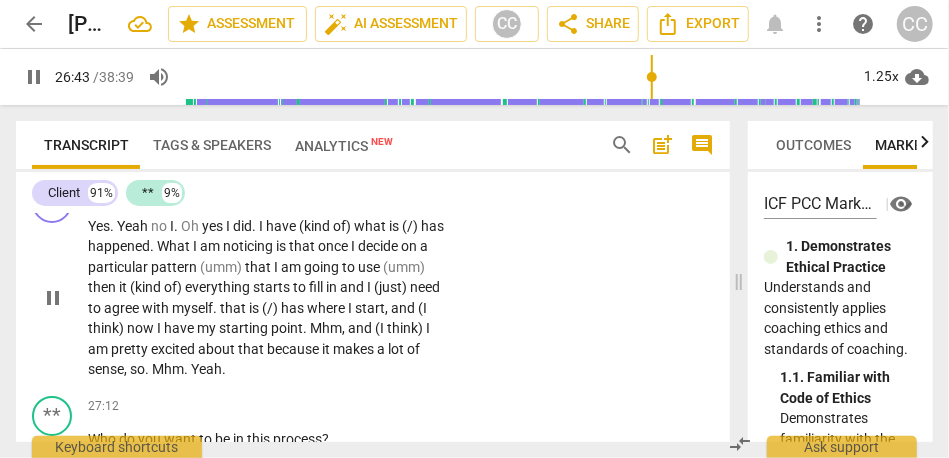 click on "Yeah" at bounding box center (134, 226) 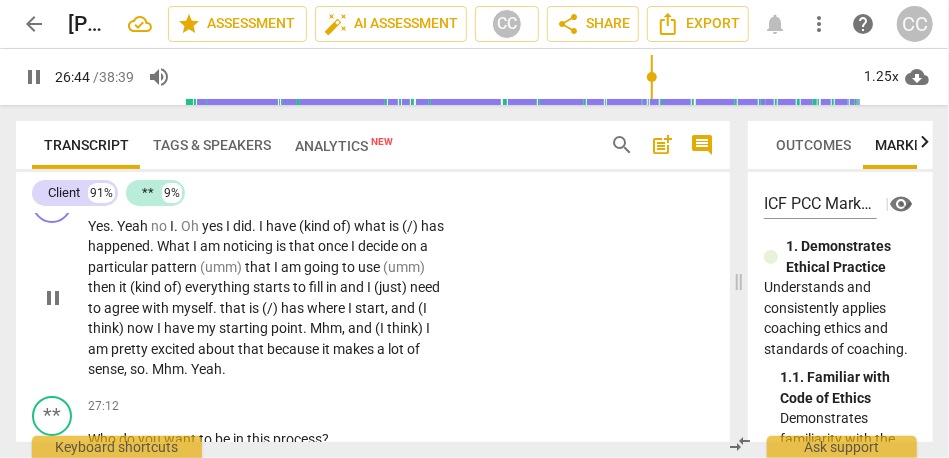 click on "Yes" at bounding box center [99, 226] 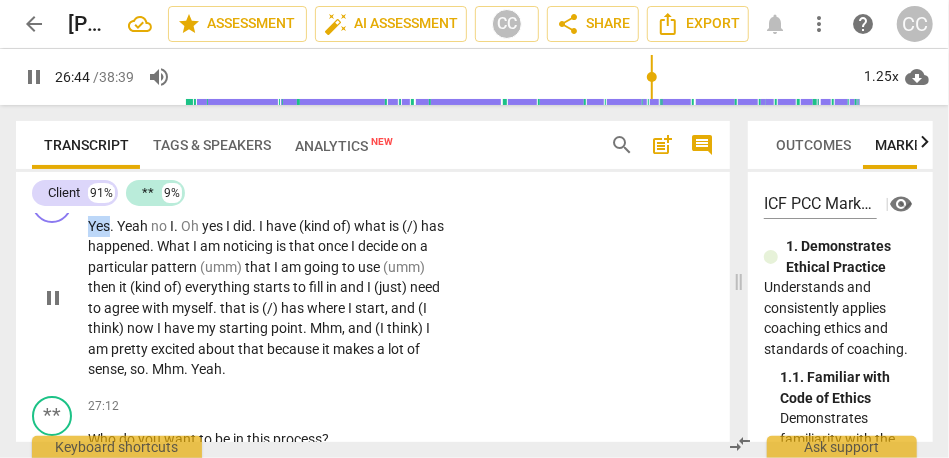 click on "Yes" at bounding box center (99, 226) 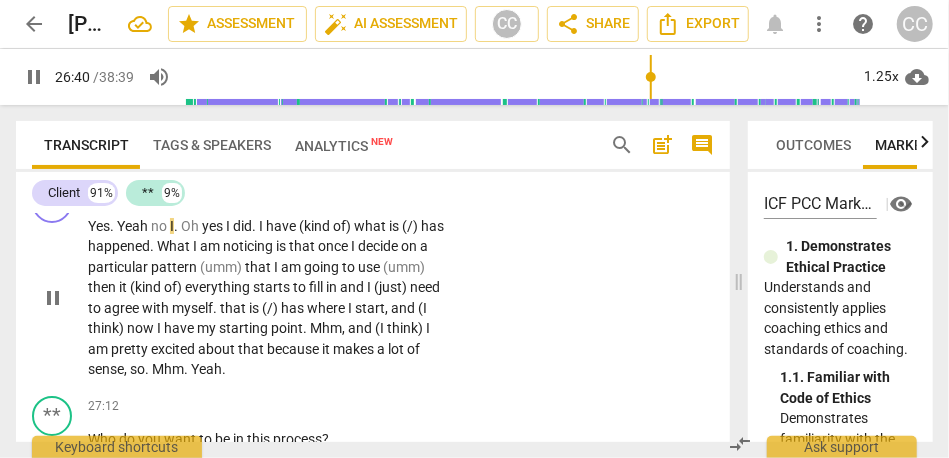 type on "1600" 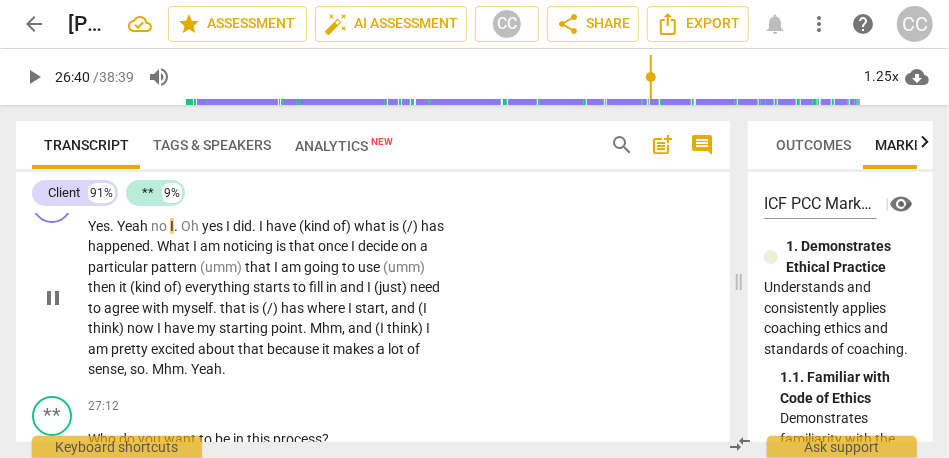 type 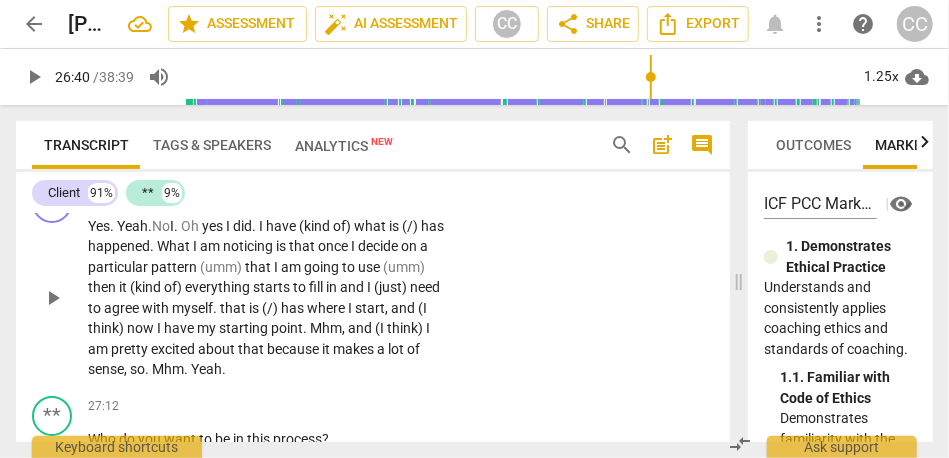 click on "I" at bounding box center (172, 226) 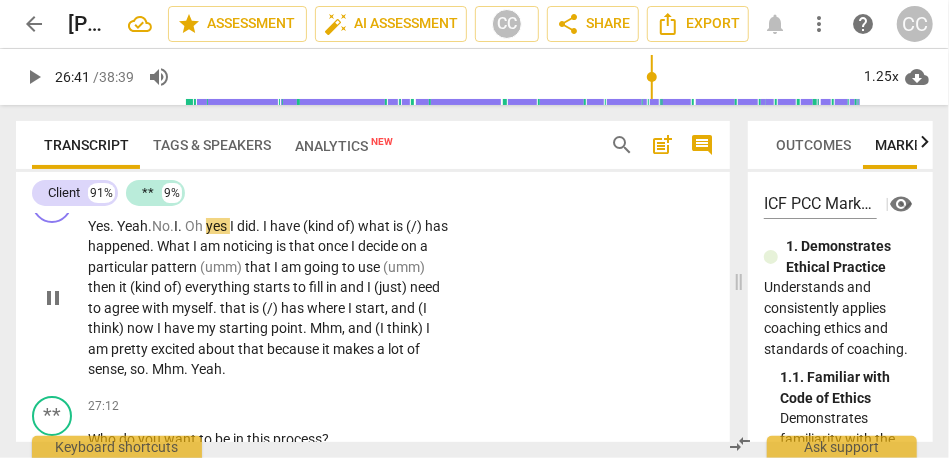 click on "yes" at bounding box center (218, 226) 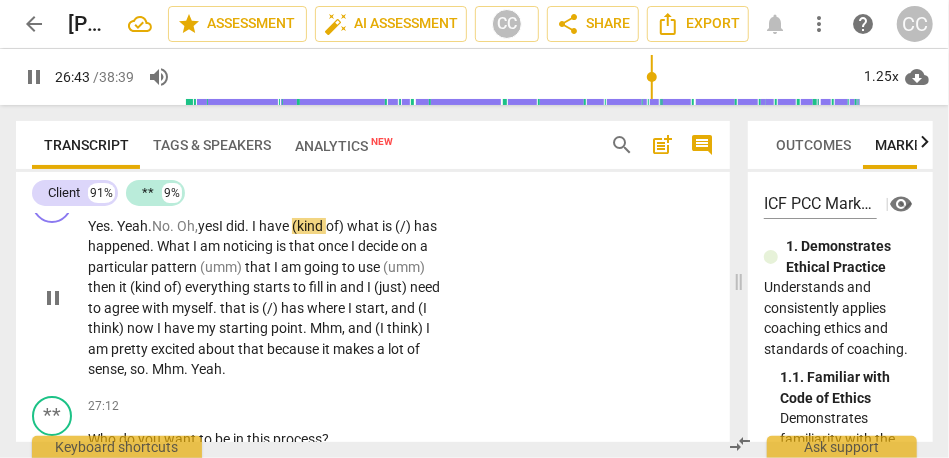 click on "I" at bounding box center [222, 226] 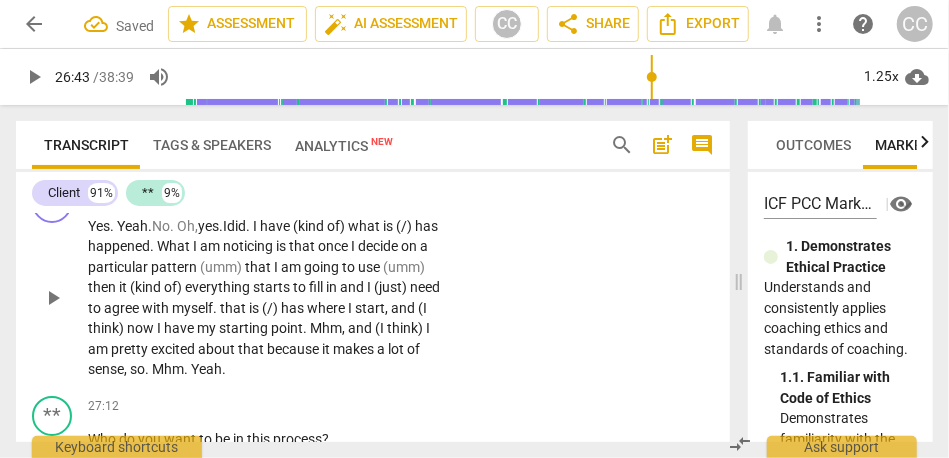 click on "have" at bounding box center (276, 226) 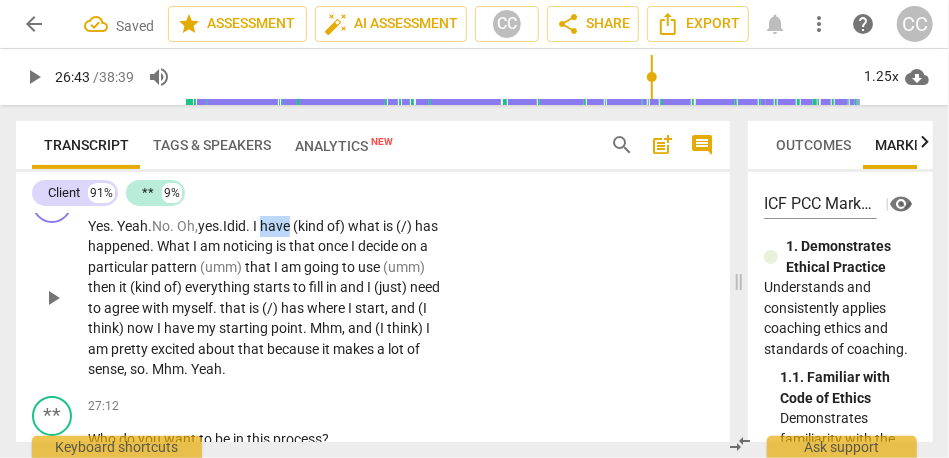 click on "have" at bounding box center (276, 226) 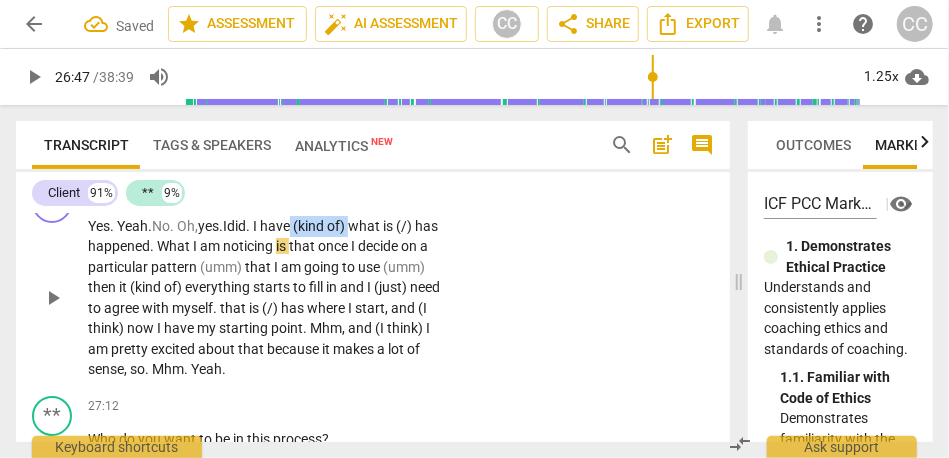 drag, startPoint x: 367, startPoint y: 286, endPoint x: 303, endPoint y: 286, distance: 64 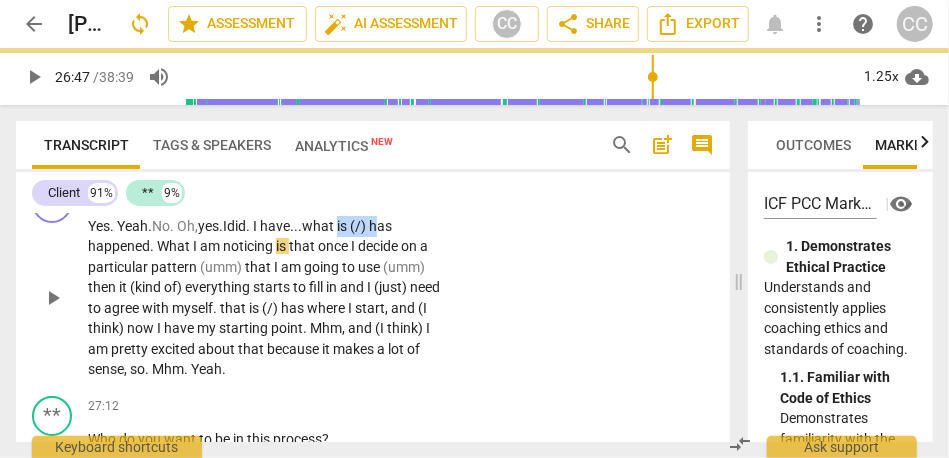 drag, startPoint x: 350, startPoint y: 287, endPoint x: 390, endPoint y: 285, distance: 40.04997 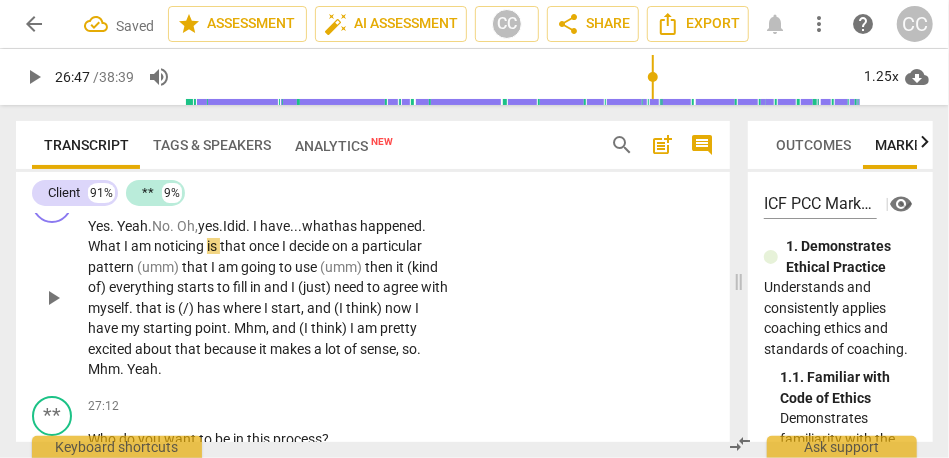 click on "What" at bounding box center [106, 246] 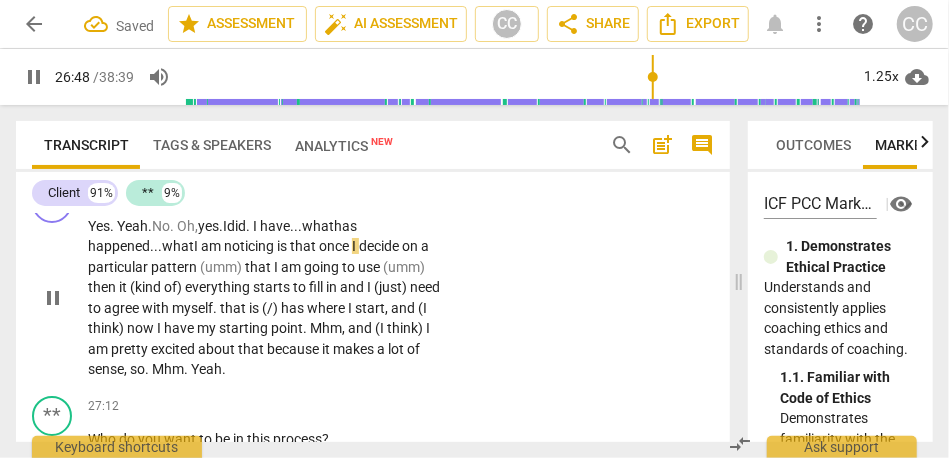 click on "I" at bounding box center (197, 246) 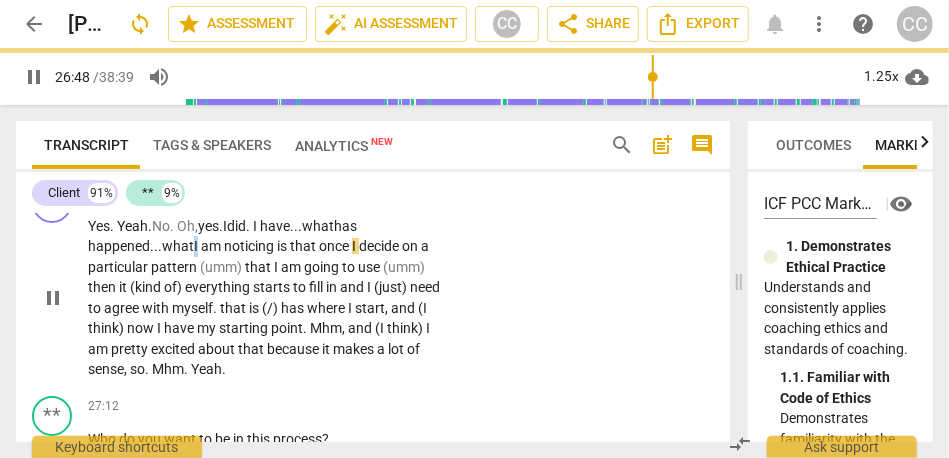 click on "I" at bounding box center [197, 246] 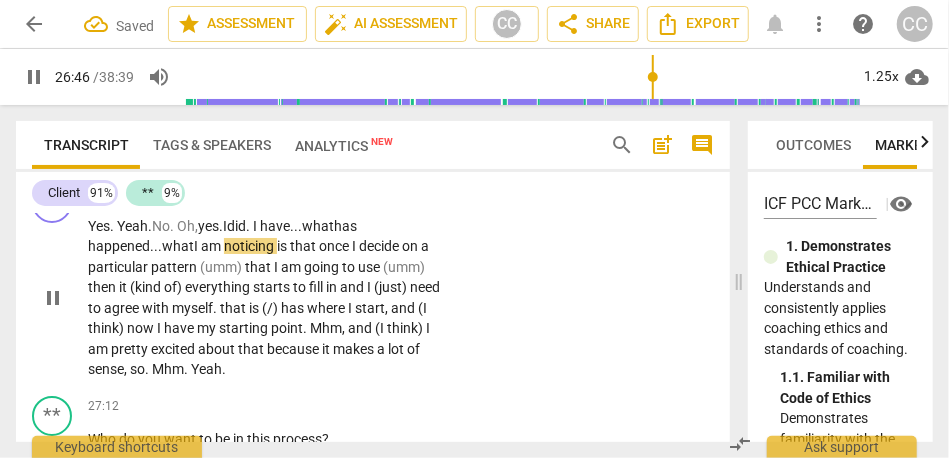 click on "is" at bounding box center [283, 246] 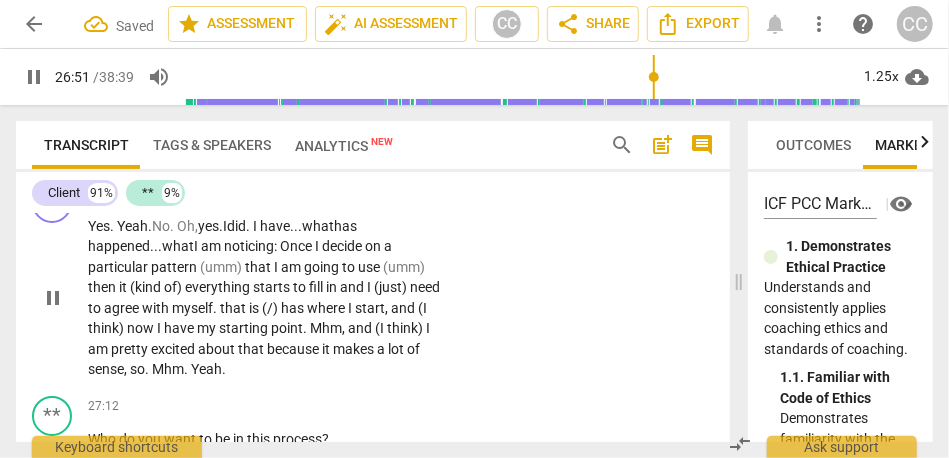 click on "nce" at bounding box center [302, 246] 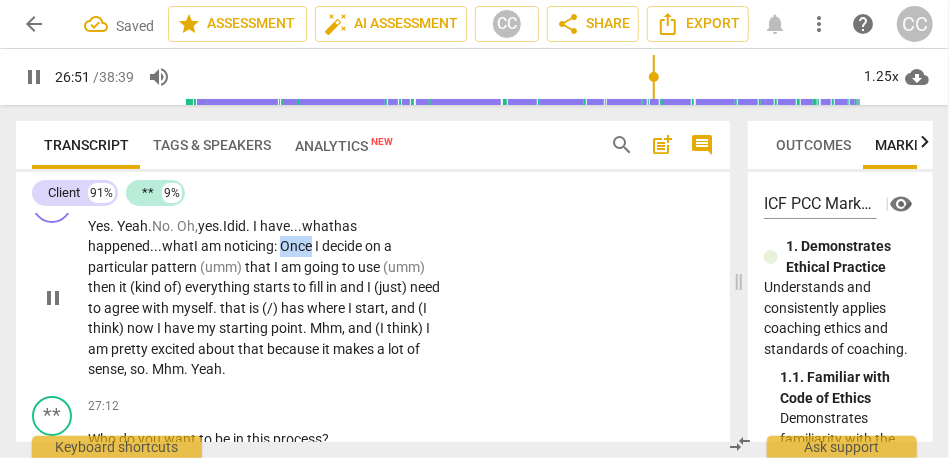 click on "nce" at bounding box center [302, 246] 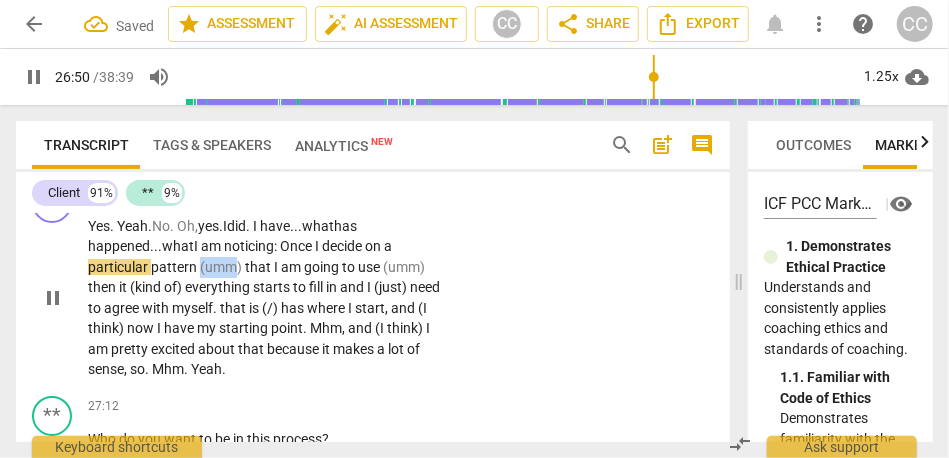 drag, startPoint x: 200, startPoint y: 328, endPoint x: 237, endPoint y: 328, distance: 37 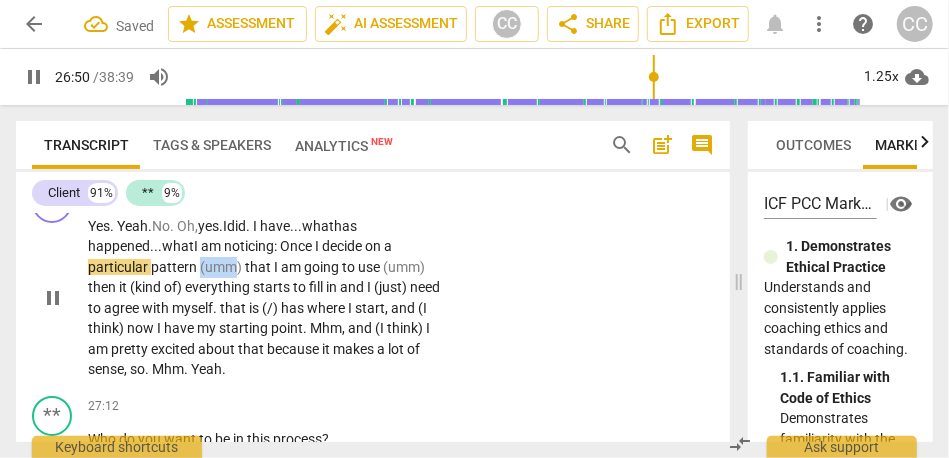 click on "(umm)" at bounding box center [222, 267] 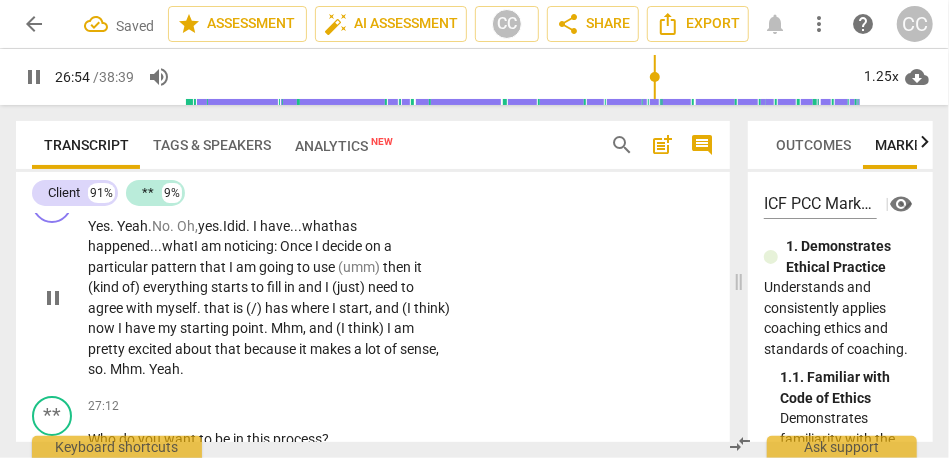 click on "(umm)" at bounding box center [360, 267] 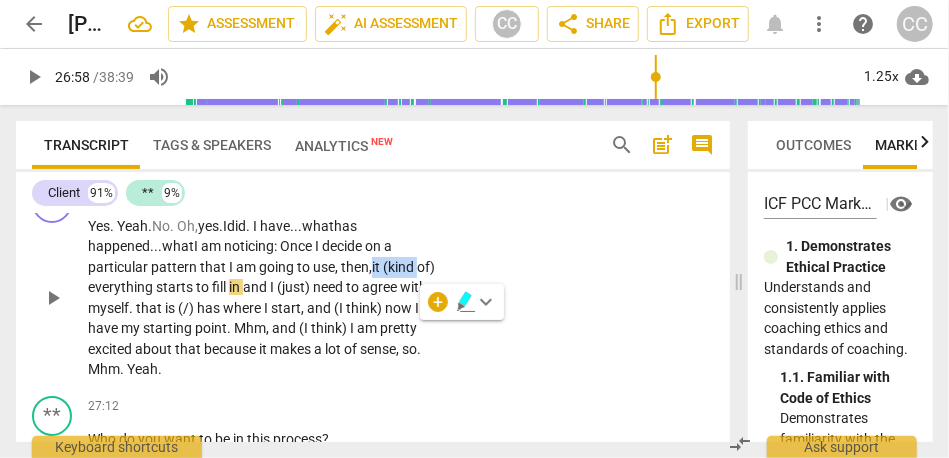 click on "Yes .   Yeah.  No. Oh,  yes.  I  did .   I   have...  what  h as   happened...  what  I   am   noticing: O nce   I   decide   on   a   particular   pattern   that   I   am   going   to   use,   then,  it   (kind   of)   everything   starts   to   fill   in   and   I   (just)   need   to   agree   with   myself .   that   is   (/)   has   where   I   start ,   and   (I   think)   now   I   have   my   starting   point .   Mhm ,   and   (I   think)   I   am   pretty   excited   about   that   because   it   makes   a   lot   of   sense ,   so .   Mhm .   Yeah ." at bounding box center (269, 298) 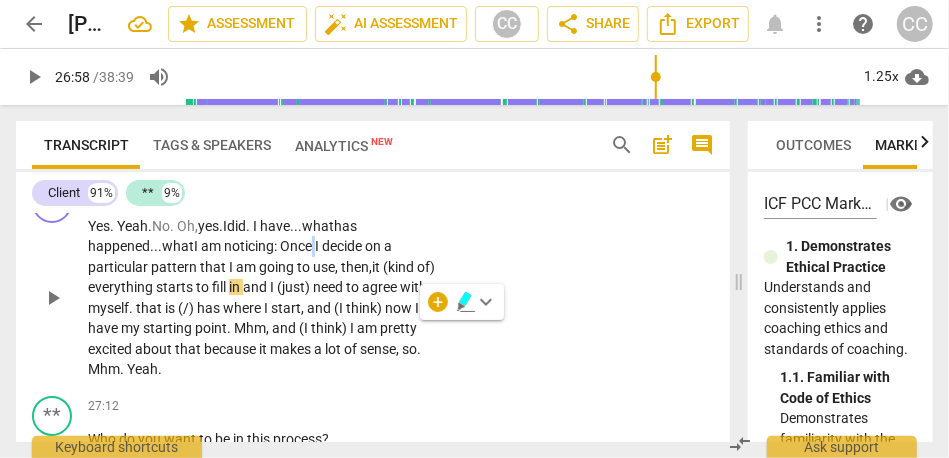 click on "Yes .   Yeah.  No. Oh,  yes.  I  did .   I   have...  what  h as   happened...  what  I   am   noticing: O nce   I   decide   on   a   particular   pattern   that   I   am   going   to   use,   then,  it   (kind   of)   everything   starts   to   fill   in   and   I   (just)   need   to   agree   with   myself .   that   is   (/)   has   where   I   start ,   and   (I   think)   now   I   have   my   starting   point .   Mhm ,   and   (I   think)   I   am   pretty   excited   about   that   because   it   makes   a   lot   of   sense ,   so .   Mhm .   Yeah ." at bounding box center [269, 298] 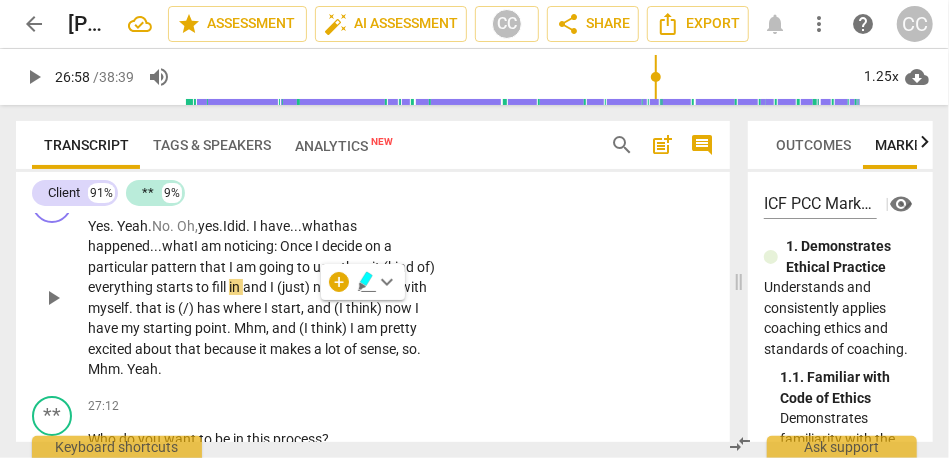 click on "use," at bounding box center (325, 267) 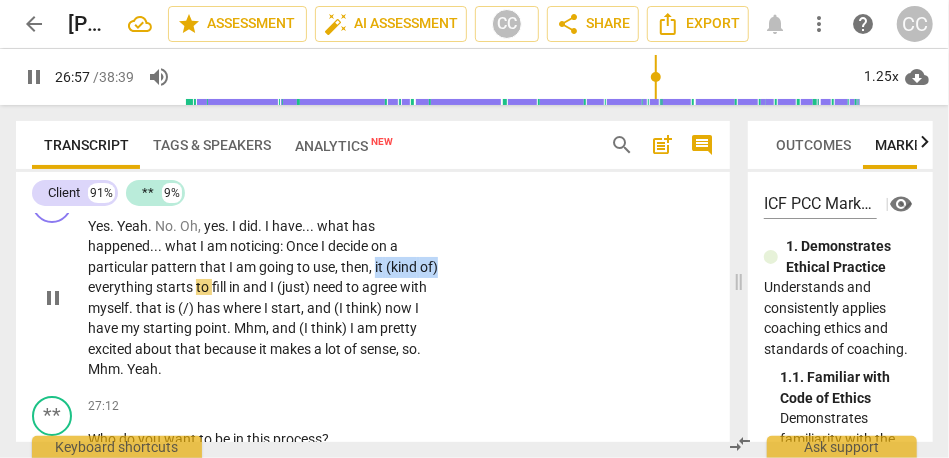 type on "1618" 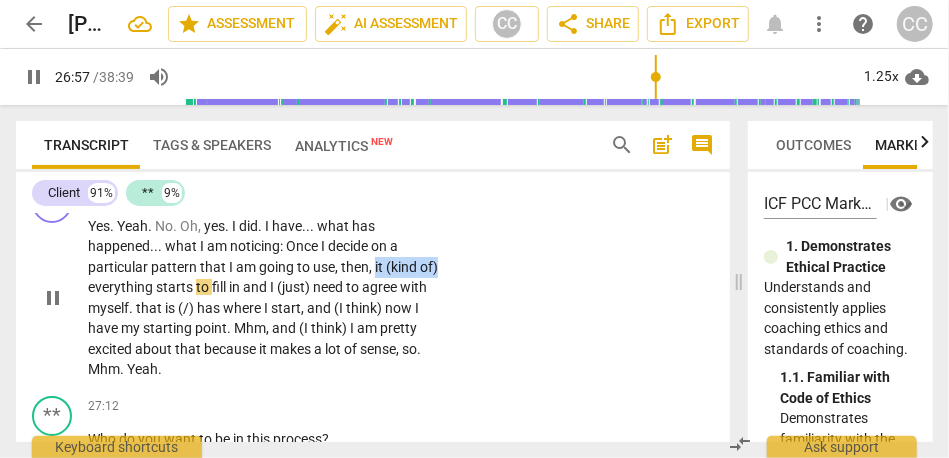 click on "CL play_arrow pause 26:39 + Add competency keyboard_arrow_right Yes .   Yeah .   No .   Oh ,   yes .   I   did .   I   have . . .   what   has   happened . . .   what   I   am   noticing :   Once   I   decide   on   a   particular   pattern   that   I   am   going   to   use ,   then ,   it   (kind   of)   everything   starts   to   fill   in   and   I   (just)   need   to   agree   with   myself .   that   is   (/)   has   where   I   start ,   and   (I   think)   now   I   have   my   starting   point .   Mhm ,   and   (I   think)   I   am   pretty   excited   about   that   because   it   makes   a   lot   of   sense ,   so .   Mhm .   Yeah ." at bounding box center [373, 281] 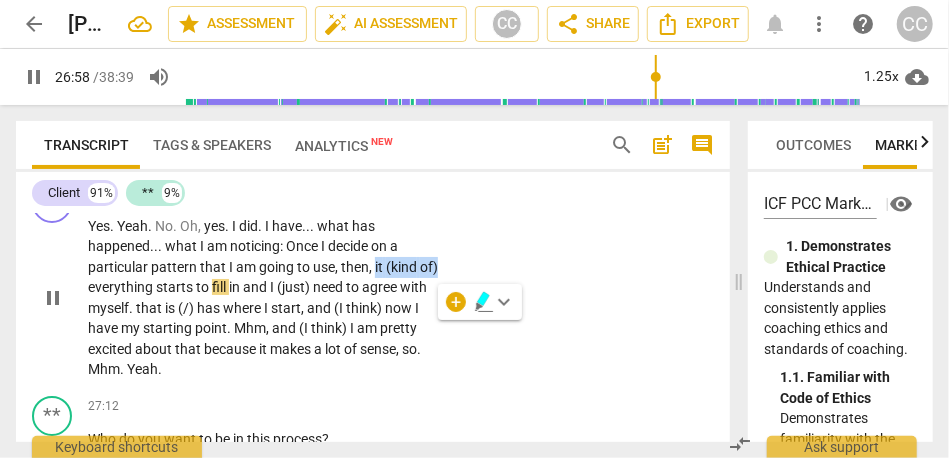type 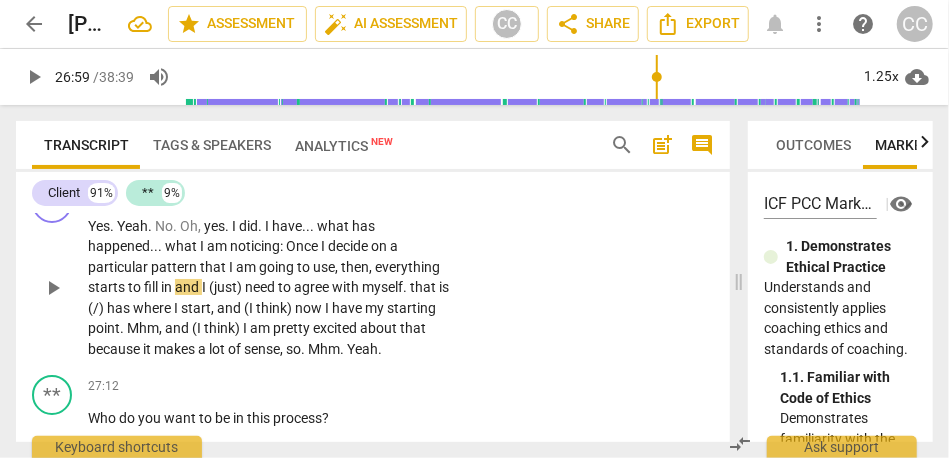 click on "everything" at bounding box center [407, 267] 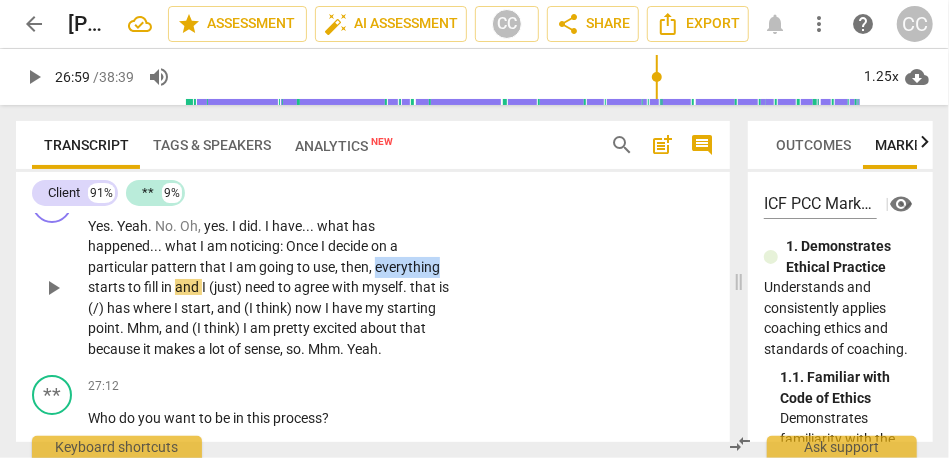 click on "everything" at bounding box center (407, 267) 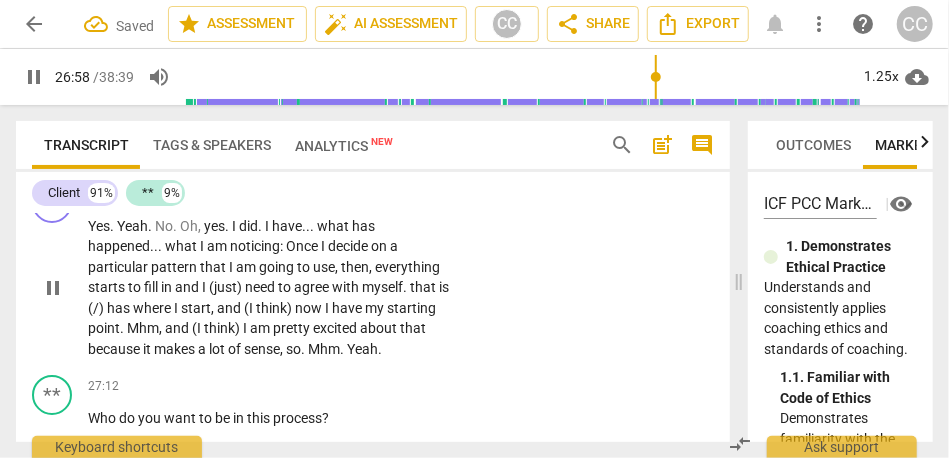 click on "and" at bounding box center [188, 287] 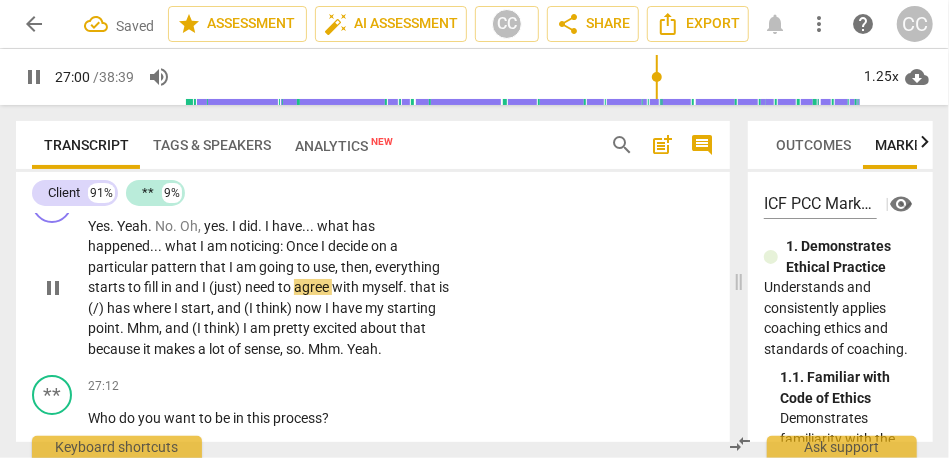 click on "starts" at bounding box center [108, 287] 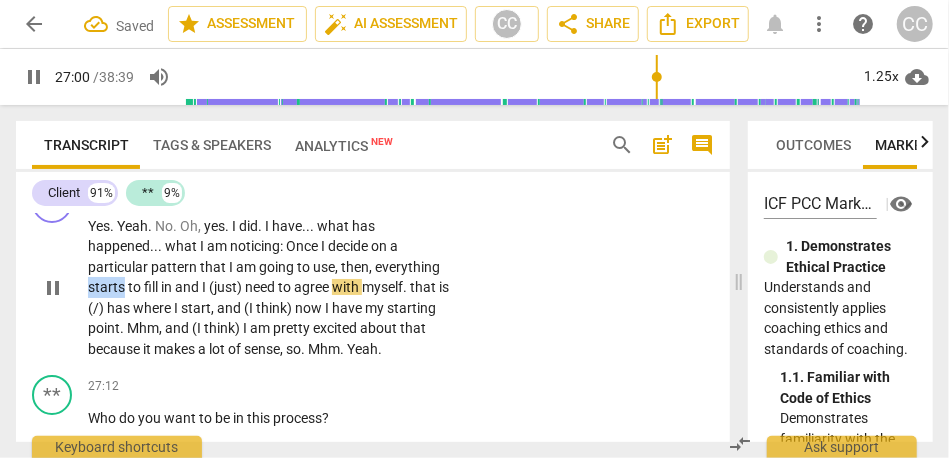 click on "starts" at bounding box center (108, 287) 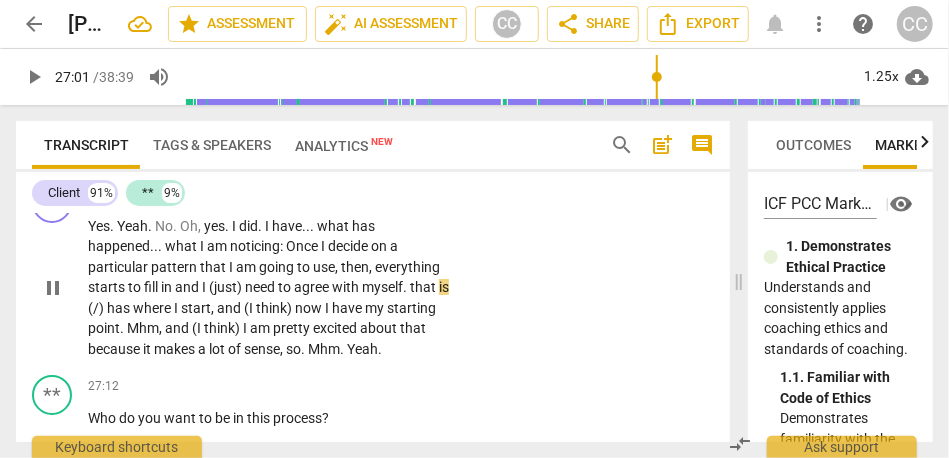 click on "and" at bounding box center (188, 287) 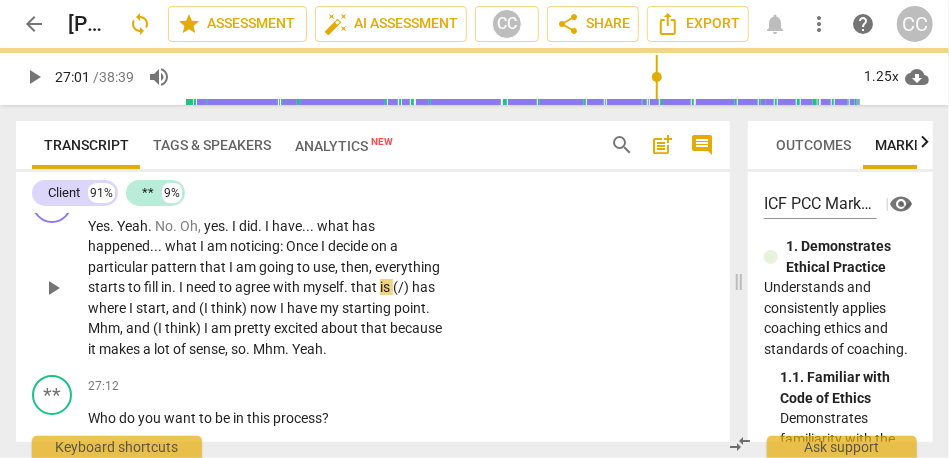 click on "CL play_arrow pause 26:39 + Add competency keyboard_arrow_right Yes .   Yeah .   No .   Oh ,   yes .   I   did .   I   have . . .   what   has   happened . . .   what   I   am   noticing :   Once   I   decide   on   a   particular   pattern   that   I   am   going   to   use ,   then ,   everything   starts   to   fill   in. I   need   to   agree   with   myself .   that   is   (/)   has   where   I   start ,   and   (I   think)   now   I   have   my   starting   point .   Mhm ,   and   (I   think)   I   am   pretty   excited   about   that   because   it   makes   a   lot   of   sense ,   so .   Mhm .   Yeah ." at bounding box center [373, 271] 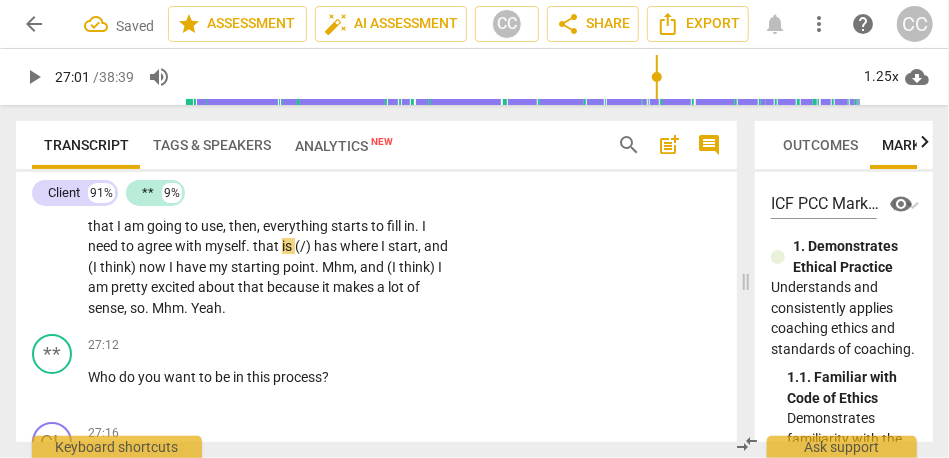 scroll, scrollTop: 8531, scrollLeft: 0, axis: vertical 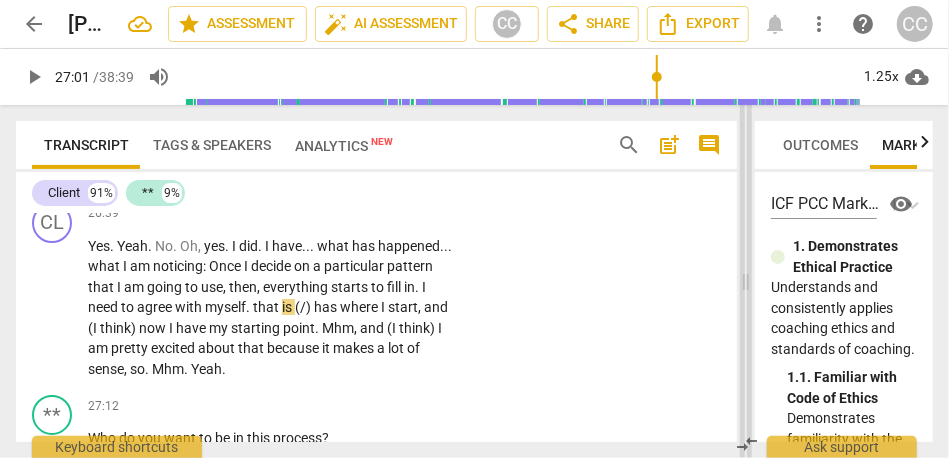 click at bounding box center (746, 281) 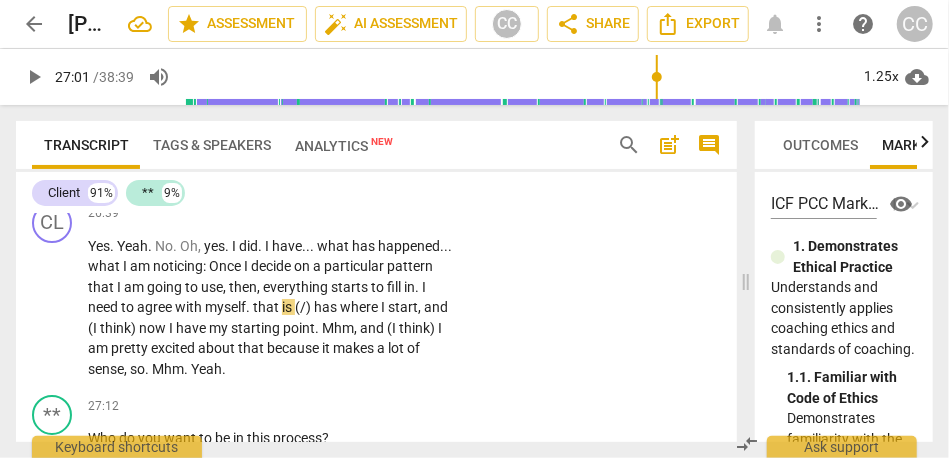 click on "a" at bounding box center (318, 266) 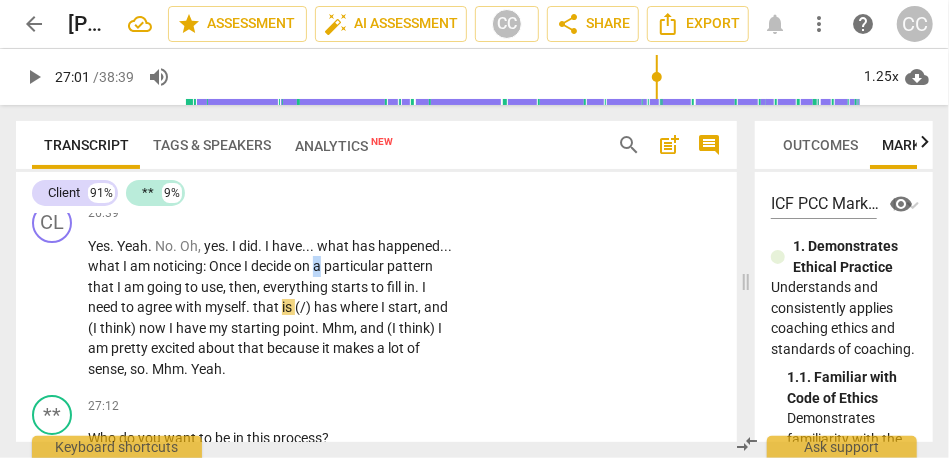 click on "a" at bounding box center [318, 266] 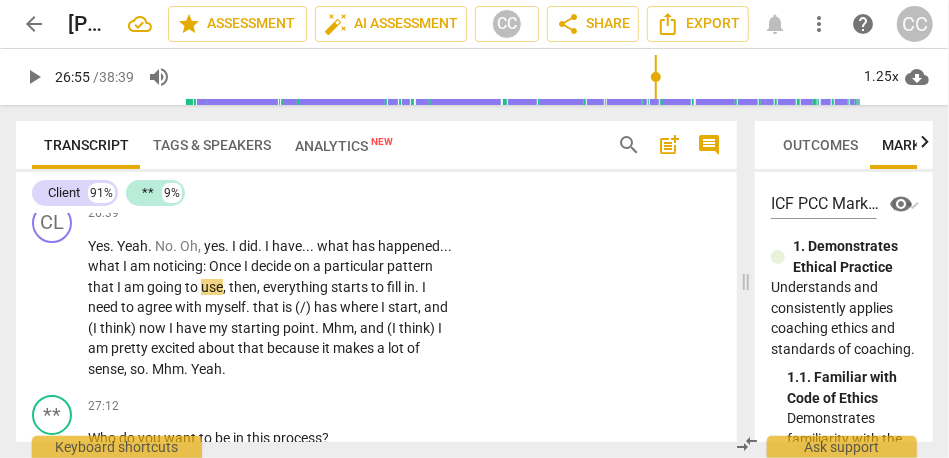 click on "decide" at bounding box center (272, 266) 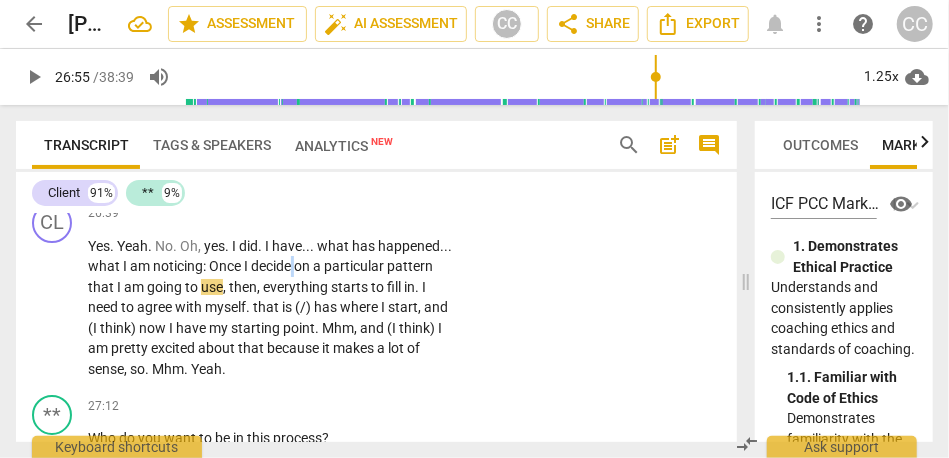 click on "decide" at bounding box center [272, 266] 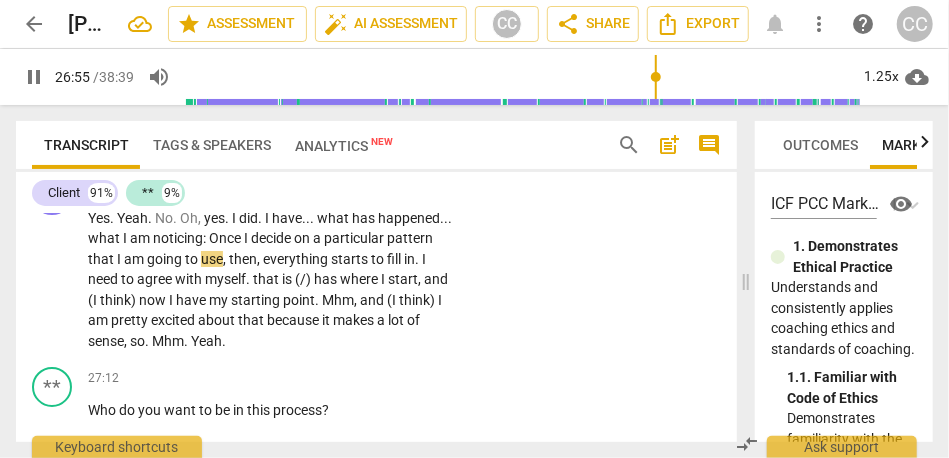 scroll, scrollTop: 8560, scrollLeft: 0, axis: vertical 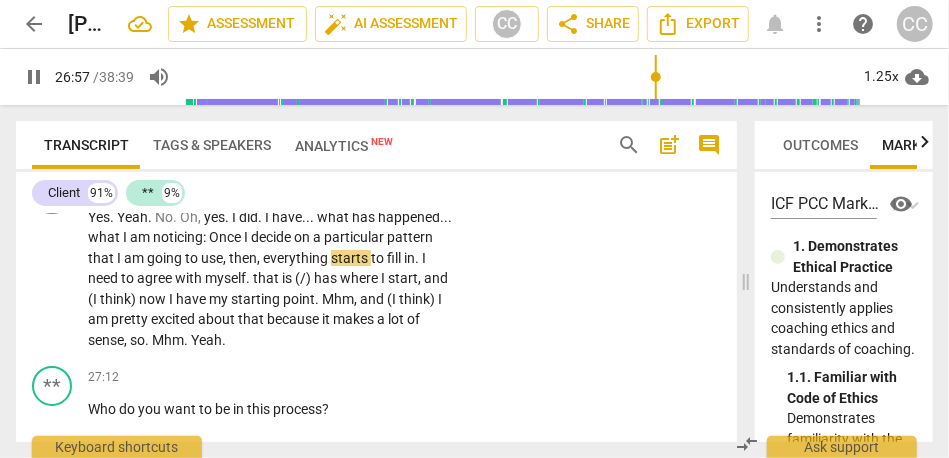 click on "that" at bounding box center (267, 278) 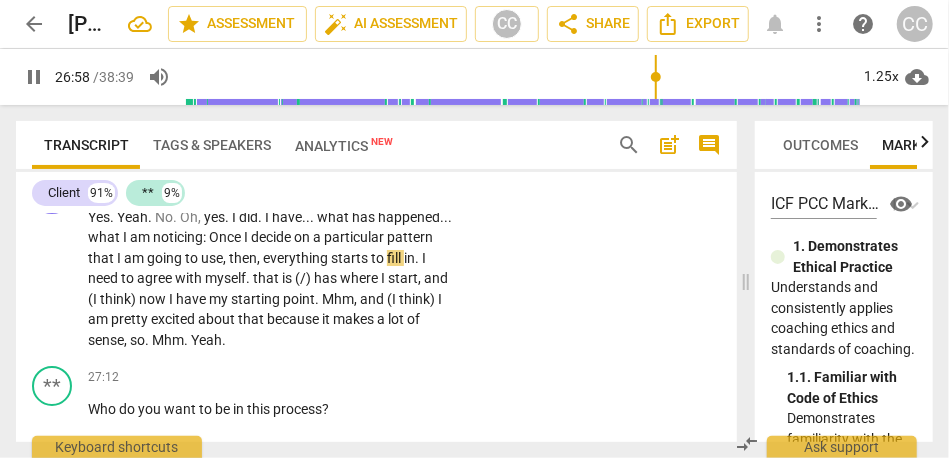 type on "1618" 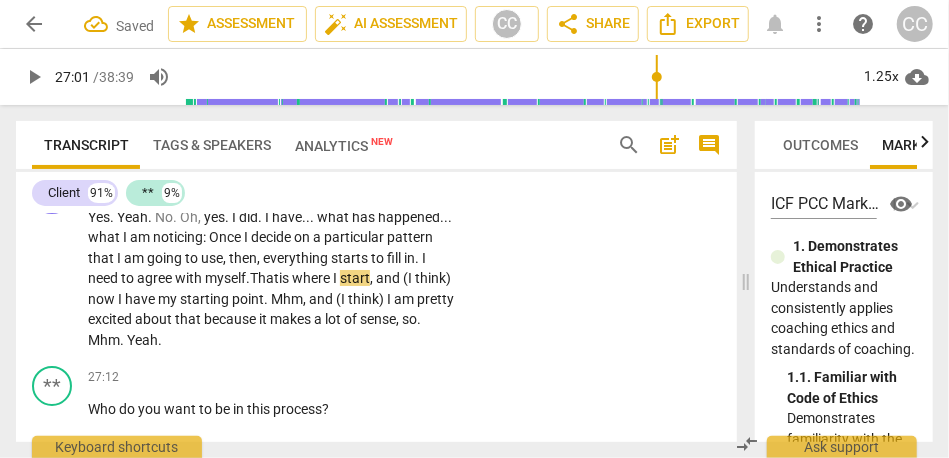 click on "That" at bounding box center [264, 278] 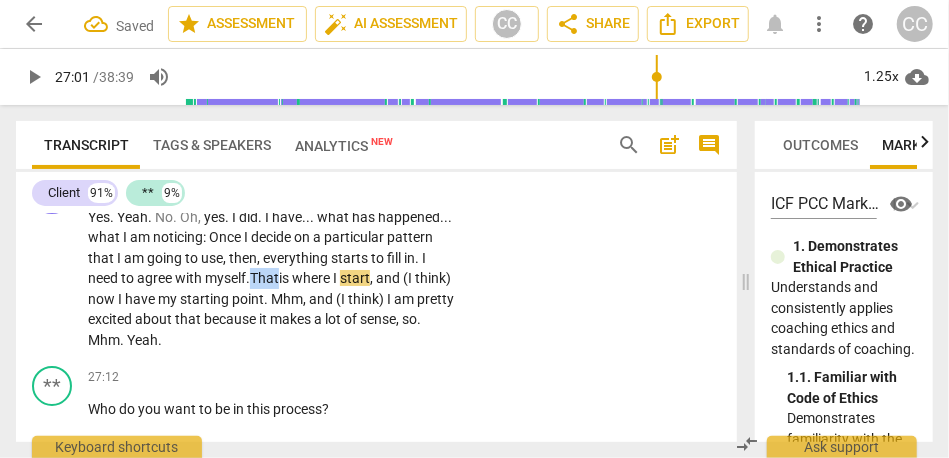 click on "That" at bounding box center (264, 278) 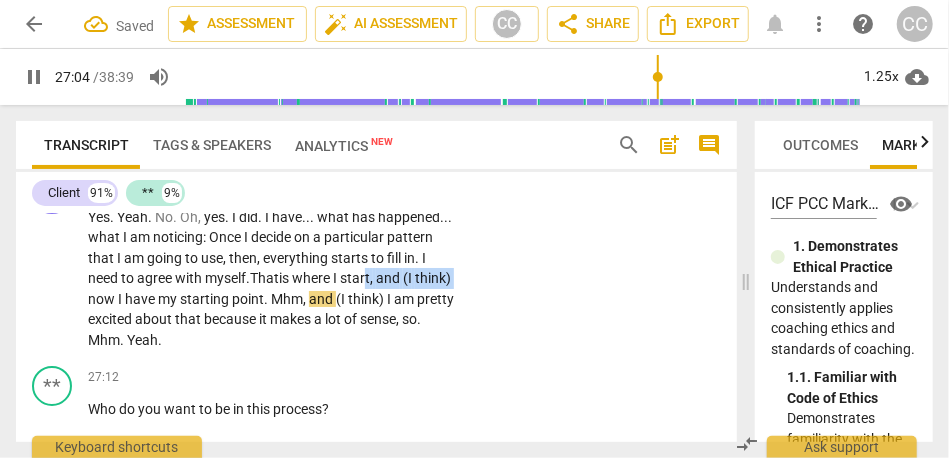 drag, startPoint x: 128, startPoint y: 337, endPoint x: 376, endPoint y: 323, distance: 248.39485 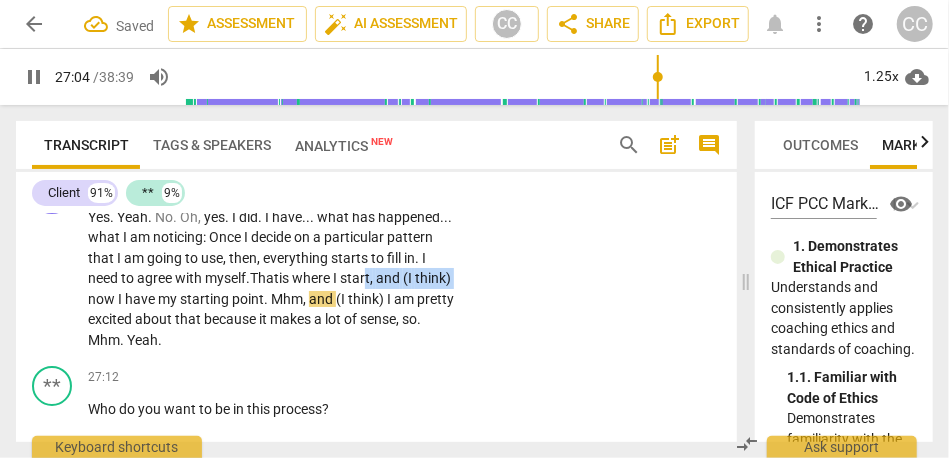 click on "Yes .   Yeah .   No .   Oh ,   yes .   I   did .   I   have . . .   what   has   happened . . .   what   I   am   noticing :   Once   I   decide   on   a   particular   pattern   that   I   am   going   to   use ,   then ,   everything   starts   to   fill   in .   I   need   to   agree   with   myself.  That  is   where   I   start ,   and   (I   think)   now   I   have   my   starting   point .   Mhm ,   and   (I   think)   I   am   pretty   excited   about   that   because   it   makes   a   lot   of   sense ,   so .   Mhm .   Yeah ." at bounding box center [271, 279] 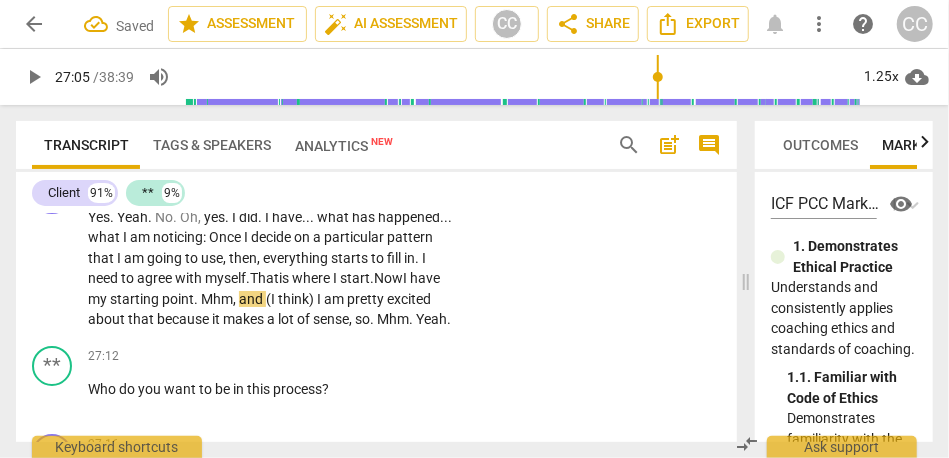 click on "Now" at bounding box center (388, 278) 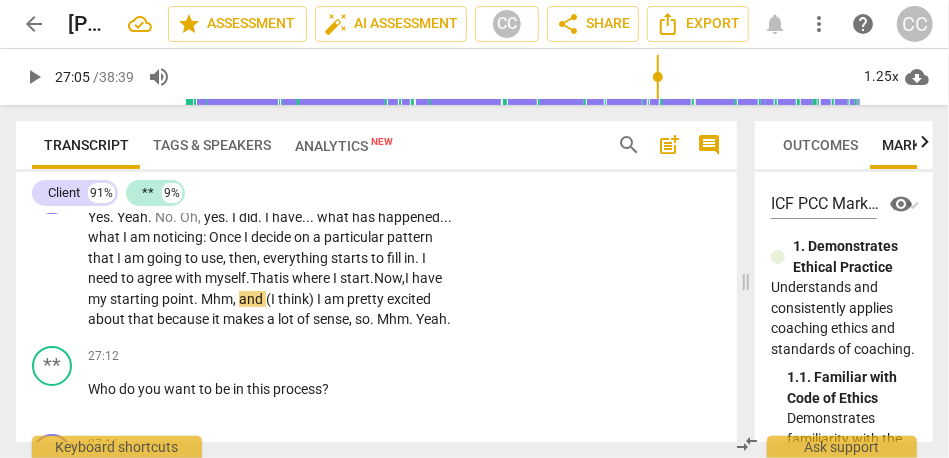 click on "Now," at bounding box center [389, 278] 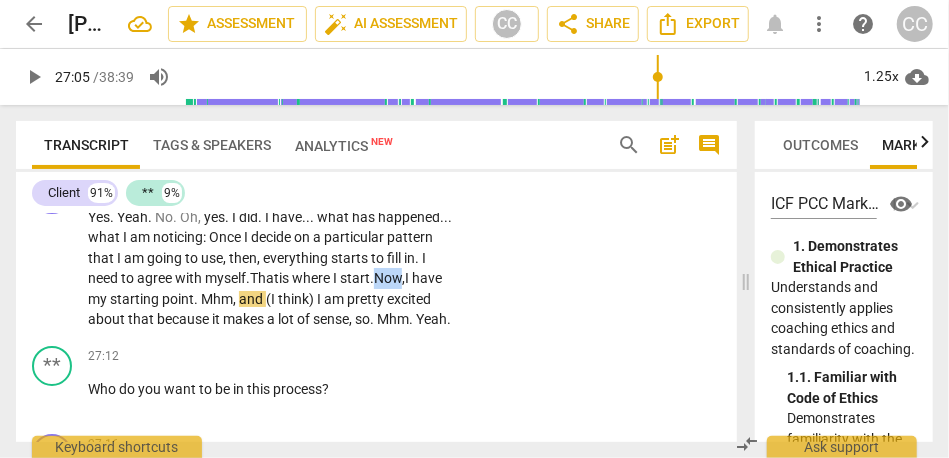 click on "Now," at bounding box center (389, 278) 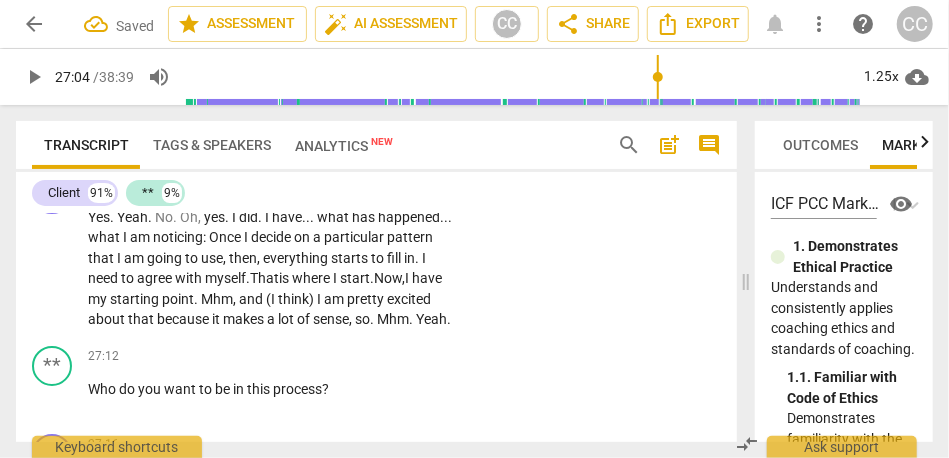 click on "." at bounding box center (197, 299) 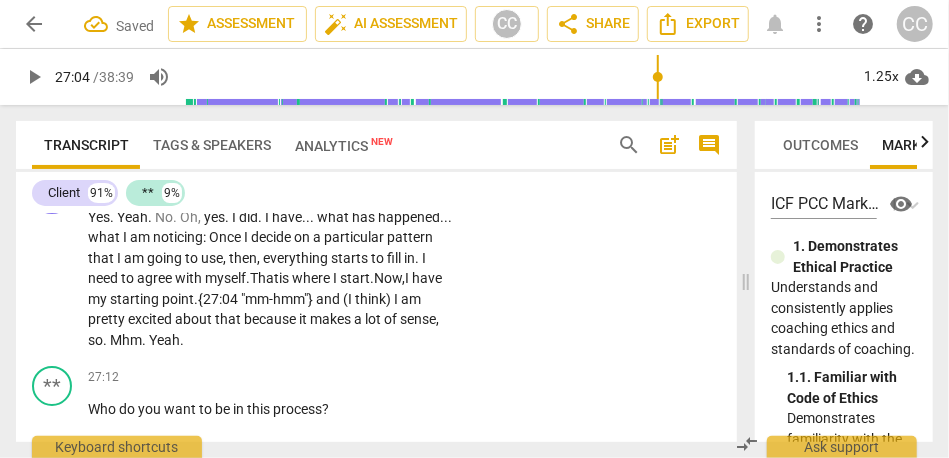 click on ".{27:04 "m" at bounding box center (225, 299) 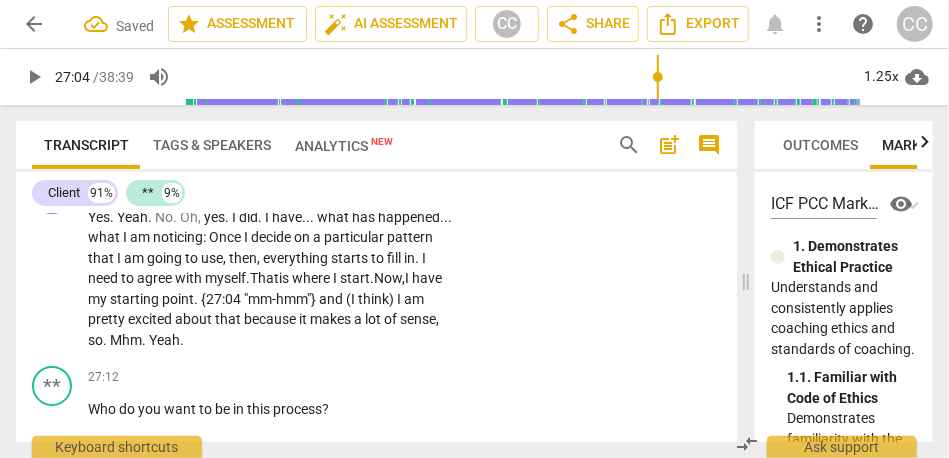 click on "m-hmm"}" at bounding box center (288, 299) 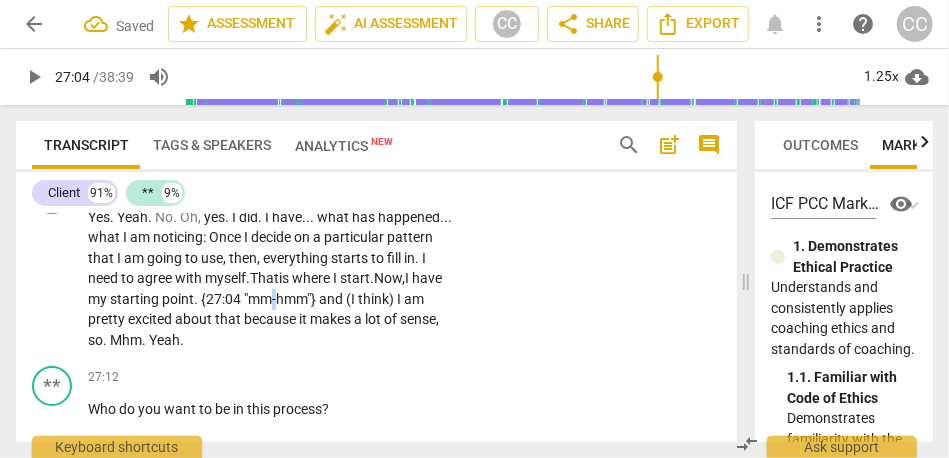 click on "m-hmm"}" at bounding box center (288, 299) 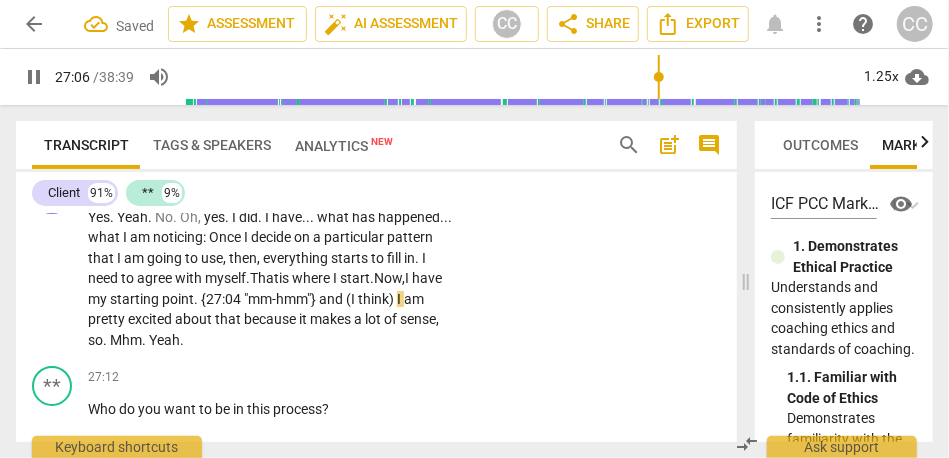 click on "think)" at bounding box center (377, 299) 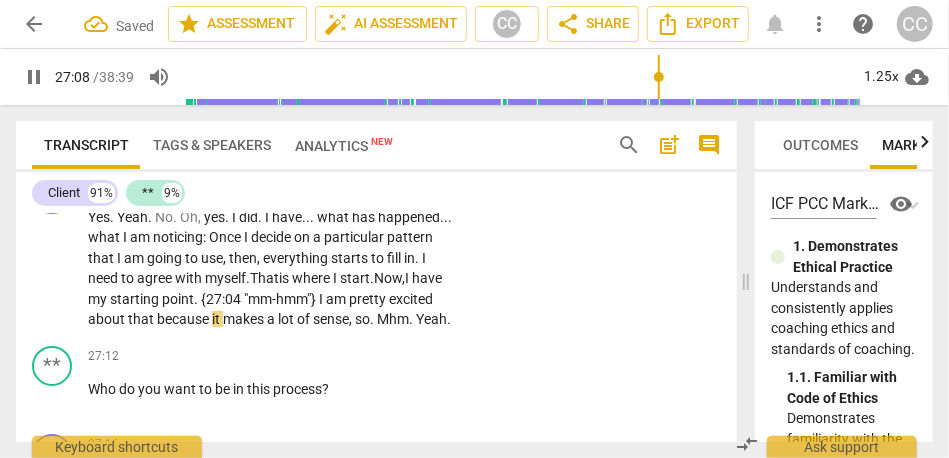 scroll, scrollTop: 8600, scrollLeft: 0, axis: vertical 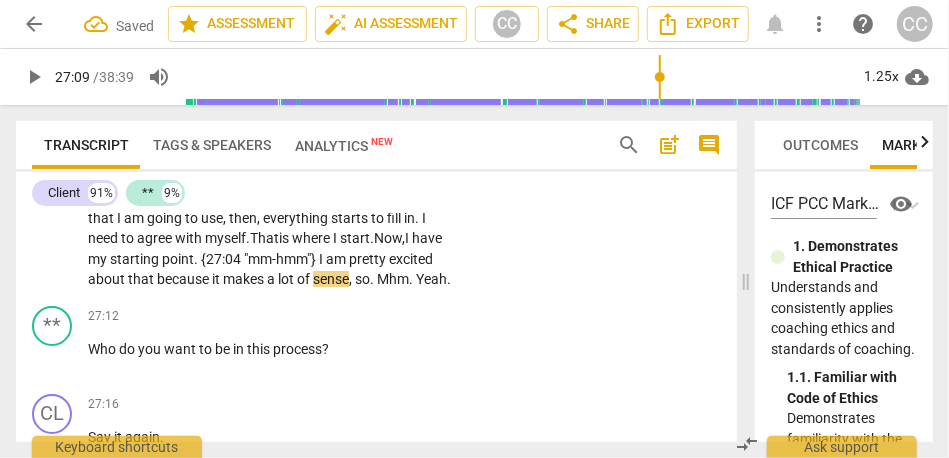 click on "pretty" at bounding box center (369, 259) 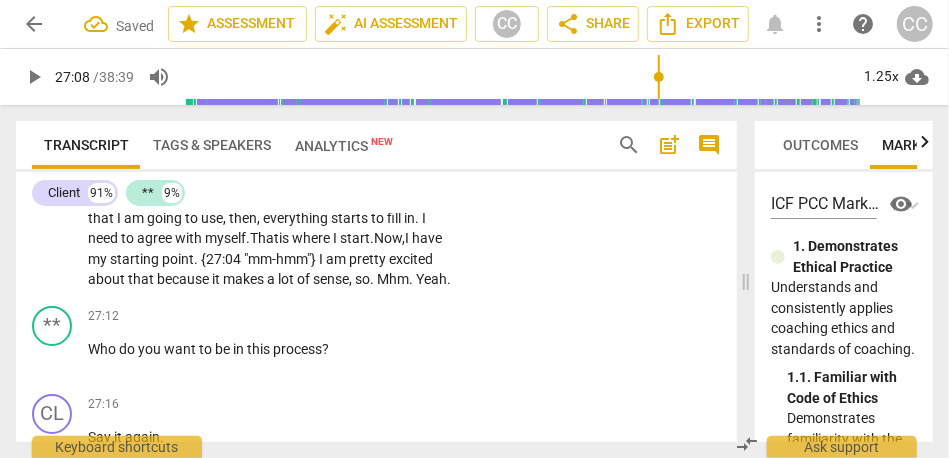 click on "because" at bounding box center (184, 279) 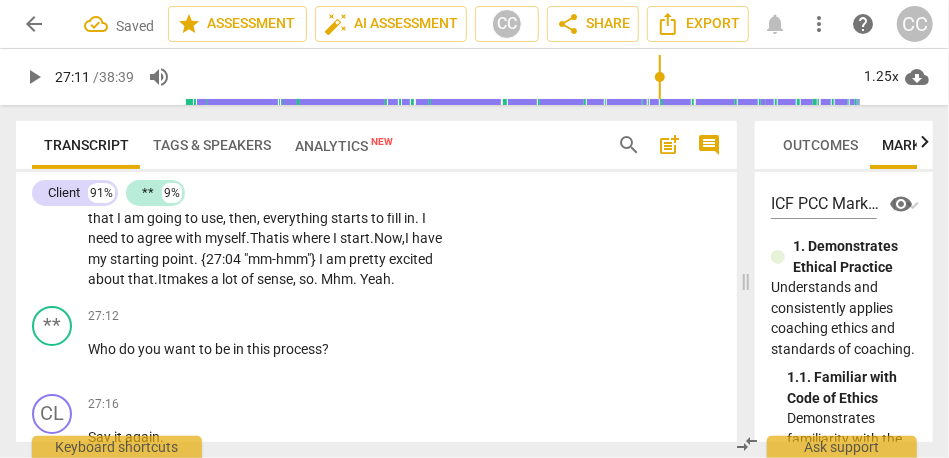 click on "a" at bounding box center [216, 279] 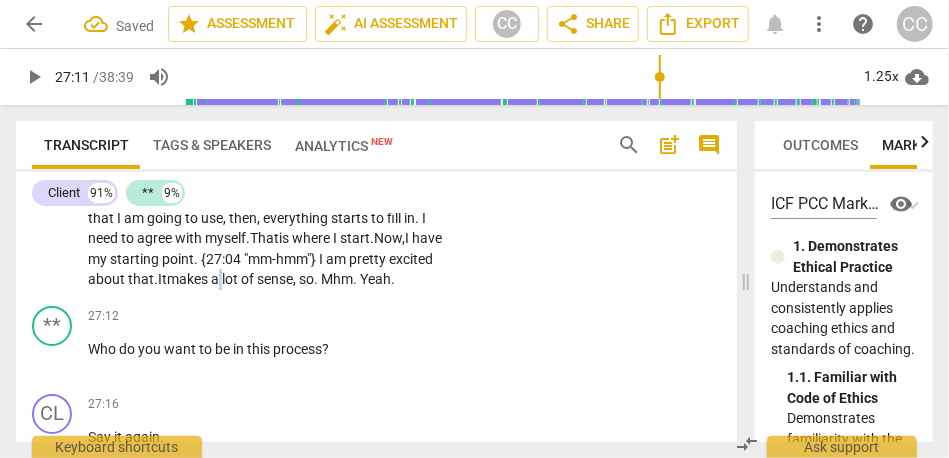 click on "a" at bounding box center [216, 279] 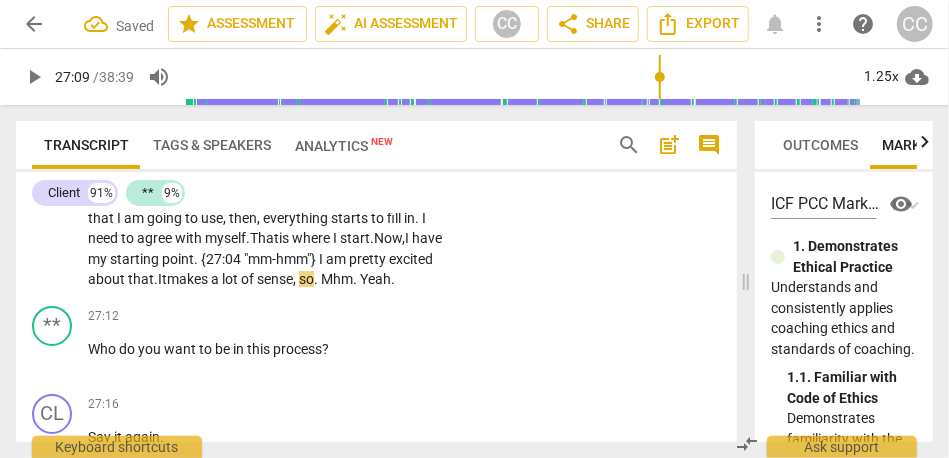 click on "Yes .   Yeah .   No .   Oh ,   yes .   I   did .   I   have . . .   what   has   happened . . .   what   I   am   noticing :   Once   I   decide   on   a   particular   pattern   that   I   am   going   to   use ,   then ,   everything   starts   to   fill   in .   I   need   to   agree   with   myself.  That  is   where   I   start.  Now,  I   have   my   starting   point . {27:04 "m m-hmm"}   I   am   pretty   excited   about   that.  It  makes   a   lot   of   sense ,   so .   Mhm .   Yeah ." at bounding box center (271, 228) 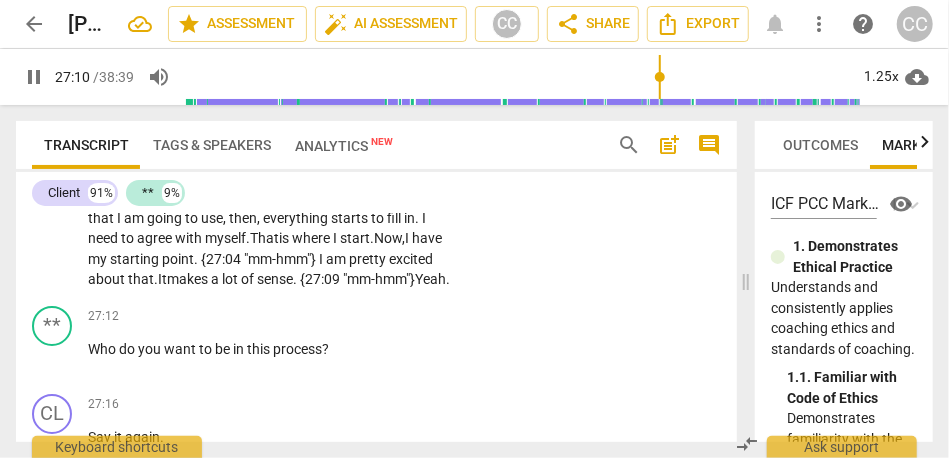 click on "starts" at bounding box center [351, 218] 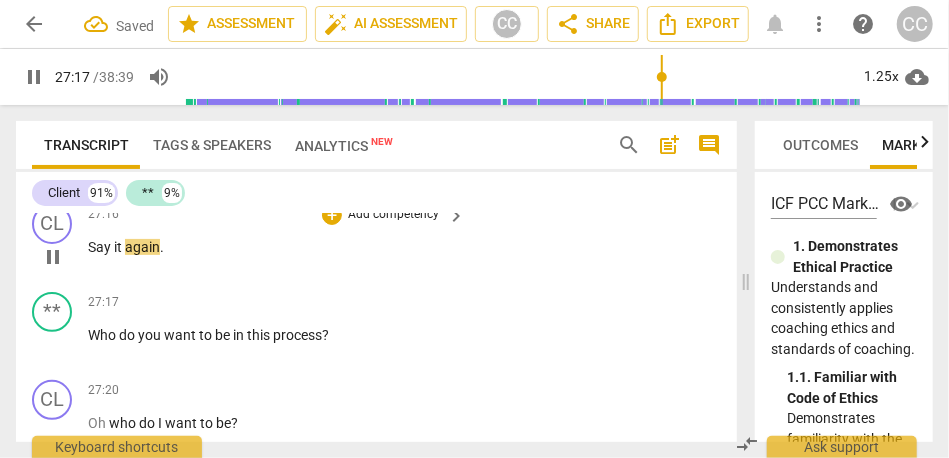 scroll, scrollTop: 8798, scrollLeft: 0, axis: vertical 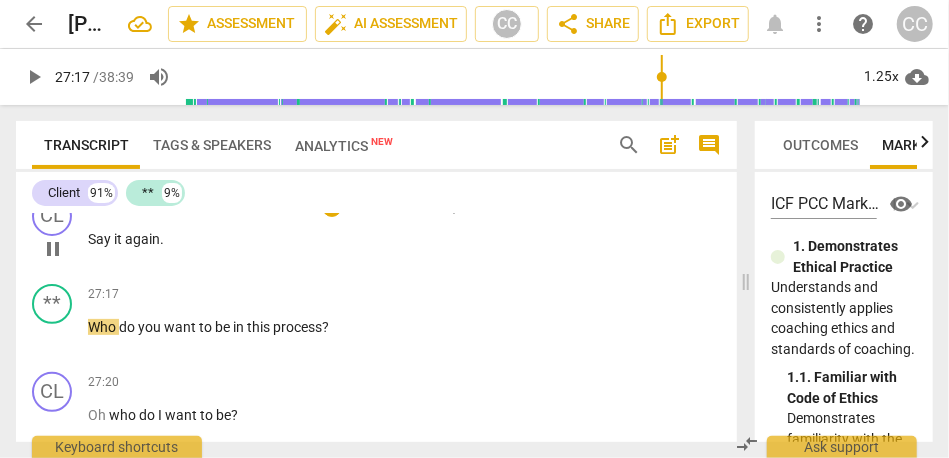 type on "1638" 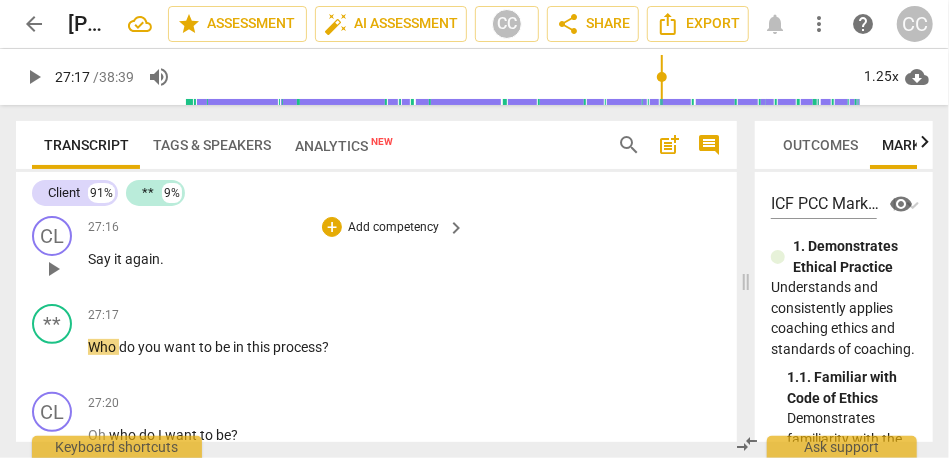 type 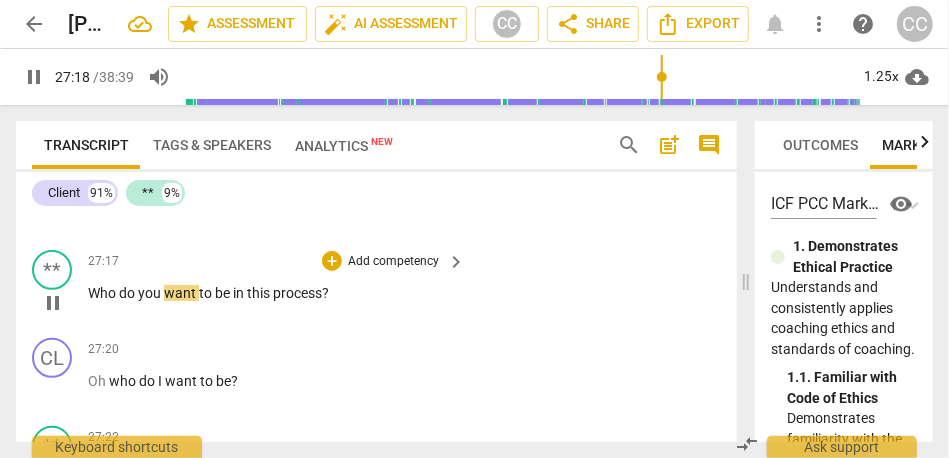 scroll, scrollTop: 8853, scrollLeft: 0, axis: vertical 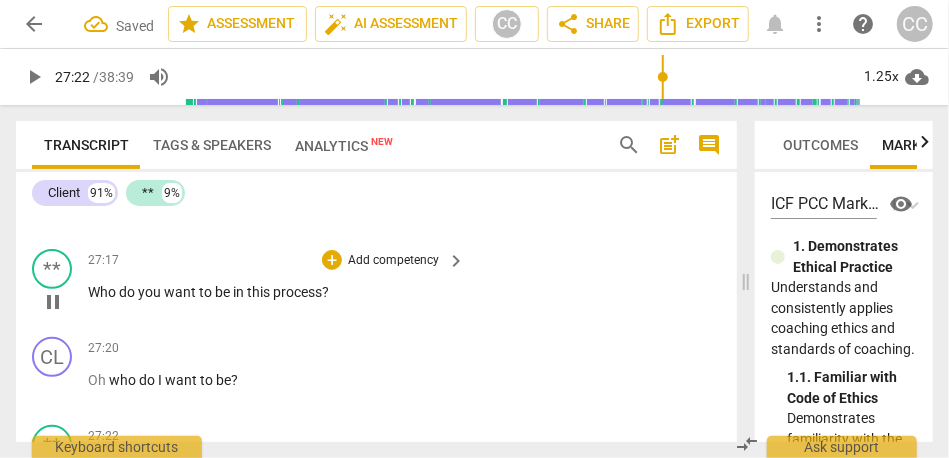 type on "1642" 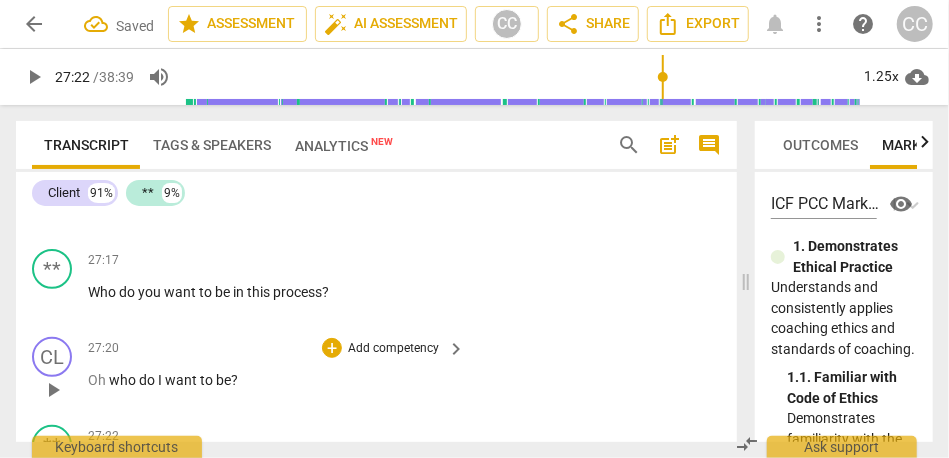 click on "who" at bounding box center (124, 380) 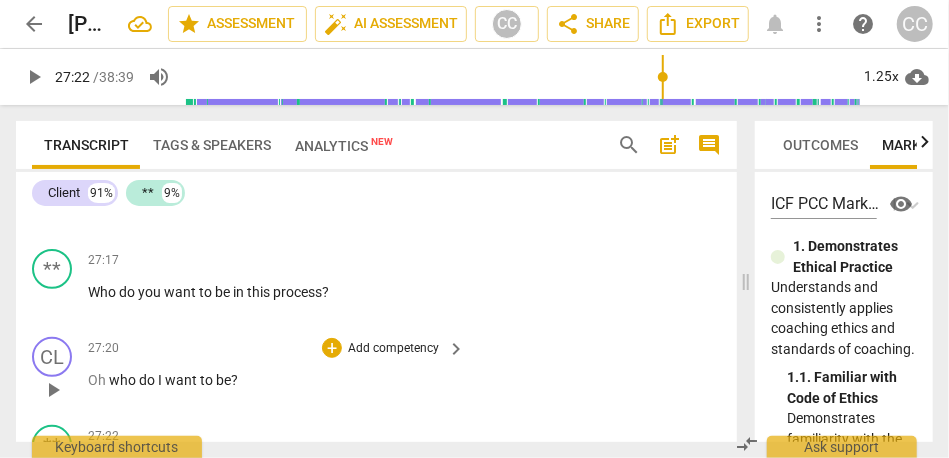 type 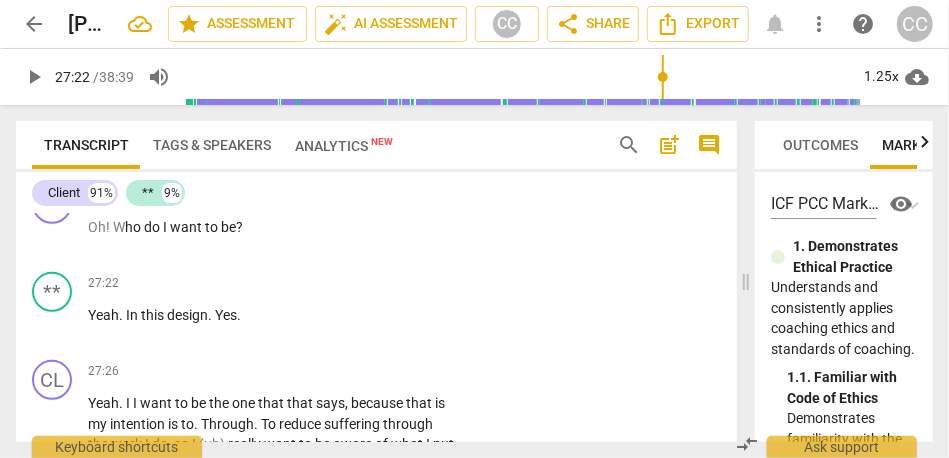 scroll, scrollTop: 9007, scrollLeft: 0, axis: vertical 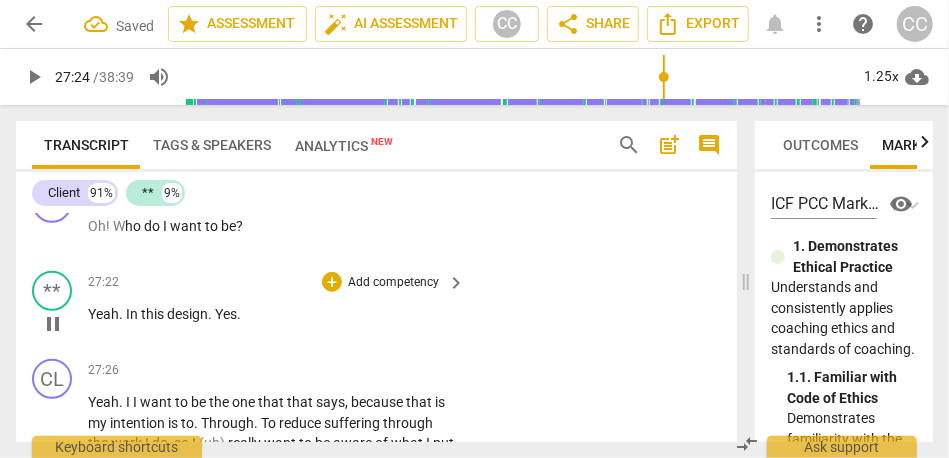 click on "Yeah" at bounding box center [103, 314] 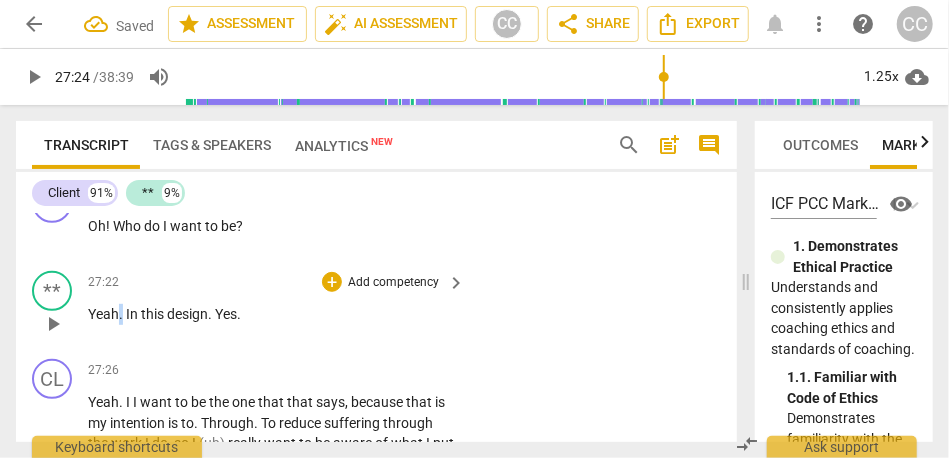 click on "Yeah" at bounding box center (103, 314) 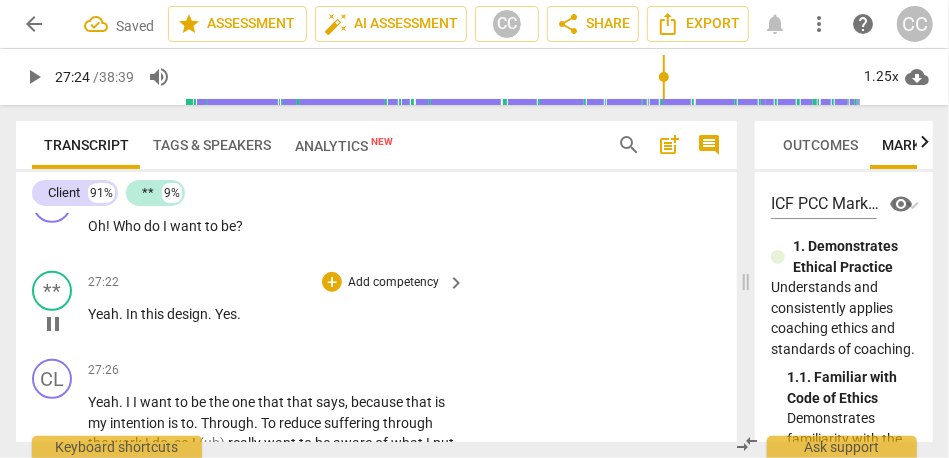 type on "1644" 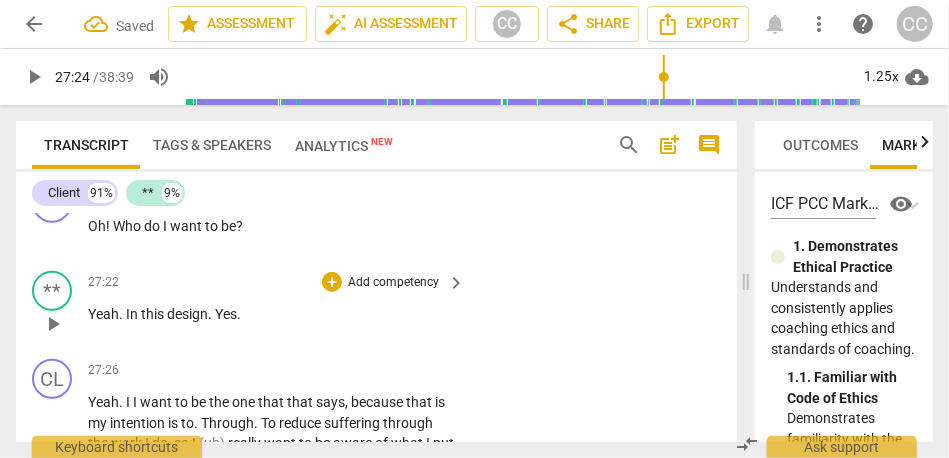 click on "Yes" at bounding box center (226, 314) 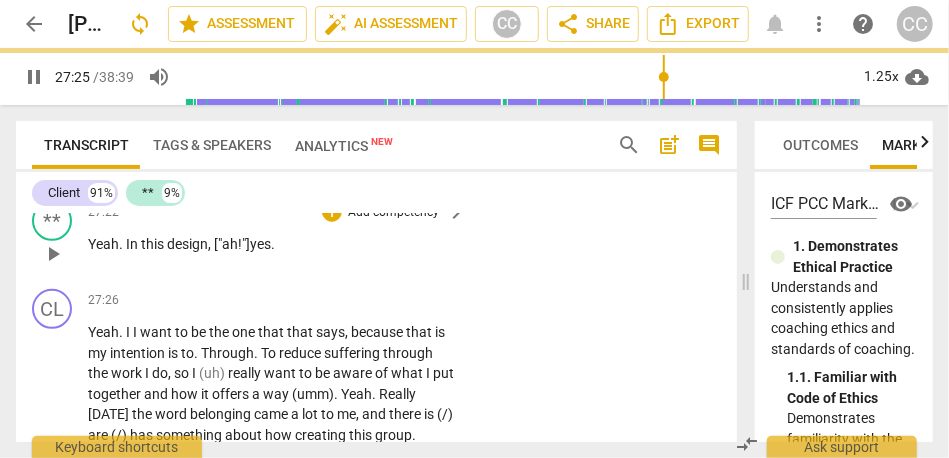 scroll, scrollTop: 9122, scrollLeft: 0, axis: vertical 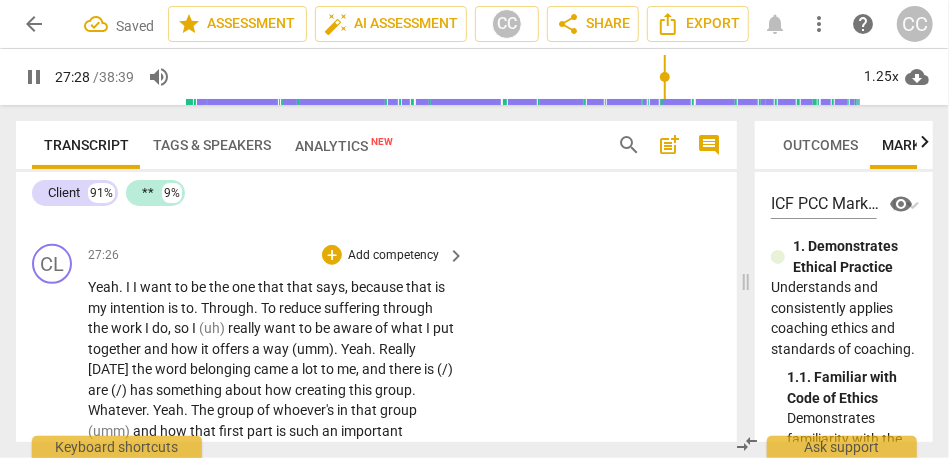 click on "I" at bounding box center (136, 287) 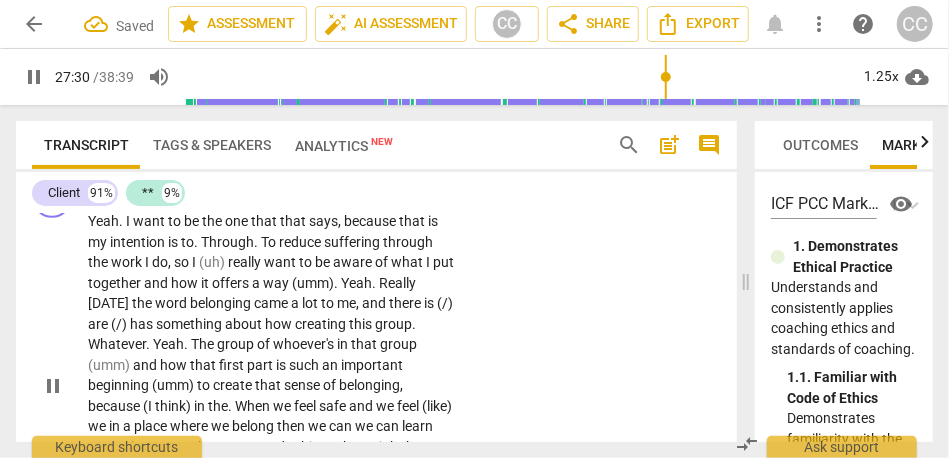 scroll, scrollTop: 9189, scrollLeft: 0, axis: vertical 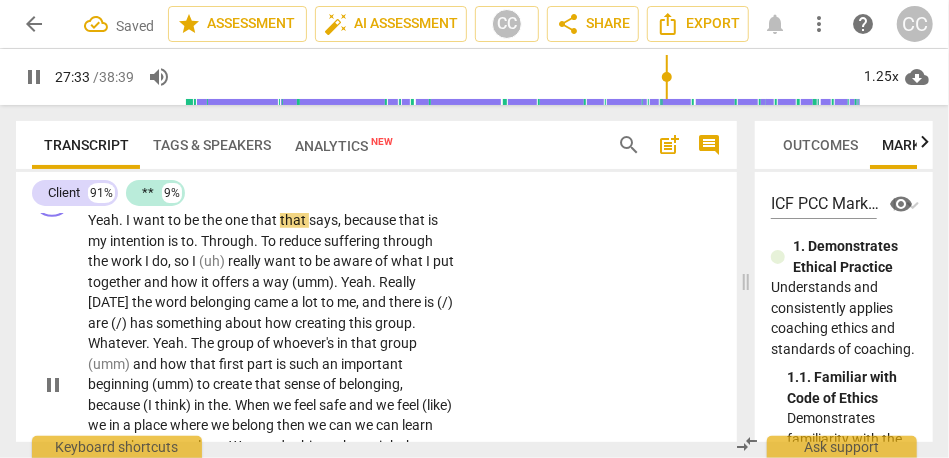 click on "Yeah" at bounding box center [103, 220] 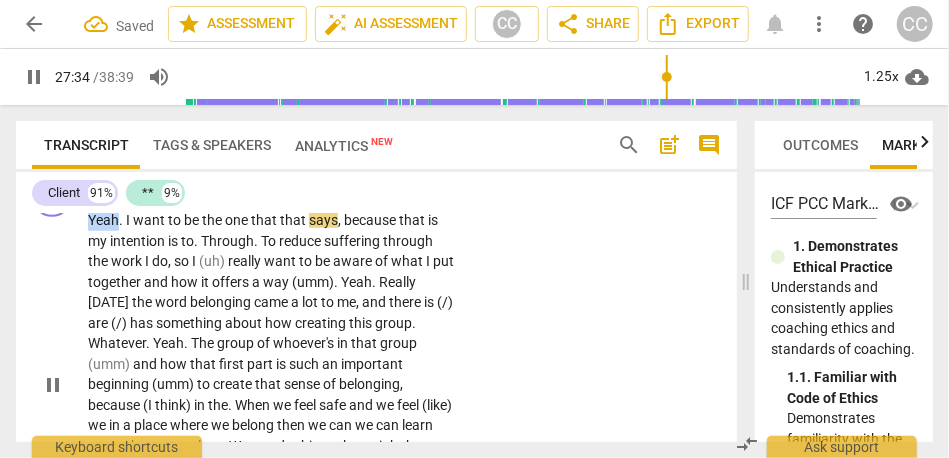 click on "Yeah" at bounding box center [103, 220] 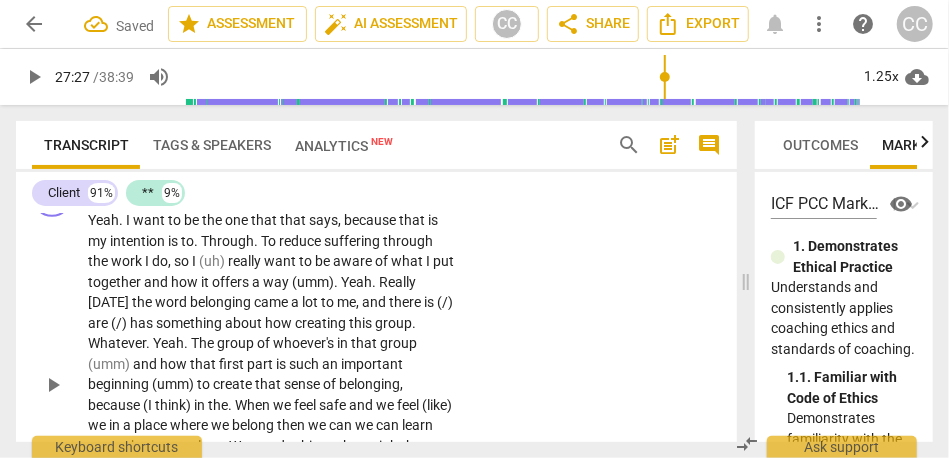 click on "Yeah" at bounding box center (103, 220) 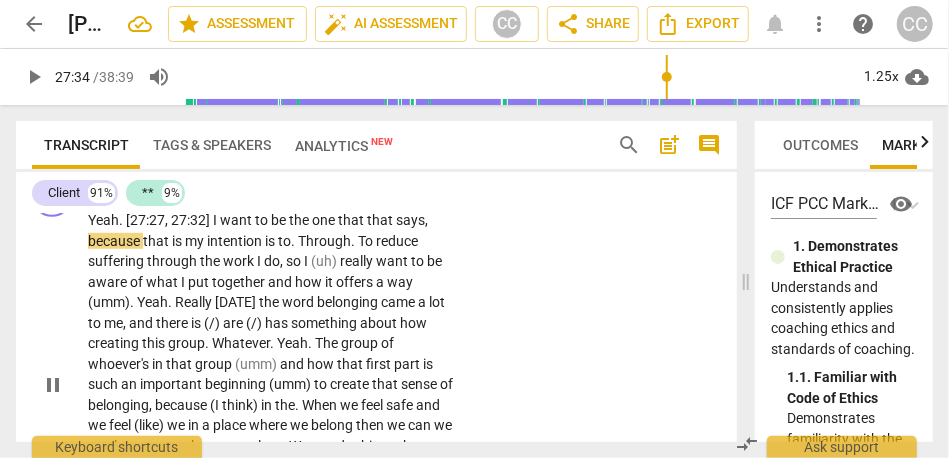 click on "that" at bounding box center [381, 220] 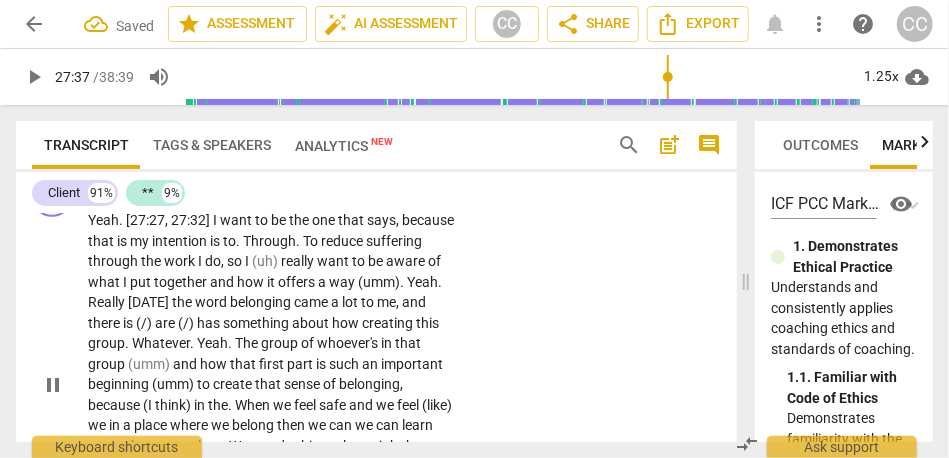 click on "," at bounding box center [399, 220] 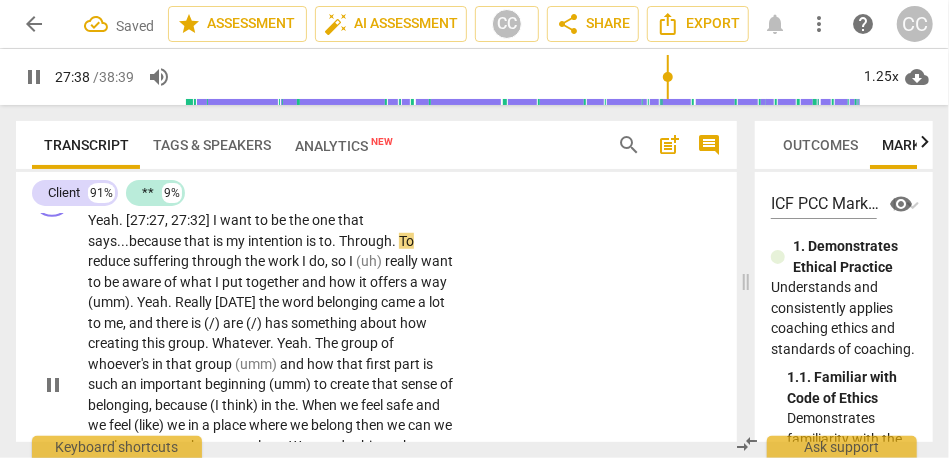 click on "because" at bounding box center (156, 241) 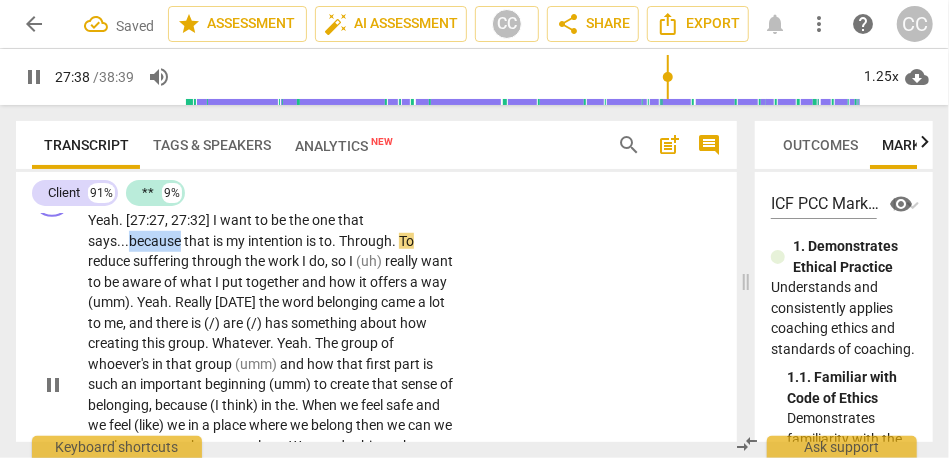 click on "because" at bounding box center (156, 241) 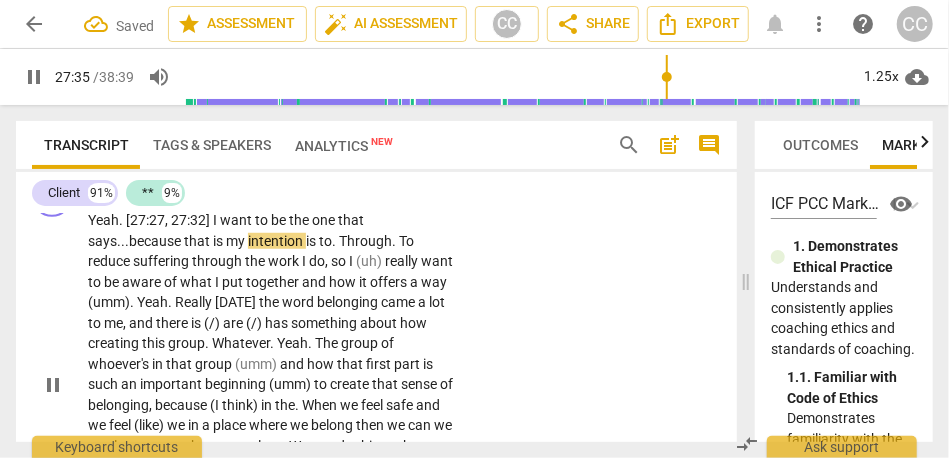 click on "Through" at bounding box center (365, 241) 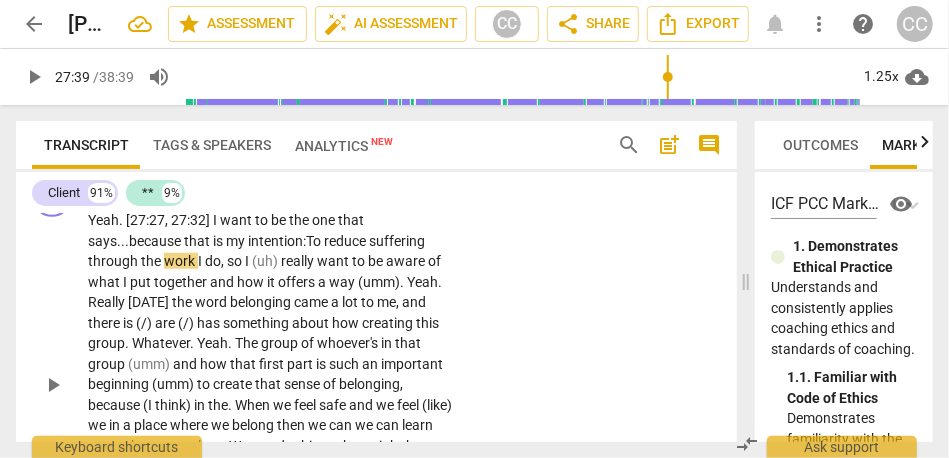 click on "is" at bounding box center [219, 241] 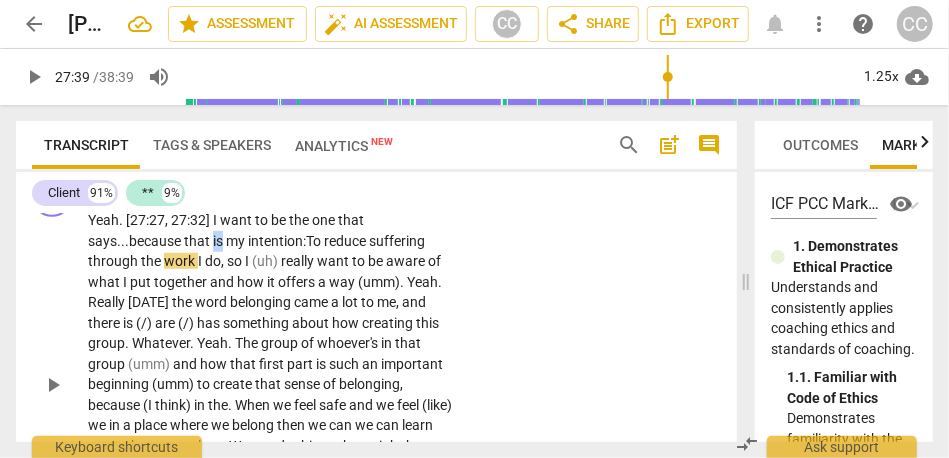 click on "is" at bounding box center [219, 241] 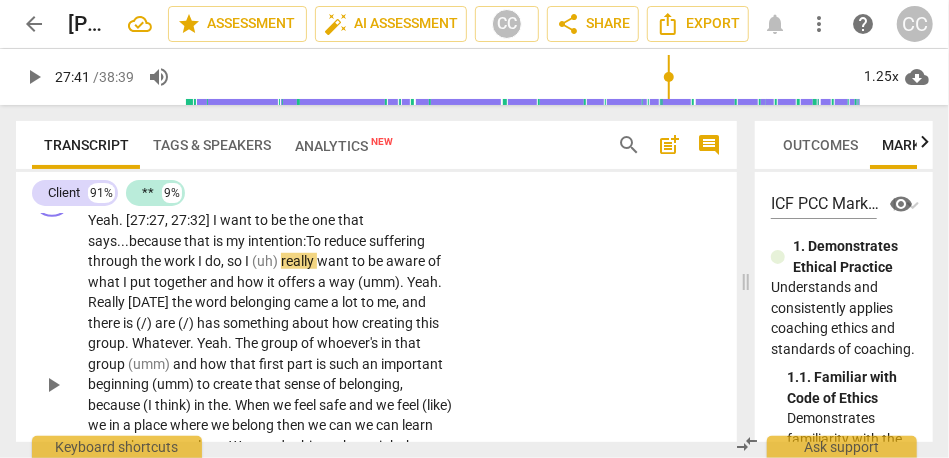 click on "I" at bounding box center (248, 261) 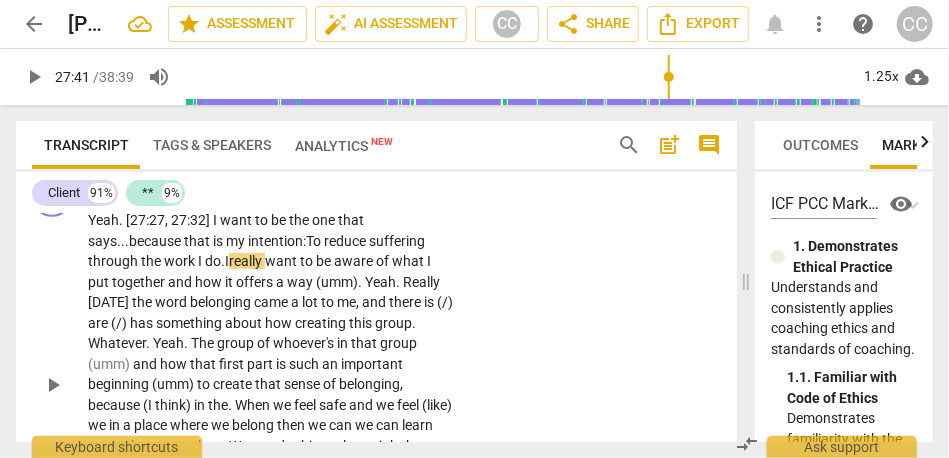 click on "work" at bounding box center [181, 261] 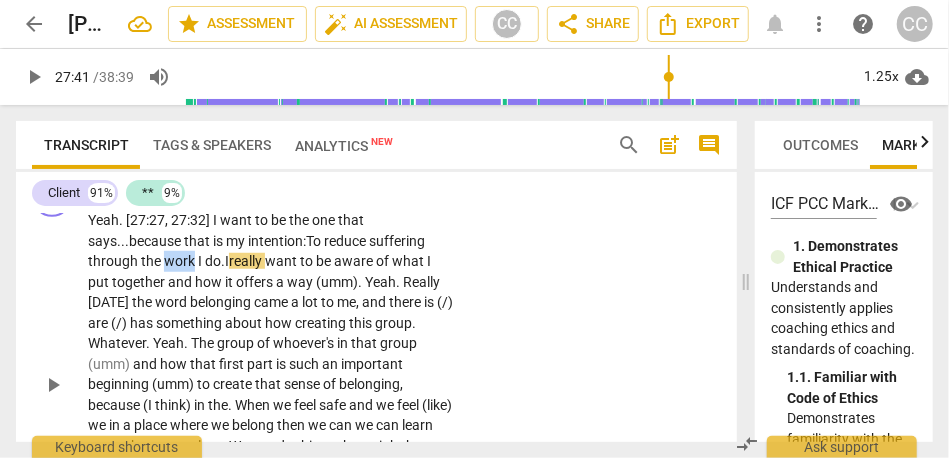 click on "work" at bounding box center [181, 261] 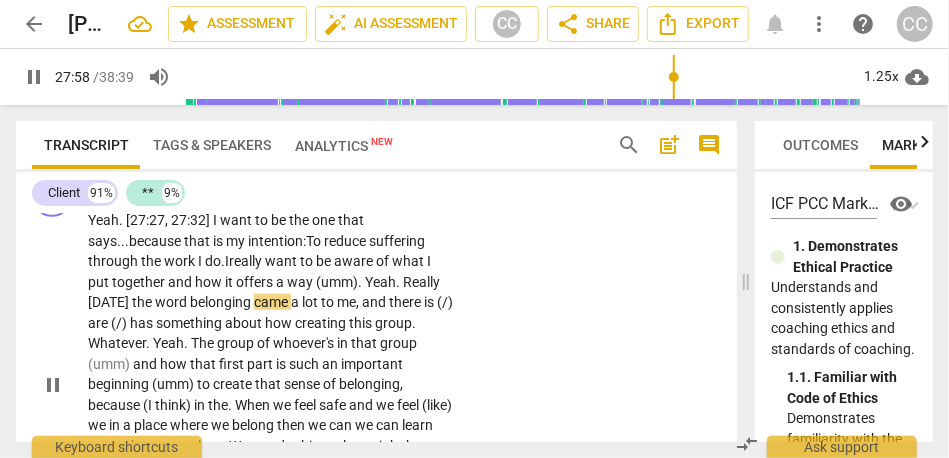click on "together" at bounding box center (140, 282) 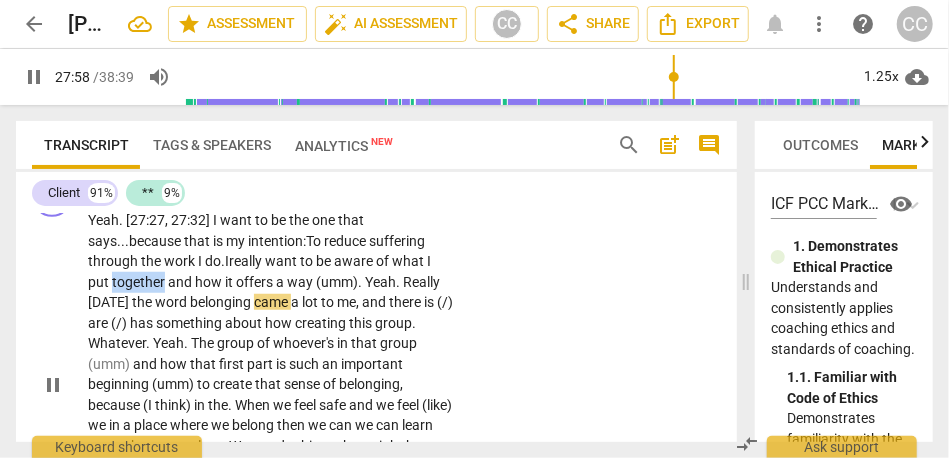 click on "together" at bounding box center [140, 282] 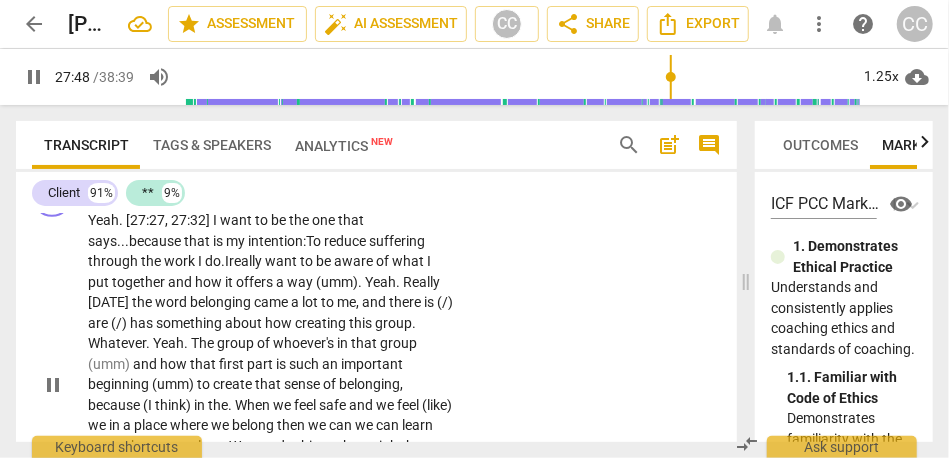 click on "Yeah" at bounding box center [380, 282] 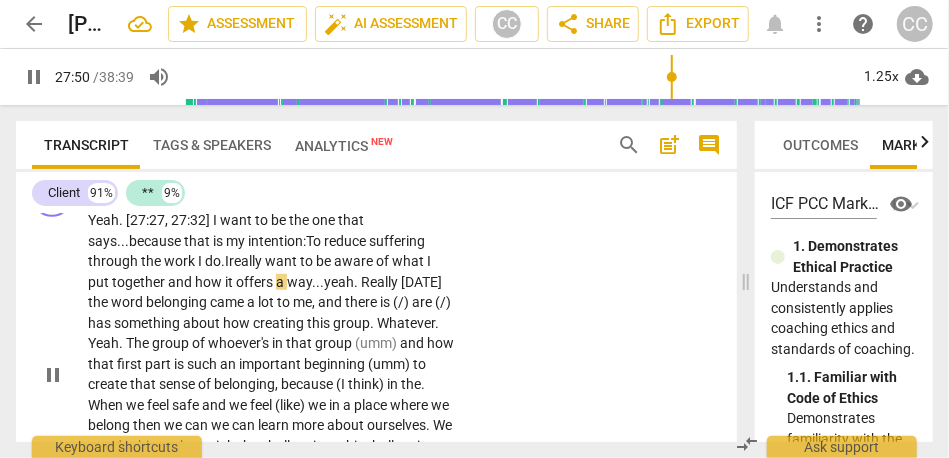 click on "Really" at bounding box center [381, 282] 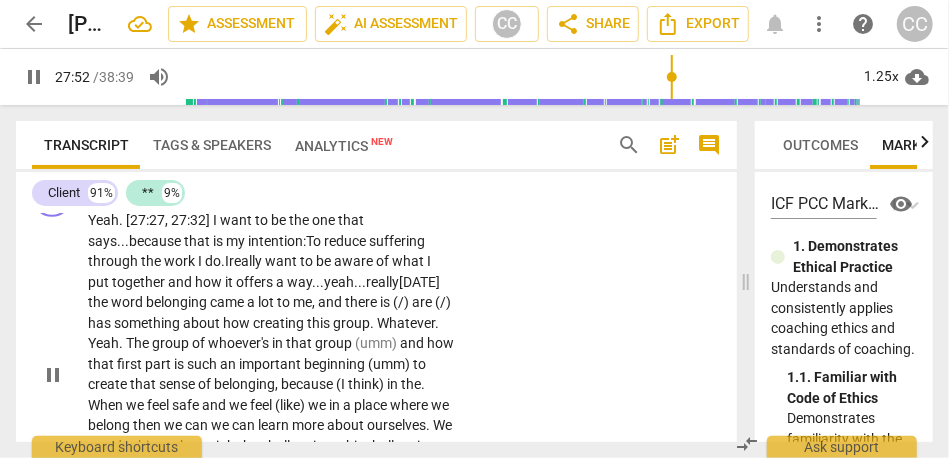 click on "really" at bounding box center [382, 282] 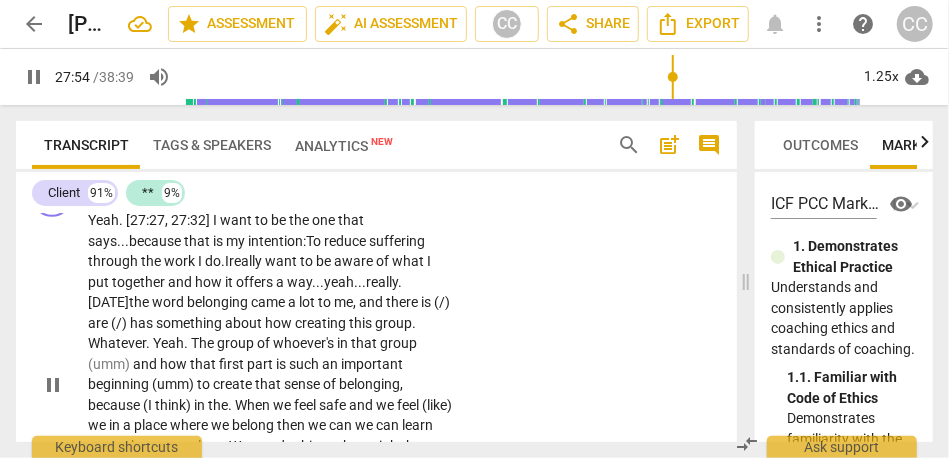 click on "[DATE]" at bounding box center (108, 302) 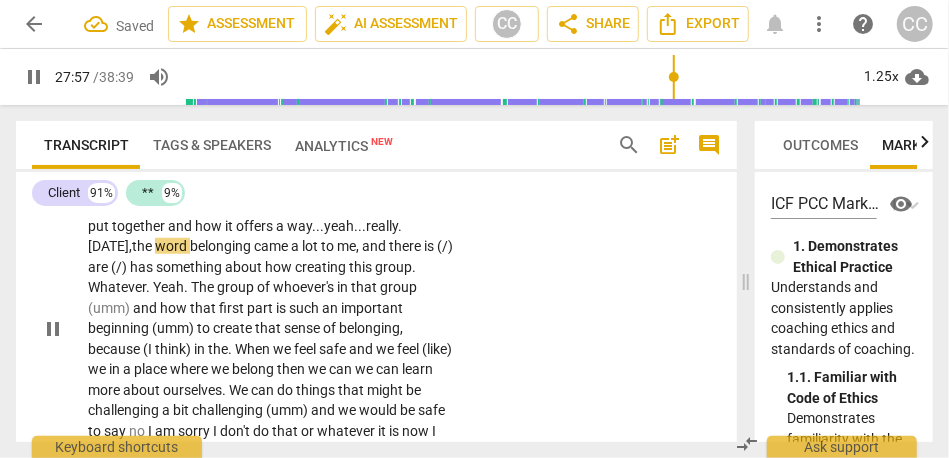 scroll, scrollTop: 9247, scrollLeft: 0, axis: vertical 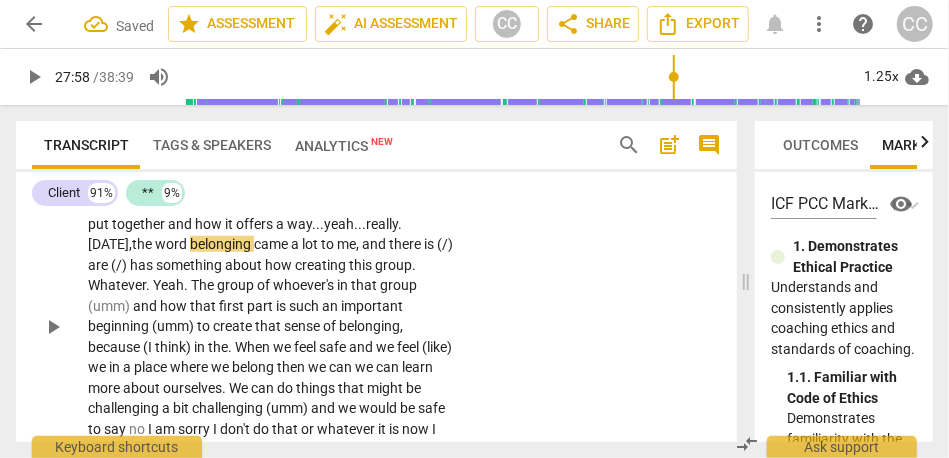 click on "belonging" at bounding box center (222, 244) 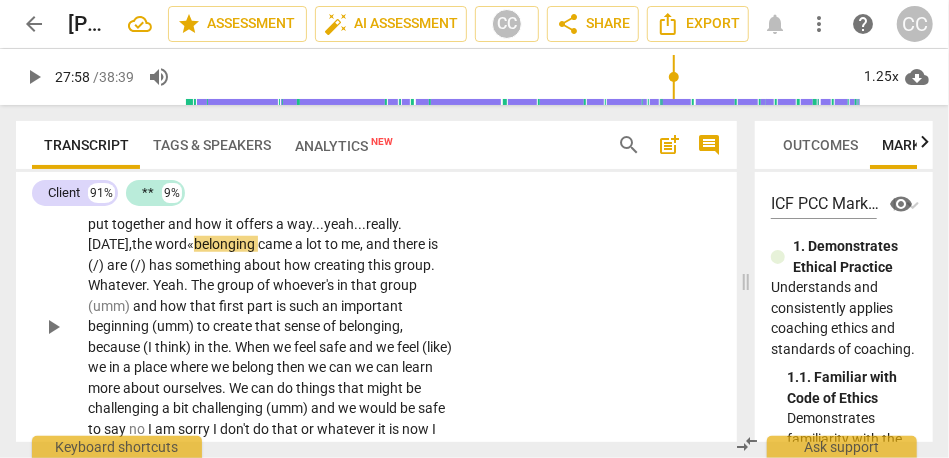 click on "belonging" at bounding box center [226, 244] 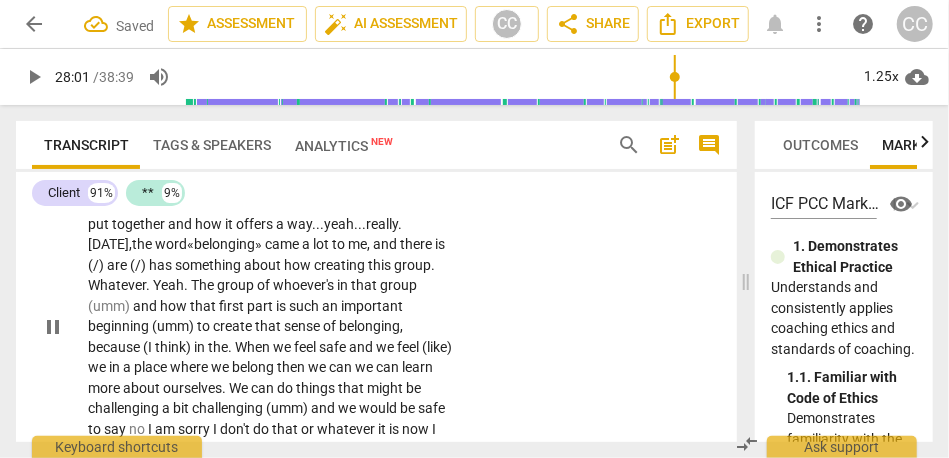 click on "and" at bounding box center [386, 244] 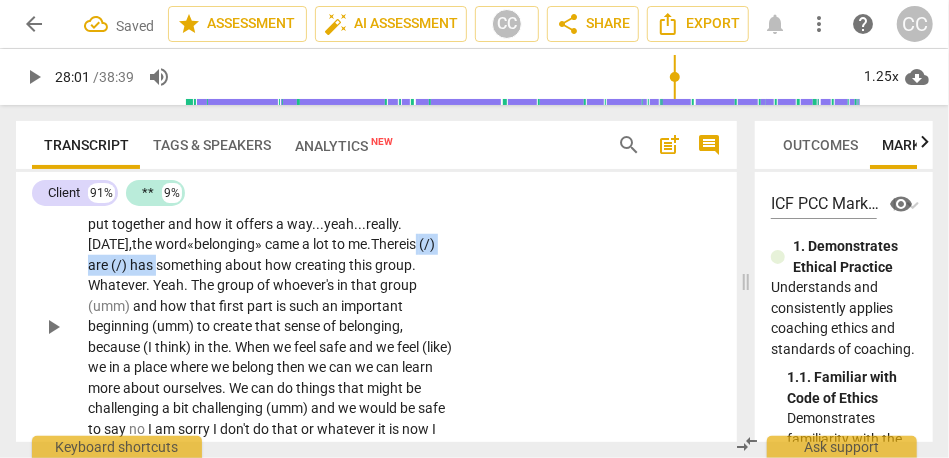 drag, startPoint x: 292, startPoint y: 304, endPoint x: 200, endPoint y: 301, distance: 92.0489 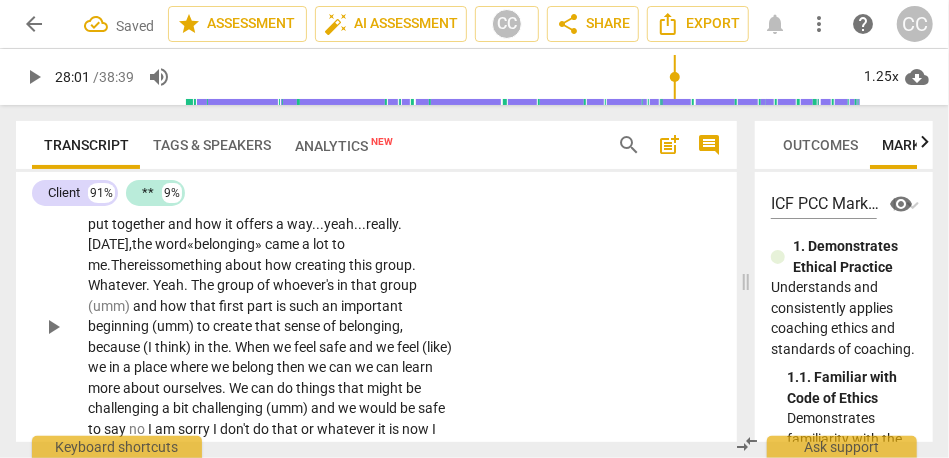click on "something" at bounding box center (190, 265) 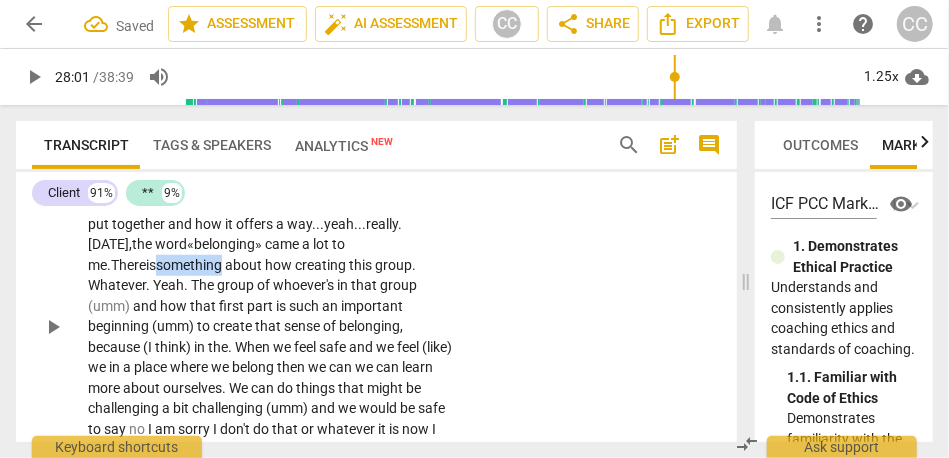 click on "something" at bounding box center (190, 265) 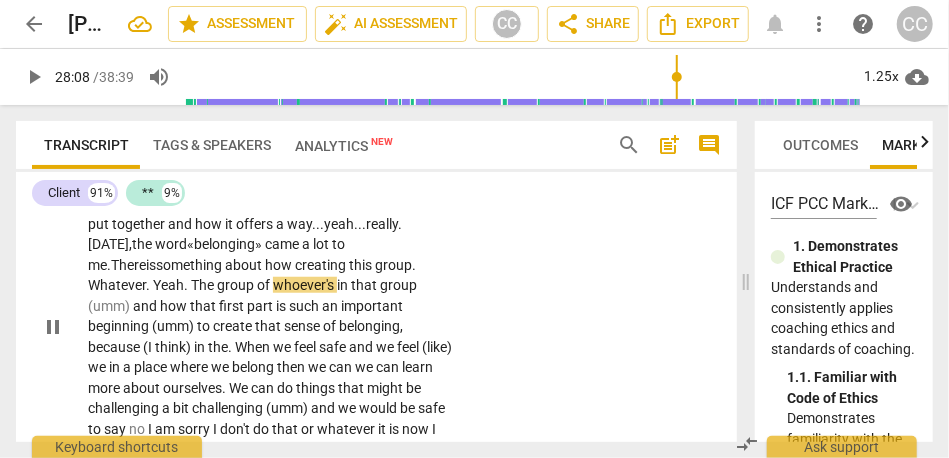 click on "Whatever" at bounding box center [117, 285] 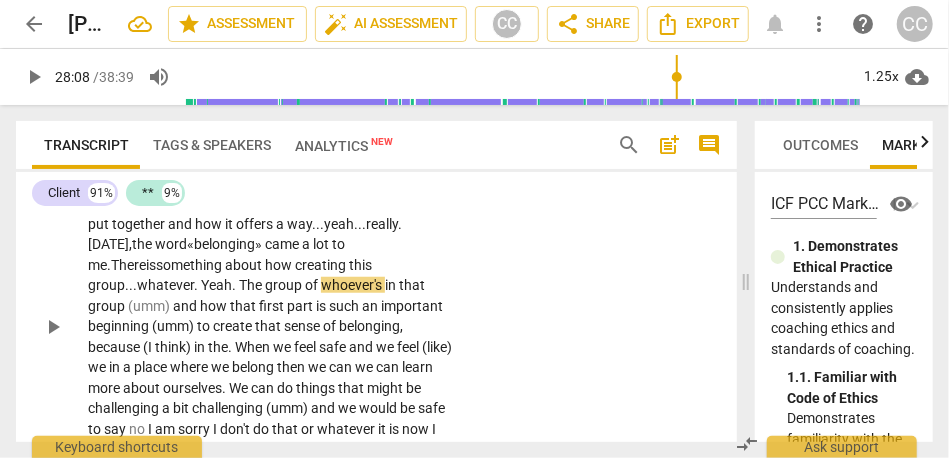 click on "." at bounding box center [197, 285] 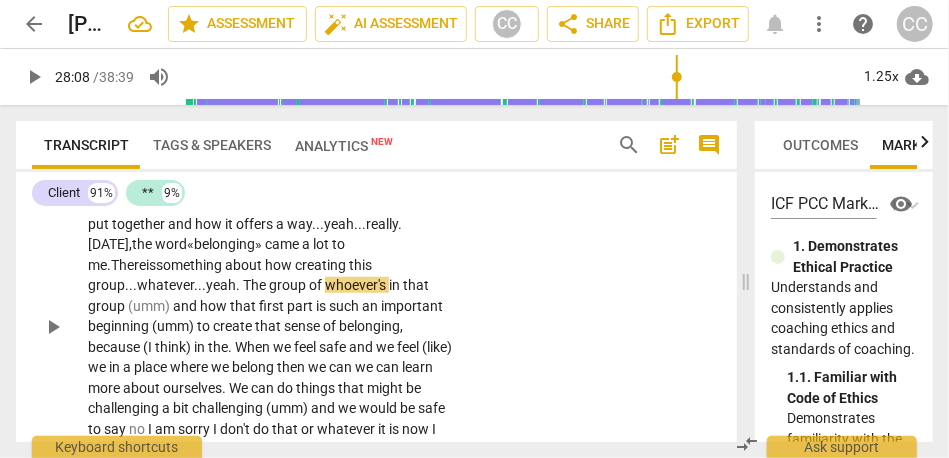 click on "The" at bounding box center [256, 285] 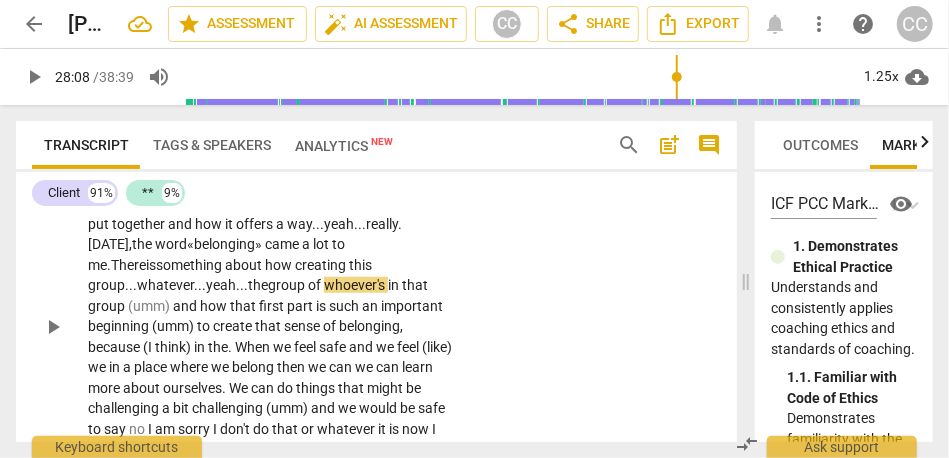 click on "the" at bounding box center (258, 285) 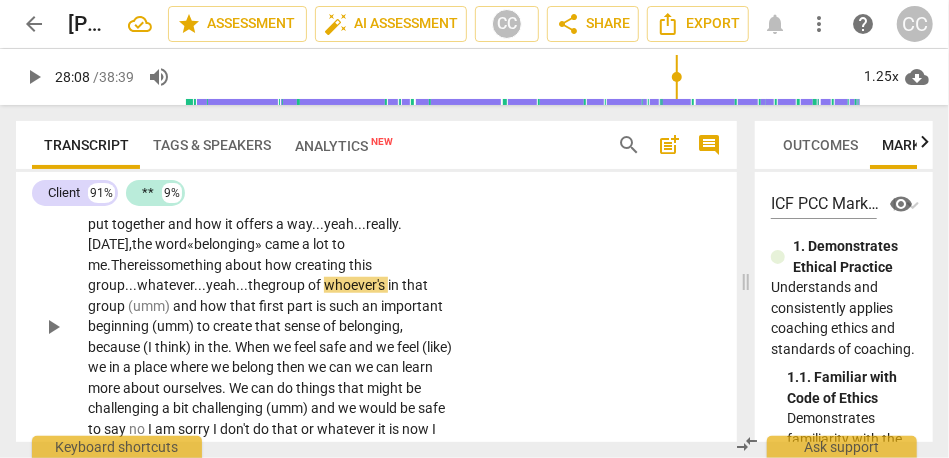 click on "the" at bounding box center [258, 285] 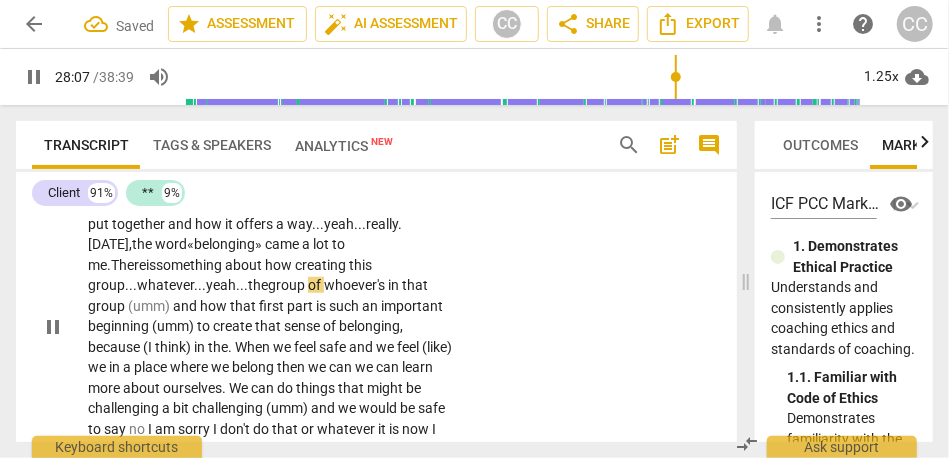 click on "whoever's" at bounding box center (356, 285) 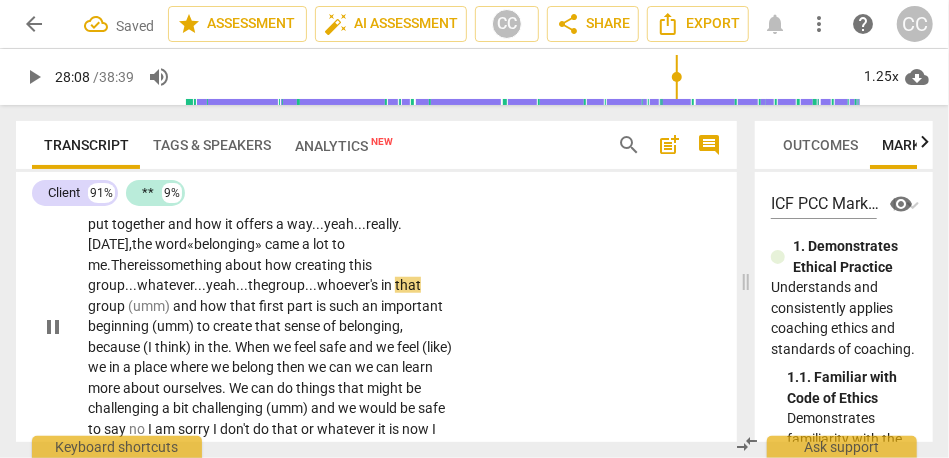 click on "in" at bounding box center (388, 285) 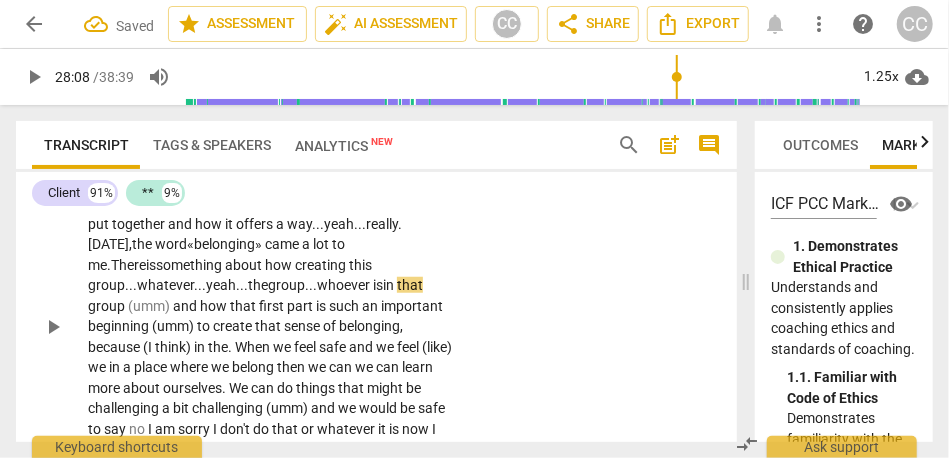 drag, startPoint x: 329, startPoint y: 326, endPoint x: 123, endPoint y: 319, distance: 206.1189 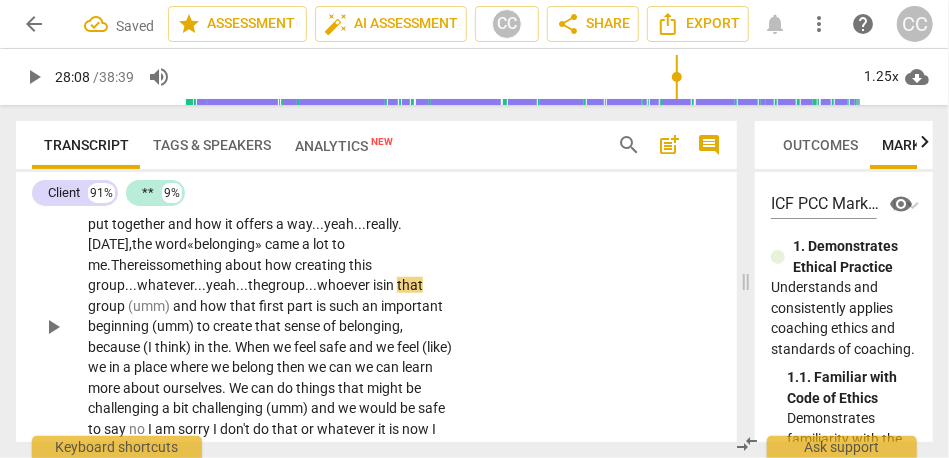 click on "Yeah . [27:27, 27:32]   I   want   to   be   the   one   that   says...  because   that   is   my   intention:  To   reduce   suffering   through   the   work   I   do.  I  really   want   to   be   aware   of   what   I   put   together   and   how   it   offers   a   way...  yeah...  really.  [DATE],  the   word  « belonging»   came   a   lot   to   me.  There  is  something   about   how   creating   this   group...  whatever...  yeah...  the  group...  whoever is  in   that   group   (umm)   and   how   that   first   part   is   such   an   important   beginning   (umm)   to   create   that   sense   of   belonging ,   because   (I   think)   in   the .   When   we   feel   safe   and   we   feel   (like)   we   in   a   place   where   we   belong   then   we   can   we   can   learn   more   about   ourselves .   We   can   do   things   that   might   be   challenging   a   bit   challenging   (umm)   and   we   would   be   safe   to   say   no   I   am   sorry   I   don't   do" at bounding box center (271, 326) 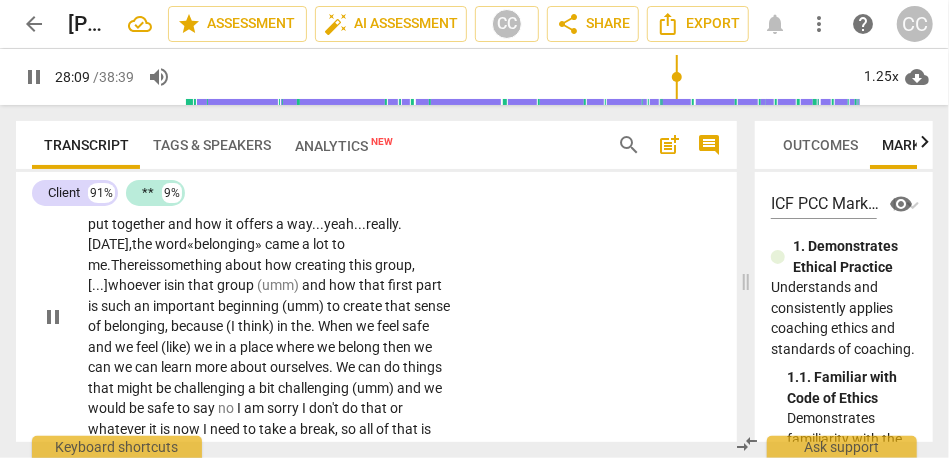 click on "whoever is" at bounding box center (141, 285) 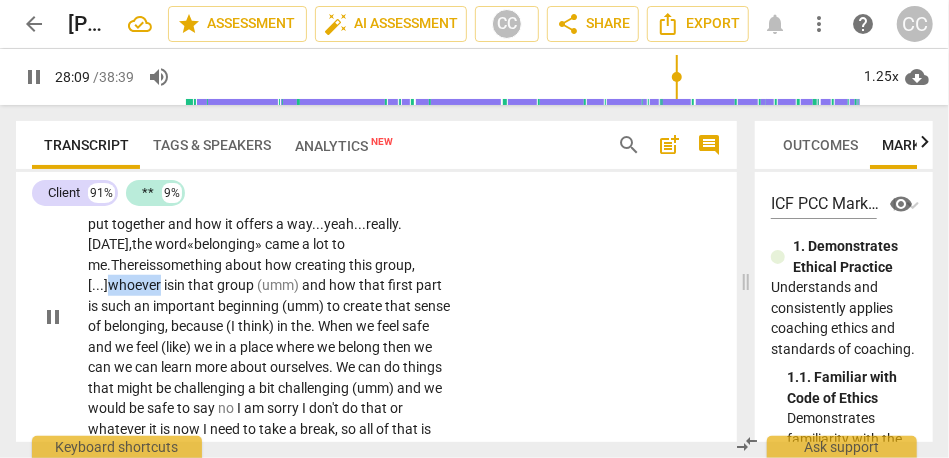 click on "whoever is" at bounding box center (141, 285) 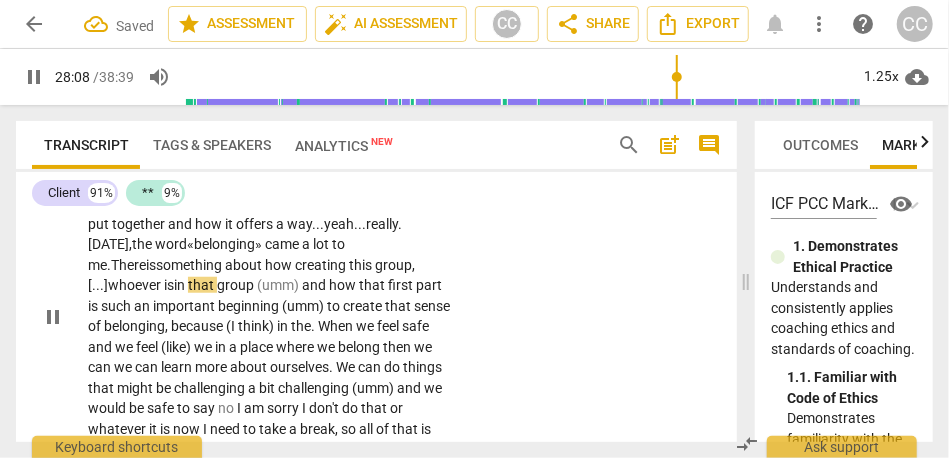 click on "(umm)" at bounding box center [279, 285] 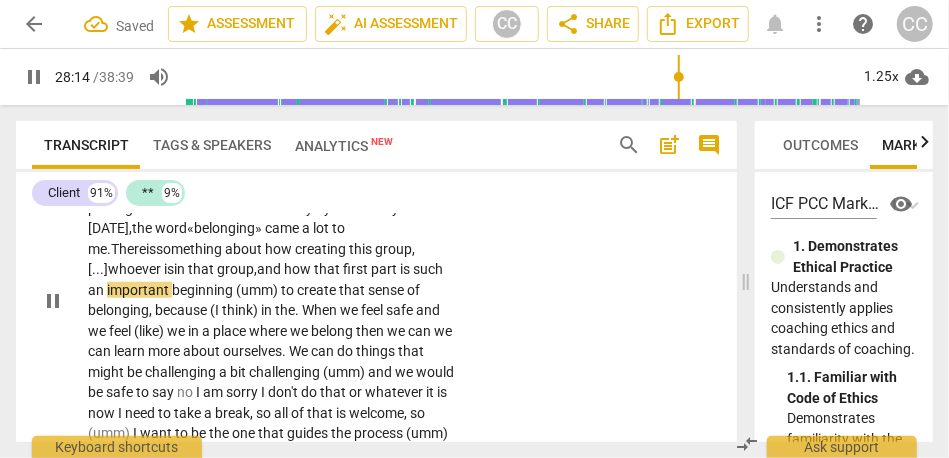 scroll, scrollTop: 9265, scrollLeft: 0, axis: vertical 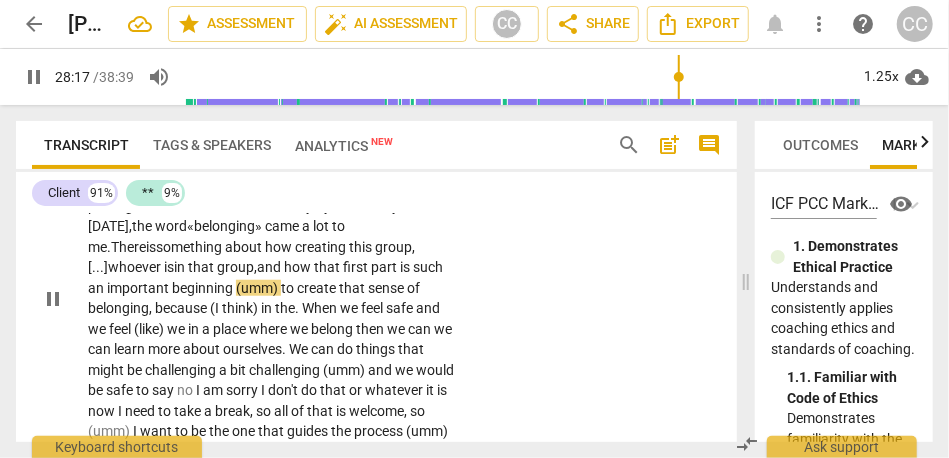 click on "to" at bounding box center (289, 288) 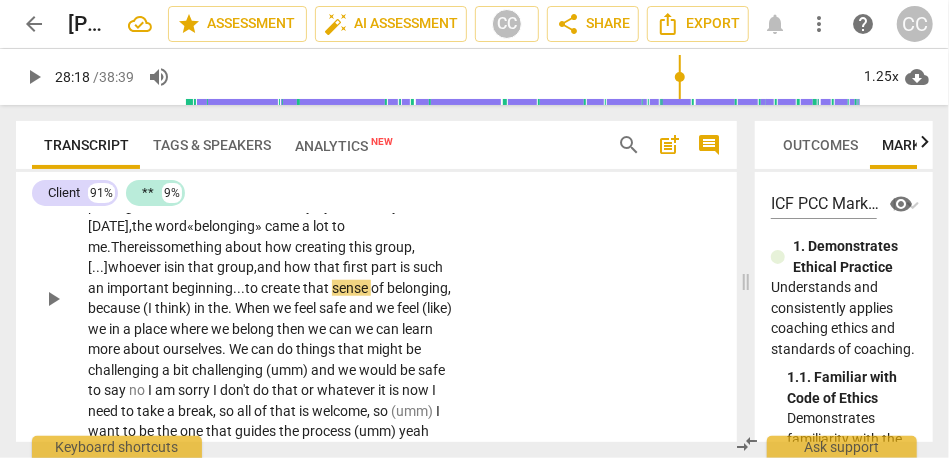 click on "beginning..." at bounding box center (208, 288) 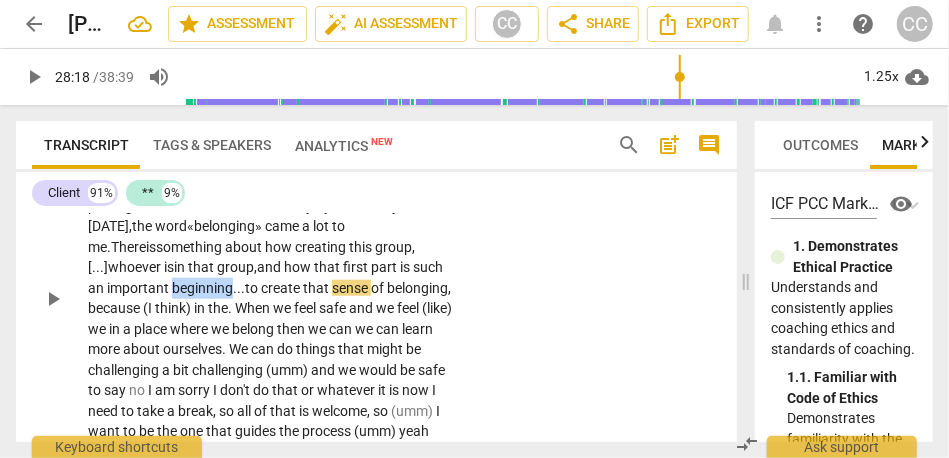 click on "beginning..." at bounding box center (208, 288) 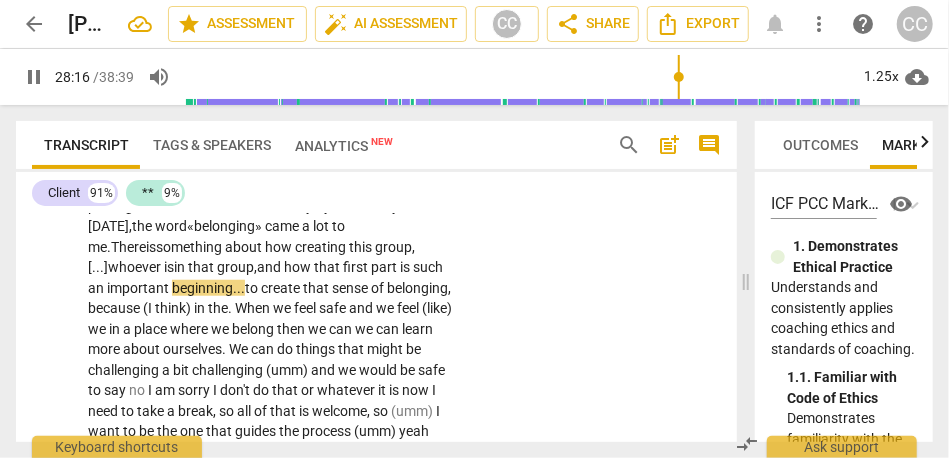 click on "pause 28:16   /  38:39 volume_up 1.25x cloud_download" at bounding box center (474, 77) 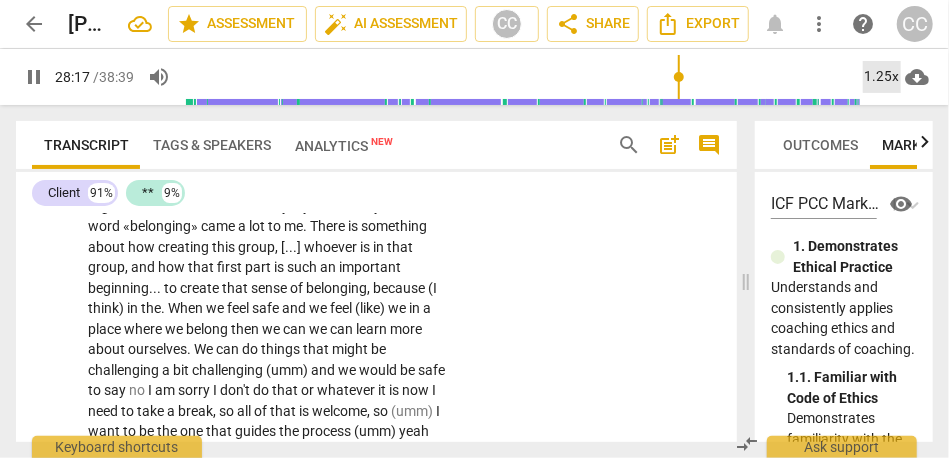 click on "1.25x" at bounding box center [882, 77] 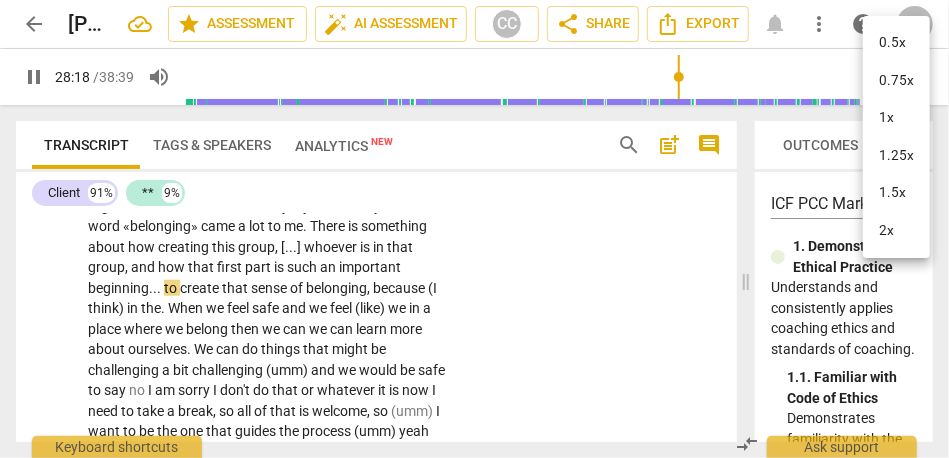 click on "1.25x" at bounding box center (896, 156) 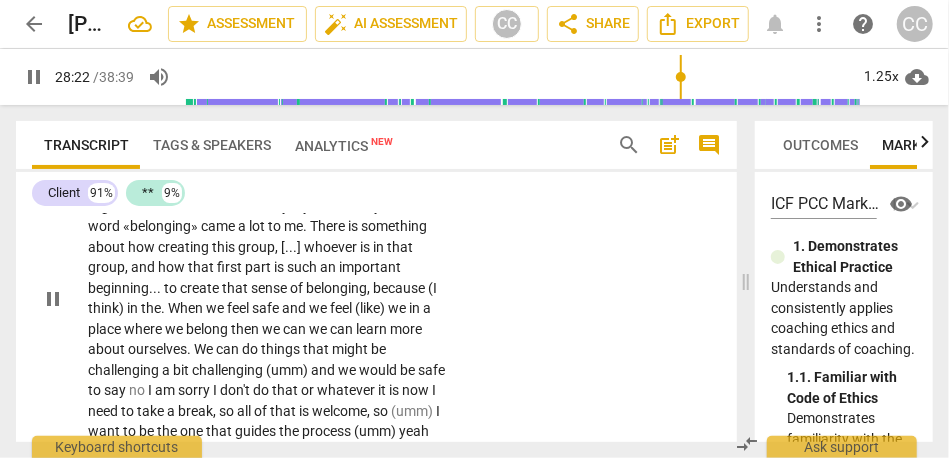click on "think)" at bounding box center [107, 308] 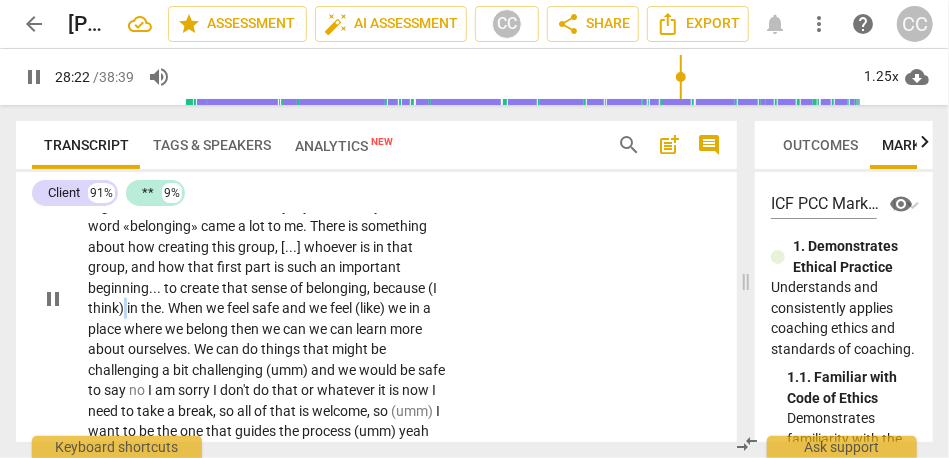 click on "think)" at bounding box center (107, 308) 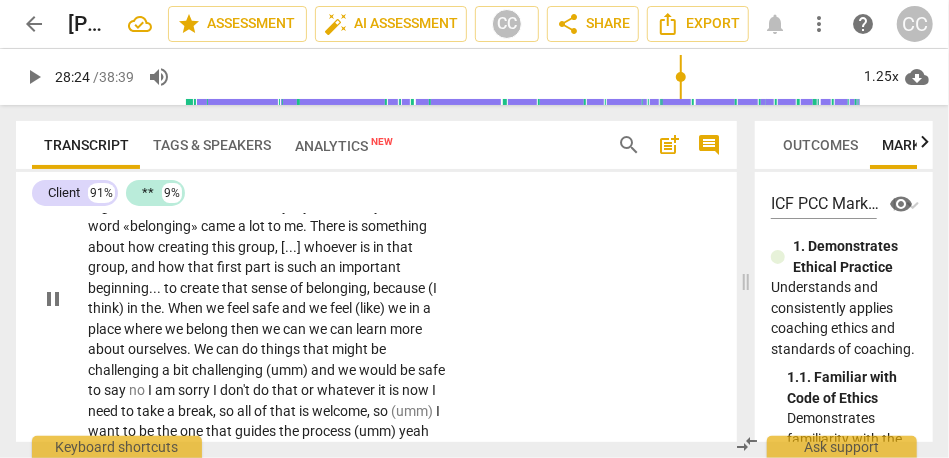 type on "1705" 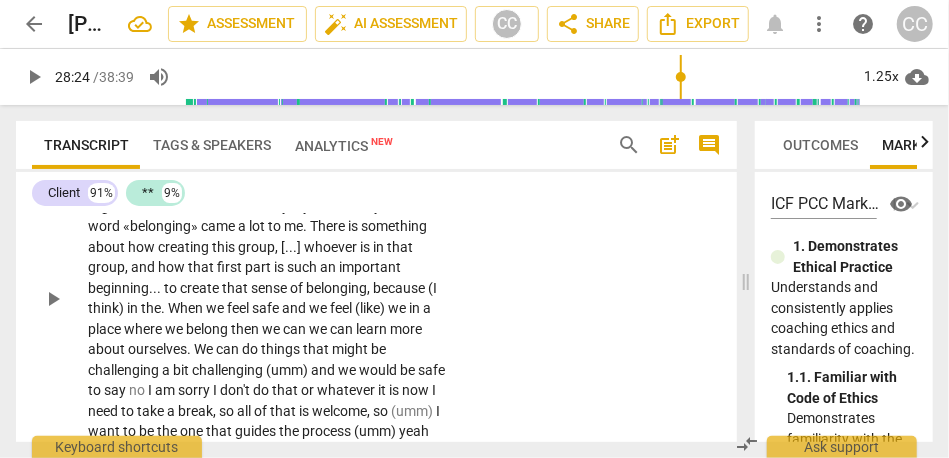 click on "because" at bounding box center [400, 288] 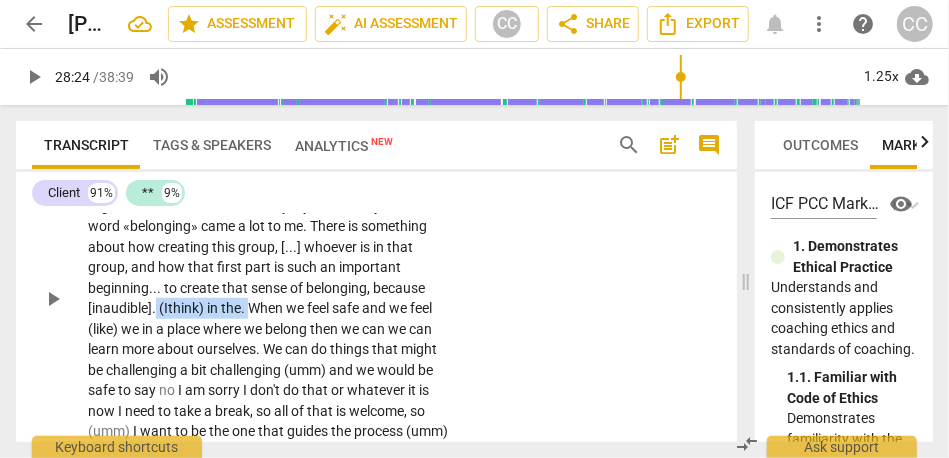 click on "When" at bounding box center (267, 308) 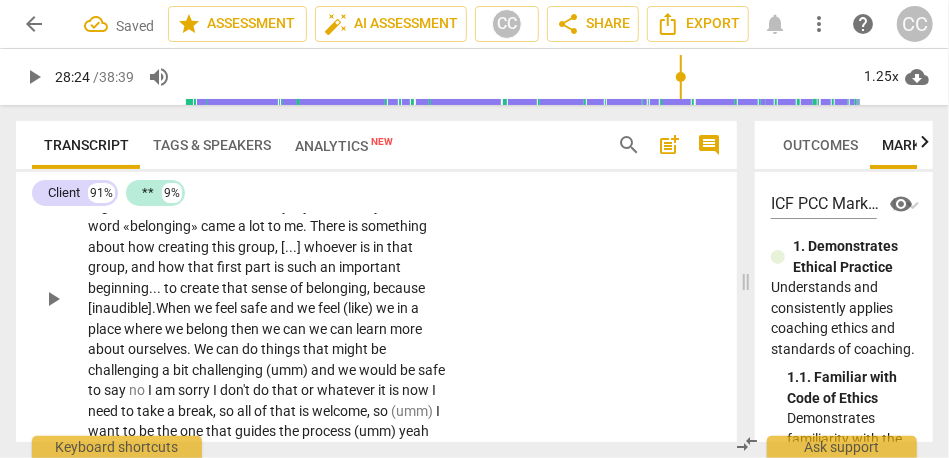 click on "CL play_arrow pause 27:26 + Add competency keyboard_arrow_right Yeah .   [27:27 ,   27:32]   I   want   to   be   the   one   that   says . . .   because   that   is   my   intention :   To   reduce   suffering   through   the   work   I   do .   I   really   want   to   be   aware   of   what   I   put   together   and   how   it   offers   a   way . . .   yeah . . .   really .   [DATE] ,   the   word   «belonging»   came   a   lot   to   me .   There   is   something   about   how   creating   this   group ,   [ . . . ]   whoever   is   in   that   group ,   and   how   that   first   part   is   such   an   important   beginning . . .   to   create   that   sense   of   belonging ,   because [inaudible].  When   we   feel   safe   and   we   feel   (like)   we   in   a   place   where   we   belong   then   we   can   we   can   learn   more   about   ourselves .   We   can   do   things   that   might   be   challenging   a   bit   challenging   (umm)   and   we   would   be   safe   to   say   no   I" at bounding box center (376, 281) 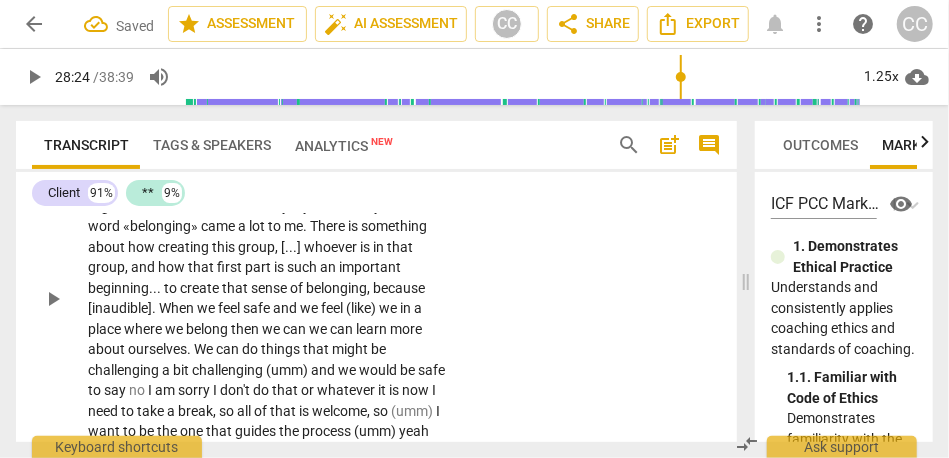 click on "because" at bounding box center (399, 288) 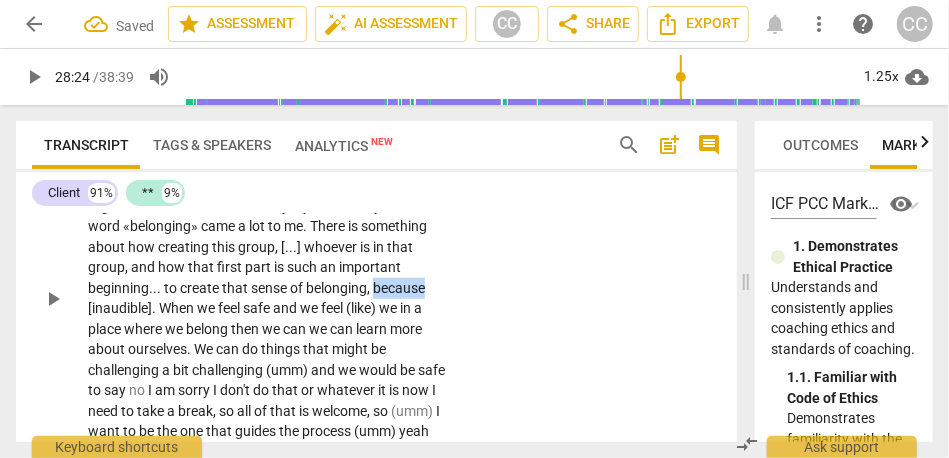 click on "because" at bounding box center [399, 288] 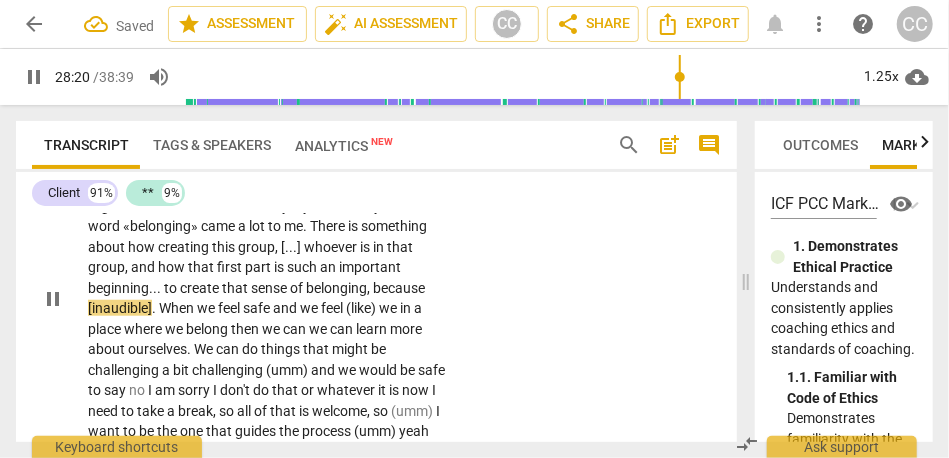 click on "When" at bounding box center [178, 308] 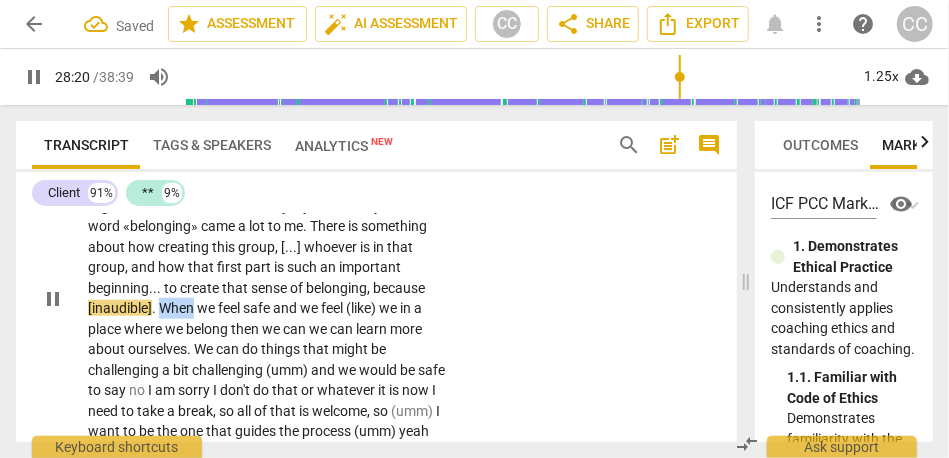 click on "When" at bounding box center (178, 308) 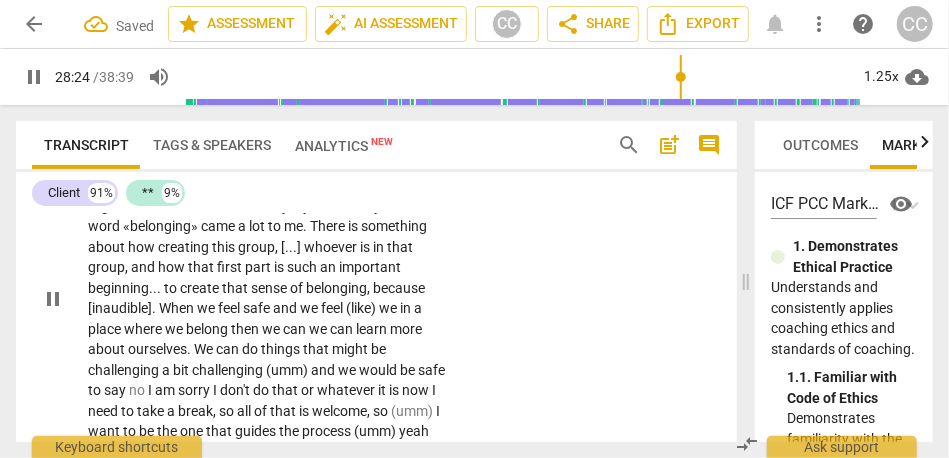click on "safe" at bounding box center [258, 308] 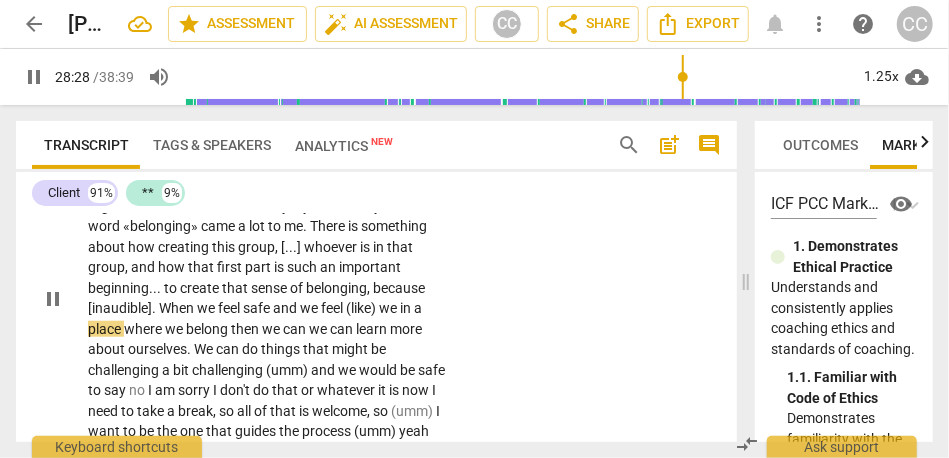 type on "1709" 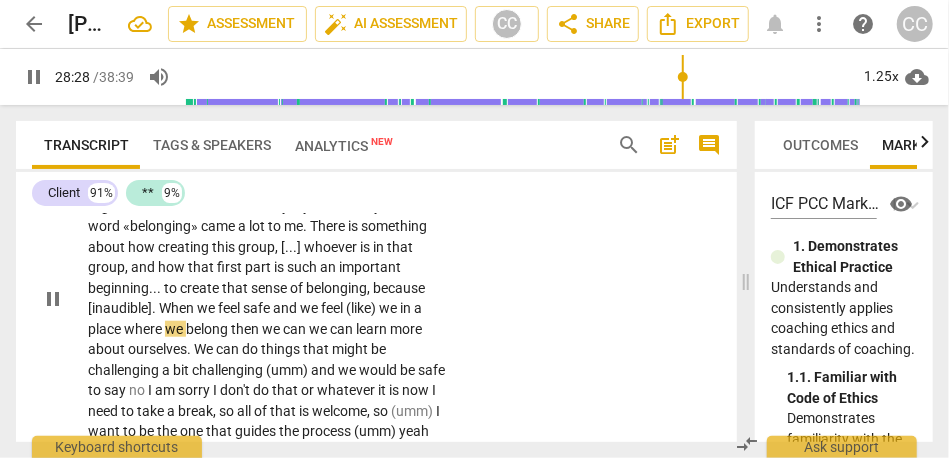 type 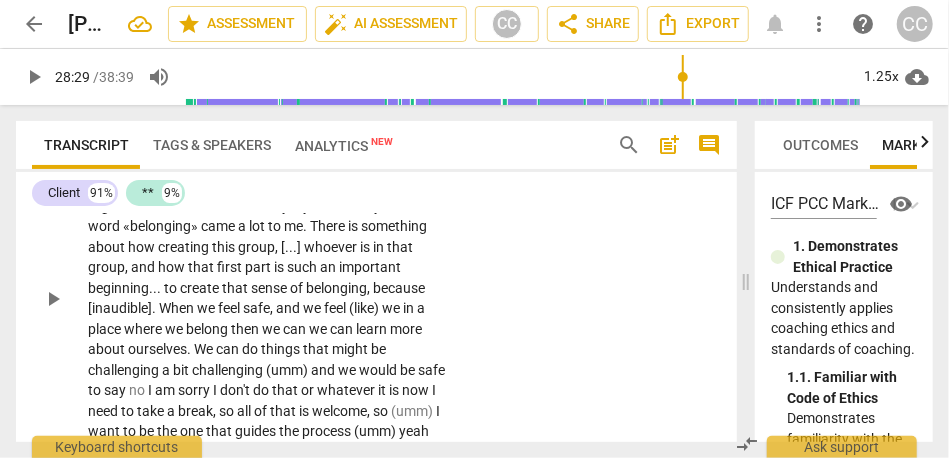click on "we" at bounding box center [392, 308] 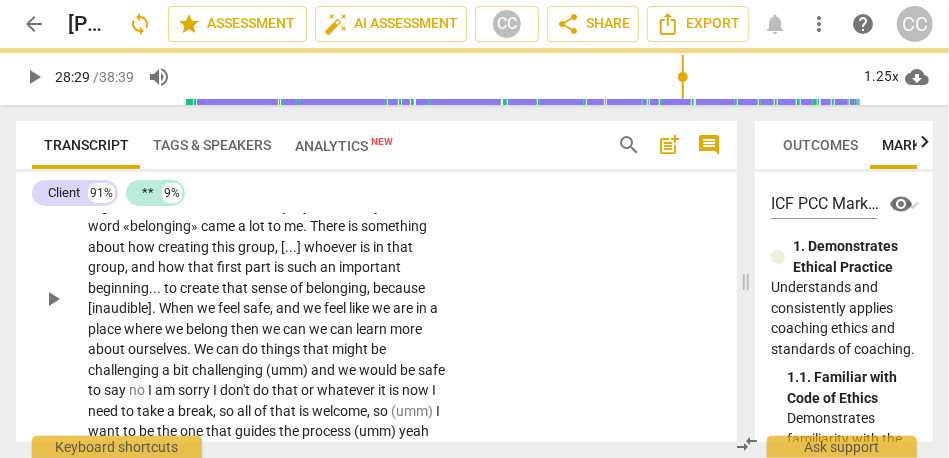 click on "CL play_arrow pause 27:26 + Add competency keyboard_arrow_right Yeah .   [27:27 ,   27:32]   I   want   to   be   the   one   that   says . . .   because   that   is   my   intention :   To   reduce   suffering   through   the   work   I   do .   I   really   want   to   be   aware   of   what   I   put   together   and   how   it   offers   a   way . . .   yeah . . .   really .   [DATE] ,   the   word   «belonging»   came   a   lot   to   me .   There   is   something   about   how   creating   this   group ,   [ . . . ]   whoever   is   in   that   group ,   and   how   that   first   part   is   such   an   important   beginning . . .   to   create   that   sense   of   belonging ,   because   [inaudible] .   When   we   feel   safe ,   and   we   feel   like   we   are   in   a   place   where   we   belong   then   we   can   we   can   learn   more   about   ourselves .   We   can   do   things   that   might   be   challenging   a   bit   challenging   (umm)   and   we   would   be   safe   to   say" at bounding box center (376, 281) 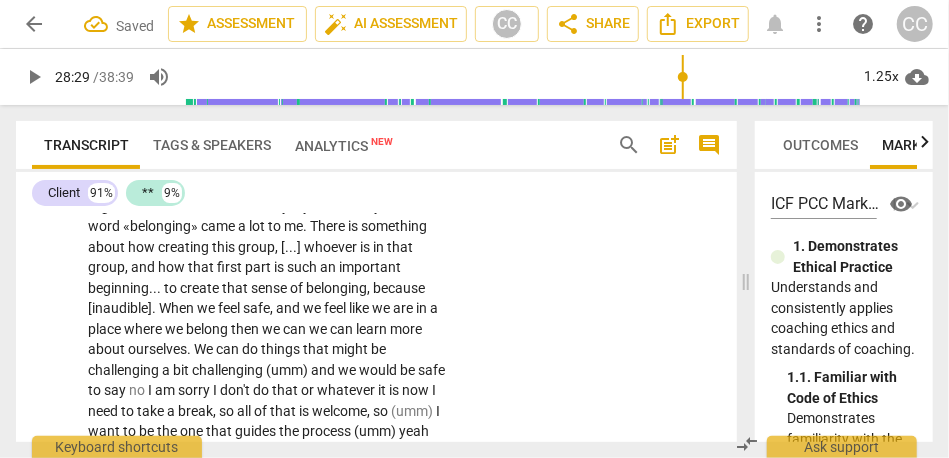 click on "like" at bounding box center (360, 308) 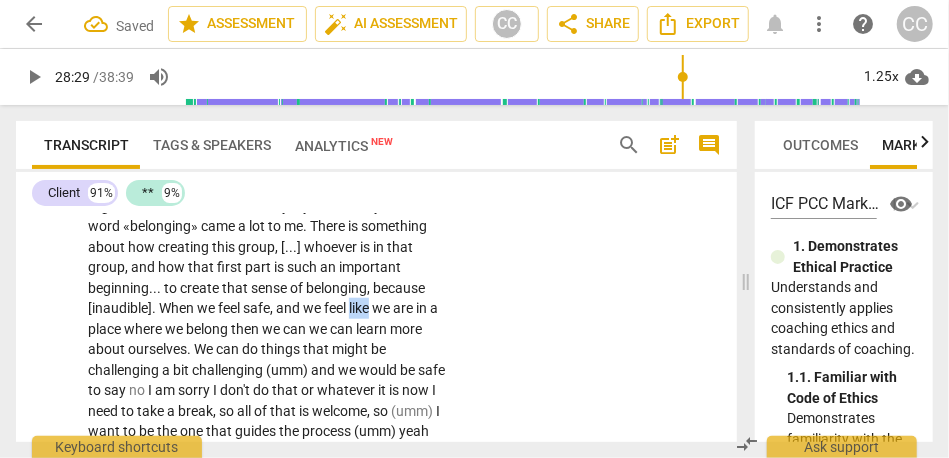 click on "like" at bounding box center (360, 308) 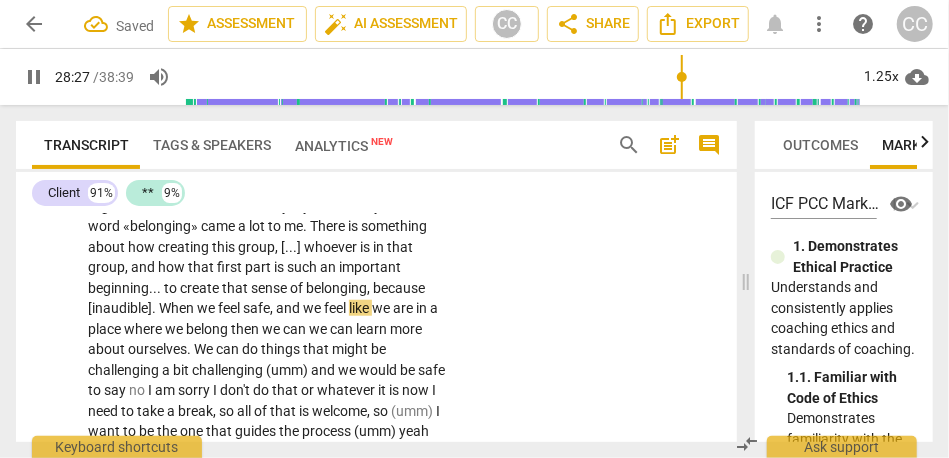 scroll, scrollTop: 9295, scrollLeft: 0, axis: vertical 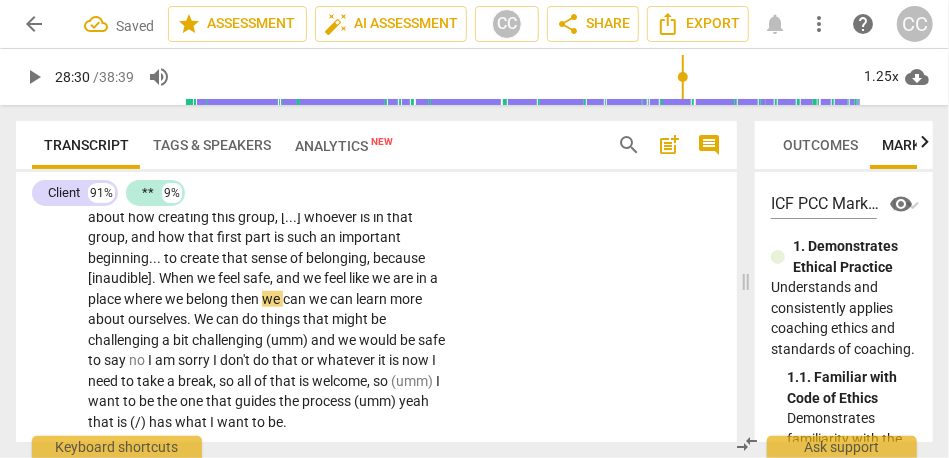 click on "belong" at bounding box center [208, 299] 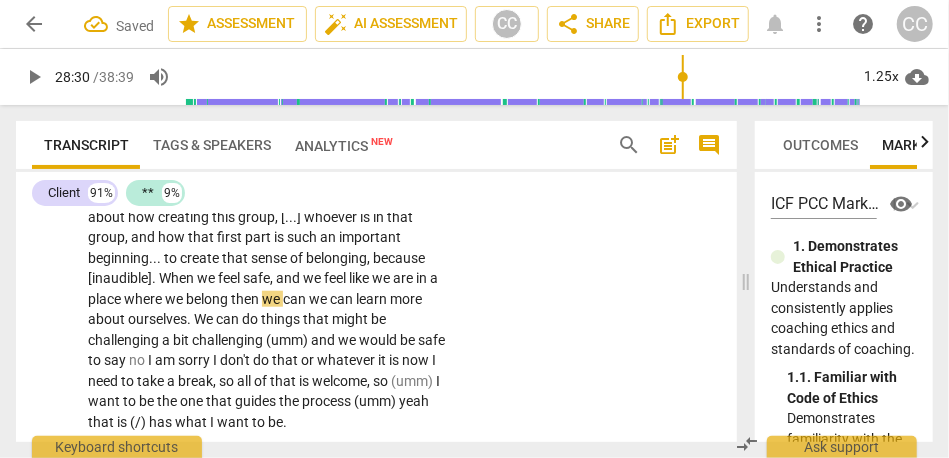 type on "1710" 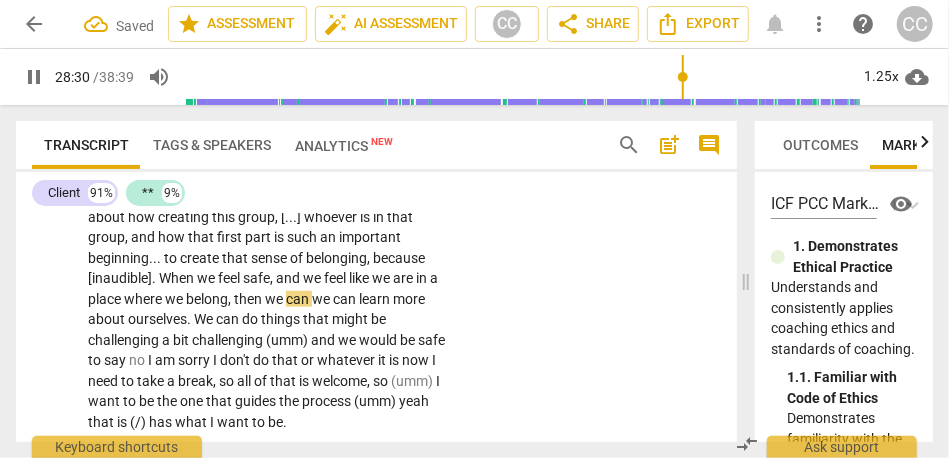 click on "then" at bounding box center (249, 299) 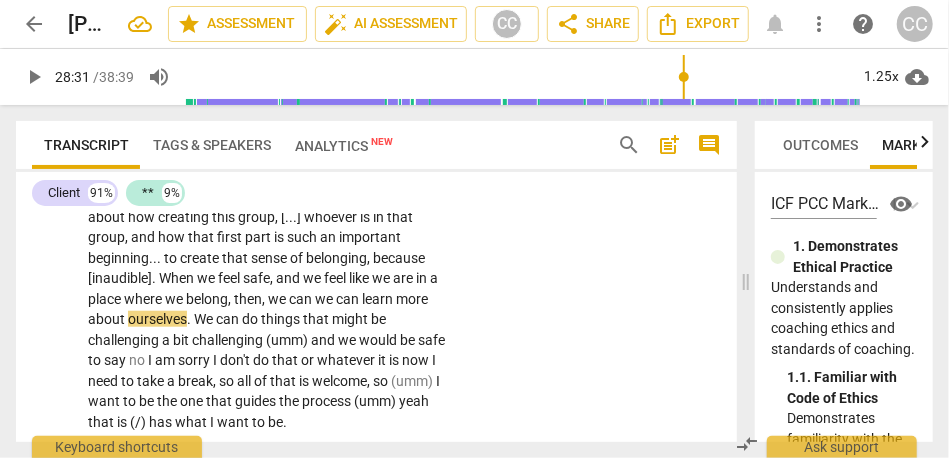 click on "can" at bounding box center [302, 299] 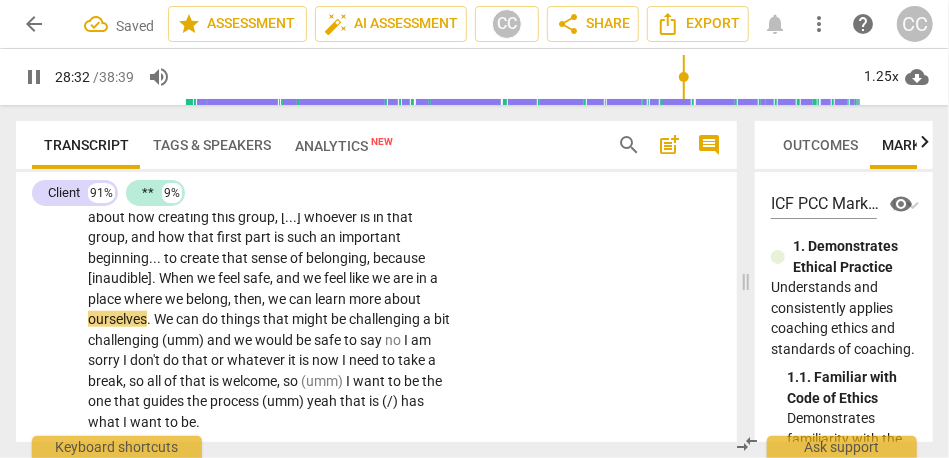 click on "learn" at bounding box center [332, 299] 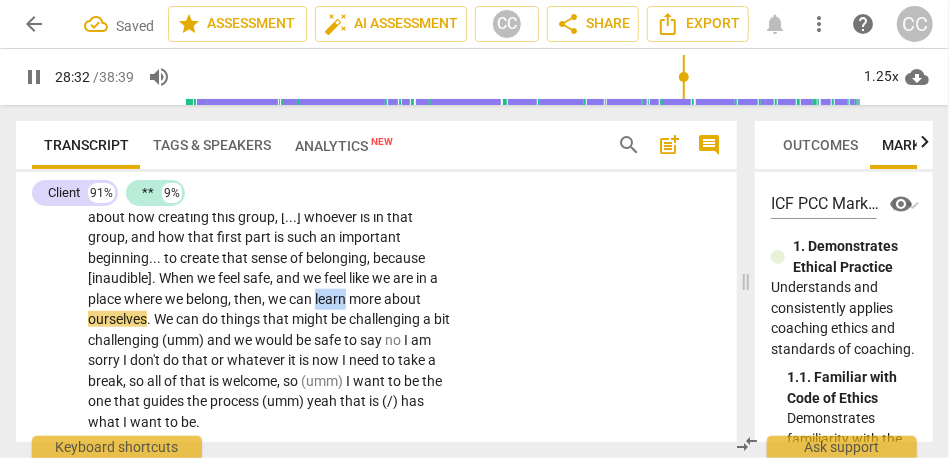 click on "learn" at bounding box center [332, 299] 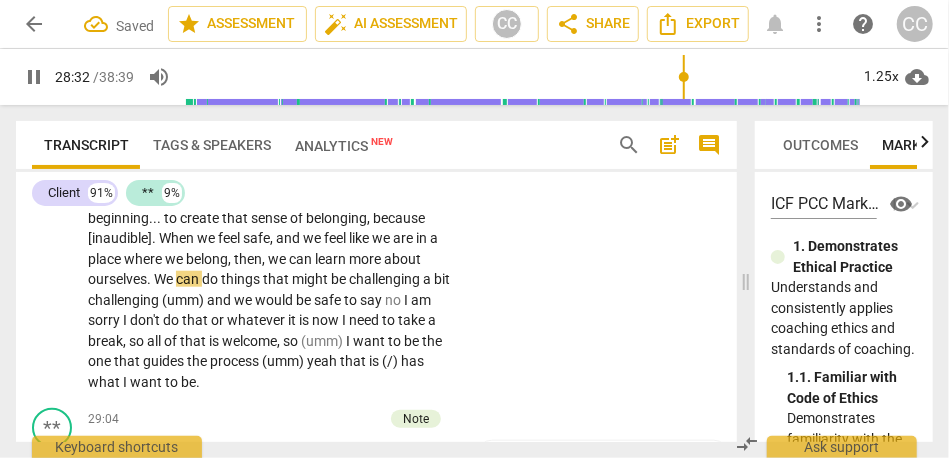 scroll, scrollTop: 9353, scrollLeft: 0, axis: vertical 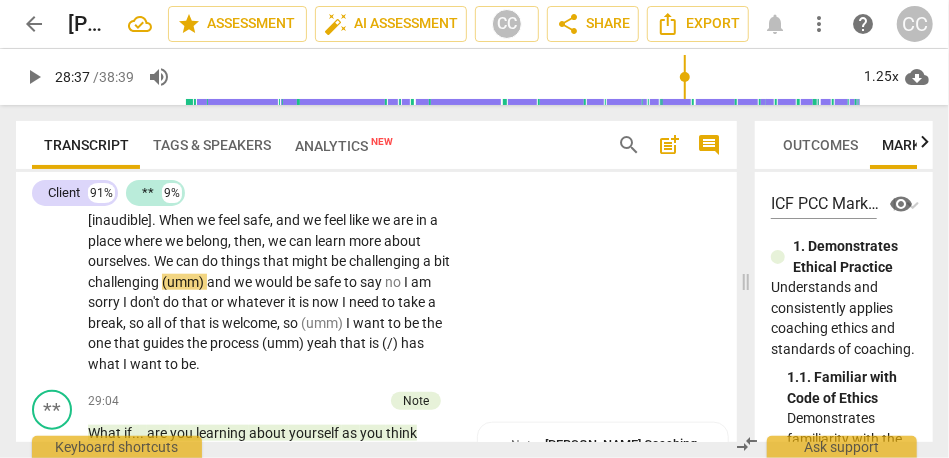 drag, startPoint x: 349, startPoint y: 301, endPoint x: 421, endPoint y: 297, distance: 72.11102 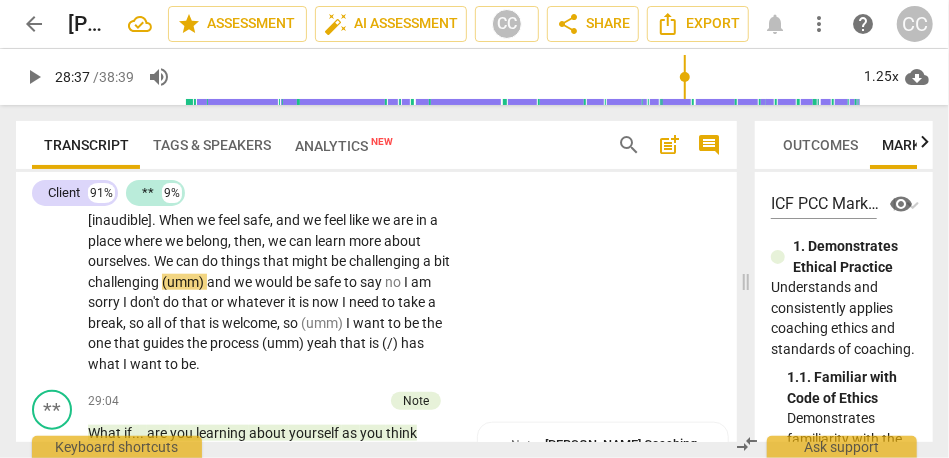 click on "Yeah .   [27:27 ,   27:32]   I   want   to   be   the   one   that   says . . .   because   that   is   my   intention :   To   reduce   suffering   through   the   work   I   do .   I   really   want   to   be   aware   of   what   I   put   together   and   how   it   offers   a   way . . .   yeah . . .   really .   [DATE] ,   the   word   «belonging»   came   a   lot   to   me .   There   is   something   about   how   creating   this   group ,   [ . . . ]   whoever   is   in   that   group ,   and   how   that   first   part   is   such   an   important   beginning . . .   to   create   that   sense   of   belonging ,   because   [inaudible] .   When   we   feel   safe ,   and   we   feel   like   we   are   in   a   place   where   we   belong,   then,   we   can   learn   more   about   ourselves .   We   can   do   things   that   might   be   challenging   a   bit   challenging   (umm)   and   we   would   be   safe   to   say   no   I   am   sorry   I   don't   do   that   or   whatever   it   is" at bounding box center [271, 210] 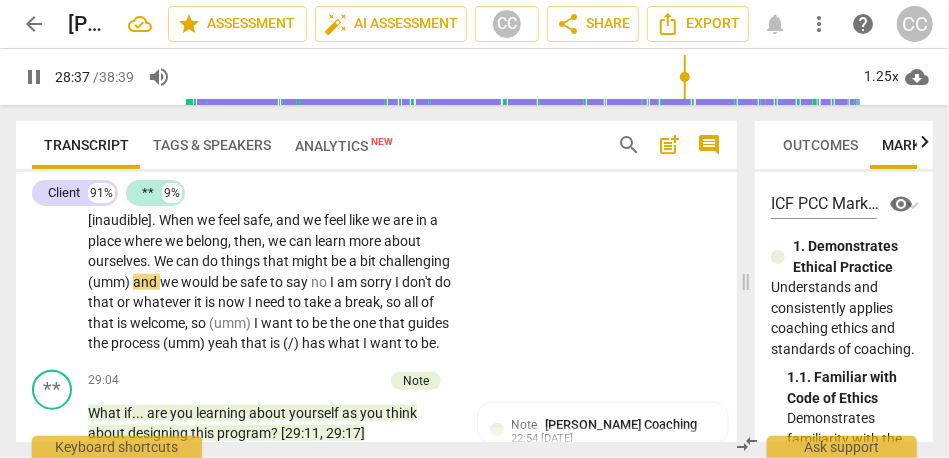 click on "might" at bounding box center [311, 261] 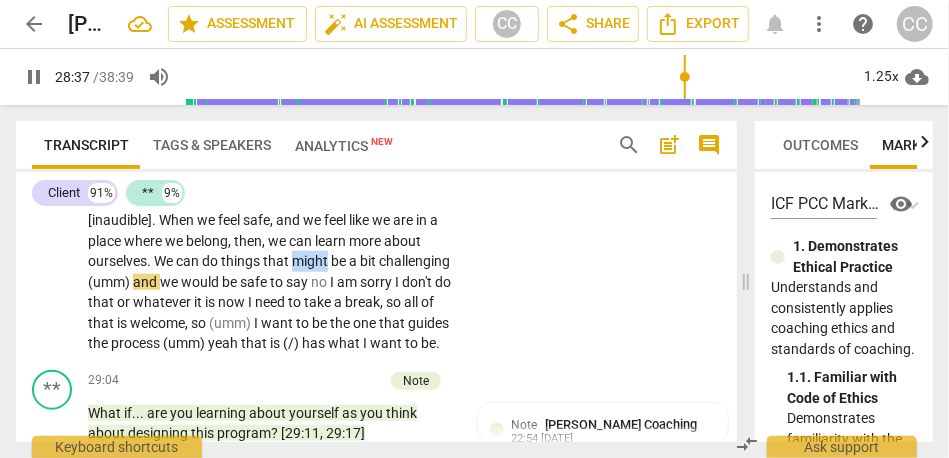 click on "might" at bounding box center (311, 261) 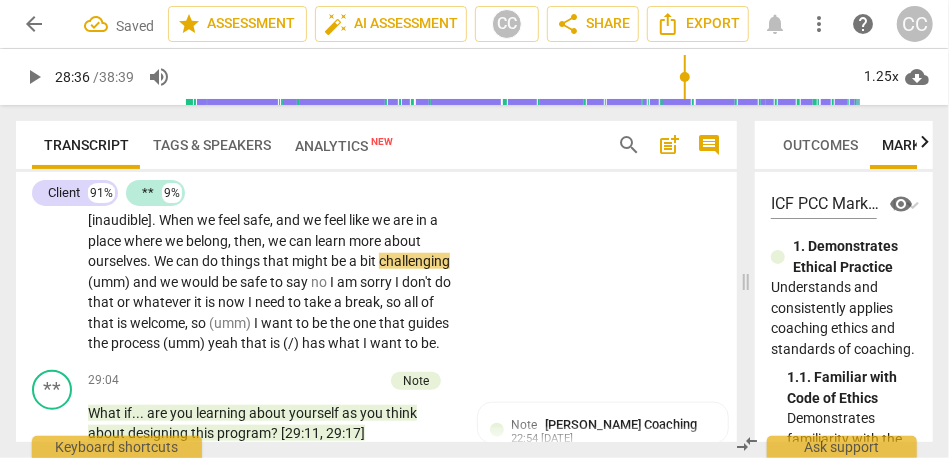 click on "Yeah .   [27:27 ,   27:32]   I   want   to   be   the   one   that   says . . .   because   that   is   my   intention :   To   reduce   suffering   through   the   work   I   do .   I   really   want   to   be   aware   of   what   I   put   together   and   how   it   offers   a   way . . .   yeah . . .   really .   [DATE] ,   the   word   «belonging»   came   a   lot   to   me .   There   is   something   about   how   creating   this   group ,   [ . . . ]   whoever   is   in   that   group ,   and   how   that   first   part   is   such   an   important   beginning . . .   to   create   that   sense   of   belonging ,   because   [inaudible] .   When   we   feel   safe ,   and   we   feel   like   we   are   in   a   place   where   we   belong,   then,   we   can   learn   more   about   ourselves .   We   can   do   things   that   might   be   a   bit   challenging   (umm)   and   we   would   be   safe   to   say   no   I   am   sorry   I   don't   do   that   or   whatever   it   is   now   I   need" at bounding box center [271, 200] 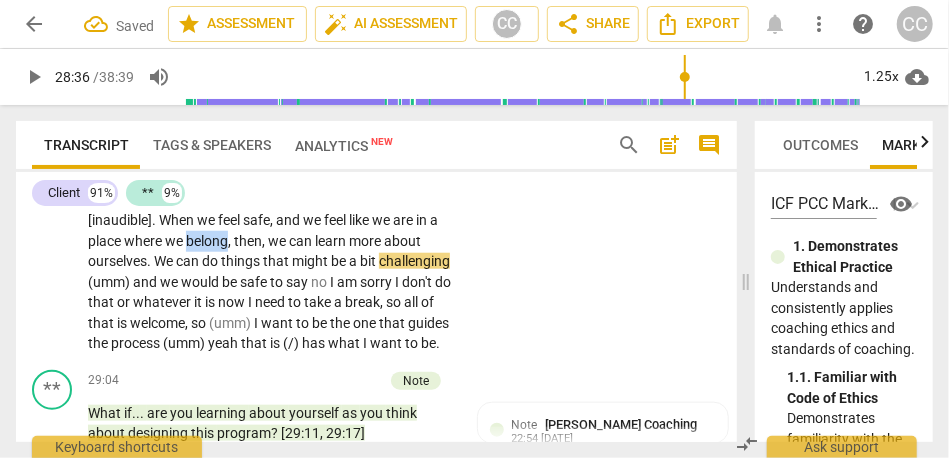 click on "Yeah .   [27:27 ,   27:32]   I   want   to   be   the   one   that   says . . .   because   that   is   my   intention :   To   reduce   suffering   through   the   work   I   do .   I   really   want   to   be   aware   of   what   I   put   together   and   how   it   offers   a   way . . .   yeah . . .   really .   [DATE] ,   the   word   «belonging»   came   a   lot   to   me .   There   is   something   about   how   creating   this   group ,   [ . . . ]   whoever   is   in   that   group ,   and   how   that   first   part   is   such   an   important   beginning . . .   to   create   that   sense   of   belonging ,   because   [inaudible] .   When   we   feel   safe ,   and   we   feel   like   we   are   in   a   place   where   we   belong,   then,   we   can   learn   more   about   ourselves .   We   can   do   things   that   might   be   a   bit   challenging   (umm)   and   we   would   be   safe   to   say   no   I   am   sorry   I   don't   do   that   or   whatever   it   is   now   I   need" at bounding box center [271, 200] 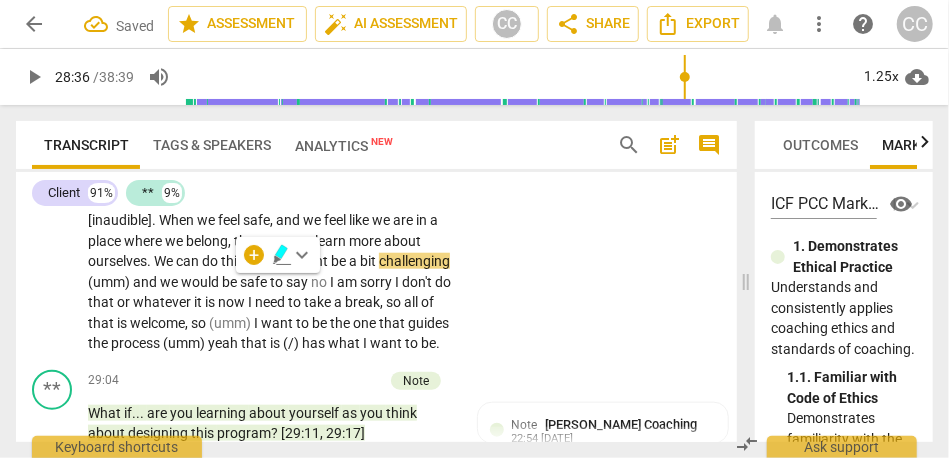 click on "then," at bounding box center [251, 241] 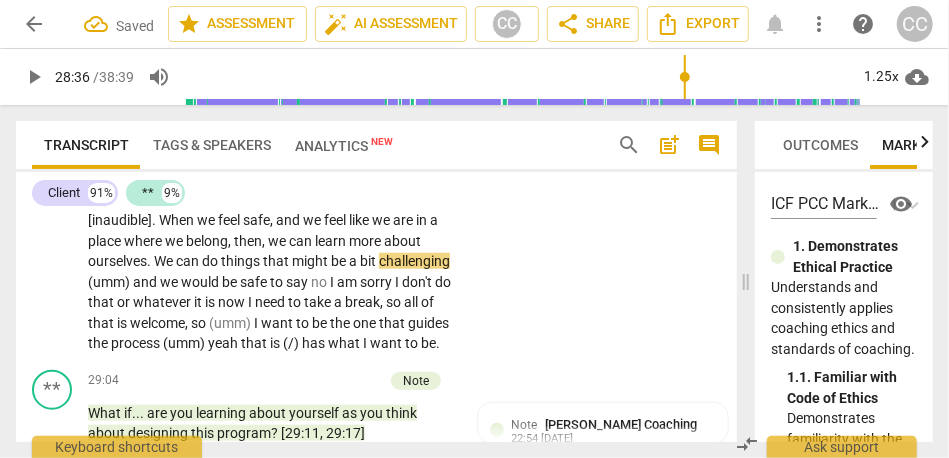 click on "things" at bounding box center [242, 261] 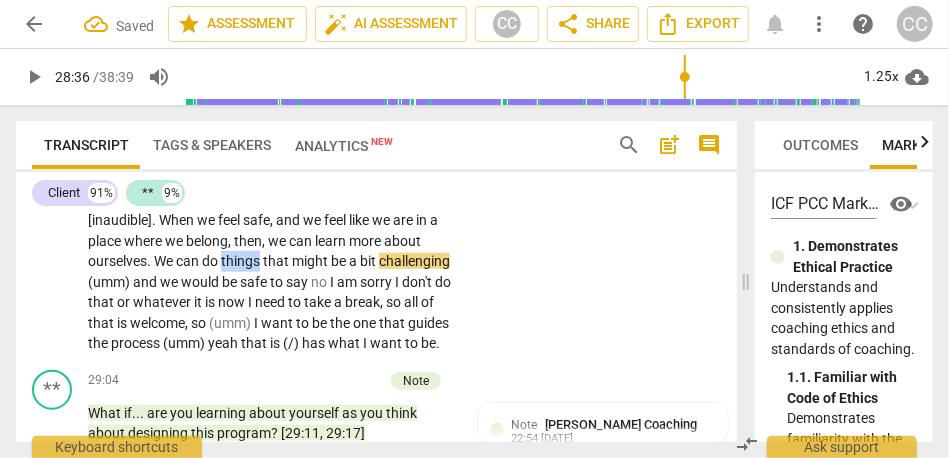 click on "things" at bounding box center [242, 261] 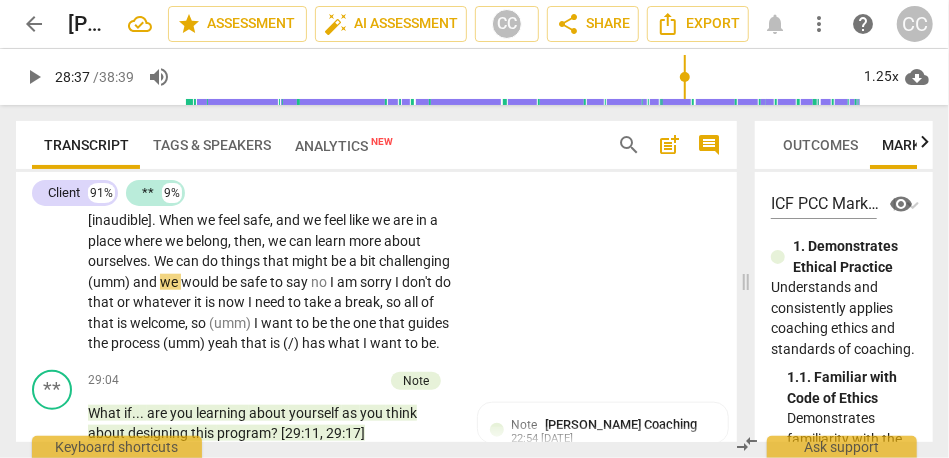 click on "we" at bounding box center (170, 282) 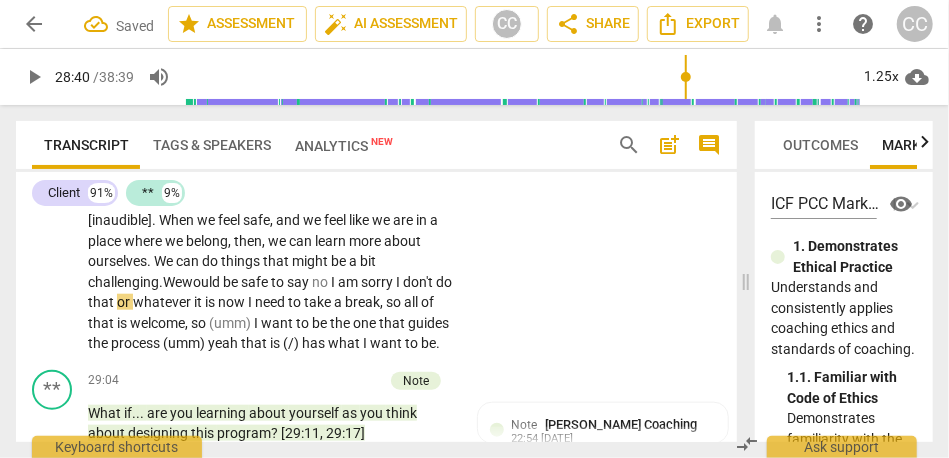 click on "say" at bounding box center (299, 282) 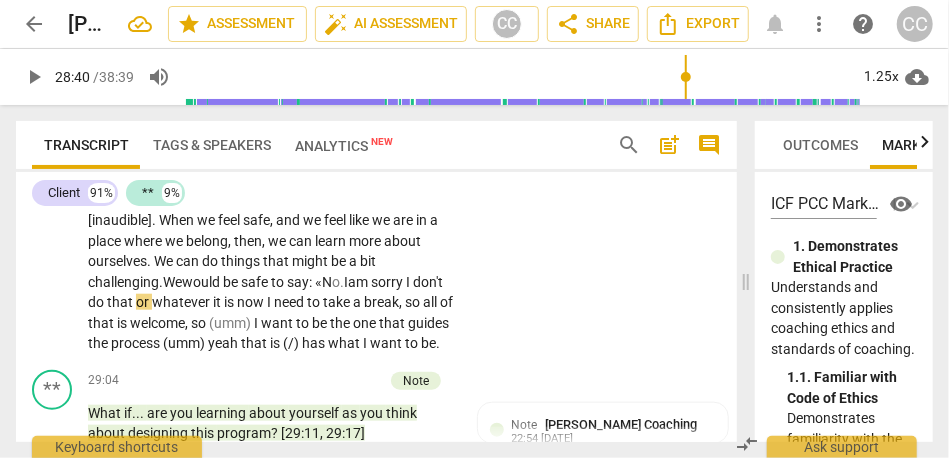 click on "o." at bounding box center [338, 282] 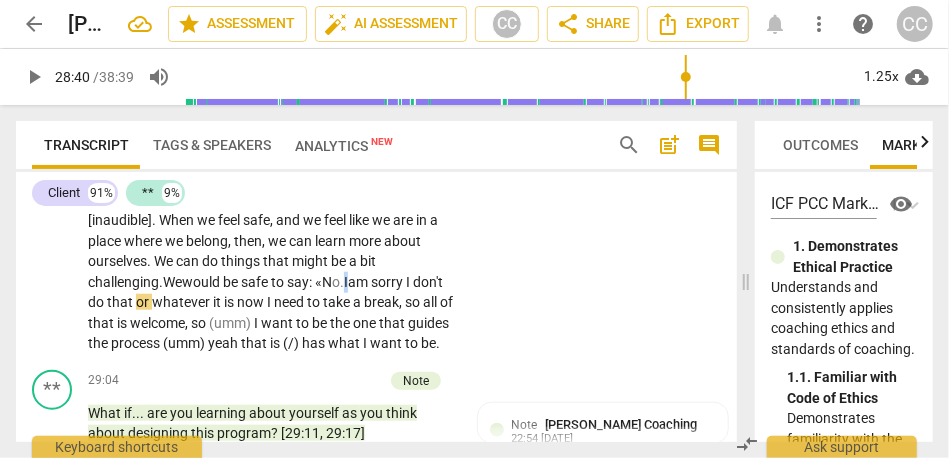 click on "o." at bounding box center (338, 282) 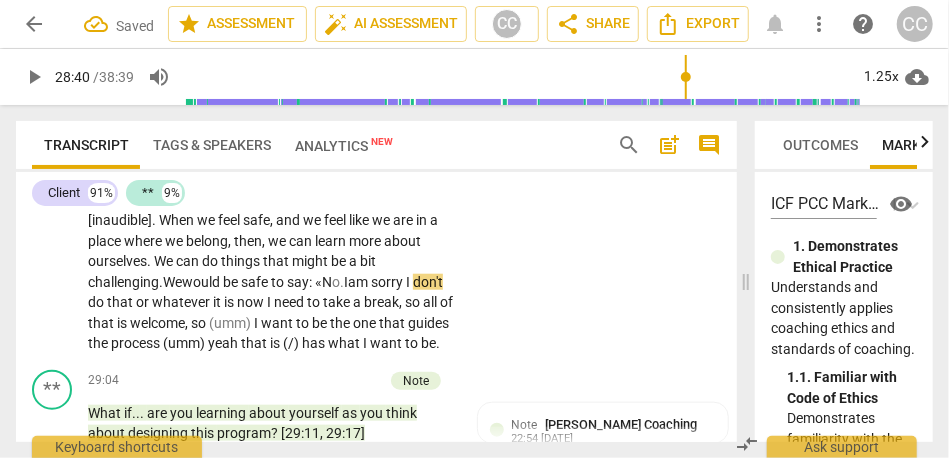 click on "I" at bounding box center (409, 282) 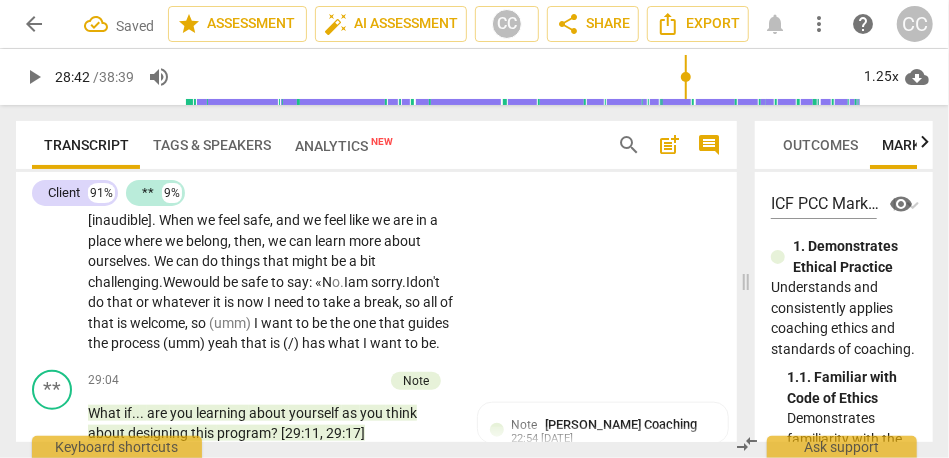 click on "or" at bounding box center (144, 302) 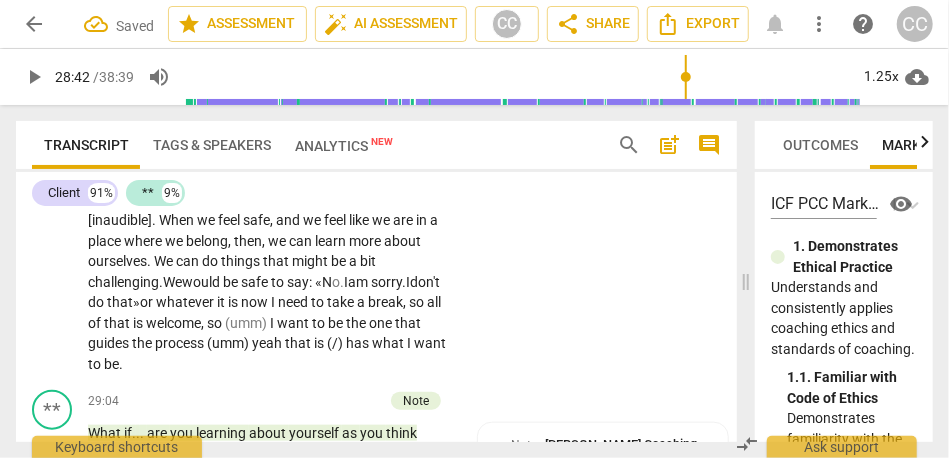 click on "that»" at bounding box center (123, 302) 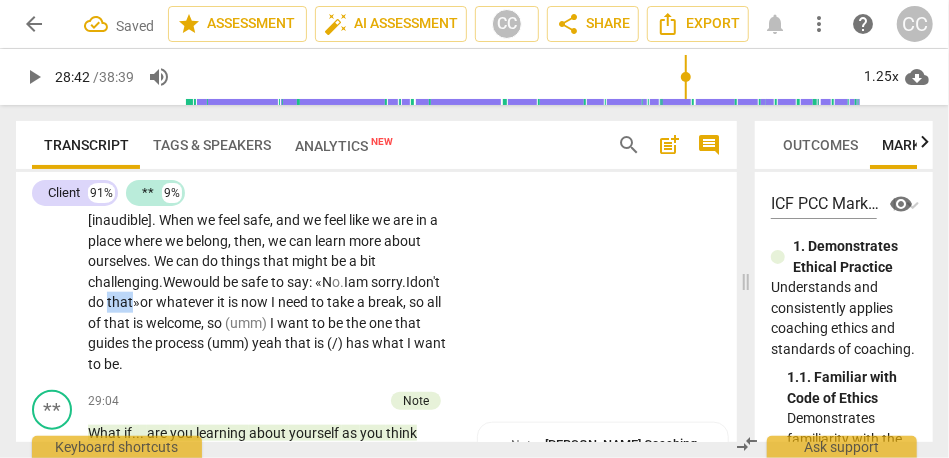 click on "that»" at bounding box center (123, 302) 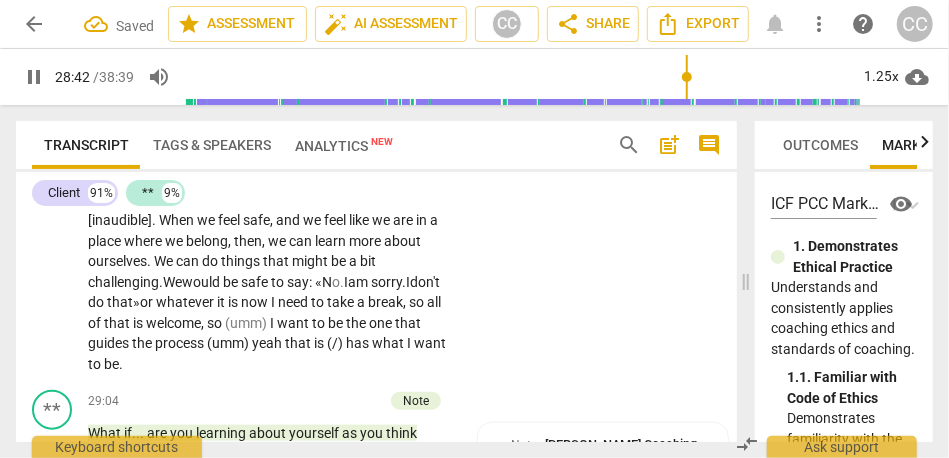 click on "is" at bounding box center (234, 302) 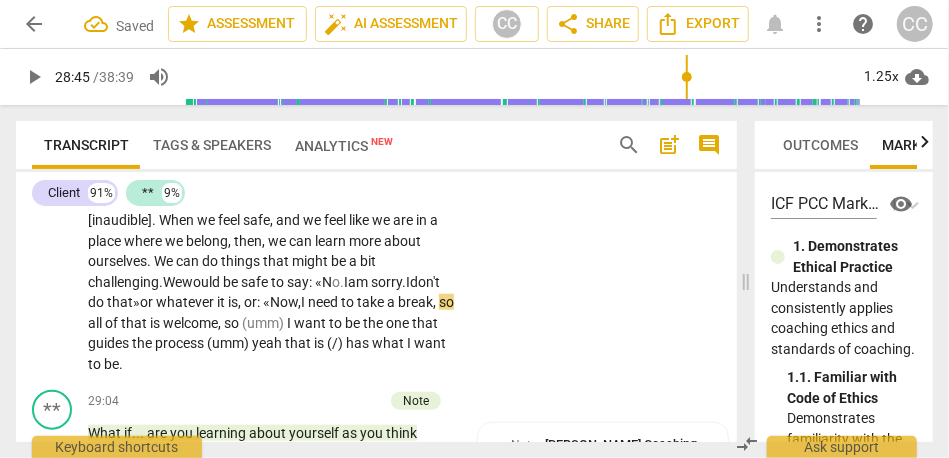 click on "need" at bounding box center [324, 302] 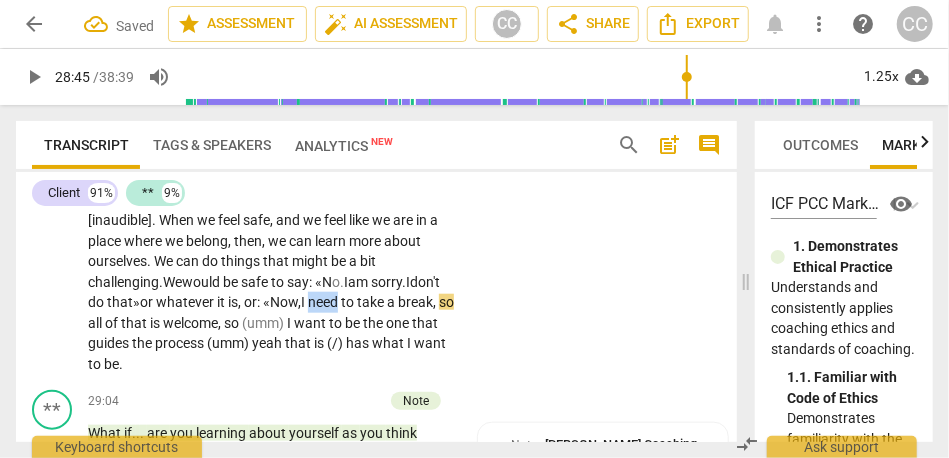 click on "need" at bounding box center (324, 302) 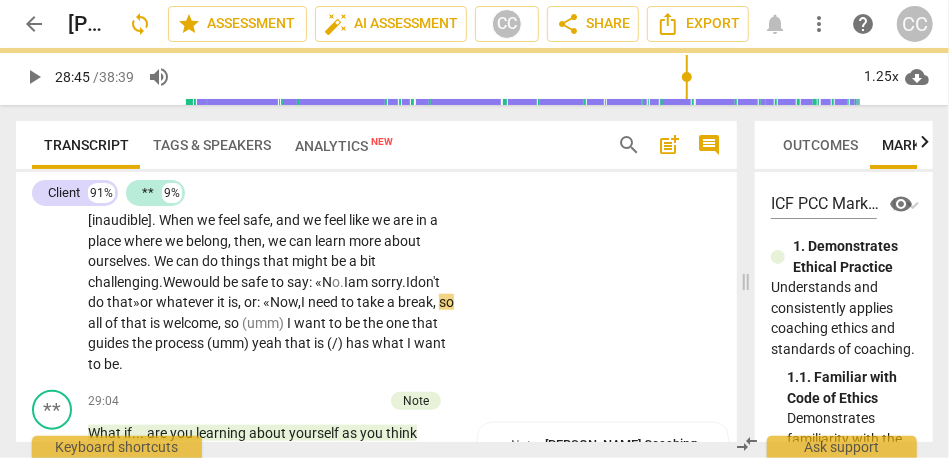 click on "so" at bounding box center [446, 302] 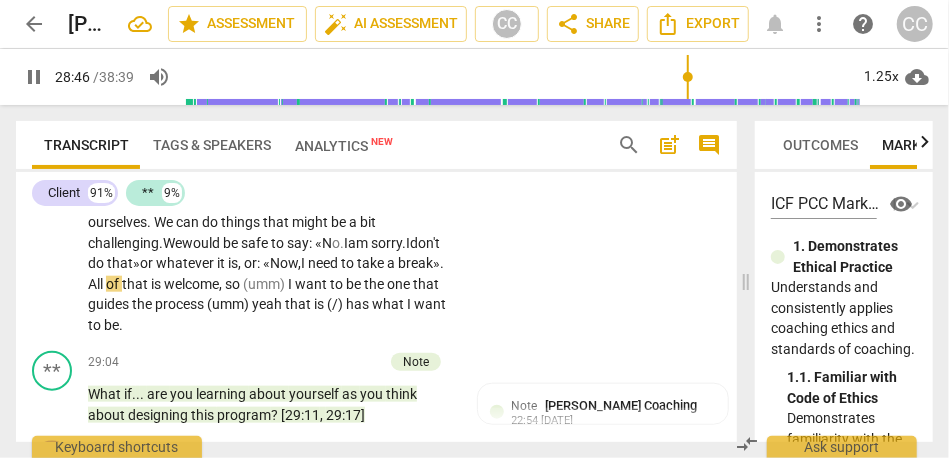 scroll, scrollTop: 9403, scrollLeft: 0, axis: vertical 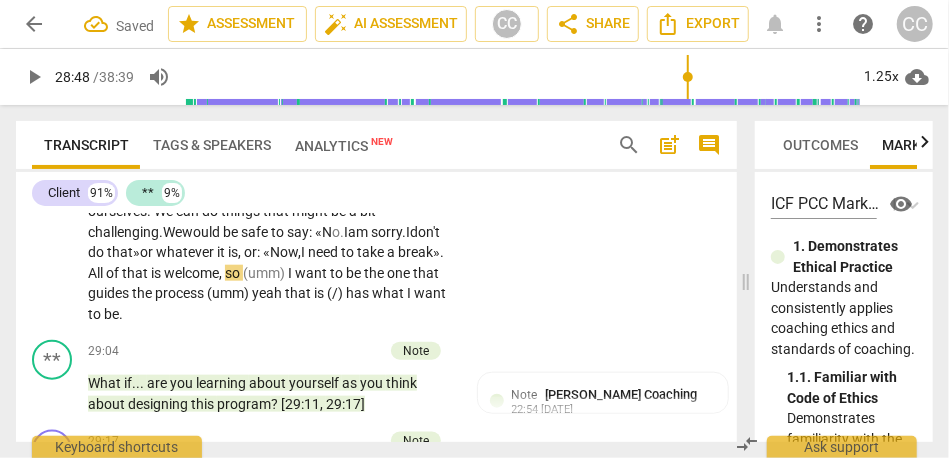 click on "I" at bounding box center (291, 273) 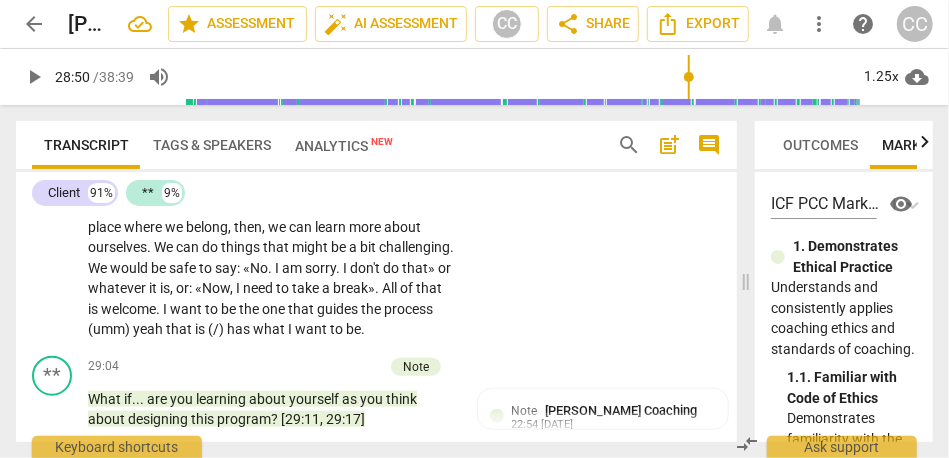scroll, scrollTop: 9372, scrollLeft: 0, axis: vertical 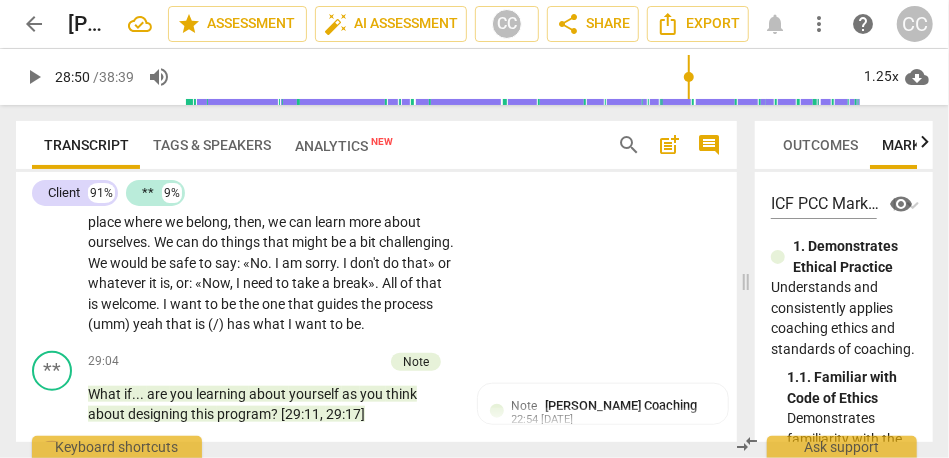 click on "." at bounding box center (271, 263) 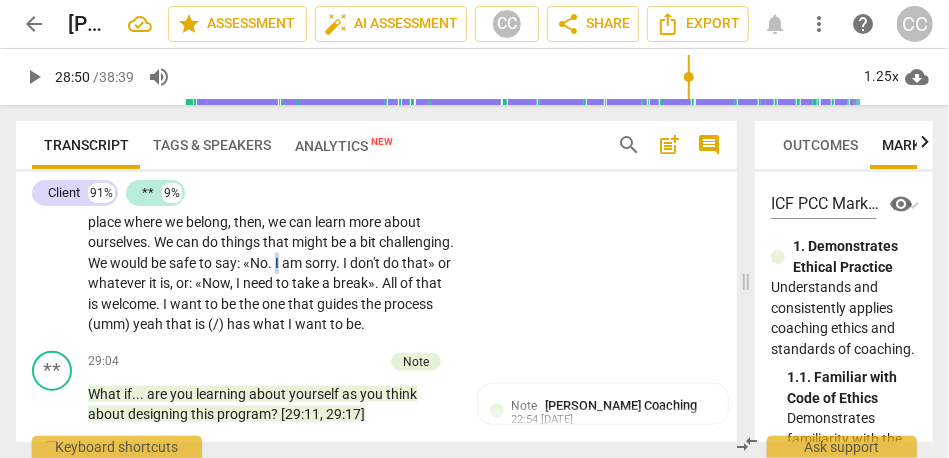 click on "." at bounding box center (271, 263) 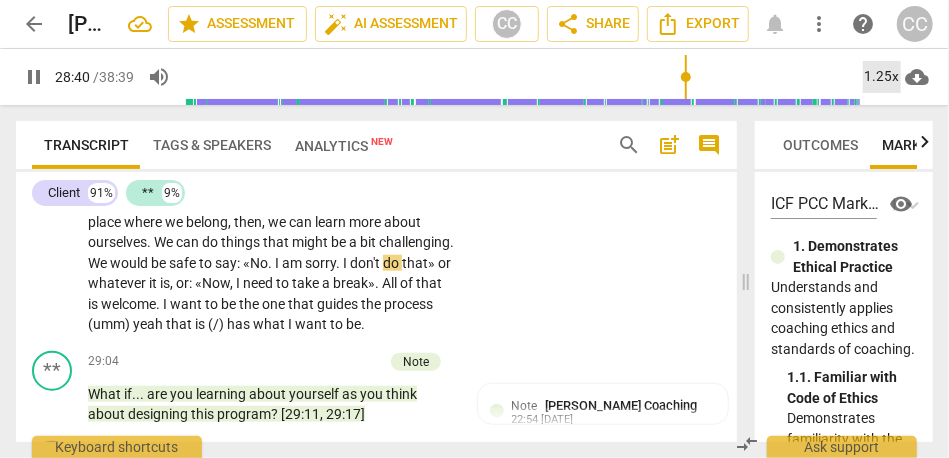click on "1.25x" at bounding box center (882, 77) 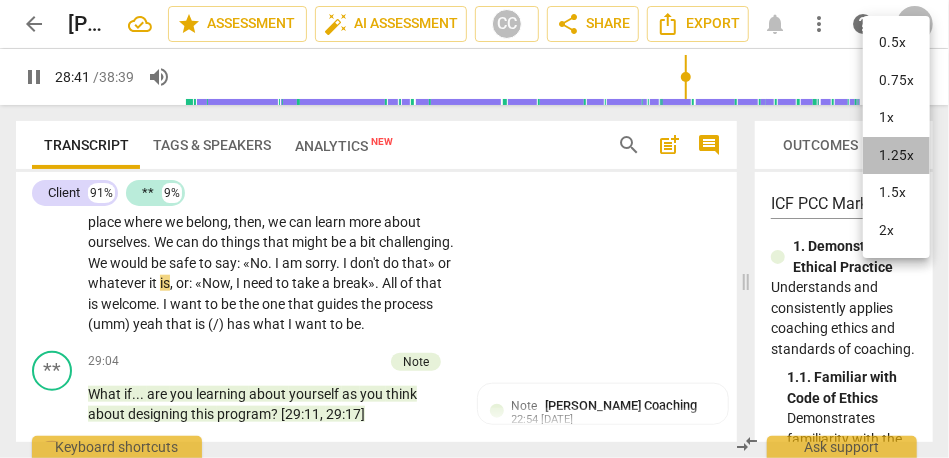 click on "1.25x" at bounding box center [896, 156] 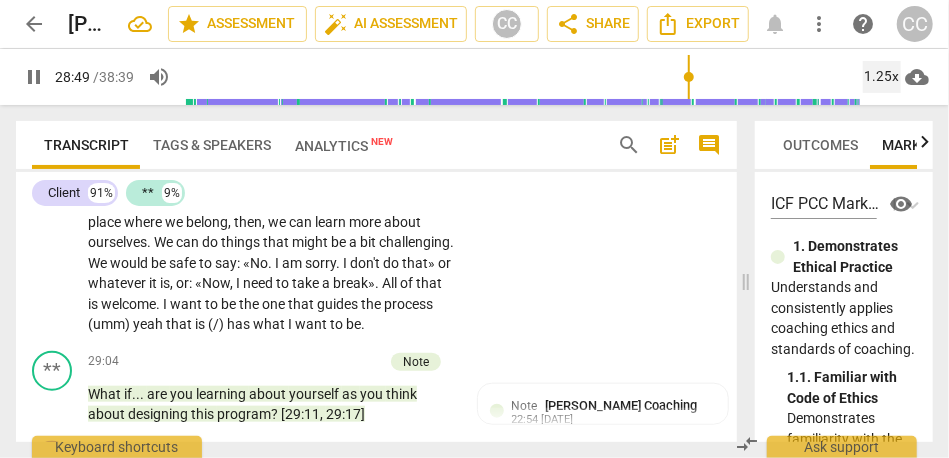scroll, scrollTop: 9399, scrollLeft: 0, axis: vertical 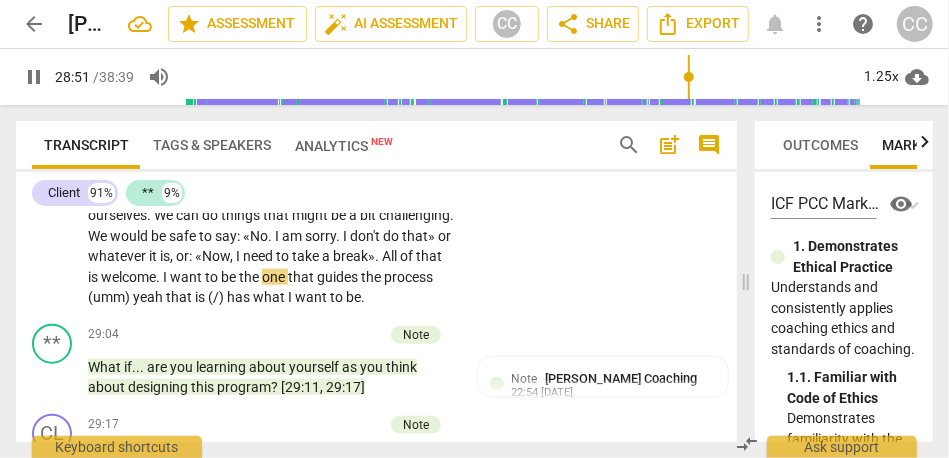 click on "process" at bounding box center (408, 277) 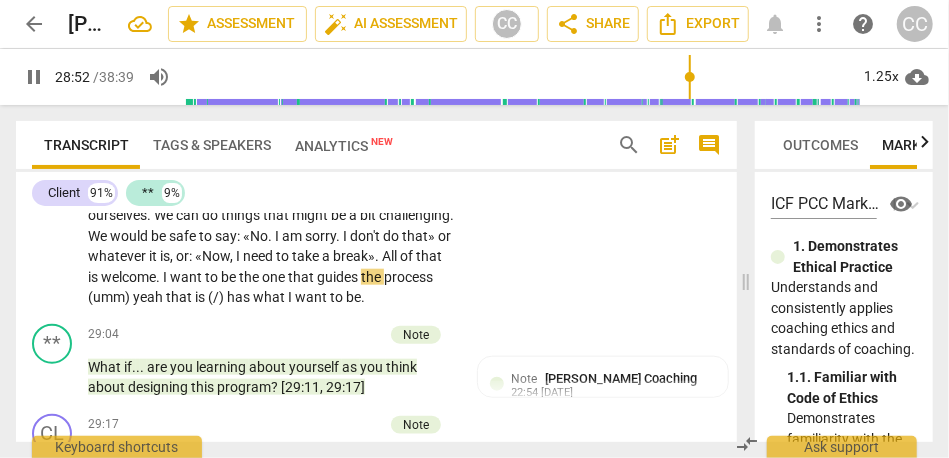 type on "1733" 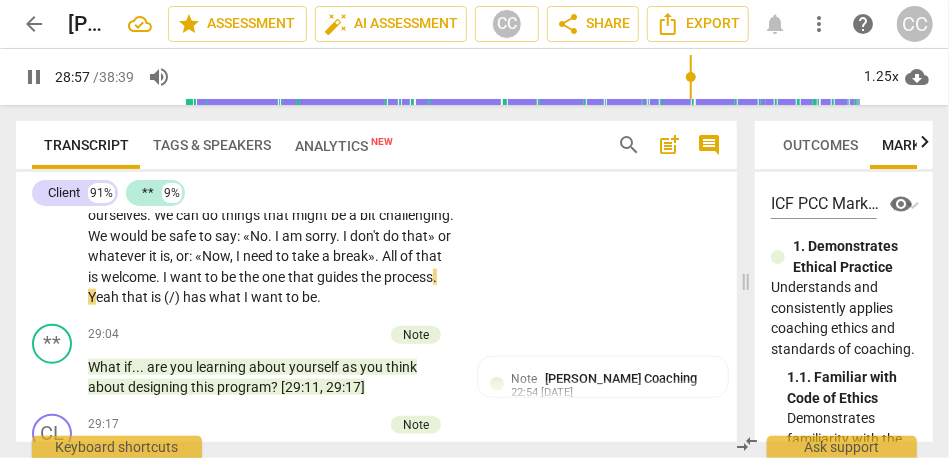 click on "eah" at bounding box center [109, 297] 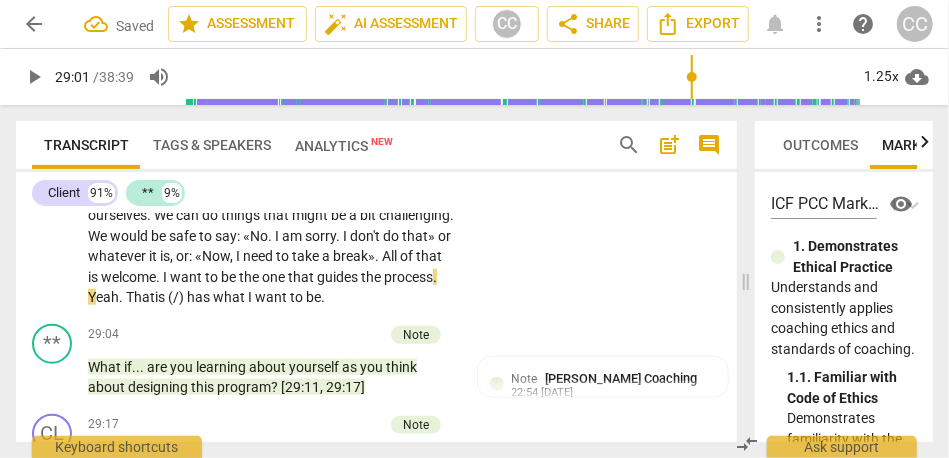 click on "has" at bounding box center [200, 297] 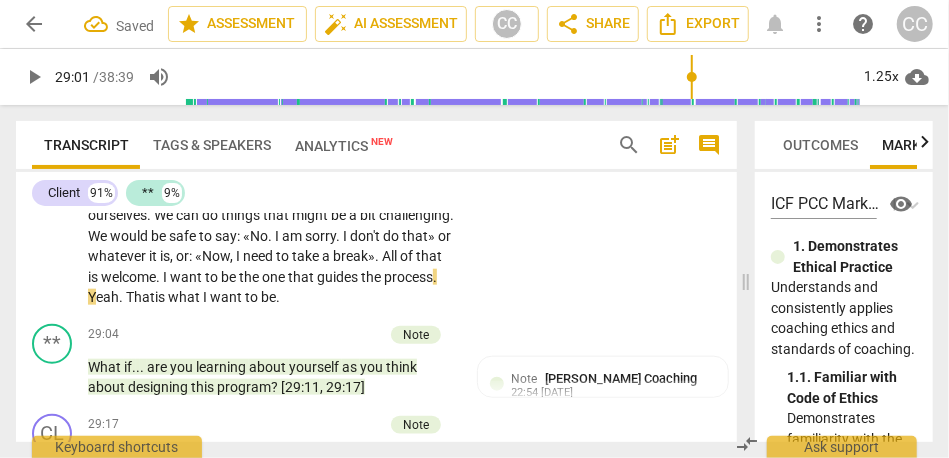 click on "CL play_arrow pause 27:26 + Add competency keyboard_arrow_right Yeah .   [27:27 ,   27:32]   I   want   to   be   the   one   that   says . . .   because   that   is   my   intention :   To   reduce   suffering   through   the   work   I   do .   I   really   want   to   be   aware   of   what   I   put   together   and   how   it   offers   a   way . . .   yeah . . .   really .   [DATE] ,   the   word   «belonging»   came   a   lot   to   me .   There   is   something   about   how   creating   this   group ,   [ . . . ]   whoever   is   in   that   group ,   and   how   that   first   part   is   such   an   important   beginning . . .   to   create   that   sense   of   belonging ,   because   [inaudible] .   When   we   feel   safe ,   and   we   feel   like   we   are   in   a   place   where   we   belong ,   then ,   we   can   learn   more   about   ourselves .   We   can   do   things   that   might   be   a   bit   challenging .   We   would   be   safe   to   say :   «No .   I   am   sorry .   I" at bounding box center [376, 137] 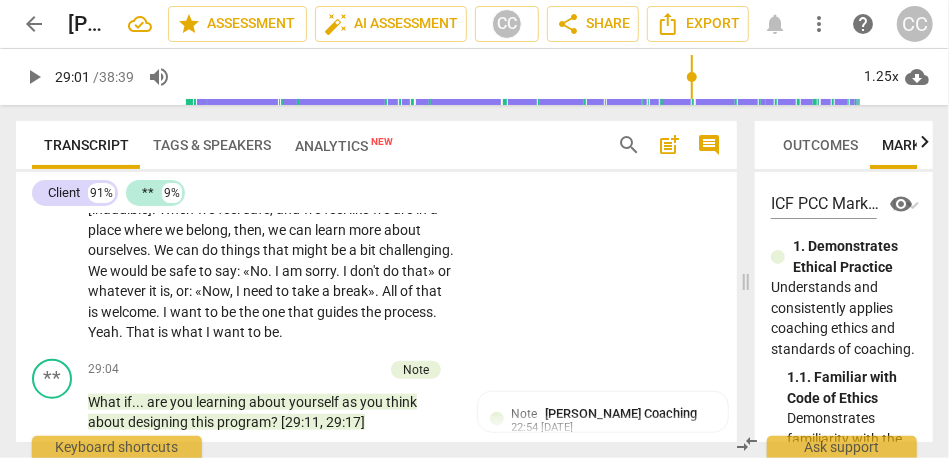 scroll, scrollTop: 9383, scrollLeft: 0, axis: vertical 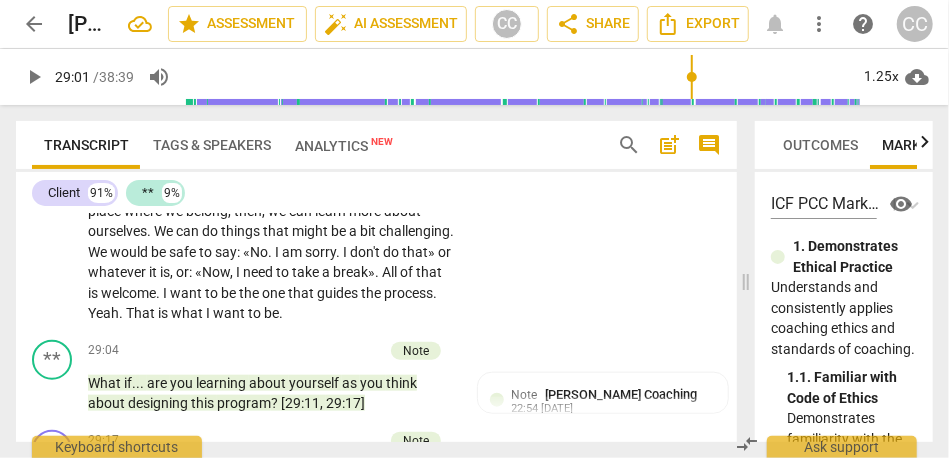 click on "«Now" at bounding box center [212, 272] 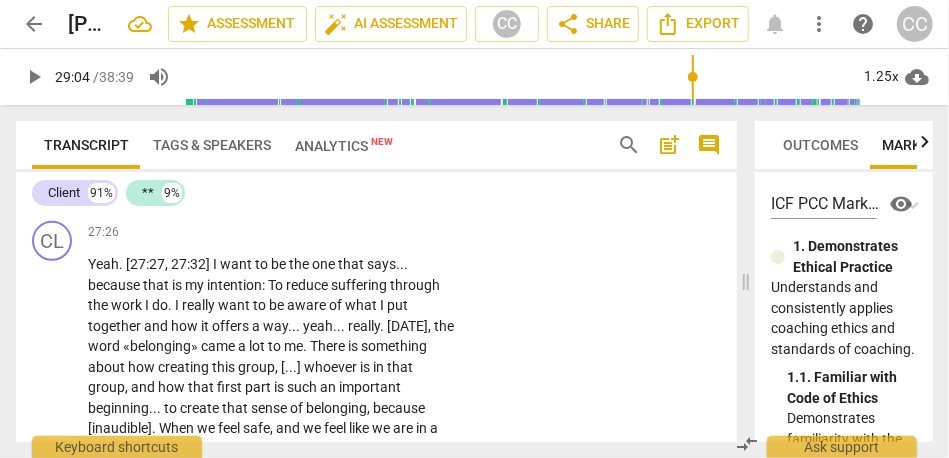 scroll, scrollTop: 9144, scrollLeft: 0, axis: vertical 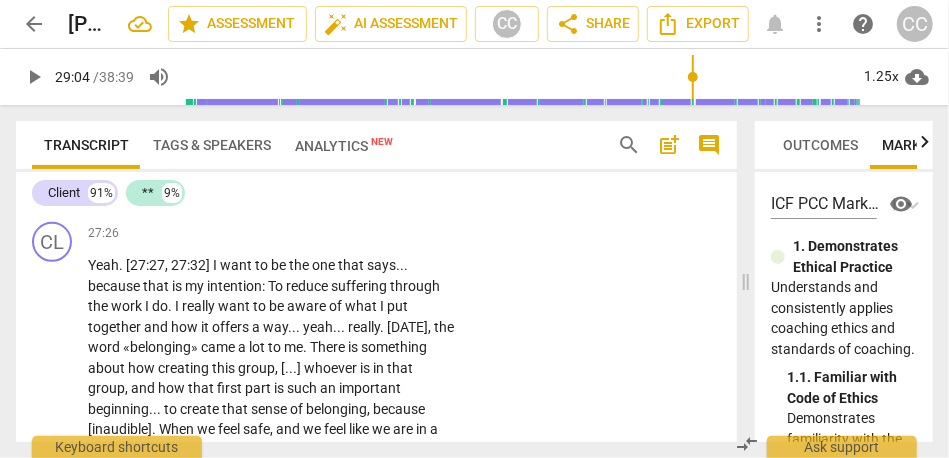 click on "Add competency" at bounding box center (393, 234) 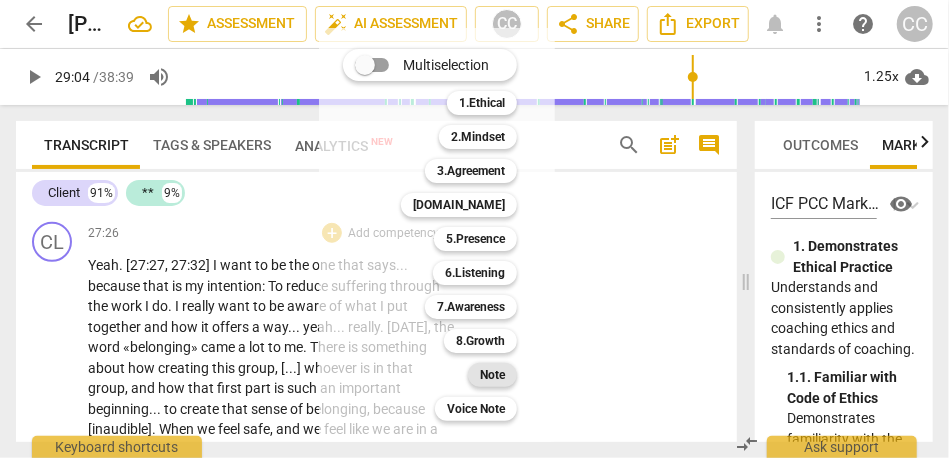 click on "Note" at bounding box center [492, 375] 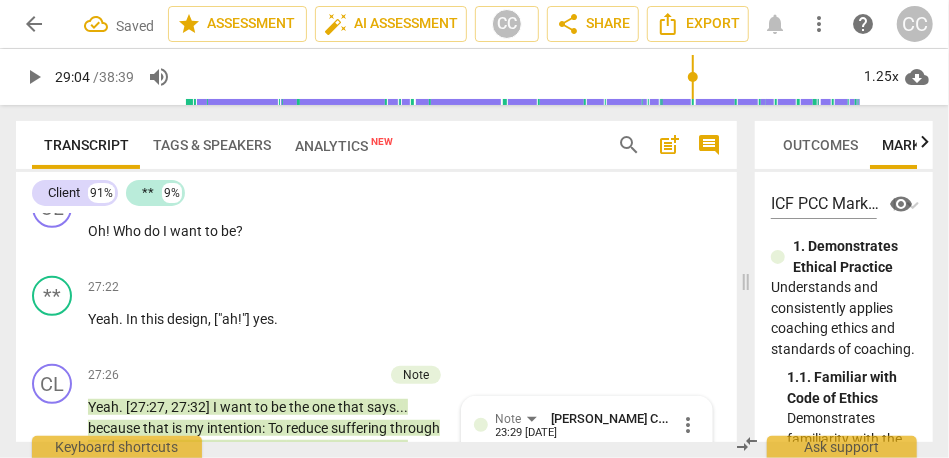 scroll, scrollTop: 9001, scrollLeft: 0, axis: vertical 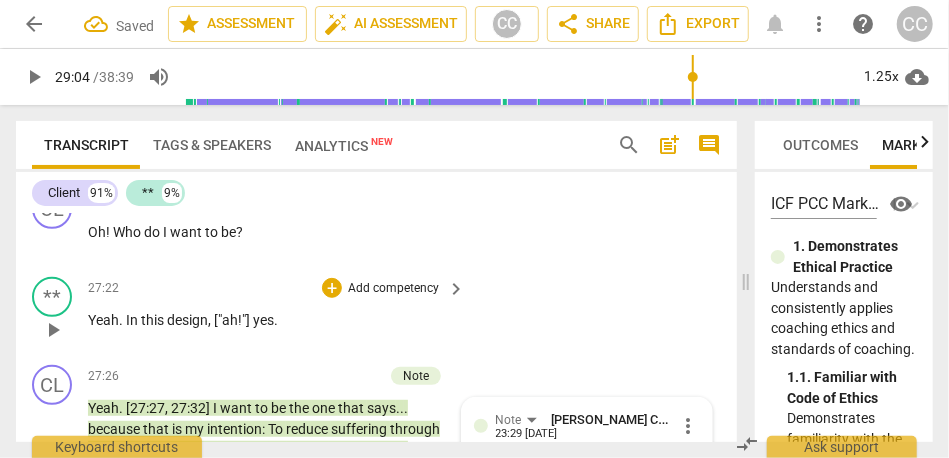 click on "Add competency" at bounding box center [393, 289] 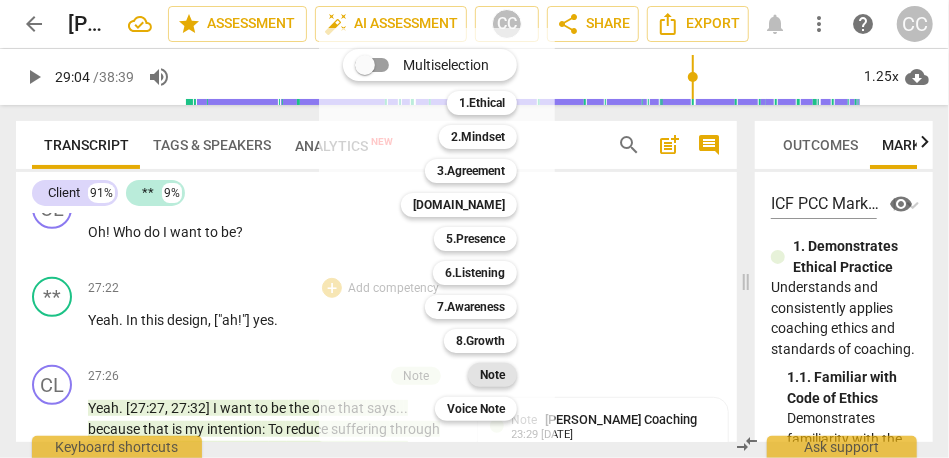 click on "Note" at bounding box center [492, 375] 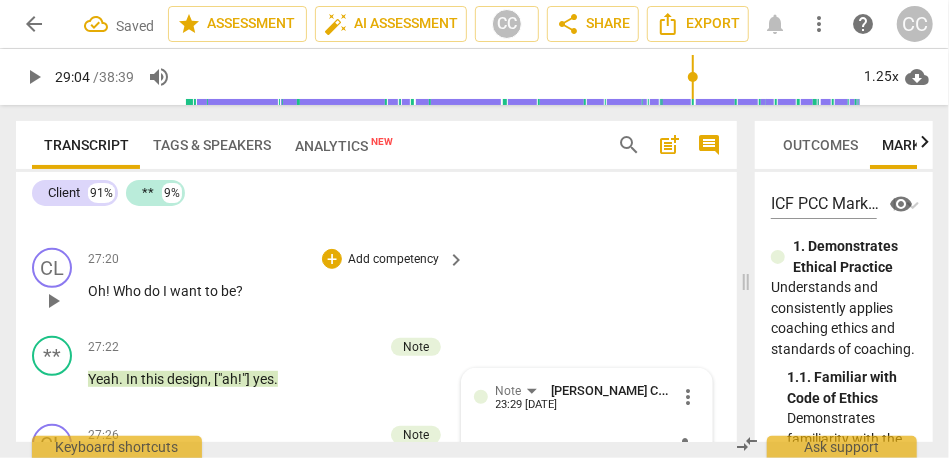scroll, scrollTop: 8941, scrollLeft: 0, axis: vertical 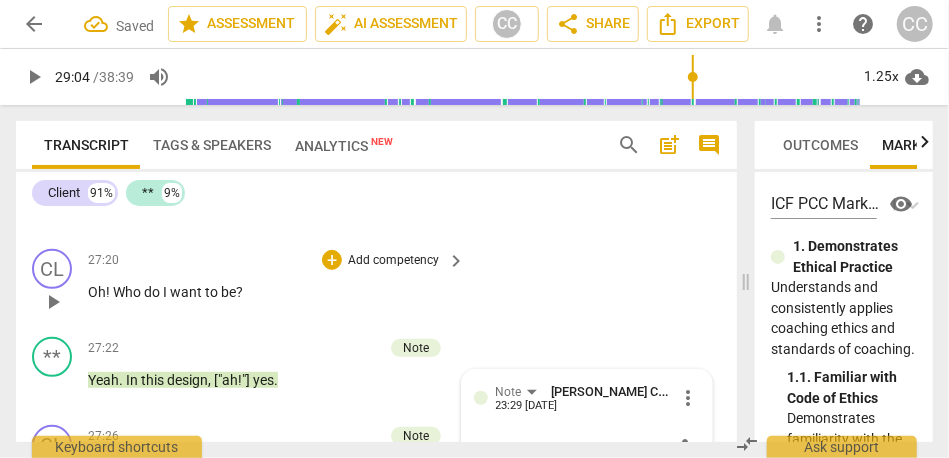 click on "Add competency" at bounding box center [393, 261] 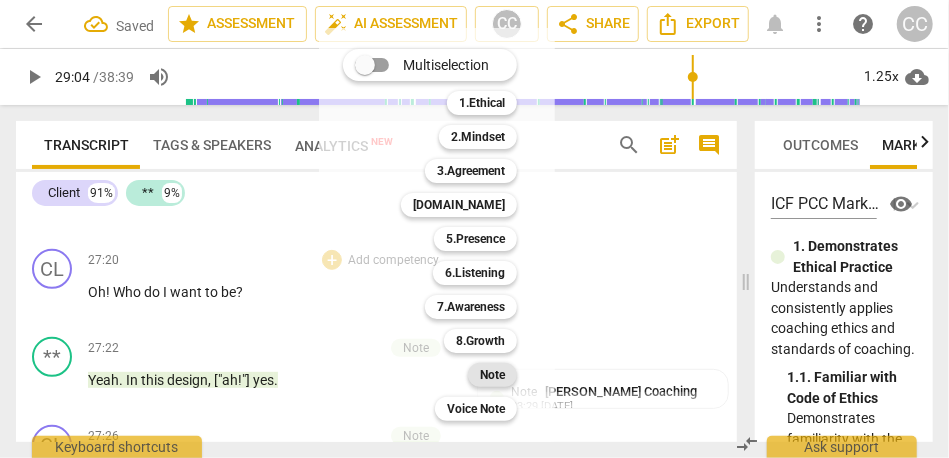 click on "Note" at bounding box center [492, 375] 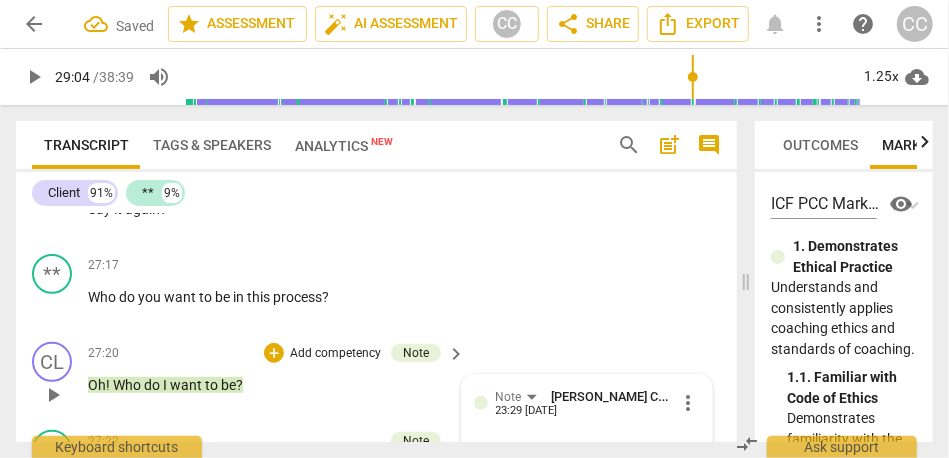 scroll, scrollTop: 8833, scrollLeft: 0, axis: vertical 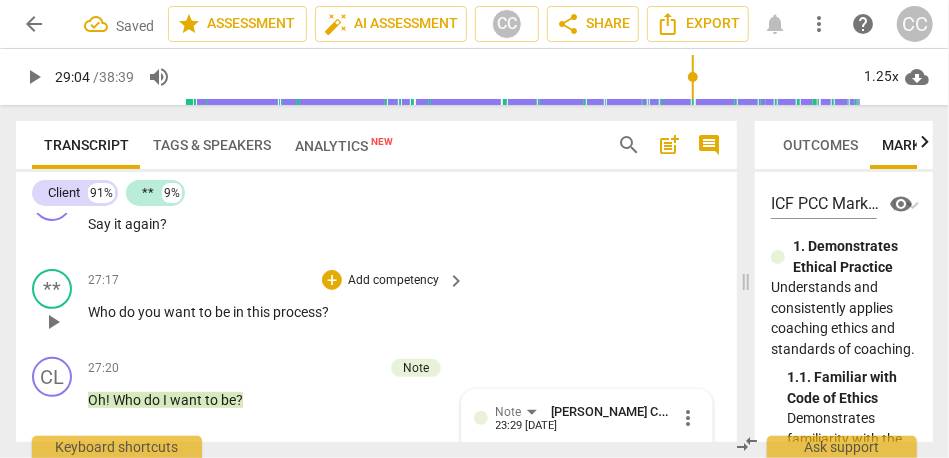 click on "+ Add competency keyboard_arrow_right" at bounding box center [392, 280] 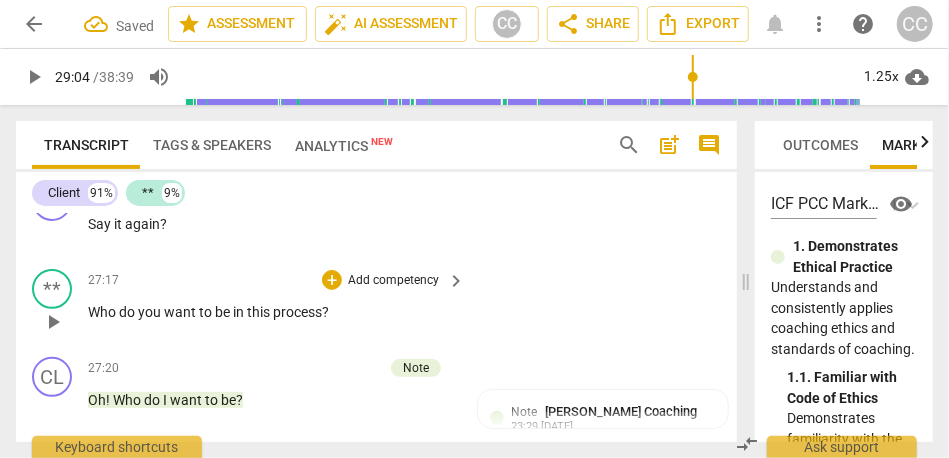 click on "Add competency" at bounding box center [393, 281] 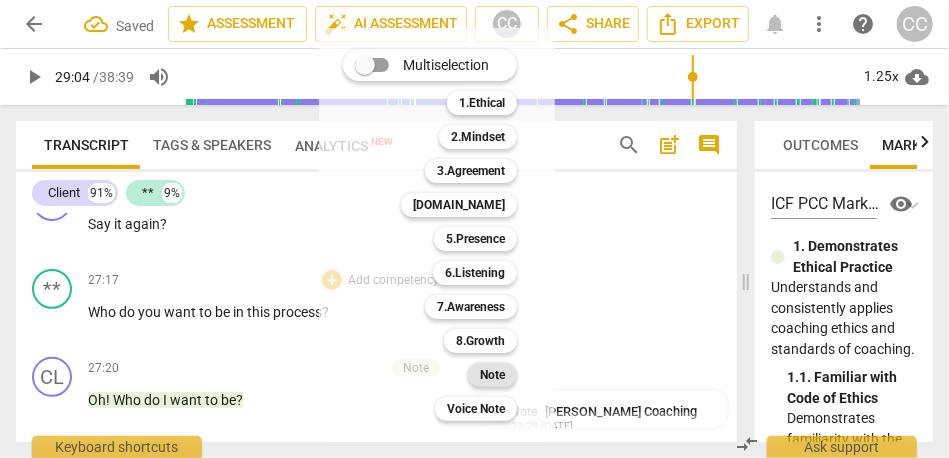 click on "Note" at bounding box center [492, 375] 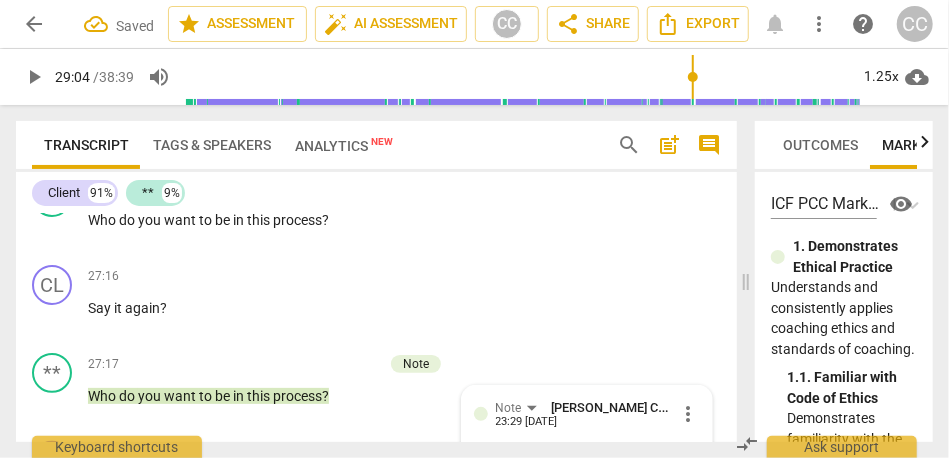scroll, scrollTop: 8747, scrollLeft: 0, axis: vertical 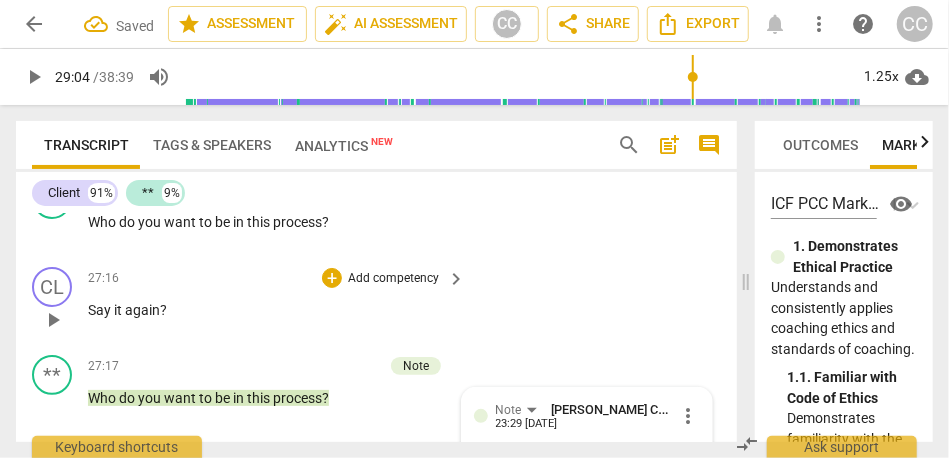 click on "Add competency" at bounding box center [393, 279] 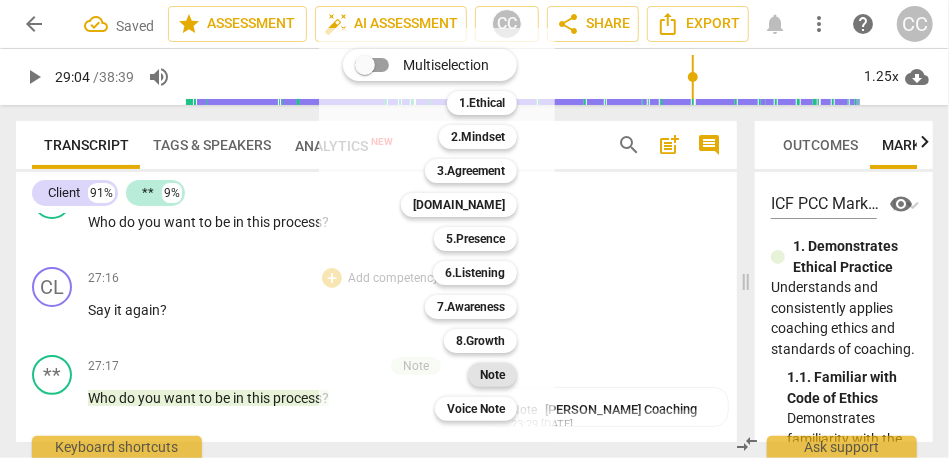 click on "Note" at bounding box center (492, 375) 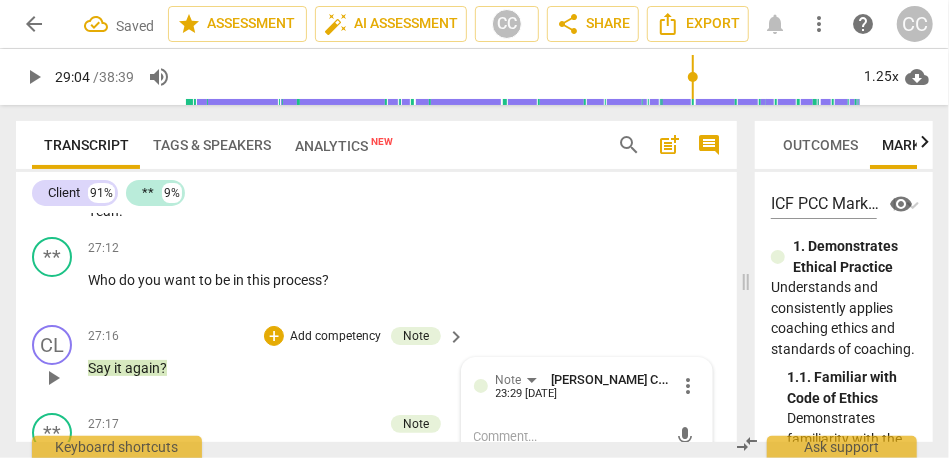 scroll, scrollTop: 8687, scrollLeft: 0, axis: vertical 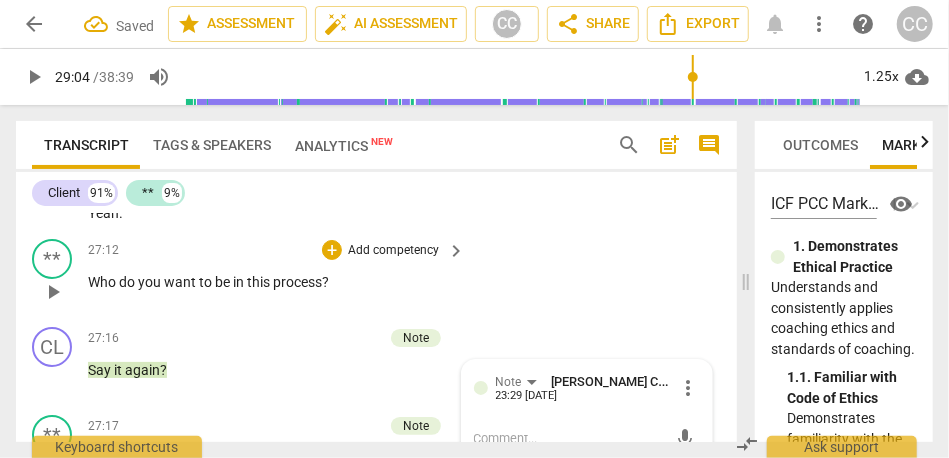 click on "Add competency" at bounding box center (393, 251) 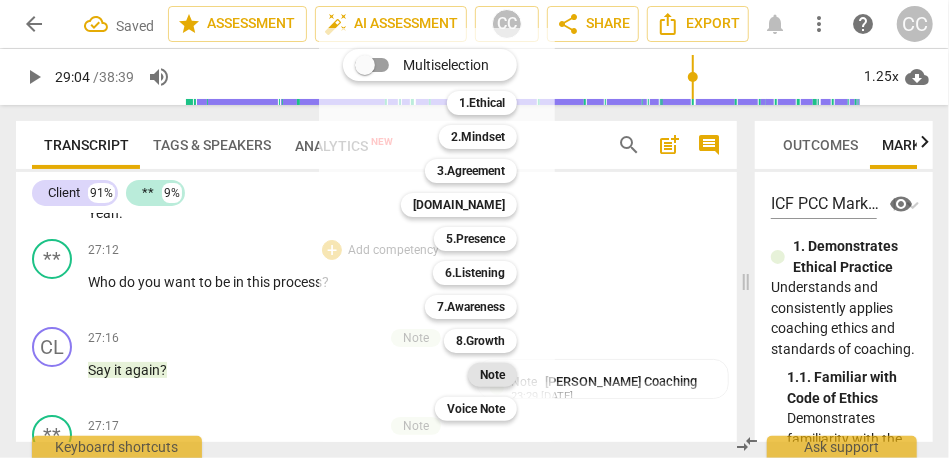 click on "Note" at bounding box center [492, 375] 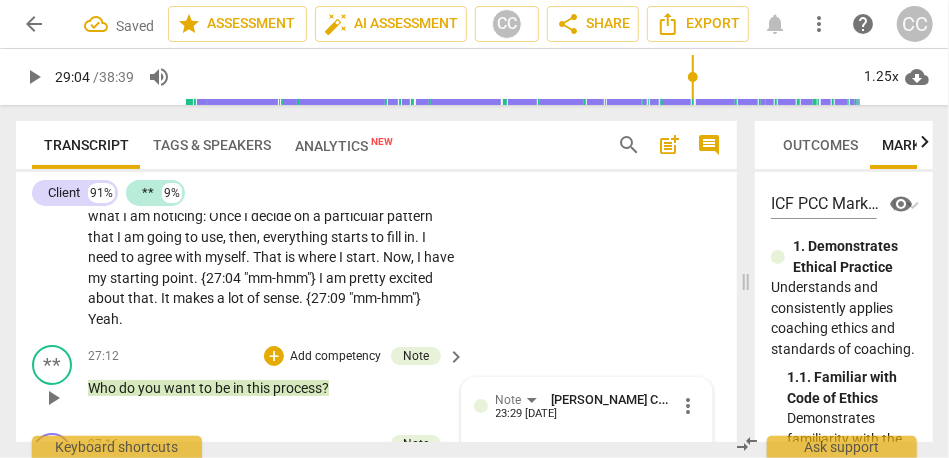 scroll, scrollTop: 8569, scrollLeft: 0, axis: vertical 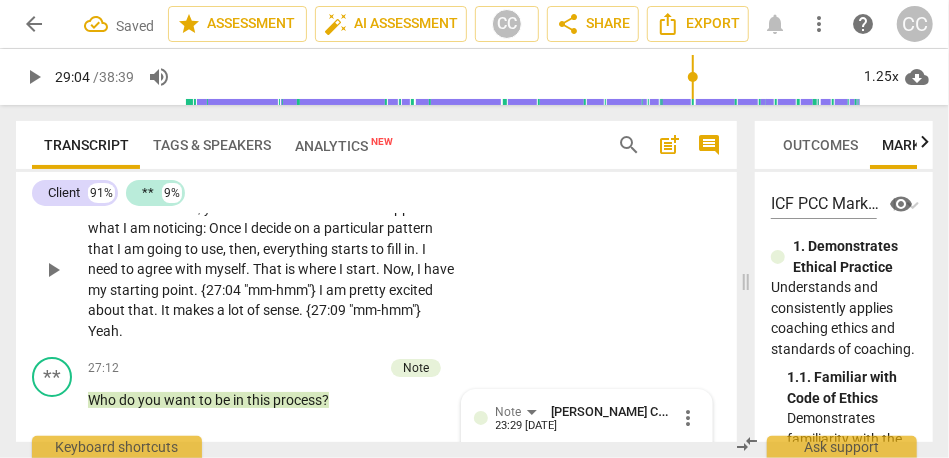click on "Add competency" at bounding box center [393, 176] 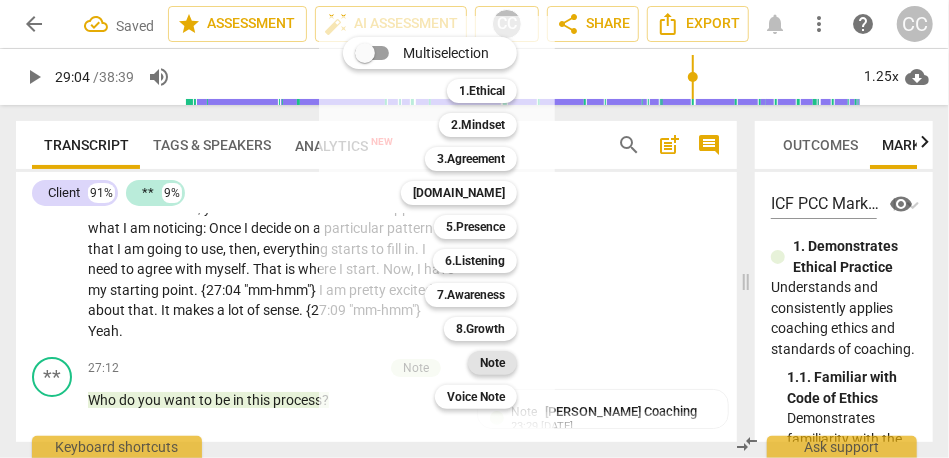 click on "Note" at bounding box center (492, 363) 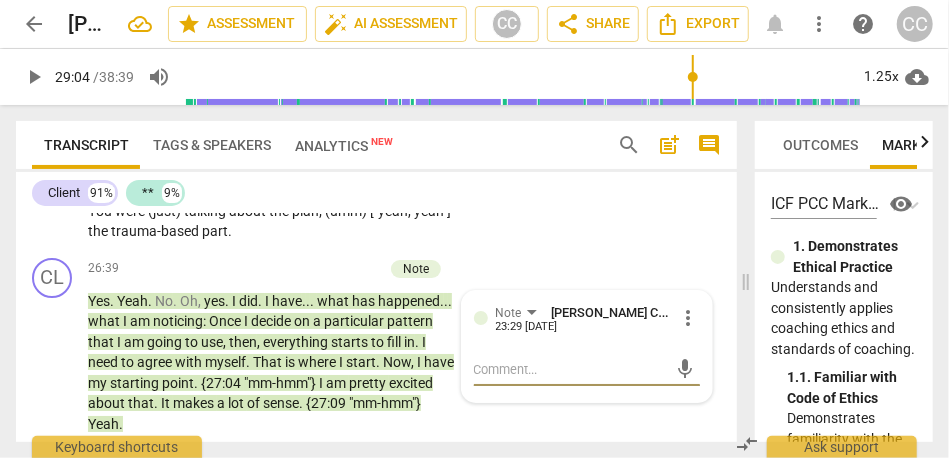 scroll, scrollTop: 8419, scrollLeft: 0, axis: vertical 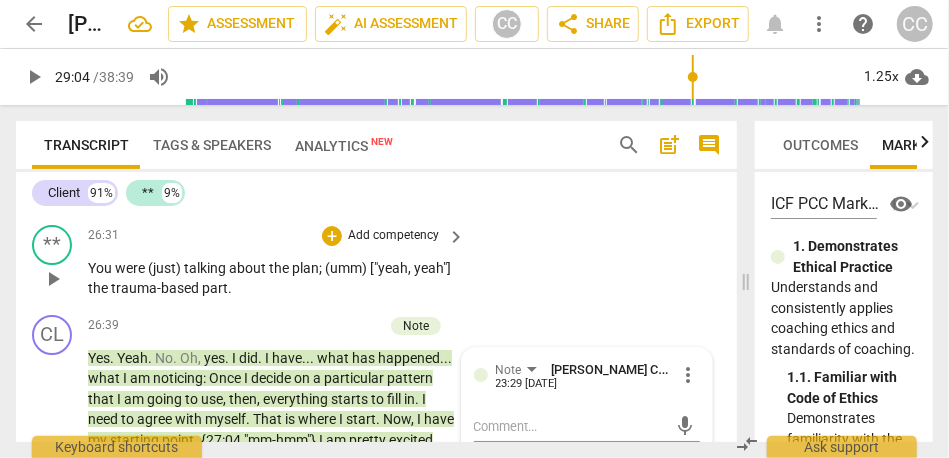 click on "Add competency" at bounding box center [393, 236] 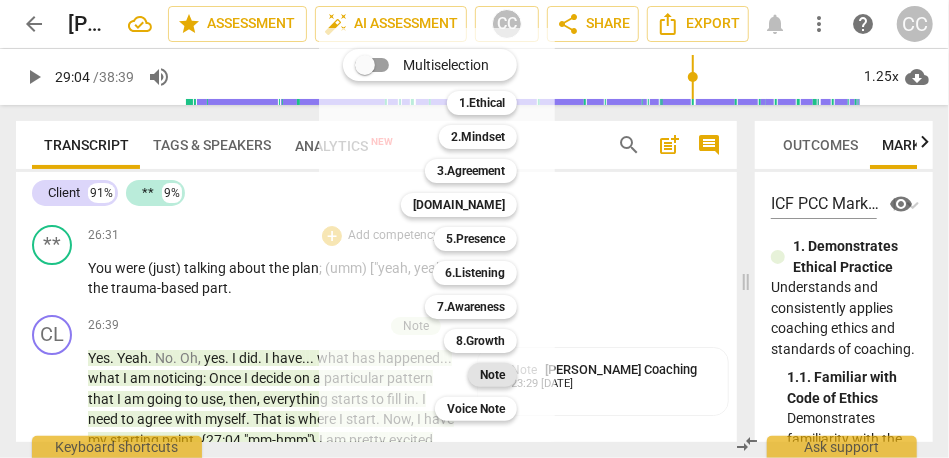 click on "Note" at bounding box center [492, 375] 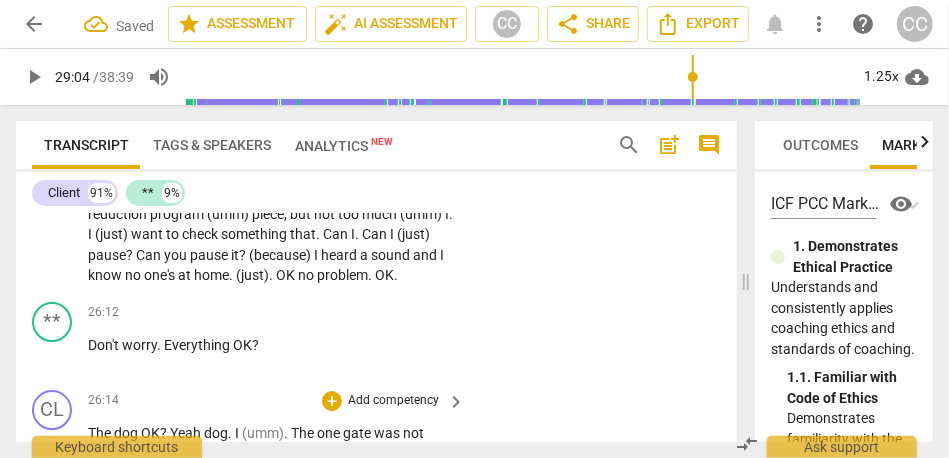scroll, scrollTop: 8121, scrollLeft: 0, axis: vertical 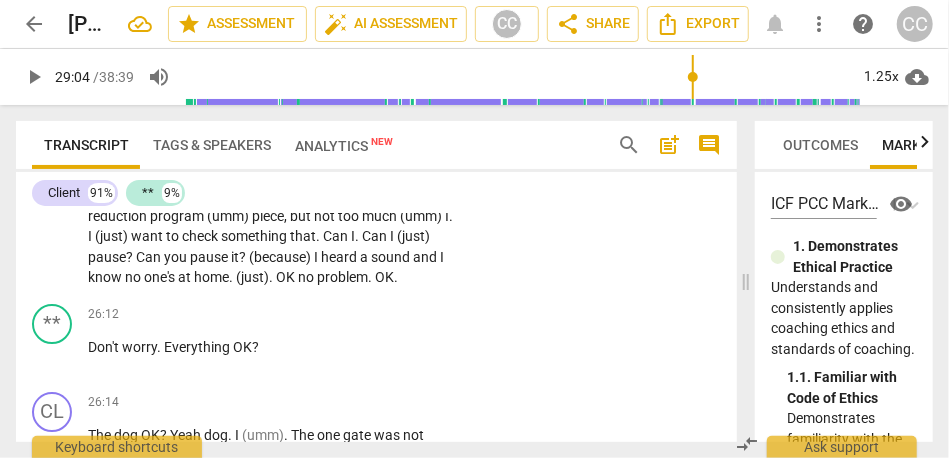 click on "problem" at bounding box center [342, 277] 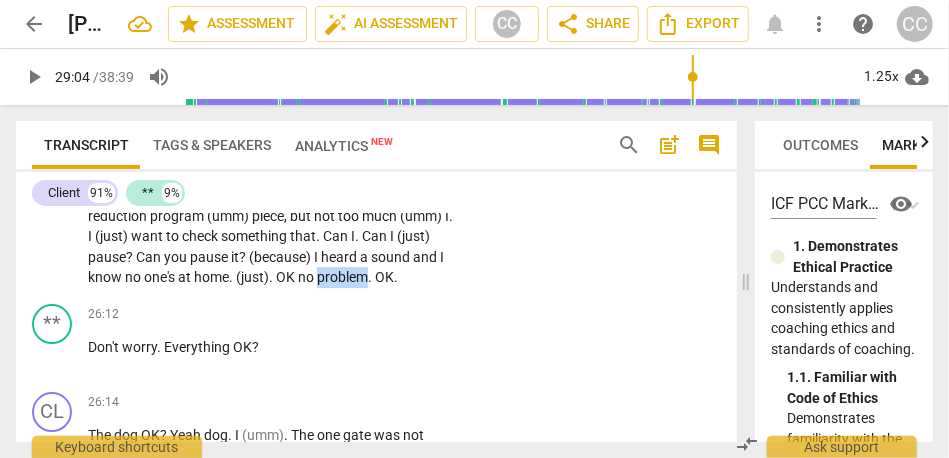 click on "problem" at bounding box center [342, 277] 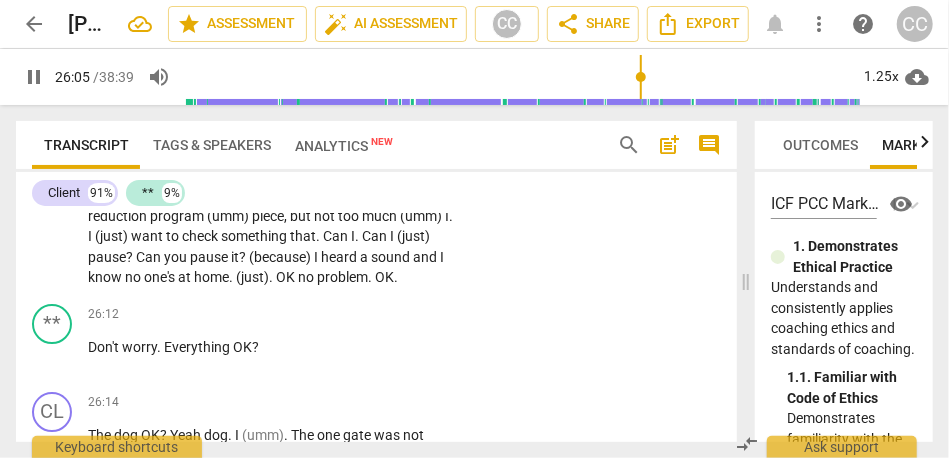 click on "OK" at bounding box center (384, 277) 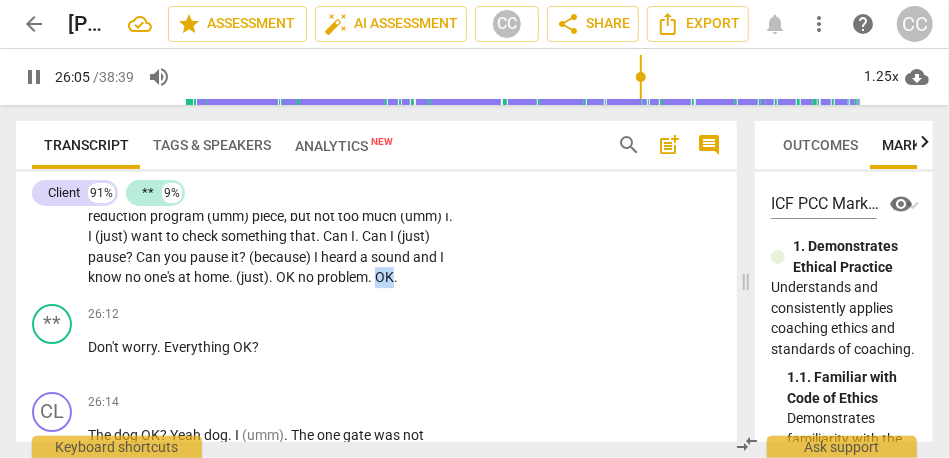 click on "OK" at bounding box center [384, 277] 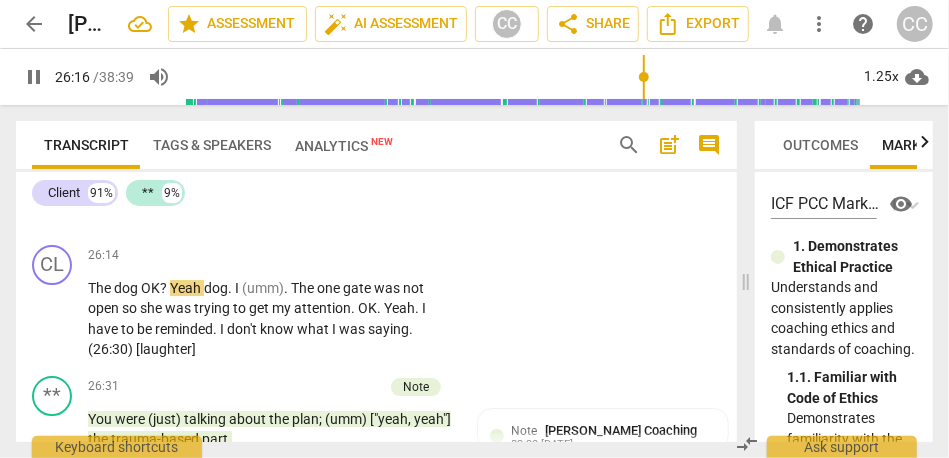 scroll, scrollTop: 8147, scrollLeft: 0, axis: vertical 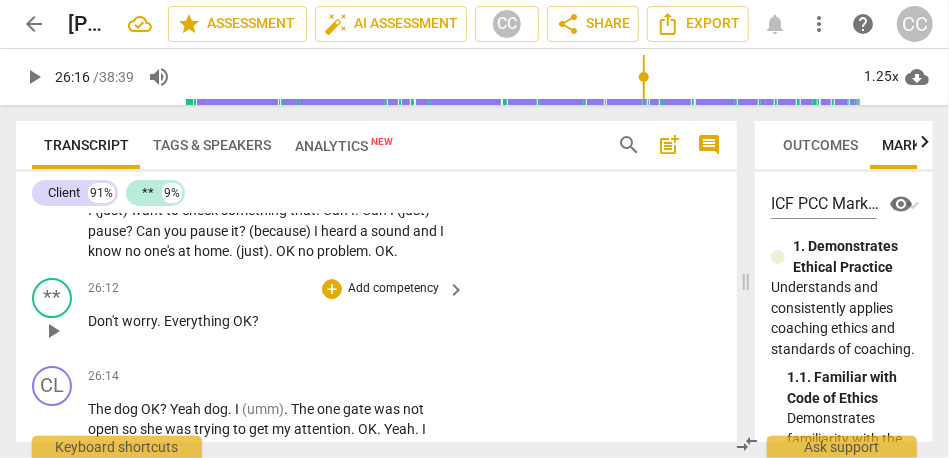 click on "Everything" at bounding box center [198, 321] 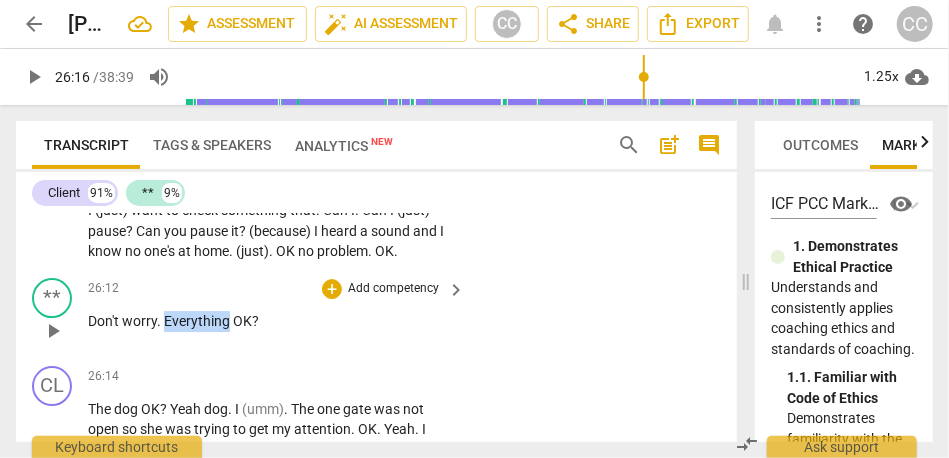click on "Everything" at bounding box center [198, 321] 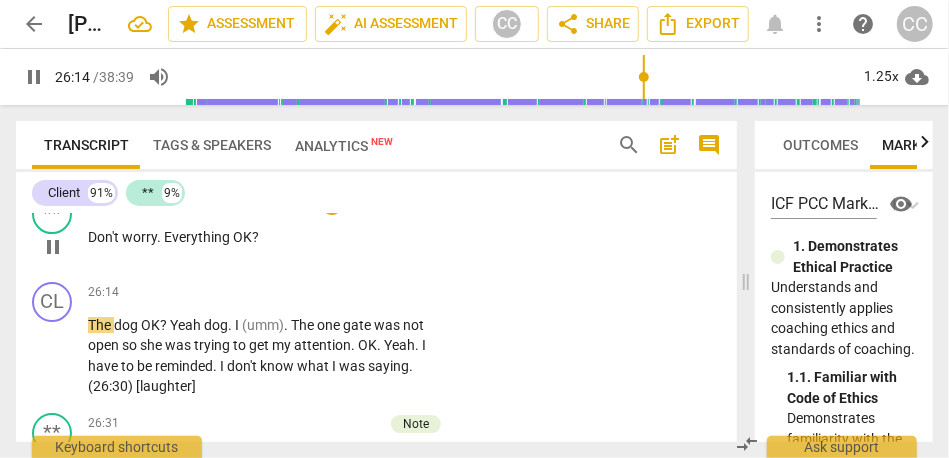 scroll, scrollTop: 8250, scrollLeft: 0, axis: vertical 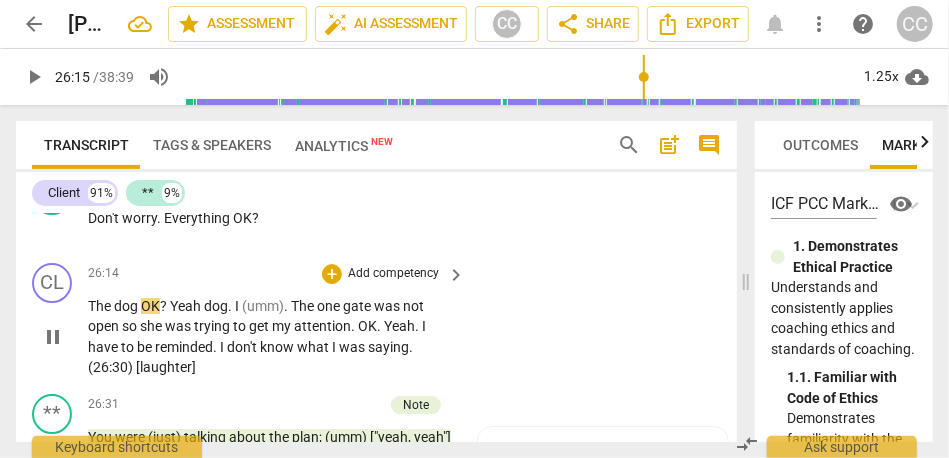 click on "dog" at bounding box center [127, 306] 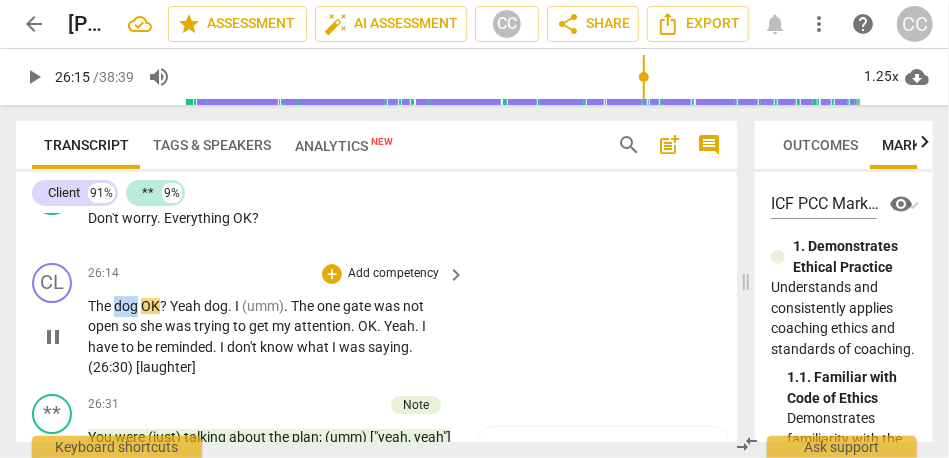 click on "dog" at bounding box center (127, 306) 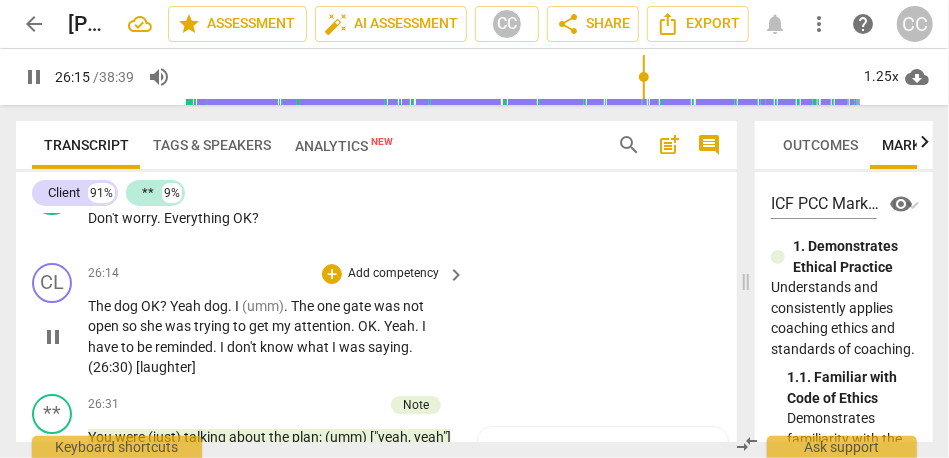 click on "The" at bounding box center (101, 306) 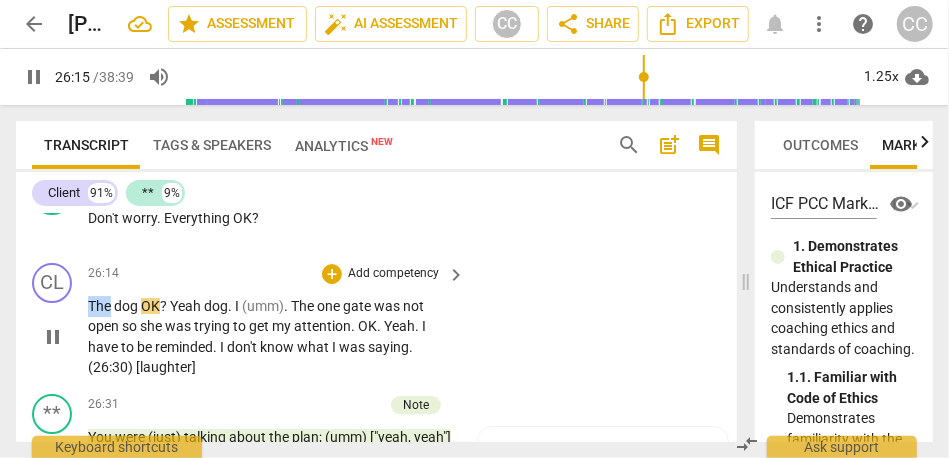 click on "The" at bounding box center [101, 306] 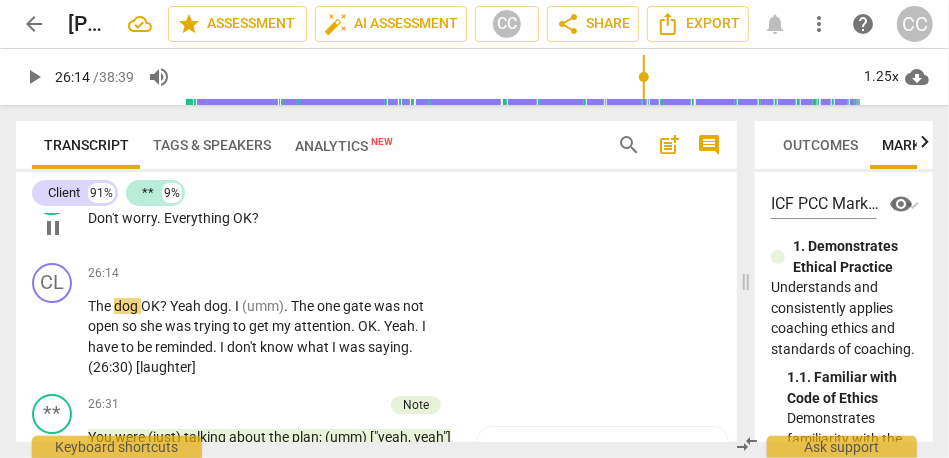click on "Everything" at bounding box center (198, 218) 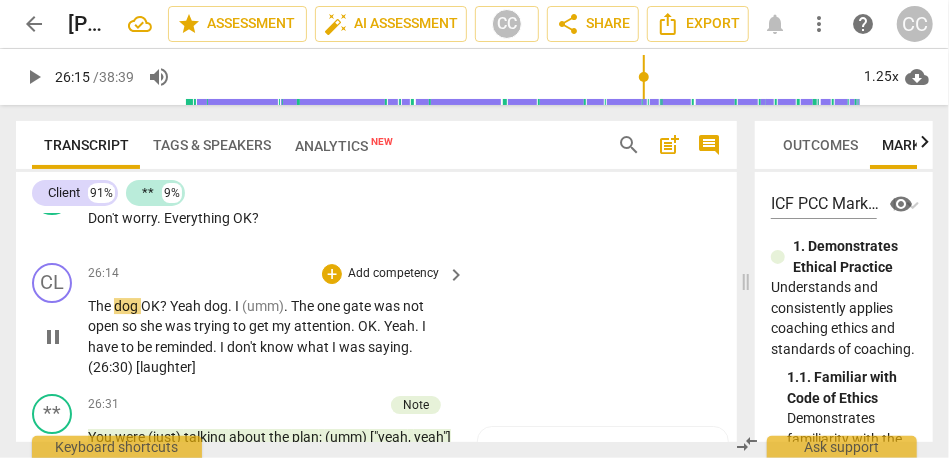 click on "The   dog   OK ?   Yeah   dog .   I   (umm) .   The   one   gate   was   not   open   so   she   was   trying   to   get   my   attention .   OK .   Yeah .   I   have   to   be   reminded .   I   don't   know   what   I   was   saying .   (26:30)   [laughter]" at bounding box center (271, 337) 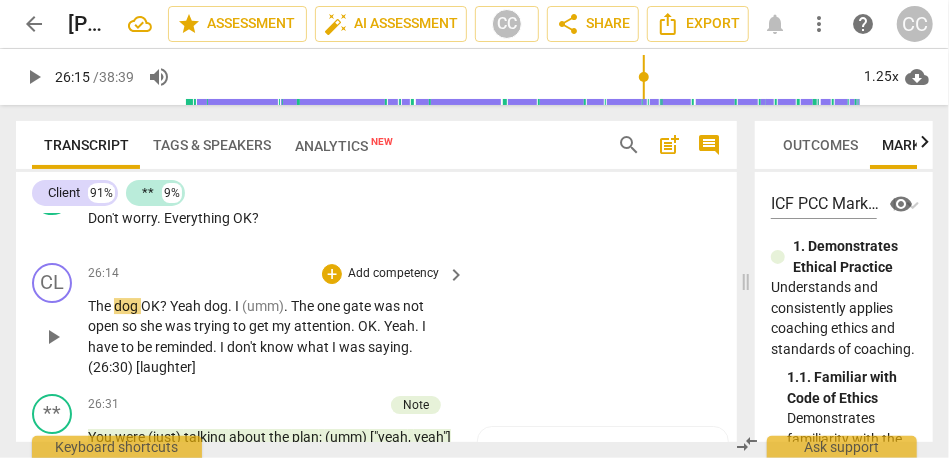 type 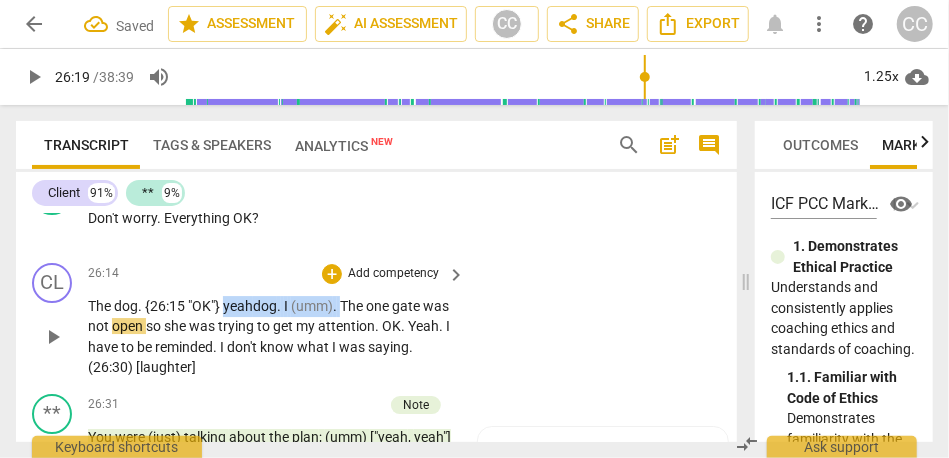 drag, startPoint x: 347, startPoint y: 345, endPoint x: 225, endPoint y: 346, distance: 122.0041 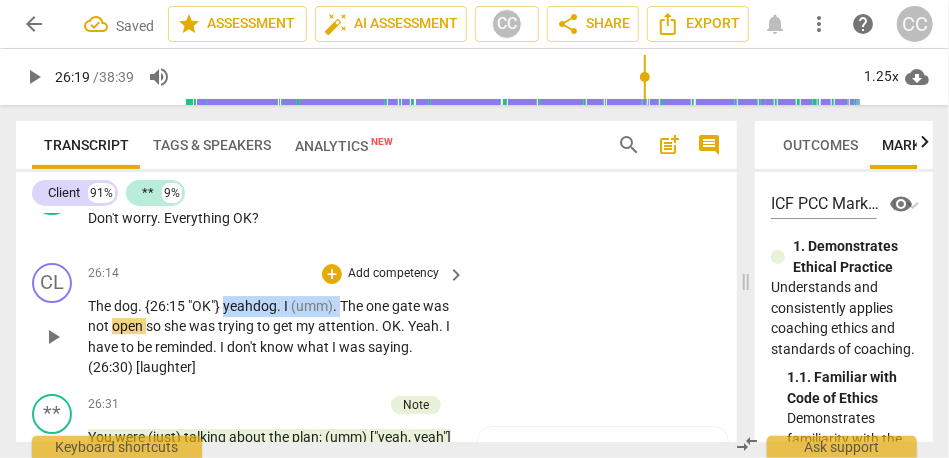 click on "The   dog. {26:15 " OK"}   yeah  dog .   I   (umm) .   The   one   gate   was   not   open   so   she   was   trying   to   get   my   attention .   OK .   Yeah .   I   have   to   be   reminded .   I   don't   know   what   I   was   saying .   (26:30)   [laughter]" at bounding box center (271, 337) 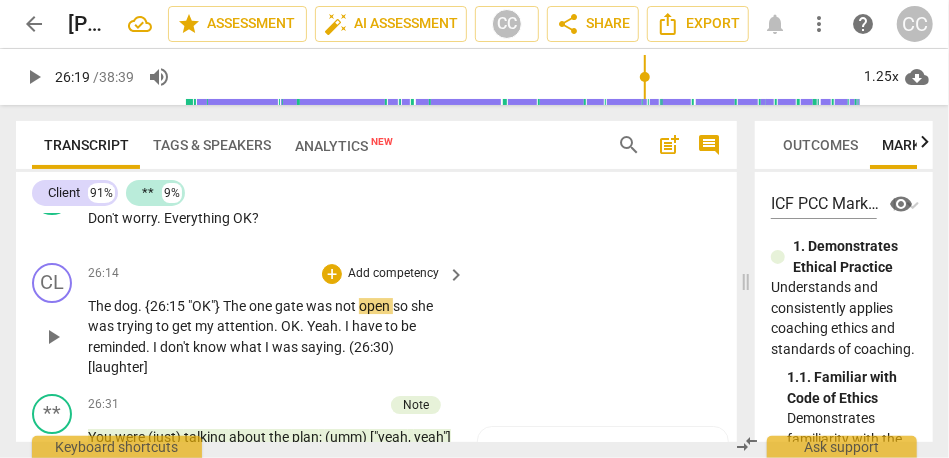 click on "The" at bounding box center [236, 306] 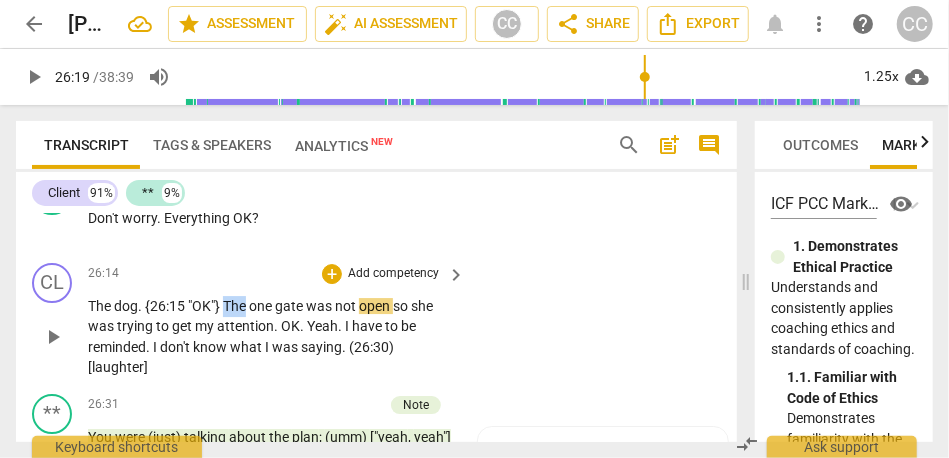 click on "The" at bounding box center [236, 306] 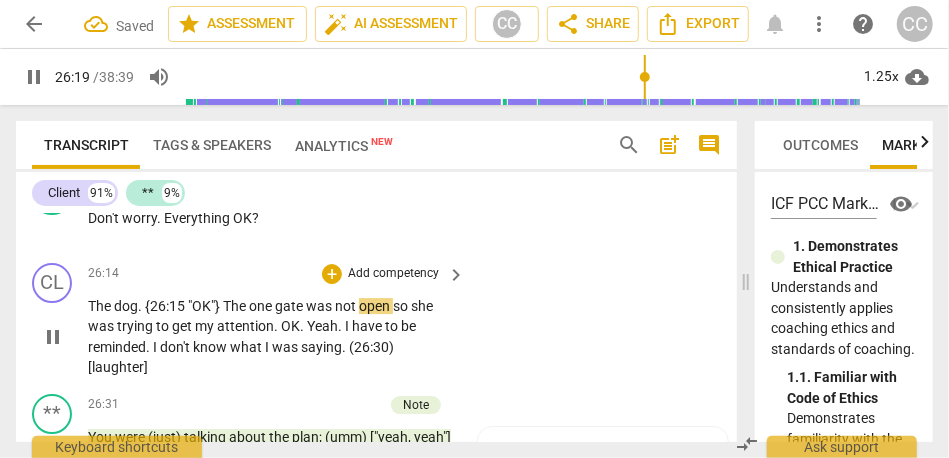 click on "so" at bounding box center [402, 306] 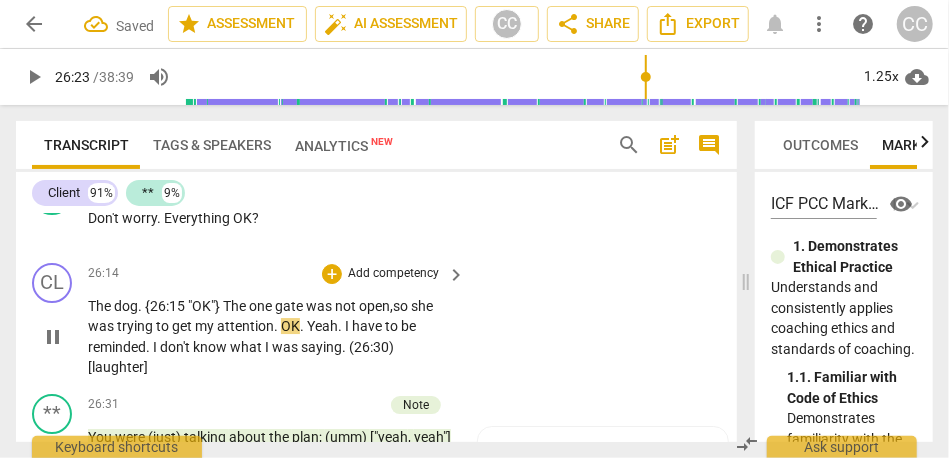 click on "attention" at bounding box center (245, 326) 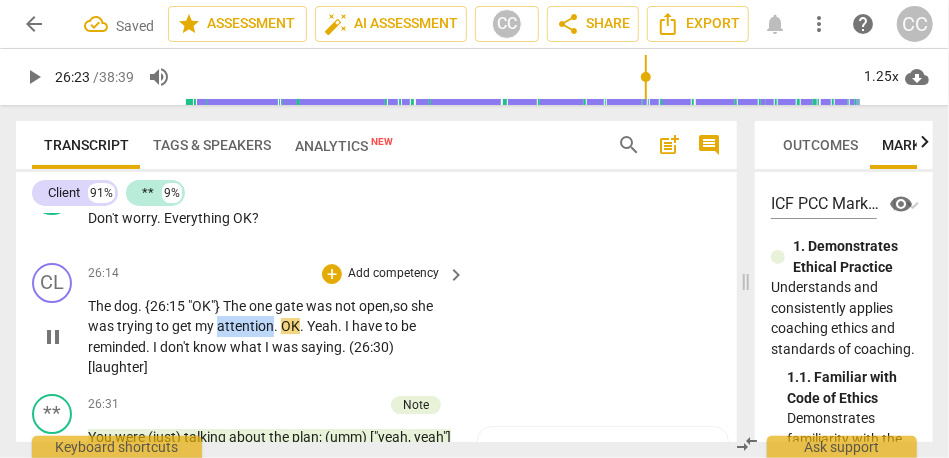 click on "attention" at bounding box center [245, 326] 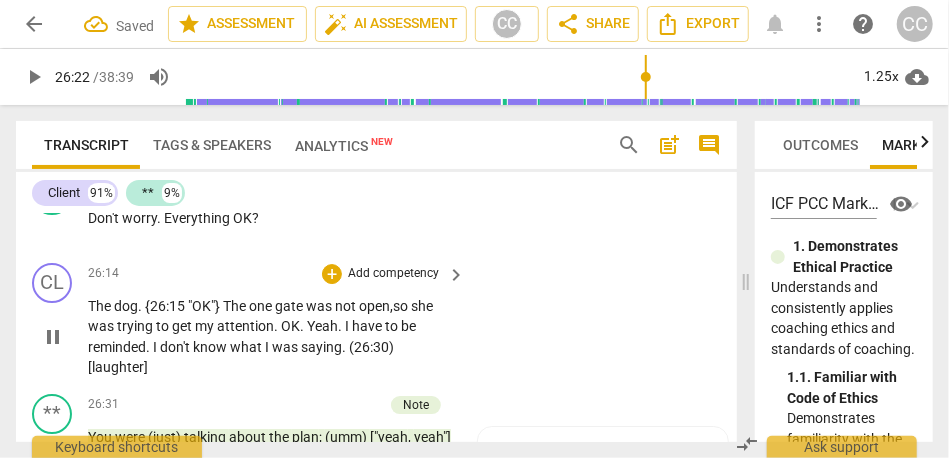 click on "attention" at bounding box center [245, 326] 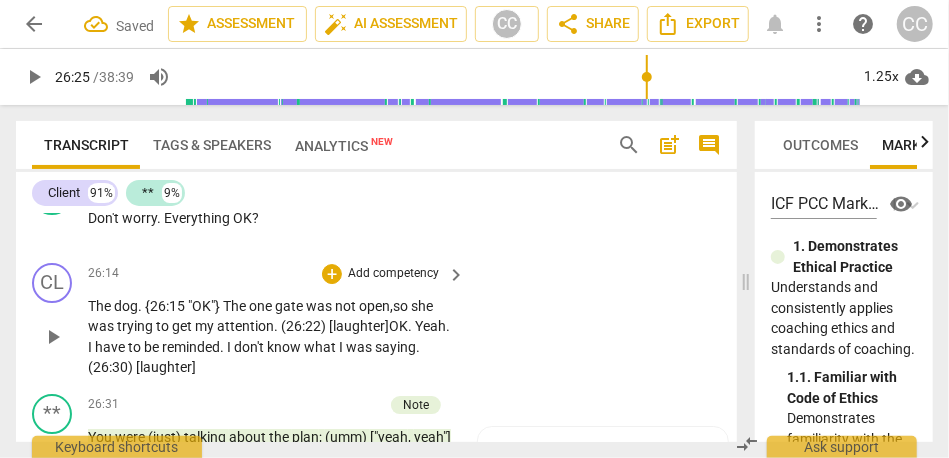 click on "attention. (26:22) [laughter]" at bounding box center [303, 326] 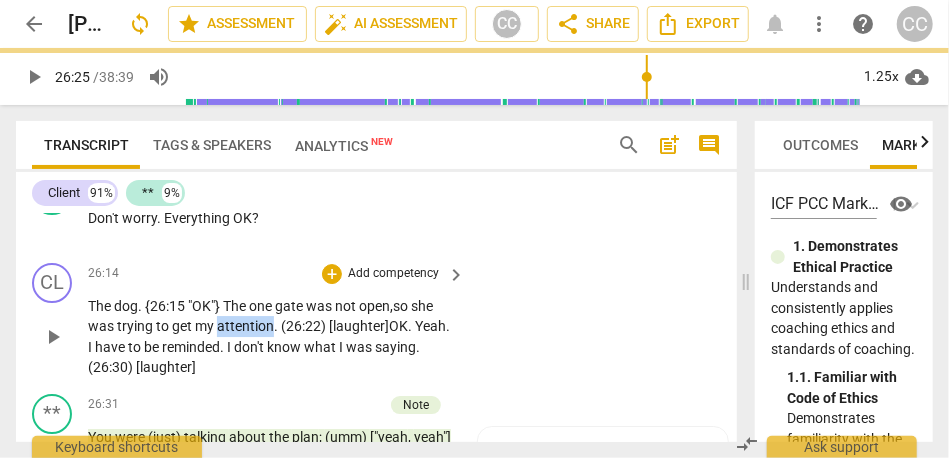 click on "attention. (26:22) [laughter]" at bounding box center (303, 326) 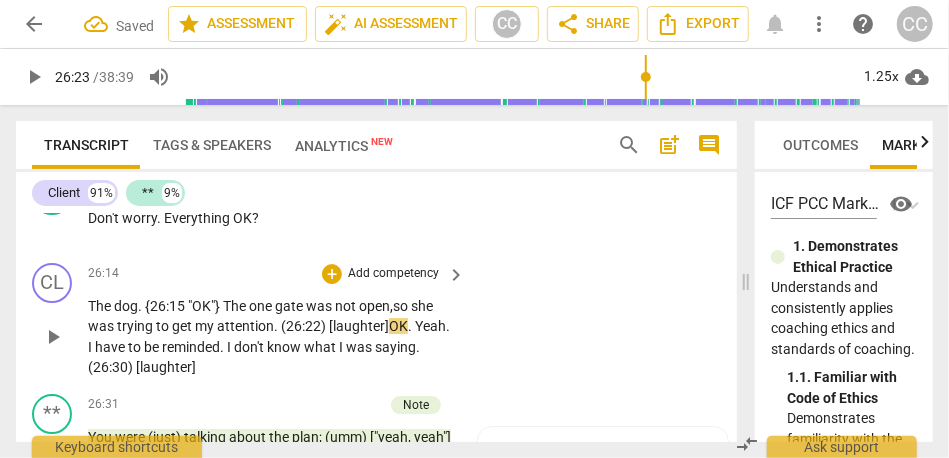 click on "attention. (26:22) [laughter]" at bounding box center (303, 326) 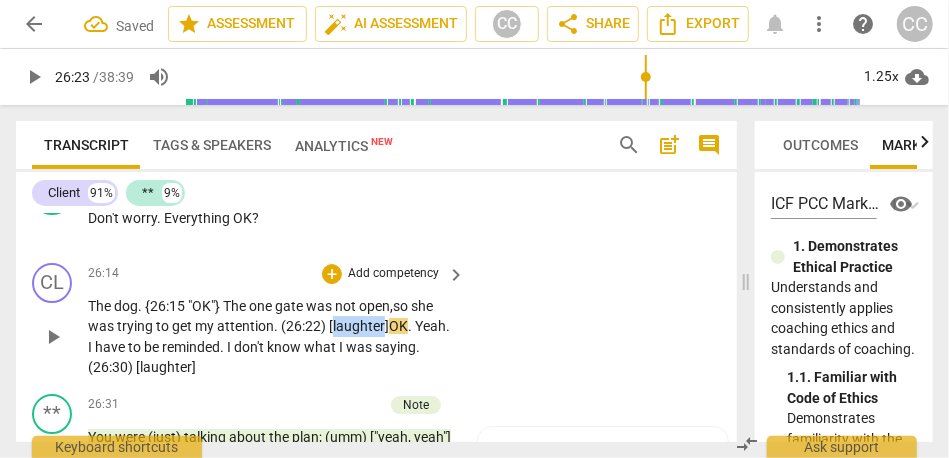click on "attention. (26:22) [laughter]" at bounding box center [303, 326] 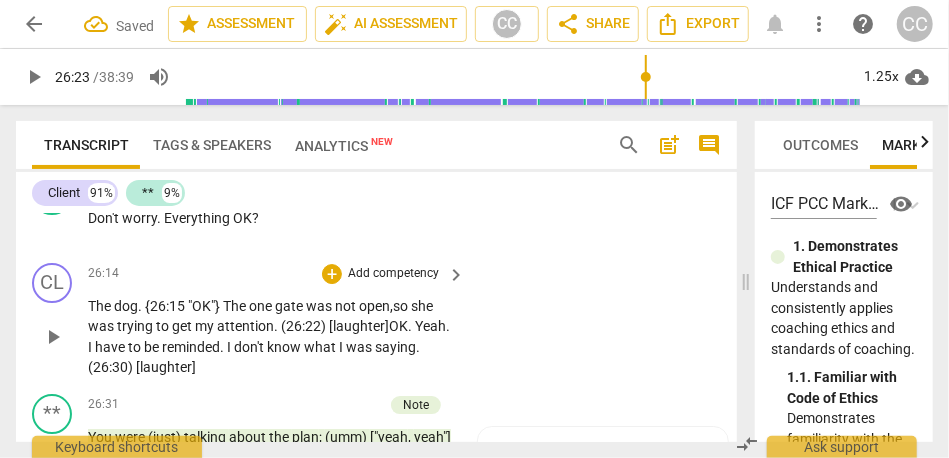 click on "attention. (26:22) [laughter]" at bounding box center [303, 326] 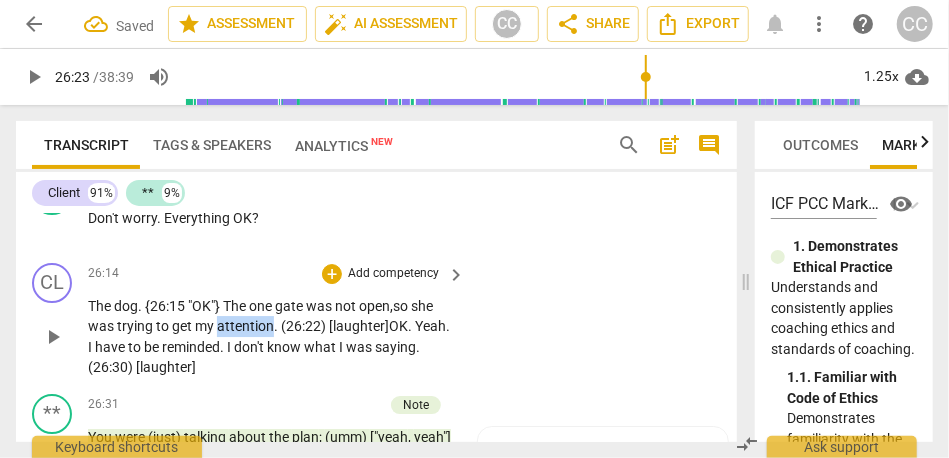 click on "attention. (26:22) [laughter]" at bounding box center (303, 326) 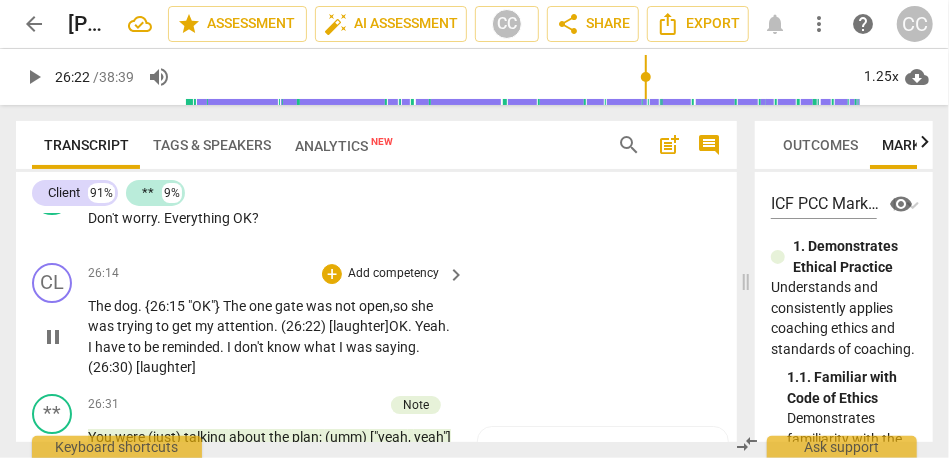 click on "my" at bounding box center (206, 326) 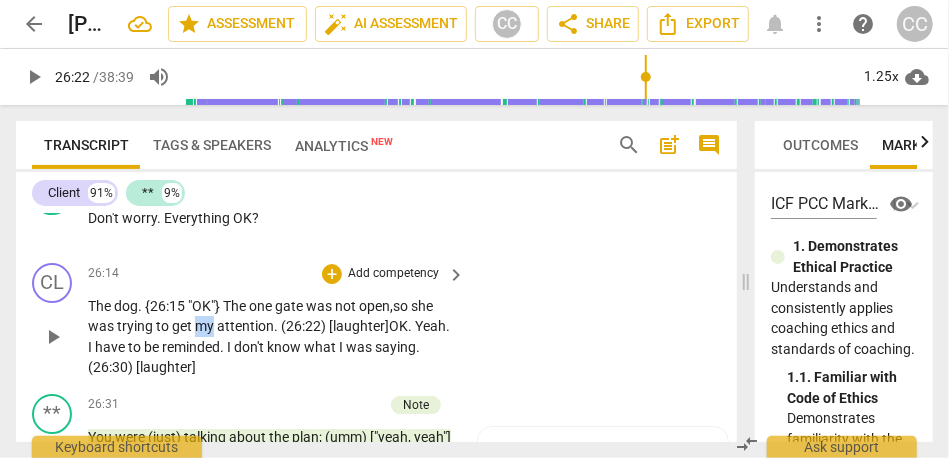 click on "my" at bounding box center [206, 326] 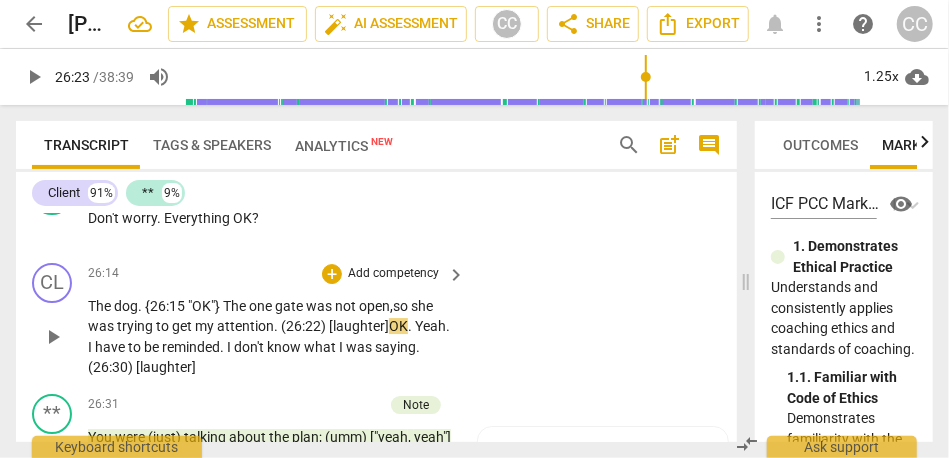 click on "OK" at bounding box center [398, 326] 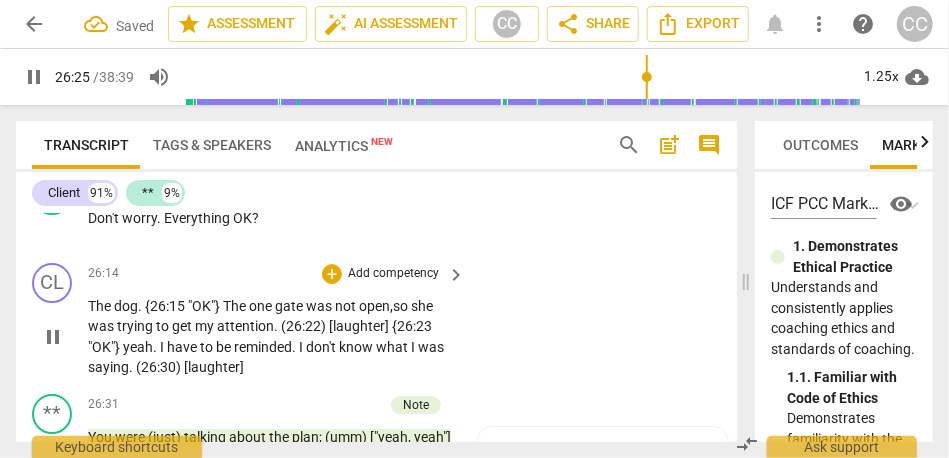 click on "yeah" at bounding box center (138, 347) 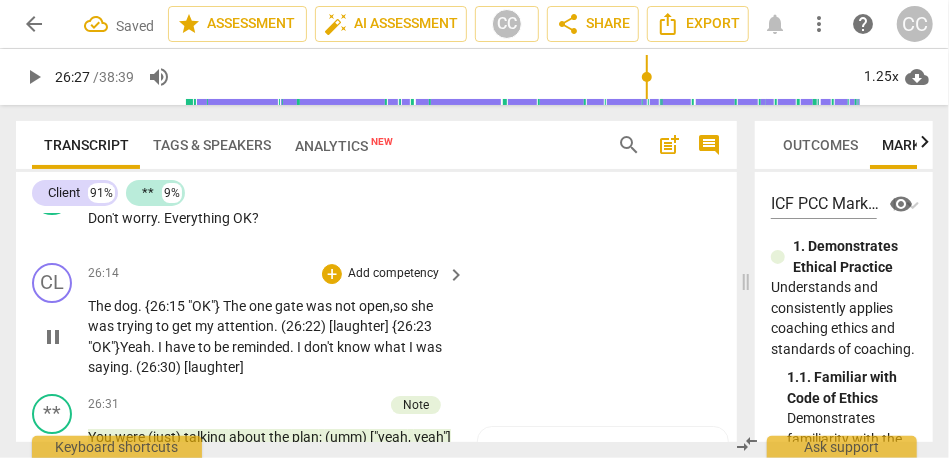 click on "." at bounding box center (154, 347) 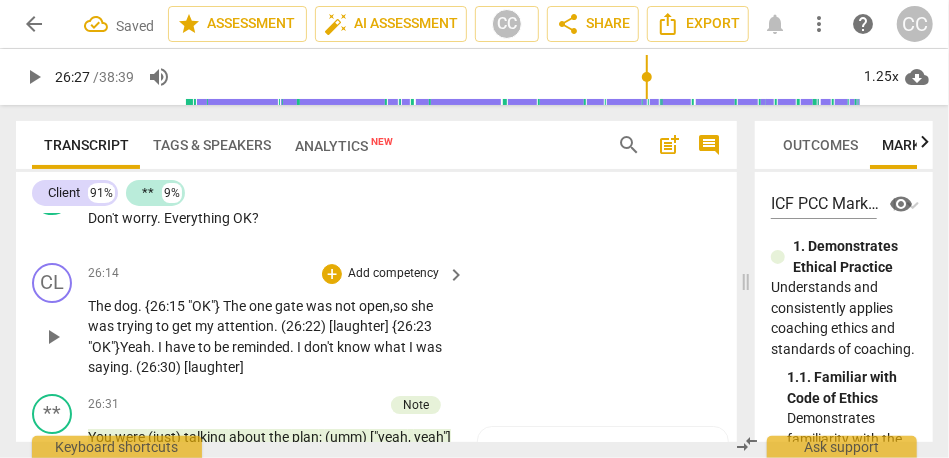 click on "eah" at bounding box center [139, 347] 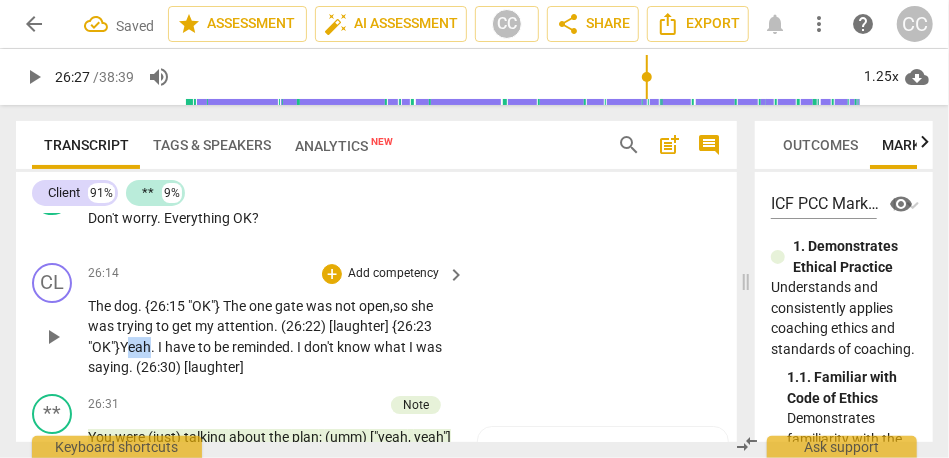 click on "eah" at bounding box center (139, 347) 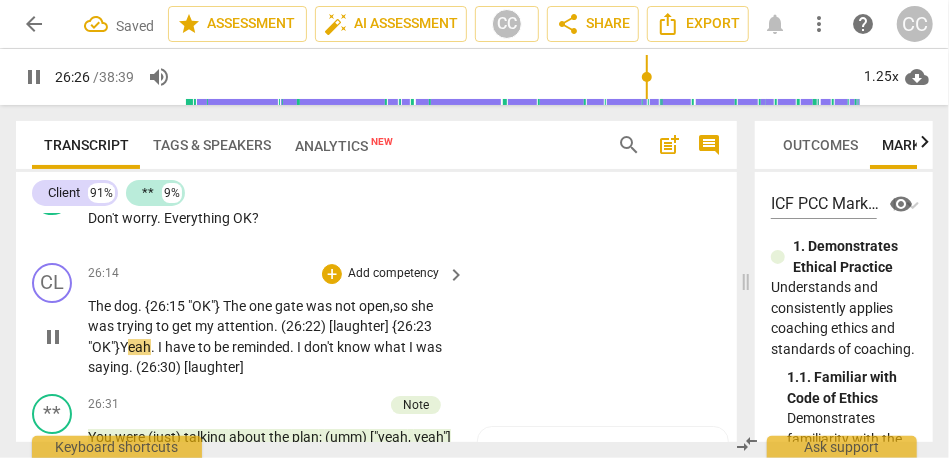 click on "." at bounding box center (154, 347) 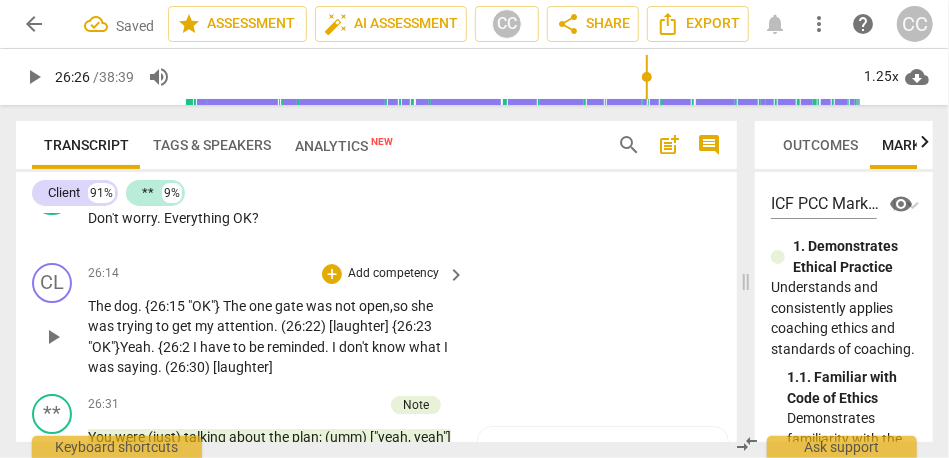 click on "eah" at bounding box center [139, 347] 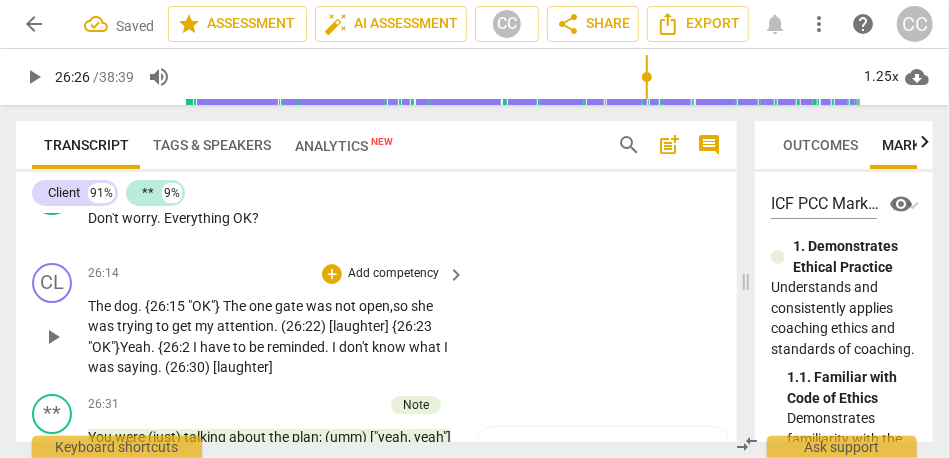 click on "eah" at bounding box center [139, 347] 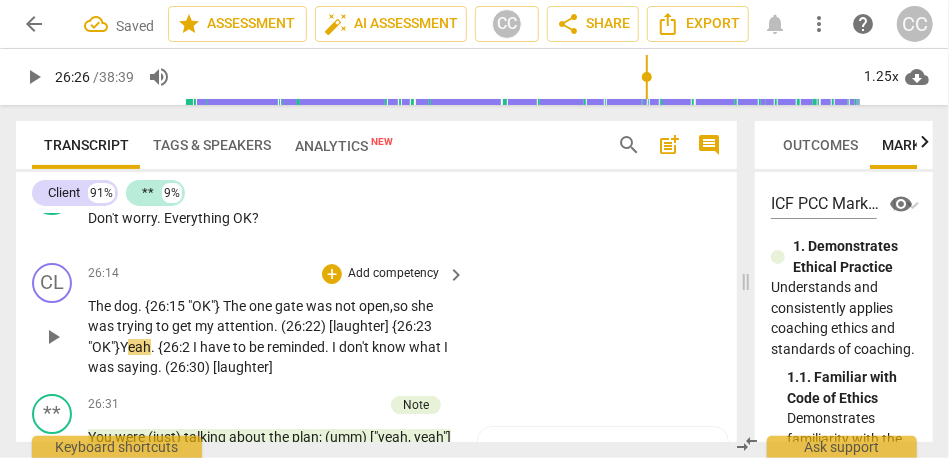 click on ". {26:2" at bounding box center [172, 347] 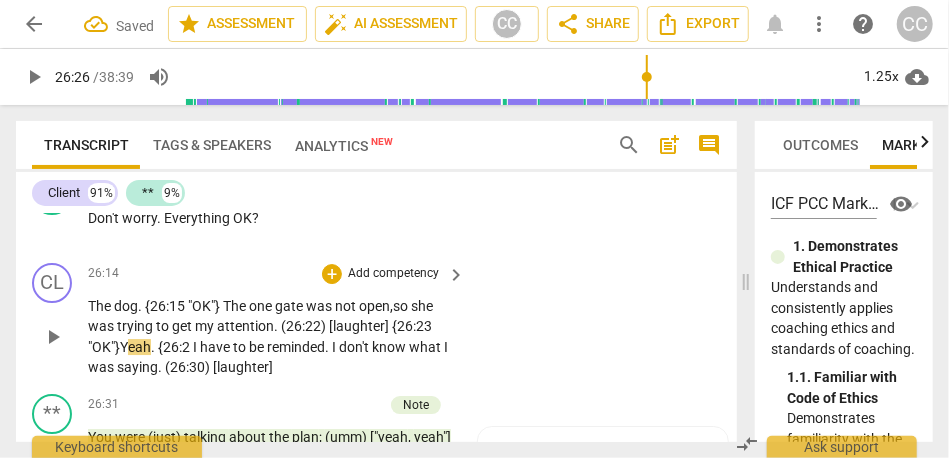 click on "OK"}" at bounding box center [106, 347] 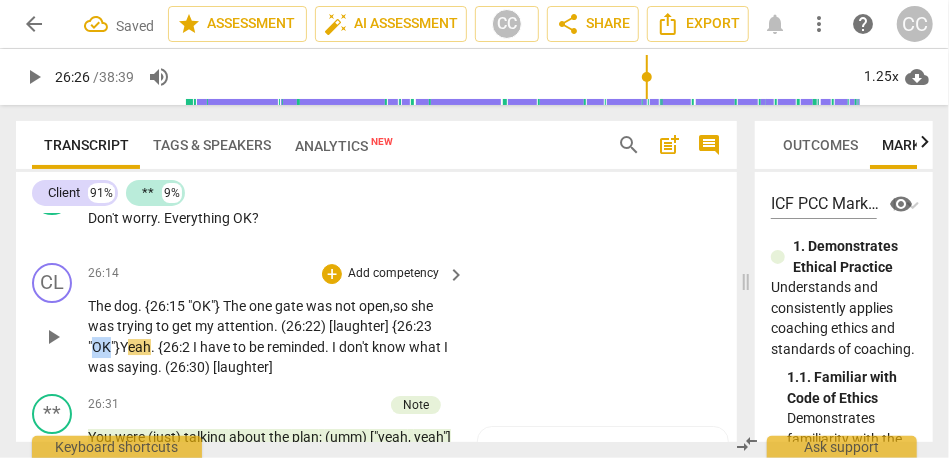 click on "OK"}" at bounding box center (106, 347) 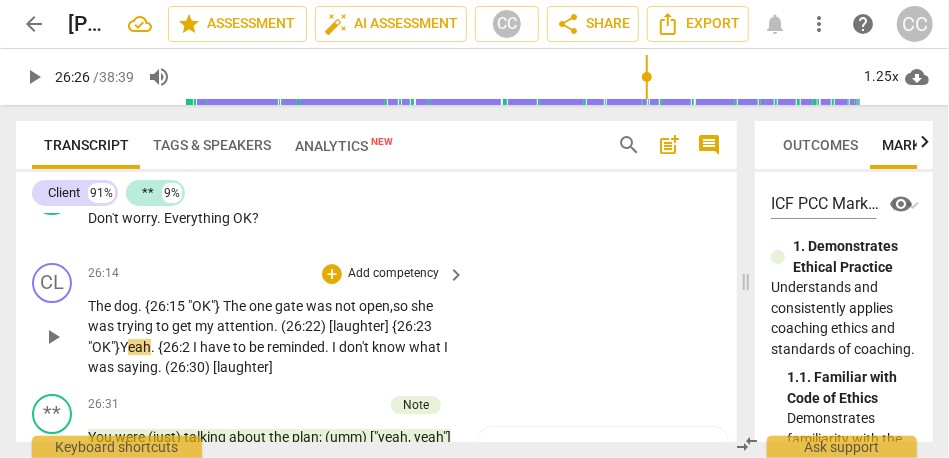 click on ". {26:2" at bounding box center [172, 347] 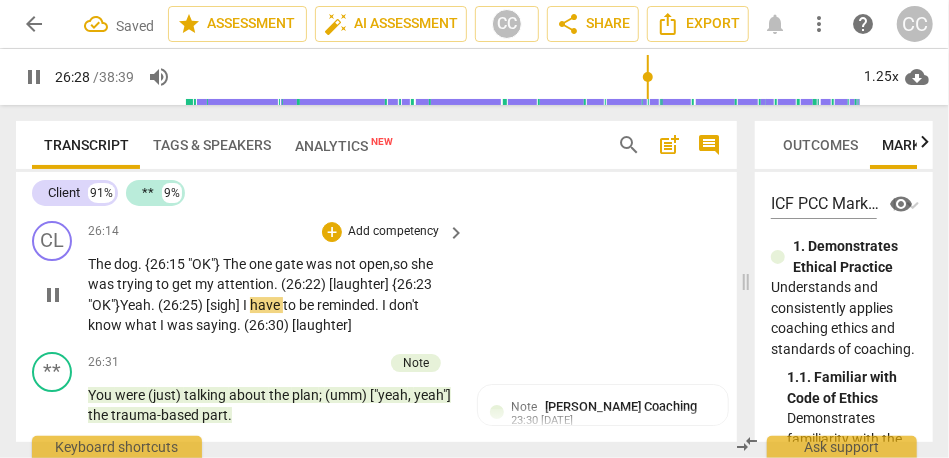scroll, scrollTop: 8292, scrollLeft: 0, axis: vertical 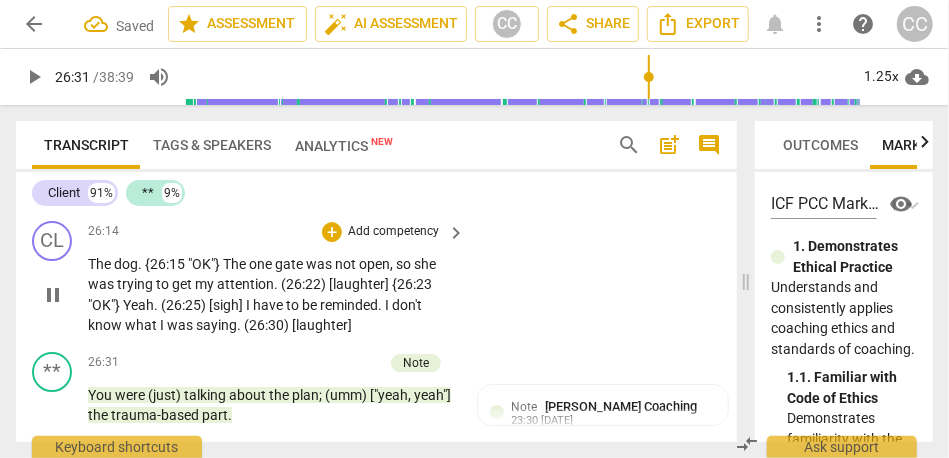 click on "Add competency" at bounding box center [393, 232] 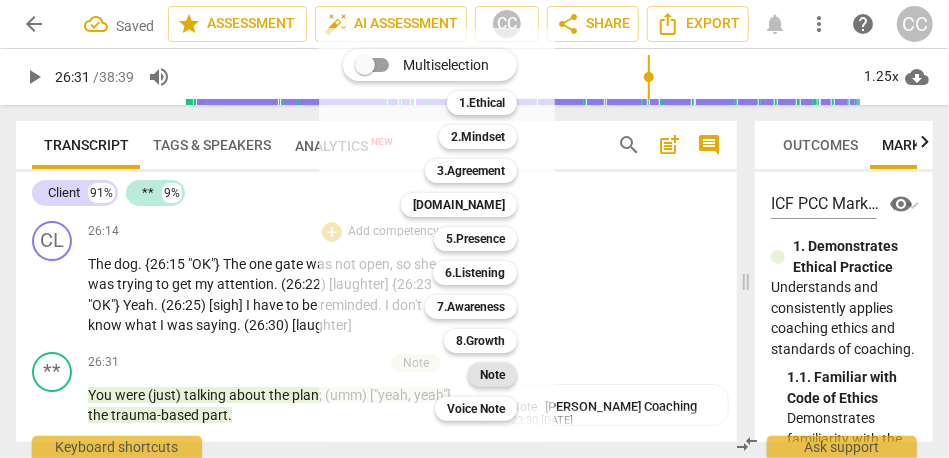 click on "Note" at bounding box center [492, 375] 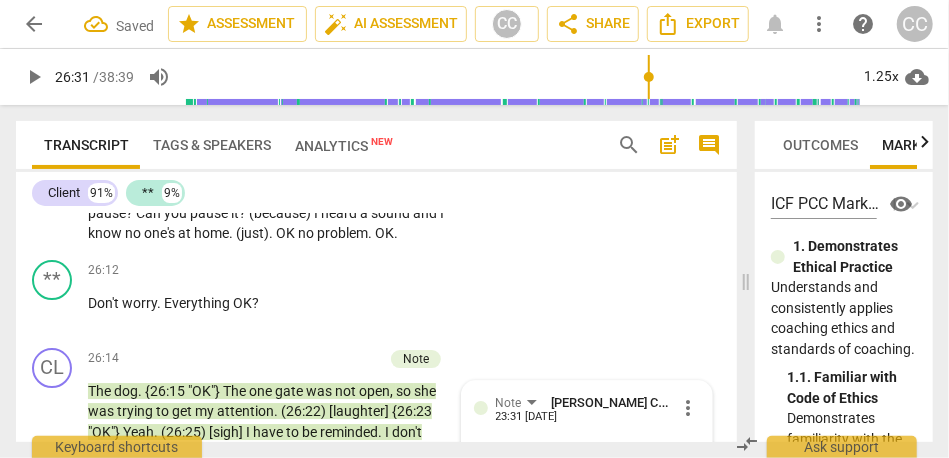 scroll, scrollTop: 8164, scrollLeft: 0, axis: vertical 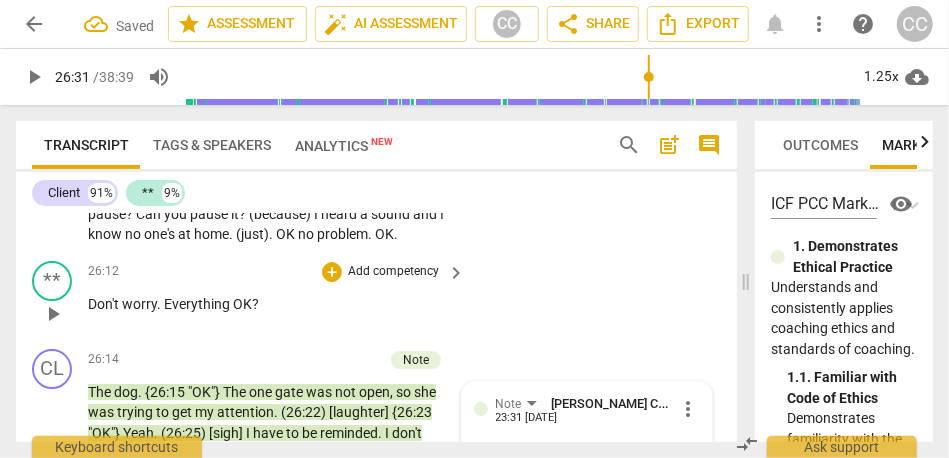 click on "Add competency" at bounding box center [393, 272] 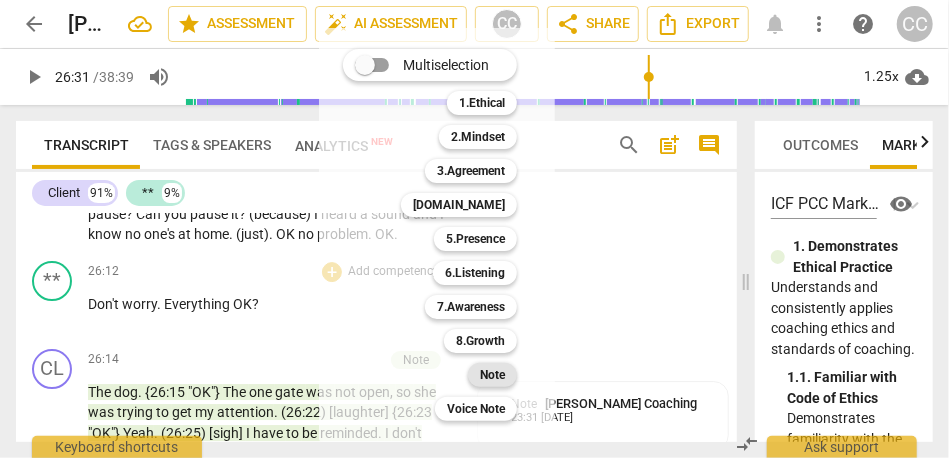click on "Note" at bounding box center (492, 375) 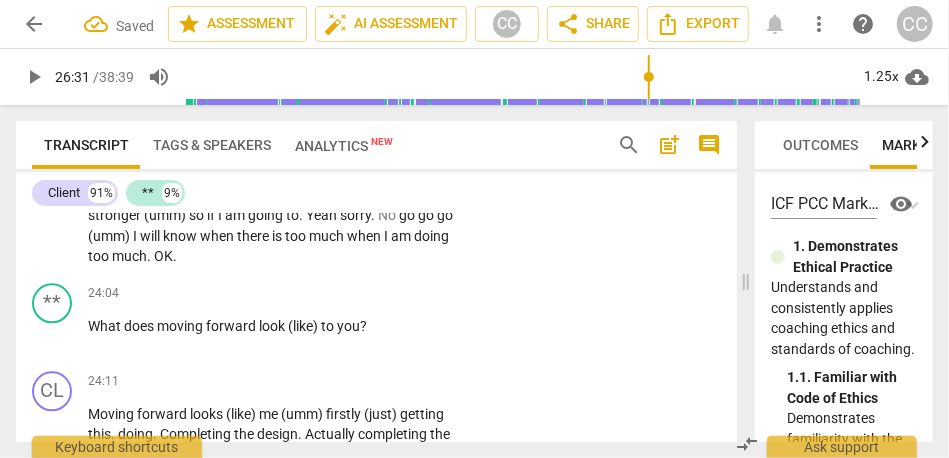 scroll, scrollTop: 7553, scrollLeft: 0, axis: vertical 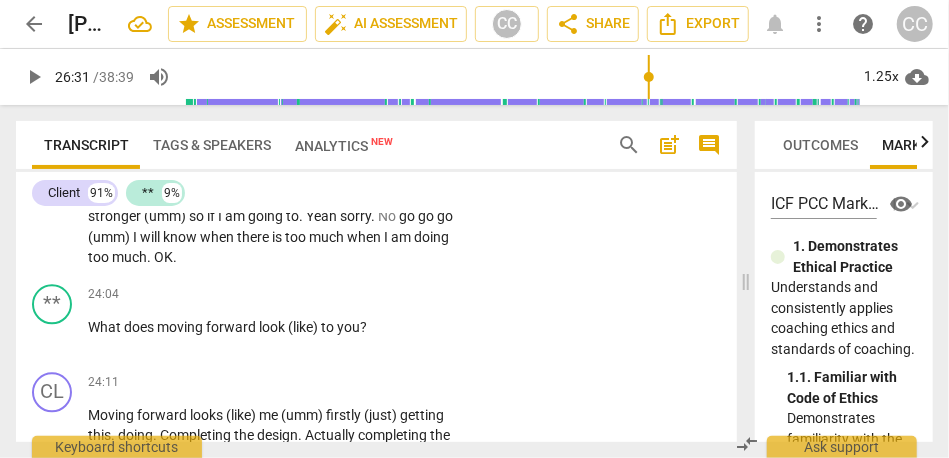 click on "much" at bounding box center [129, 257] 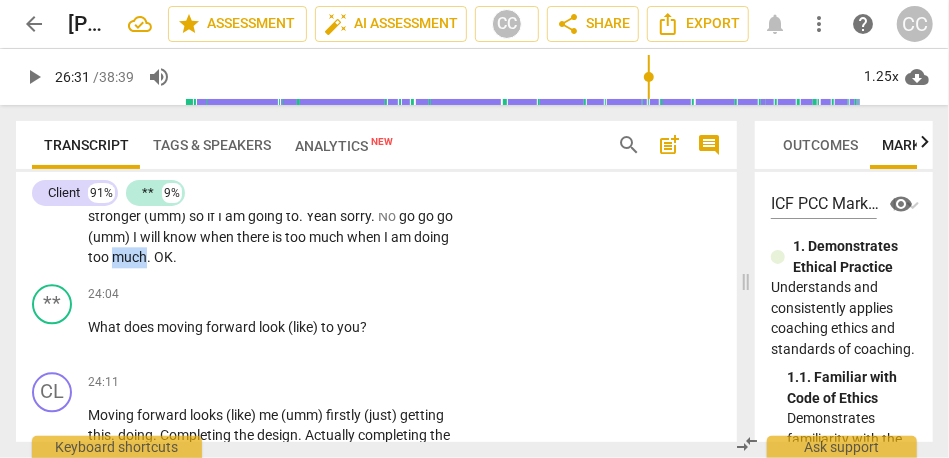 click on "much" at bounding box center [129, 257] 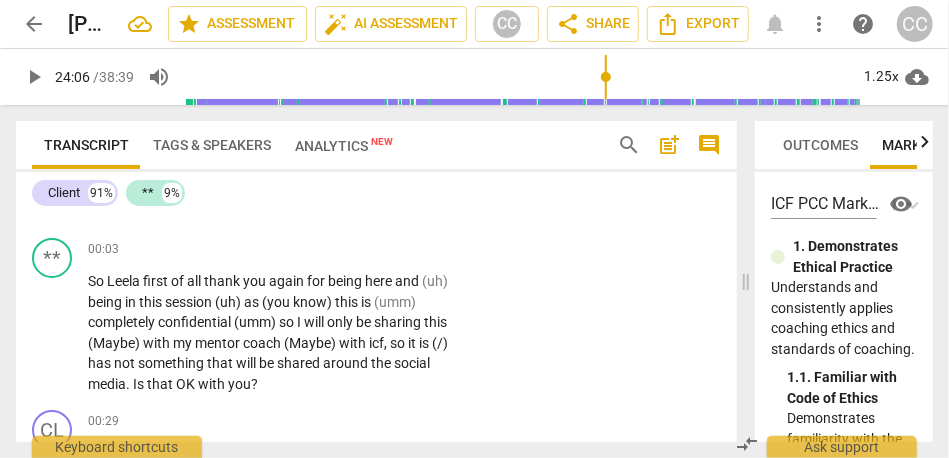 scroll, scrollTop: 0, scrollLeft: 0, axis: both 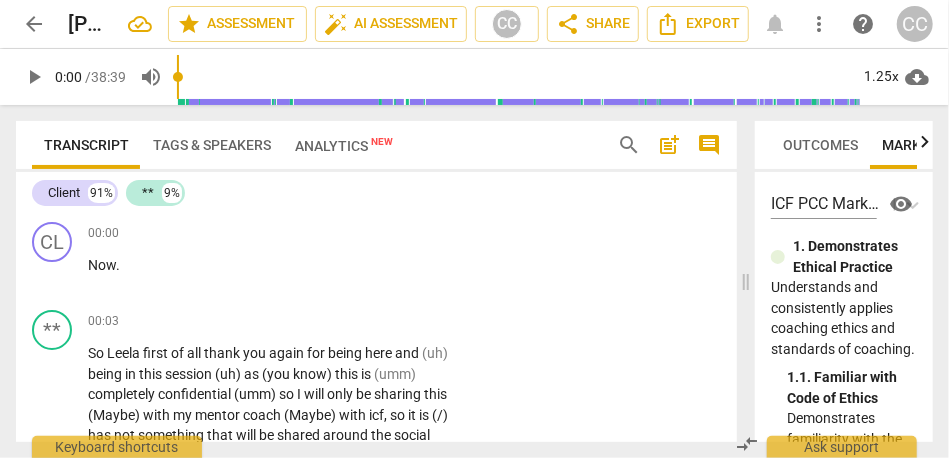 drag, startPoint x: 242, startPoint y: 74, endPoint x: 89, endPoint y: 74, distance: 153 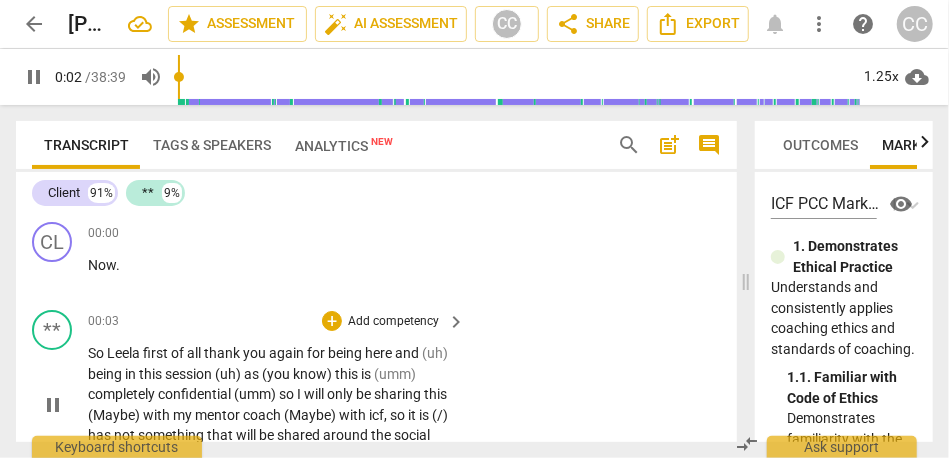 click on "So" at bounding box center [97, 353] 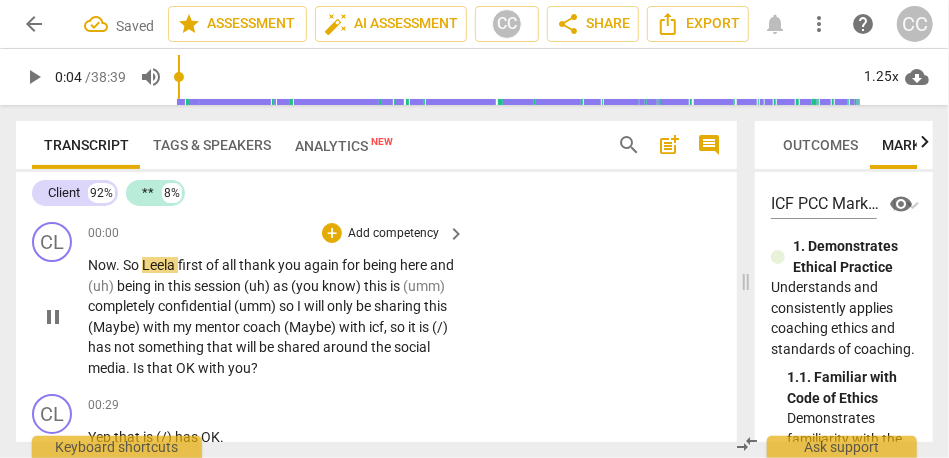 type on "5" 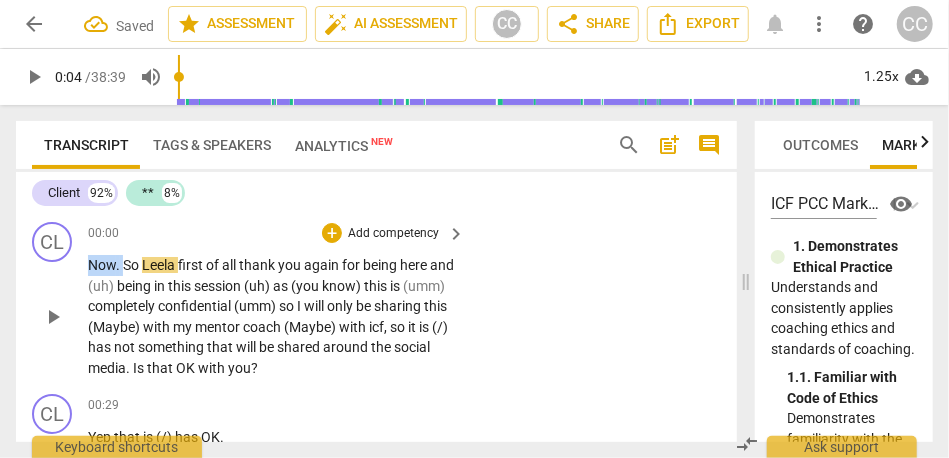 drag, startPoint x: 123, startPoint y: 263, endPoint x: 46, endPoint y: 263, distance: 77 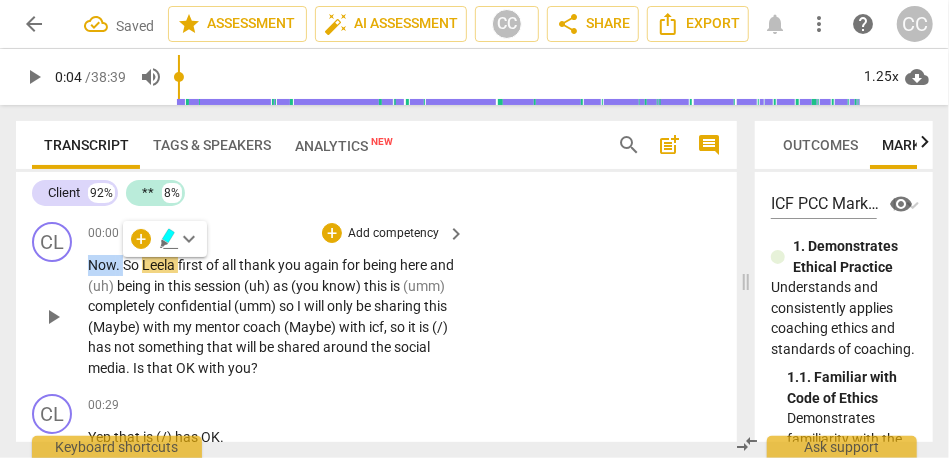 type 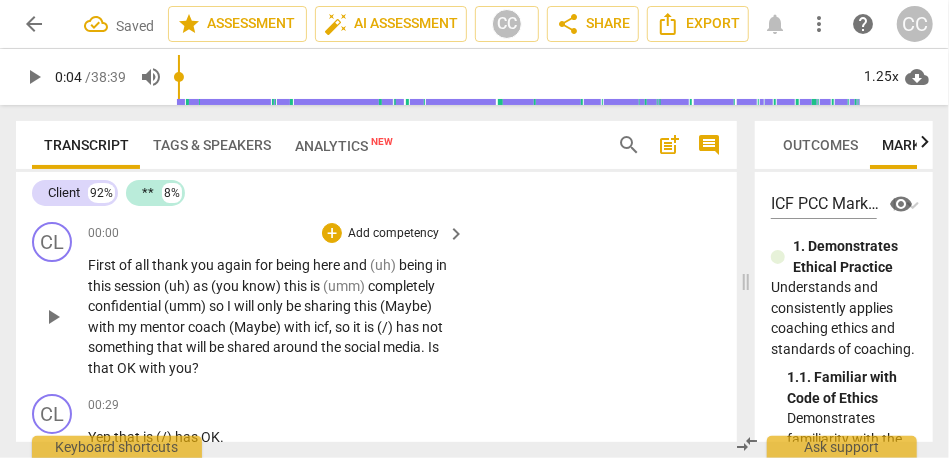 click on "First   of   all   thank   you   again   for   being   here   and   (uh)   being   in   this   session   (uh)   as   (you   know)   this   is   (umm)   completely   confidential   (umm)   so   I   will   only   be   sharing   this   (Maybe)   with   my   mentor   coach   (Maybe)   with   icf ,   so   it   is   (/)   has   not   something   that   will   be   shared   around   the   social   media .   Is   that   OK   with   you ?" at bounding box center [271, 316] 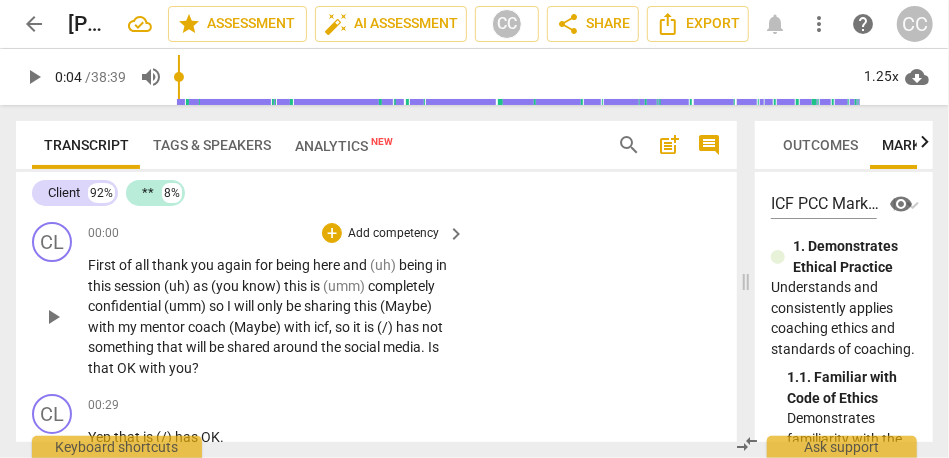 click on "CL play_arrow pause 00:00 + Add competency keyboard_arrow_right First   of   all   thank   you   again   for   being   here   and   (uh)   being   in   this   session   (uh)   as   (you   know)   this   is   (umm)   completely   confidential   (umm)   so   I   will   only   be   sharing   this   (Maybe)   with   my   mentor   coach   (Maybe)   with   icf ,   so   it   is   (/)   has   not   something   that   will   be   shared   around   the   social   media .   Is   that   OK   with   you ?" at bounding box center (376, 300) 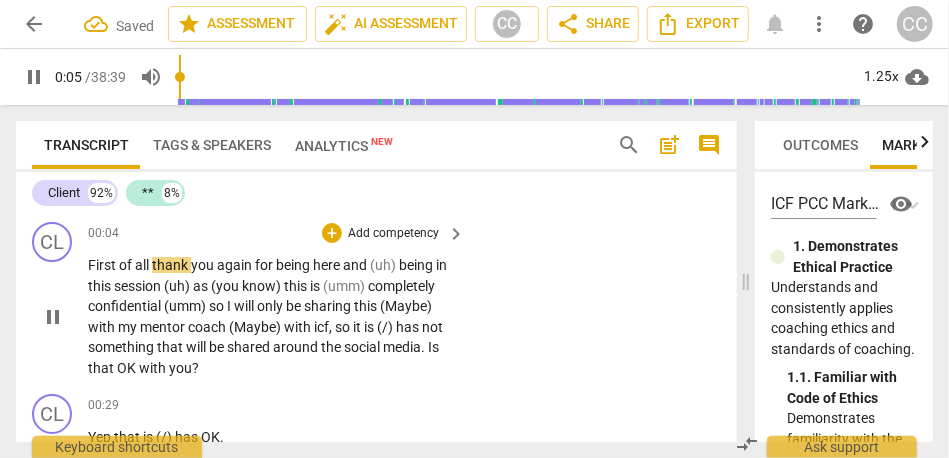 click on "thank" at bounding box center [171, 265] 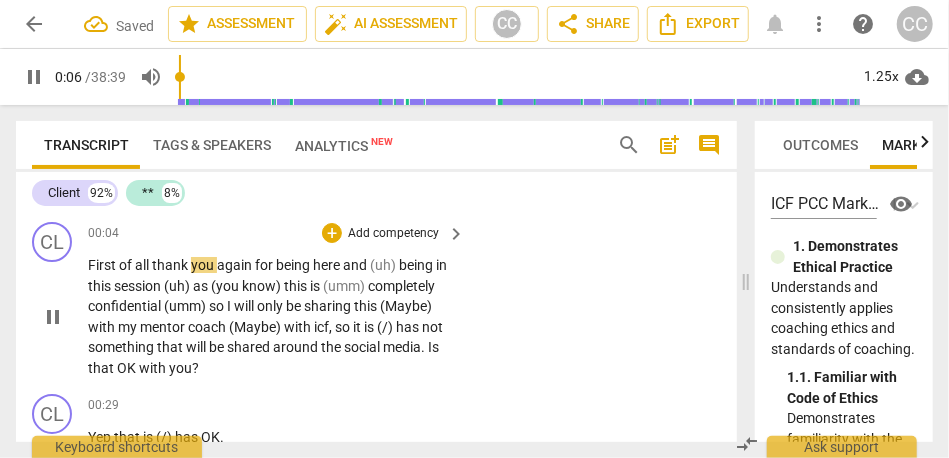 type on "7" 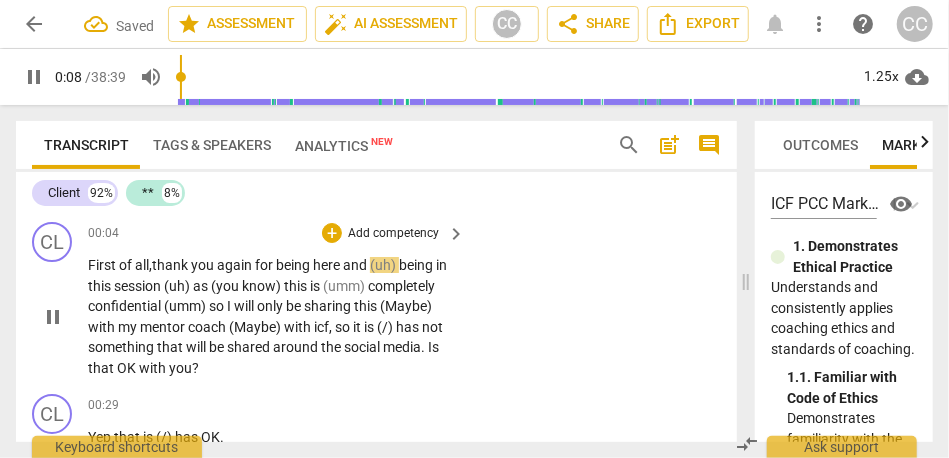 click on "and" at bounding box center [356, 265] 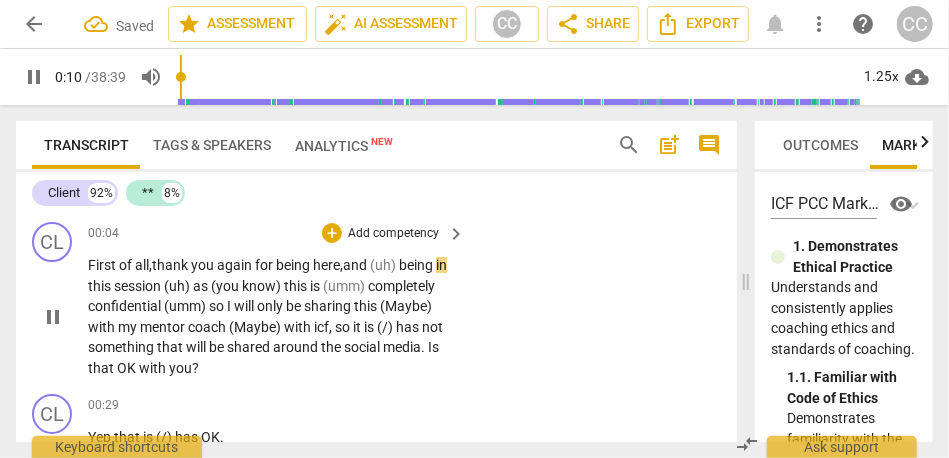click on "00:04 + Add competency keyboard_arrow_right First   of   all,  thank   you   again   for   being   here,  and   (uh)   being   in   this   session   (uh)   as   (you   know)   this   is   (umm)   completely   confidential   (umm)   so   I   will   only   be   sharing   this   (Maybe)   with   my   mentor   coach   (Maybe)   with   icf ,   so   it   is   (/)   has   not   something   that   will   be   shared   around   the   social   media .   Is   that   OK   with   you ?" at bounding box center (277, 300) 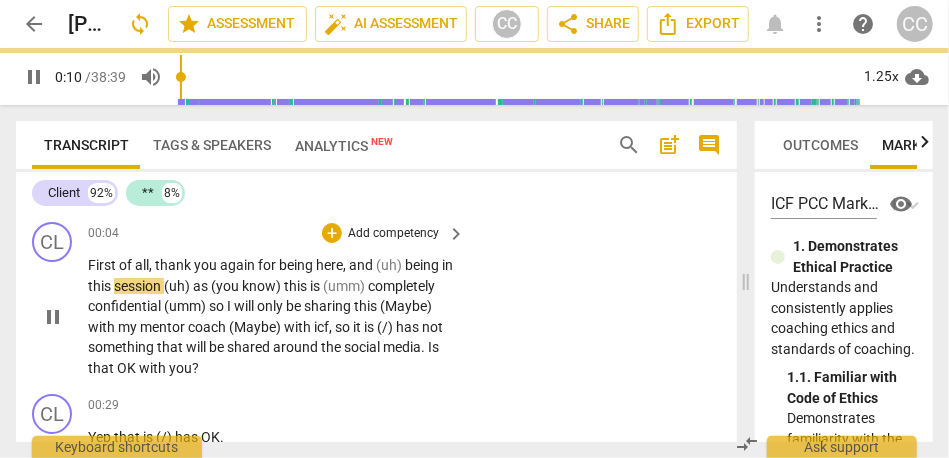 click on "00:04 + Add competency keyboard_arrow_right First   of   all ,   thank   you   again   for   being   here ,   and   (uh)   being   in   this   session   (uh)   as   (you   know)   this   is   (umm)   completely   confidential   (umm)   so   I   will   only   be   sharing   this   (Maybe)   with   my   mentor   coach   (Maybe)   with   icf ,   so   it   is   (/)   has   not   something   that   will   be   shared   around   the   social   media .   Is   that   OK   with   you ?" at bounding box center [277, 300] 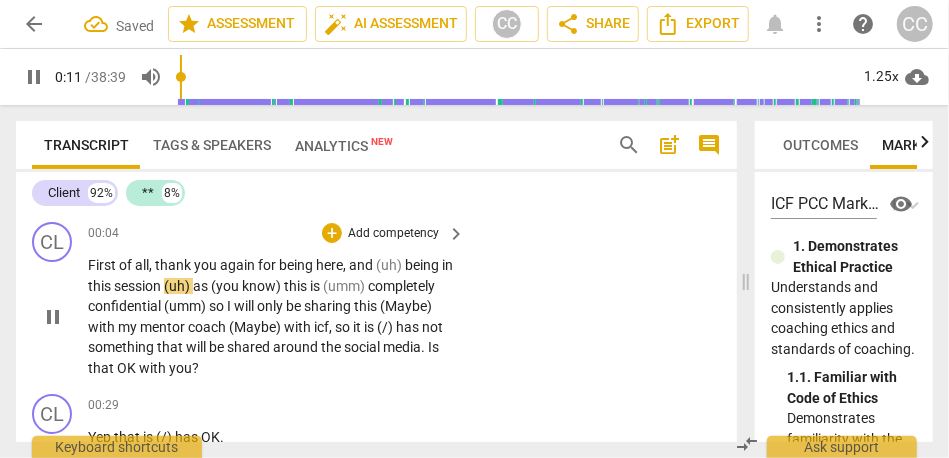 click on "all" at bounding box center (142, 265) 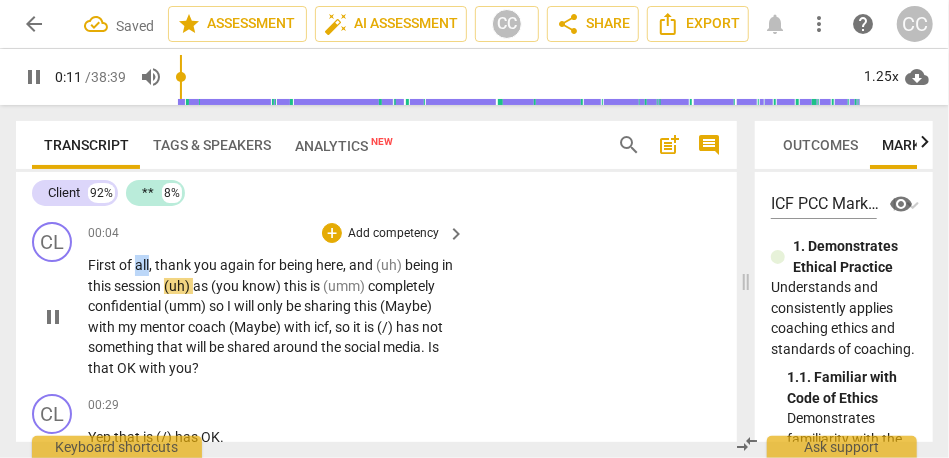 click on "all" at bounding box center (142, 265) 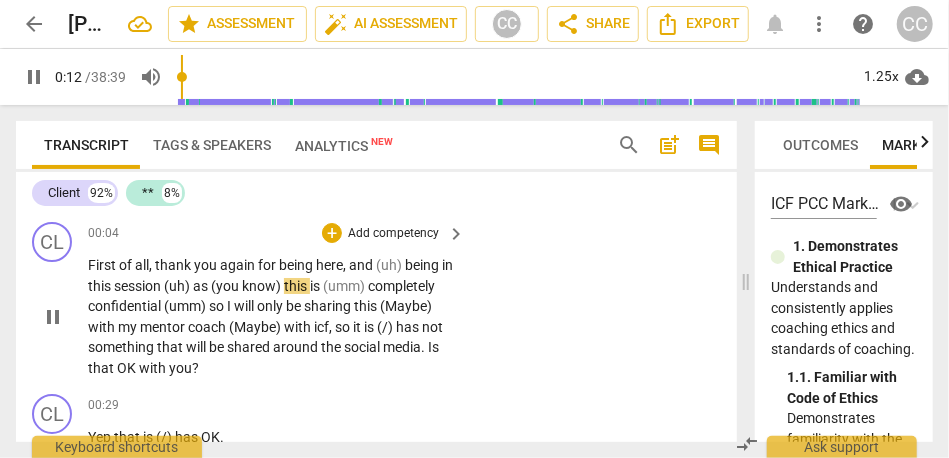 click on "session" at bounding box center (139, 286) 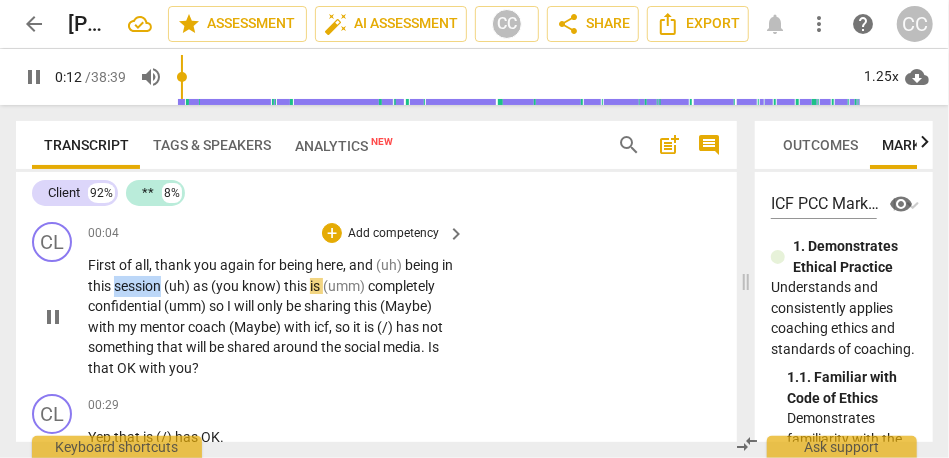 click on "session" at bounding box center [139, 286] 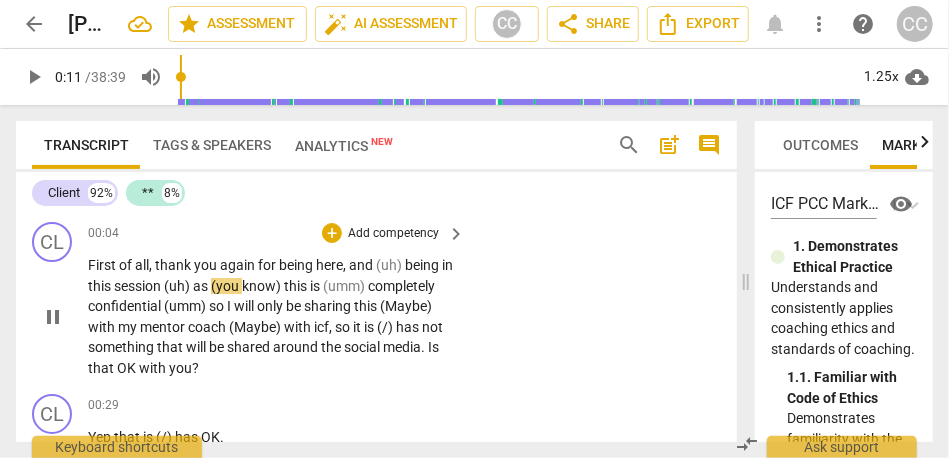 type on "12" 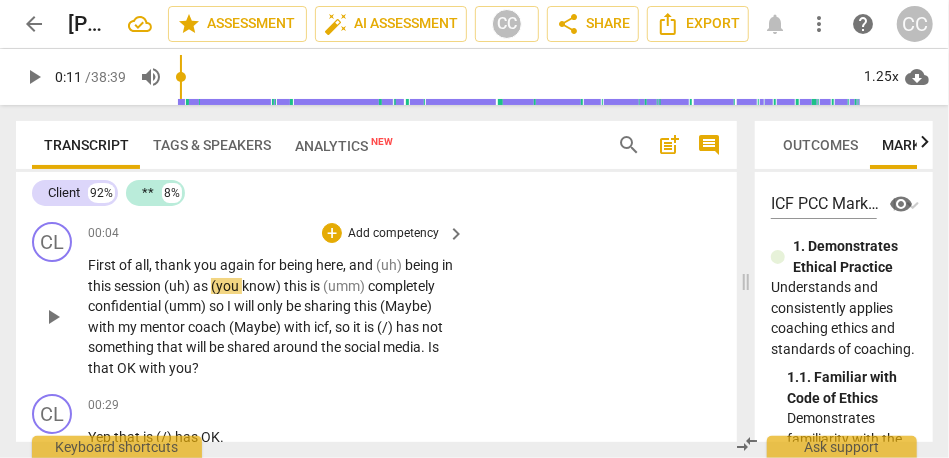 click on "(uh)" at bounding box center (178, 286) 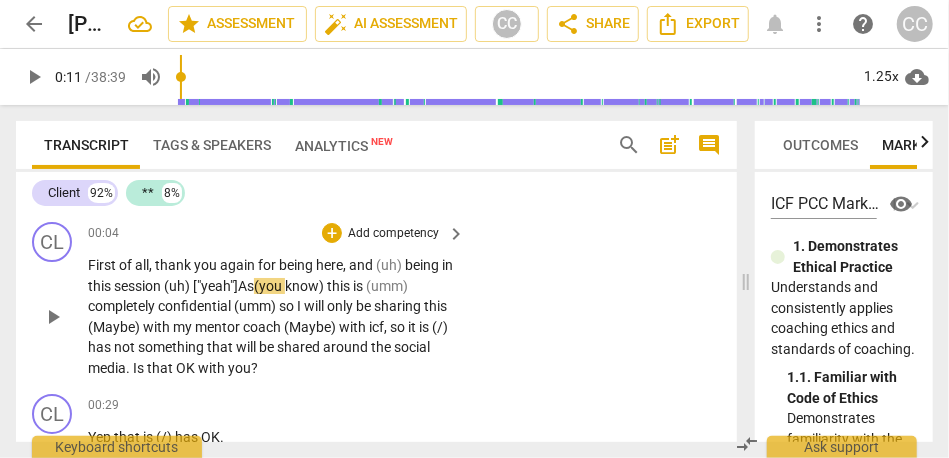 click on "session" at bounding box center [139, 286] 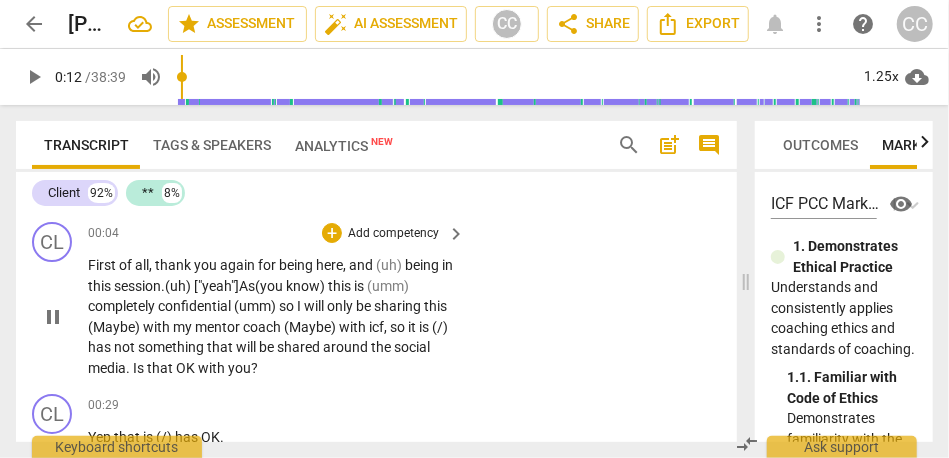 click on "(you" at bounding box center [270, 286] 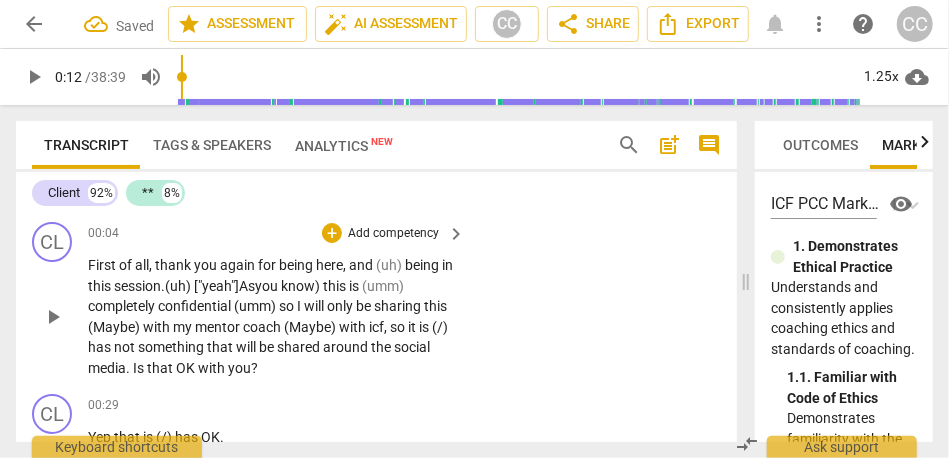 click on "know)" at bounding box center [302, 286] 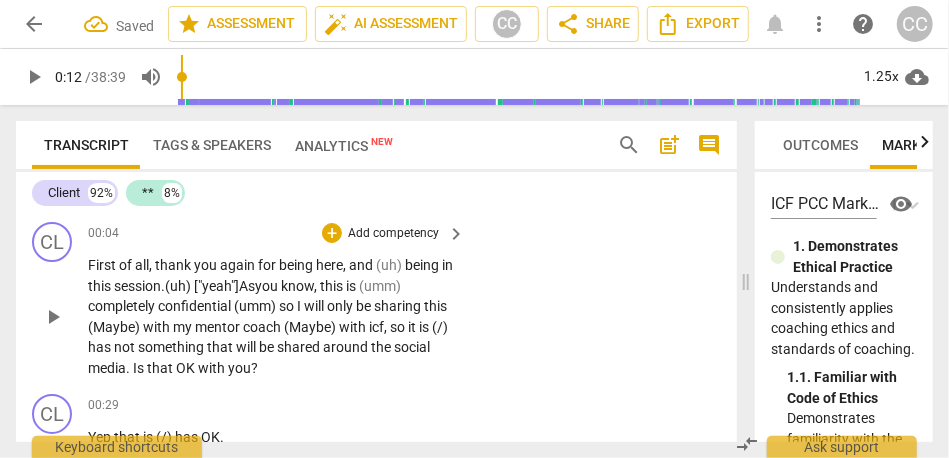 click on "you" at bounding box center (268, 286) 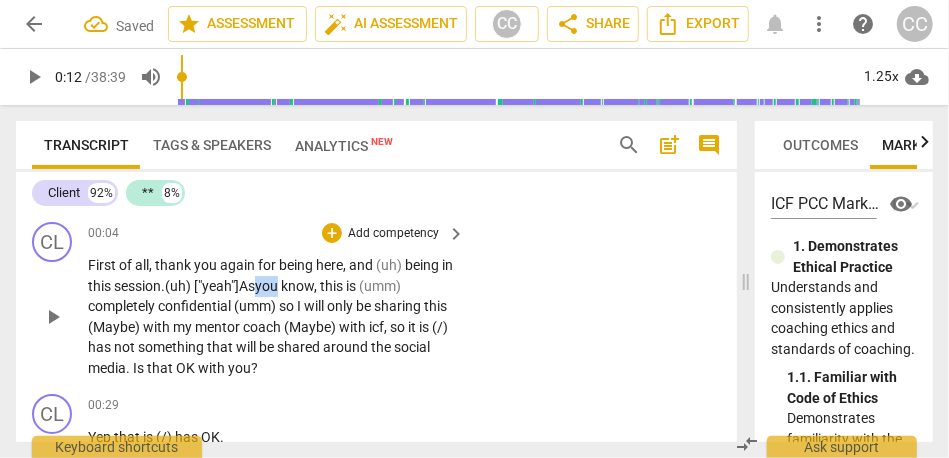 click on "you" at bounding box center (268, 286) 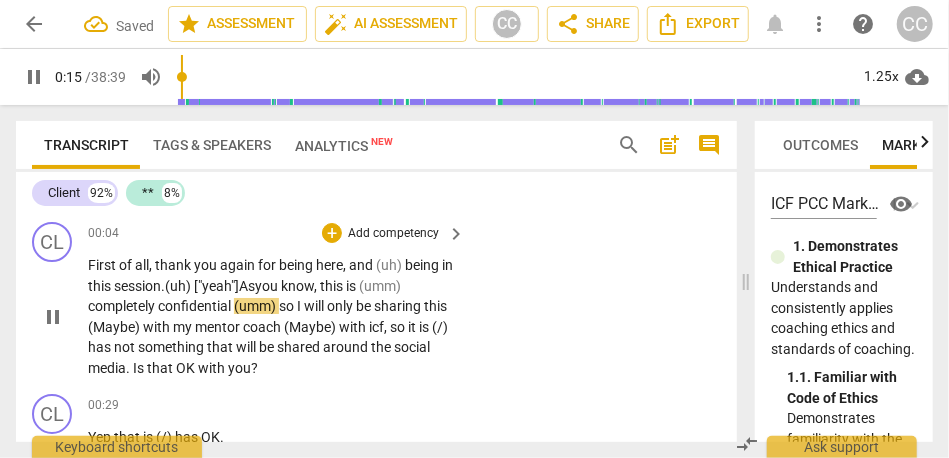 click on "(umm)" at bounding box center (256, 306) 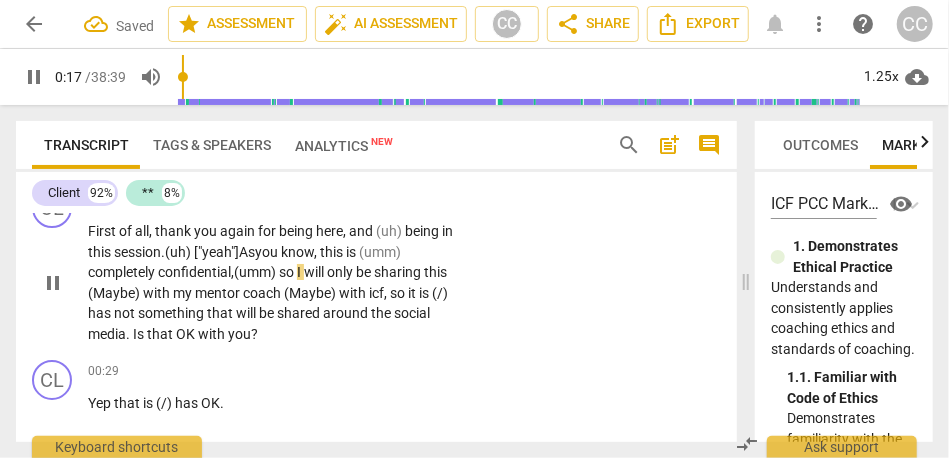 scroll, scrollTop: 52, scrollLeft: 0, axis: vertical 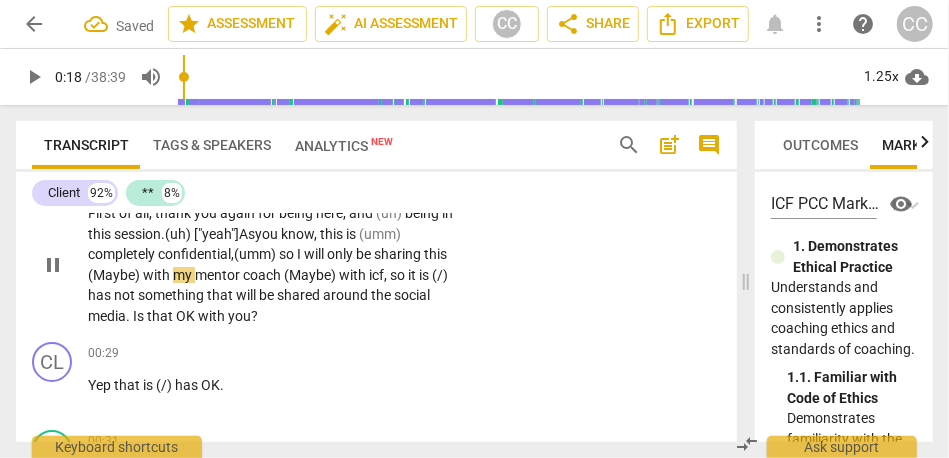 click on "(Maybe)" at bounding box center [115, 275] 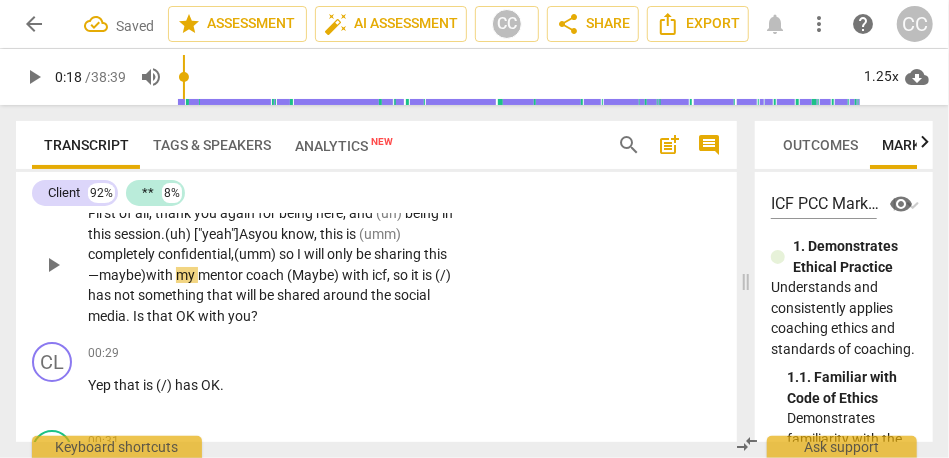 drag, startPoint x: 114, startPoint y: 277, endPoint x: 146, endPoint y: 281, distance: 32.24903 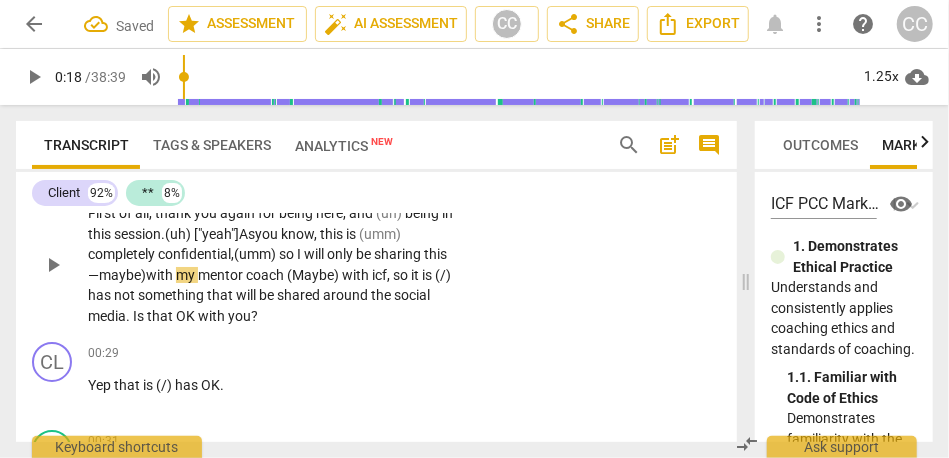click on "this—" at bounding box center [267, 264] 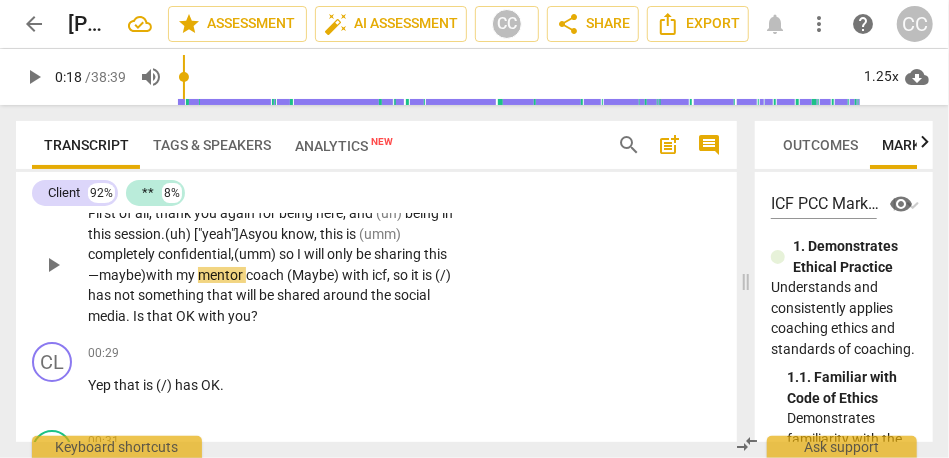 click on "maybe)" at bounding box center (122, 275) 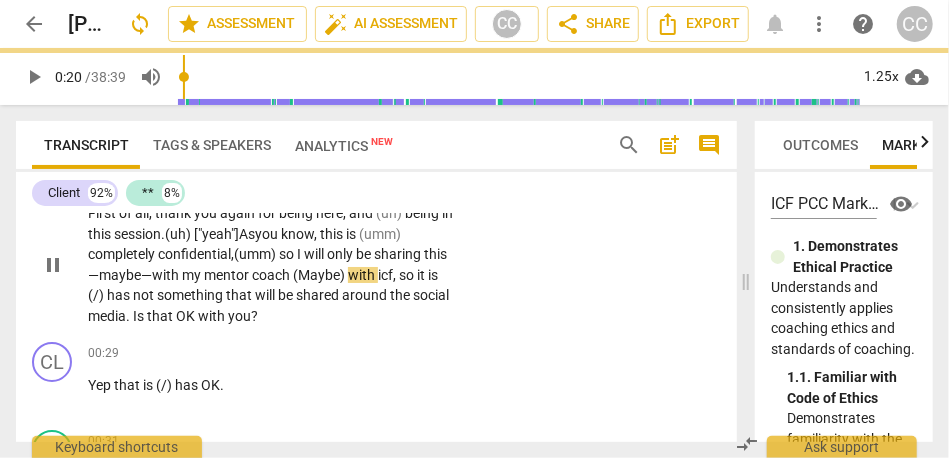 click on "(Maybe)" at bounding box center (320, 275) 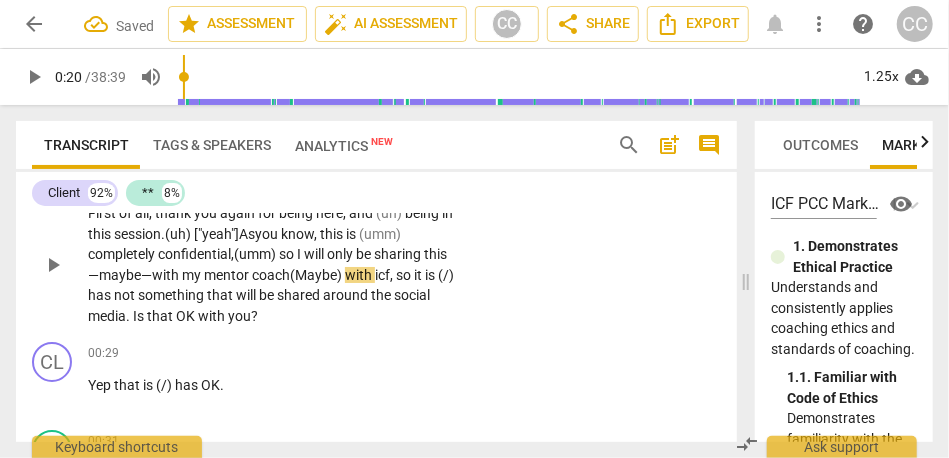 click on "this—" at bounding box center (267, 264) 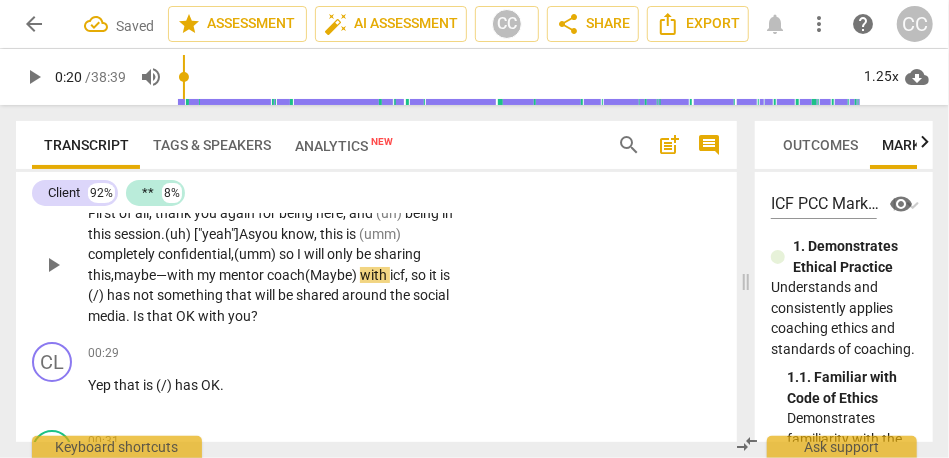 click on "with" at bounding box center [182, 275] 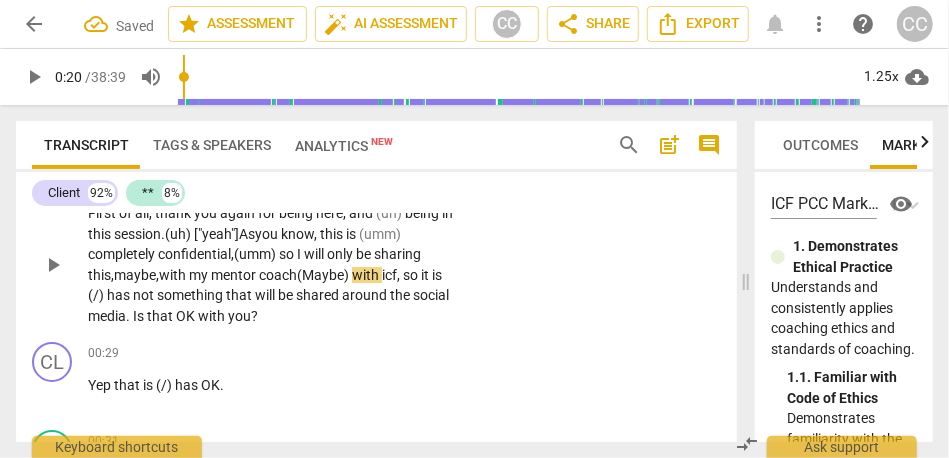click on "(Maybe)" at bounding box center (324, 275) 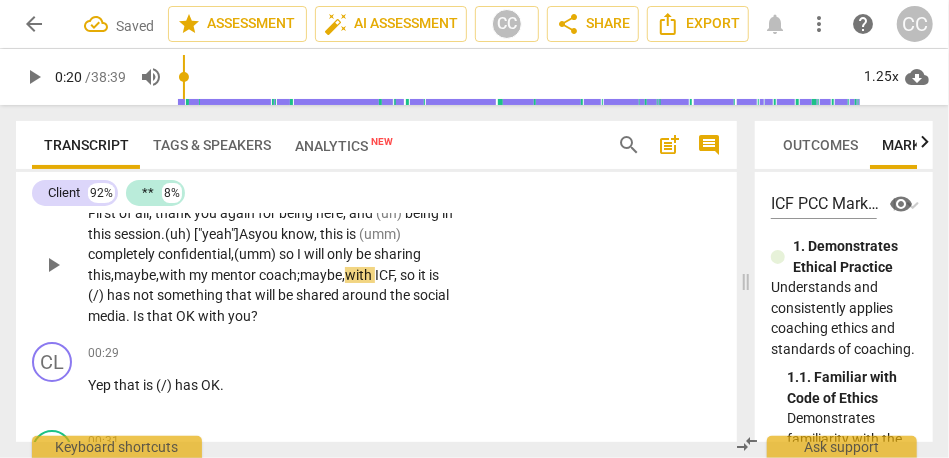 click on "First   of   all ,   thank   you   again   for   being   here ,   and   (uh)   being   in   this   session.  (uh) ["yeah"]  As  you   know,   this   is   (umm)   completely   confidential,  (umm)   so   I   will   only   be   sharing   this,  maybe,  with   my   mentor   coach;  maybe,  with   ICF ,   so   it   is   (/)   has   not   something   that   will   be   shared   around   the   social   media .   Is   that   OK   with   you ?" at bounding box center [271, 264] 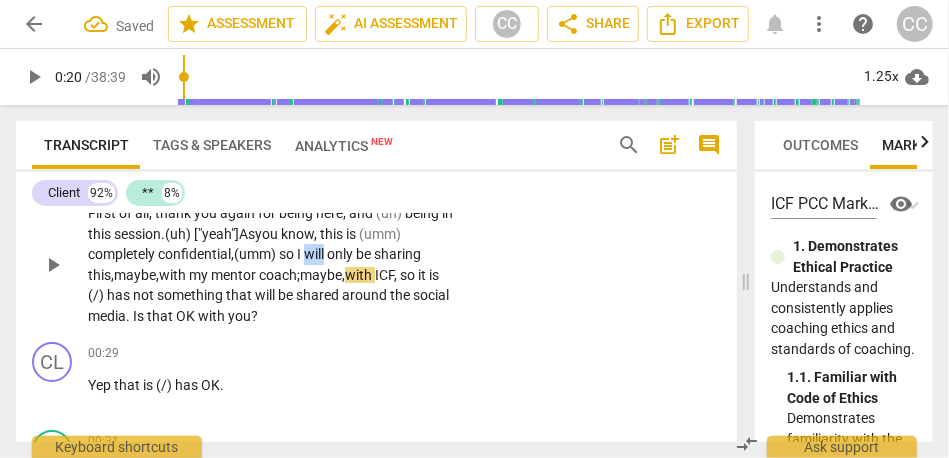 click on "First   of   all ,   thank   you   again   for   being   here ,   and   (uh)   being   in   this   session.  (uh) ["yeah"]  As  you   know,   this   is   (umm)   completely   confidential,  (umm)   so   I   will   only   be   sharing   this,  maybe,  with   my   mentor   coach;  maybe,  with   ICF ,   so   it   is   (/)   has   not   something   that   will   be   shared   around   the   social   media .   Is   that   OK   with   you ?" at bounding box center [271, 264] 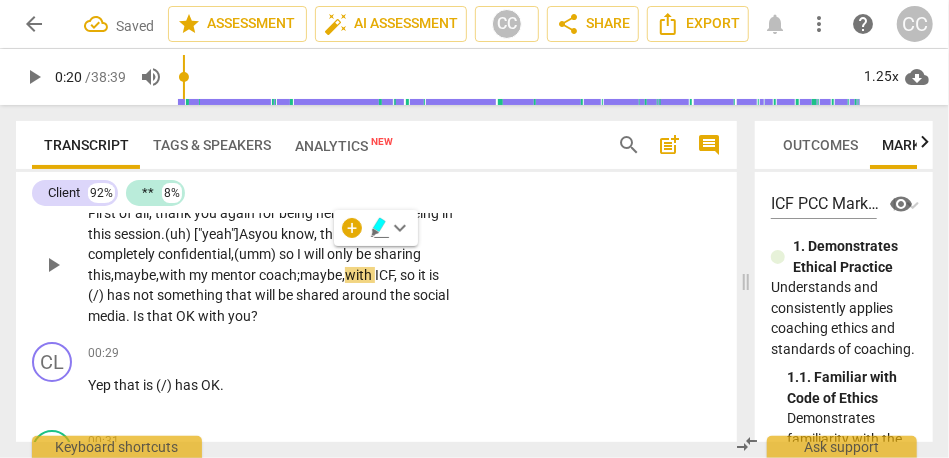 click on "will" at bounding box center (315, 254) 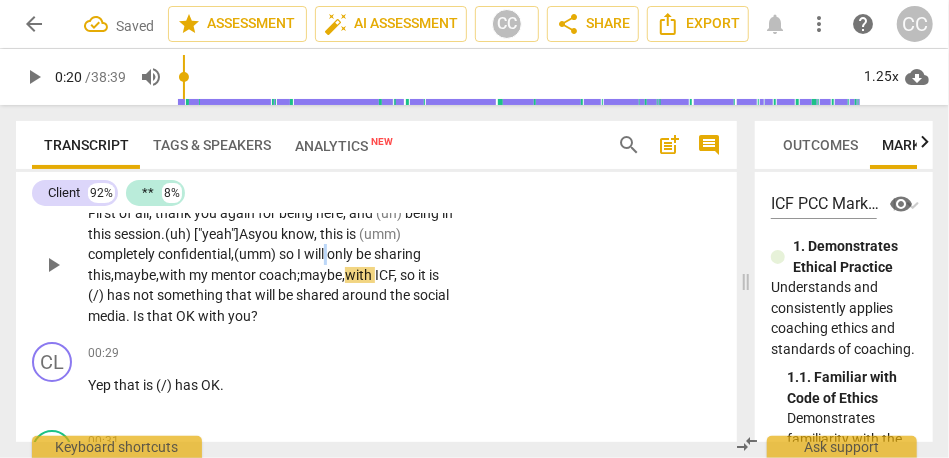 click on "will" at bounding box center [315, 254] 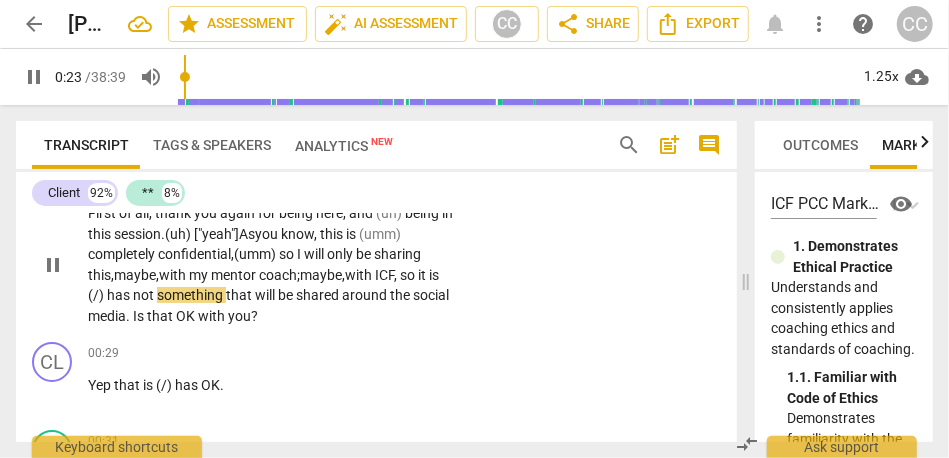 click on "First   of   all ,   thank   you   again   for   being   here ,   and   (uh)   being   in   this   session.  (uh) ["yeah"]  As  you   know,   this   is   (umm)   completely   confidential,  (umm)   so   I   will   only   be   sharing   this,  maybe,  with   my   mentor   coach;  maybe,  with   ICF ,   so   it   is   (/)   has   not   something   that   will   be   shared   around   the   social   media .   Is   that   OK   with   you ?" at bounding box center [271, 264] 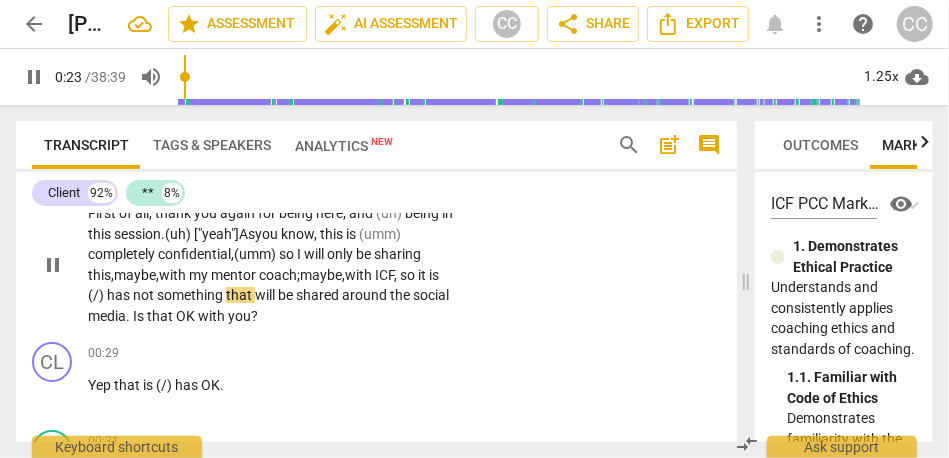 click on "First   of   all ,   thank   you   again   for   being   here ,   and   (uh)   being   in   this   session.  (uh) ["yeah"]  As  you   know,   this   is   (umm)   completely   confidential,  (umm)   so   I   will   only   be   sharing   this,  maybe,  with   my   mentor   coach;  maybe,  with   ICF ,   so   it   is   (/)   has   not   something   that   will   be   shared   around   the   social   media .   Is   that   OK   with   you ?" at bounding box center (271, 264) 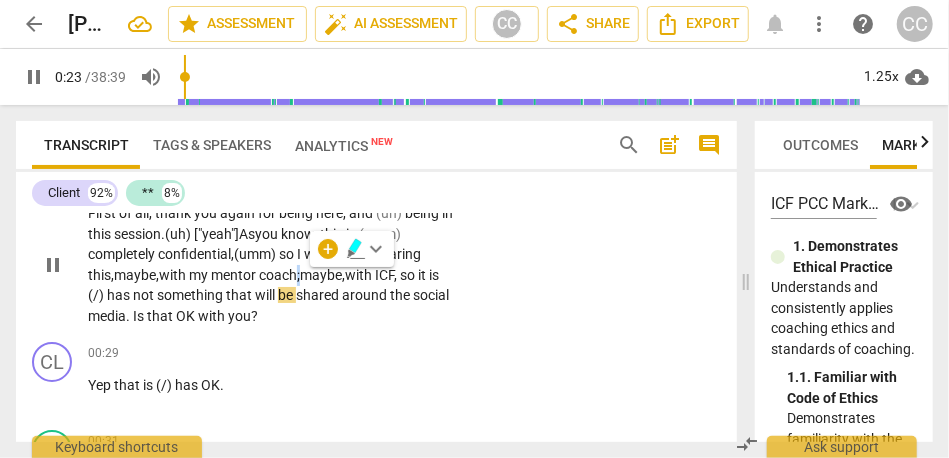 click on "coach;" at bounding box center (279, 275) 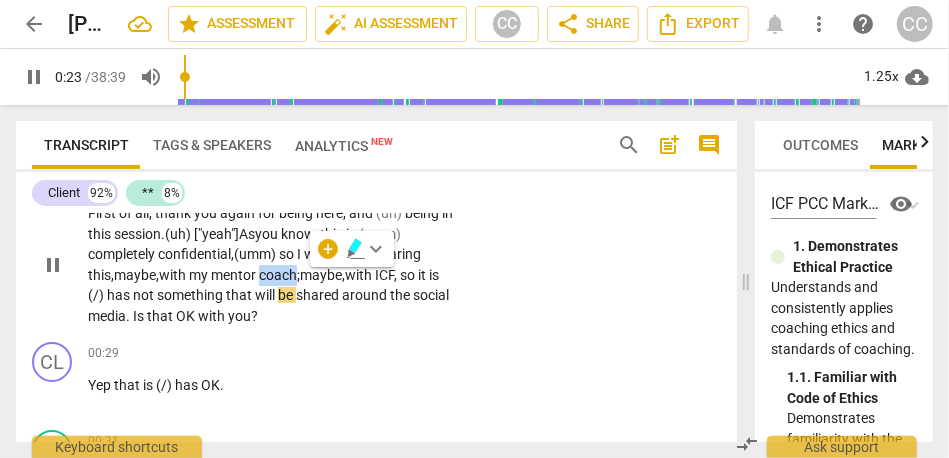 click on "coach;" at bounding box center (279, 275) 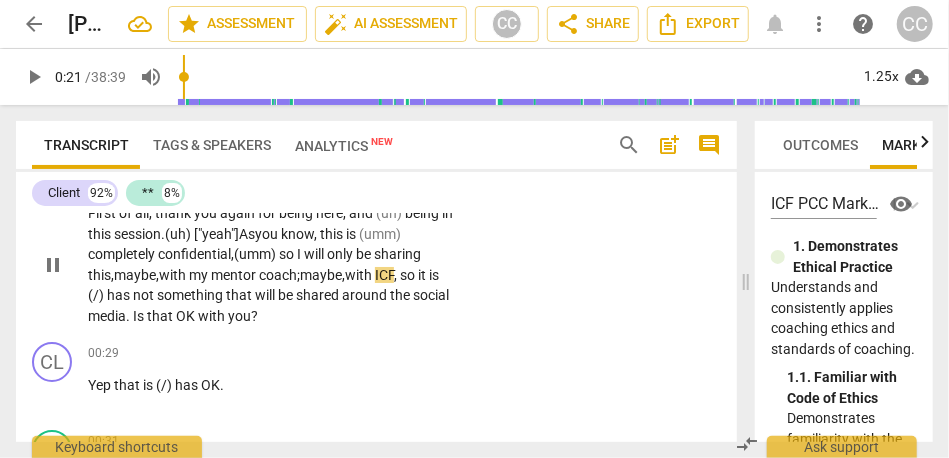 click on "with" at bounding box center (360, 275) 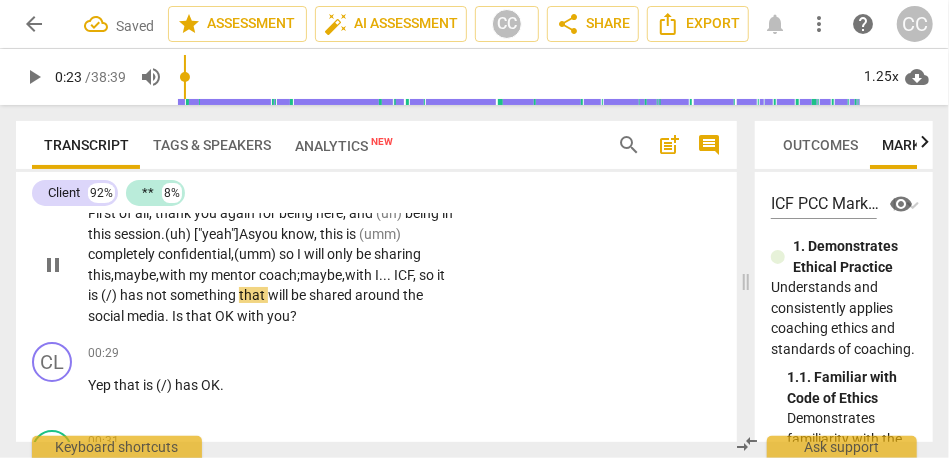 click on "(/)" at bounding box center [110, 295] 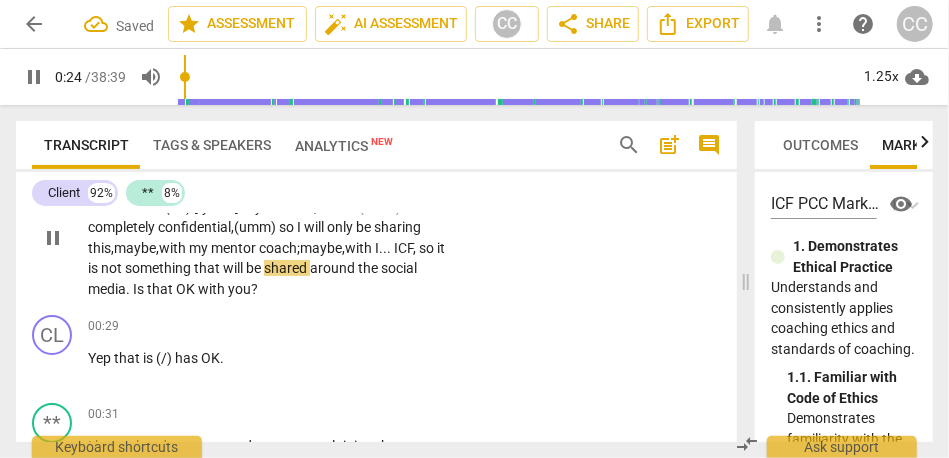 scroll, scrollTop: 82, scrollLeft: 0, axis: vertical 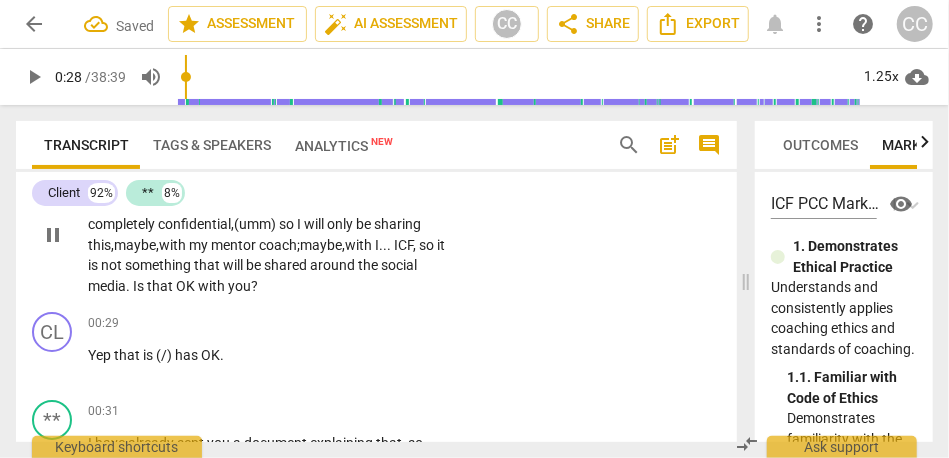 click on "media" at bounding box center [107, 286] 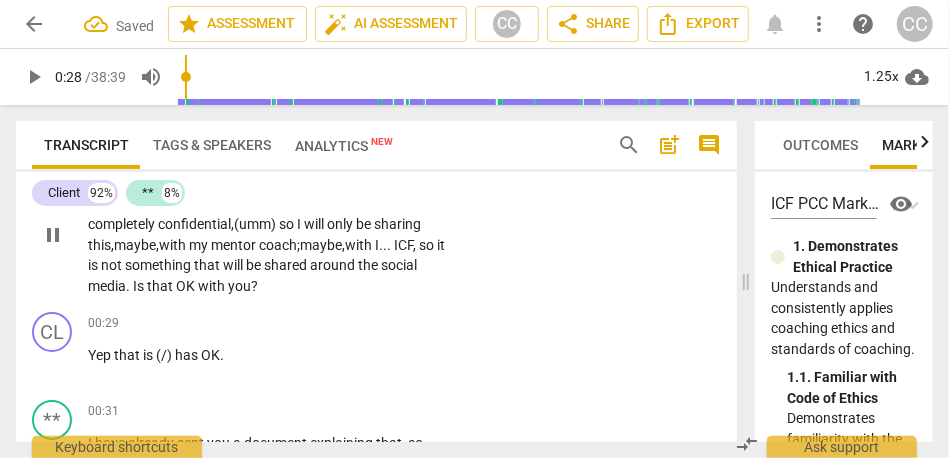 click on "media" at bounding box center [107, 286] 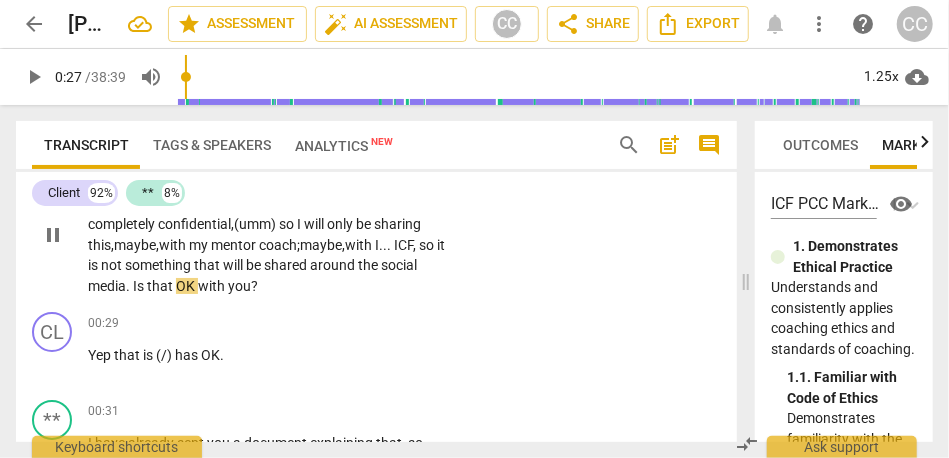 click on "that" at bounding box center [161, 286] 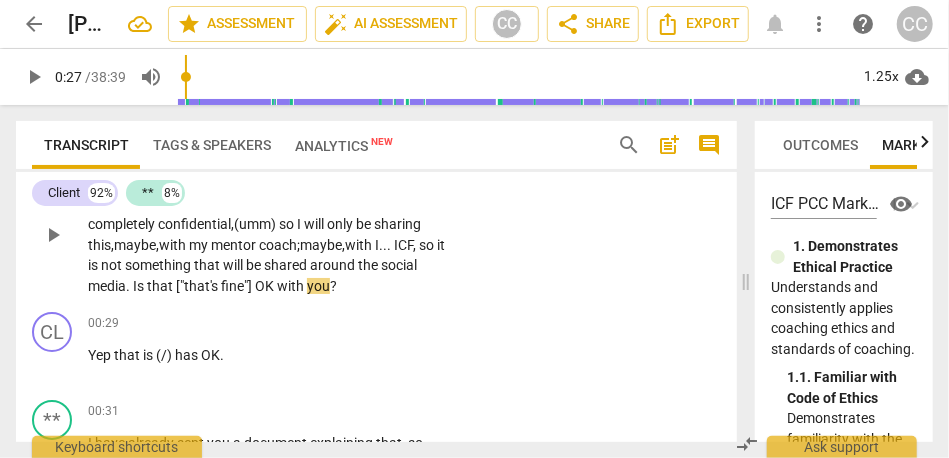 click on "media" at bounding box center (107, 286) 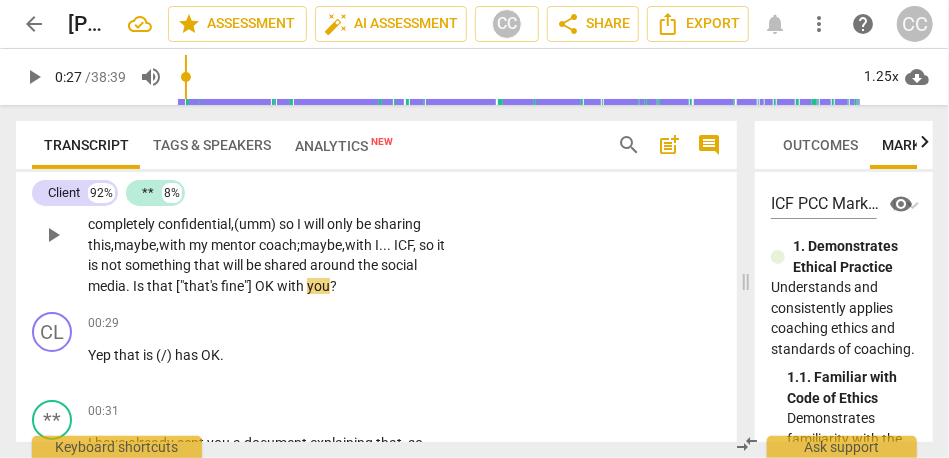 click on "media" at bounding box center (107, 286) 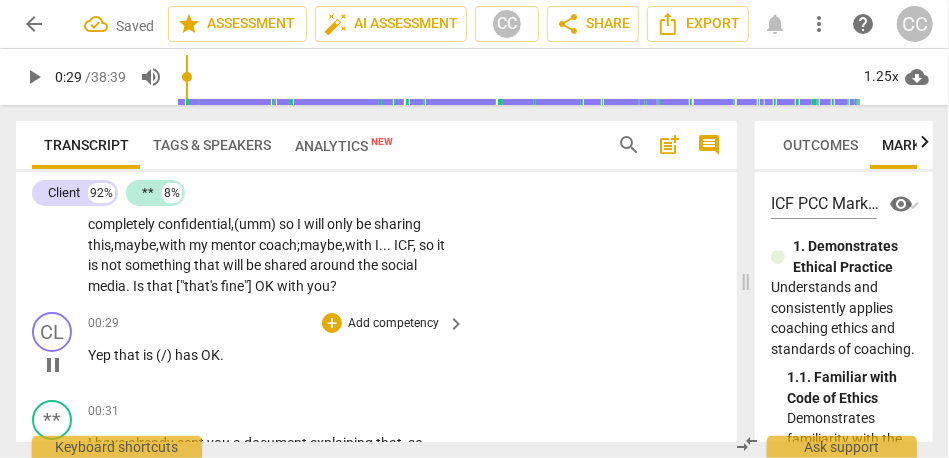 click on "that" at bounding box center [128, 355] 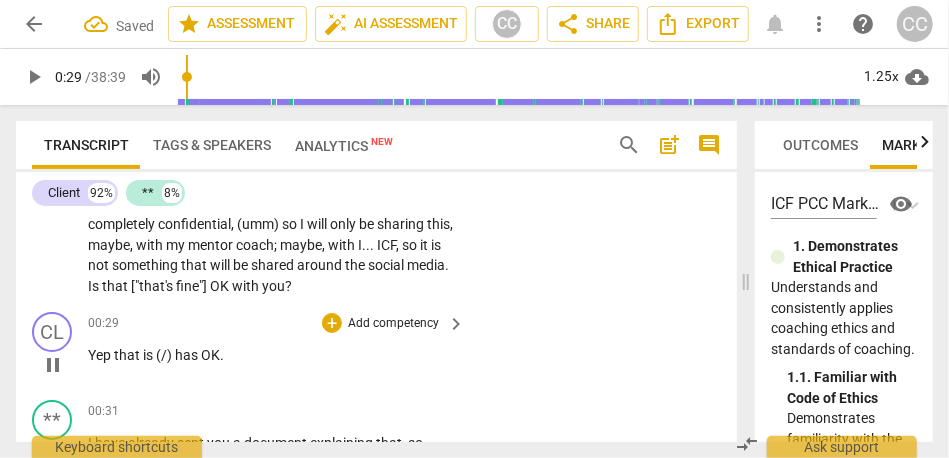 type on "30" 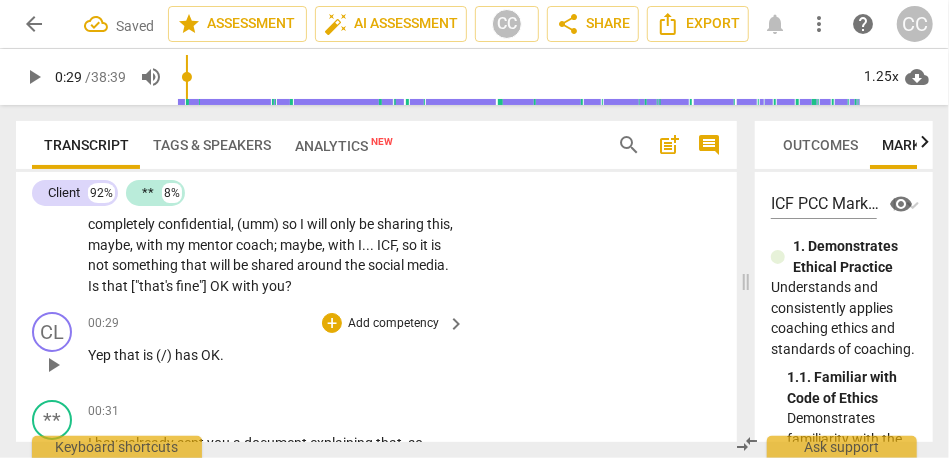 type 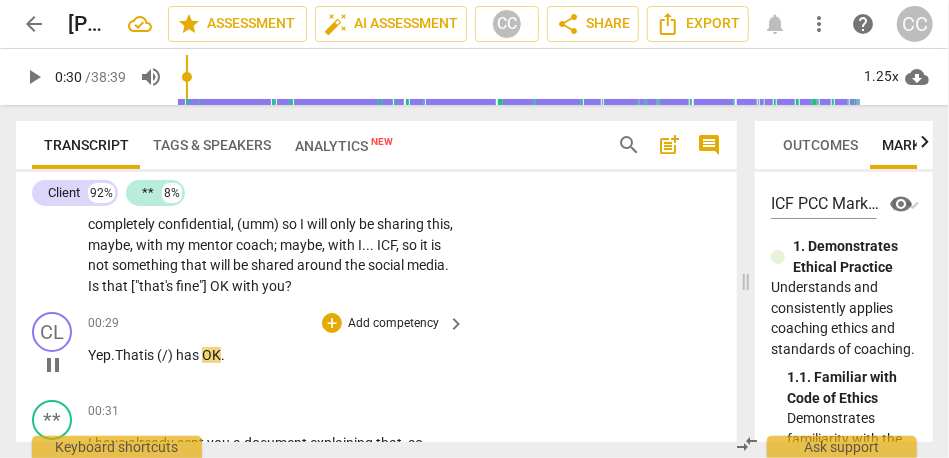 click on "That" at bounding box center [129, 355] 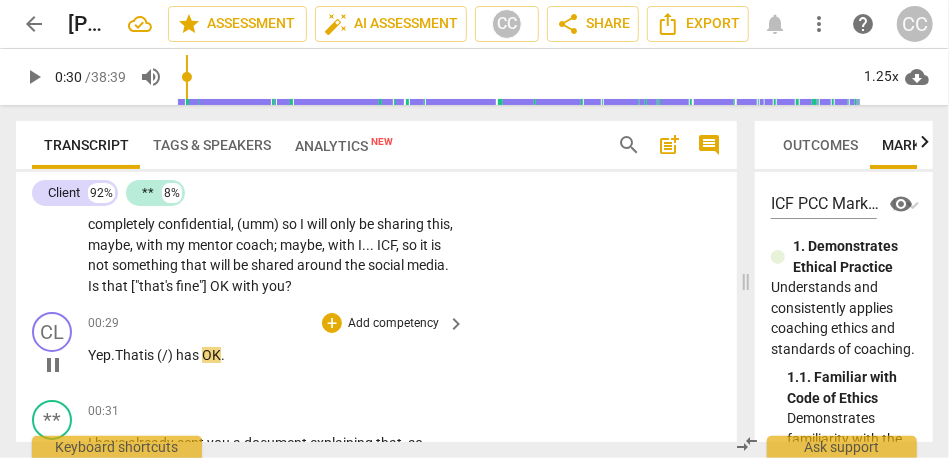 click on "That" at bounding box center (129, 355) 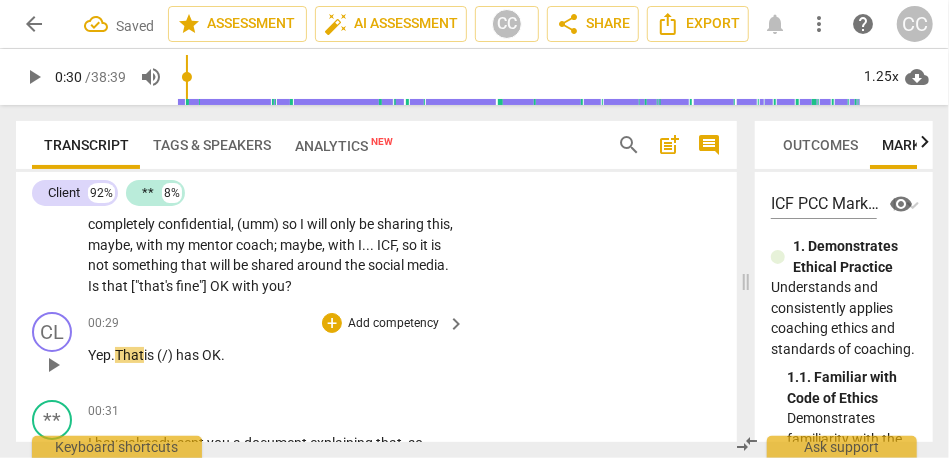 click on "Yep." at bounding box center [101, 355] 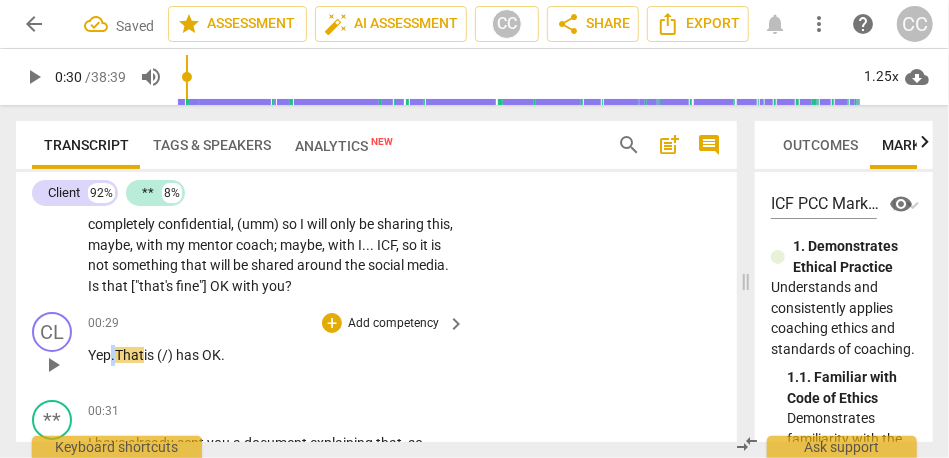 click on "Yep." at bounding box center [101, 355] 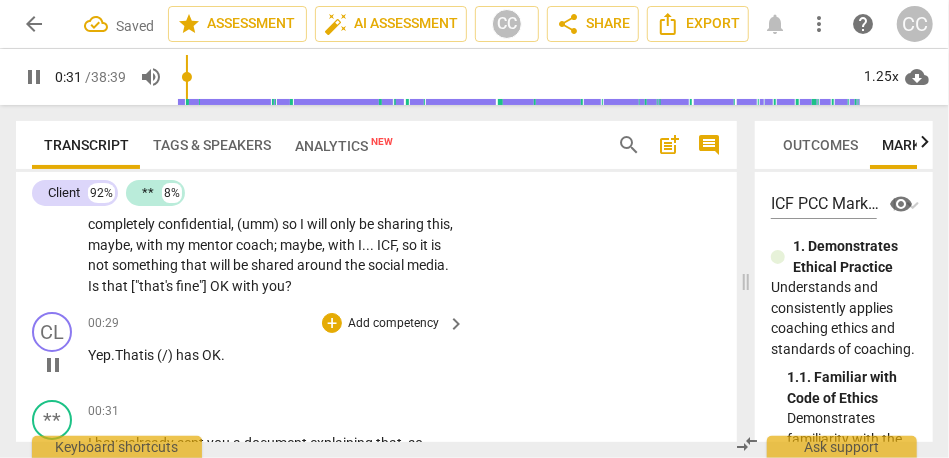 click on "Yep." at bounding box center [101, 355] 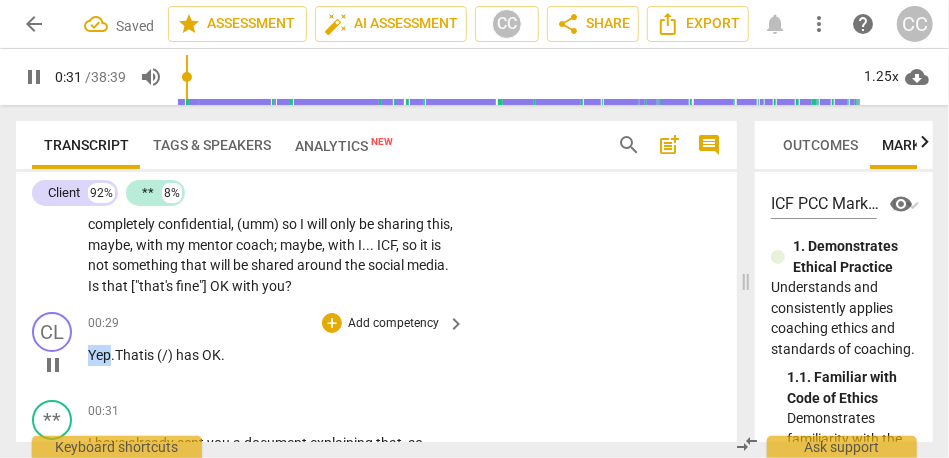 click on "Yep." at bounding box center [101, 355] 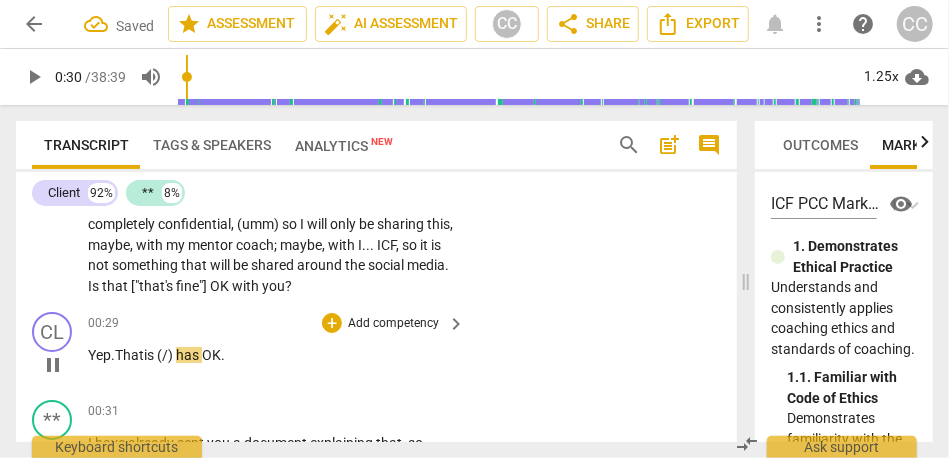 click on "That" at bounding box center [129, 355] 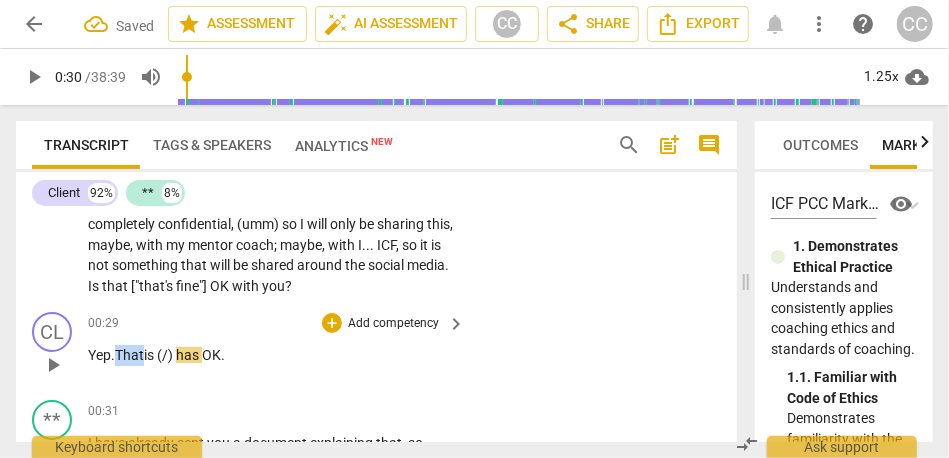 click on "That" at bounding box center (129, 355) 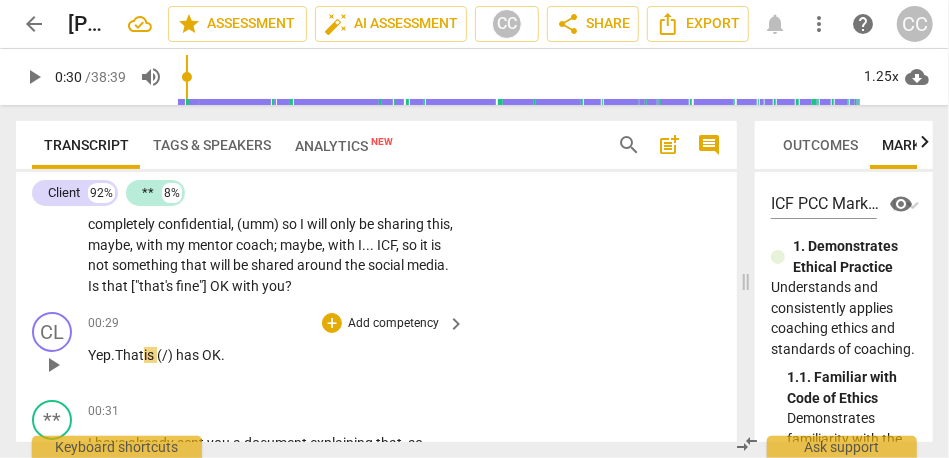 click on "is" at bounding box center [150, 355] 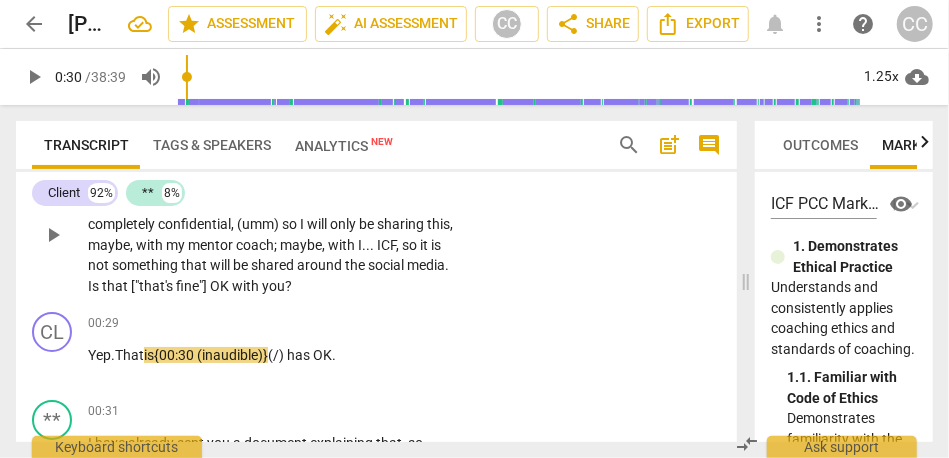 click on "["that's" at bounding box center [153, 286] 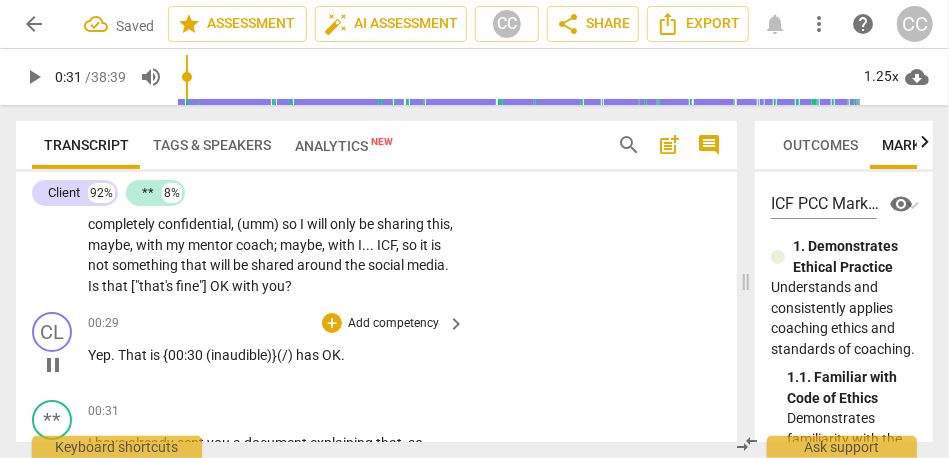 type on "31" 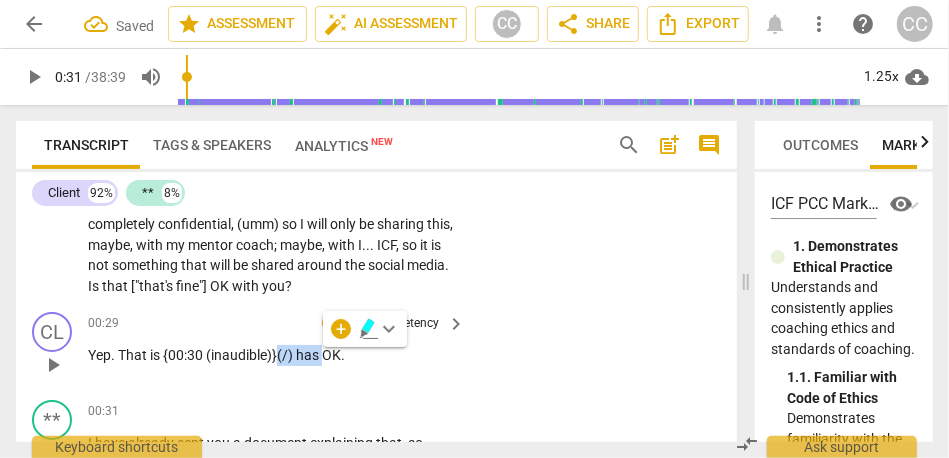 type 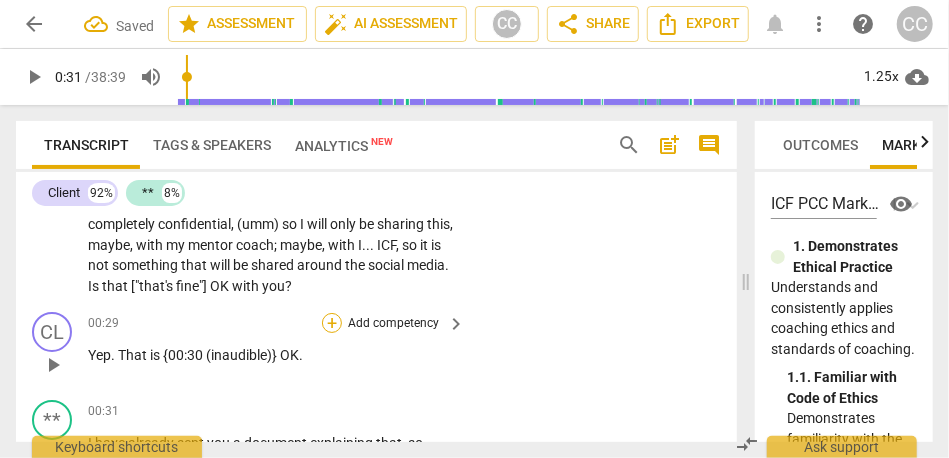 click on "+" at bounding box center [332, 323] 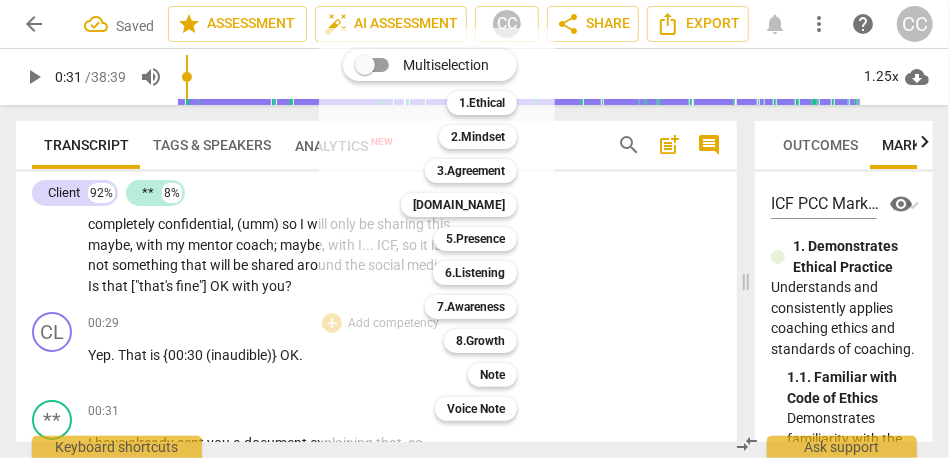 click at bounding box center (474, 229) 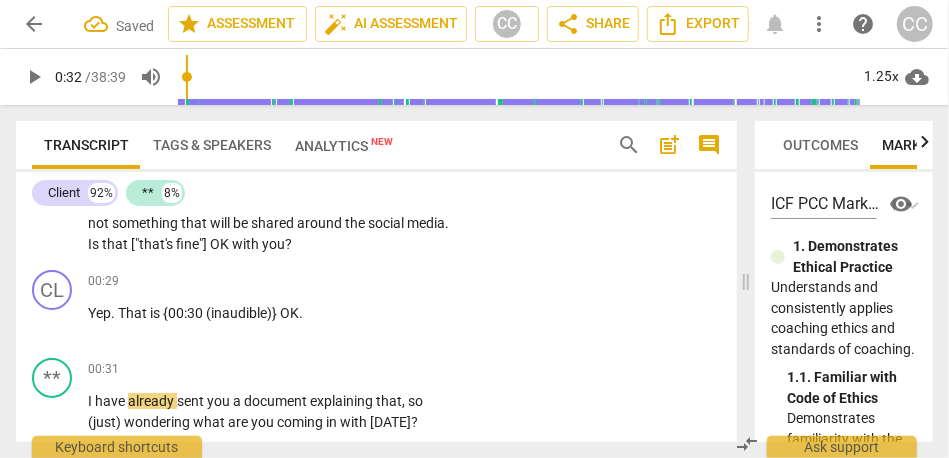 scroll, scrollTop: 0, scrollLeft: 0, axis: both 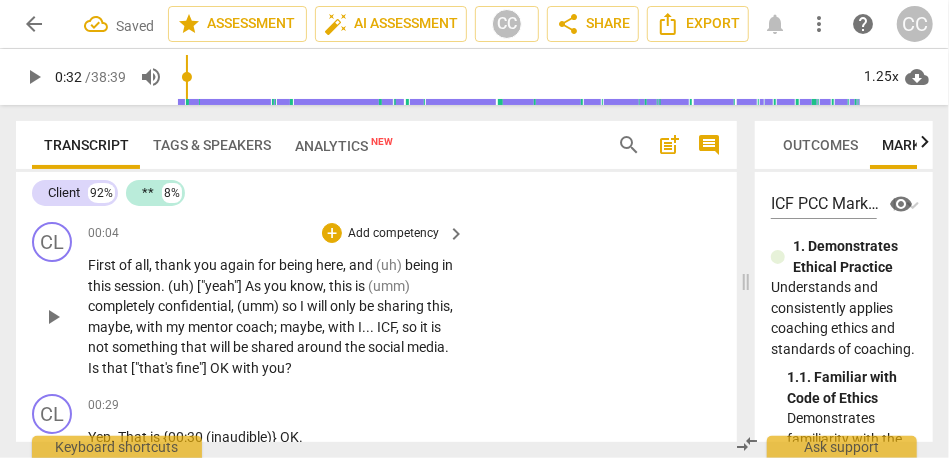 click on "Add competency" at bounding box center [393, 234] 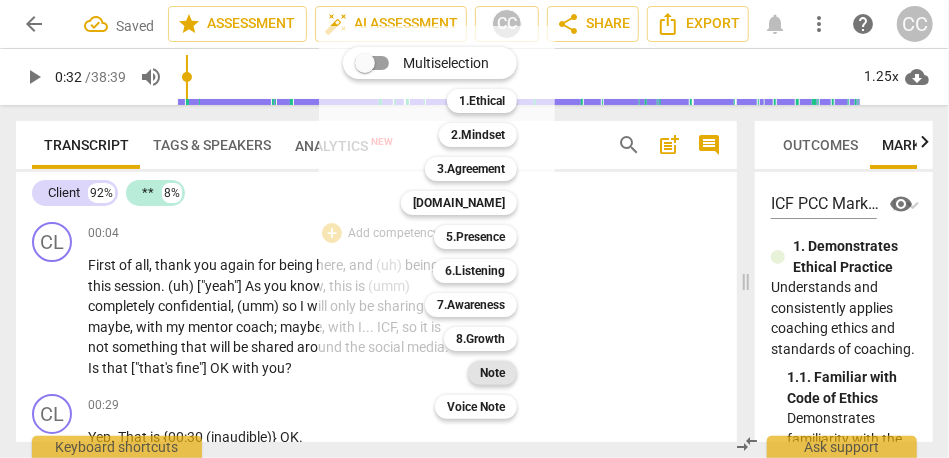 click on "Note" at bounding box center [492, 373] 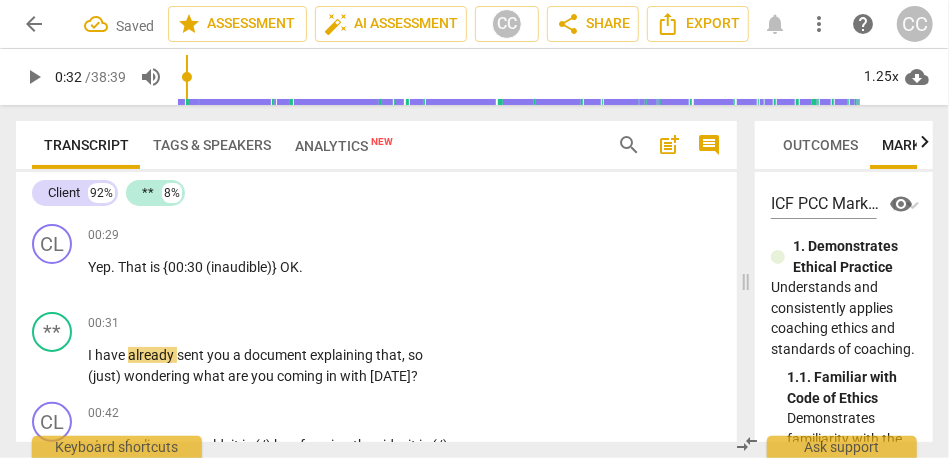 scroll, scrollTop: 189, scrollLeft: 0, axis: vertical 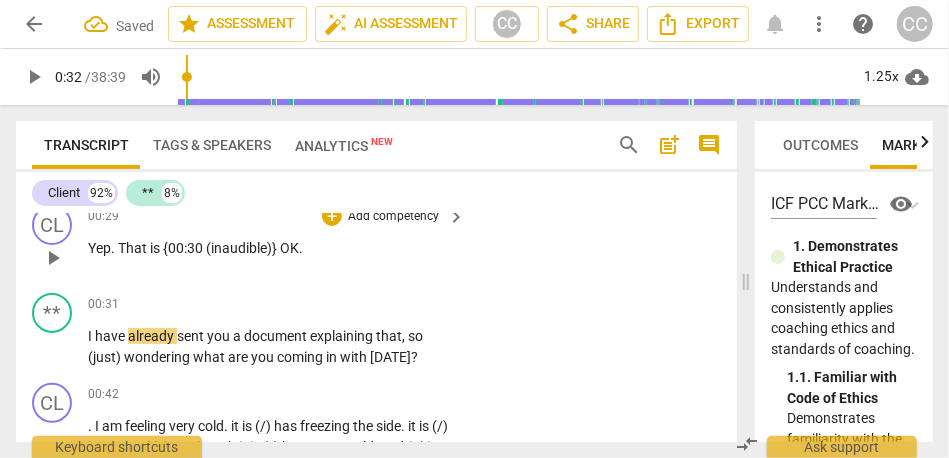 click on "Add competency" at bounding box center [393, 217] 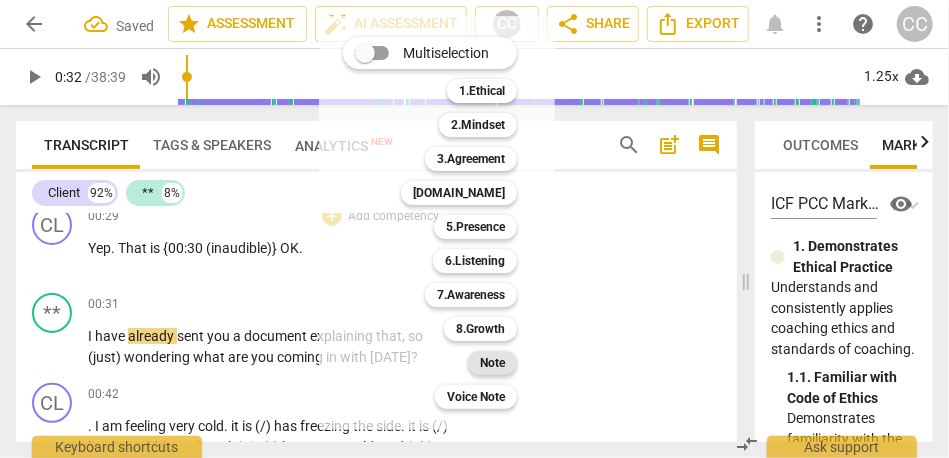 click on "Note" at bounding box center (492, 363) 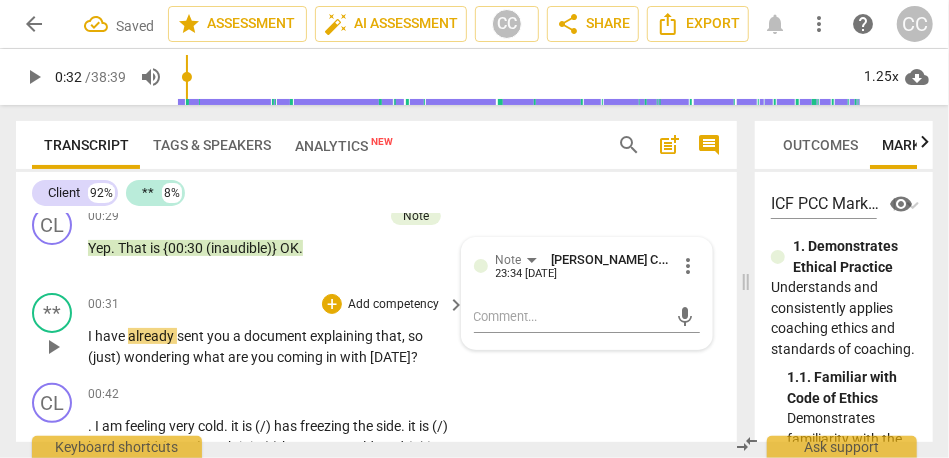 click on "you" at bounding box center (220, 336) 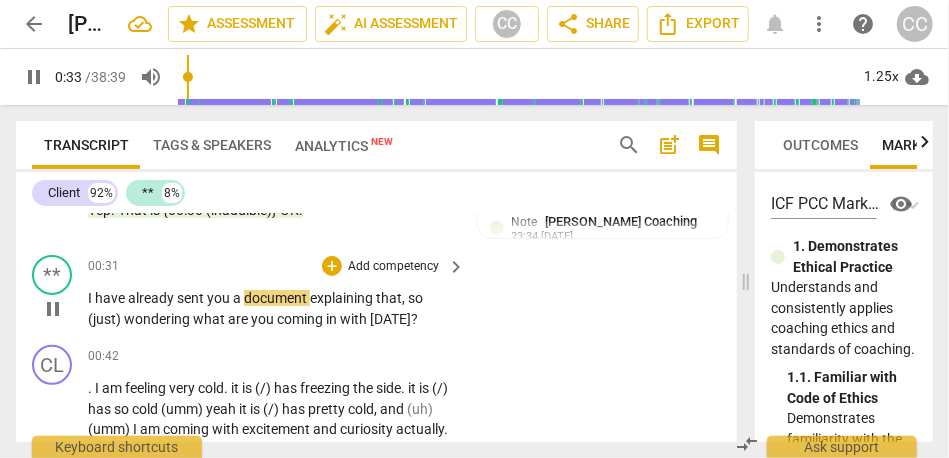 scroll, scrollTop: 242, scrollLeft: 0, axis: vertical 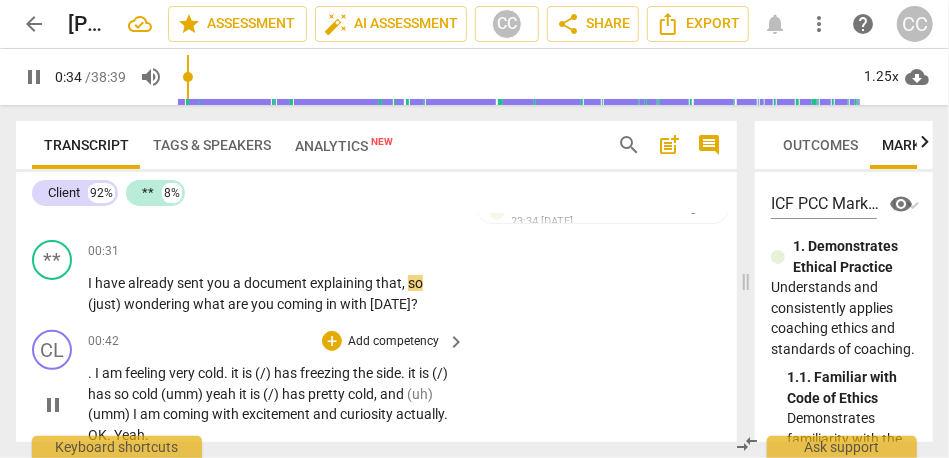 type on "35" 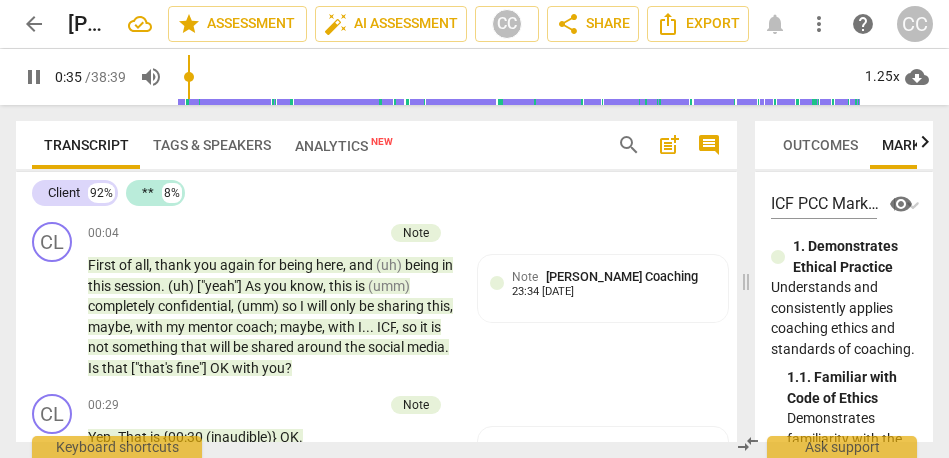 scroll, scrollTop: 0, scrollLeft: 0, axis: both 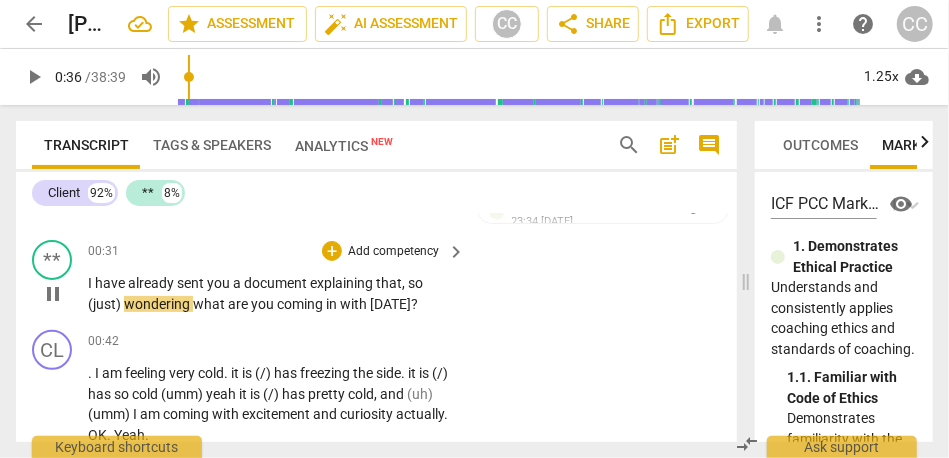 click on "so" at bounding box center [415, 283] 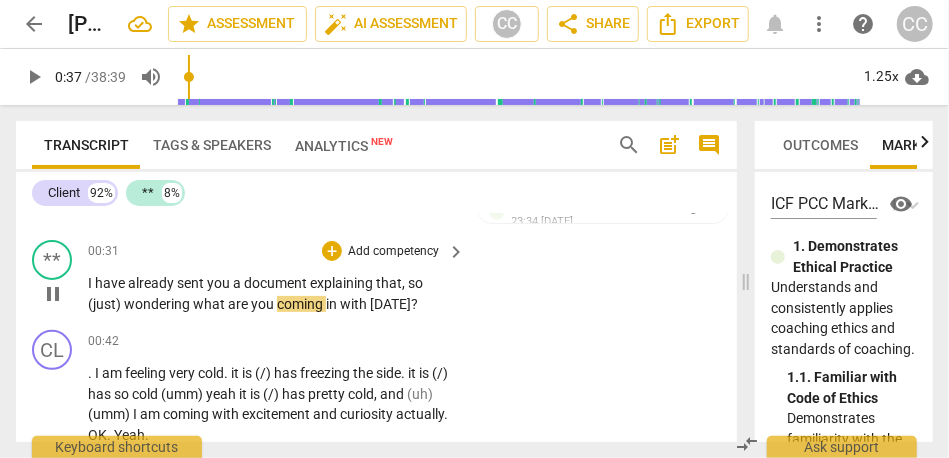 click on "what" at bounding box center [210, 304] 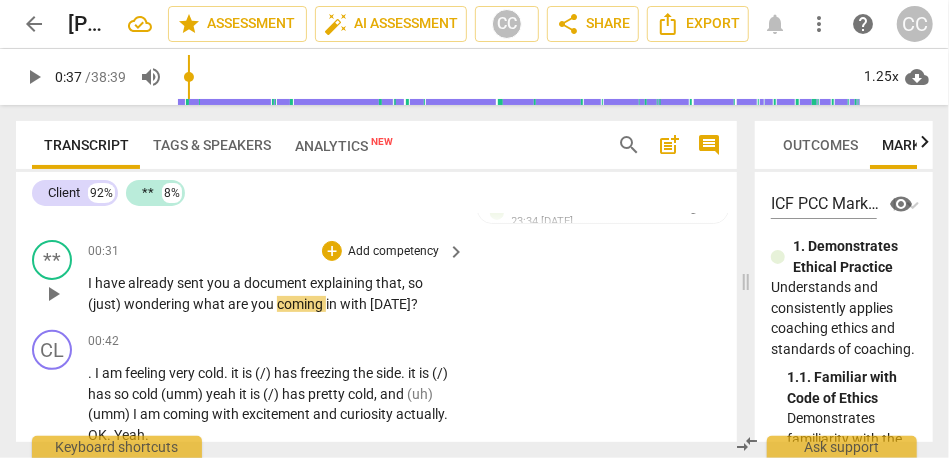type 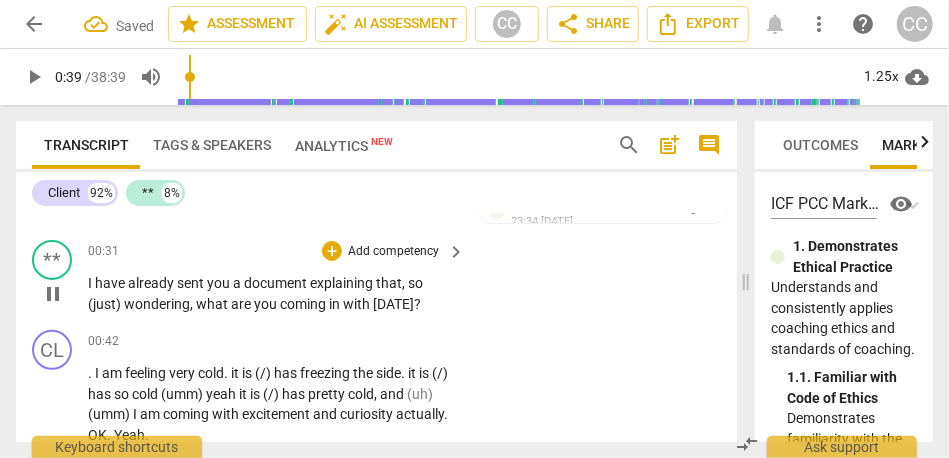 click on "Add competency" at bounding box center [393, 252] 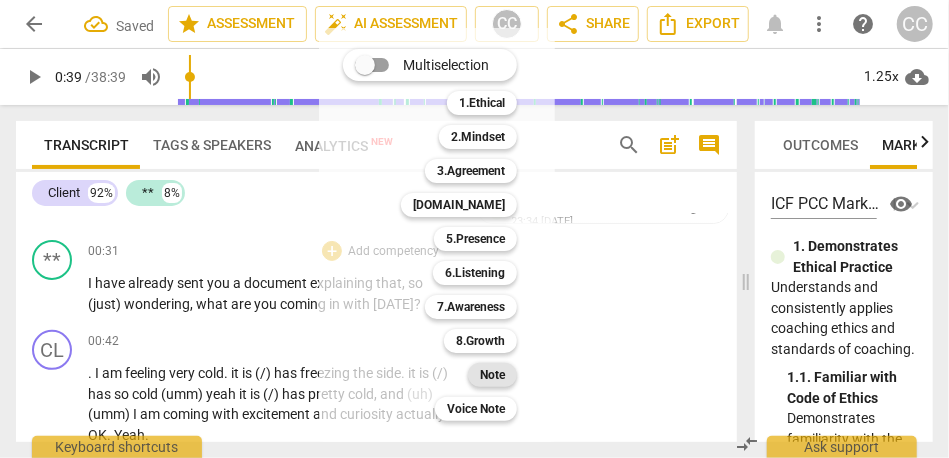 click on "Note" at bounding box center [492, 375] 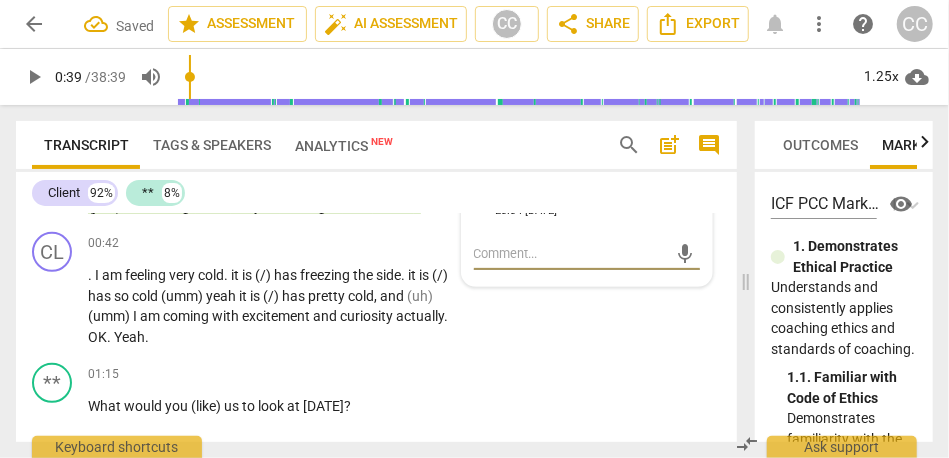 scroll, scrollTop: 332, scrollLeft: 0, axis: vertical 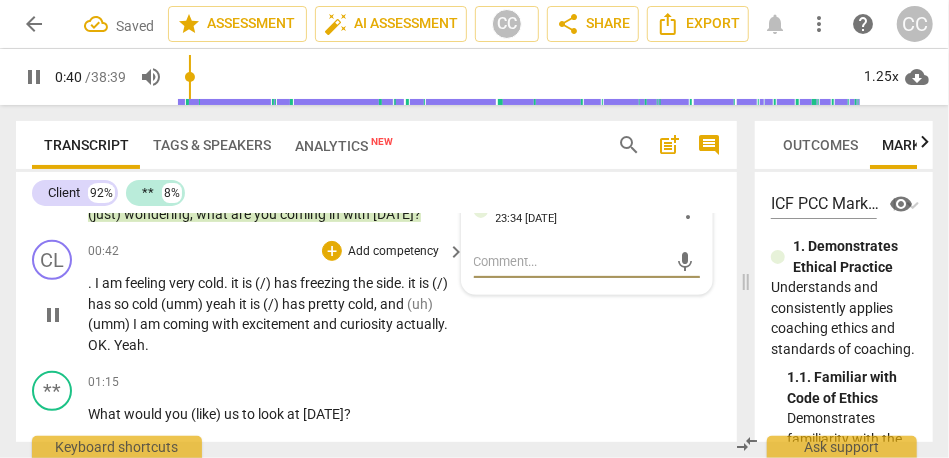 click on "I" at bounding box center [98, 283] 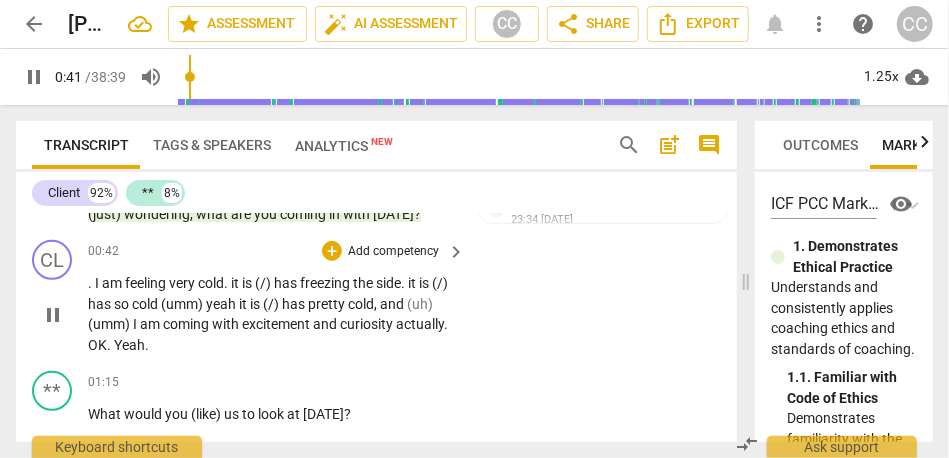 type on "42" 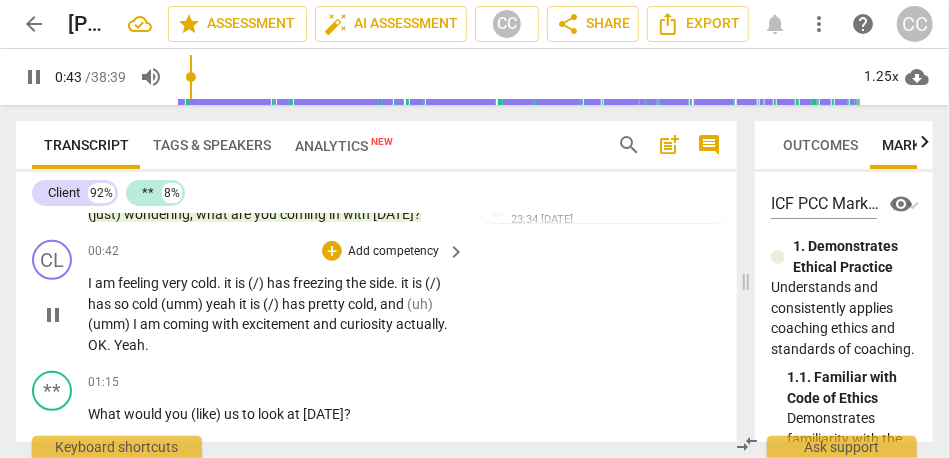 click on "CL play_arrow pause 00:42 + Add competency keyboard_arrow_right I   am   feeling   very   cold .   it   is   (/)   has   freezing   the   side .   it   is   (/)   has   so   cold   (umm)   yeah   it   is   (/)   has   pretty   cold ,   and   (uh)   (umm)   I   am   coming   with   excitement   and   curiosity   actually .   OK .   Yeah ." at bounding box center [376, 297] 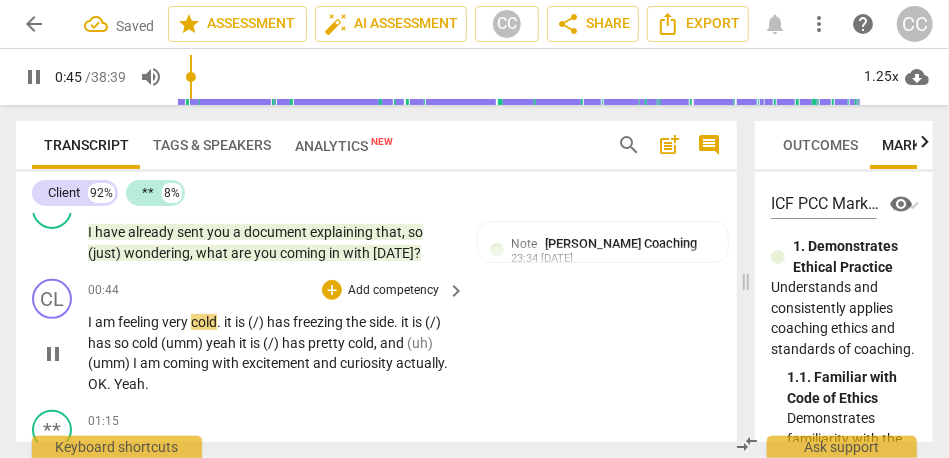 scroll, scrollTop: 290, scrollLeft: 0, axis: vertical 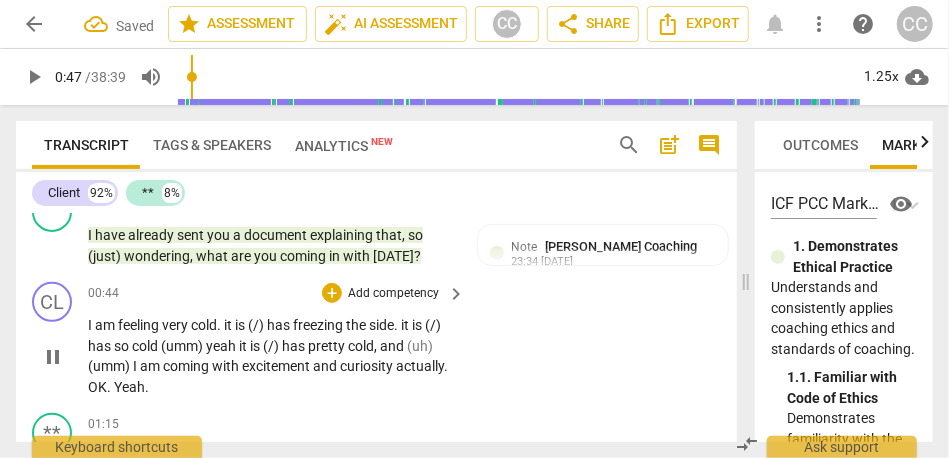 click on "it" at bounding box center [229, 325] 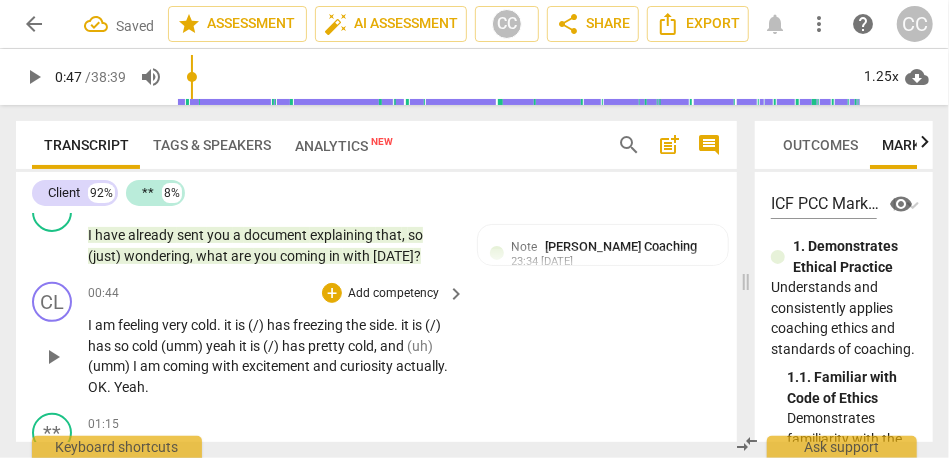 type 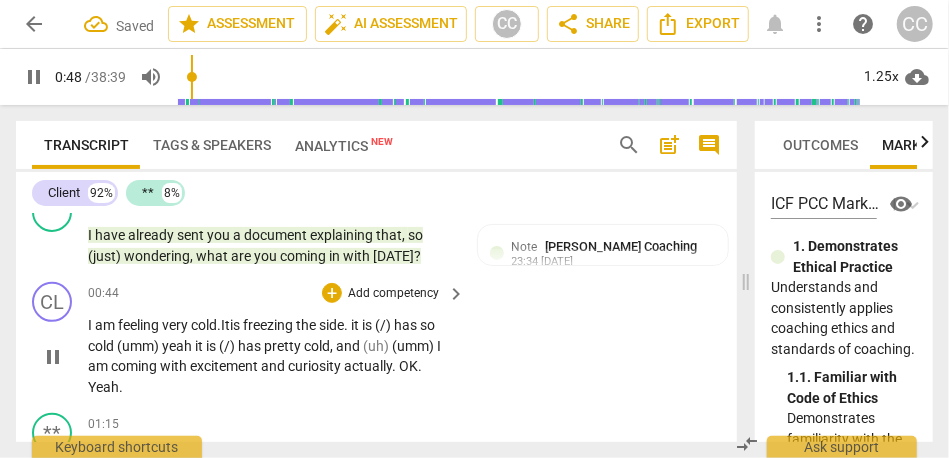 click on "s" at bounding box center [238, 325] 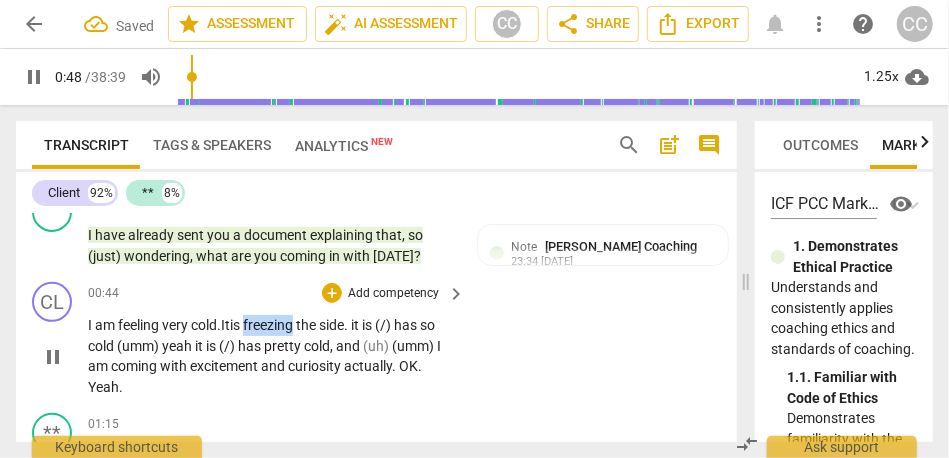 click on "s" at bounding box center [238, 325] 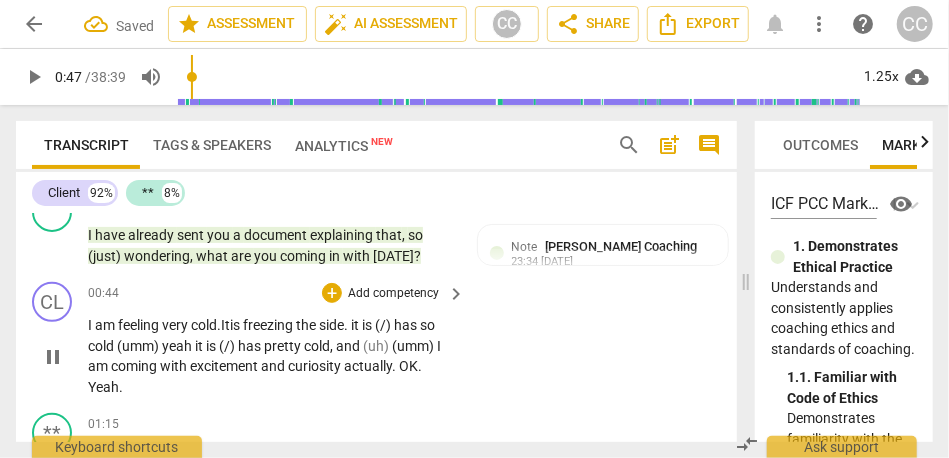 click on "." at bounding box center [347, 325] 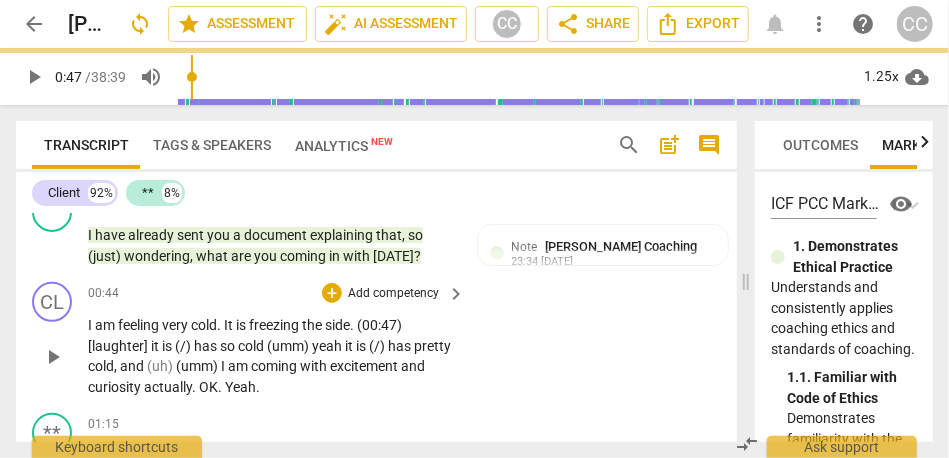 click on "CL play_arrow pause 00:44 + Add competency keyboard_arrow_right I   am   feeling   very   cold .   It   is   freezing   the   side .   (00:47)   [laughter]   it   is   (/)   has   so   cold   (umm)   yeah   it   is   (/)   has   pretty   cold ,   and   (uh)   (umm)   I   am   coming   with   excitement   and   curiosity   actually .   OK .   Yeah ." at bounding box center [376, 339] 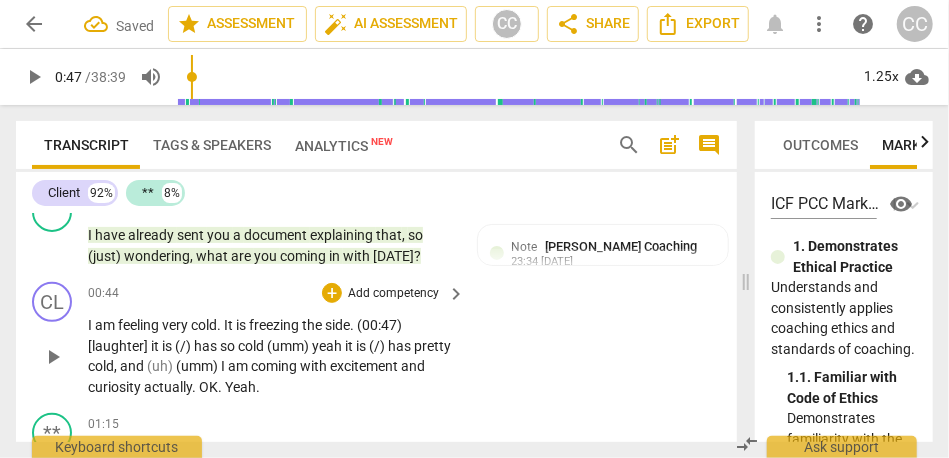 click on "I   am   feeling   very   cold .   It   is   freezing   the   side .   (00:47)   [laughter]   it   is   (/)   has   so   cold   (umm)   yeah   it   is   (/)   has   pretty   cold ,   and   (uh)   (umm)   I   am   coming   with   excitement   and   curiosity   actually .   OK .   Yeah ." at bounding box center (271, 356) 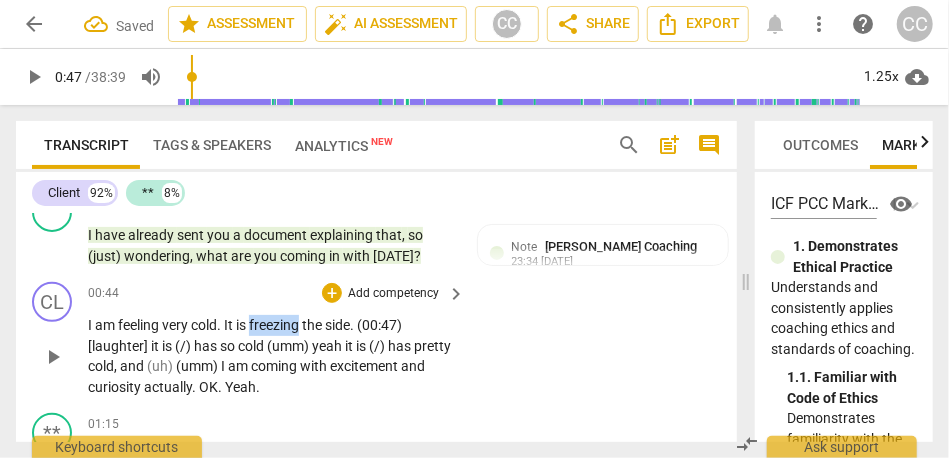 click on "I   am   feeling   very   cold .   It   is   freezing   the   side .   (00:47)   [laughter]   it   is   (/)   has   so   cold   (umm)   yeah   it   is   (/)   has   pretty   cold ,   and   (uh)   (umm)   I   am   coming   with   excitement   and   curiosity   actually .   OK .   Yeah ." at bounding box center (271, 356) 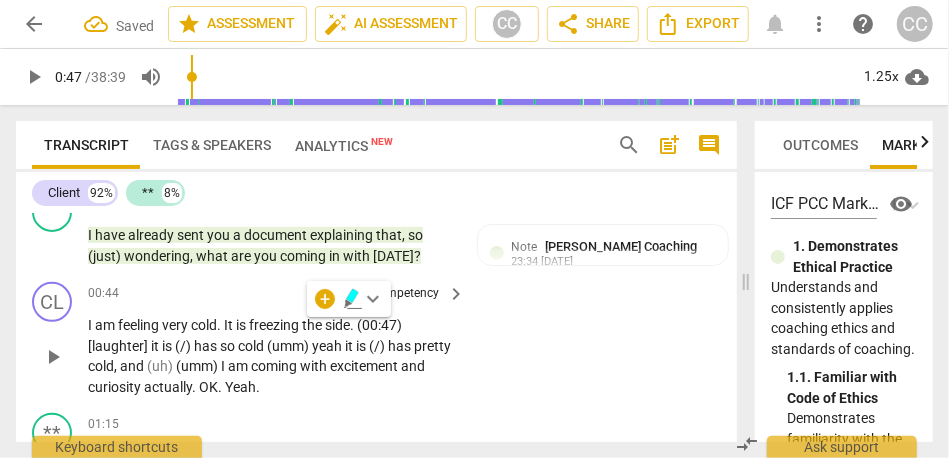 click on "freezing" at bounding box center [275, 325] 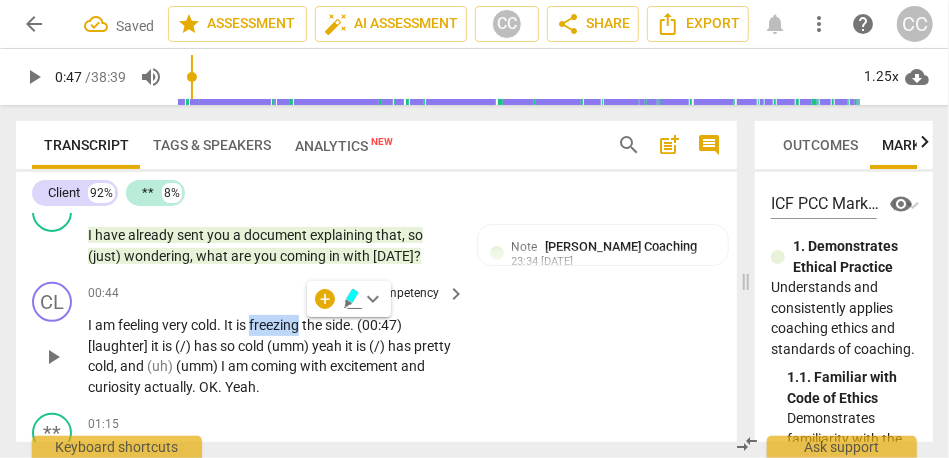 click on "freezing" at bounding box center [275, 325] 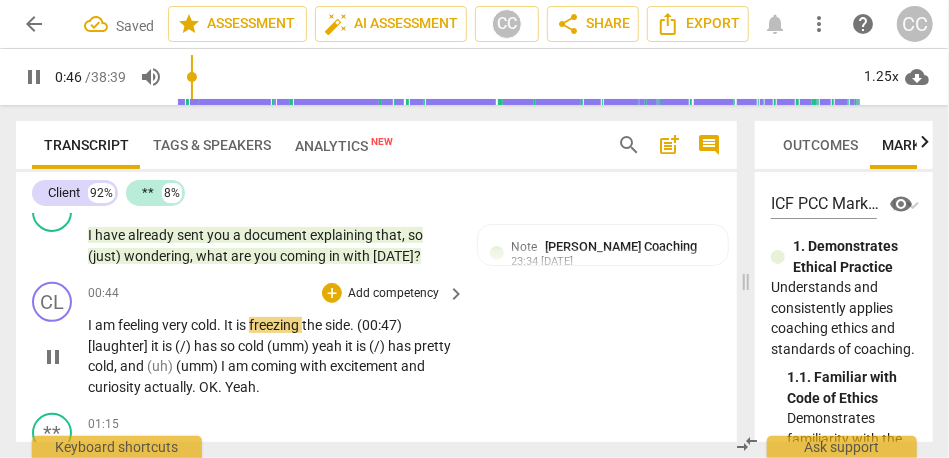 click on "[laughter]" at bounding box center (119, 346) 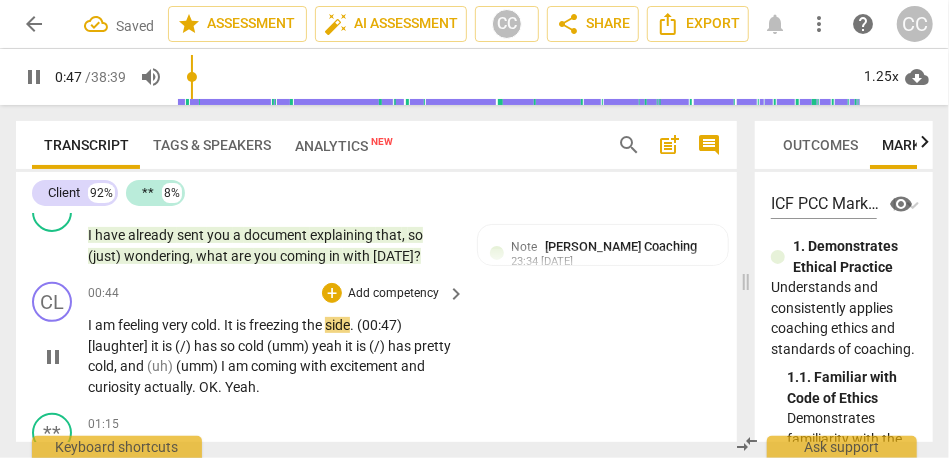 type on "48" 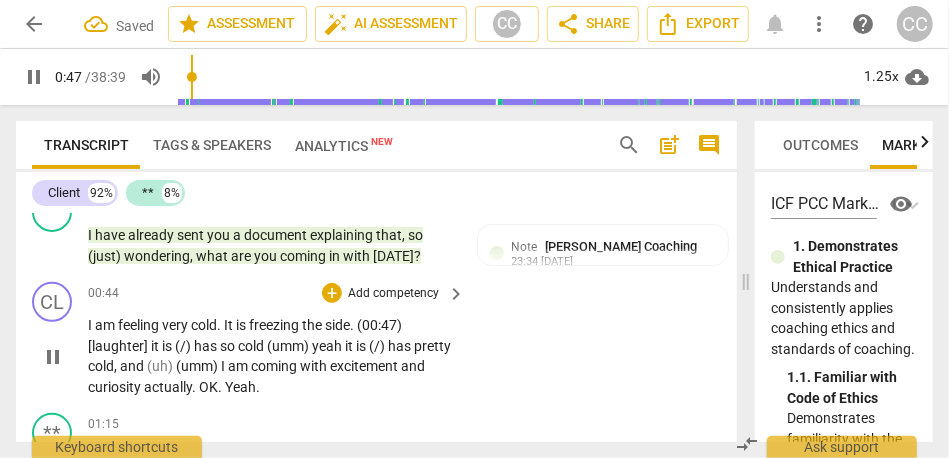 type 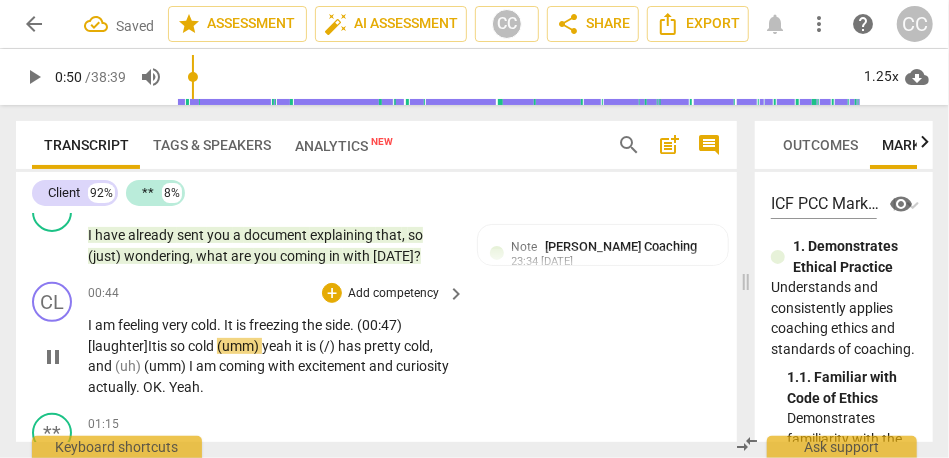 click on "is" at bounding box center (163, 346) 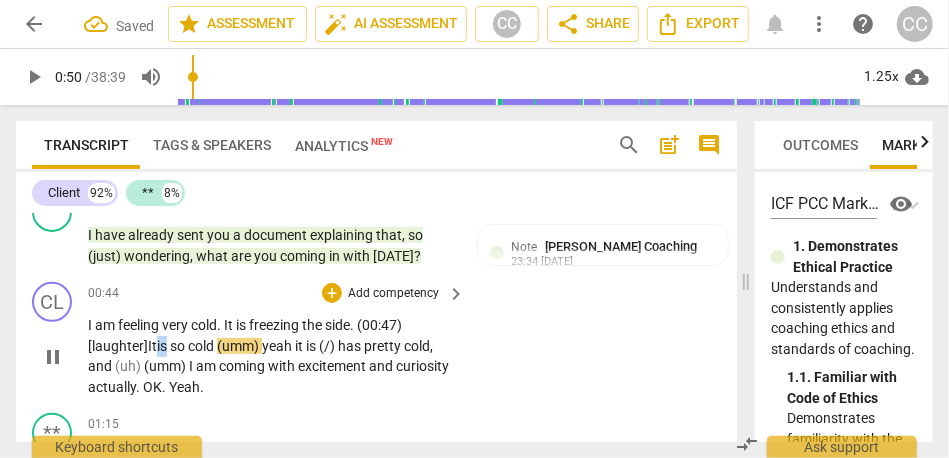click on "is" at bounding box center [163, 346] 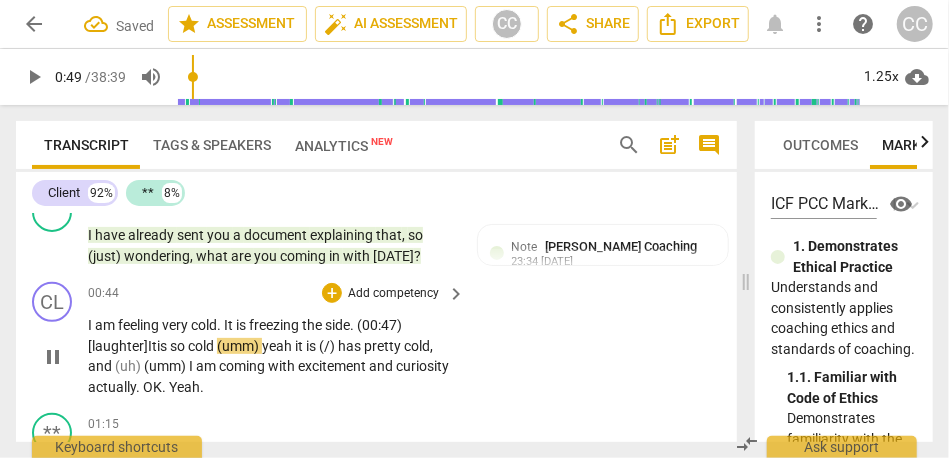 click on "cold" at bounding box center [202, 346] 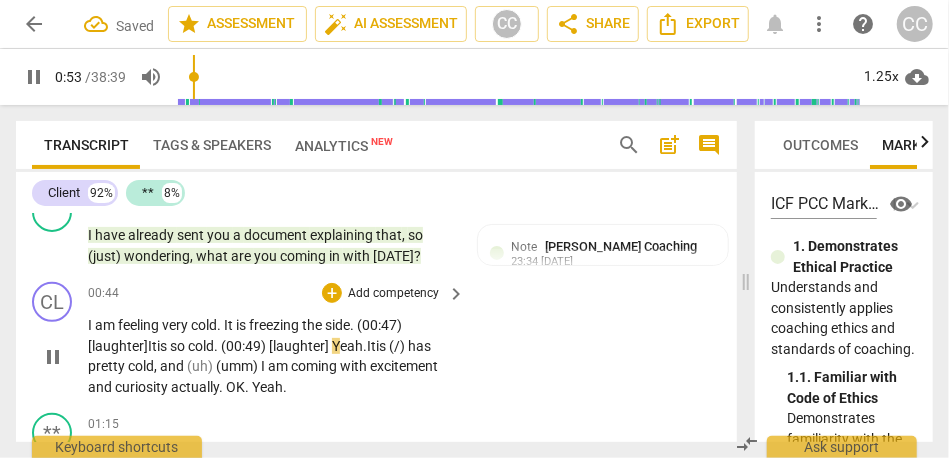 click on "freezing" at bounding box center [275, 325] 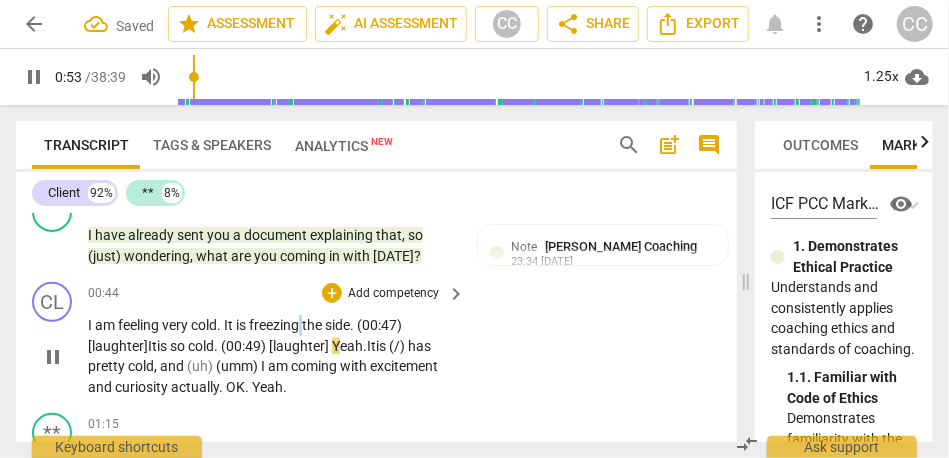 click on "freezing" at bounding box center (275, 325) 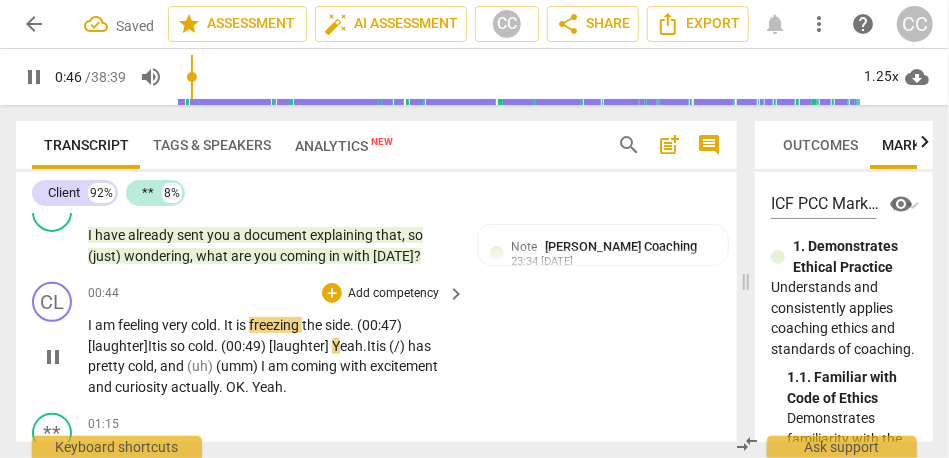 click on "cold. (00:49) [laughter]   Y" at bounding box center [264, 346] 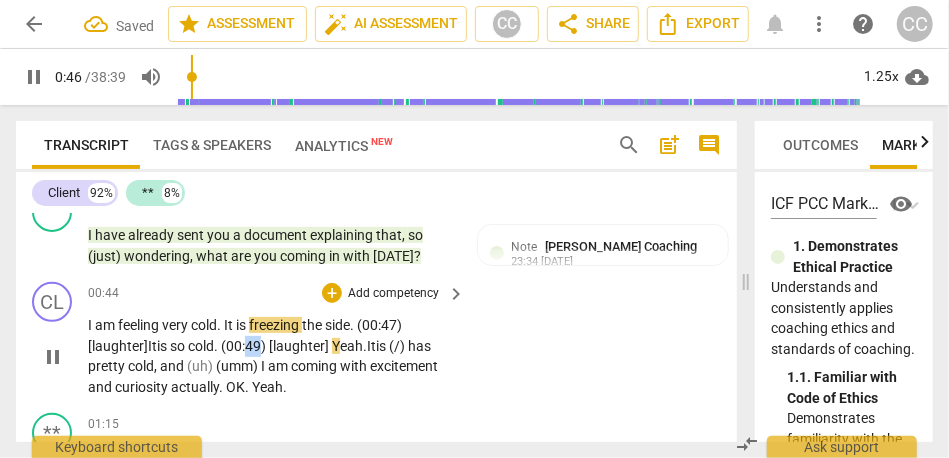 click on "cold. (00:49) [laughter]   Y" at bounding box center (264, 346) 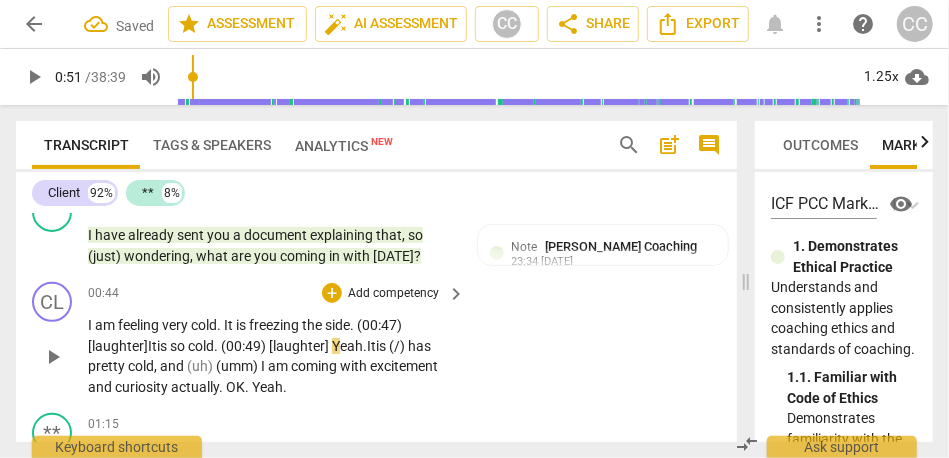 click on "cold. (00:49) [laughter]   Y" at bounding box center [264, 346] 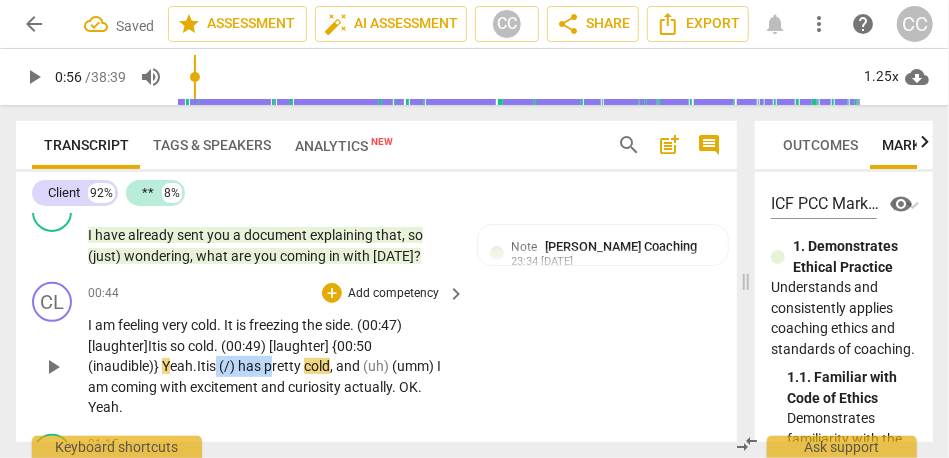 drag, startPoint x: 223, startPoint y: 369, endPoint x: 279, endPoint y: 370, distance: 56.008926 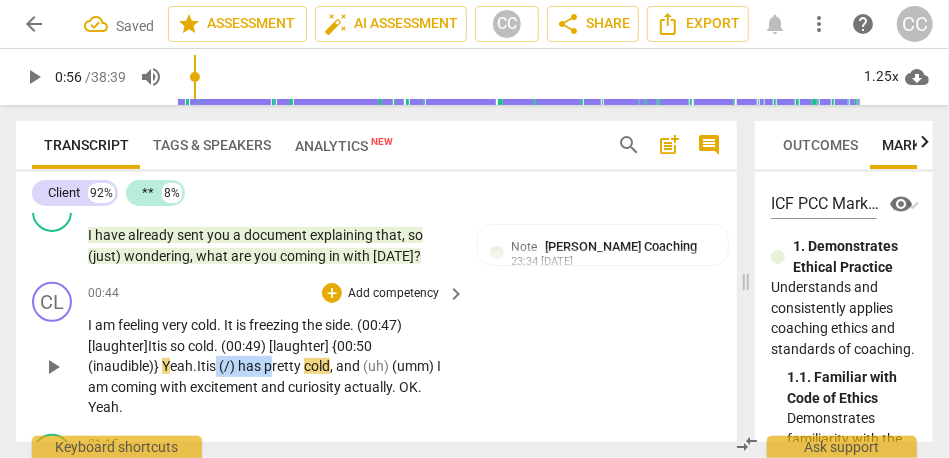 click on "I   am   feeling   very   cold .   It   is   freezing   the   side .   (00:47)   [laughter]  It  is   so   cold. (00:49) [laughter] {00:50 (inaudible)}   Y eah.  It  is   (/)   has   pretty   cold ,   and   (uh)   (umm)   I   am   coming   with   excitement   and   curiosity   actually .   OK .   Yeah ." at bounding box center (271, 366) 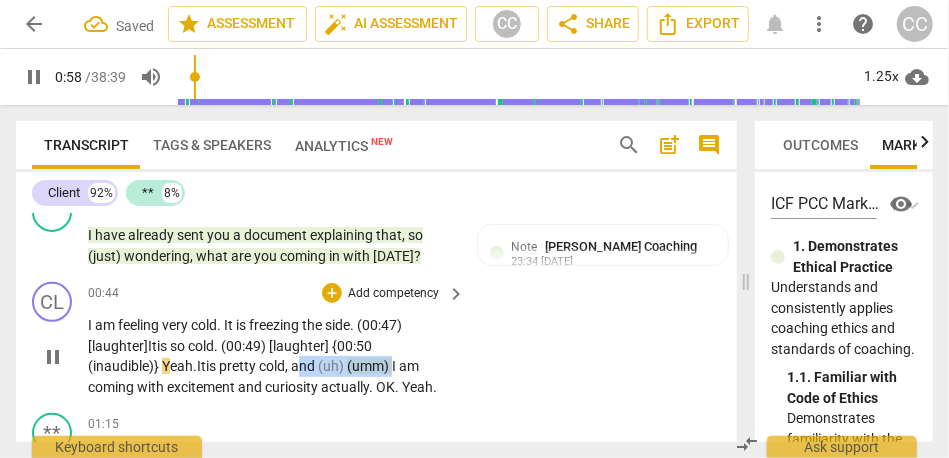 drag, startPoint x: 398, startPoint y: 366, endPoint x: 307, endPoint y: 366, distance: 91 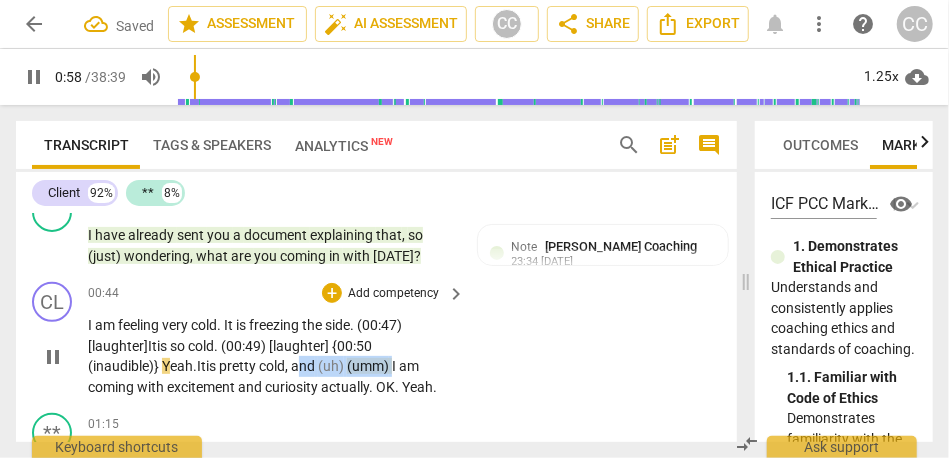 click on "I   am   feeling   very   cold .   It   is   freezing   the   side .   (00:47)   [laughter]  It  is   so   cold. (00:49) [laughter] {00:50 (inaudible)}   Y eah.  It  is p retty   cold ,   and   (uh)   (umm)   I   am   coming   with   excitement   and   curiosity   actually .   OK .   Yeah ." at bounding box center (271, 356) 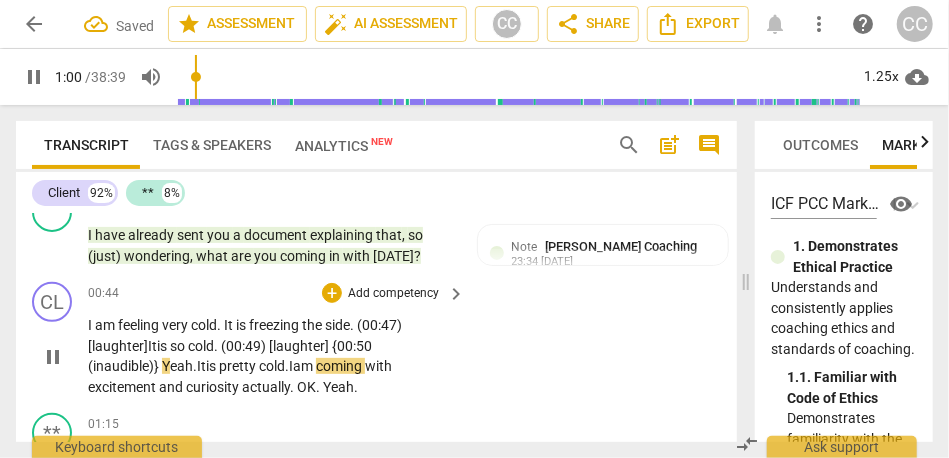 click on "CL play_arrow pause 00:44 + Add competency keyboard_arrow_right I   am   feeling   very   cold .   It   is   freezing   the   side .   (00:47)   [laughter]  It  is   so   cold. (00:49) [laughter] {00:50 (inaudible)}   Y eah.  It  is p retty   cold.  I  am   coming   with   excitement   and   curiosity   actually .   OK .   Yeah ." at bounding box center [376, 339] 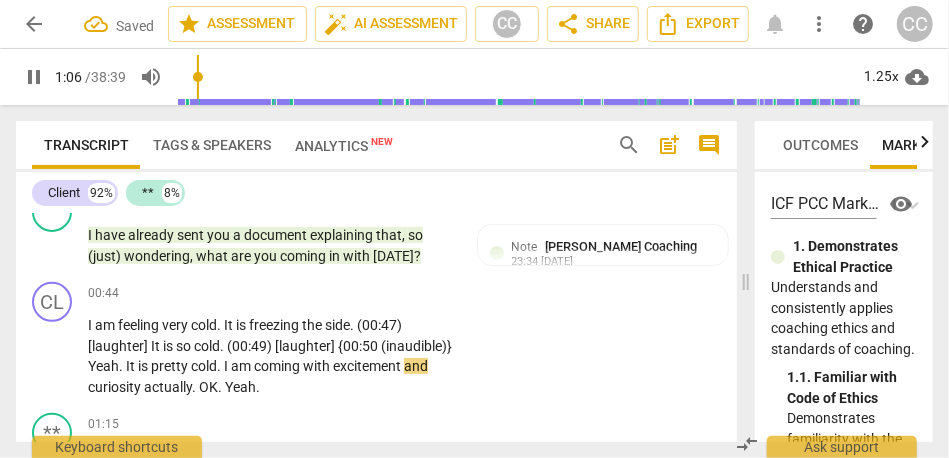click on "coming" at bounding box center [278, 366] 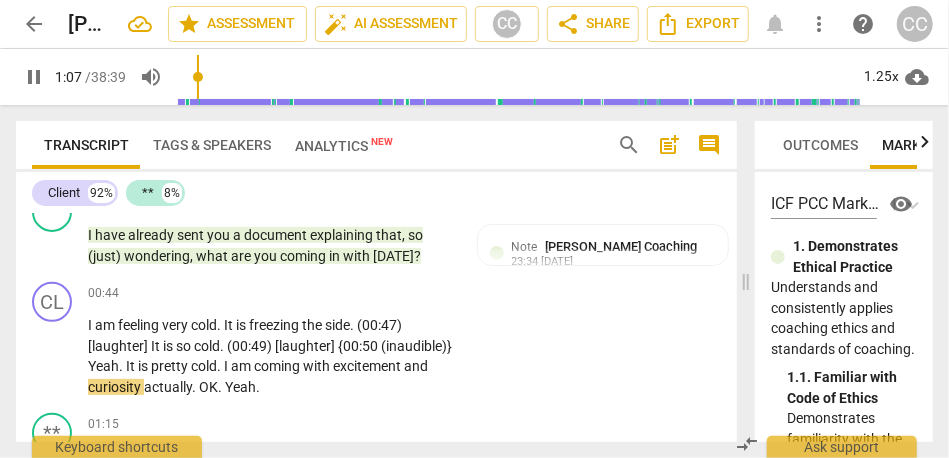 click on "with" at bounding box center (318, 366) 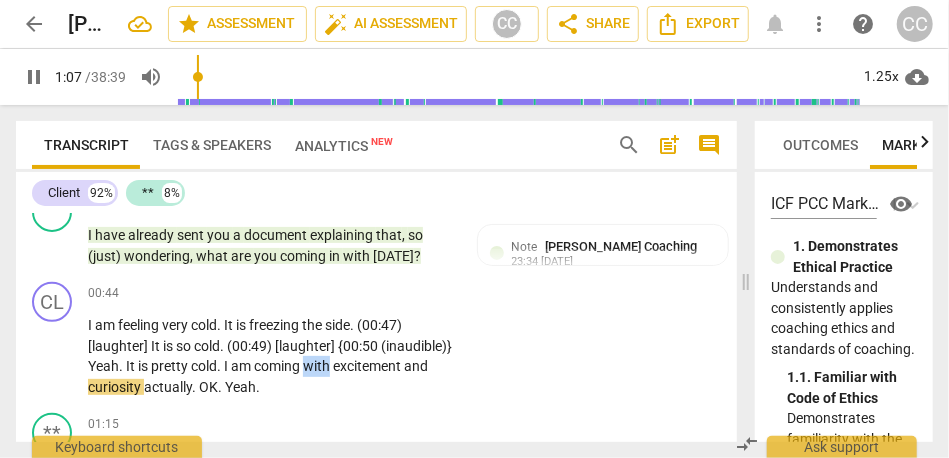 click on "with" at bounding box center (318, 366) 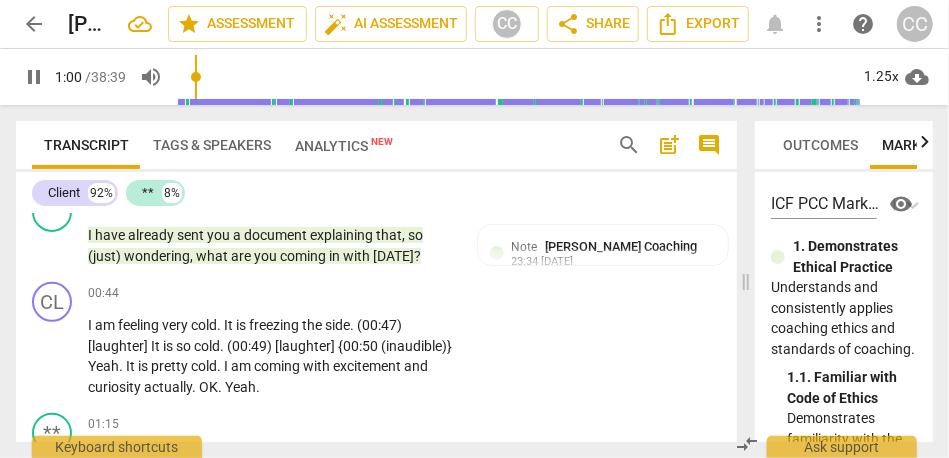 click on "excitement" at bounding box center (368, 366) 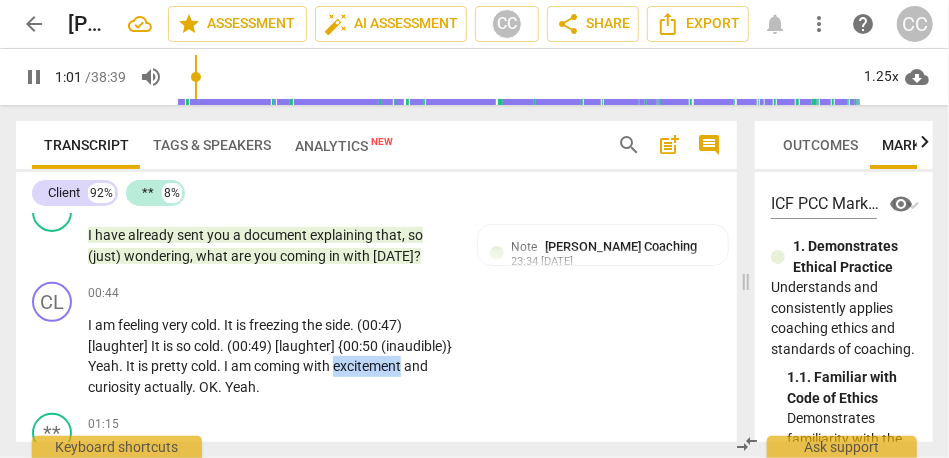 click on "excitement" at bounding box center [368, 366] 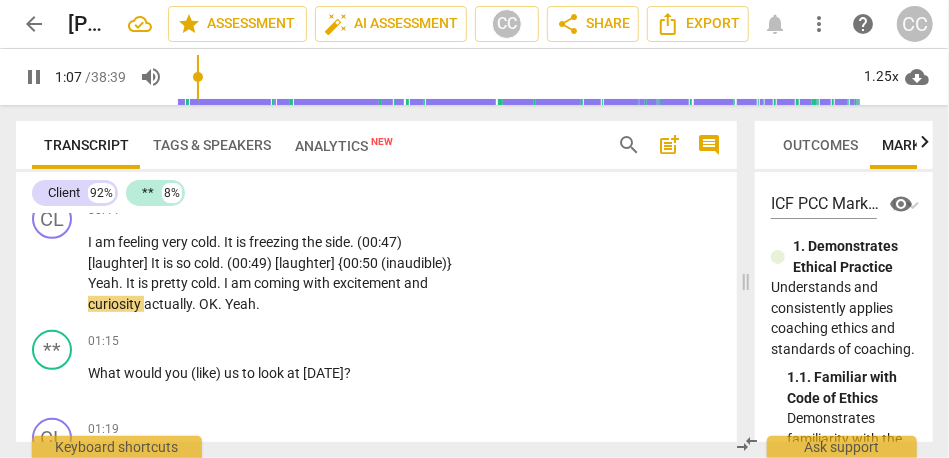 scroll, scrollTop: 396, scrollLeft: 0, axis: vertical 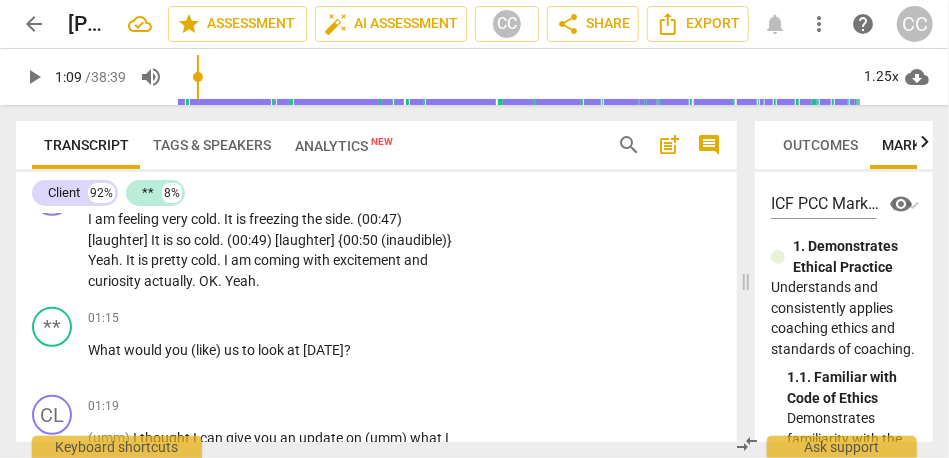 click on "actually" at bounding box center [168, 281] 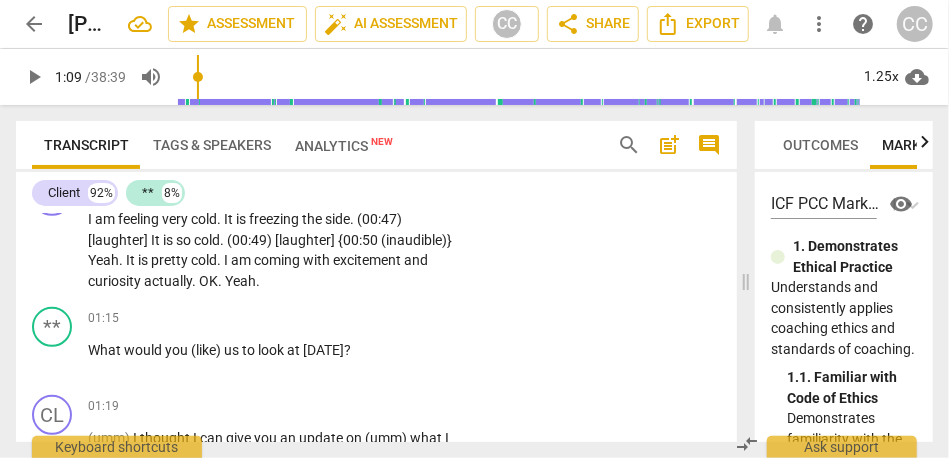 type on "69" 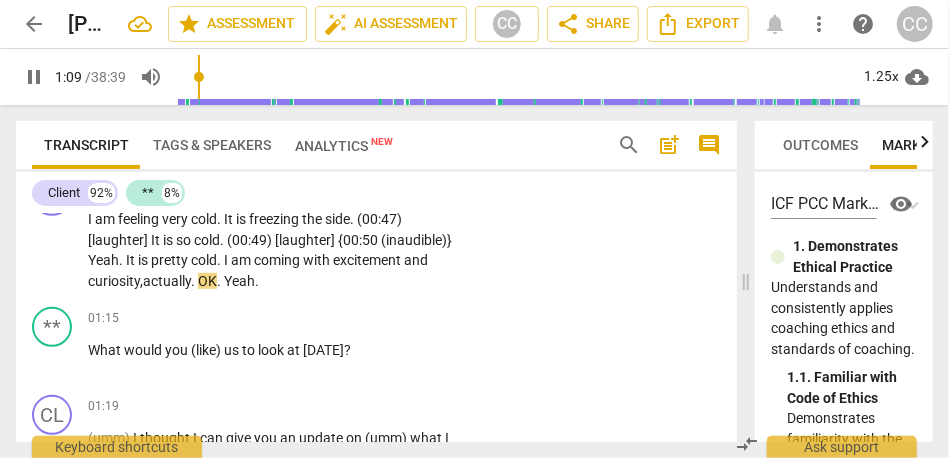 click on "actually" at bounding box center (167, 281) 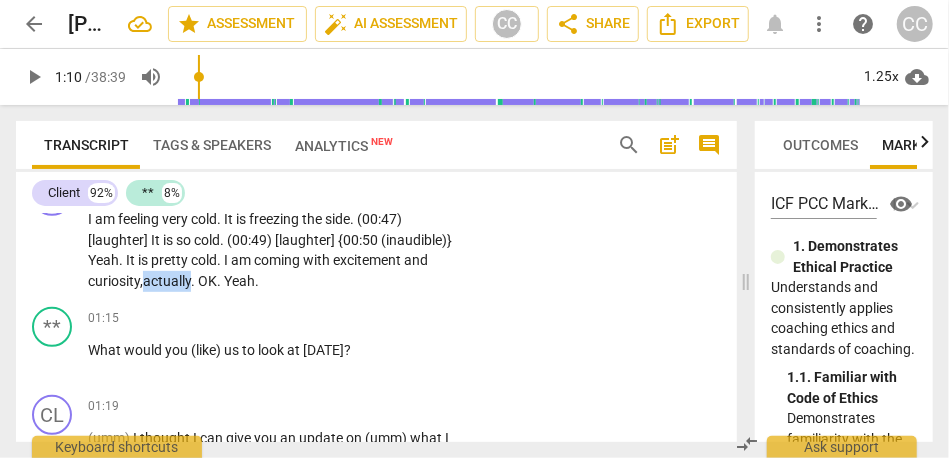 click on "actually" at bounding box center [167, 281] 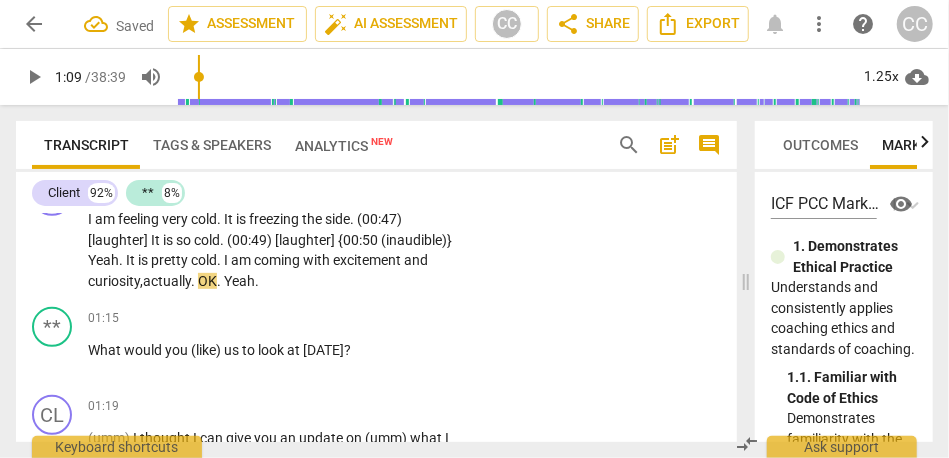 click on "OK" at bounding box center [207, 281] 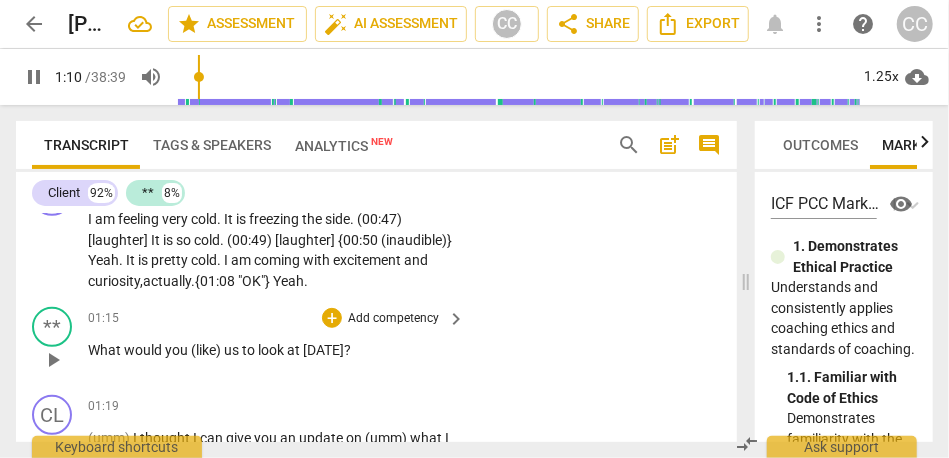 click on "** play_arrow pause 01:15 + Add competency keyboard_arrow_right What   would   you   (like)   us   to   look   at   today ?" at bounding box center (376, 343) 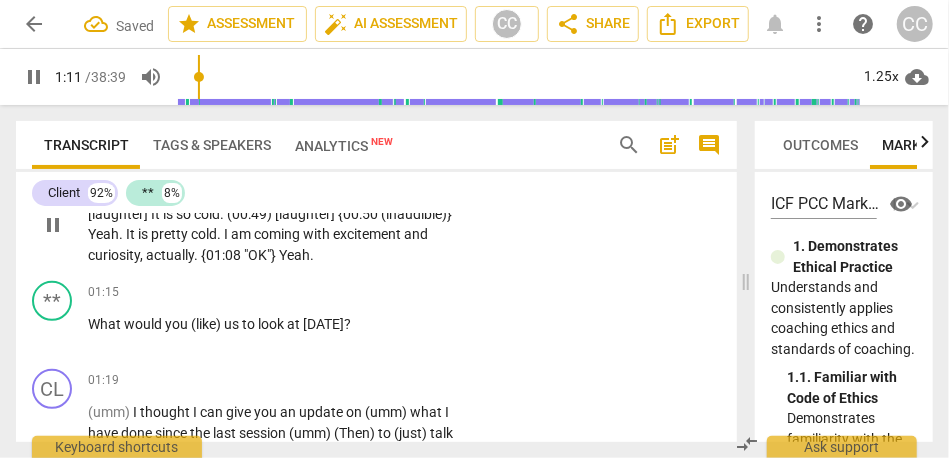 scroll, scrollTop: 425, scrollLeft: 0, axis: vertical 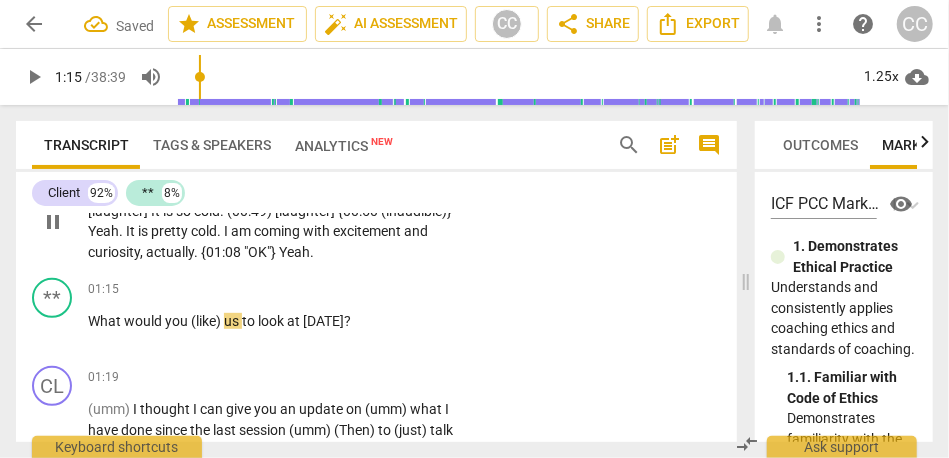 click on "Yeah" at bounding box center [294, 252] 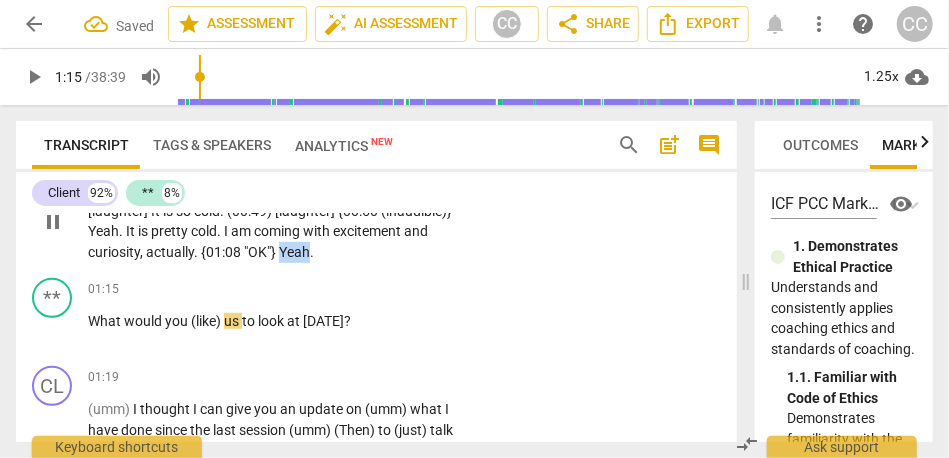 click on "Yeah" at bounding box center [294, 252] 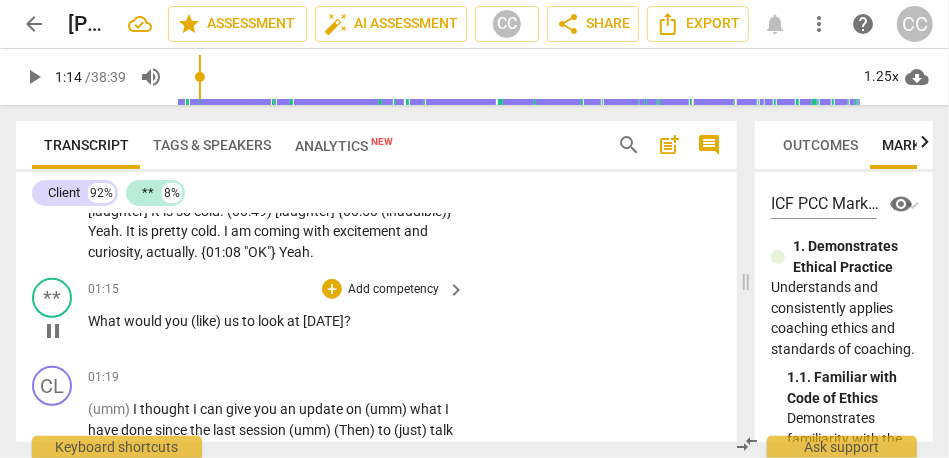 type on "75" 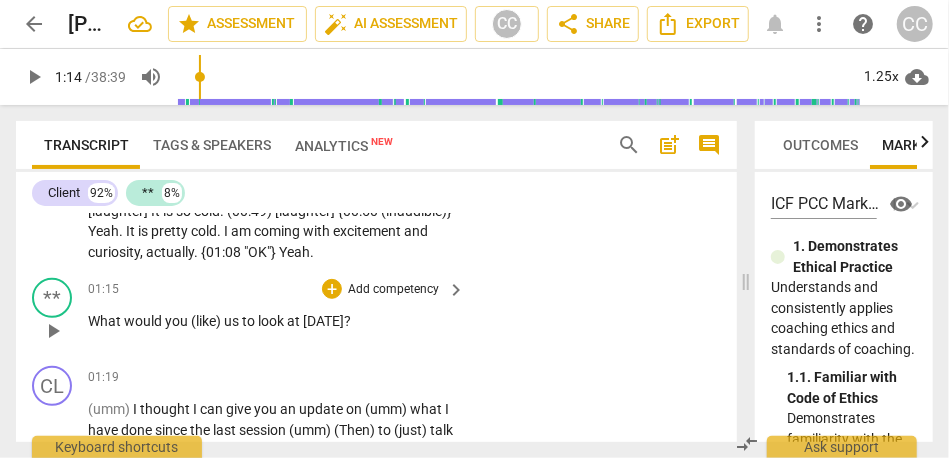 click on "What" at bounding box center (106, 321) 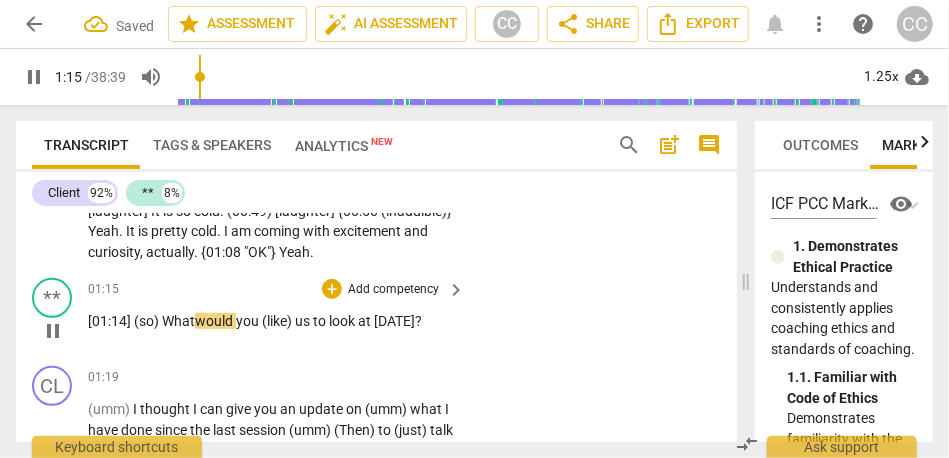 click on "(like)" at bounding box center [278, 321] 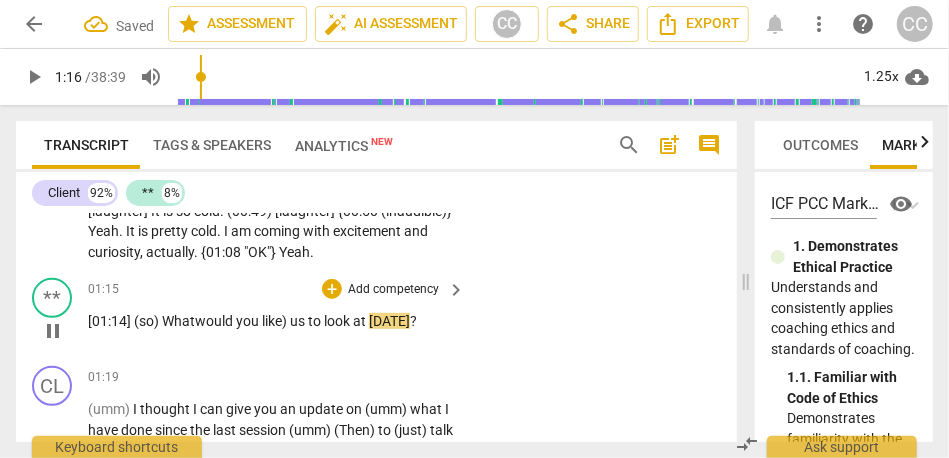click on "us" at bounding box center [299, 321] 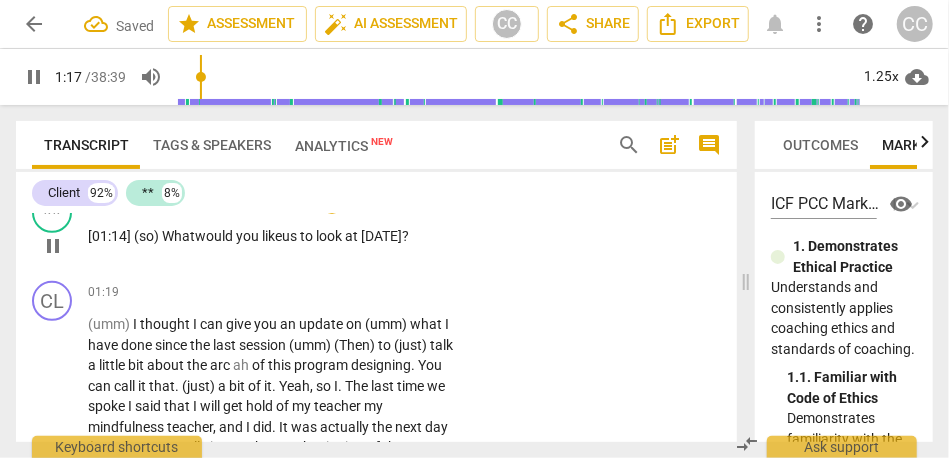 scroll, scrollTop: 516, scrollLeft: 0, axis: vertical 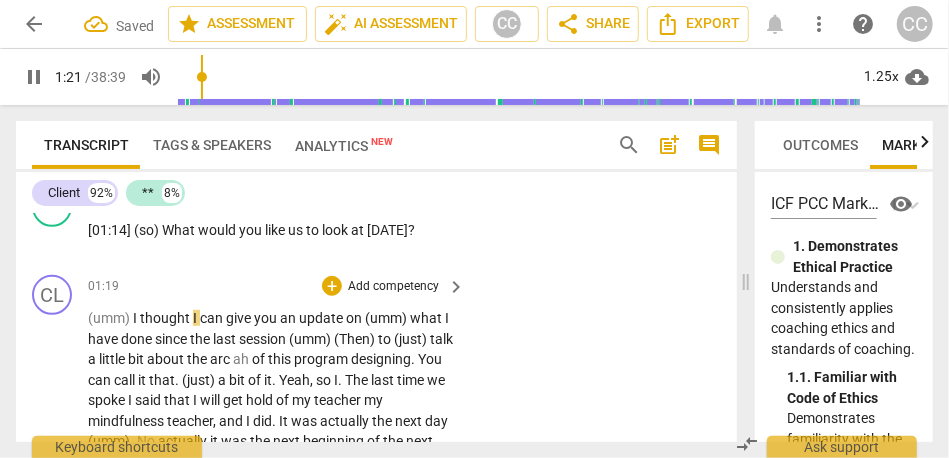 drag, startPoint x: 131, startPoint y: 313, endPoint x: 66, endPoint y: 315, distance: 65.03076 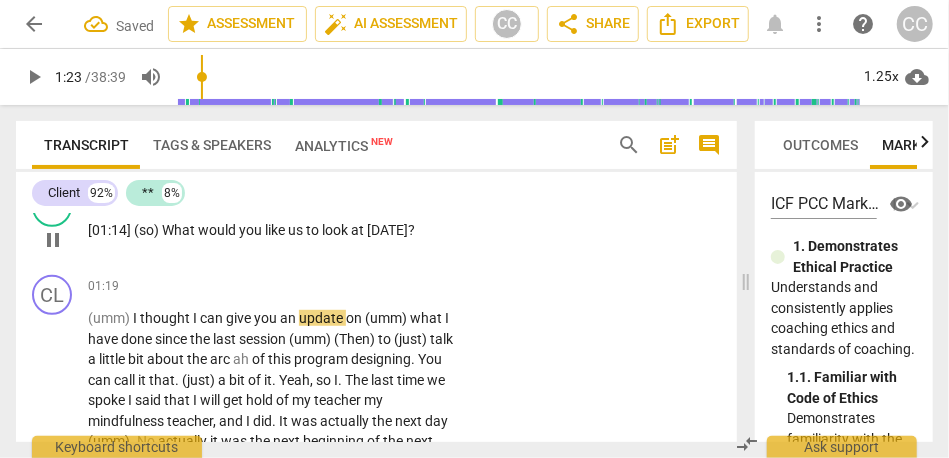 type on "83" 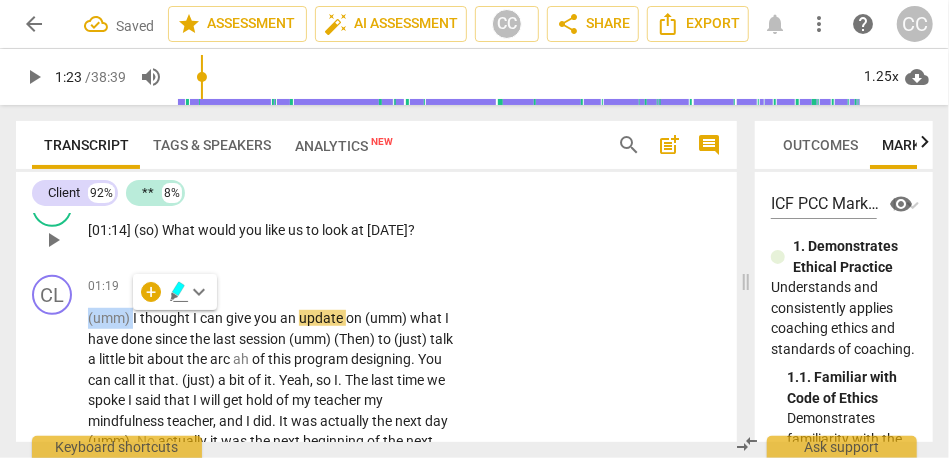 type 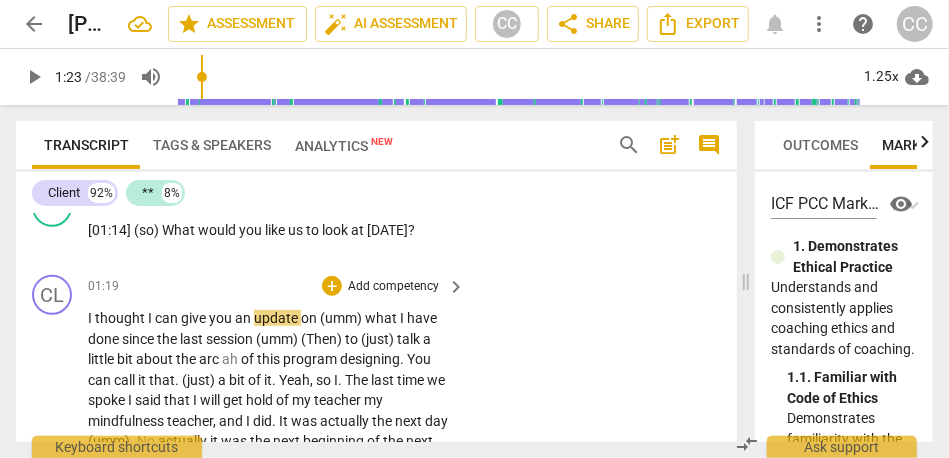click on "CL play_arrow pause 01:19 + Add competency keyboard_arrow_right I   thought   I   can   give   you   an   update   on   (umm)   what   I   have   done   since   the   last   session   (umm)   (Then)   to   (just)   talk   a   little   bit   about   the   arc   ah   of   this   program   designing .   You   can   call   it   that .   (just)   a   bit   of   it .   Yeah ,   so   I .   The   last   time   we   spoke   I   said   that   I   will   get   hold   of   my   teacher   my   mindfulness   teacher ,   and   I   did .   It   was   actually   the   next   day   (umm) .   No   actually   it   was   the   next   beginning   of   the   next   week .   it   is   (/)   has   last   week ,   and   (umm)   it   was   really .   She   responded   immediately .   We   actually   chatted   the   next   day .   It   was   quite   quick ,   so   (uh)   it   is   (/)   has   very   positive   (umm)   again   she .   she   is   (/)   has   always   been   (like)   this   very   supportive   and   (umm)   yeah   I" at bounding box center [376, 783] 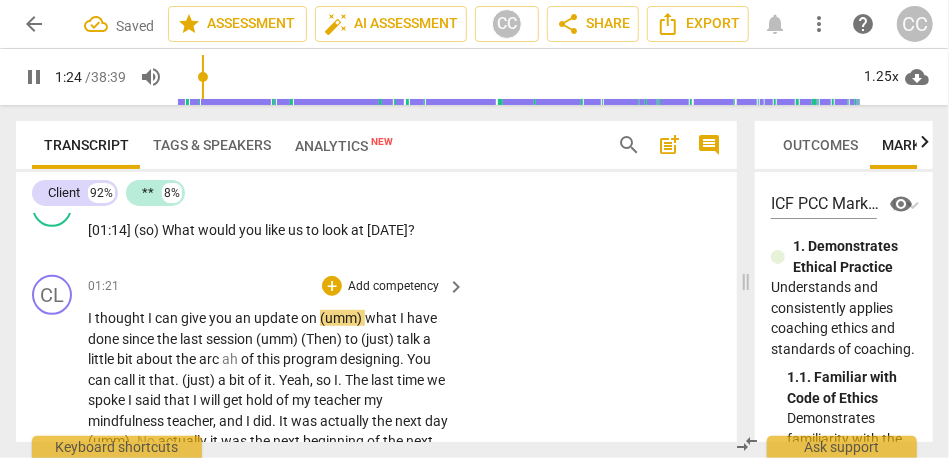 click on "what" at bounding box center (382, 318) 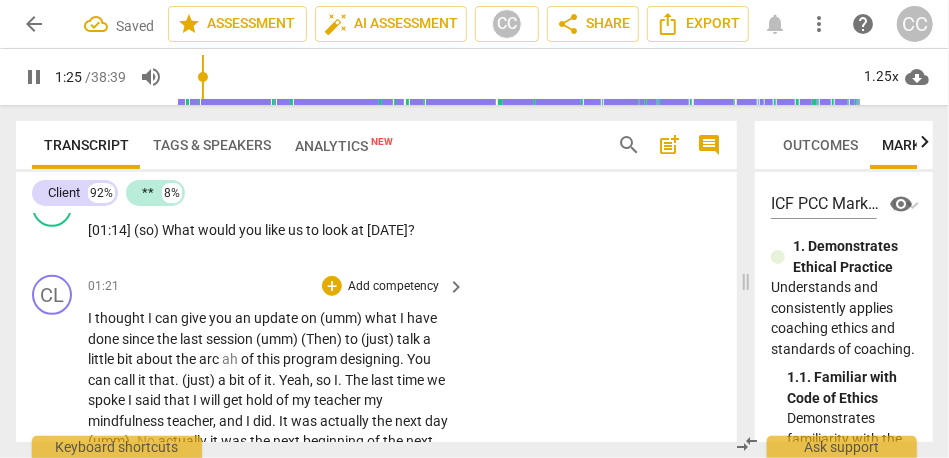 type 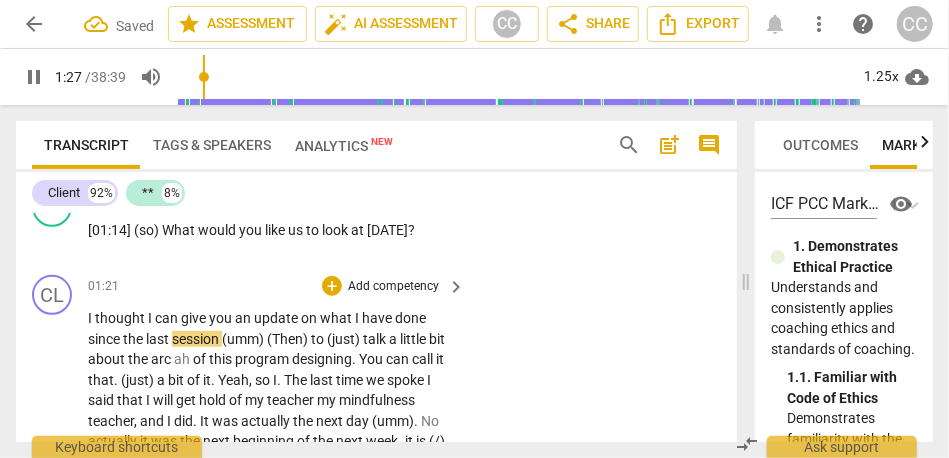 click on "what" at bounding box center [337, 318] 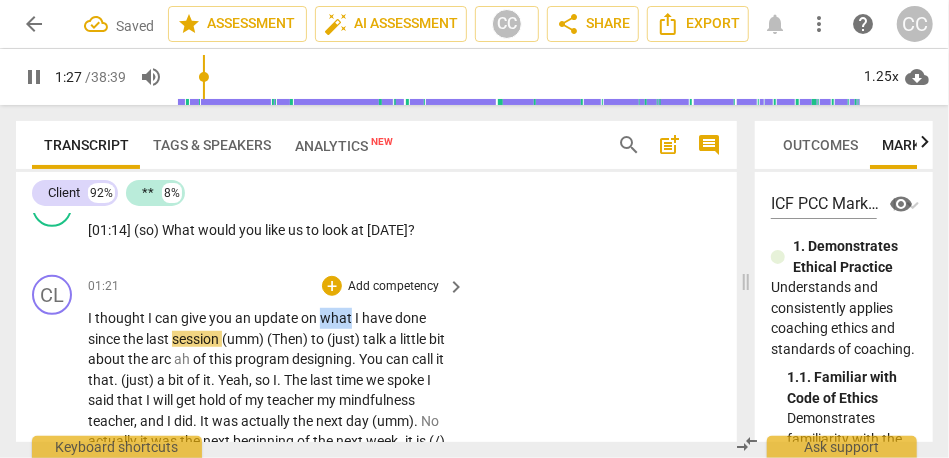 click on "what" at bounding box center [337, 318] 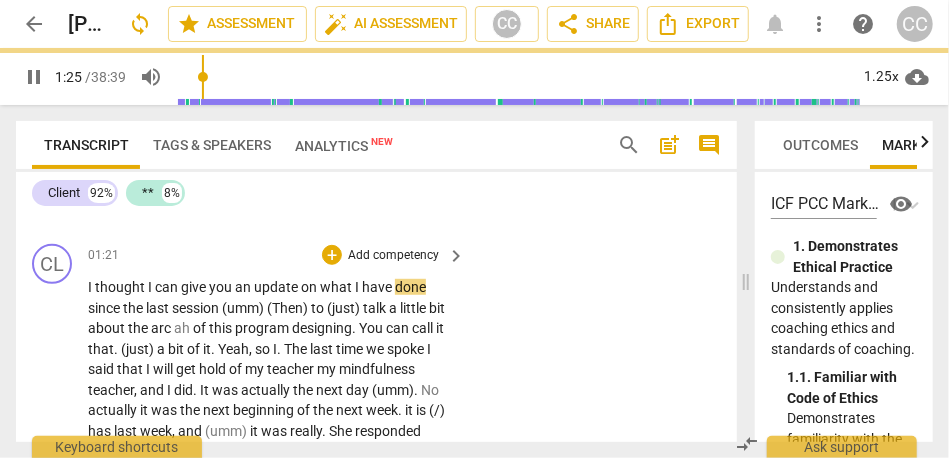 scroll, scrollTop: 548, scrollLeft: 0, axis: vertical 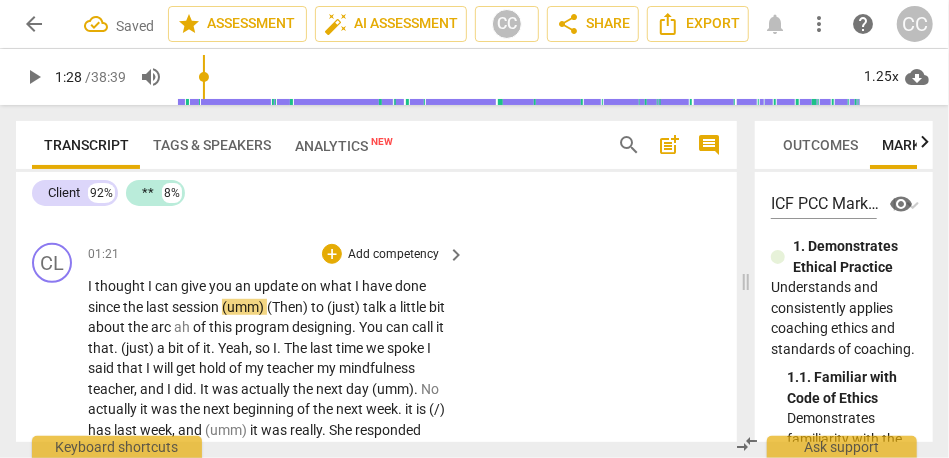 click on "what" at bounding box center (337, 286) 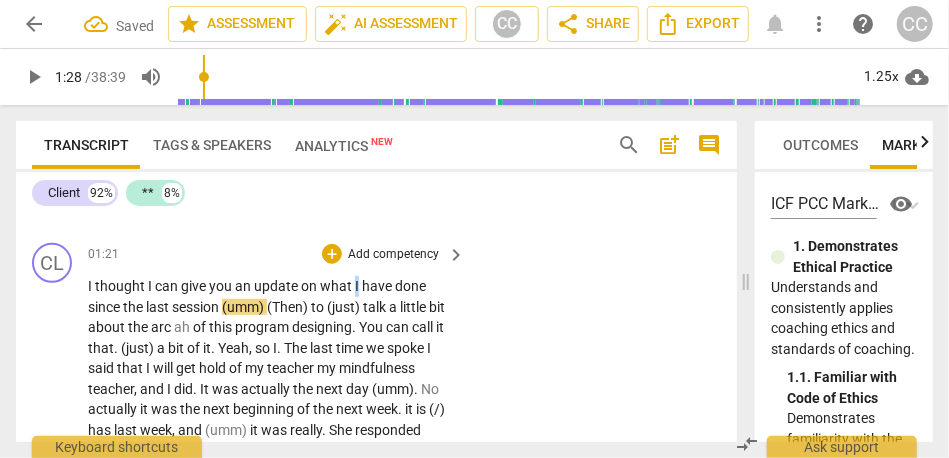 click on "what" at bounding box center [337, 286] 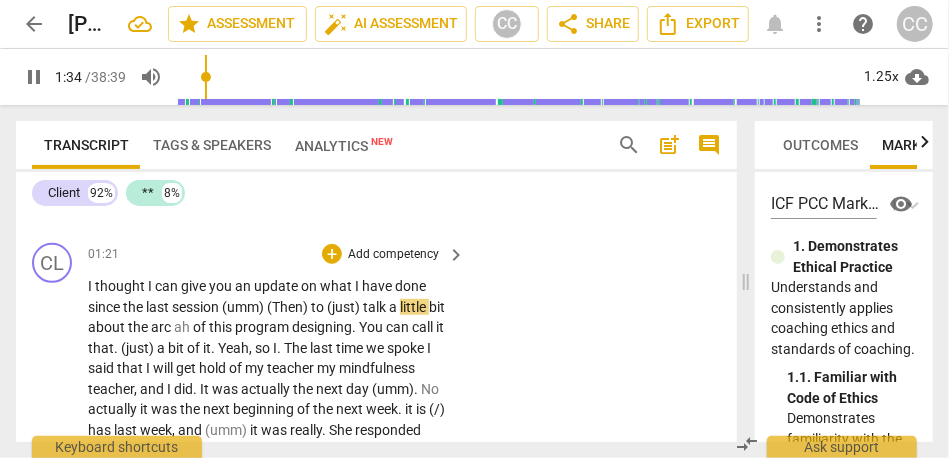 click on "(umm)" at bounding box center (244, 307) 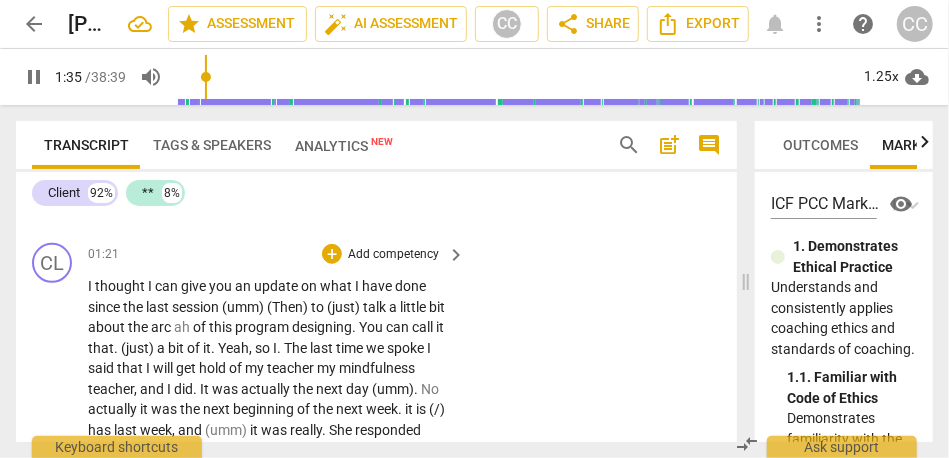 click on "session" at bounding box center (197, 307) 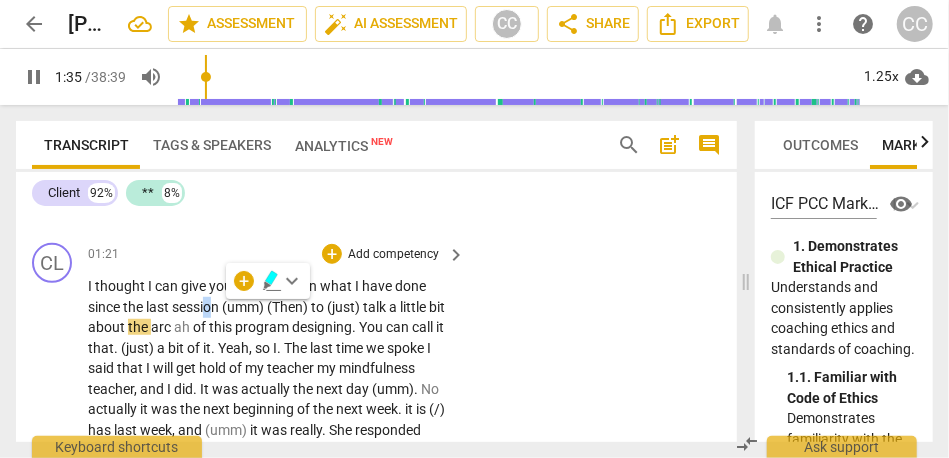 click on "session" at bounding box center (197, 307) 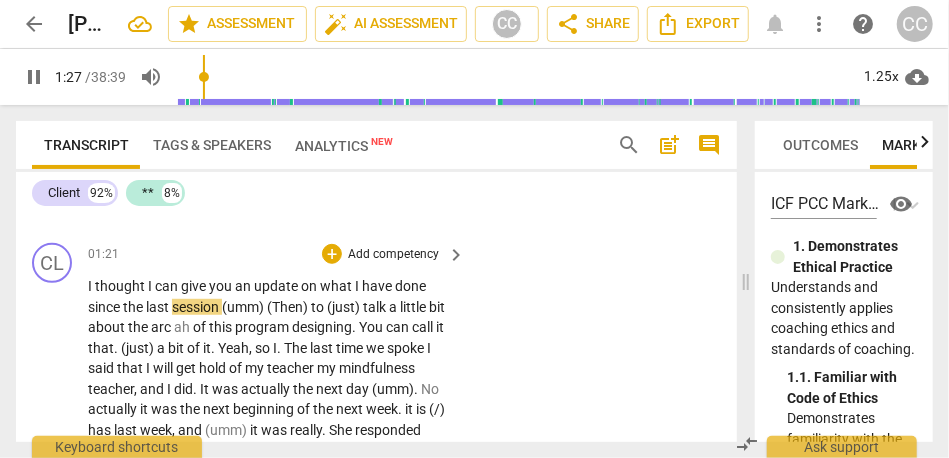 click on "(umm)" at bounding box center (244, 307) 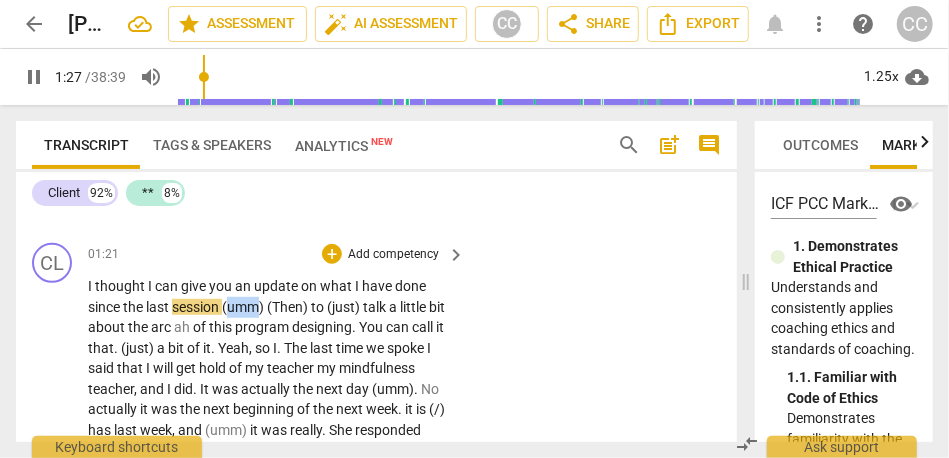 click on "(umm)" at bounding box center [244, 307] 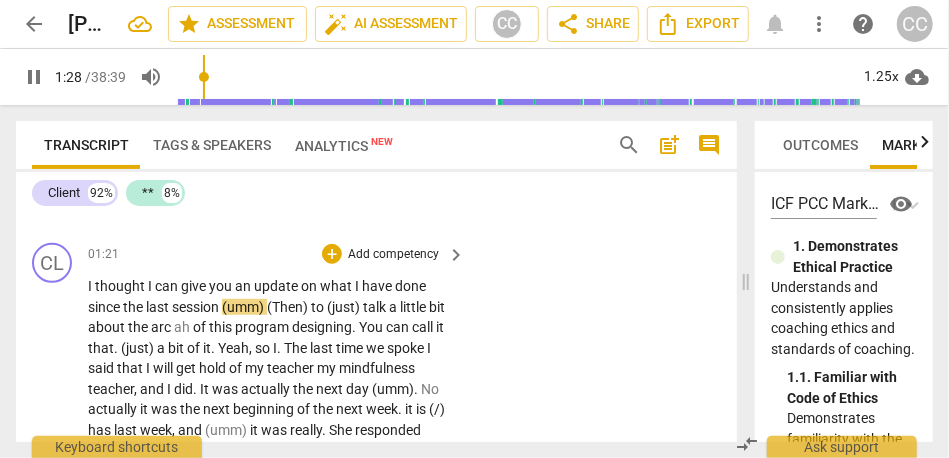 click on "(Then)" at bounding box center [289, 307] 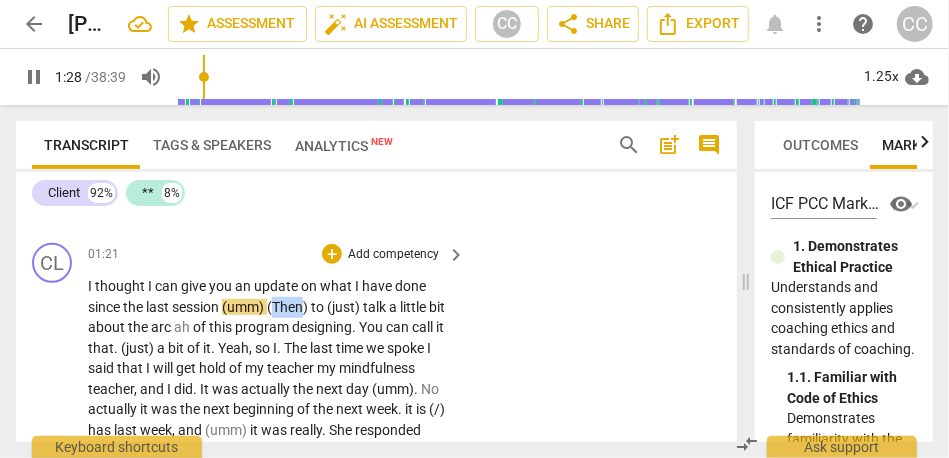 click on "(Then)" at bounding box center [289, 307] 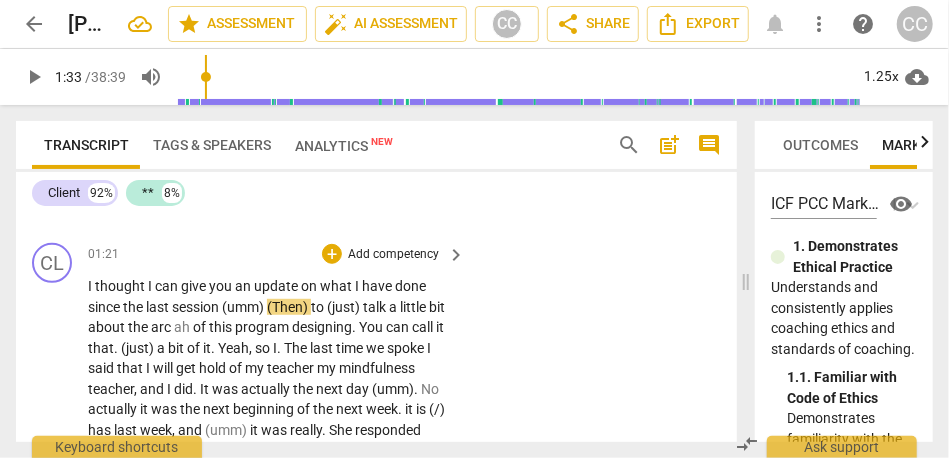 click on "session" at bounding box center (197, 307) 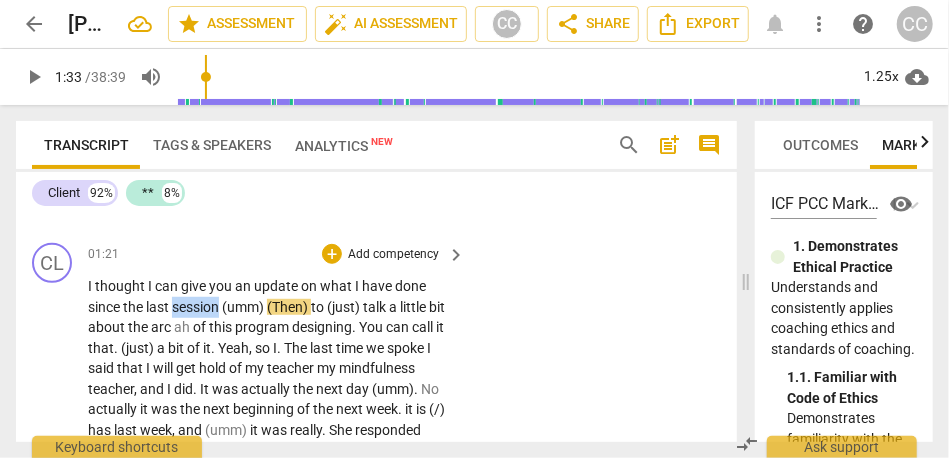 click on "session" at bounding box center (197, 307) 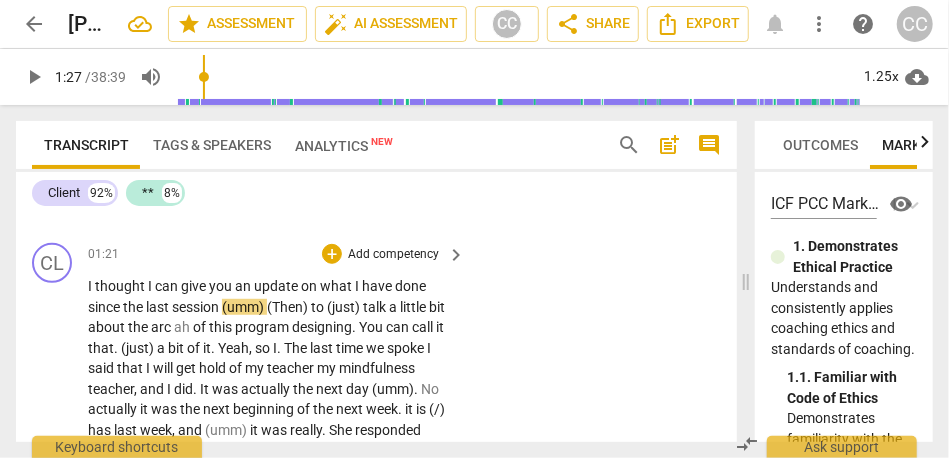 click on "session" at bounding box center [197, 307] 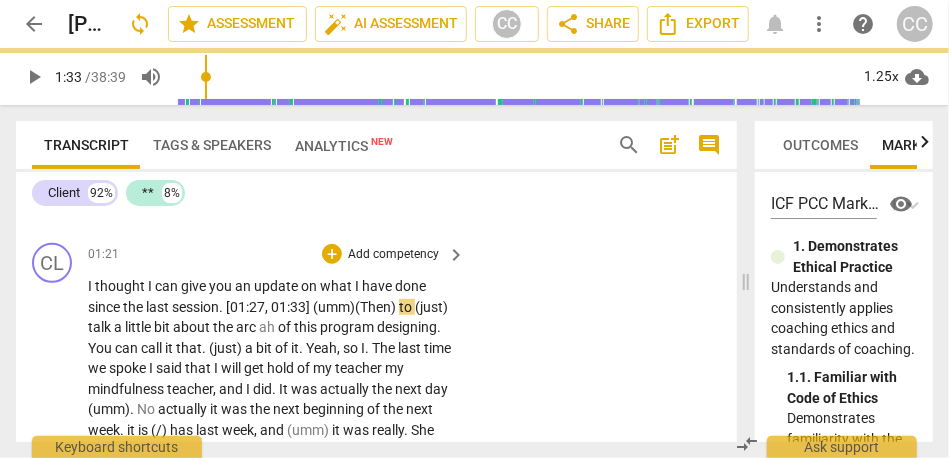 click on "(Then)" at bounding box center [377, 307] 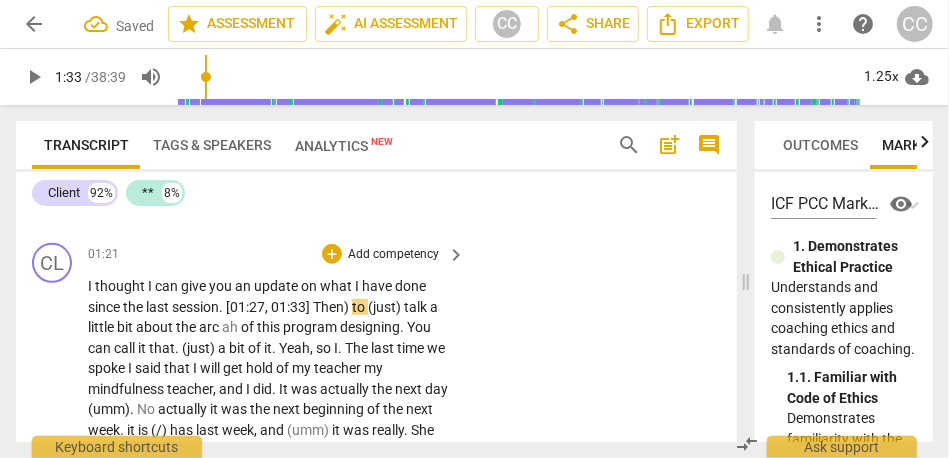 click on "Then)" at bounding box center [332, 307] 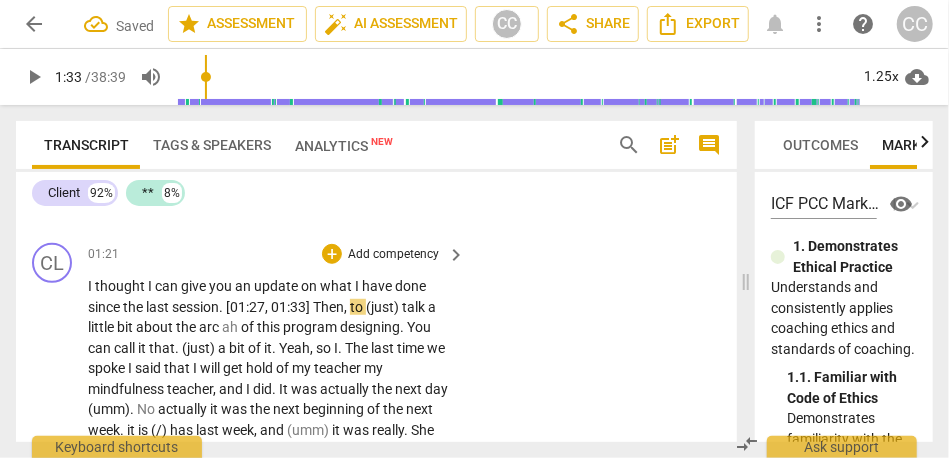 click on "Then," at bounding box center [331, 307] 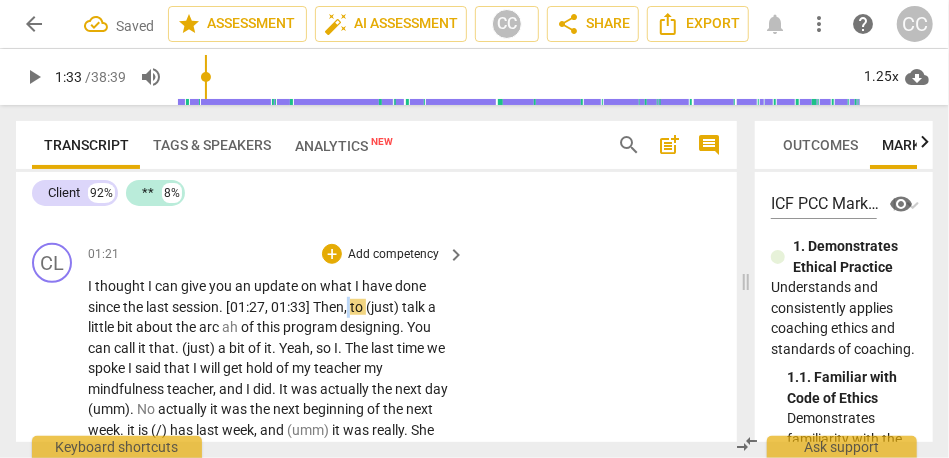 click on "Then," at bounding box center (331, 307) 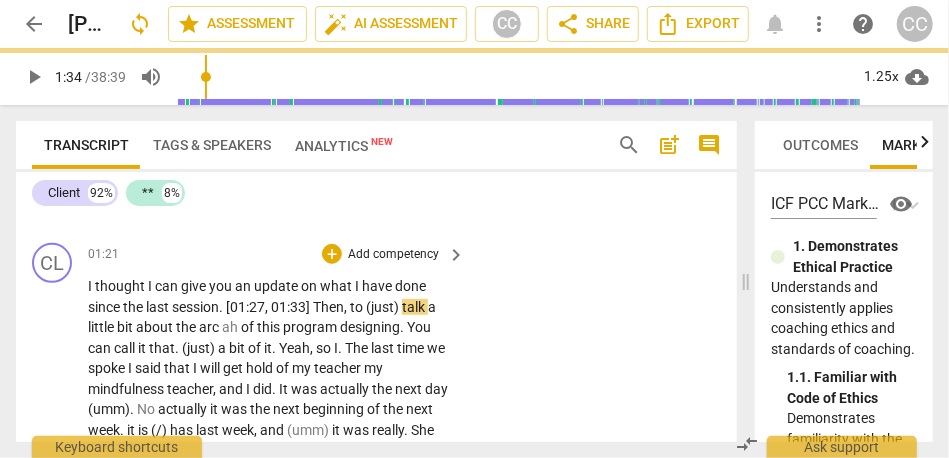 click on "(just)" at bounding box center [384, 307] 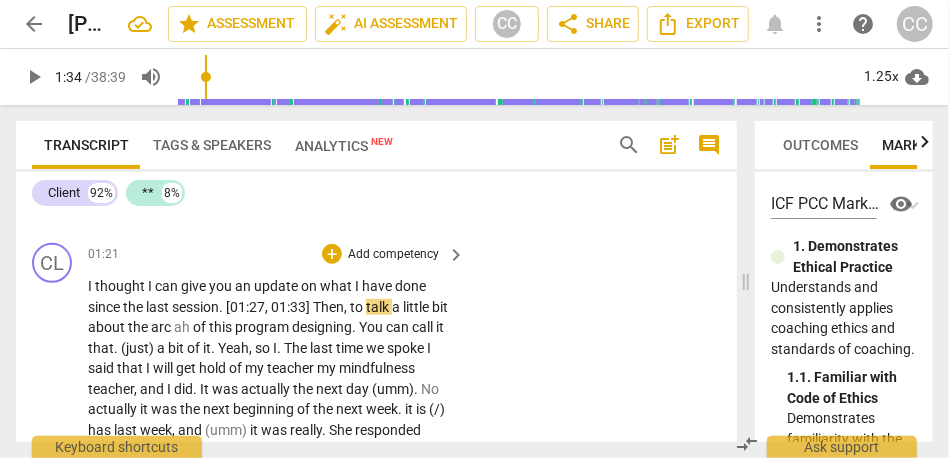 click on "Then," at bounding box center [331, 307] 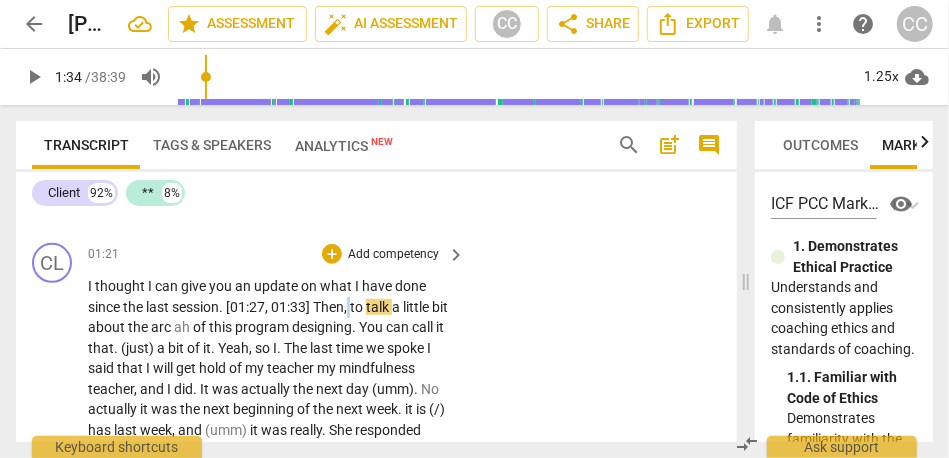 click on "Then," at bounding box center (331, 307) 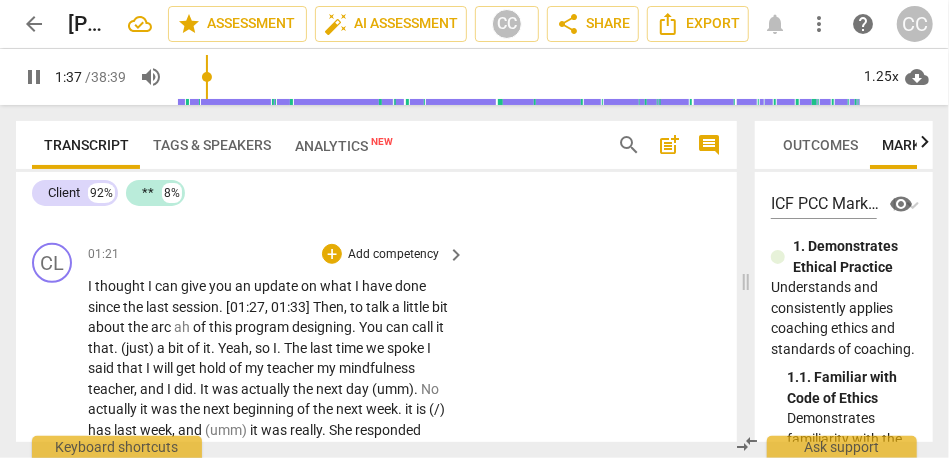 click on "ah" at bounding box center [183, 327] 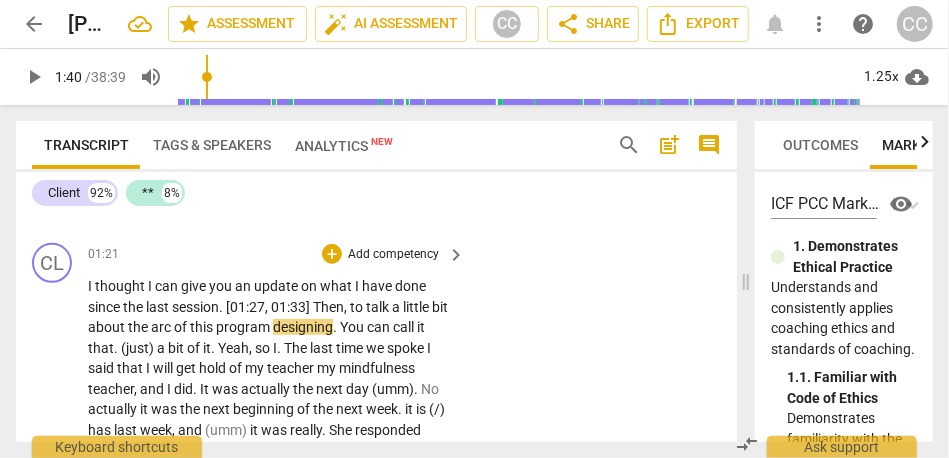 click on "program" at bounding box center (244, 327) 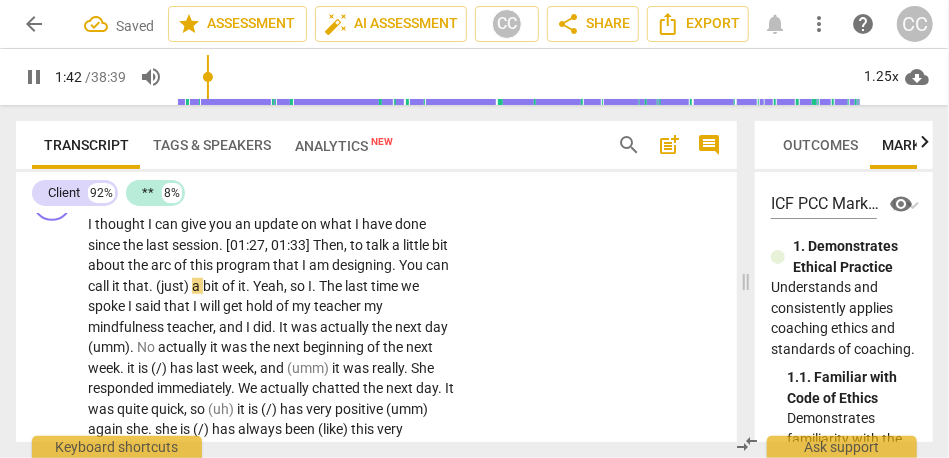 scroll, scrollTop: 614, scrollLeft: 0, axis: vertical 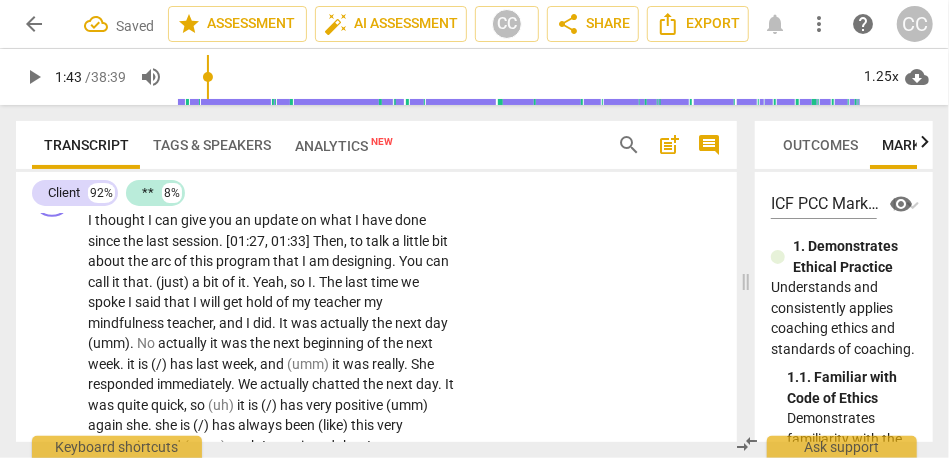 click on "a" at bounding box center (197, 282) 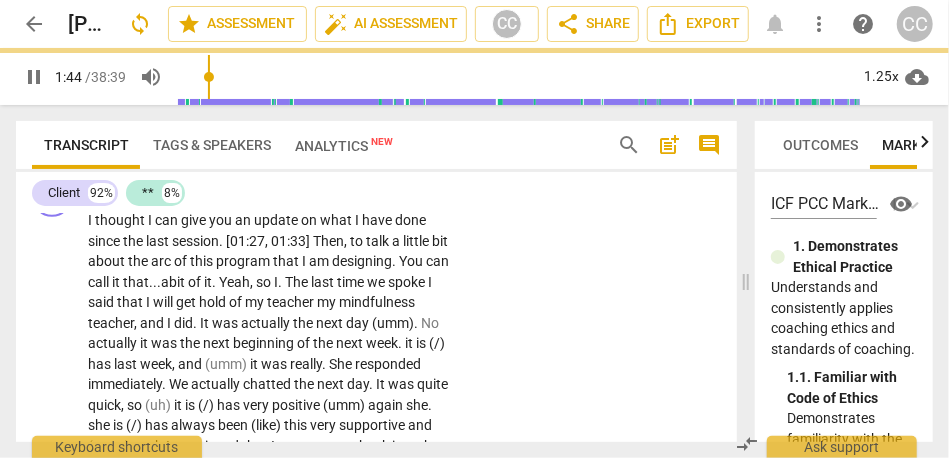click on "Yeah" at bounding box center [234, 282] 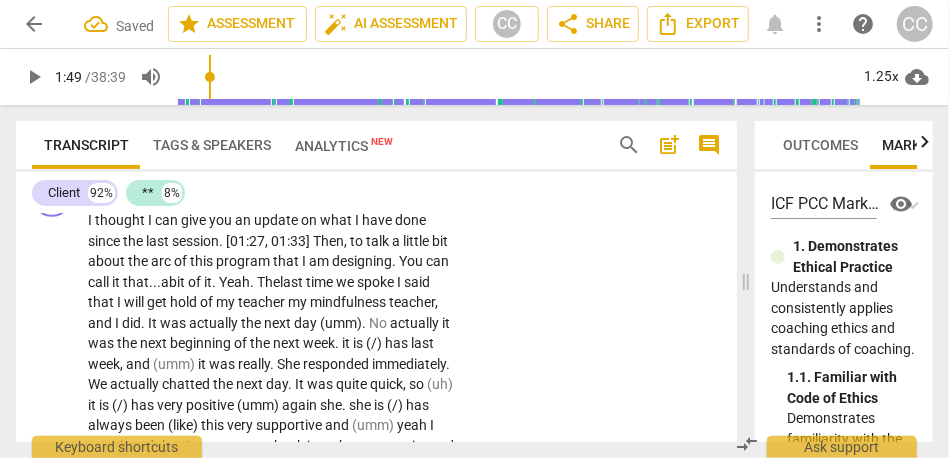 click on "he" at bounding box center (272, 282) 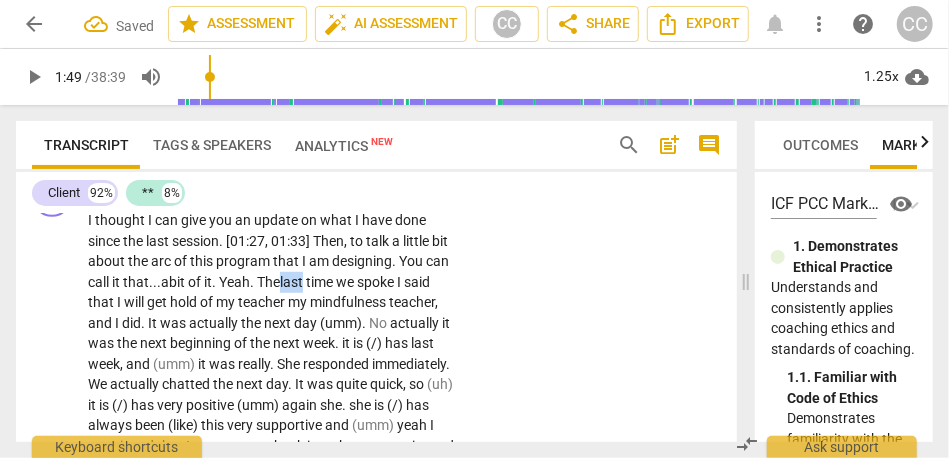 click on "he" at bounding box center [272, 282] 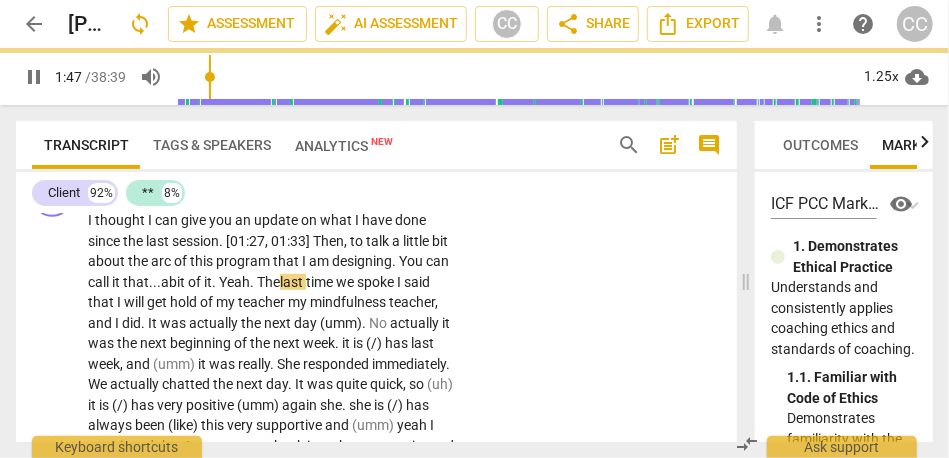click on "I" at bounding box center (400, 282) 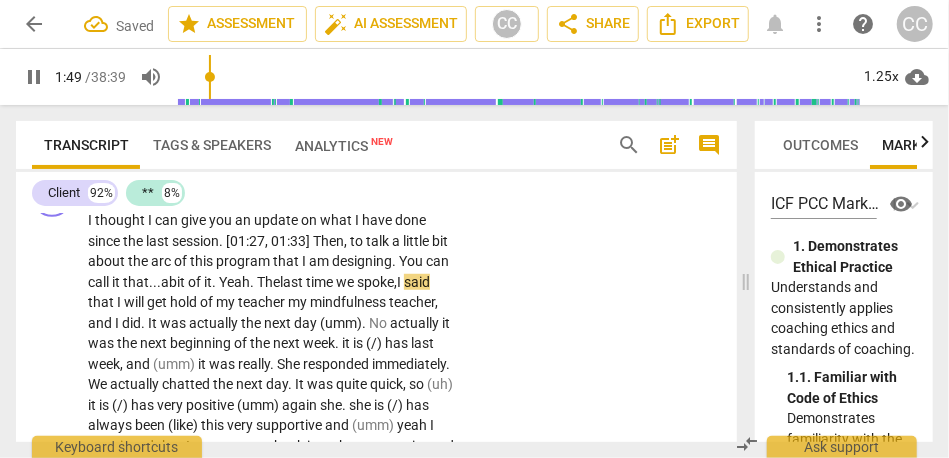 scroll, scrollTop: 655, scrollLeft: 0, axis: vertical 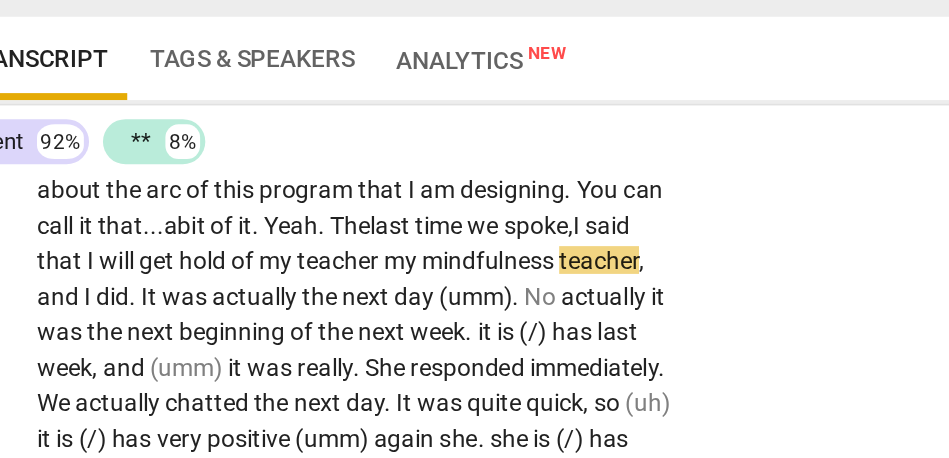 click on "my" at bounding box center [299, 261] 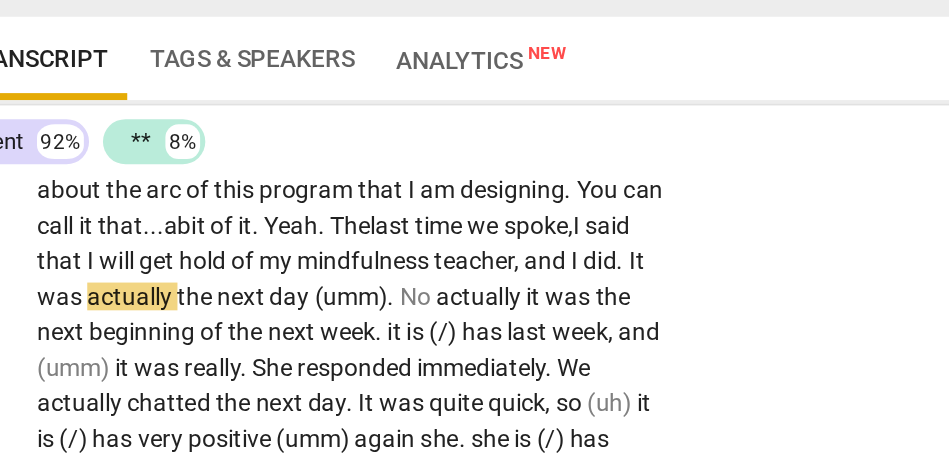 click on "I" at bounding box center (399, 261) 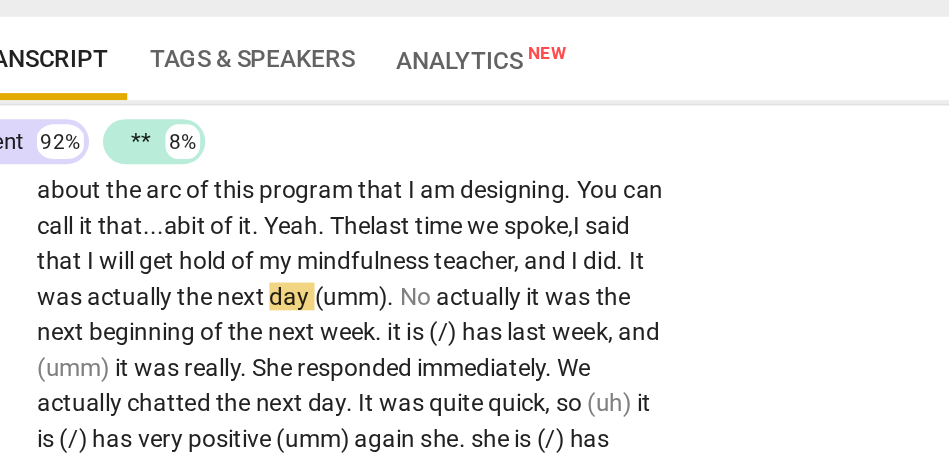 click on "did" at bounding box center (412, 261) 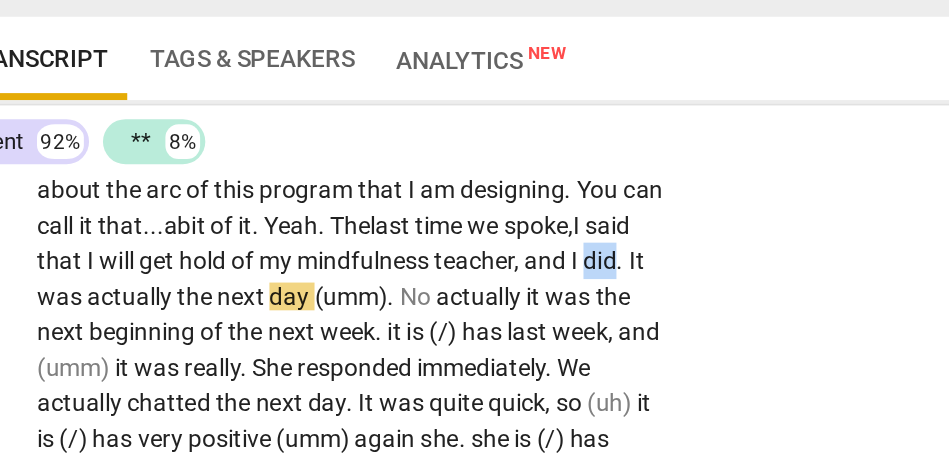 click on "did" at bounding box center (412, 261) 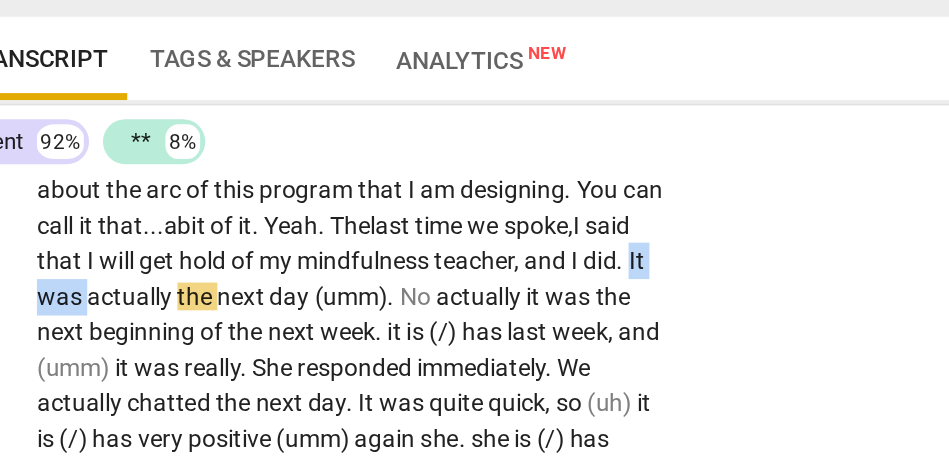 drag, startPoint x: 163, startPoint y: 284, endPoint x: 121, endPoint y: 287, distance: 42.107006 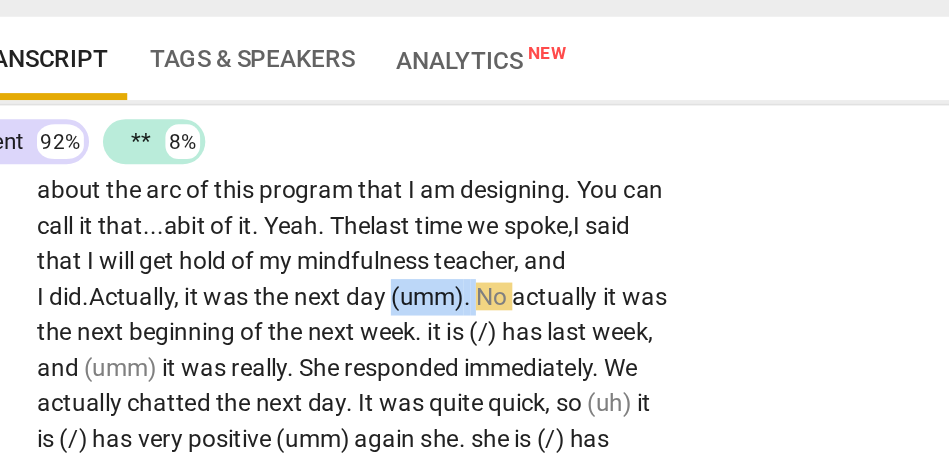 drag, startPoint x: 345, startPoint y: 280, endPoint x: 295, endPoint y: 280, distance: 50 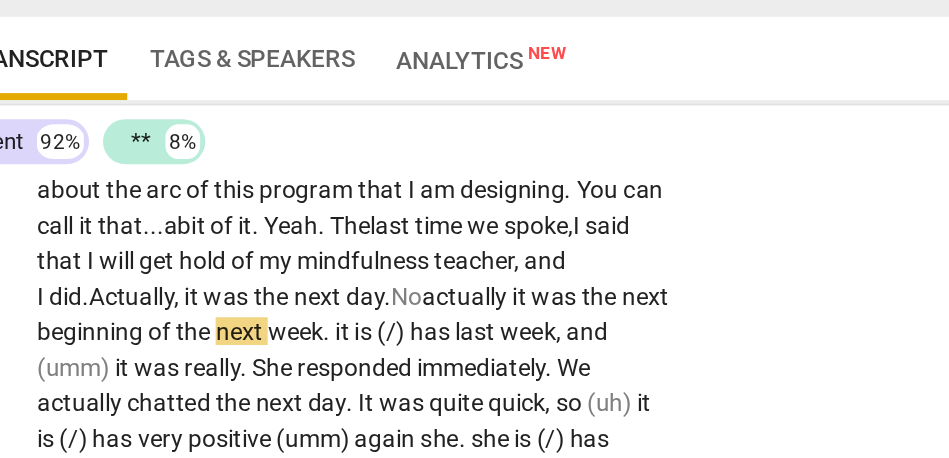 click on "actually" at bounding box center (336, 282) 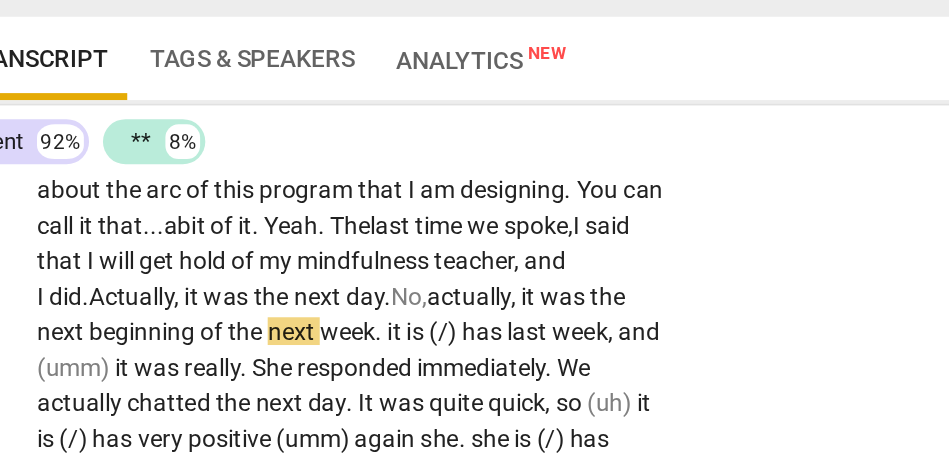 click on "No," at bounding box center (302, 282) 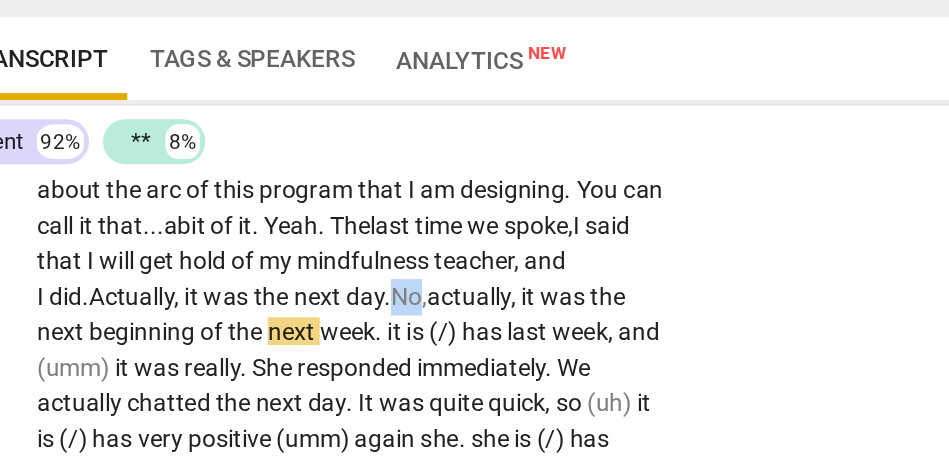 click on "No," at bounding box center [302, 282] 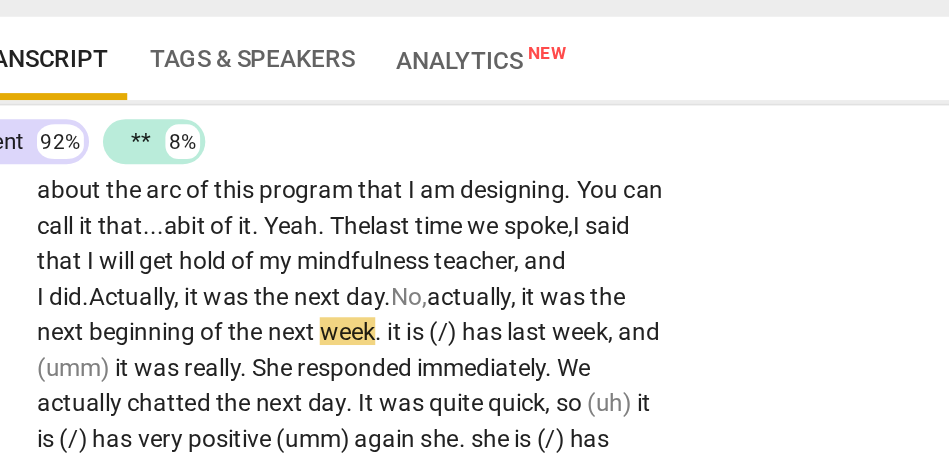 click on "the" at bounding box center (417, 282) 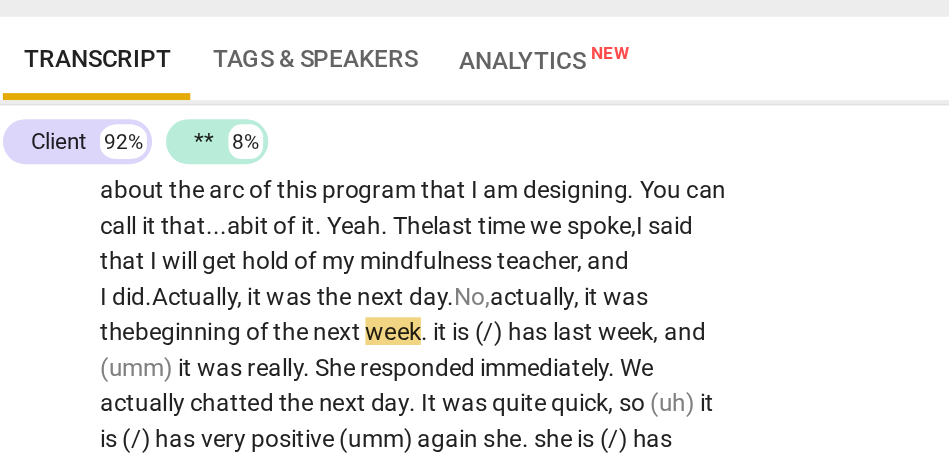click on "beginning" at bounding box center (140, 302) 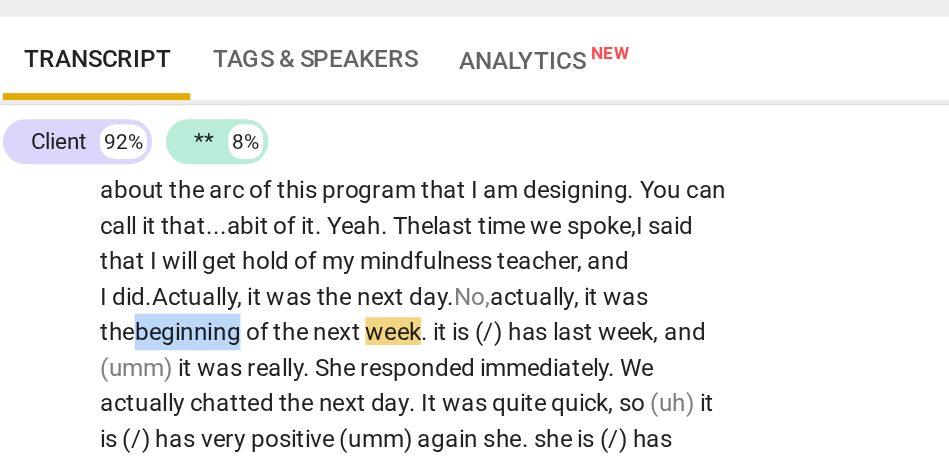 click on "beginning" at bounding box center [140, 302] 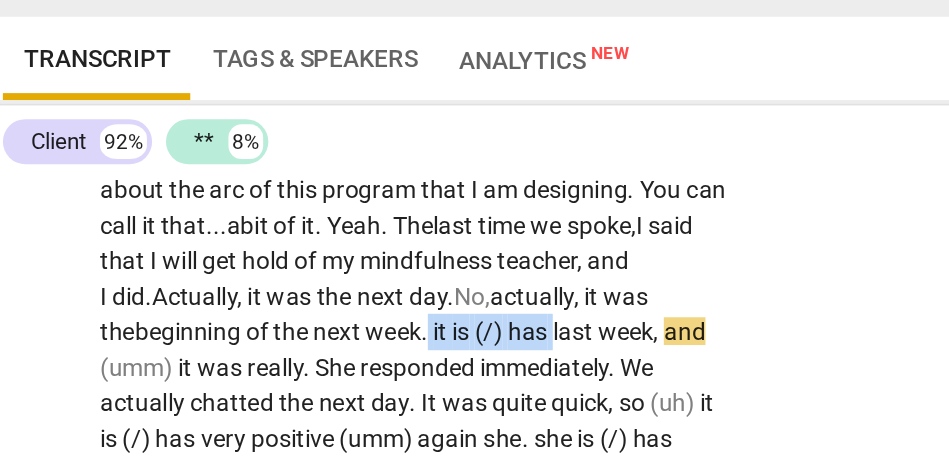 drag, startPoint x: 355, startPoint y: 302, endPoint x: 283, endPoint y: 302, distance: 72 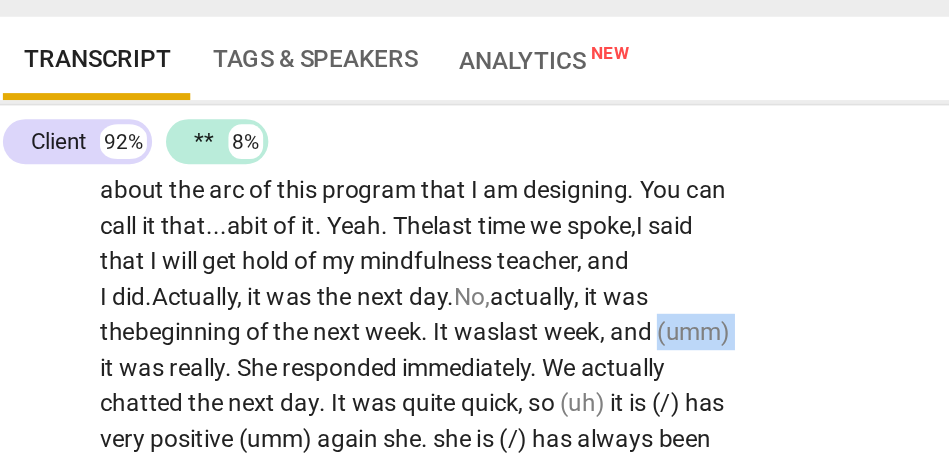 drag, startPoint x: 133, startPoint y: 322, endPoint x: 75, endPoint y: 322, distance: 58 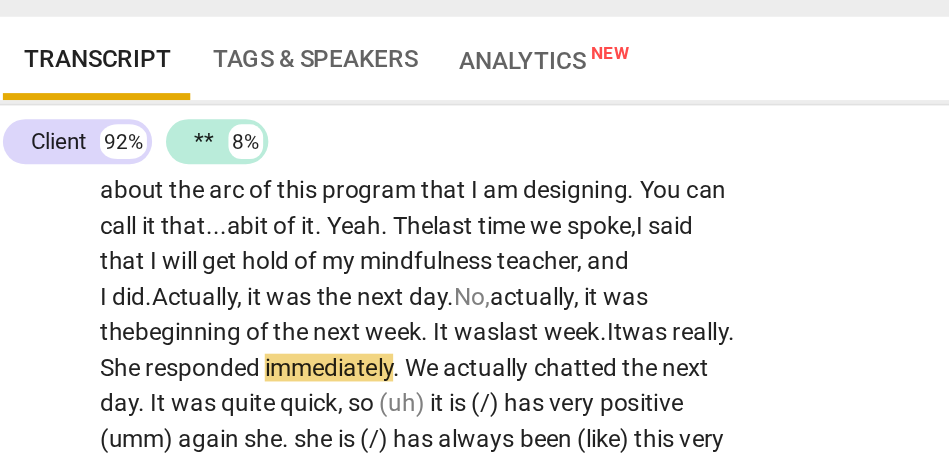 click on "She" at bounding box center [101, 323] 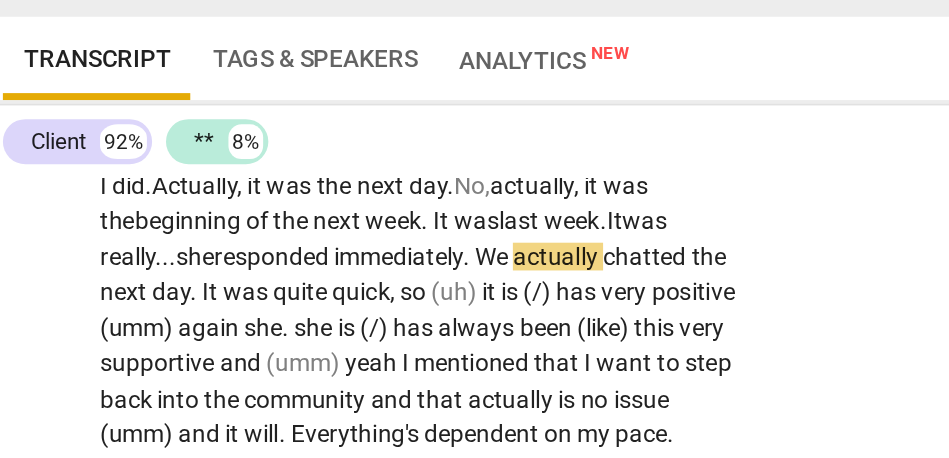 scroll, scrollTop: 720, scrollLeft: 0, axis: vertical 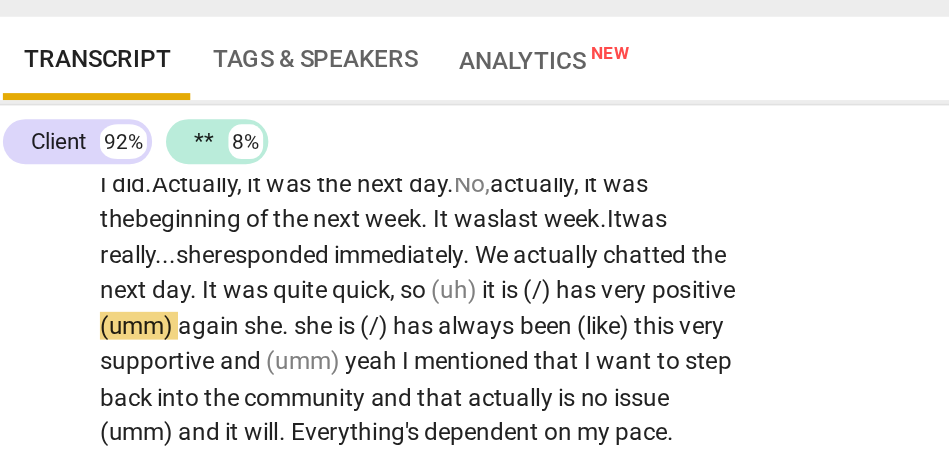 click on "," at bounding box center [258, 278] 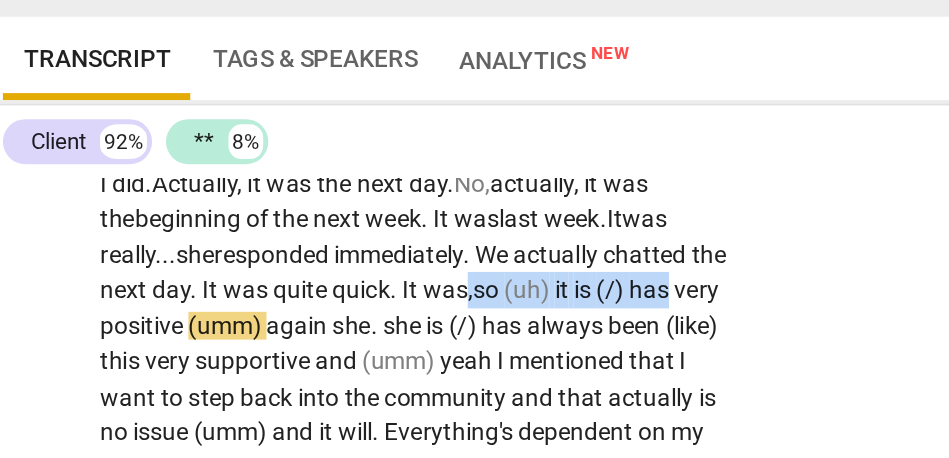 click on "I   thought   I   can   give   you   an   update   on   what   I   have   done   since   the   last   session. [01:27, 01:33]   Then,   to   talk   a   little   bit   about   the   arc   of   this   program that I am   designing .   You   can   call   it   that...  a  bit   of   it .   Yeah. T he  last   time   we   spoke,  I   said   that   I   will   get   hold   of   my   mindfulness   teacher, and I   did .  A ctually, it was   the   next   day.  No,  actually,   it   was   the  beginning   of   the   next   week . It was  last   week.  It  was   really...  she  responded   immediately .   We   actually   chatted   the   next   day .   It   was   quite   quick. It was  ,  so   (uh)   it   is   (/)   has   very   positive   (umm)   again   she .   she   is   (/)   has   always   been   (like)   this   very   supportive   and   (umm)   yeah   I   mentioned   that   I   want   to   step   back   into   the   community   and   that   actually   is   no   issue   (umm)   and   it   will ." at bounding box center [271, 586] 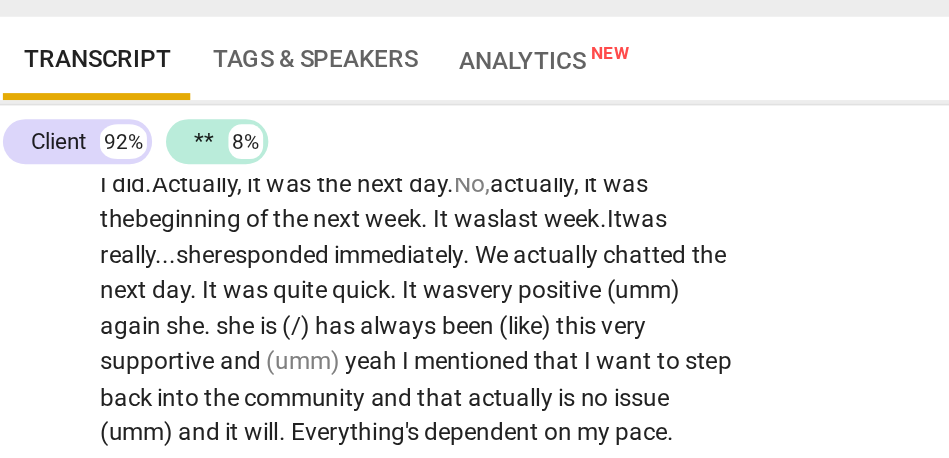 click on "positive" at bounding box center (354, 278) 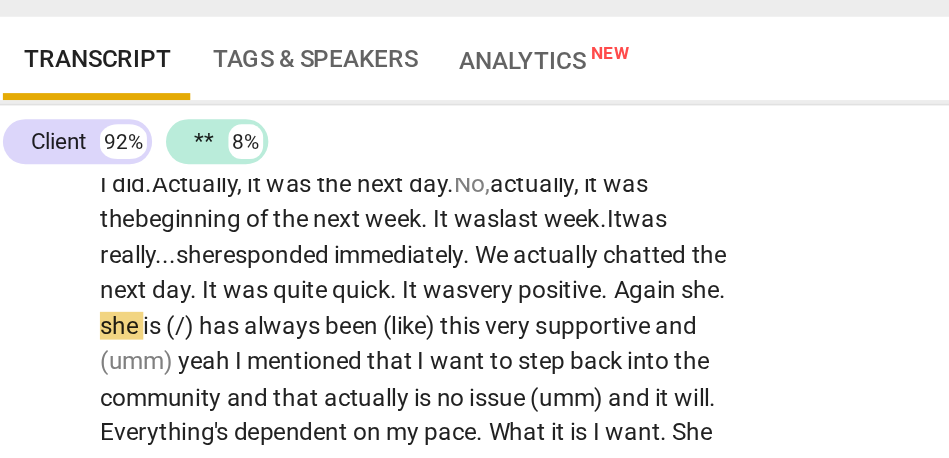 click on "she" at bounding box center (100, 299) 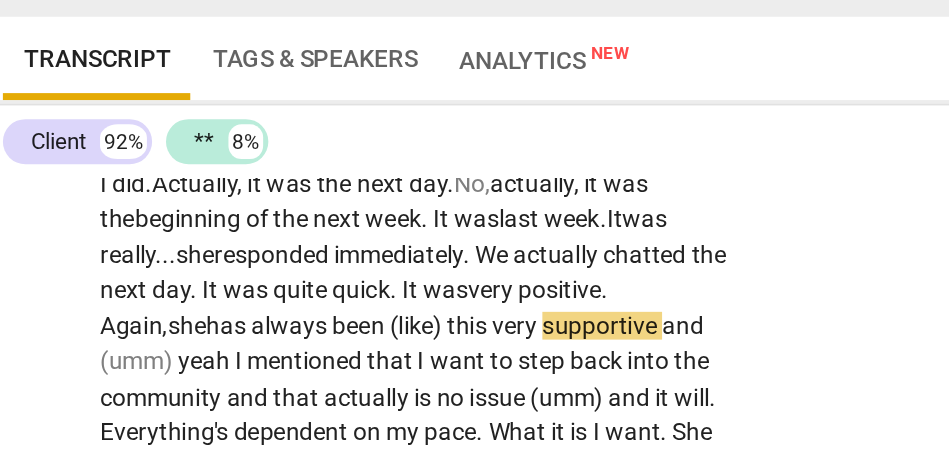 click on "this" at bounding box center (301, 299) 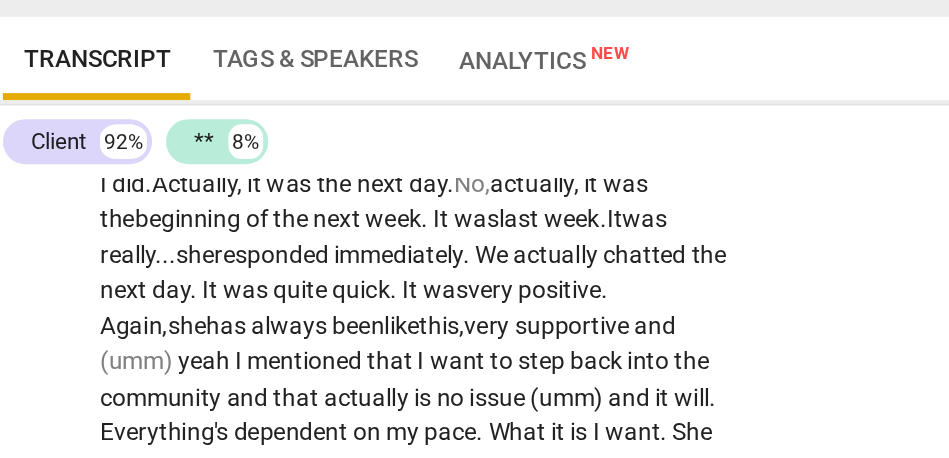 click on "supportive" at bounding box center (361, 299) 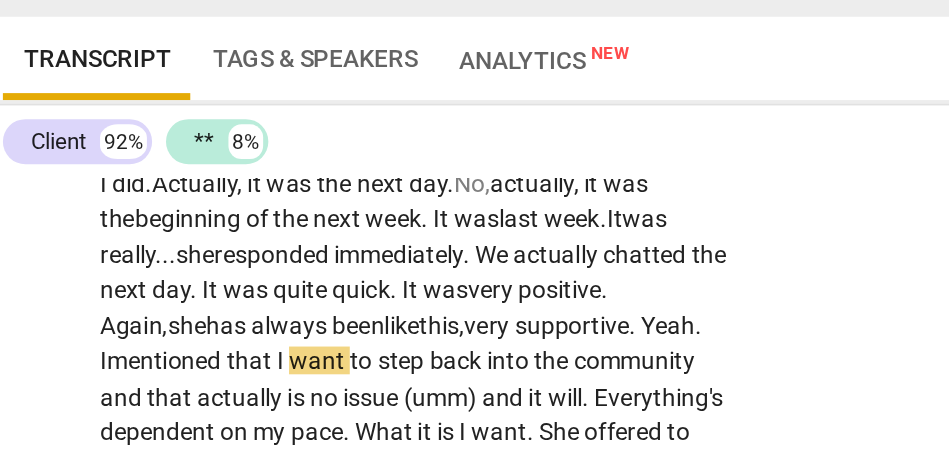 scroll, scrollTop: 746, scrollLeft: 0, axis: vertical 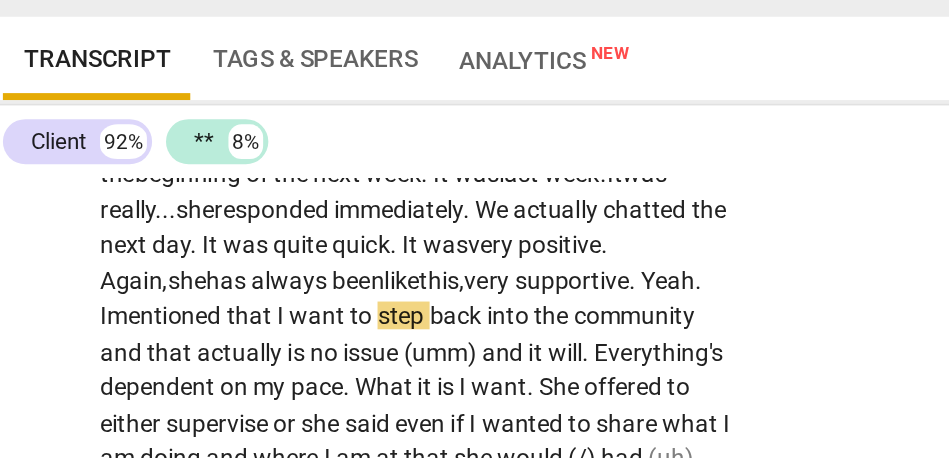 click on "that" at bounding box center [175, 293] 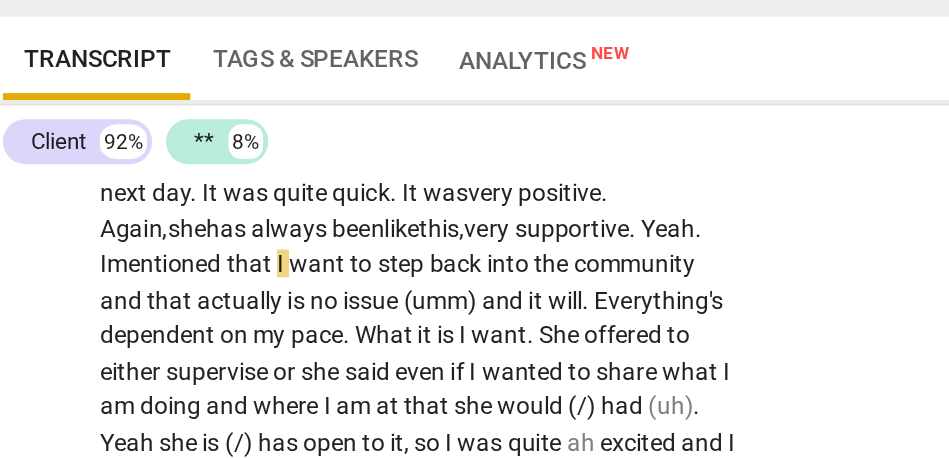scroll, scrollTop: 778, scrollLeft: 0, axis: vertical 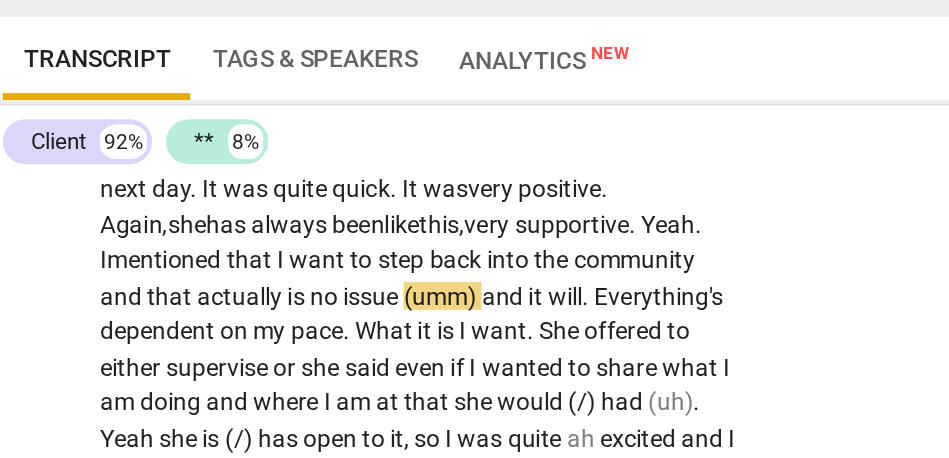 click on "into" at bounding box center [324, 261] 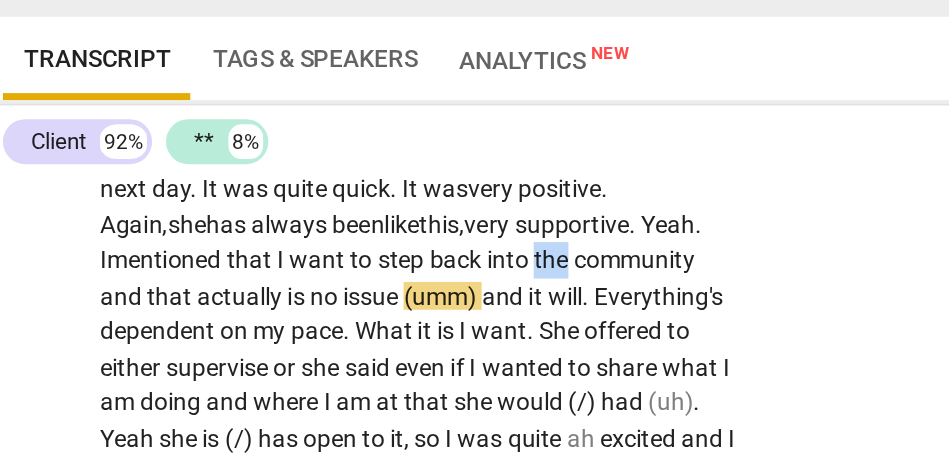 click on "into" at bounding box center [324, 261] 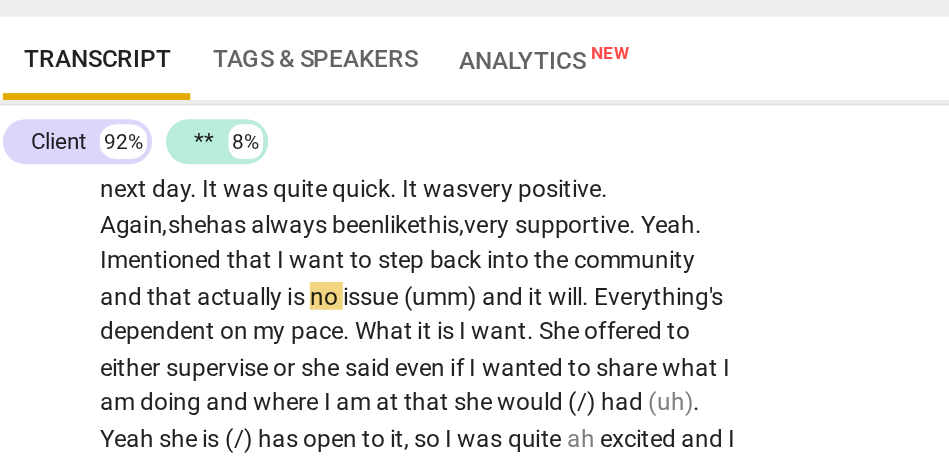 click on "that" at bounding box center (129, 282) 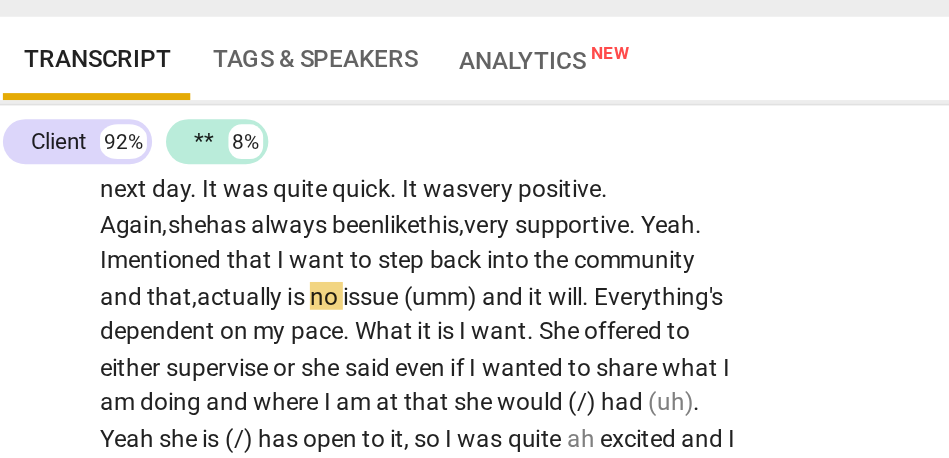 click on "actually" at bounding box center (170, 282) 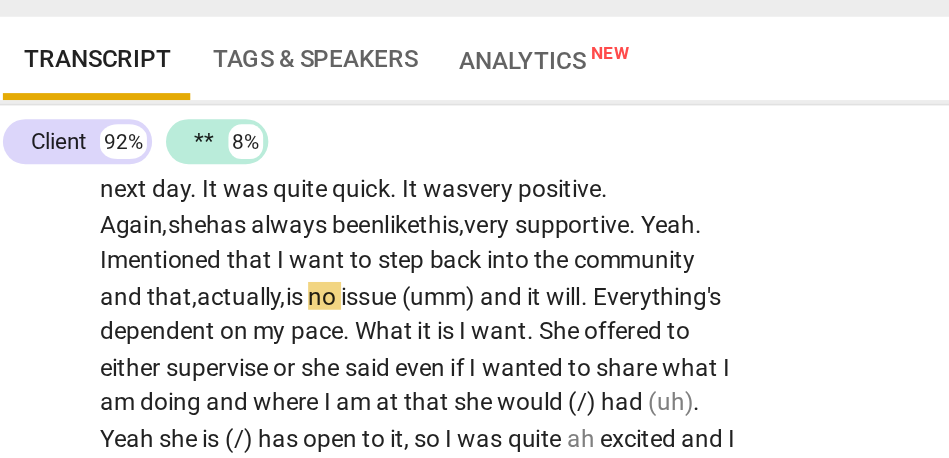 click on "and" at bounding box center [101, 282] 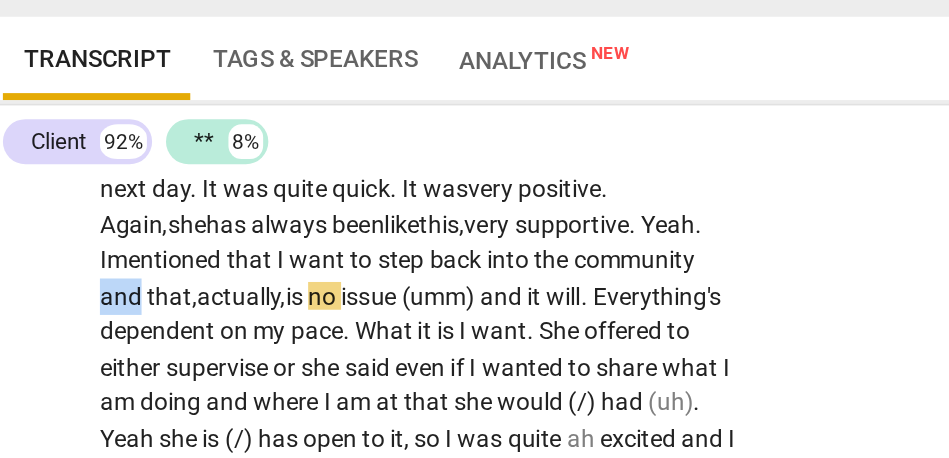 click on "and" at bounding box center [101, 282] 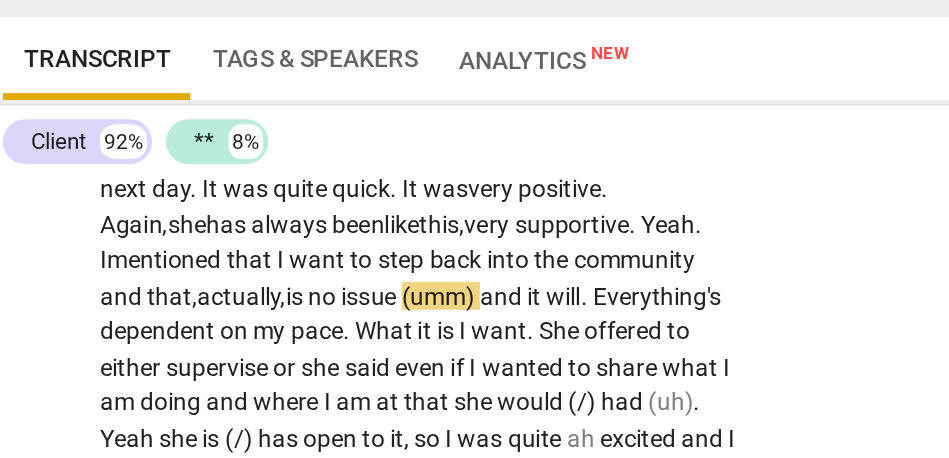 click on "that," at bounding box center [129, 282] 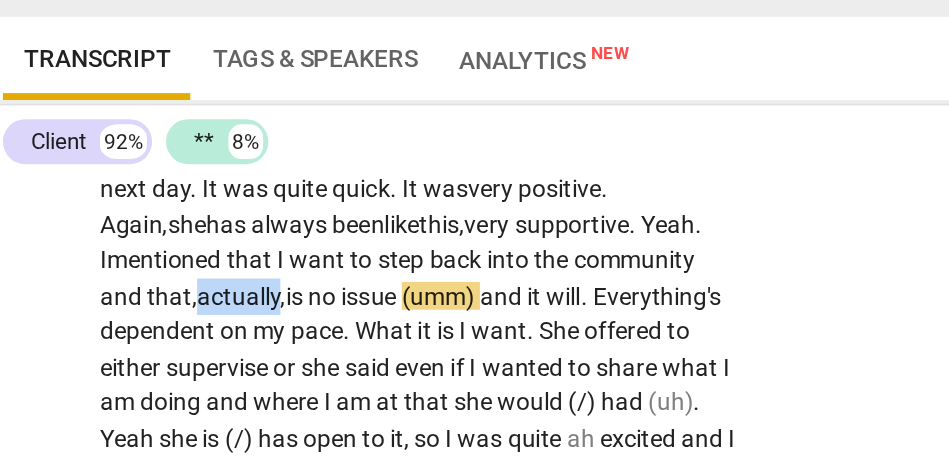 click on "that," at bounding box center [129, 282] 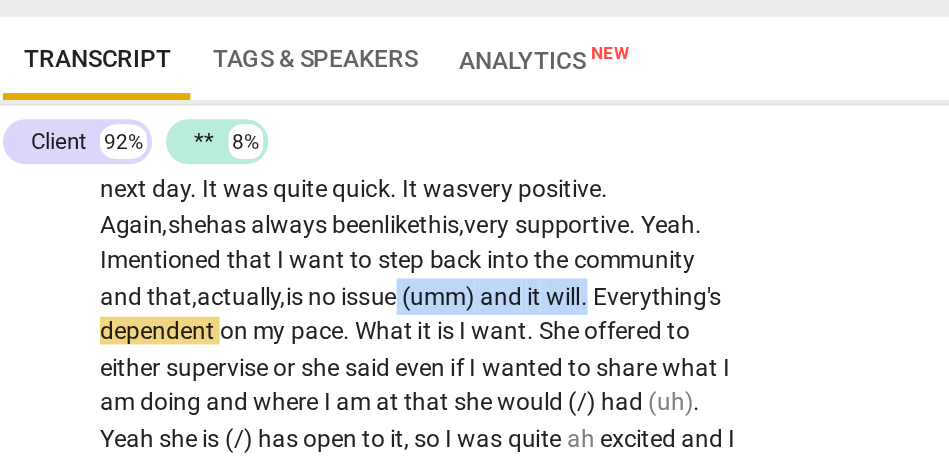 drag, startPoint x: 337, startPoint y: 280, endPoint x: 483, endPoint y: 283, distance: 146.03082 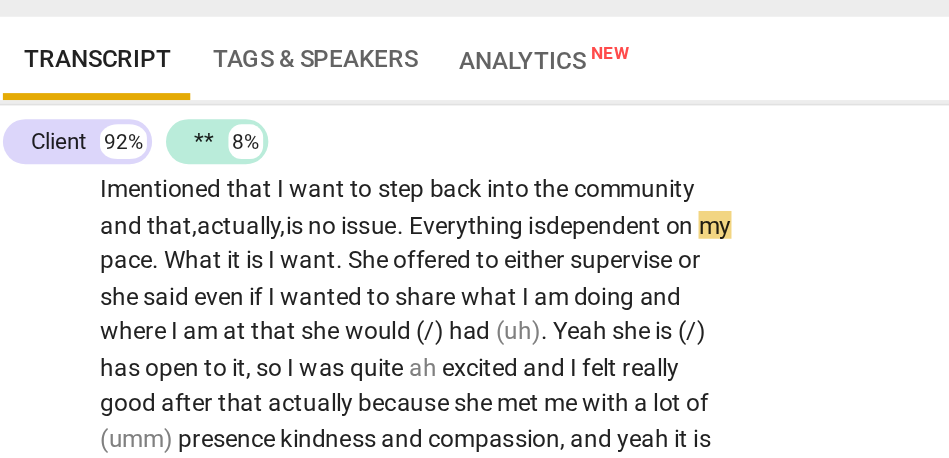 scroll, scrollTop: 830, scrollLeft: 0, axis: vertical 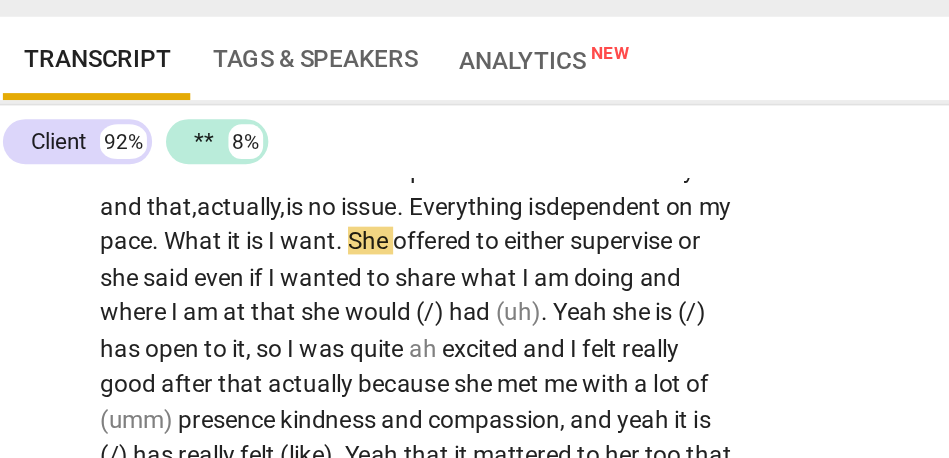 click on "What" at bounding box center [143, 250] 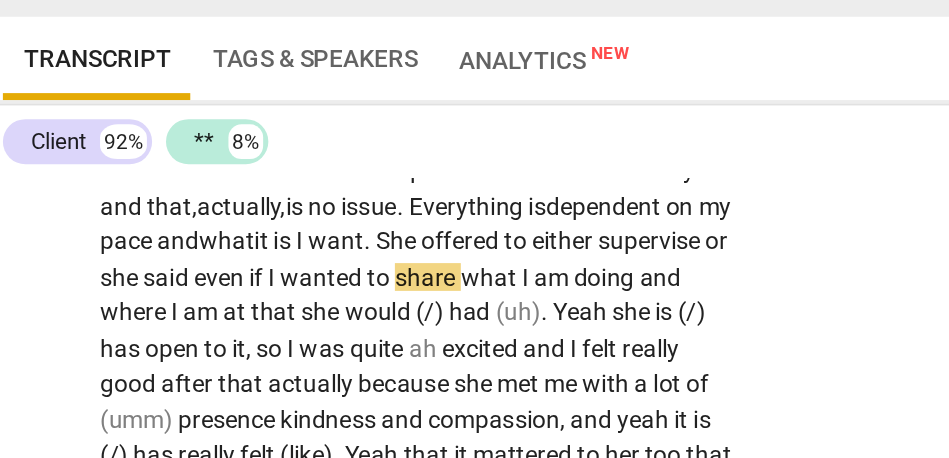 click on "supervise" at bounding box center (406, 250) 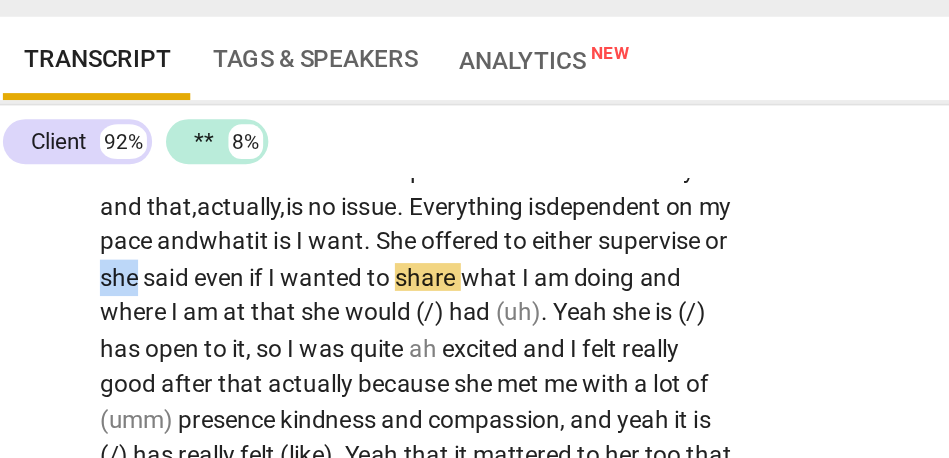 click on "she" at bounding box center (100, 271) 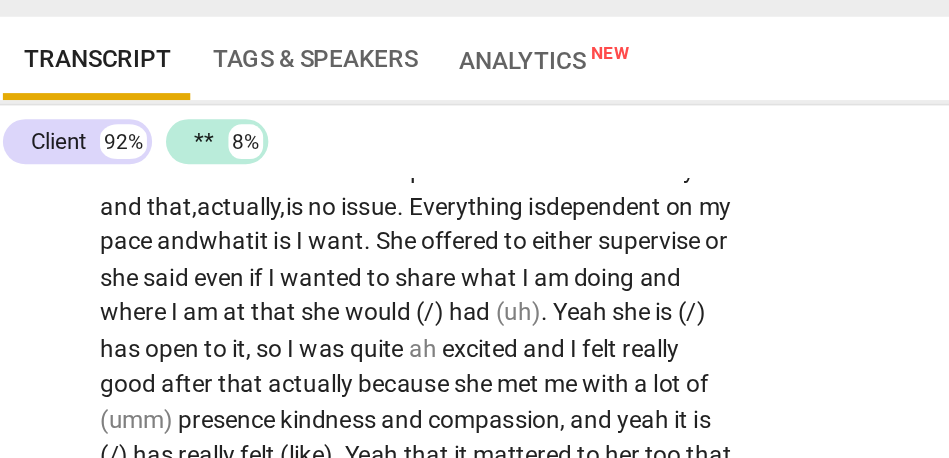 click on "even" at bounding box center (158, 271) 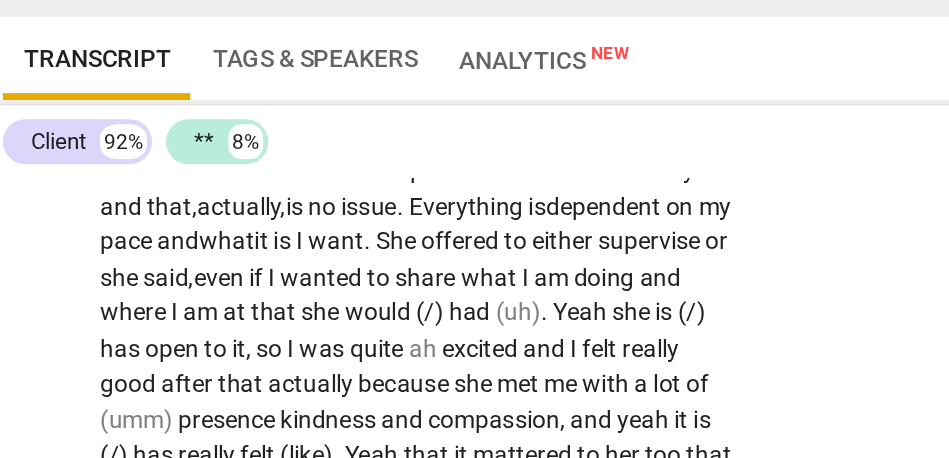 click on "or" at bounding box center (443, 250) 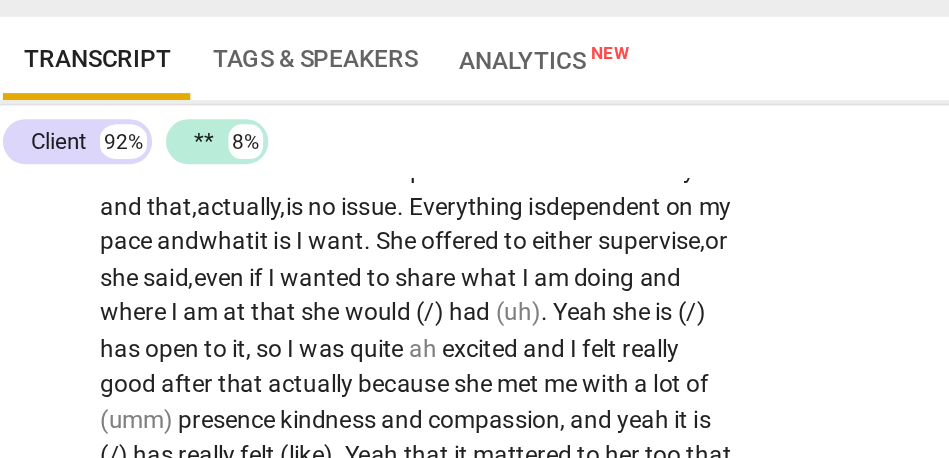 click on "or" at bounding box center (443, 250) 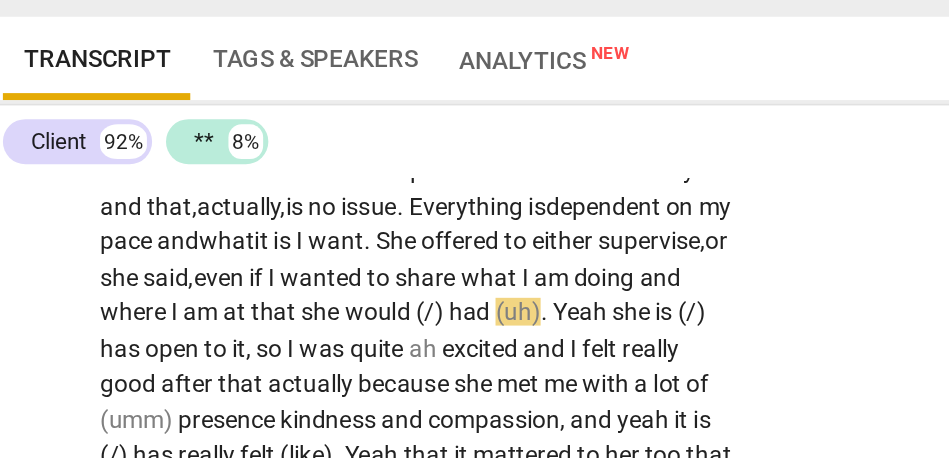 click on "that" at bounding box center [189, 291] 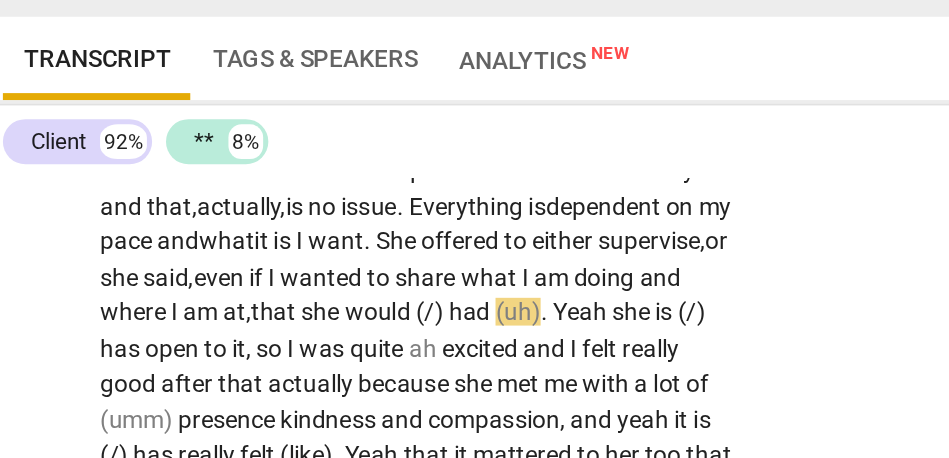 click on "even" at bounding box center [158, 271] 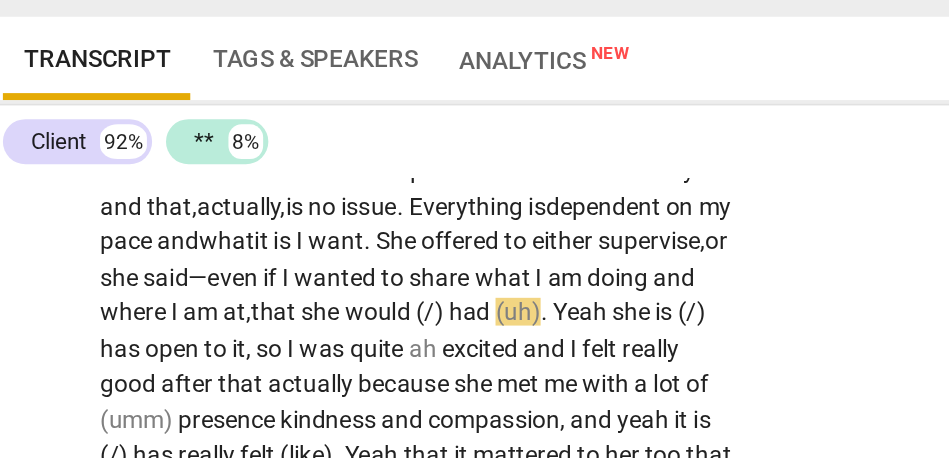 click on "at," at bounding box center [167, 291] 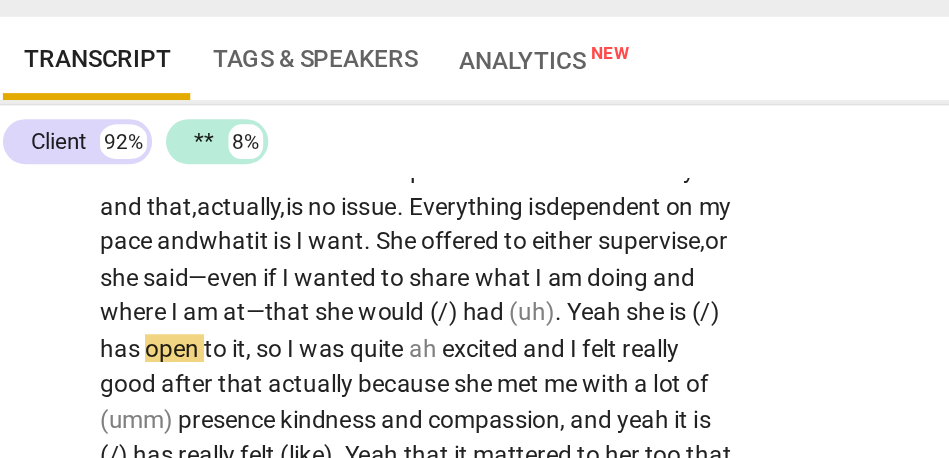click on "she" at bounding box center (224, 291) 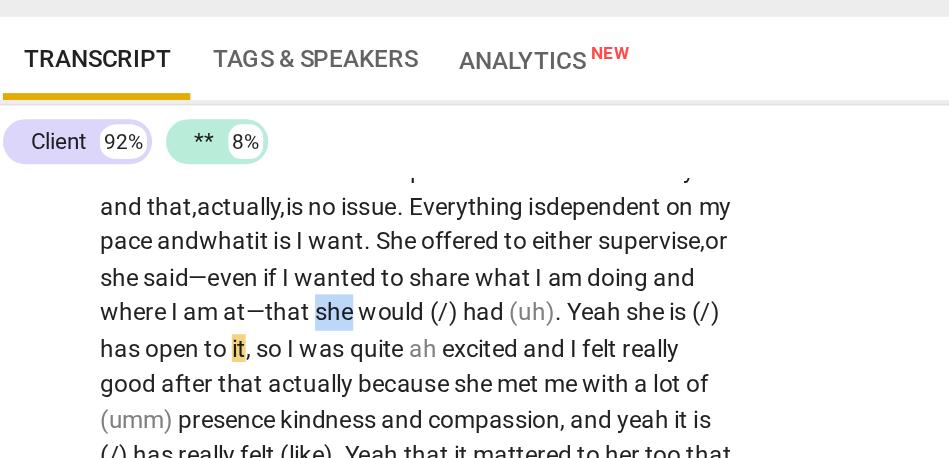 click on "she" at bounding box center [224, 291] 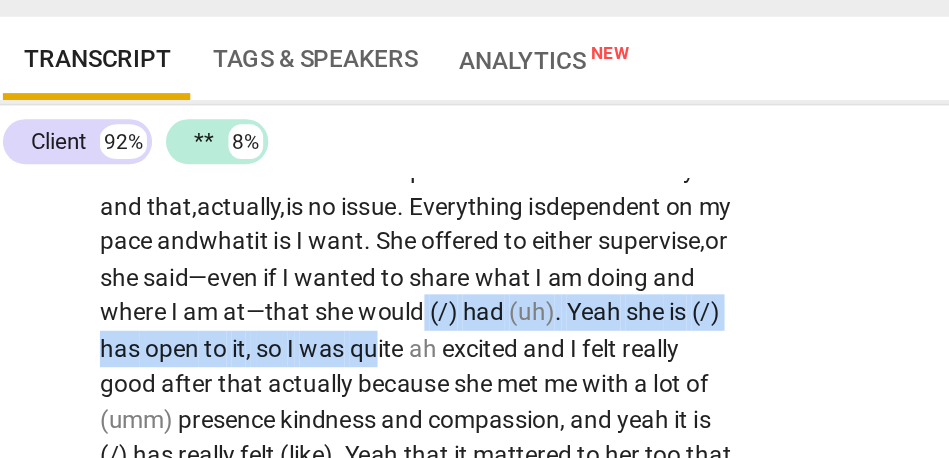 type on "165" 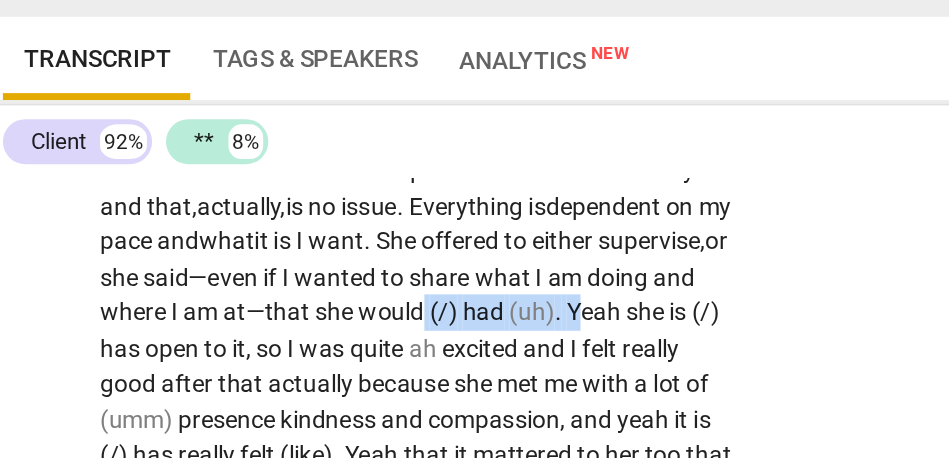 drag, startPoint x: 402, startPoint y: 292, endPoint x: 126, endPoint y: 314, distance: 276.87543 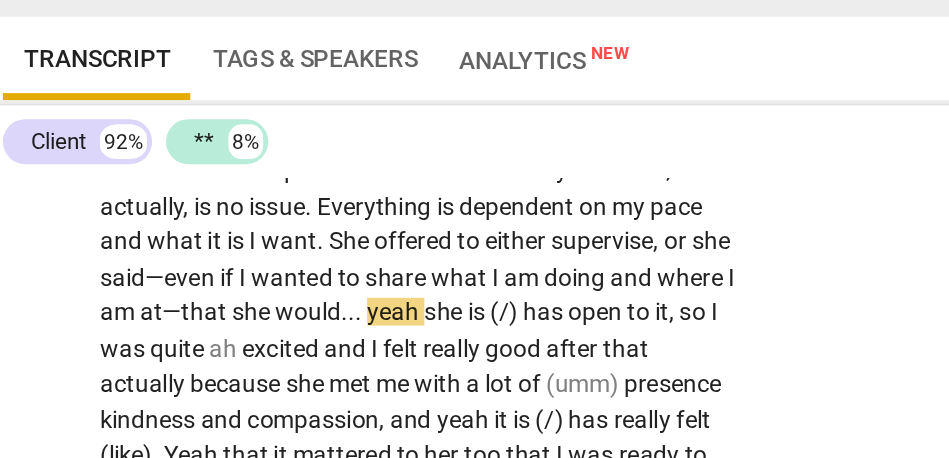 click on "play_arrow pause" at bounding box center [62, 466] 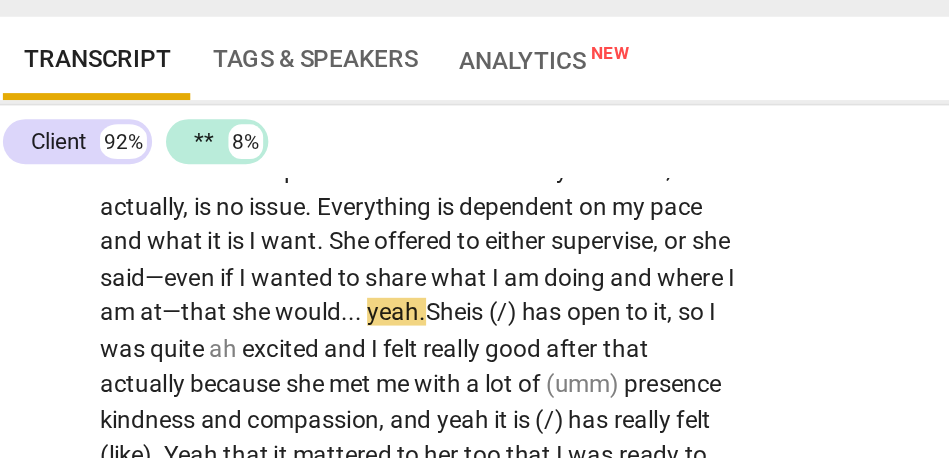 click on "She" at bounding box center (287, 291) 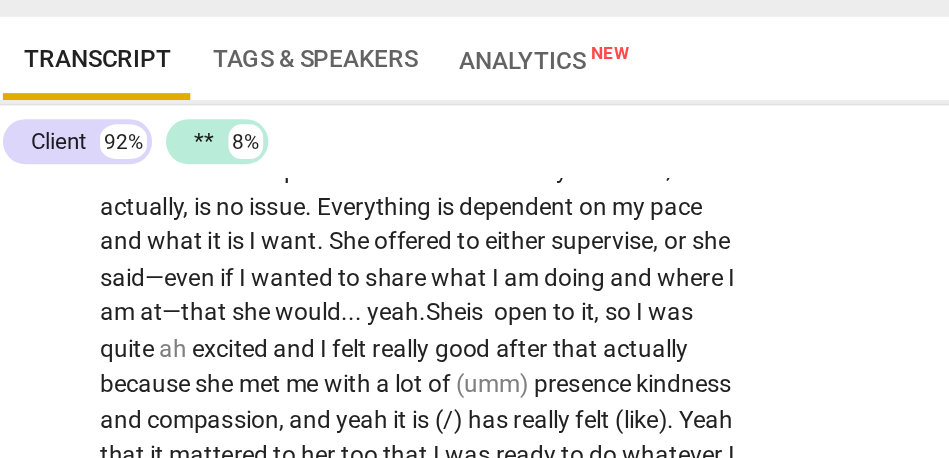 click on "CL play_arrow pause 01:21 + Add competency keyboard_arrow_right I   thought   I   can   give   you   an   update   on   what   I   have   done   since   the   last   session .   [01:27 ,   01:33]   Then ,   to   talk   a   little   bit   about   the   arc   of   this   program   that   I   am   designing .   You   can   call   it   that . . .   a   bit   of   it .   Yeah .   The   last   time   we   spoke ,   I   said   that   I   will   get   hold   of   my   mindfulness   teacher ,   and   I   did .   Actually ,   it   was   the   next   day .   No ,   actually ,   it   was   the   beginning   of   the   next   week .   It   was   last   week .   It   was   really . . .   she   responded   immediately .   We   actually   chatted   the   next   day .   It   was   quite   quick .   It   was   very   positive .   Again ,   she   has   always   been   like   this ,   very   supportive .   Yeah .   I   mentioned   that   I   want   to   step   back   into   the   community   and   that ,   actually ,   is   no" at bounding box center (376, 439) 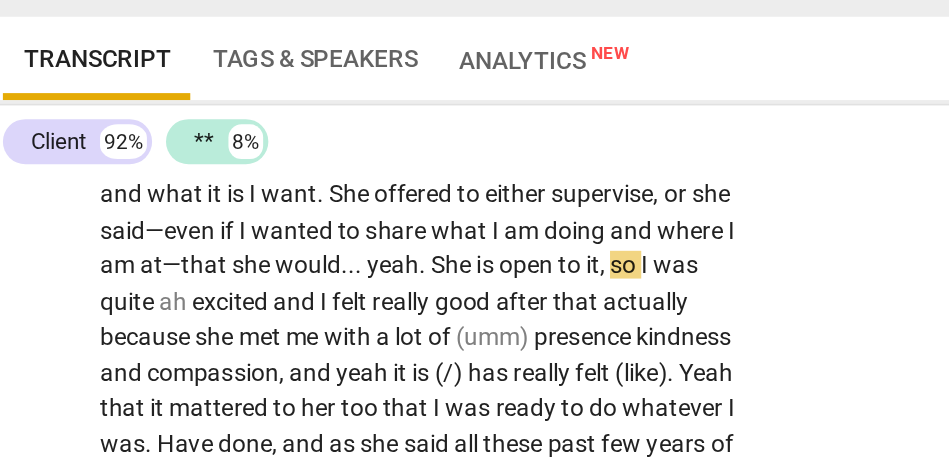 scroll, scrollTop: 877, scrollLeft: 0, axis: vertical 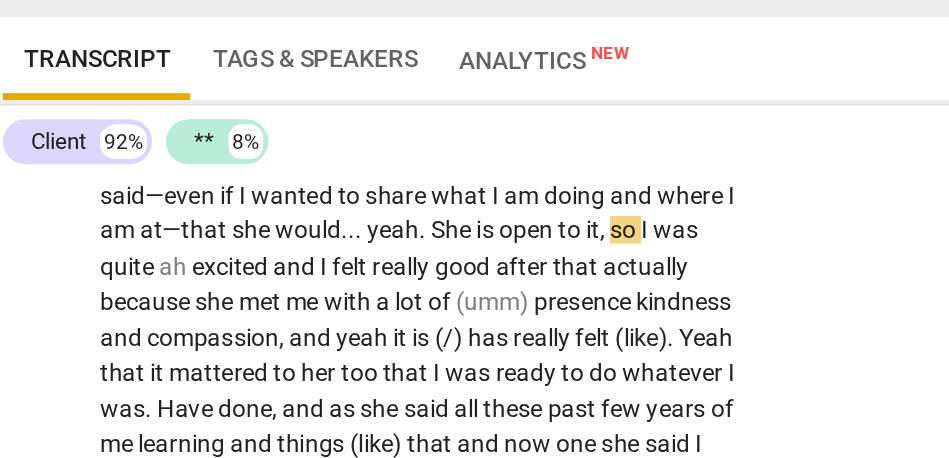 click on "so" at bounding box center [391, 244] 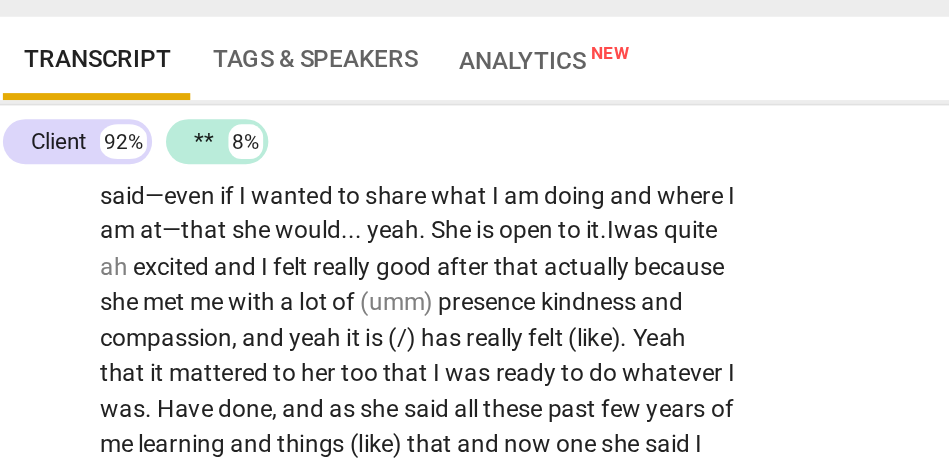 click on "ah" at bounding box center (97, 265) 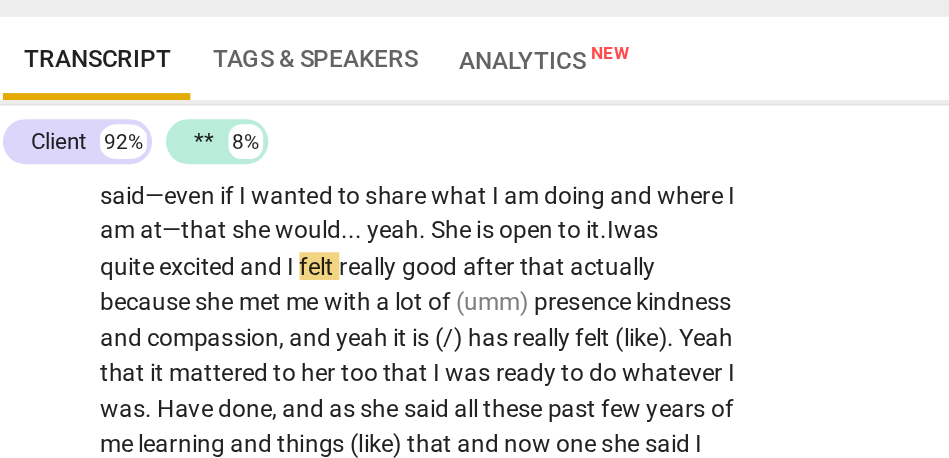 click on "and" at bounding box center [182, 265] 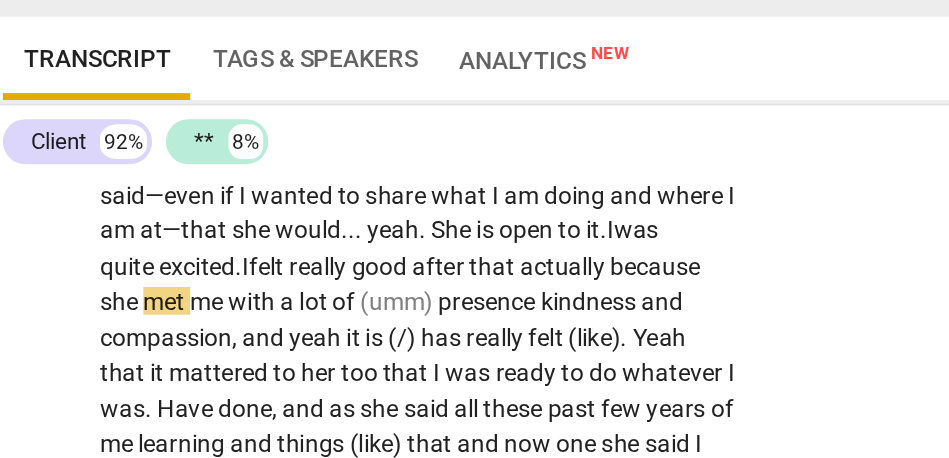 click on "actually" at bounding box center (356, 265) 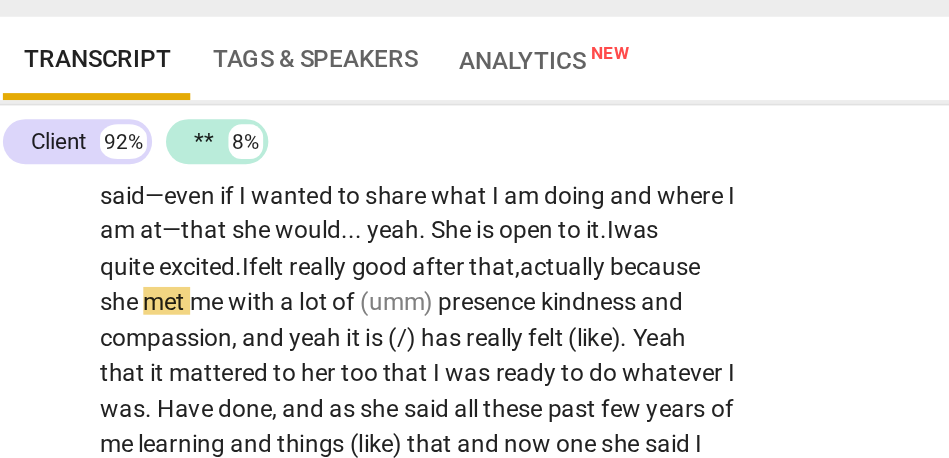 click on "that," at bounding box center [315, 265] 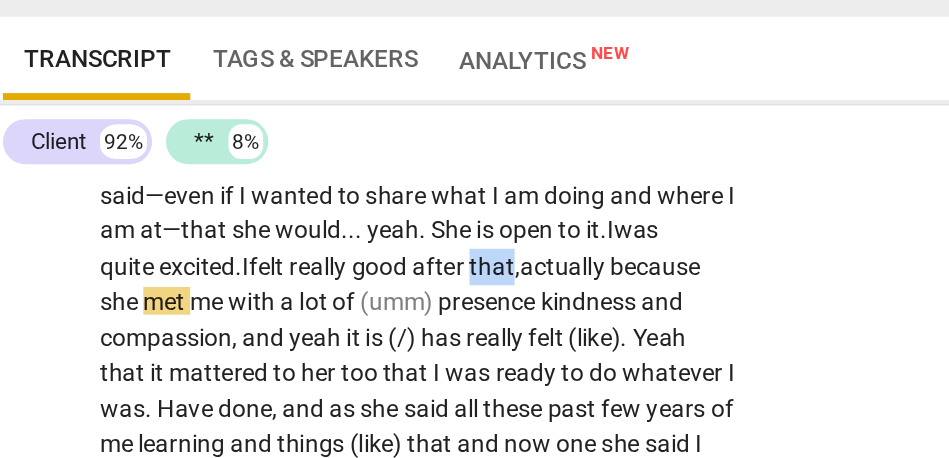 click on "that," at bounding box center [315, 265] 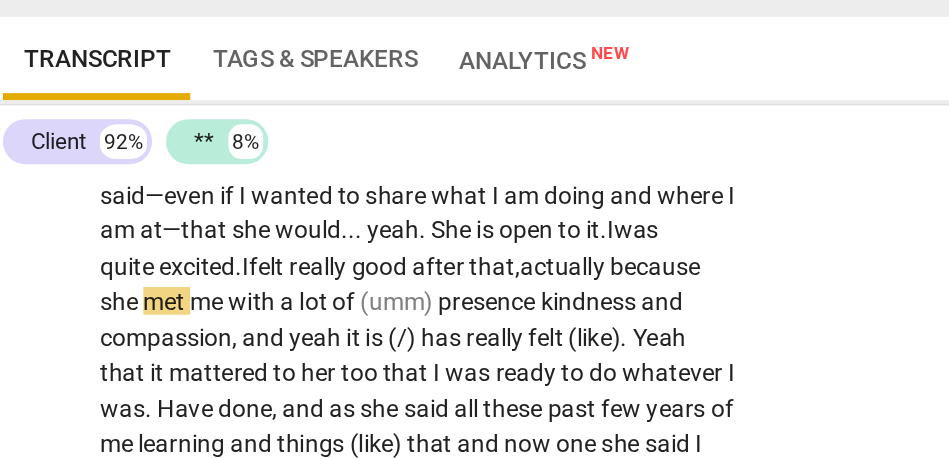 click on "actually" at bounding box center (356, 265) 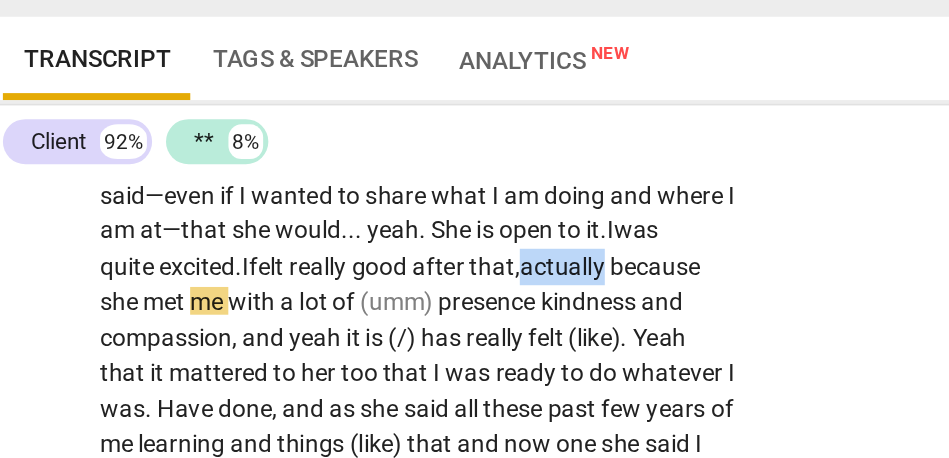 click on "actually" at bounding box center [356, 265] 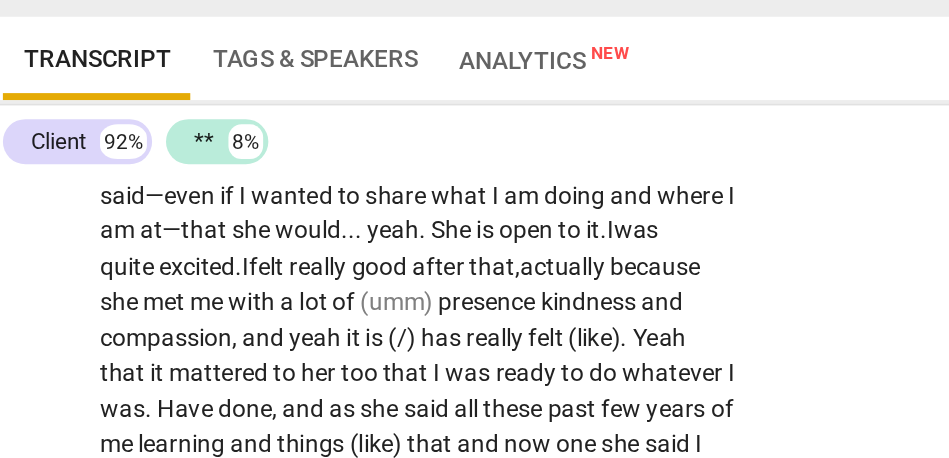 click on "actually" at bounding box center (356, 265) 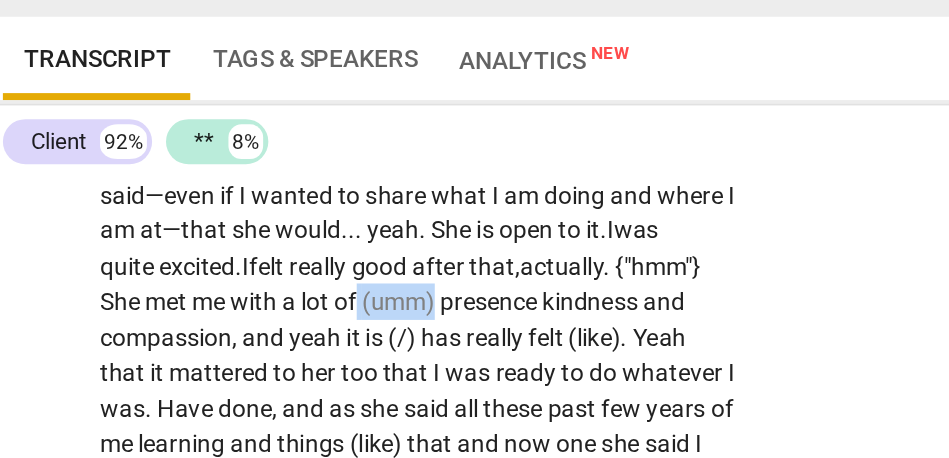 drag, startPoint x: 378, startPoint y: 284, endPoint x: 435, endPoint y: 285, distance: 57.00877 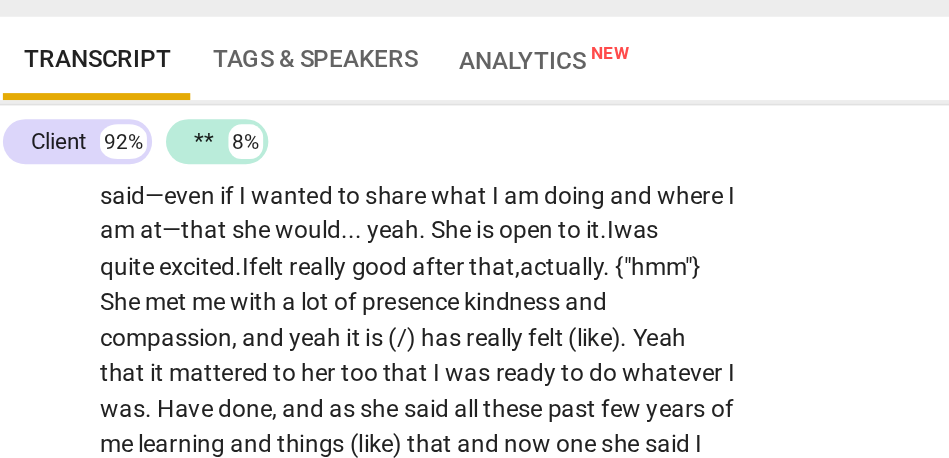 click on "kindness" at bounding box center [327, 285] 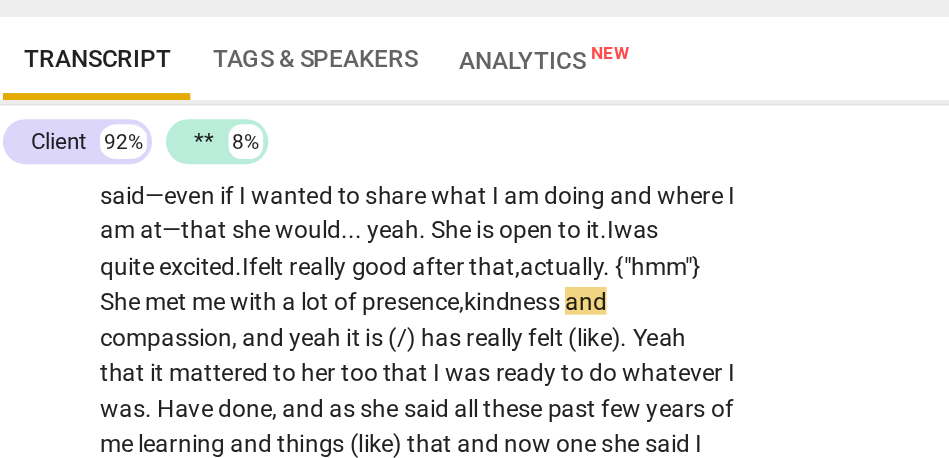 click on "kindness" at bounding box center (327, 285) 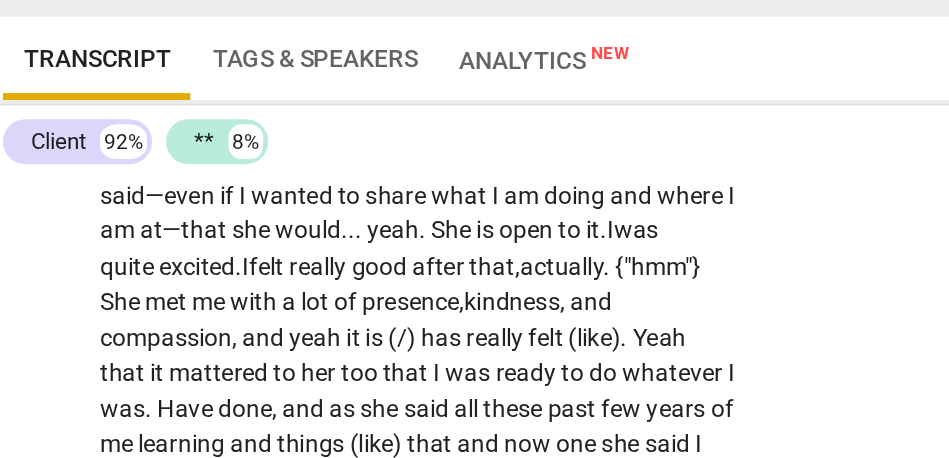 click on "CL play_arrow pause 01:21 + Add competency keyboard_arrow_right I   thought   I   can   give   you   an   update   on   what   I   have   done   since   the   last   session .   [01:27 ,   01:33]   Then ,   to   talk   a   little   bit   about   the   arc   of   this   program   that   I   am   designing .   You   can   call   it   that . . .   a   bit   of   it .   Yeah .   The   last   time   we   spoke ,   I   said   that   I   will   get   hold   of   my   mindfulness   teacher ,   and   I   did .   Actually ,   it   was   the   next   day .   No ,   actually ,   it   was   the   beginning   of   the   next   week .   It   was   last   week .   It   was   really . . .   she   responded   immediately .   We   actually   chatted   the   next   day .   It   was   quite   quick .   It   was   very   positive .   Again ,   she   has   always   been   like   this ,   very   supportive .   Yeah .   I   mentioned   that   I   want   to   step   back   into   the   community   and   that ,   actually ,   is   no" at bounding box center (376, 392) 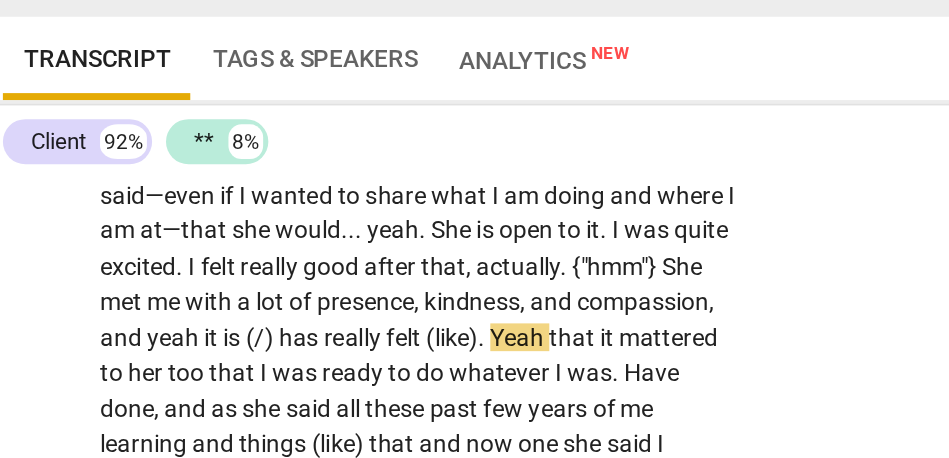 click on "yeah" at bounding box center (131, 306) 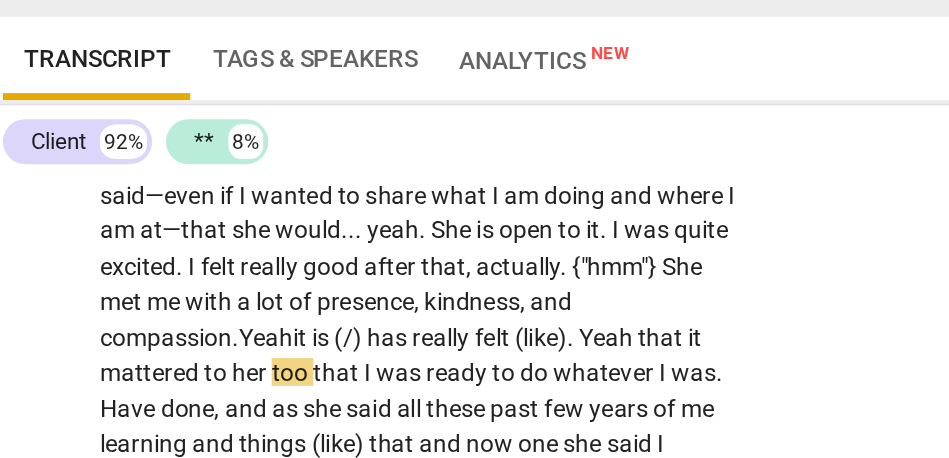 click on "Yeah" at bounding box center (183, 306) 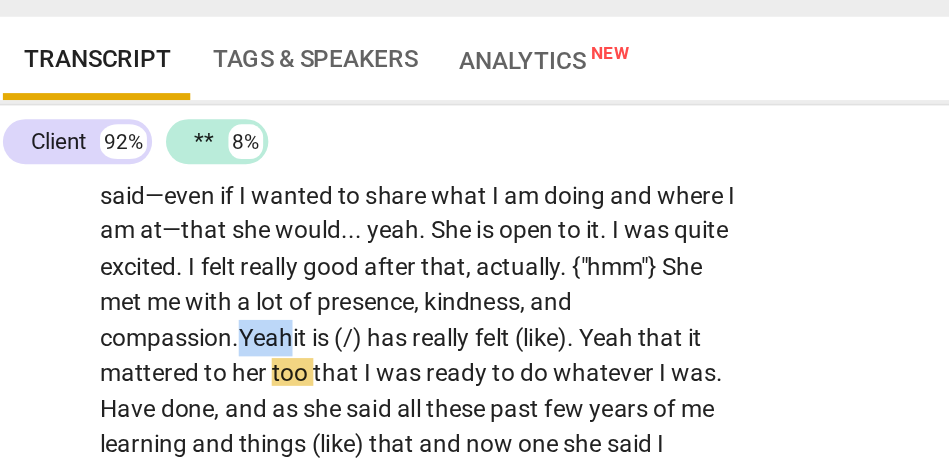 click on "Yeah" at bounding box center [183, 306] 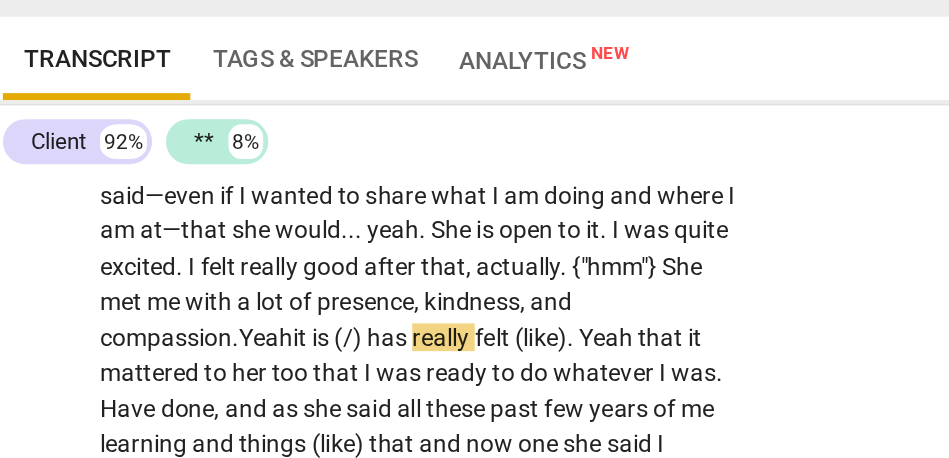 click on "Yeah" at bounding box center (183, 306) 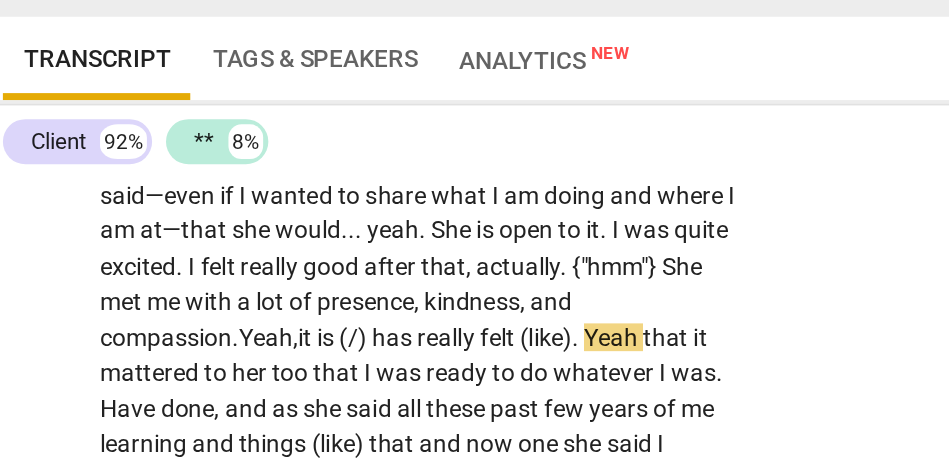 click on "is" at bounding box center (219, 306) 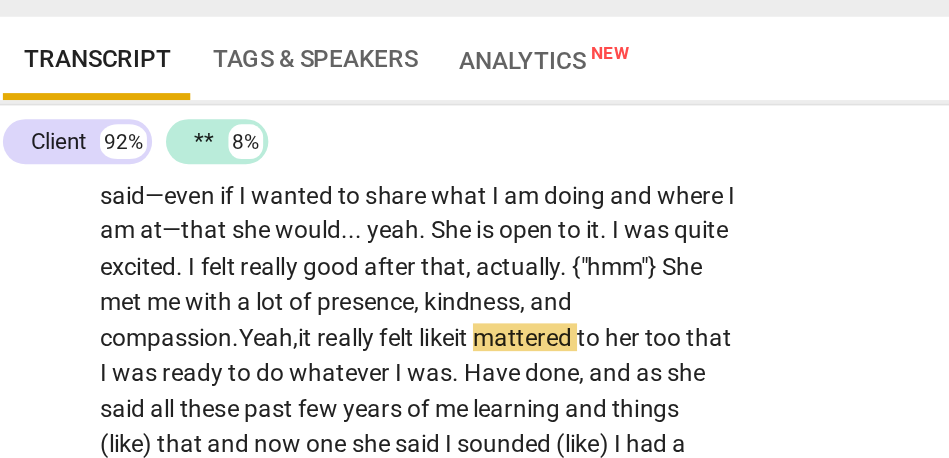 click on "too" at bounding box center (414, 306) 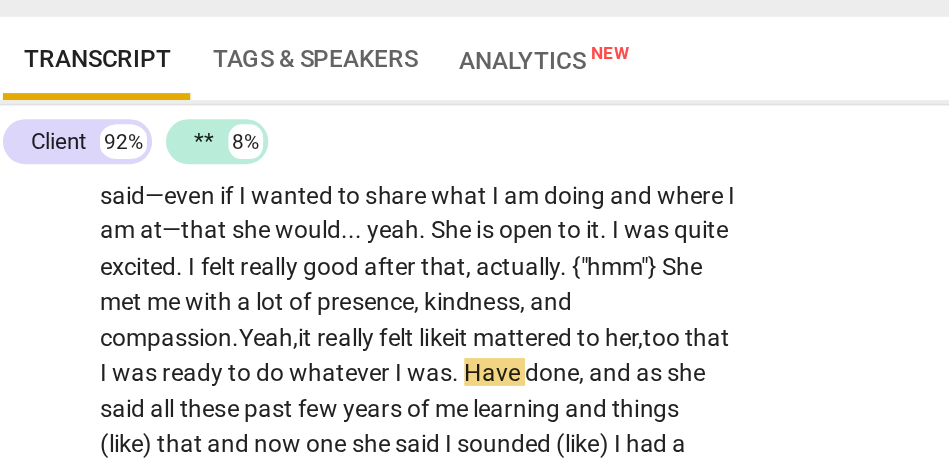 click on "that" at bounding box center (438, 306) 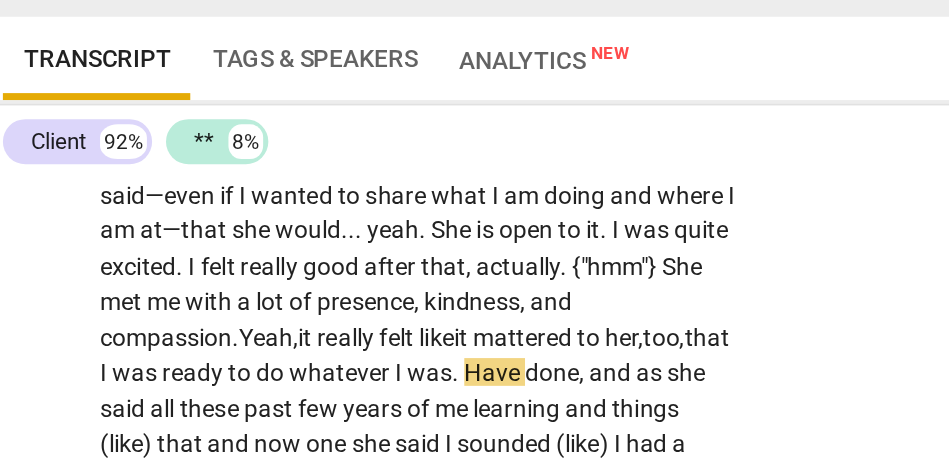 click on "that" at bounding box center [438, 306] 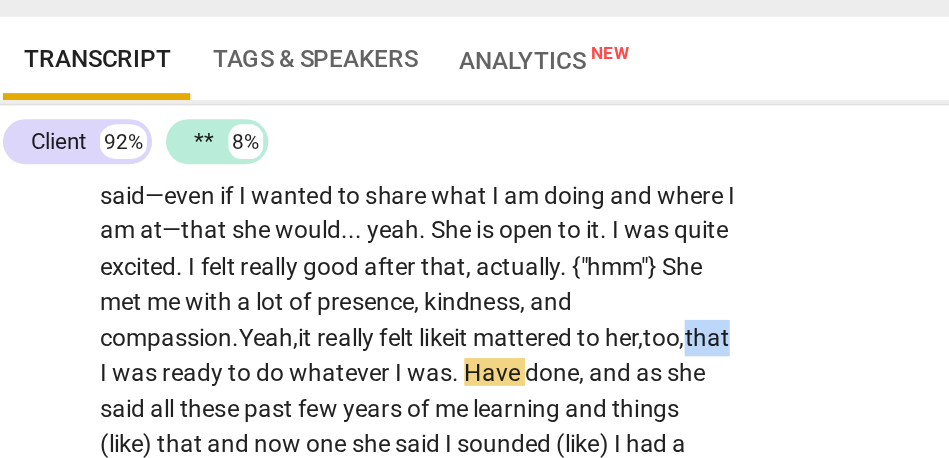 click on "that" at bounding box center (438, 306) 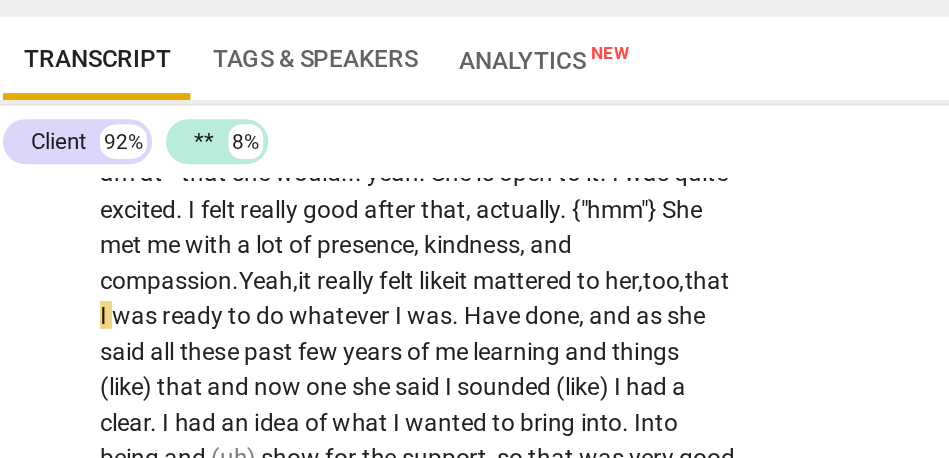 scroll, scrollTop: 934, scrollLeft: 0, axis: vertical 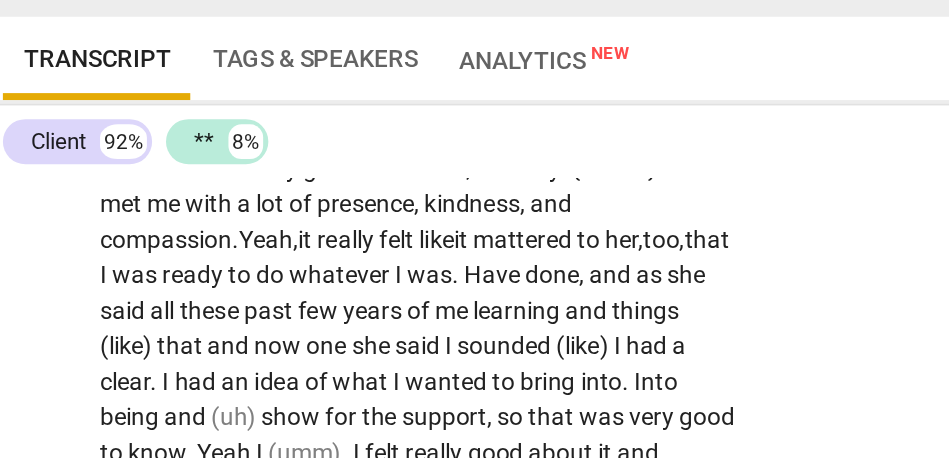 click on "I" at bounding box center [261, 269] 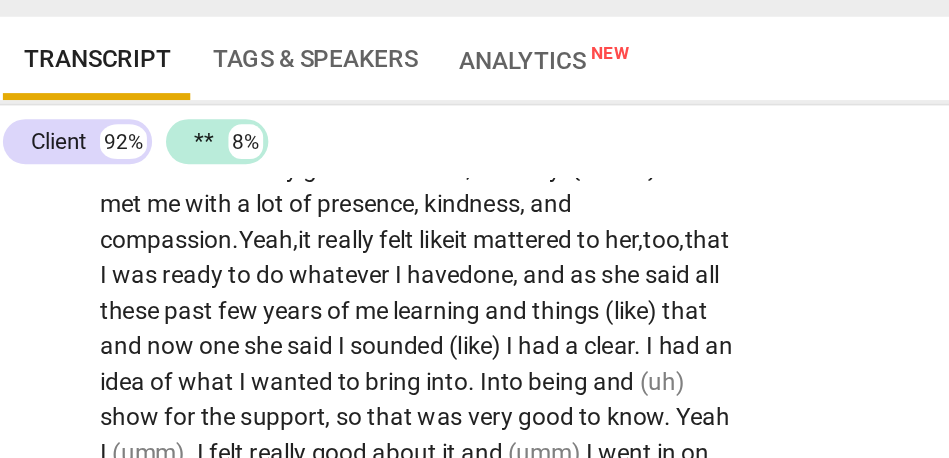 click on "as" at bounding box center [368, 269] 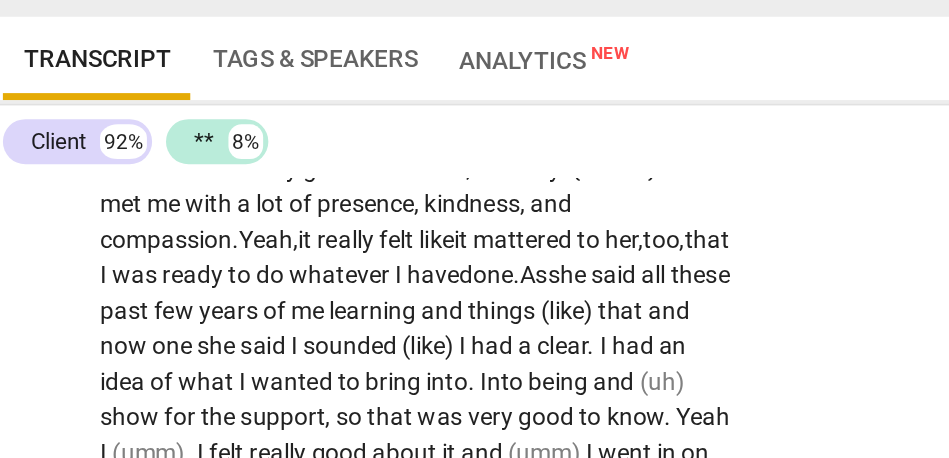 click on "done." at bounding box center [312, 269] 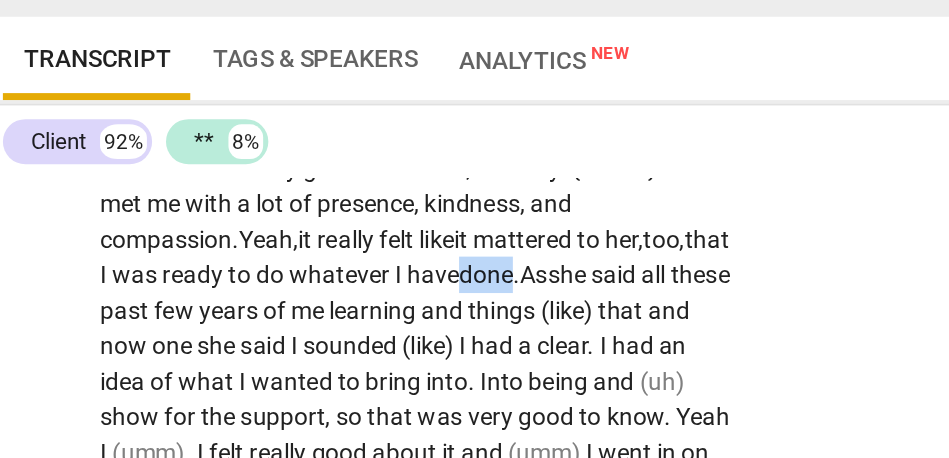 click on "done." at bounding box center (312, 269) 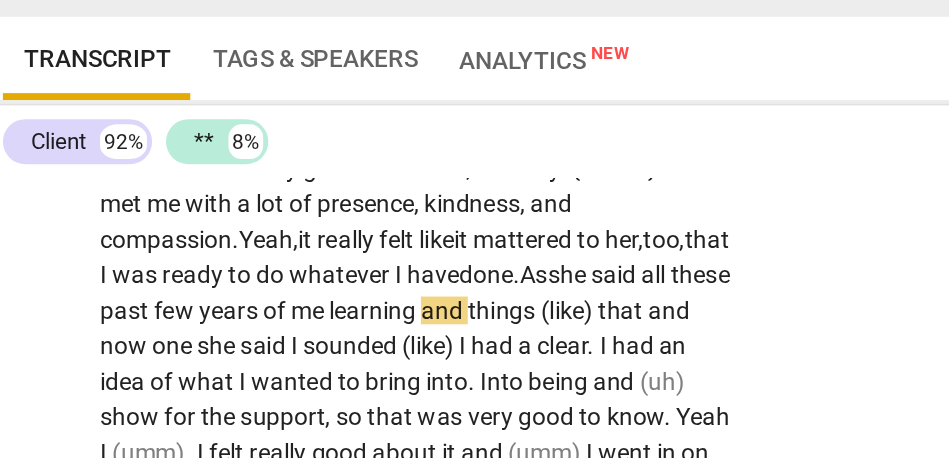 click on "said" at bounding box center (385, 269) 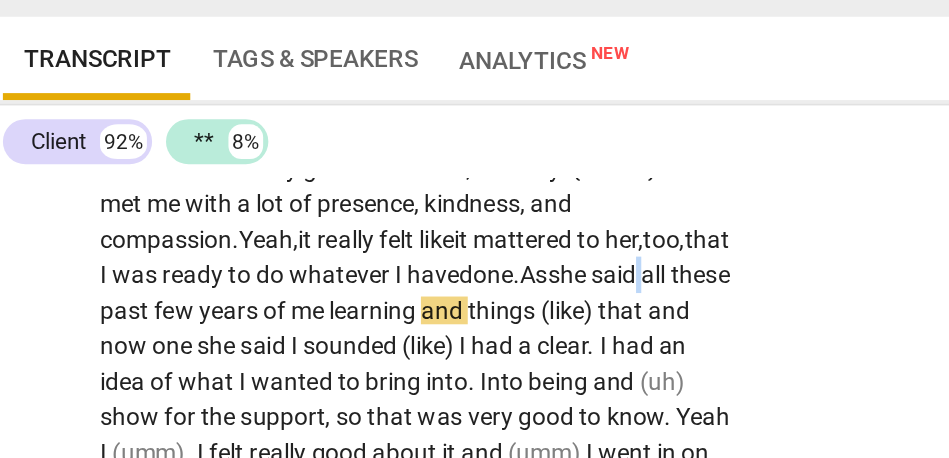 click on "said" at bounding box center [385, 269] 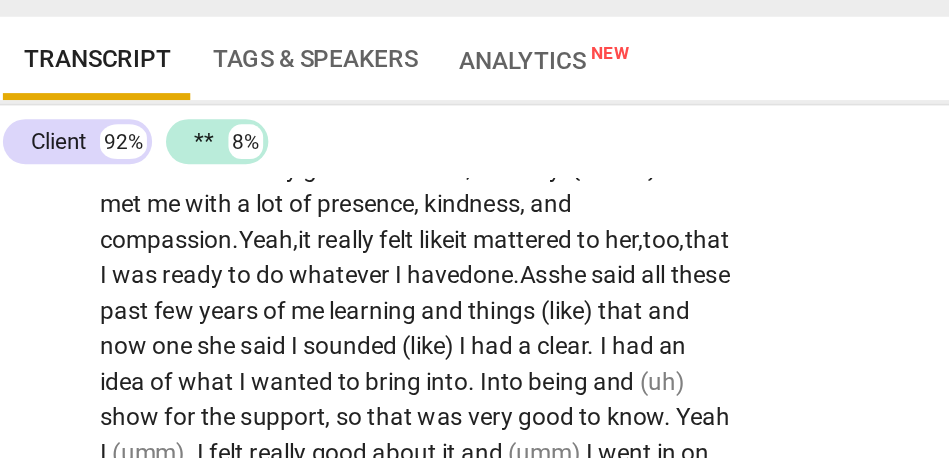 click on "these" at bounding box center [434, 269] 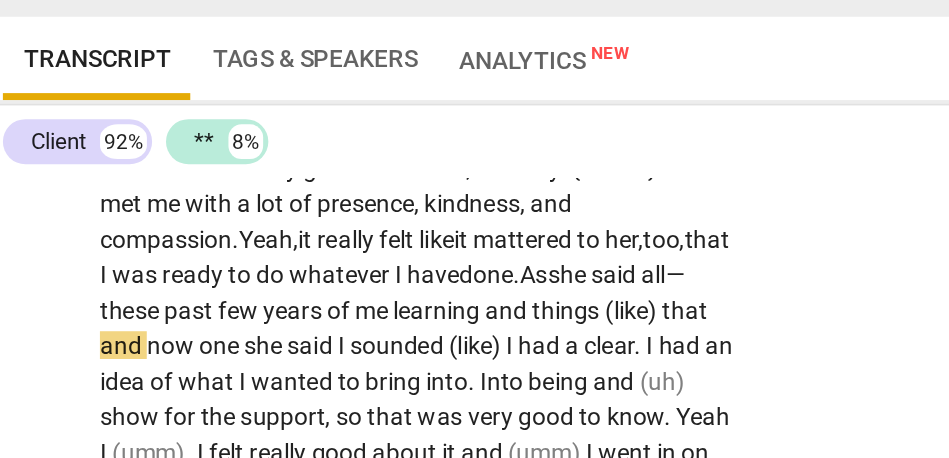 click on "(like)" at bounding box center [395, 290] 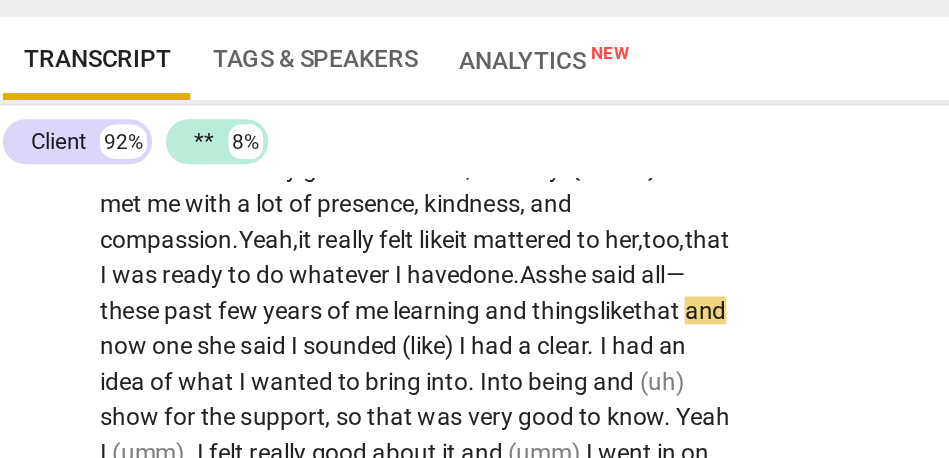 click on "that" at bounding box center (410, 290) 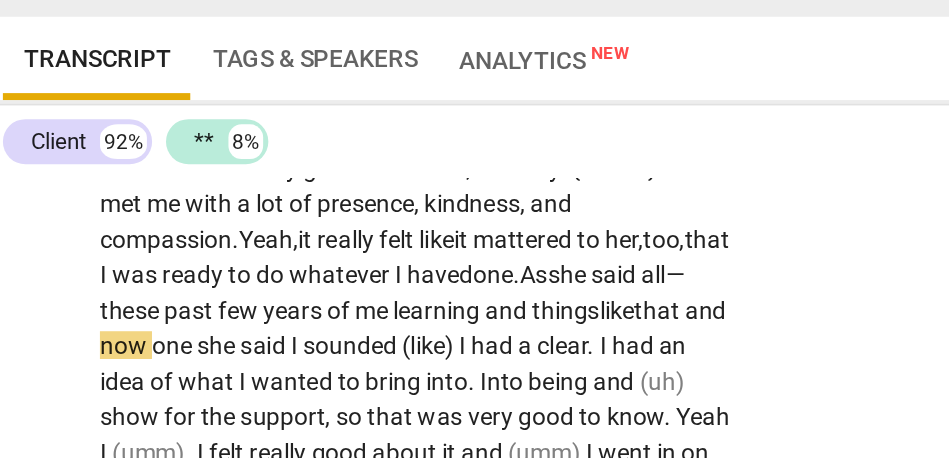 click on "that" at bounding box center (410, 290) 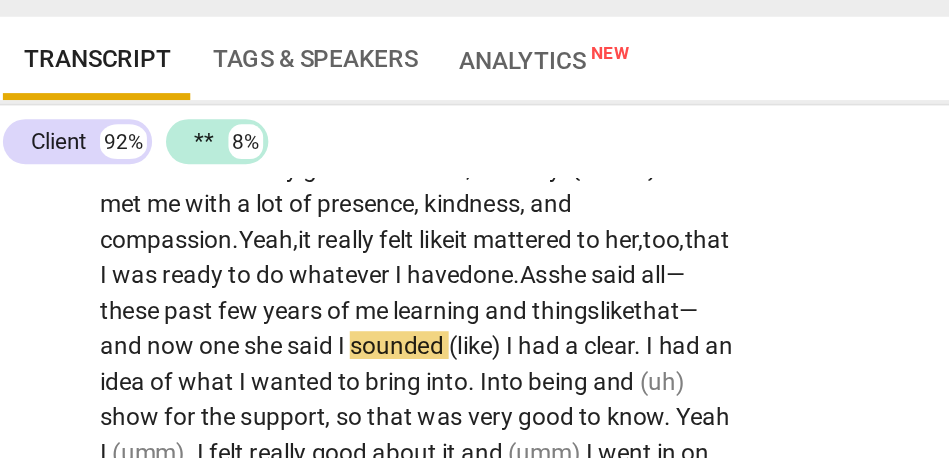 click on "and" at bounding box center [101, 310] 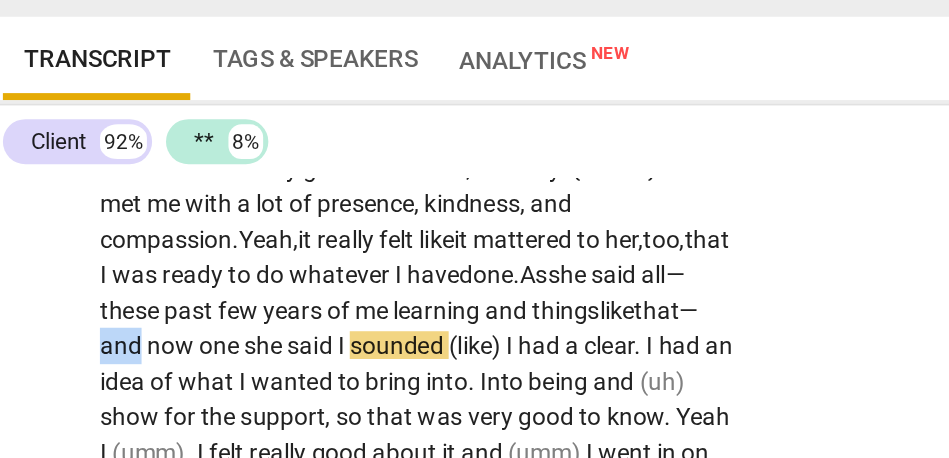 click on "and" at bounding box center [101, 310] 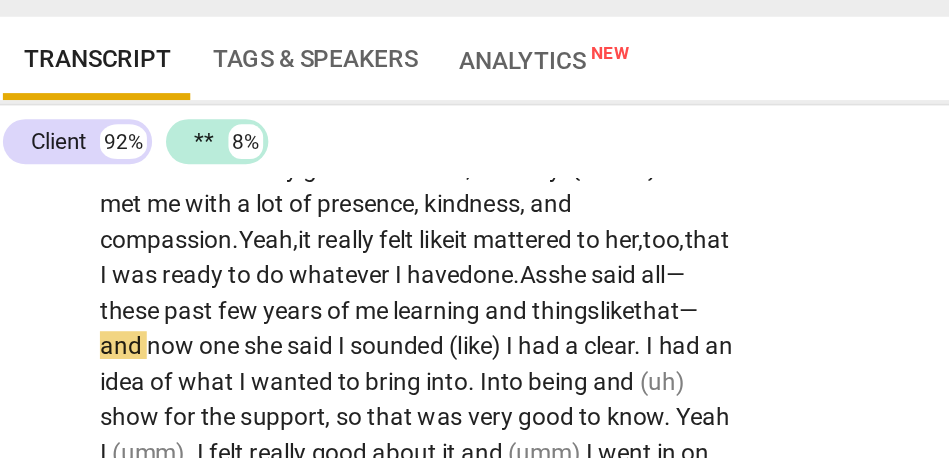 click on "one" at bounding box center [158, 310] 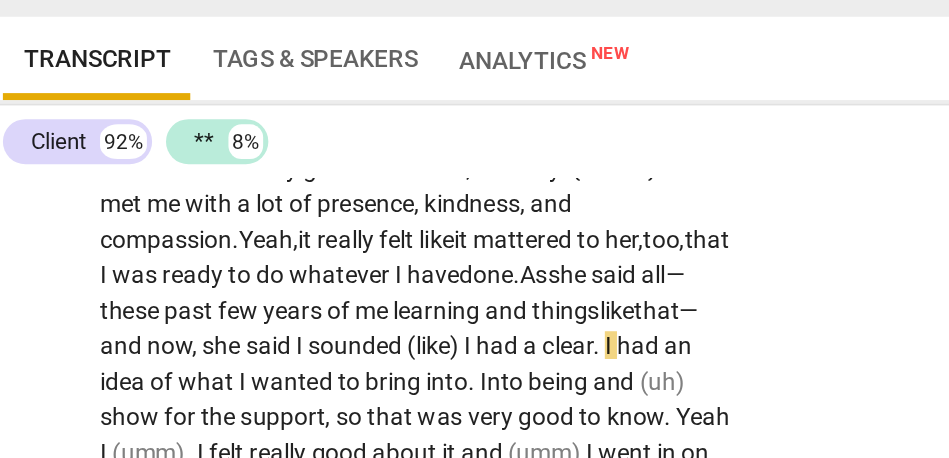 click on "he" at bounding box center [163, 310] 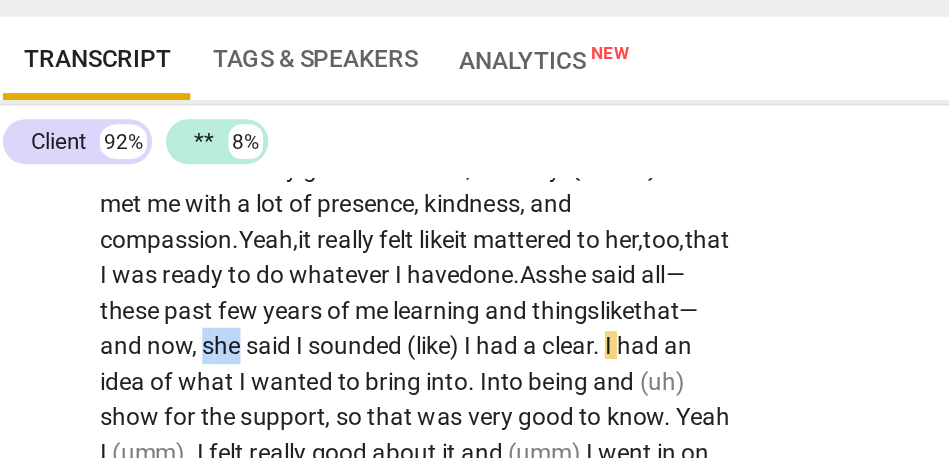 click on "he" at bounding box center [163, 310] 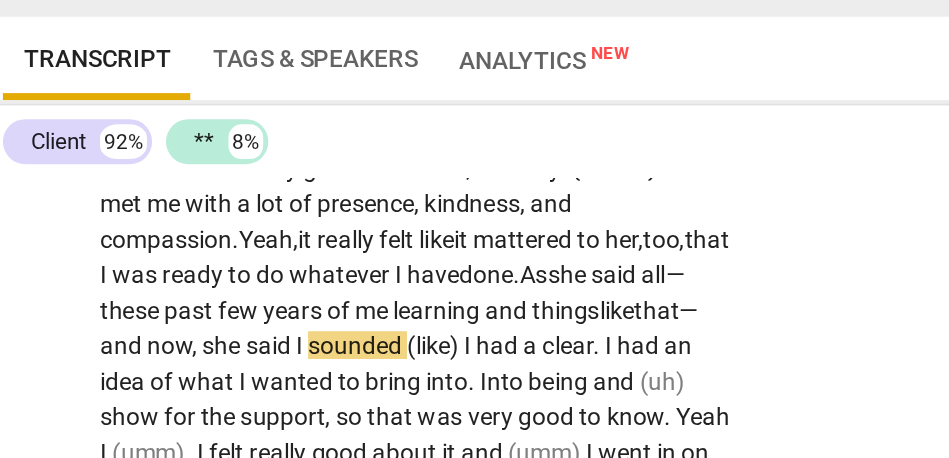 click on "said" at bounding box center [186, 310] 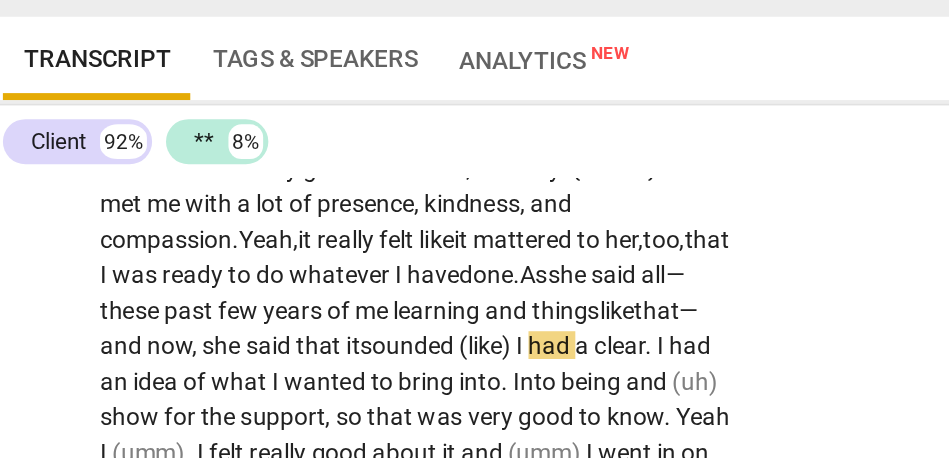 click on "(like)" at bounding box center [311, 310] 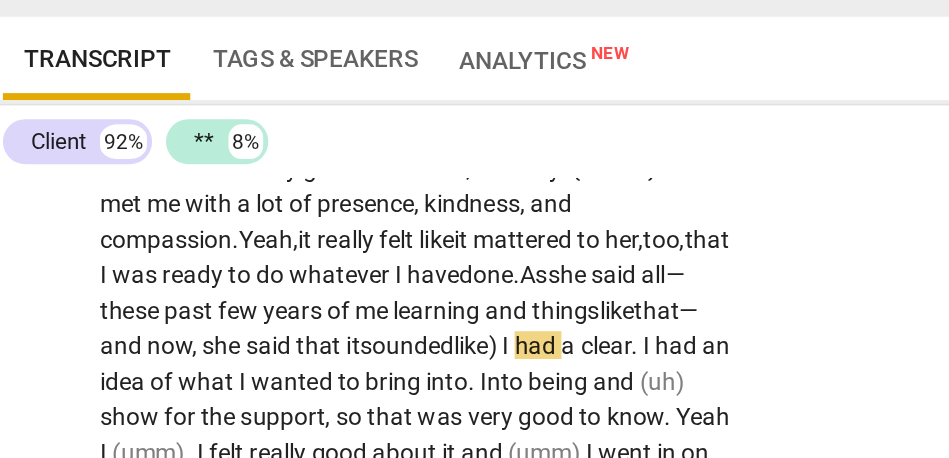 click on "like)" at bounding box center (306, 310) 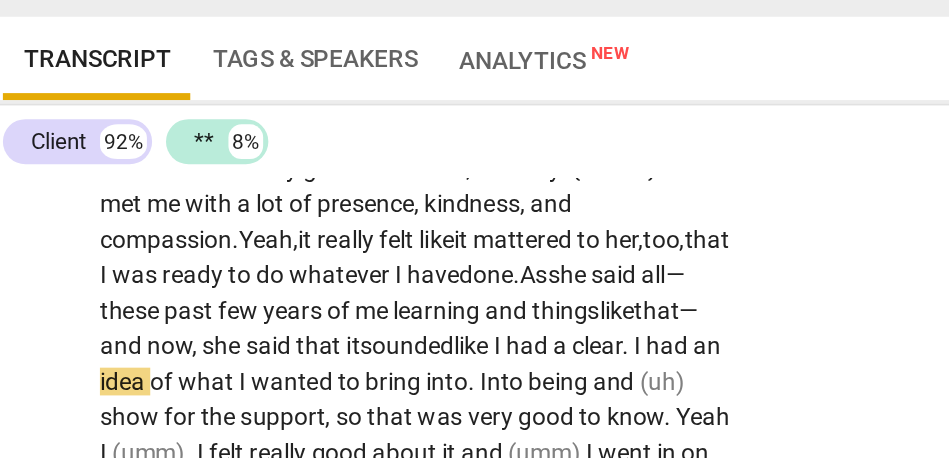 click on "I" at bounding box center [399, 310] 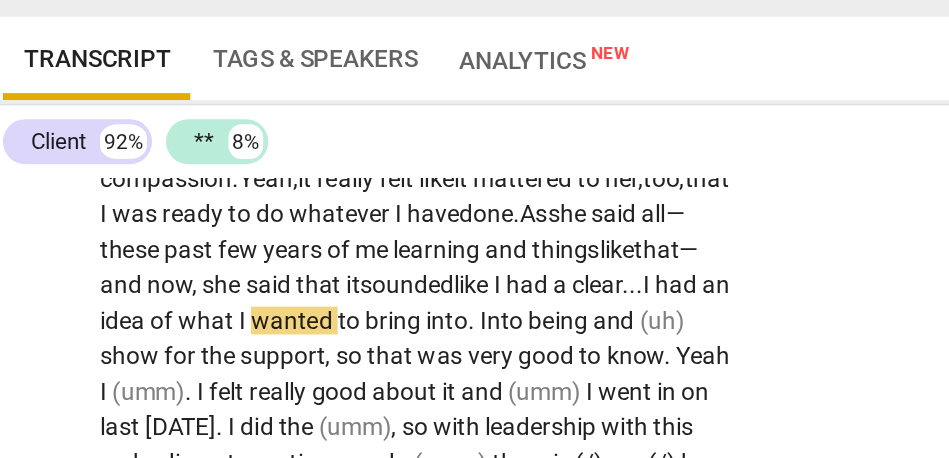 scroll, scrollTop: 970, scrollLeft: 0, axis: vertical 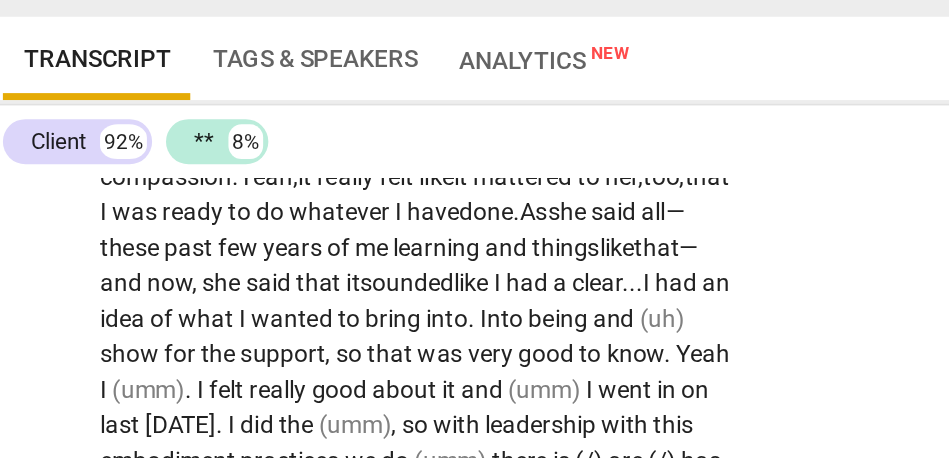 click on "Into" at bounding box center [321, 295] 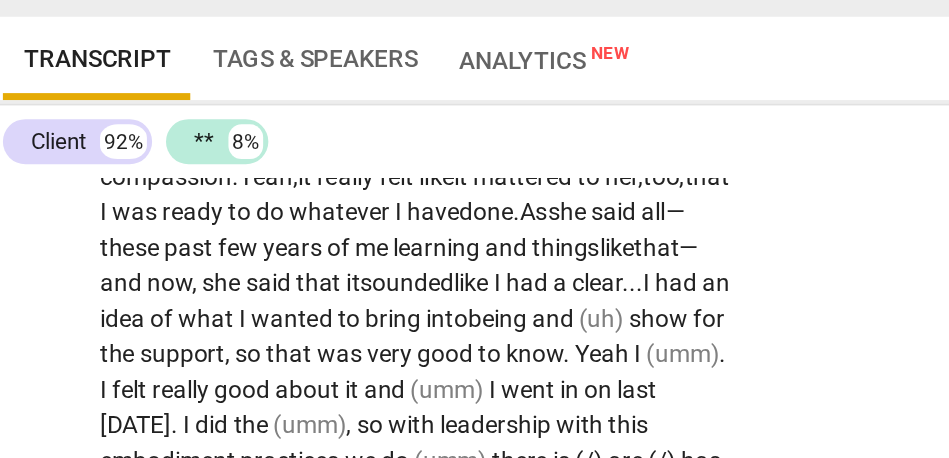 click on "show" at bounding box center (411, 295) 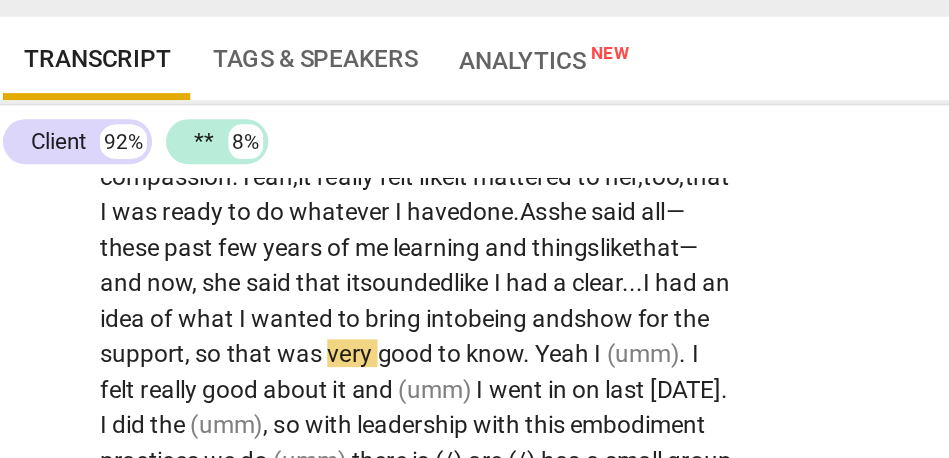 click on "for" at bounding box center [408, 295] 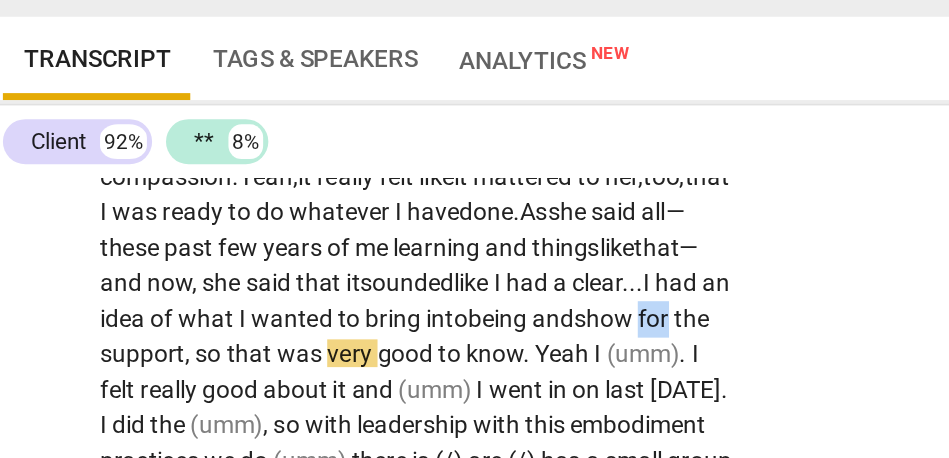 click on "for" at bounding box center [408, 295] 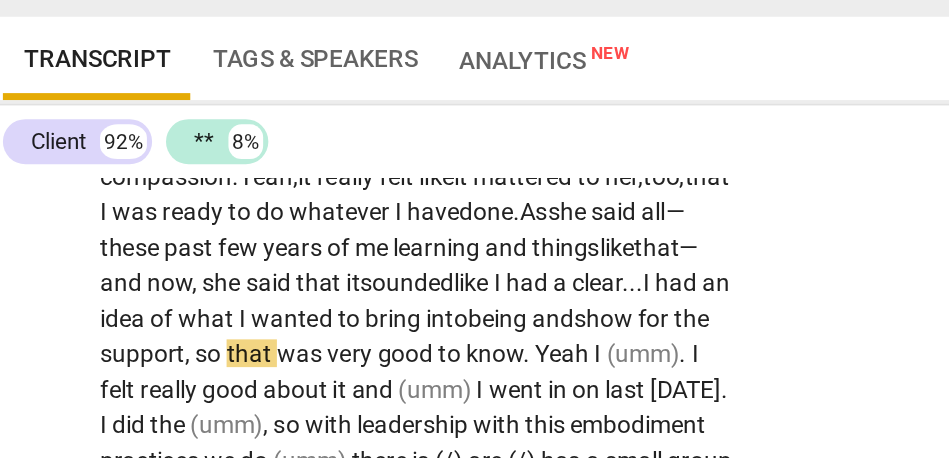 click on "so" at bounding box center [152, 315] 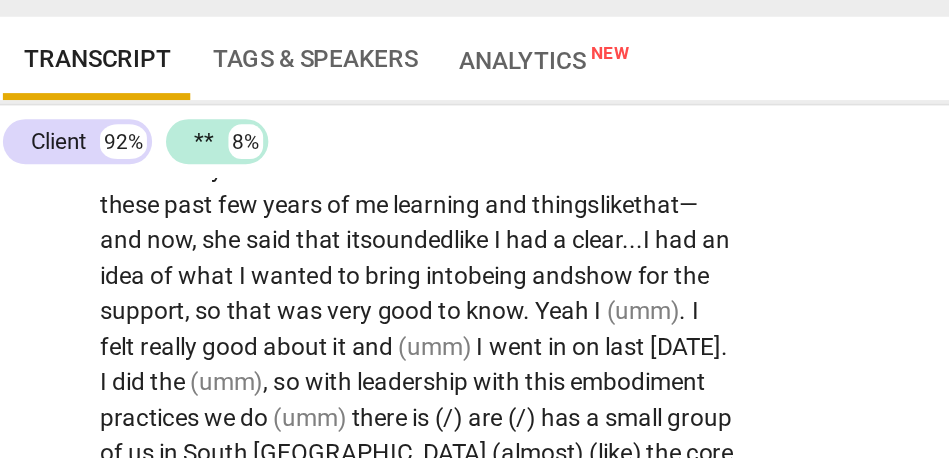 scroll, scrollTop: 1006, scrollLeft: 0, axis: vertical 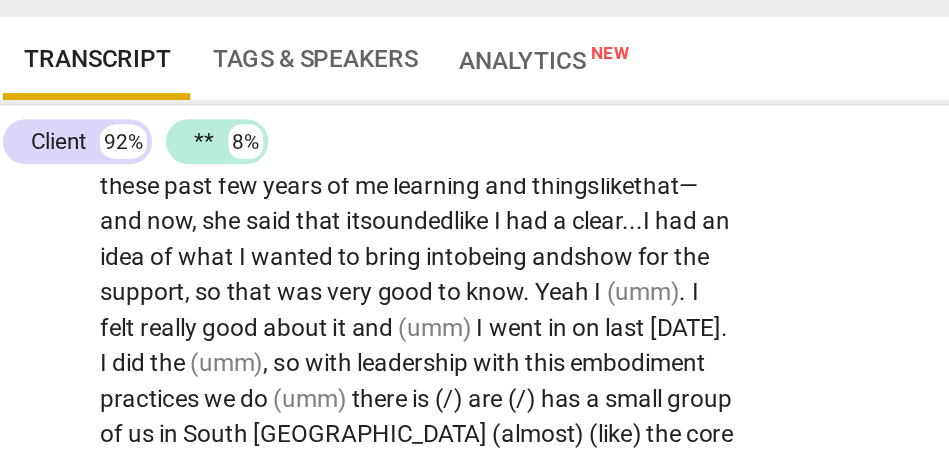 click on "the" at bounding box center [429, 259] 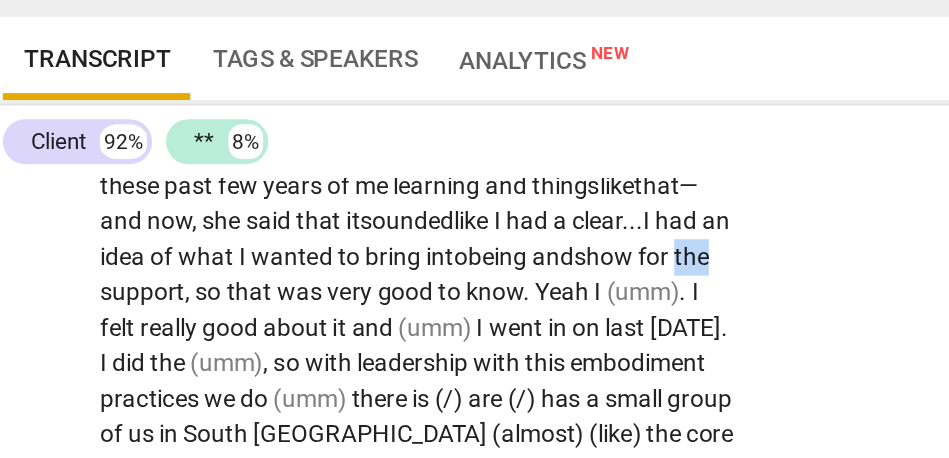 click on "the" at bounding box center [429, 259] 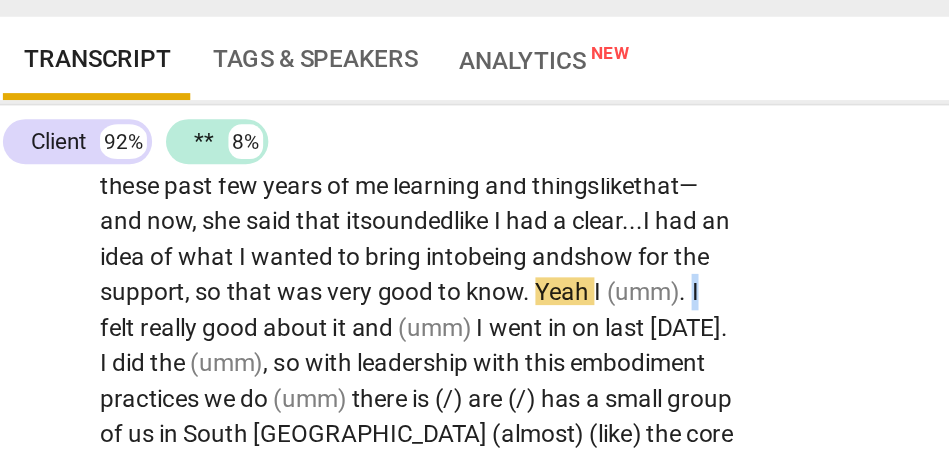 click on "I" at bounding box center (431, 279) 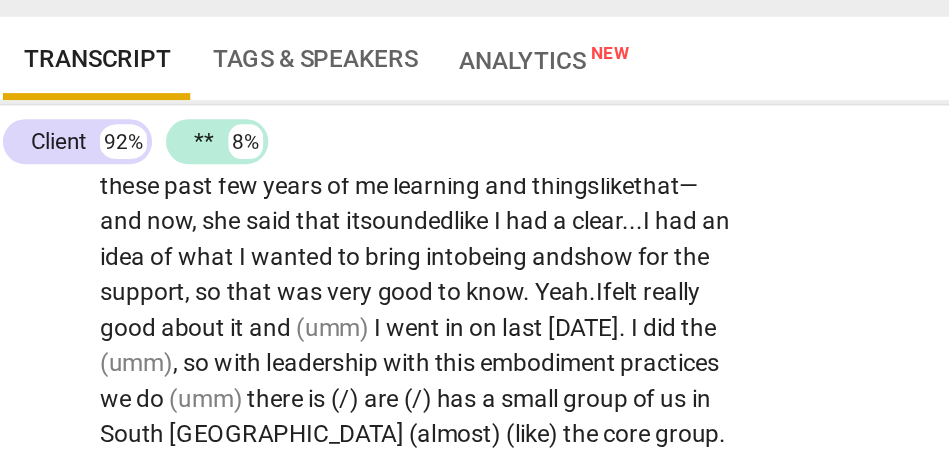 click on "really" at bounding box center [417, 279] 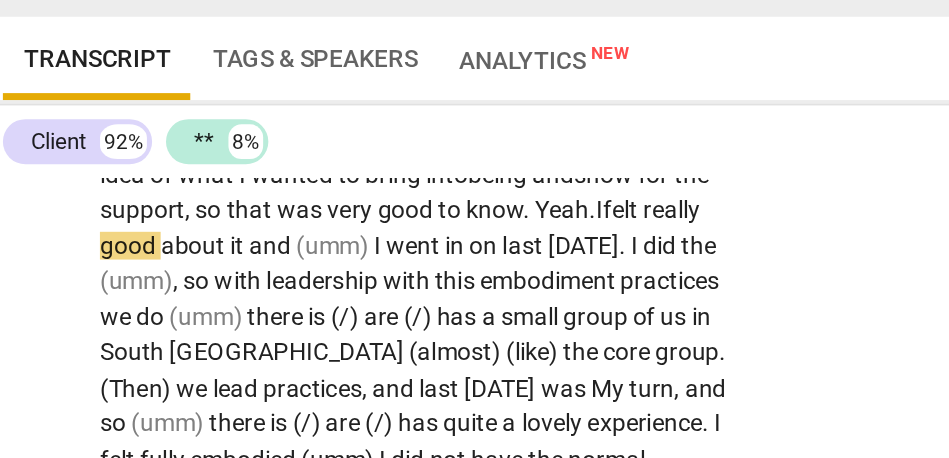 scroll, scrollTop: 1058, scrollLeft: 0, axis: vertical 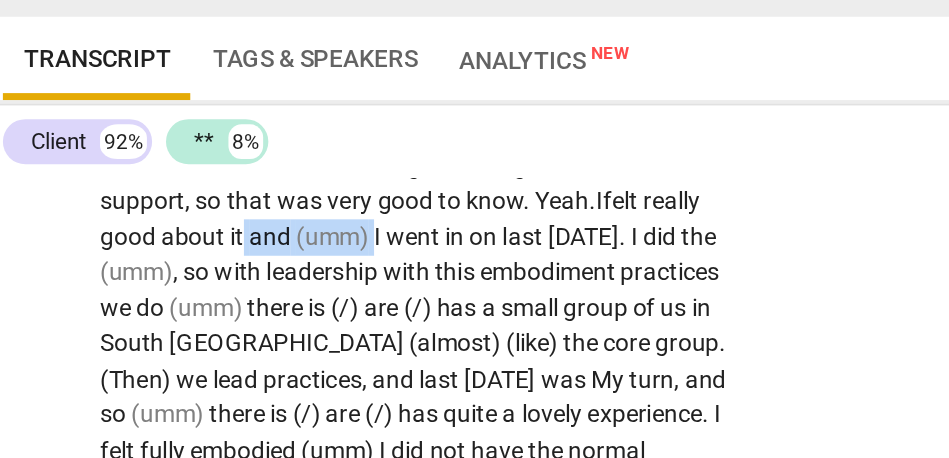 drag, startPoint x: 170, startPoint y: 268, endPoint x: 95, endPoint y: 266, distance: 75.026665 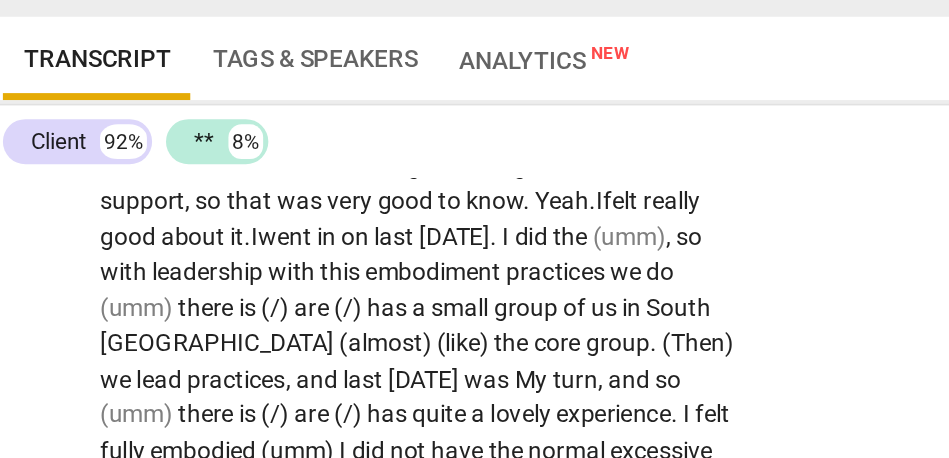 click on "on" at bounding box center (236, 248) 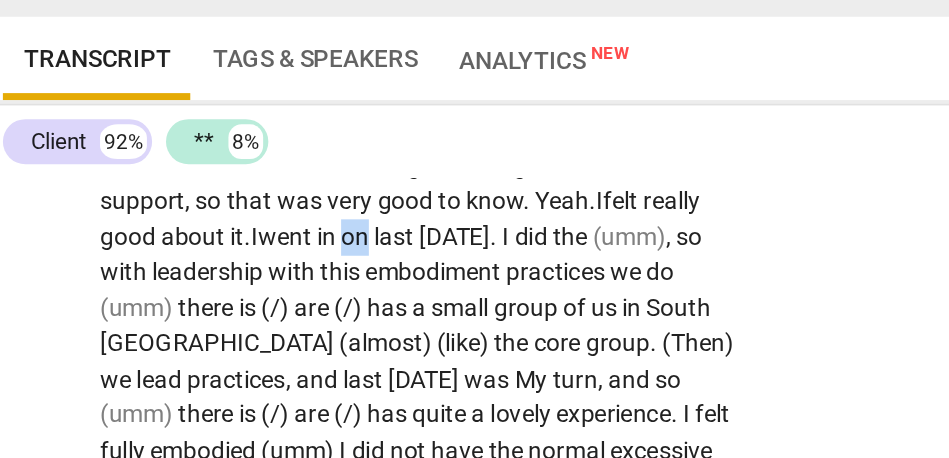 click on "on" at bounding box center (236, 248) 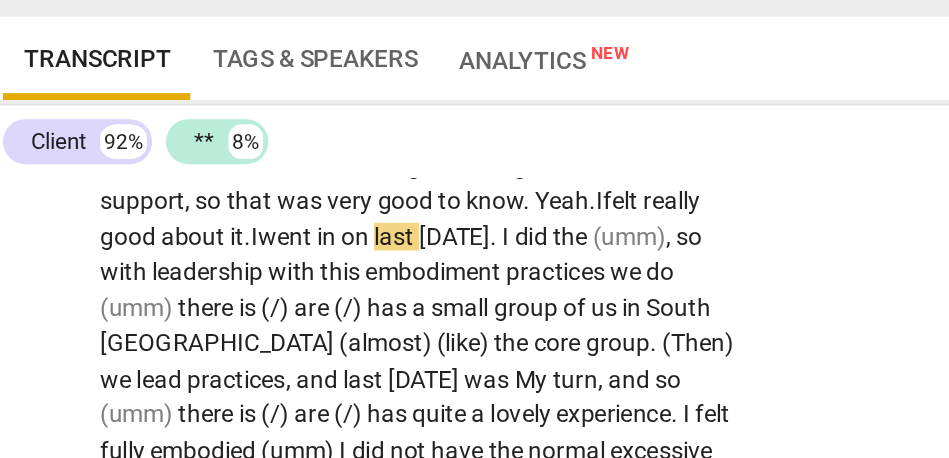 click on "on" at bounding box center (236, 248) 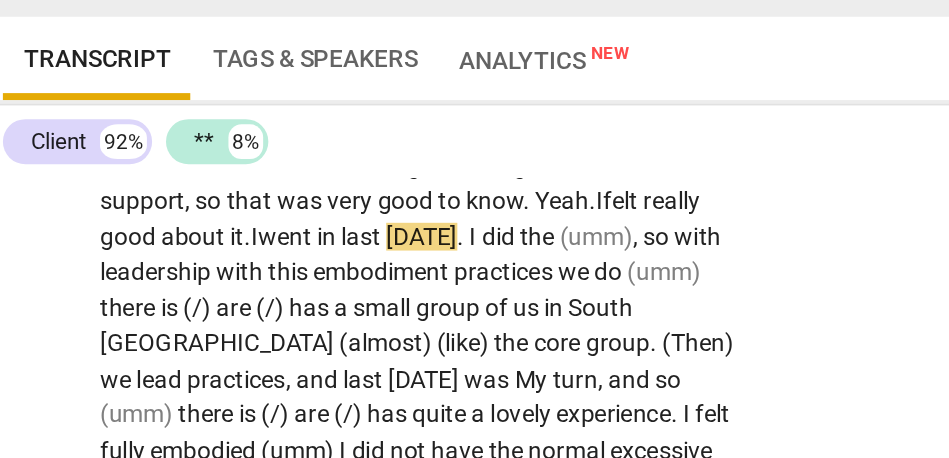 scroll, scrollTop: 1043, scrollLeft: 0, axis: vertical 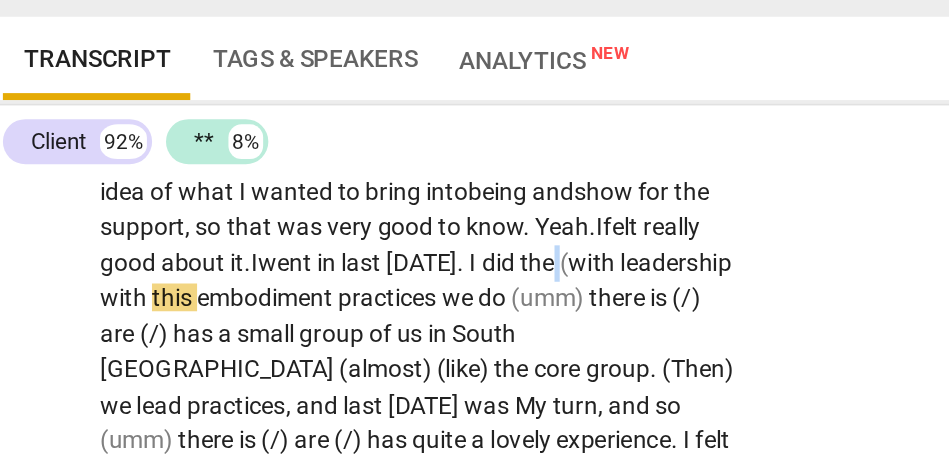 drag, startPoint x: 353, startPoint y: 281, endPoint x: 278, endPoint y: 279, distance: 75.026665 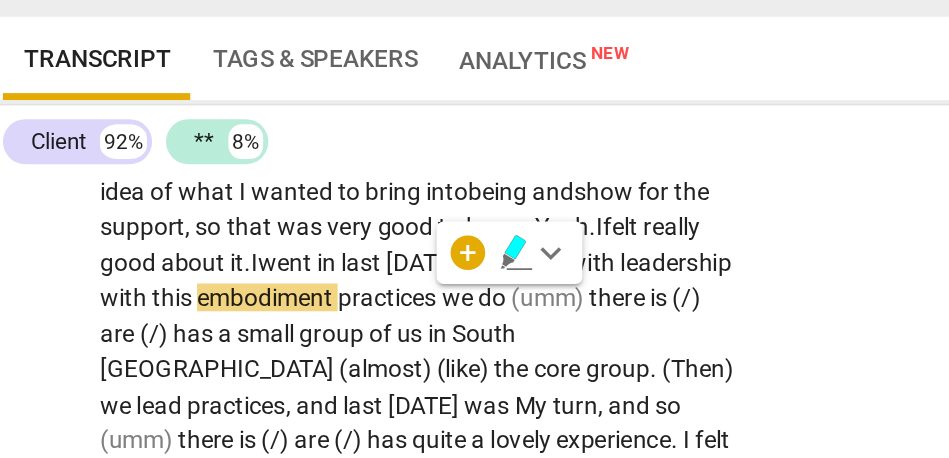 click on "with" at bounding box center [373, 263] 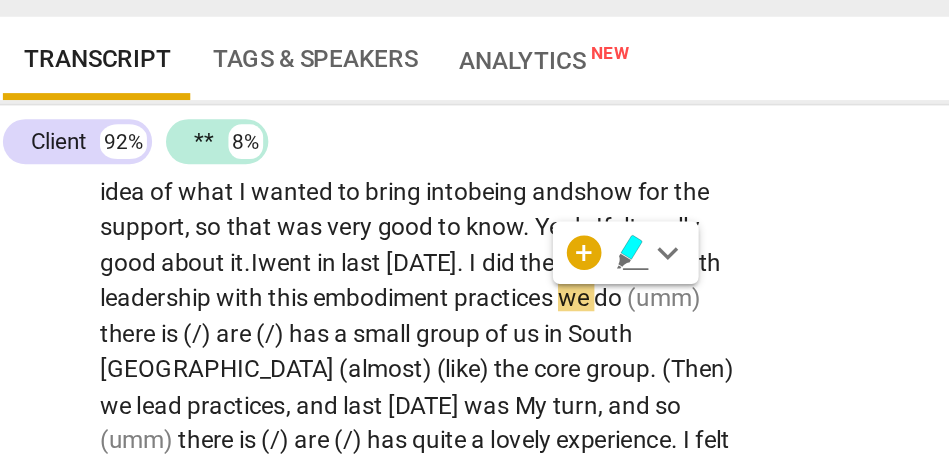 click on "(umm)" at bounding box center (374, 263) 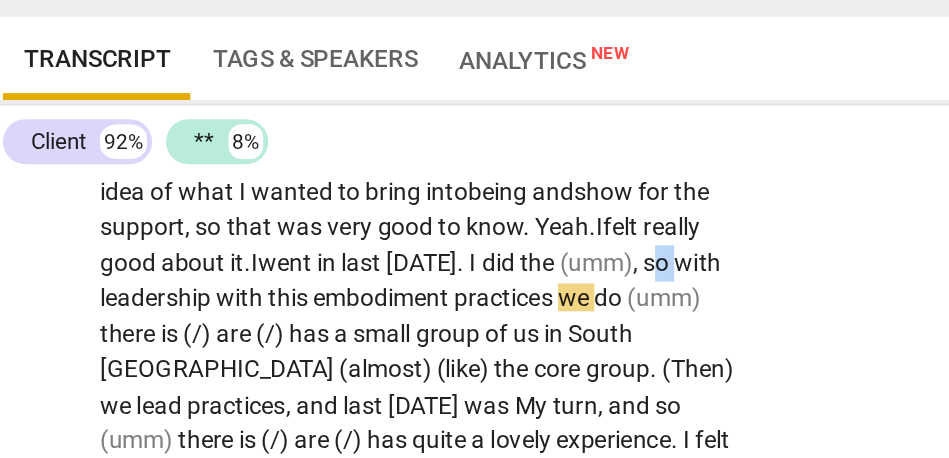 drag, startPoint x: 350, startPoint y: 283, endPoint x: 332, endPoint y: 283, distance: 18 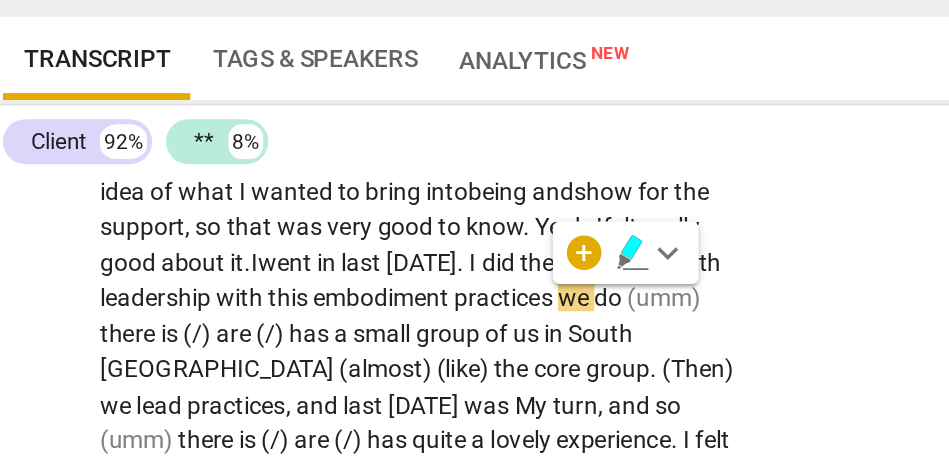 click on "," at bounding box center (398, 263) 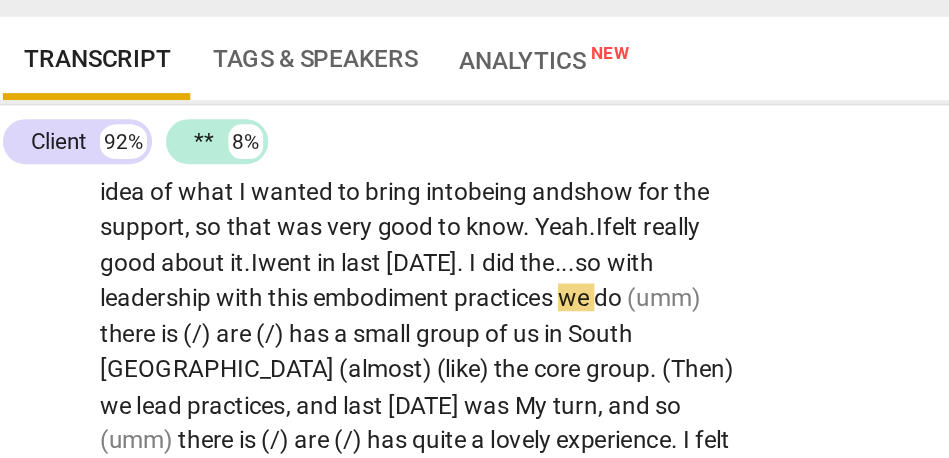 click on "with" at bounding box center [170, 283] 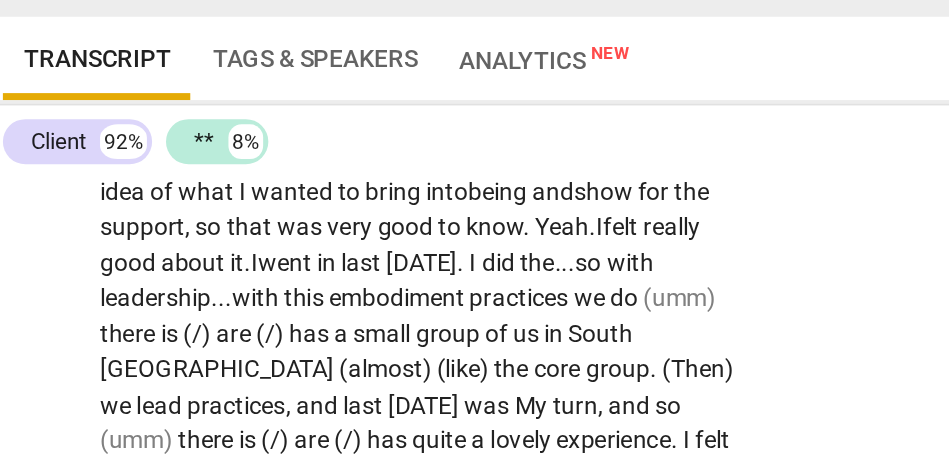 scroll, scrollTop: 1048, scrollLeft: 0, axis: vertical 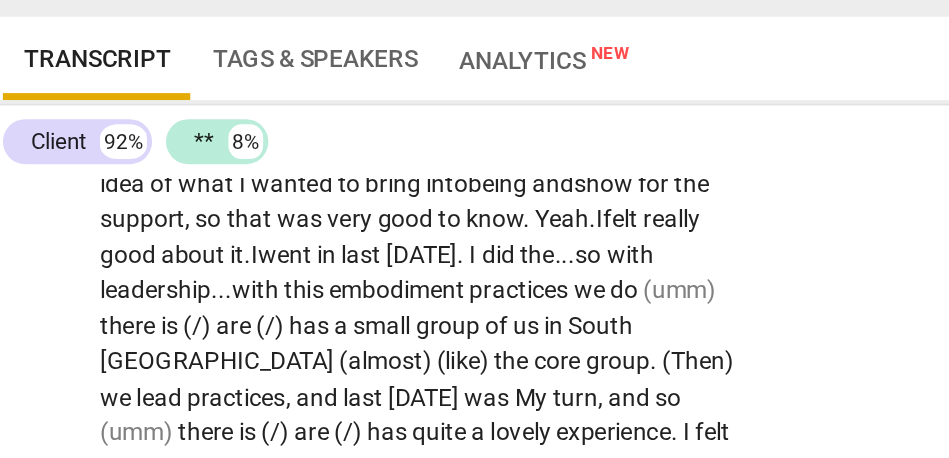 click on "with" at bounding box center [179, 278] 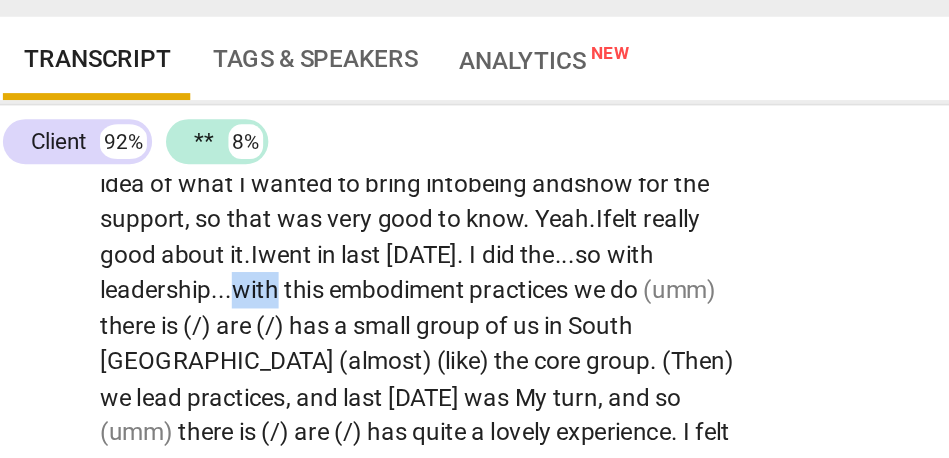 click on "with" at bounding box center (179, 278) 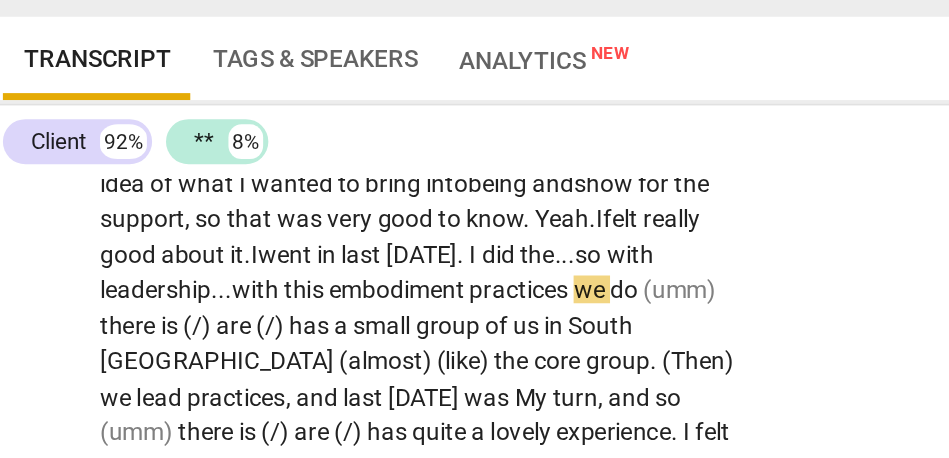 click on "this" at bounding box center (207, 278) 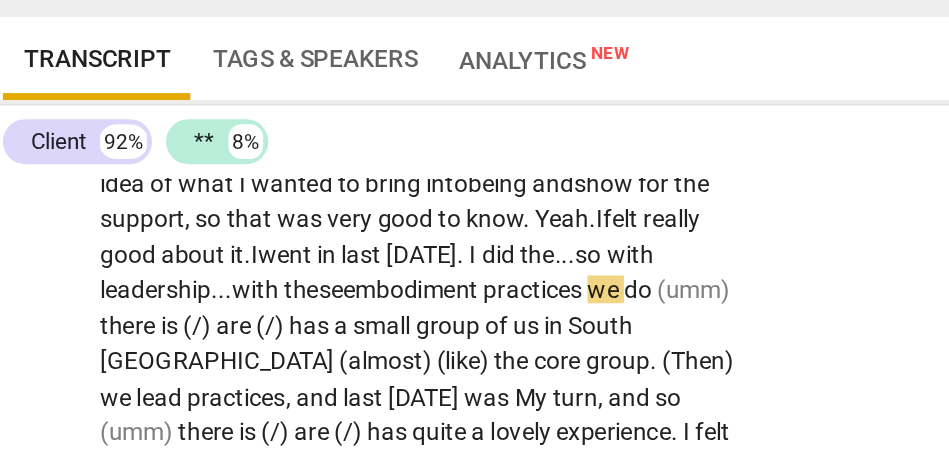 click on "embodiment" at bounding box center (268, 278) 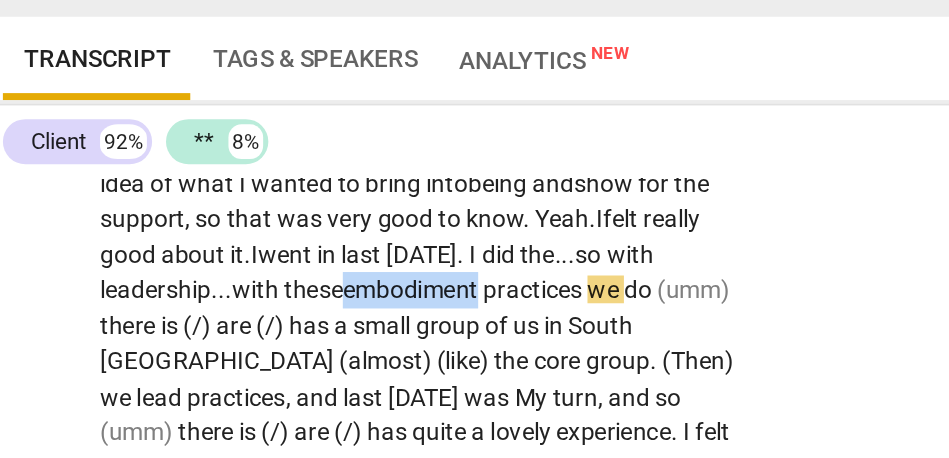 click on "embodiment" at bounding box center [268, 278] 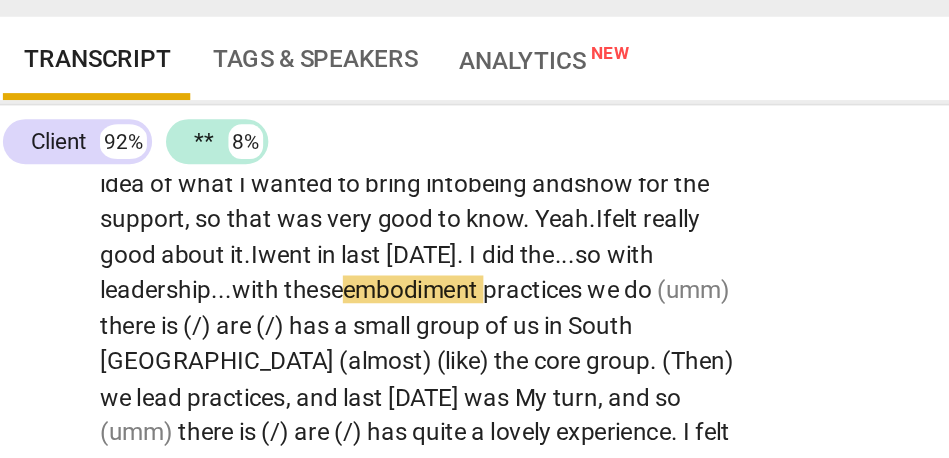 scroll, scrollTop: 1076, scrollLeft: 0, axis: vertical 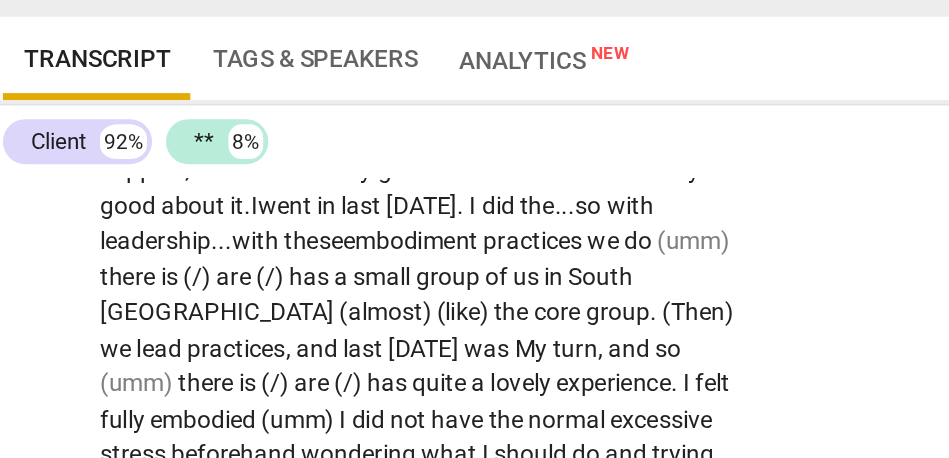 click on "(umm)" at bounding box center (430, 250) 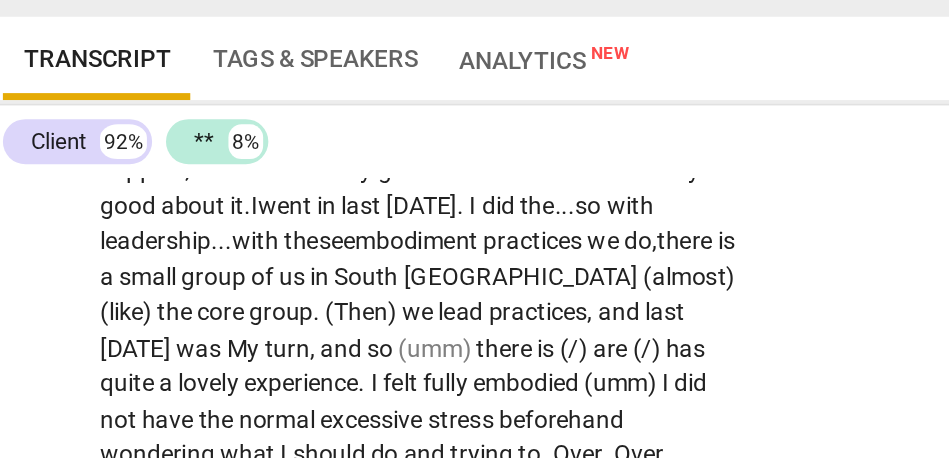 click on "small" at bounding box center [117, 271] 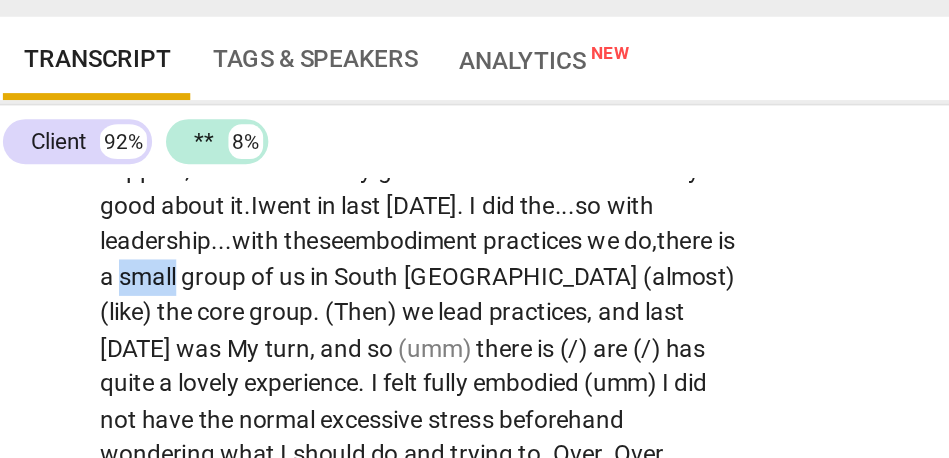 click on "small" at bounding box center (117, 271) 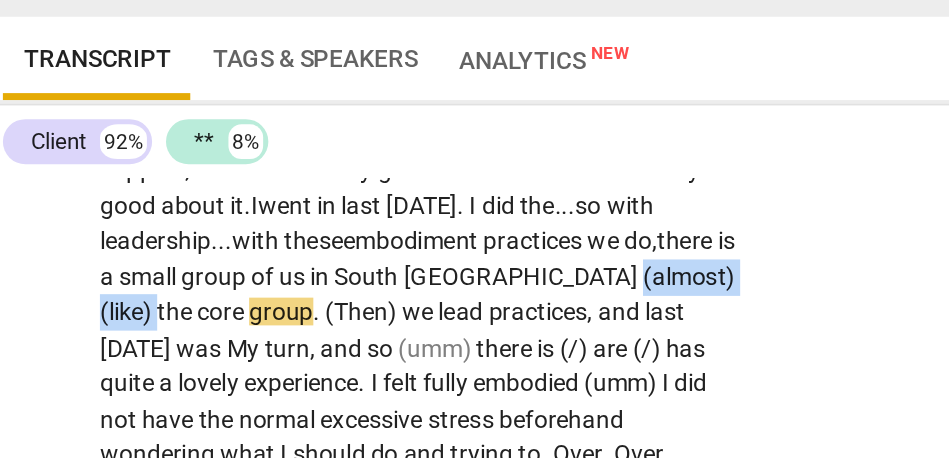 drag, startPoint x: 308, startPoint y: 290, endPoint x: 217, endPoint y: 290, distance: 91 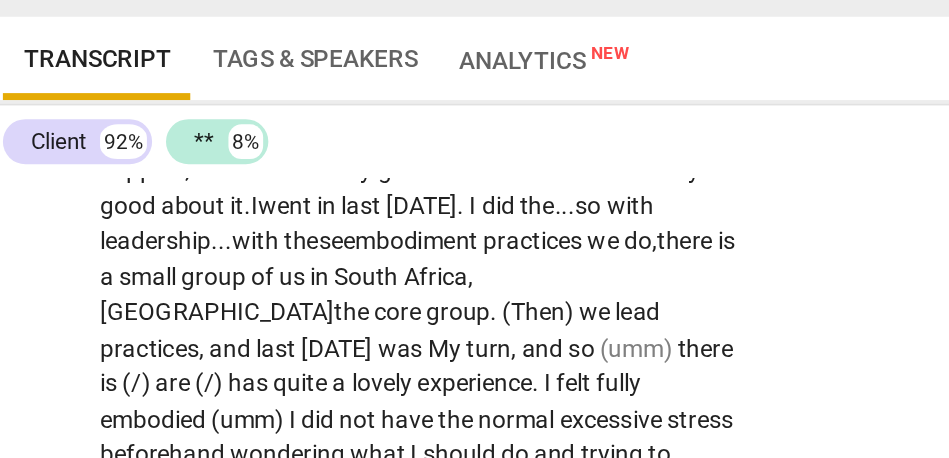 click on "(Then)" at bounding box center [342, 291] 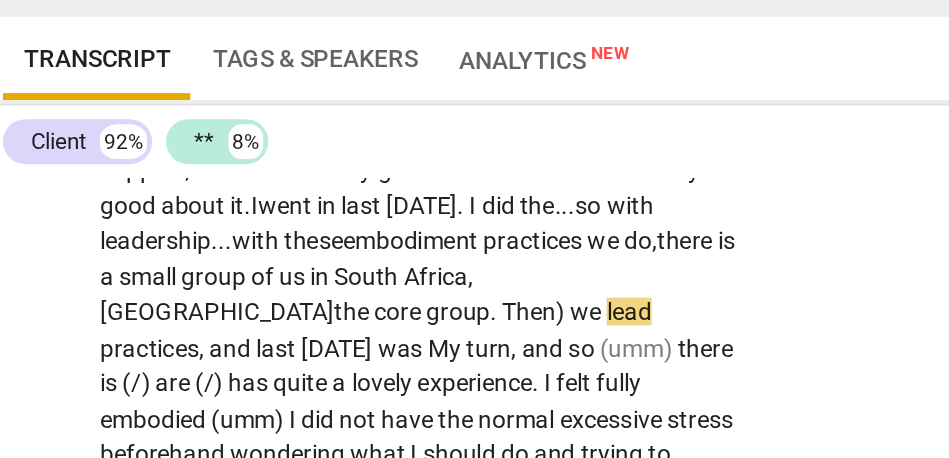 click on "we" at bounding box center (369, 291) 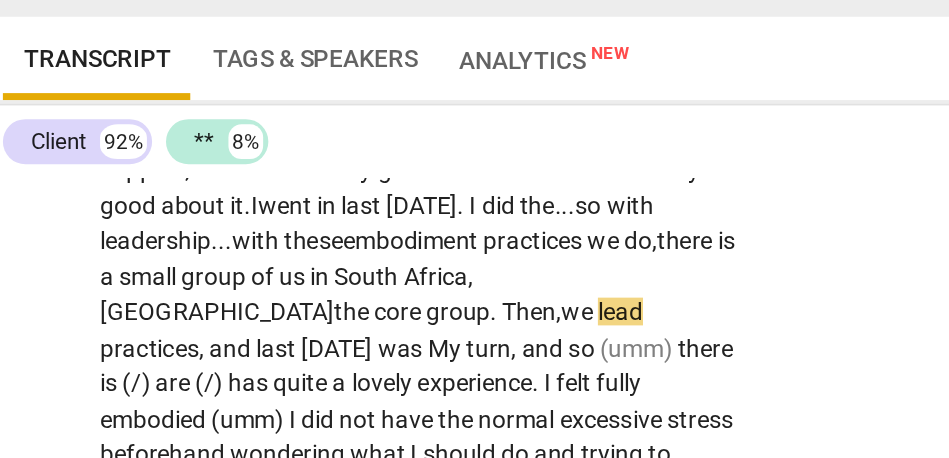 click on "we" at bounding box center (364, 291) 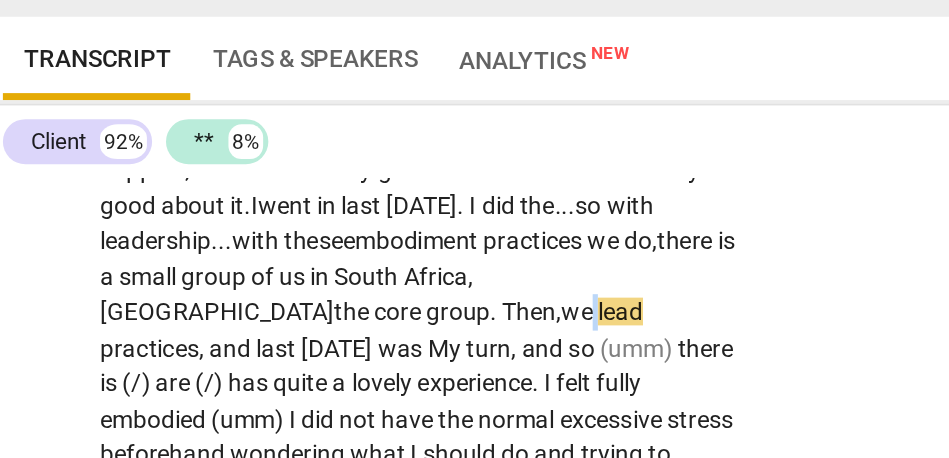 click on "we" at bounding box center (364, 291) 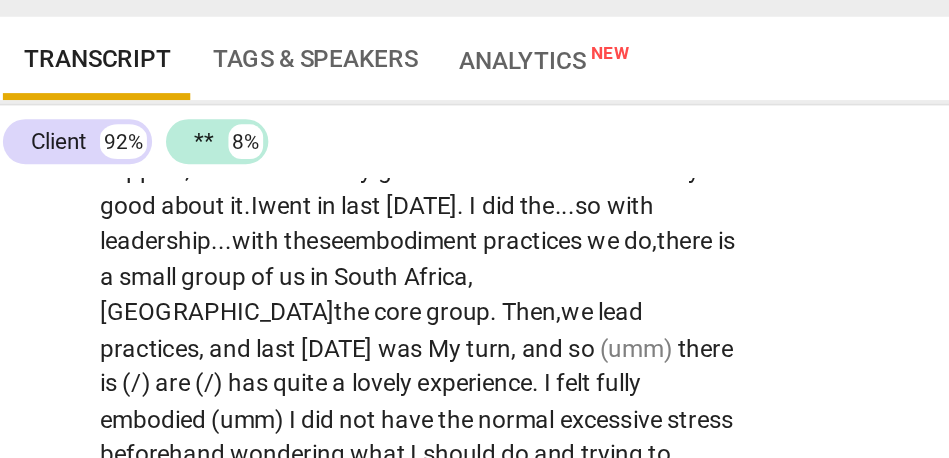 scroll, scrollTop: 1097, scrollLeft: 0, axis: vertical 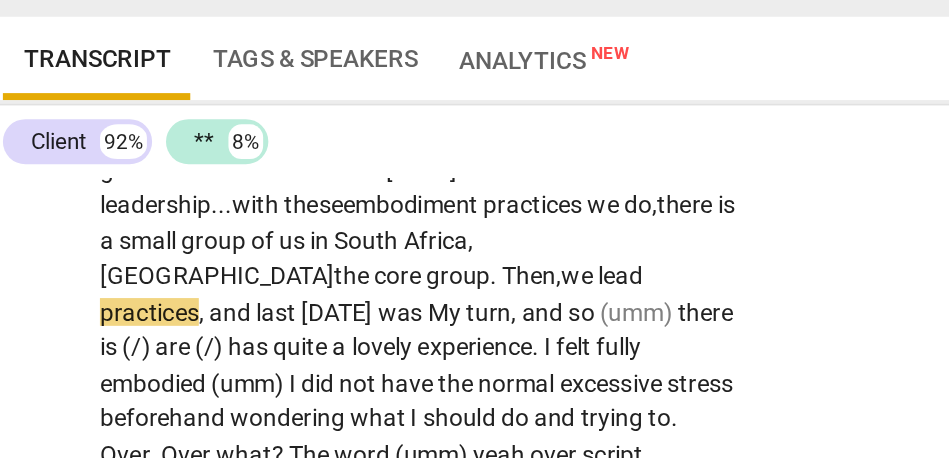 click on "last" at bounding box center (191, 291) 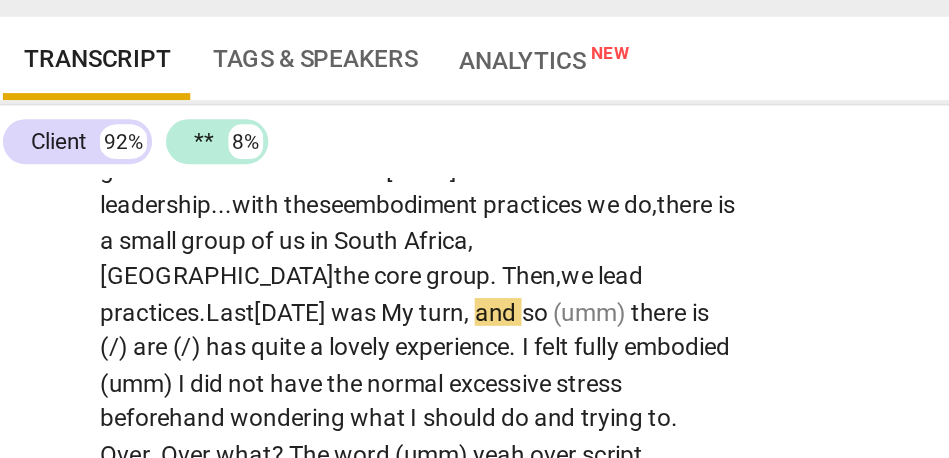 click on "My" at bounding box center [261, 291] 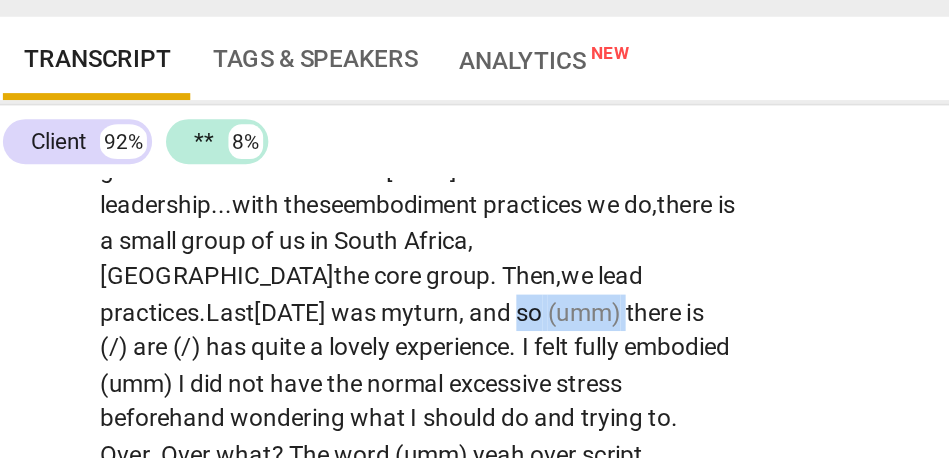 drag, startPoint x: 396, startPoint y: 287, endPoint x: 330, endPoint y: 286, distance: 66.007576 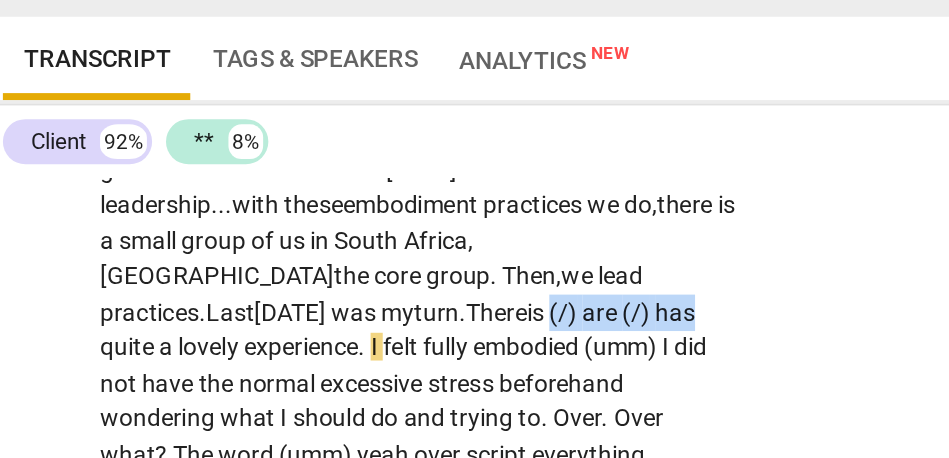 drag, startPoint x: 360, startPoint y: 291, endPoint x: 459, endPoint y: 293, distance: 99.0202 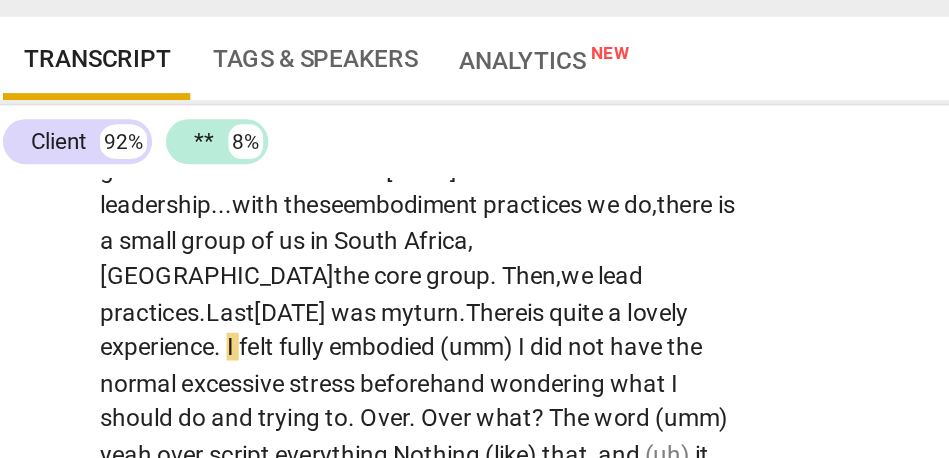 click on "quite" at bounding box center (364, 291) 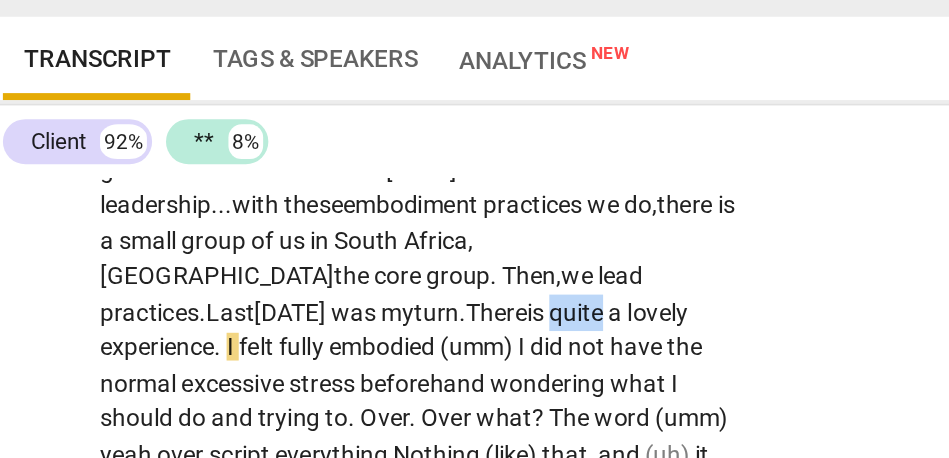 click on "quite" at bounding box center (364, 291) 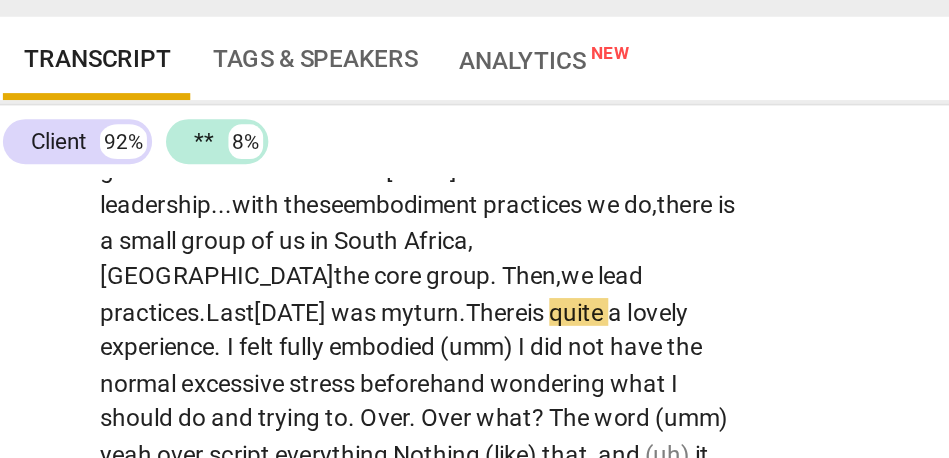 scroll, scrollTop: 1139, scrollLeft: 0, axis: vertical 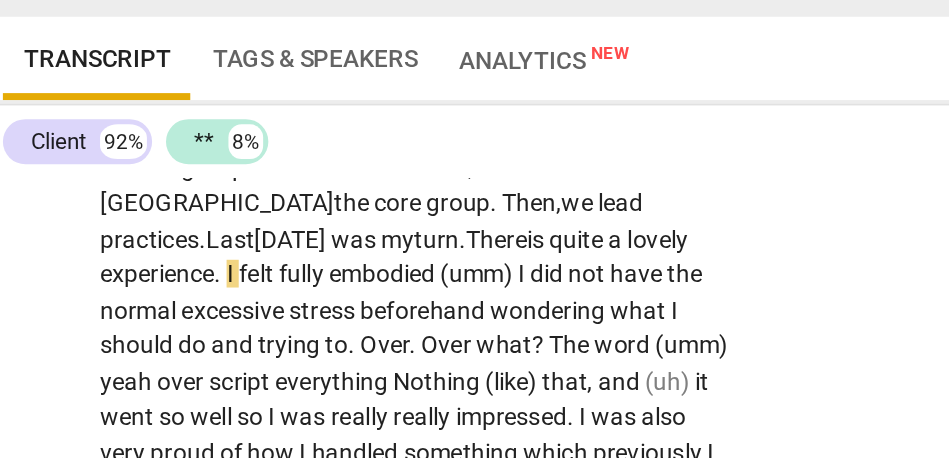 click on "(umm)" at bounding box center [306, 269] 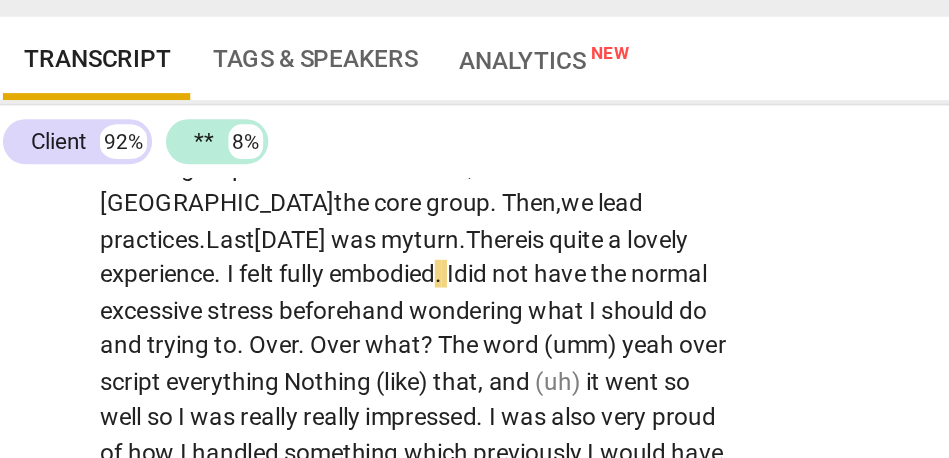 click on "I   thought   I   can   give   you   an   update   on   what   I   have   done   since   the   last   session .   [01:27 ,   01:33]   Then ,   to   talk   a   little   bit   about   the   arc   of   this   program   that   I   am   designing .   You   can   call   it   that . . .   a   bit   of   it .   Yeah .   The   last   time   we   spoke ,   I   said   that   I   will   get   hold   of   my   mindfulness   teacher ,   and   I   did .   Actually ,   it   was   the   next   day .   No ,   actually ,   it   was   the   beginning   of   the   next   week .   It   was   last   week .   It   was   really . . .   she   responded   immediately .   We   actually   chatted   the   next   day .   It   was   quite   quick .   It   was   very   positive .   Again ,   she   has   always   been   like   this ,   very   supportive .   Yeah .   I   mentioned   that   I   want   to   step   back   into   the   community   and   that ,   actually ,   is   no   issue .   Everything   is   dependent   on   my   pace   and" at bounding box center [277, 126] 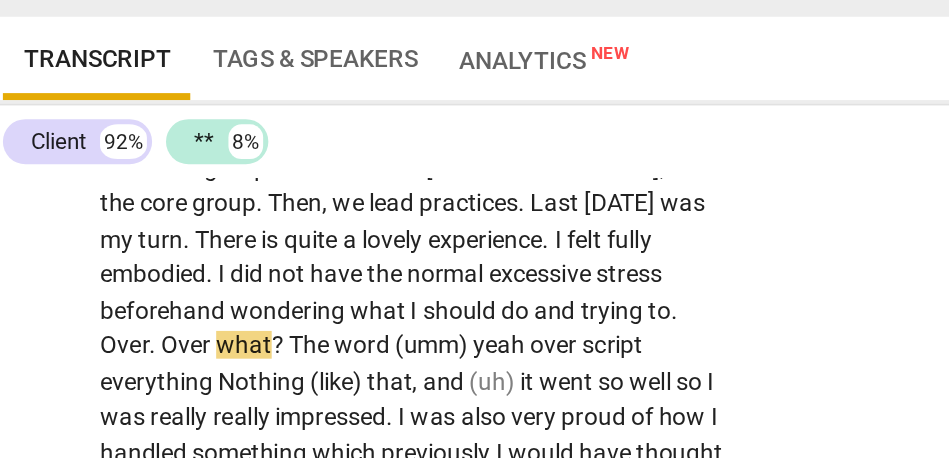 click on "should" at bounding box center [296, 290] 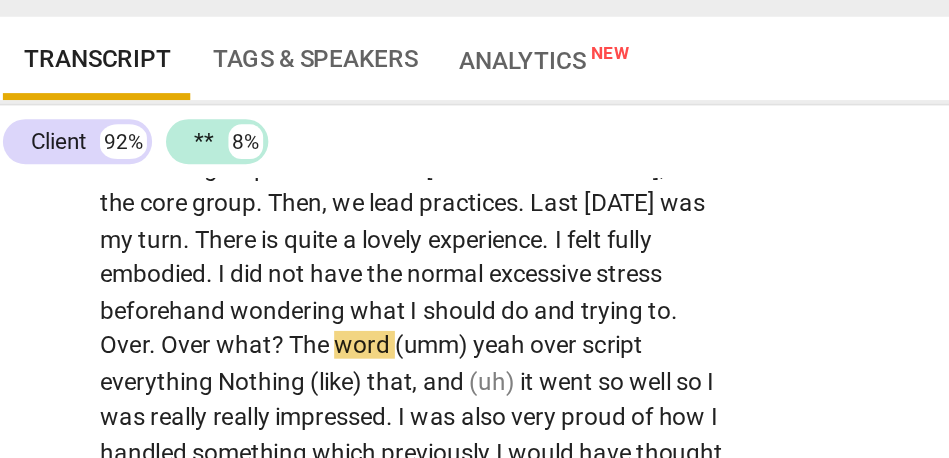 click on "should" at bounding box center [296, 290] 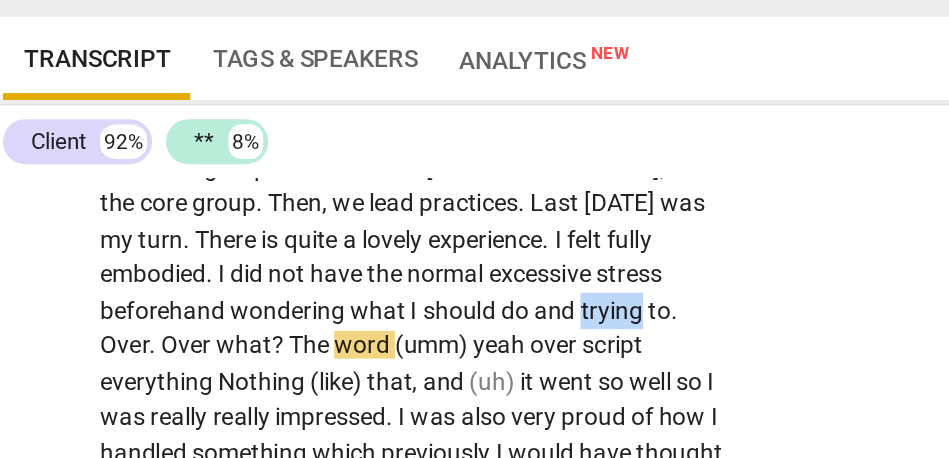 click on "trying" at bounding box center (384, 290) 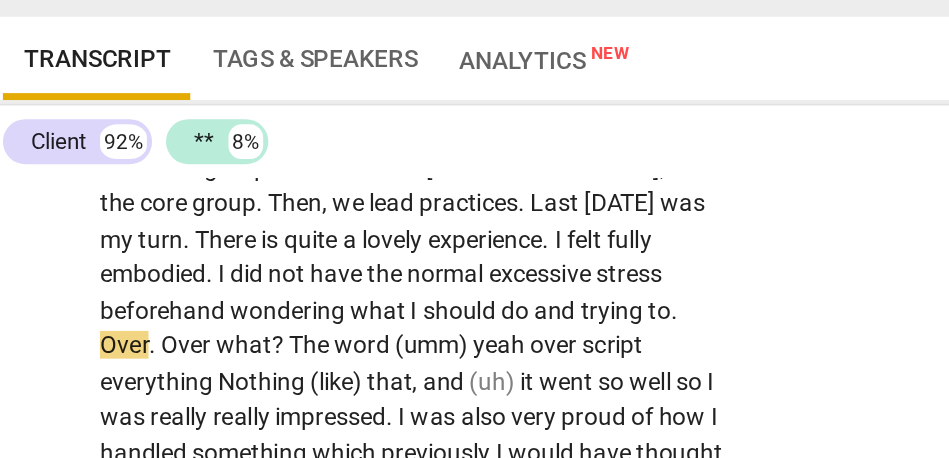 click on "." at bounding box center [419, 290] 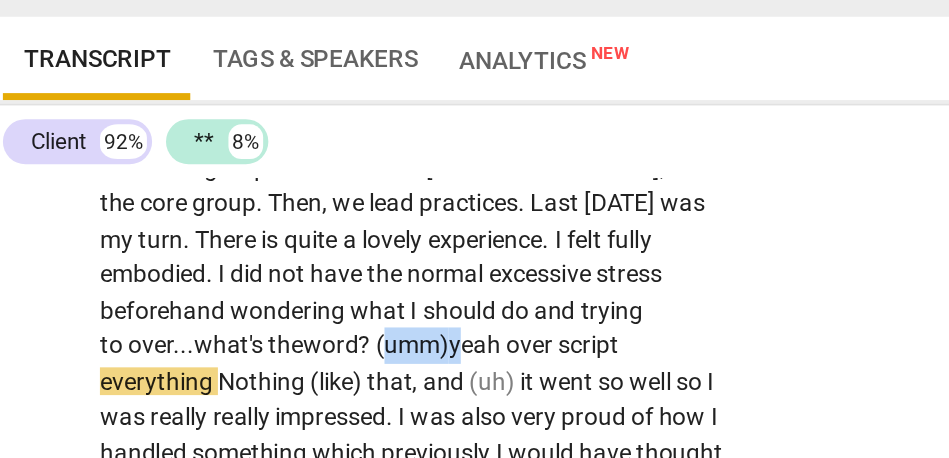 drag, startPoint x: 301, startPoint y: 311, endPoint x: 259, endPoint y: 311, distance: 42 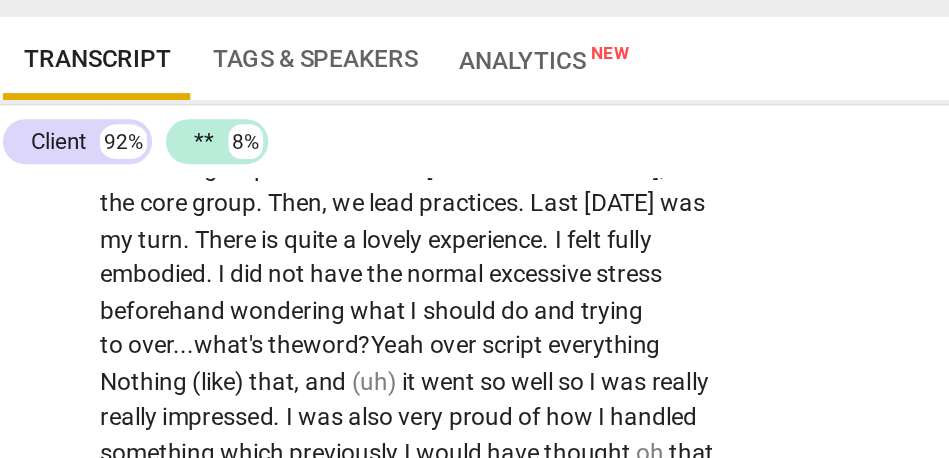 click on "over" at bounding box center [293, 310] 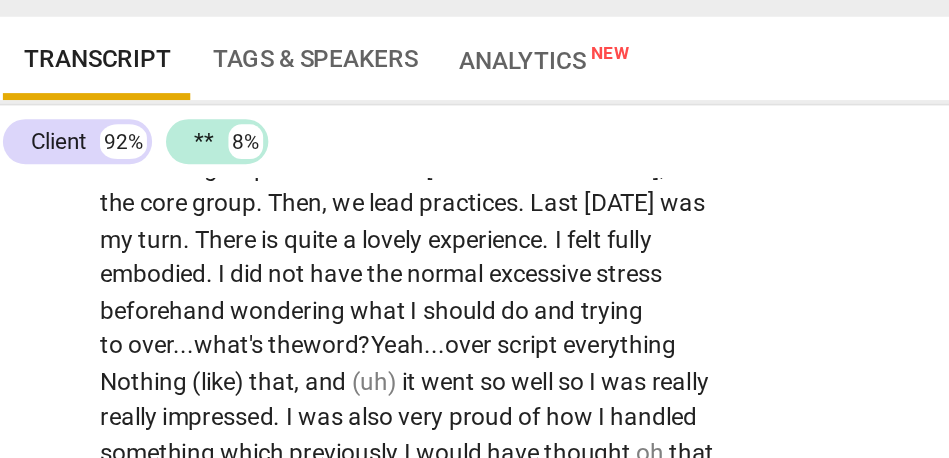 click on "over" at bounding box center [302, 310] 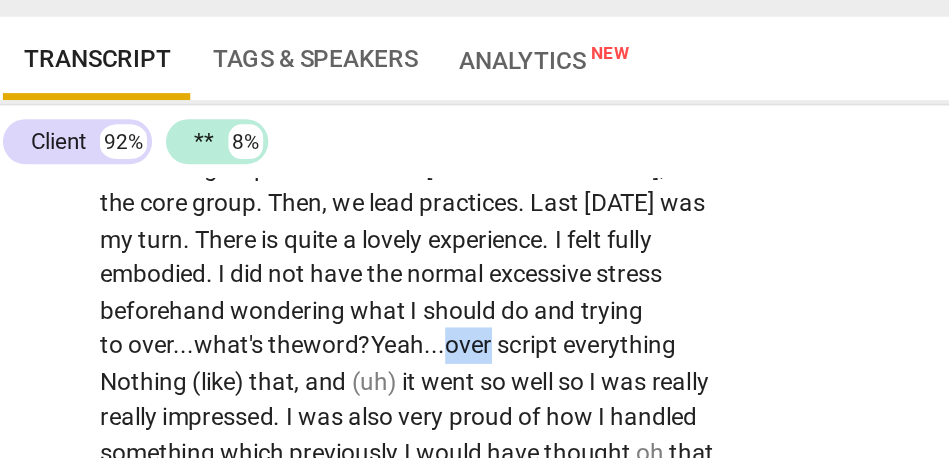 click on "over" at bounding box center [302, 310] 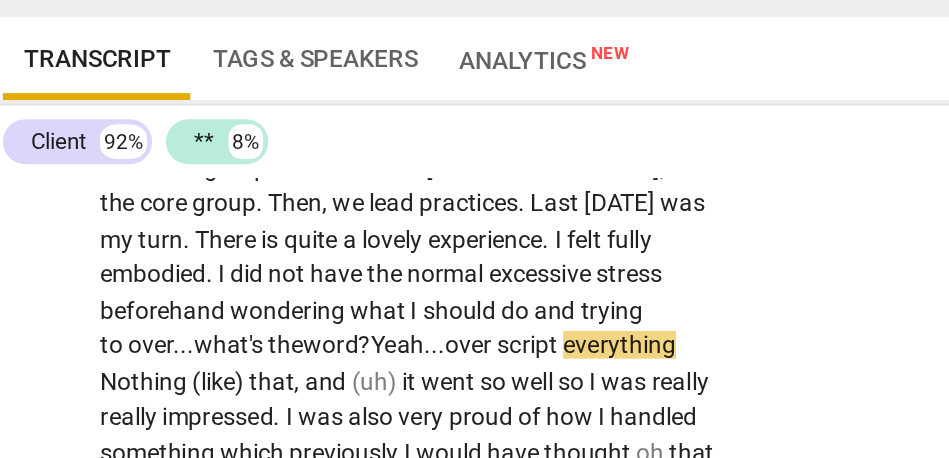 click on "everything" at bounding box center [387, 310] 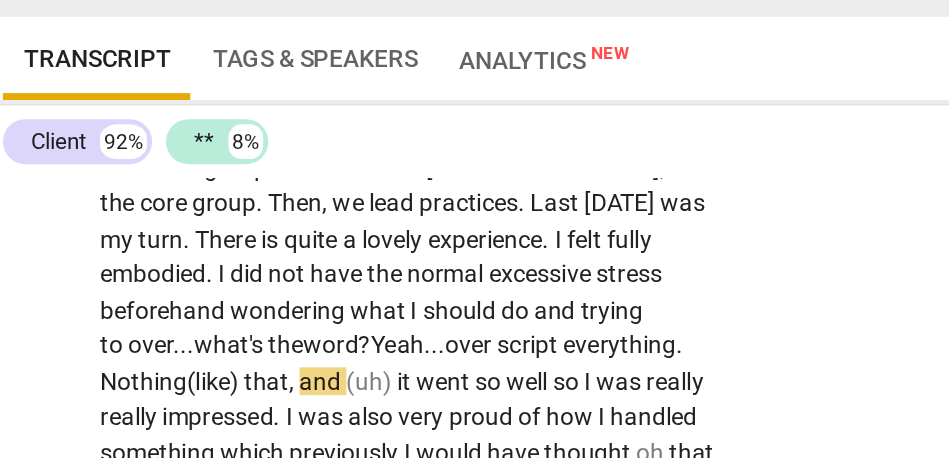 click on "Nothing" at bounding box center (113, 331) 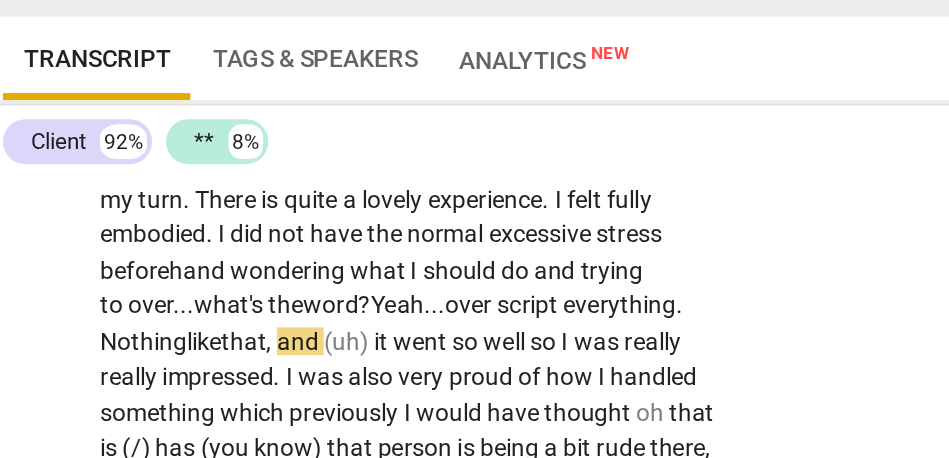 scroll, scrollTop: 1162, scrollLeft: 0, axis: vertical 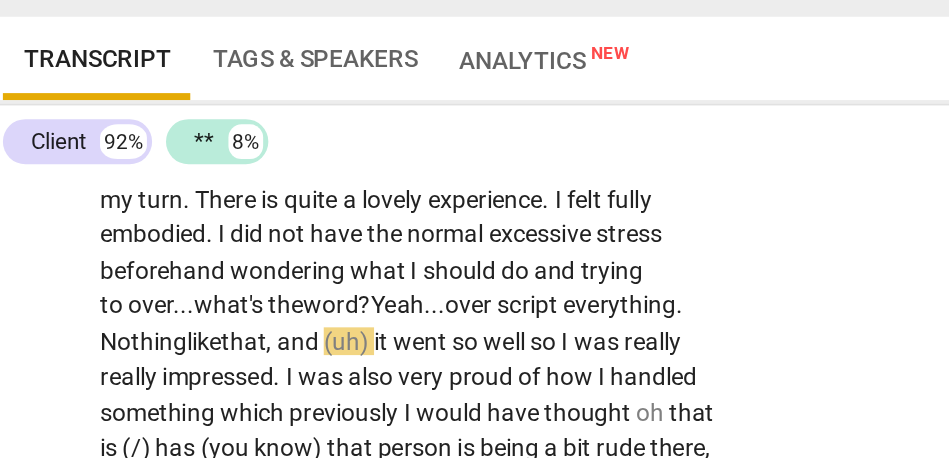 click on "(uh)" at bounding box center (231, 308) 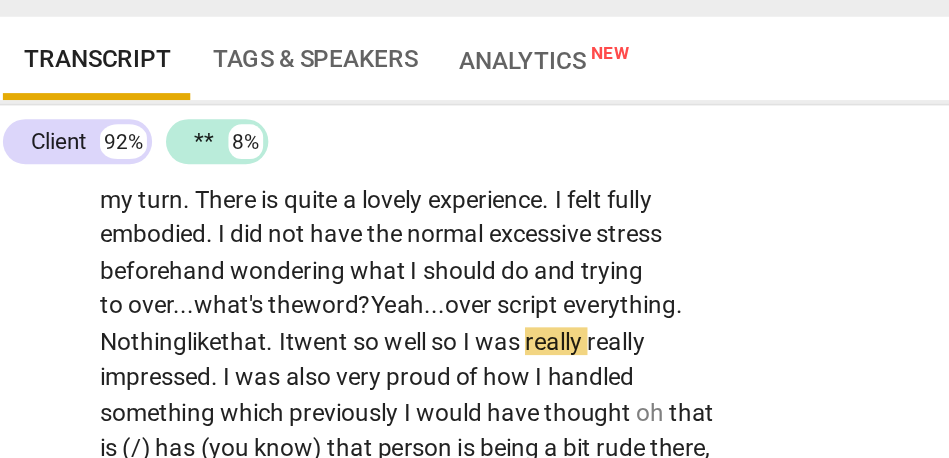 click on "went" at bounding box center (217, 308) 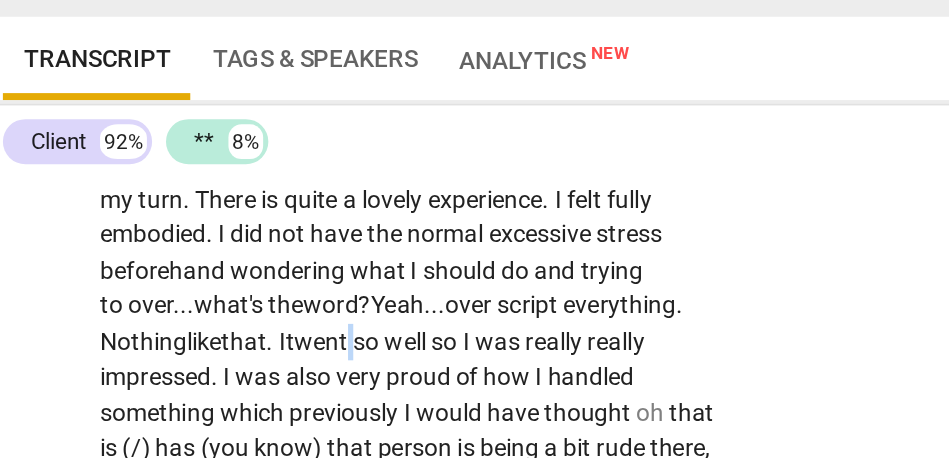 click on "went" at bounding box center (217, 308) 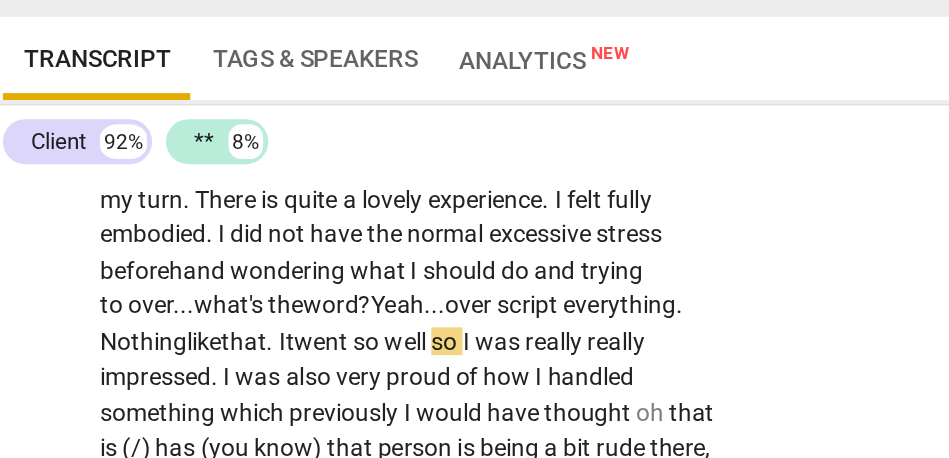 click on "I" at bounding box center (300, 308) 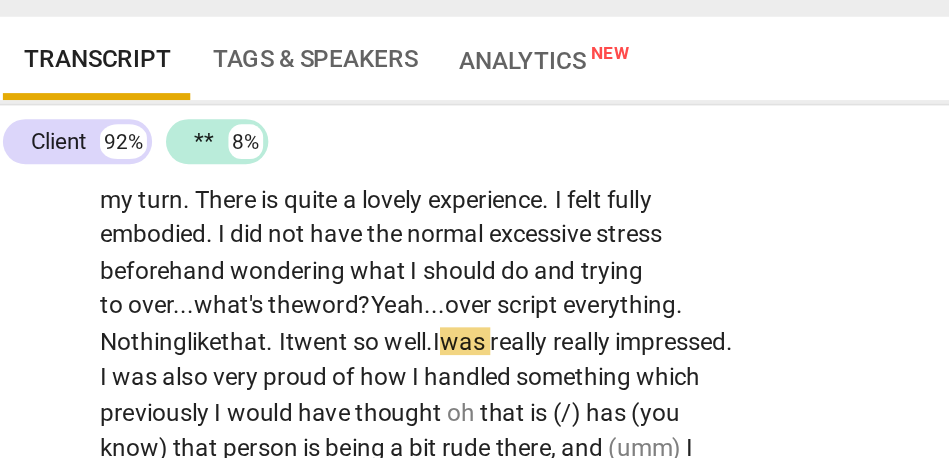 scroll, scrollTop: 1199, scrollLeft: 0, axis: vertical 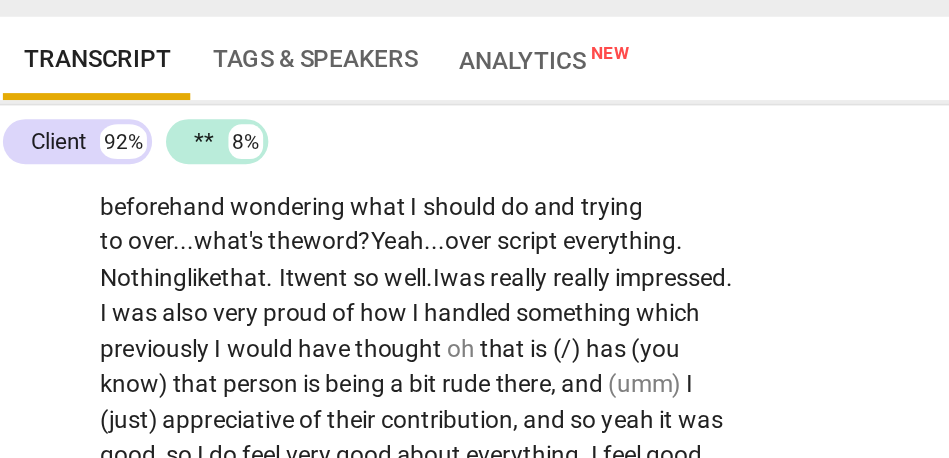 click on "really" at bounding box center (331, 271) 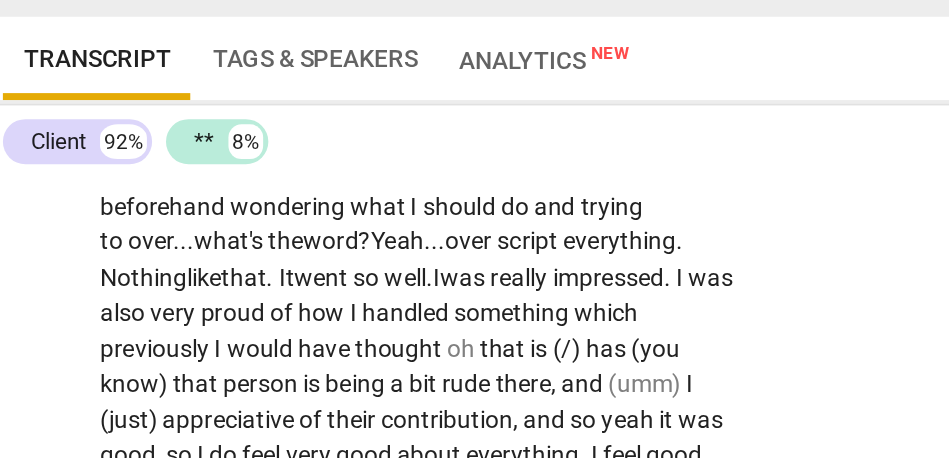 click on "really" at bounding box center (331, 271) 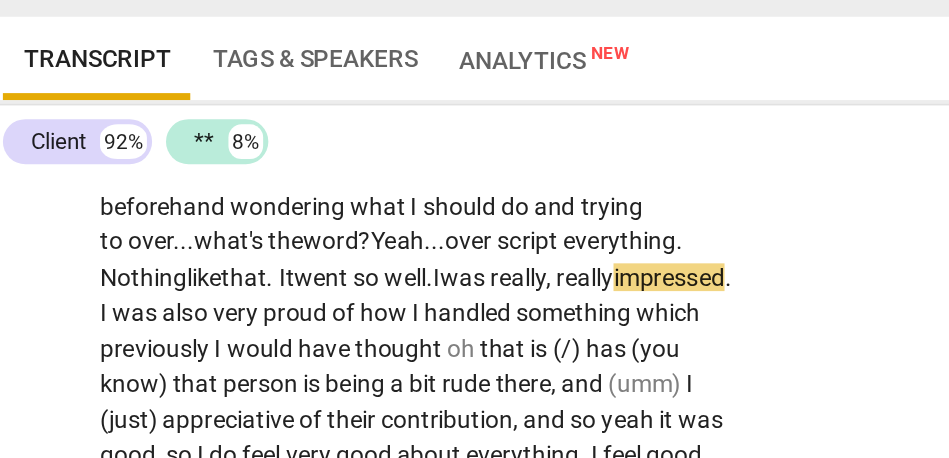 click on "CL play_arrow pause 01:21 + Add competency keyboard_arrow_right I   thought   I   can   give   you   an   update   on   what   I   have   done   since   the   last   session .   [01:27 ,   01:33]   Then ,   to   talk   a   little   bit   about   the   arc   of   this   program   that   I   am   designing .   You   can   call   it   that . . .   a   bit   of   it .   Yeah .   The   last   time   we   spoke ,   I   said   that   I   will   get   hold   of   my   mindfulness   teacher ,   and   I   did .   Actually ,   it   was   the   next   day .   No ,   actually ,   it   was   the   beginning   of   the   next   week .   It   was   last   week .   It   was   really . . .   she   responded   immediately .   We   actually   chatted   the   next   day .   It   was   quite   quick .   It   was   very   positive .   Again ,   she   has   always   been   like   this ,   very   supportive .   Yeah .   I   mentioned   that   I   want   to   step   back   into   the   community   and   that ,   actually ,   is   no" at bounding box center (376, 49) 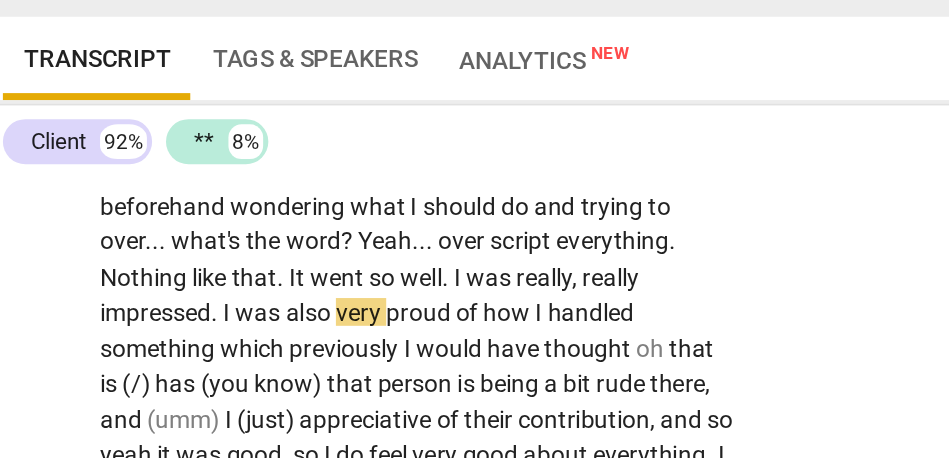 scroll, scrollTop: 1235, scrollLeft: 0, axis: vertical 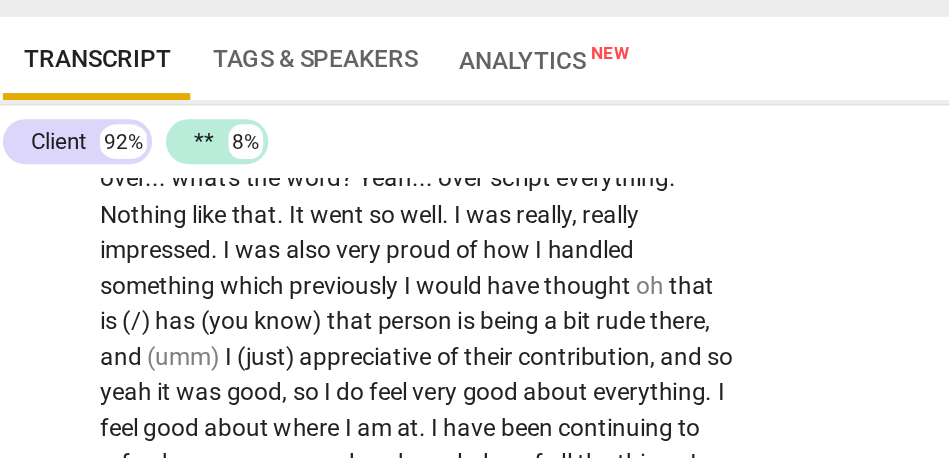 click on "I" at bounding box center [162, 255] 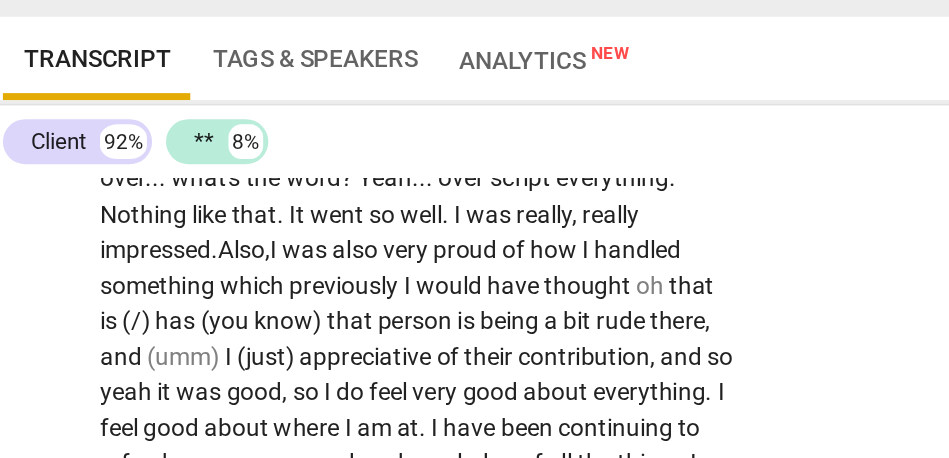 click on "was" at bounding box center [207, 255] 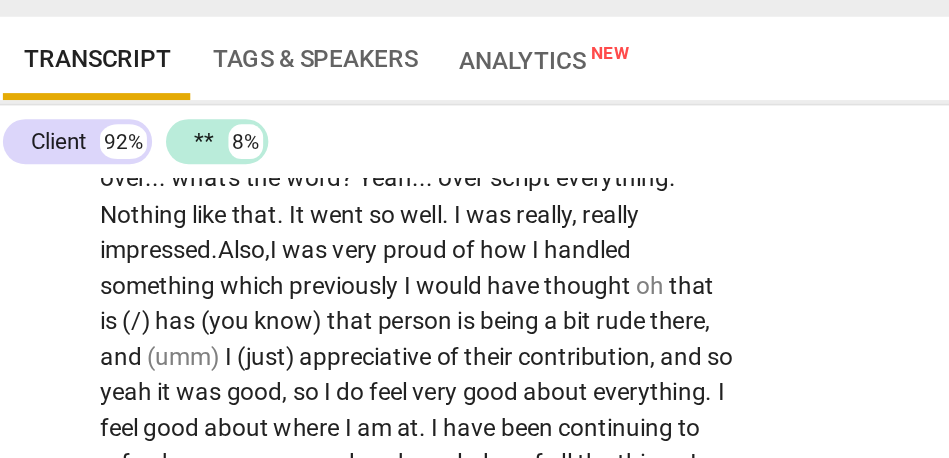 click on ".  Also," at bounding box center [169, 255] 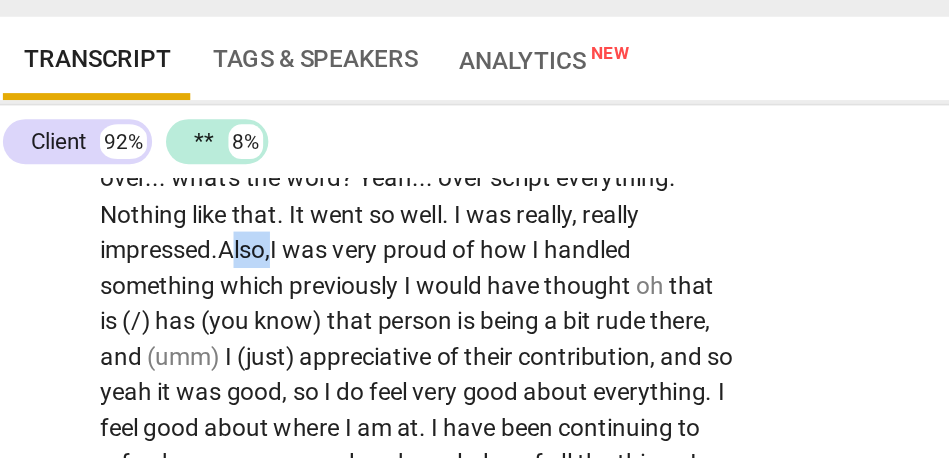 click on ".  Also," at bounding box center [169, 255] 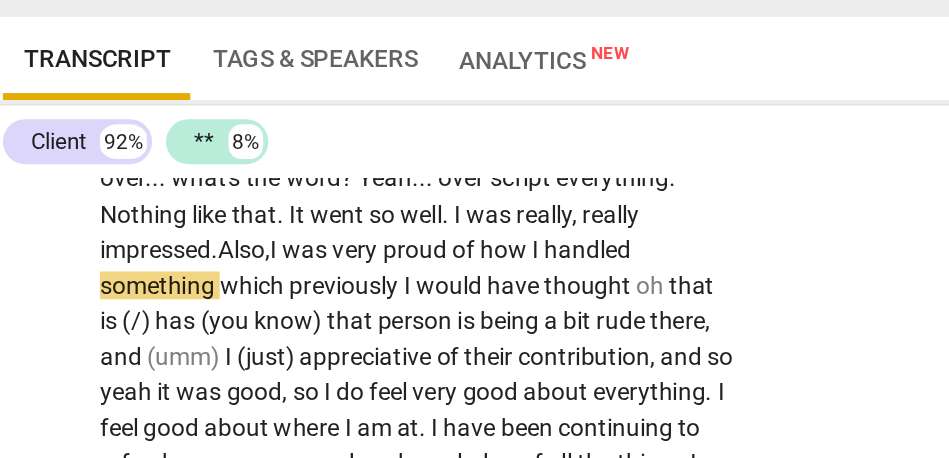 click on "which" at bounding box center (177, 276) 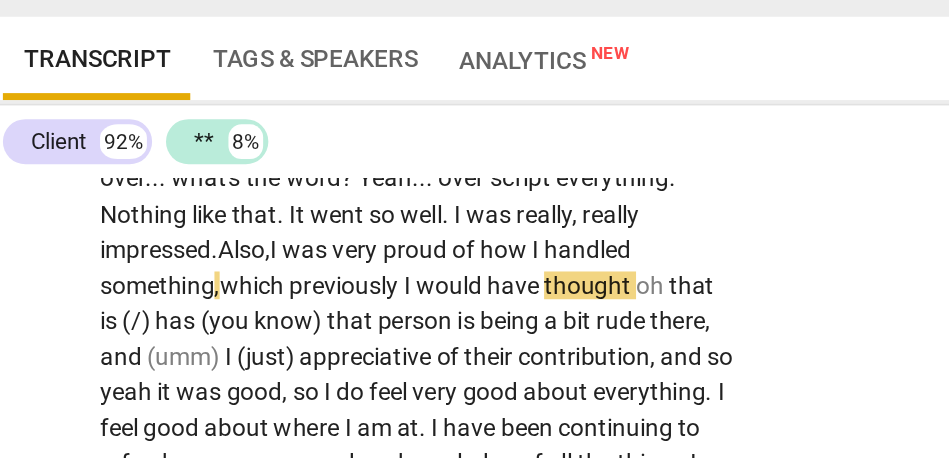 click on "I" at bounding box center [266, 276] 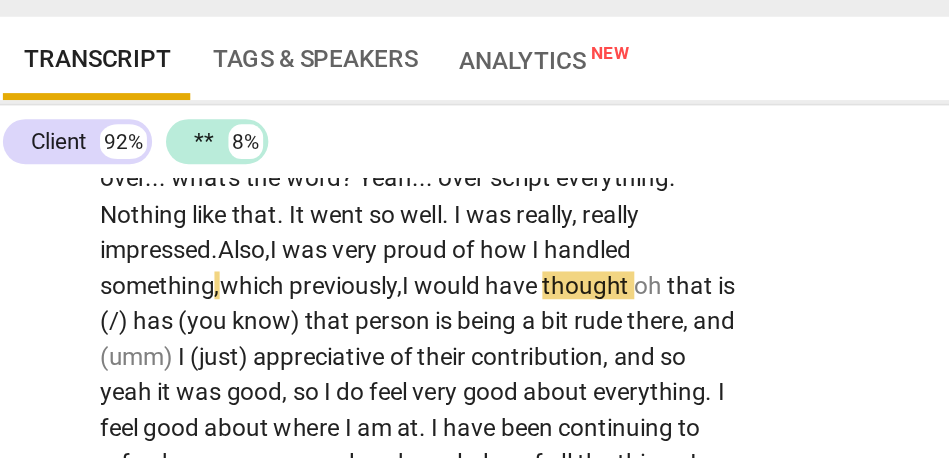 click on "would" at bounding box center (289, 276) 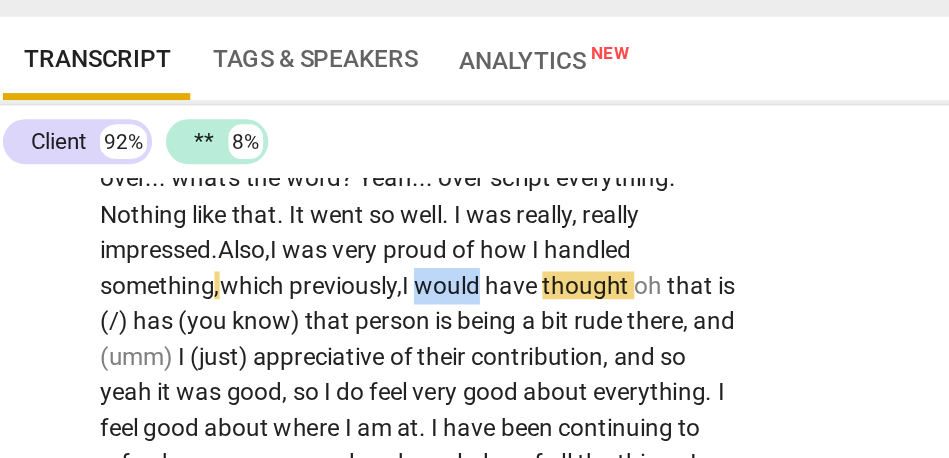 click on "would" at bounding box center (289, 276) 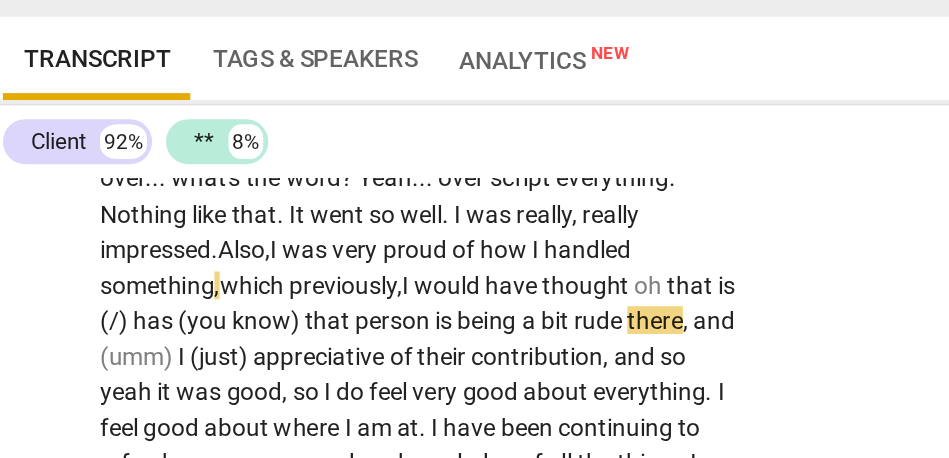 click on "oh" at bounding box center [405, 276] 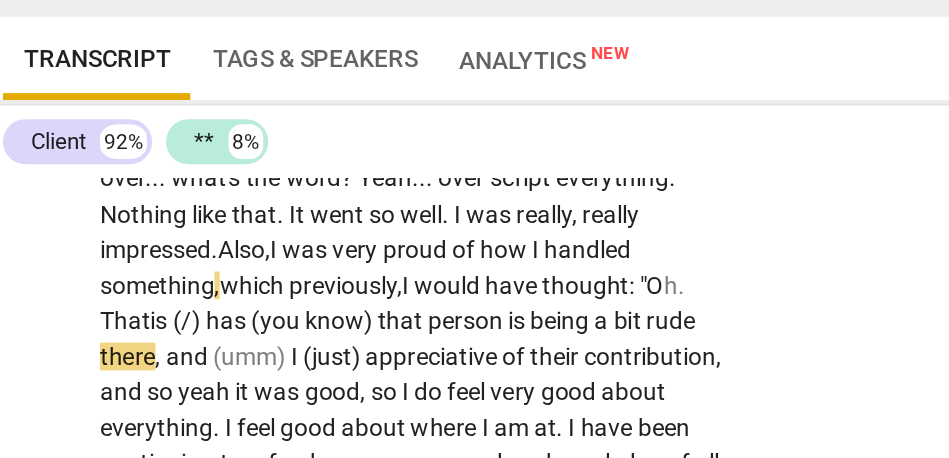 drag, startPoint x: 363, startPoint y: 291, endPoint x: 317, endPoint y: 291, distance: 46 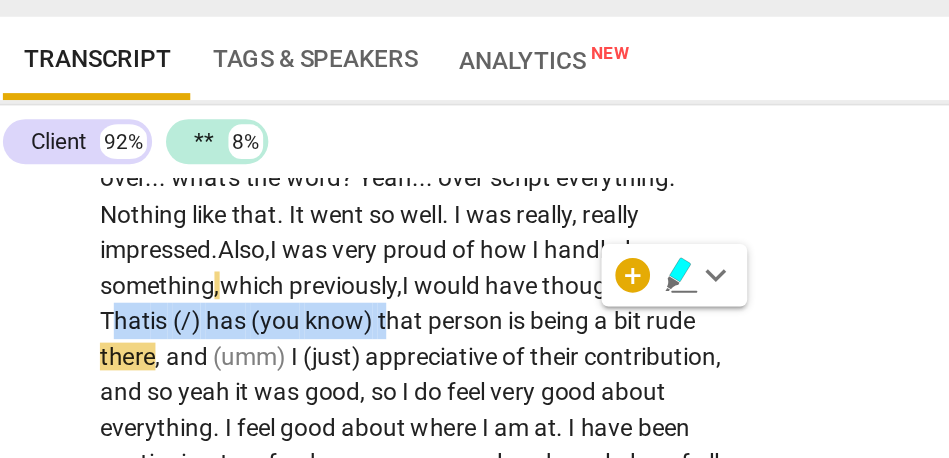 drag, startPoint x: 254, startPoint y: 297, endPoint x: 97, endPoint y: 298, distance: 157.00319 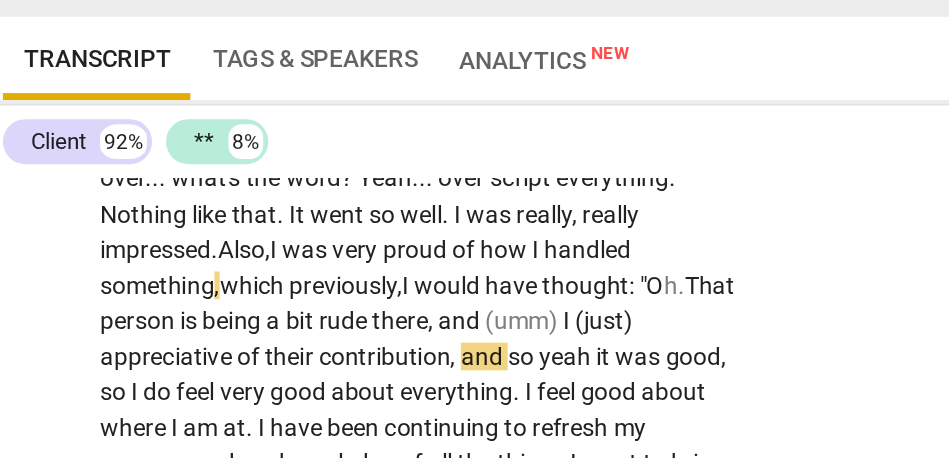 click on "person" at bounding box center (111, 296) 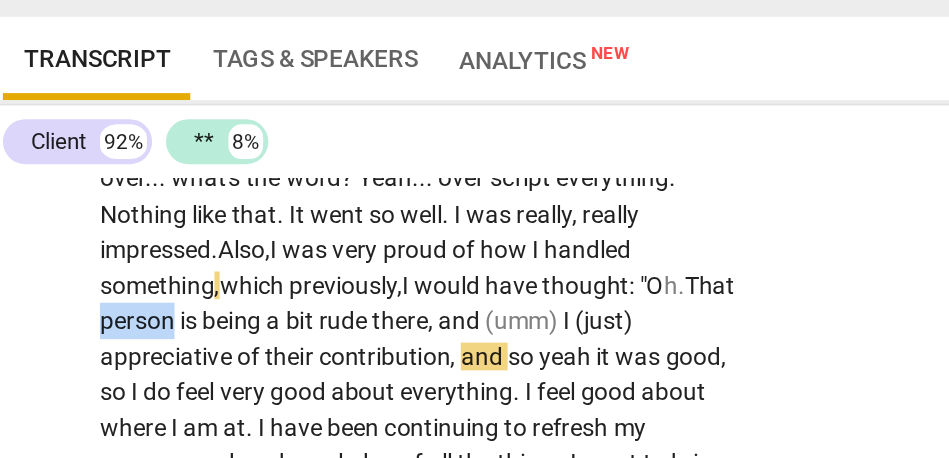 click on "person" at bounding box center [111, 296] 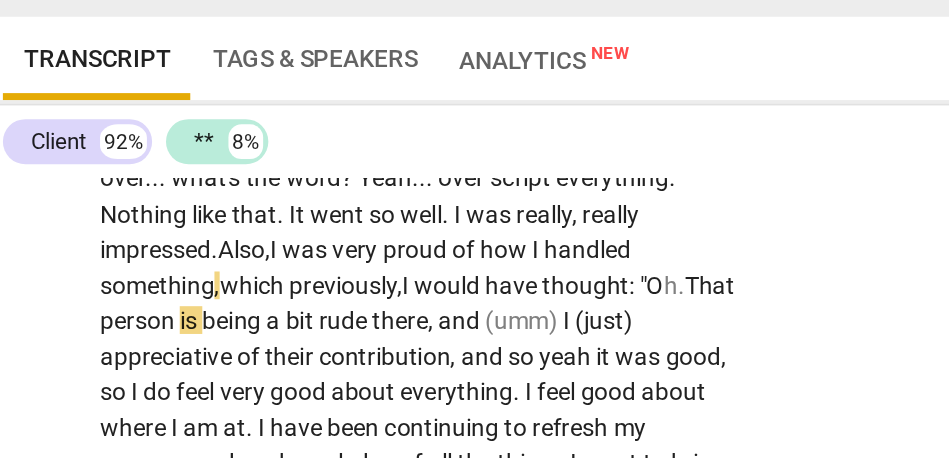 click on "CL play_arrow pause 01:21 + Add competency keyboard_arrow_right I   thought   I   can   give   you   an   update   on   what   I   have   done   since   the   last   session .   [01:27 ,   01:33]   Then ,   to   talk   a   little   bit   about   the   arc   of   this   program   that   I   am   designing .   You   can   call   it   that . . .   a   bit   of   it .   Yeah .   The   last   time   we   spoke ,   I   said   that   I   will   get   hold   of   my   mindfulness   teacher ,   and   I   did .   Actually ,   it   was   the   next   day .   No ,   actually ,   it   was   the   beginning   of   the   next   week .   It   was   last   week .   It   was   really . . .   she   responded   immediately .   We   actually   chatted   the   next   day .   It   was   quite   quick .   It   was   very   positive .   Again ,   she   has   always   been   like   this ,   very   supportive .   Yeah .   I   mentioned   that   I   want   to   step   back   into   the   community   and   that ,   actually ,   is   no" at bounding box center (376, 13) 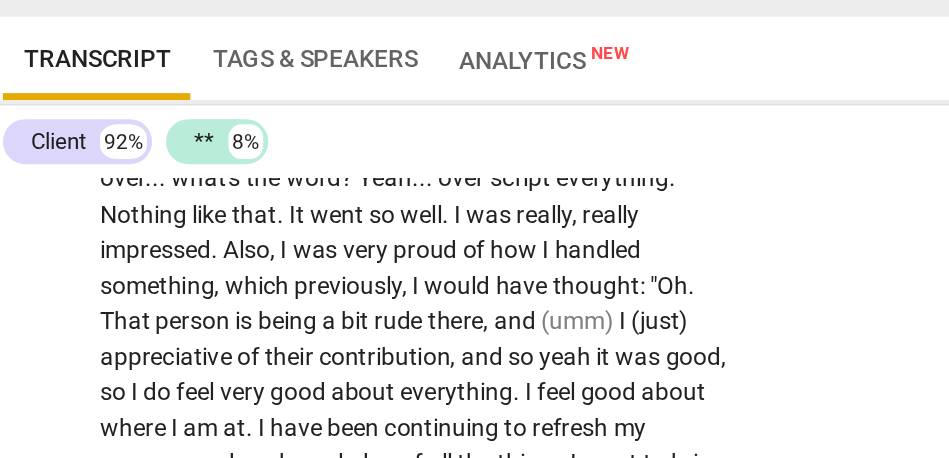 click on "," at bounding box center [312, 296] 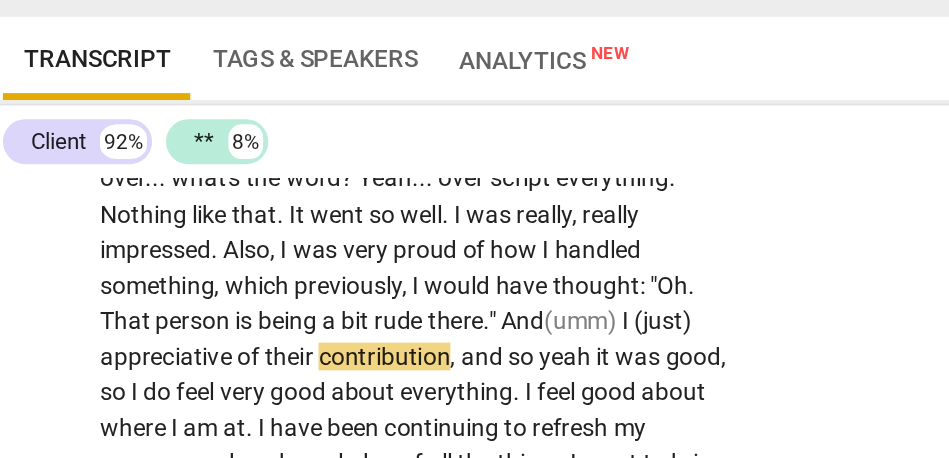 click on "And" at bounding box center (331, 296) 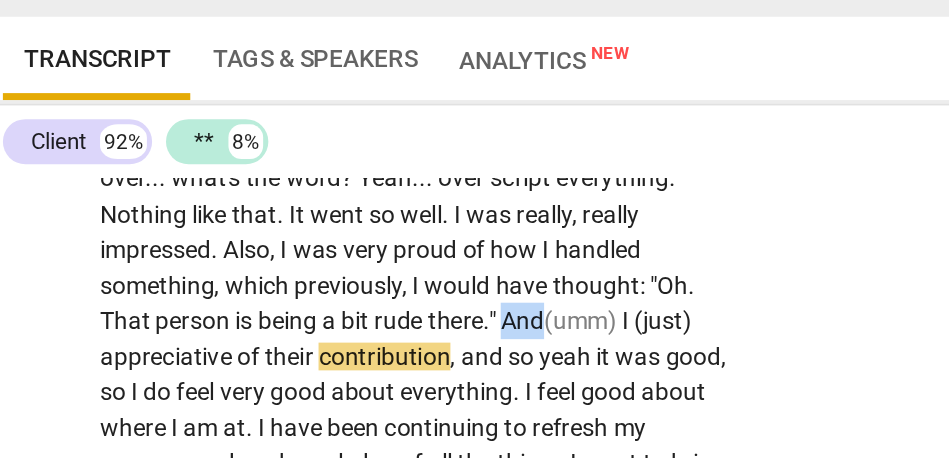 click on "And" at bounding box center (331, 296) 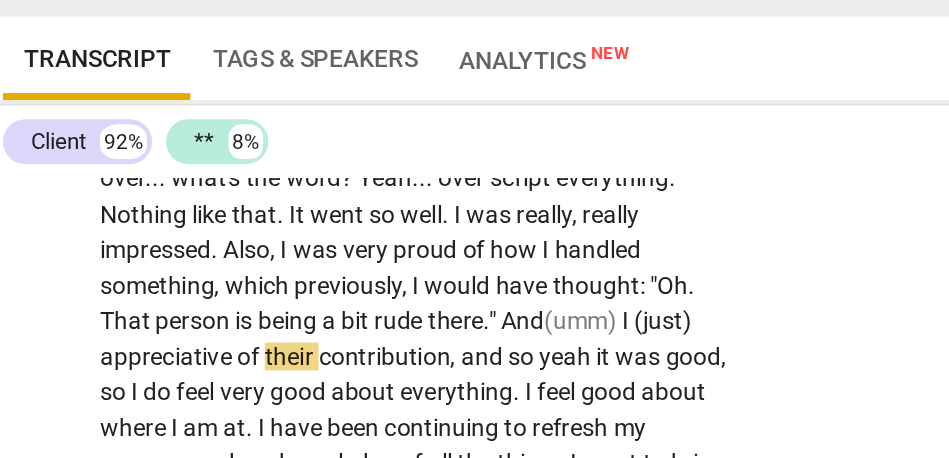 click on "And" at bounding box center (331, 296) 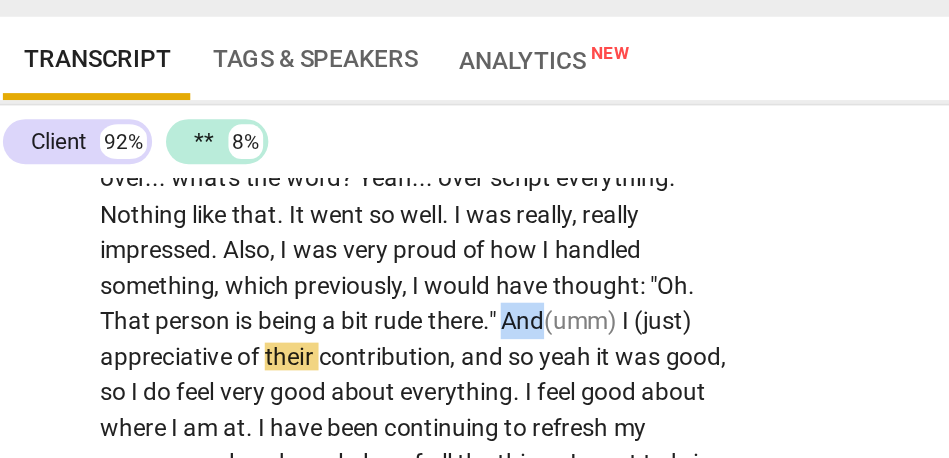 click on "And" at bounding box center (331, 296) 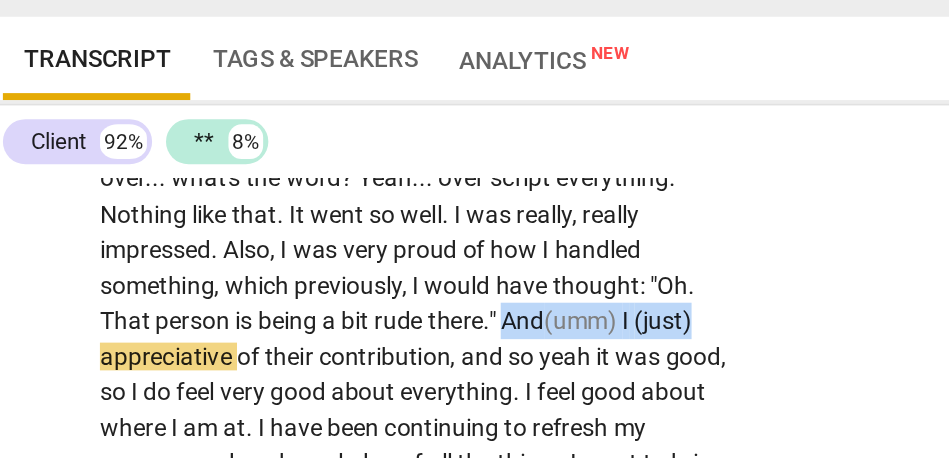 drag, startPoint x: 435, startPoint y: 296, endPoint x: 320, endPoint y: 298, distance: 115.01739 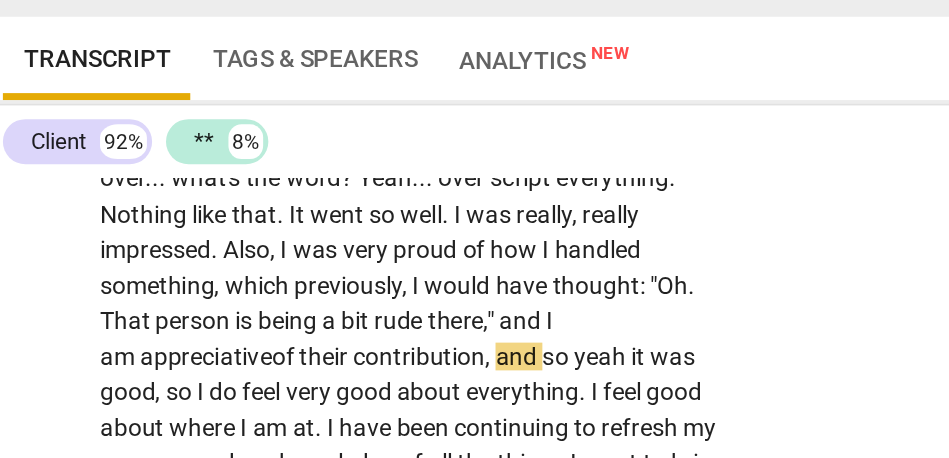 click on "yeah" at bounding box center (377, 317) 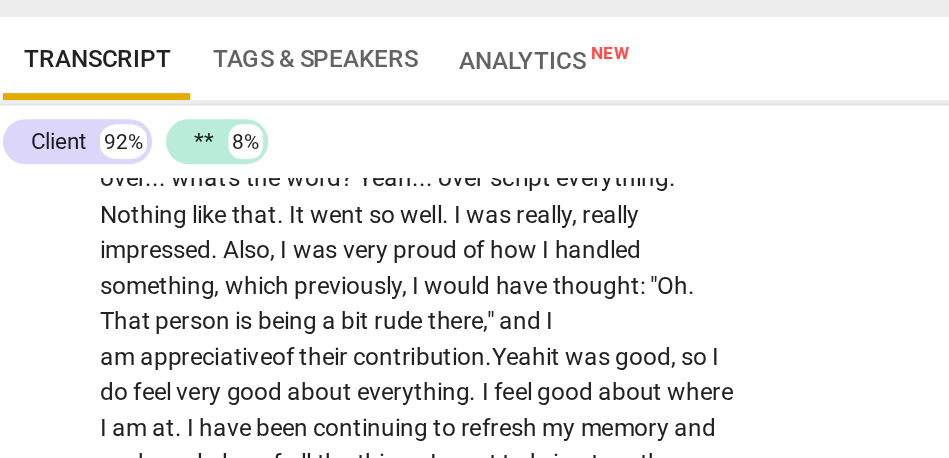 click on "Yeah" at bounding box center (329, 317) 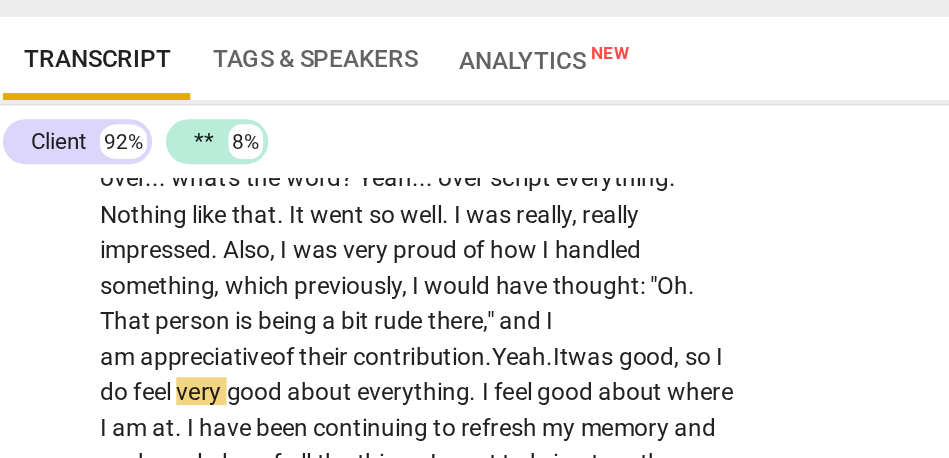 click on "so" at bounding box center (434, 317) 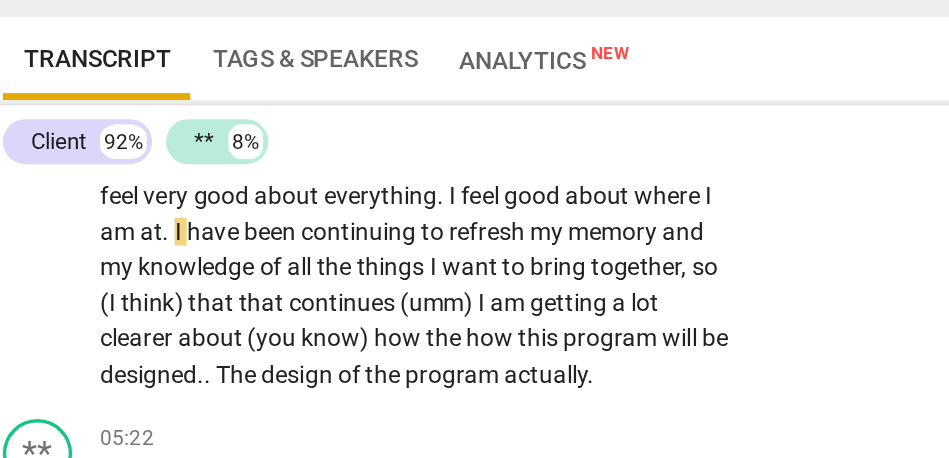 scroll, scrollTop: 1351, scrollLeft: 0, axis: vertical 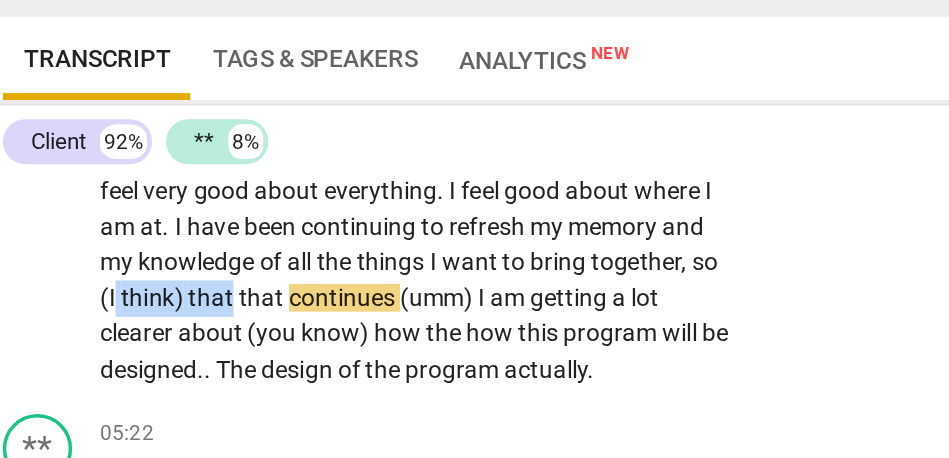 drag, startPoint x: 241, startPoint y: 282, endPoint x: 171, endPoint y: 273, distance: 70.5762 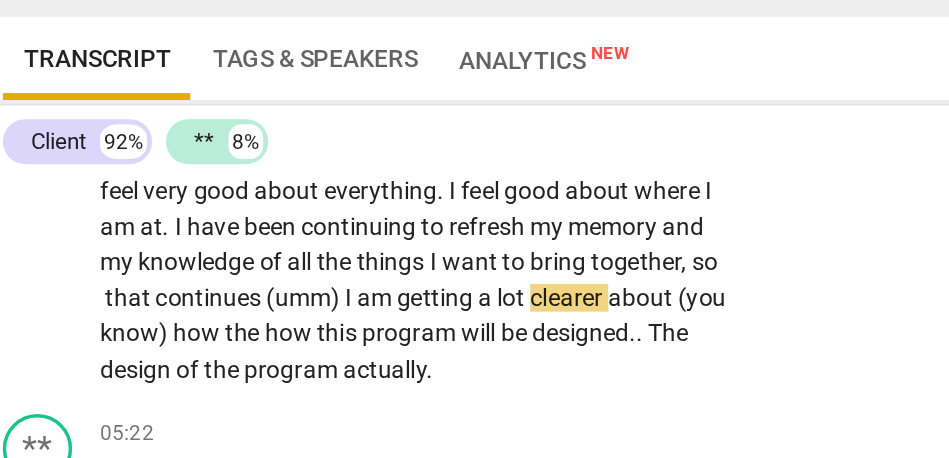 click on "(umm)" at bounding box center (206, 283) 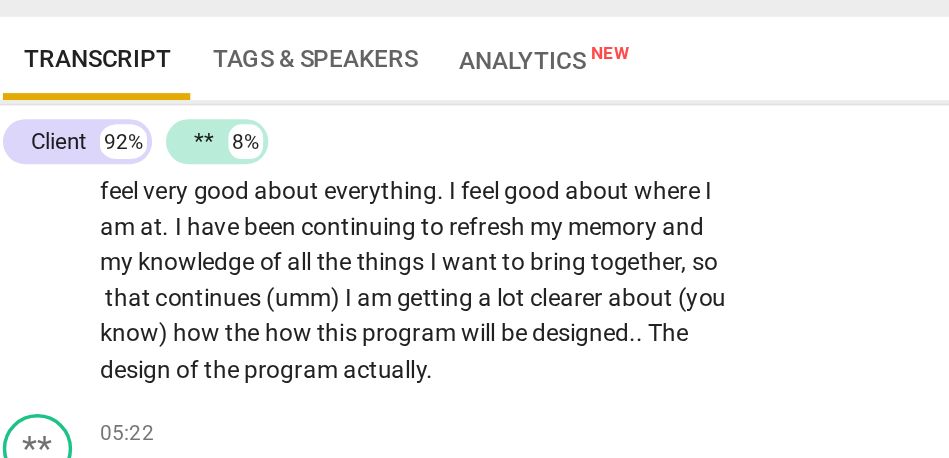 click on "(umm)" at bounding box center [206, 283] 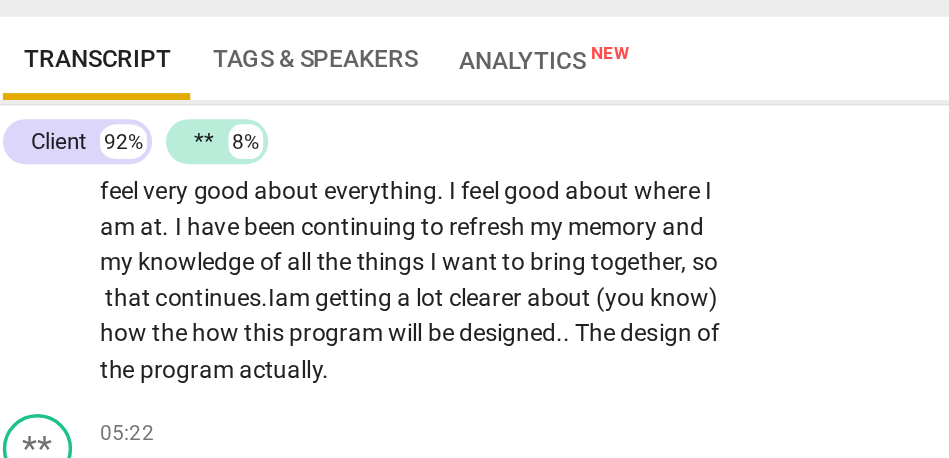 click on "am" at bounding box center [200, 283] 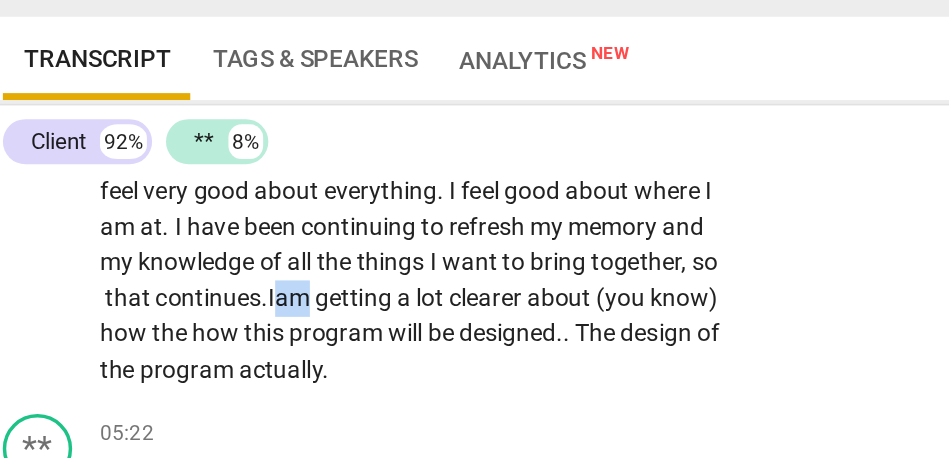 click on "am" at bounding box center [200, 283] 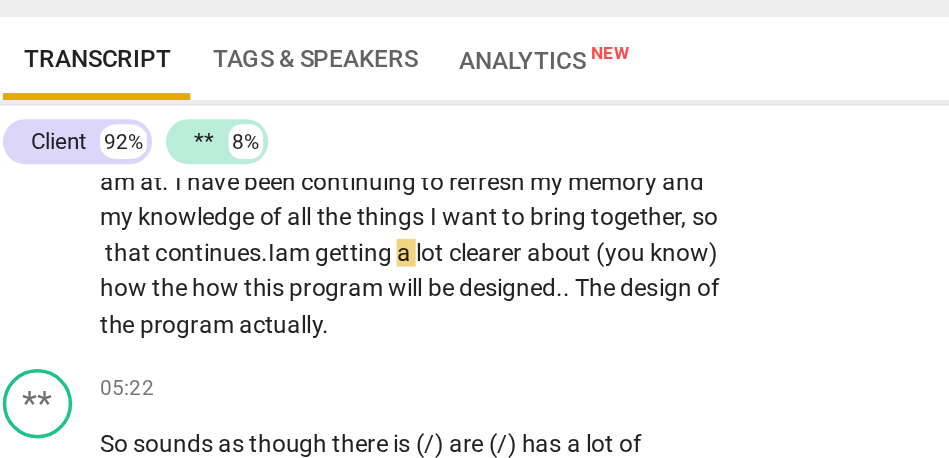 scroll, scrollTop: 1380, scrollLeft: 0, axis: vertical 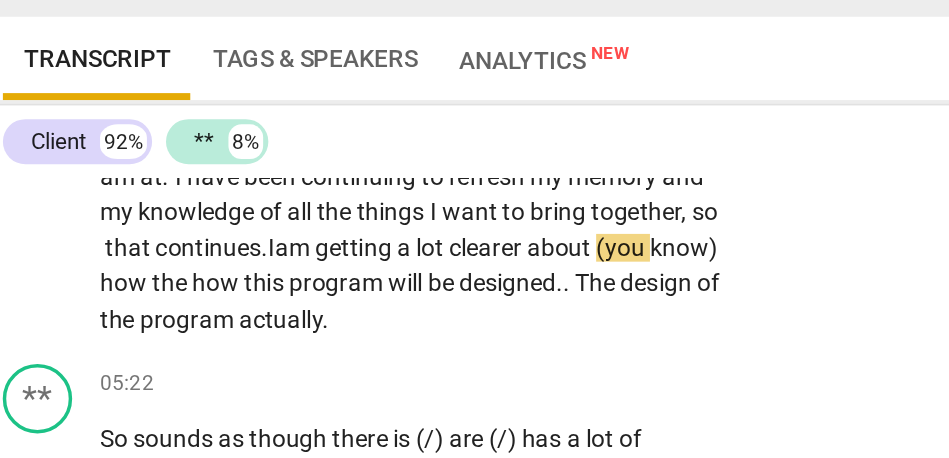 click on "how" at bounding box center (103, 274) 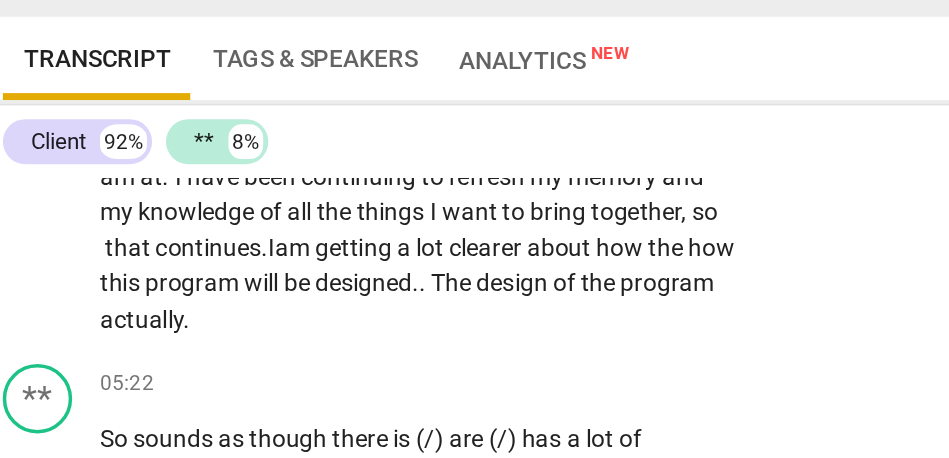 click on "program" at bounding box center (142, 274) 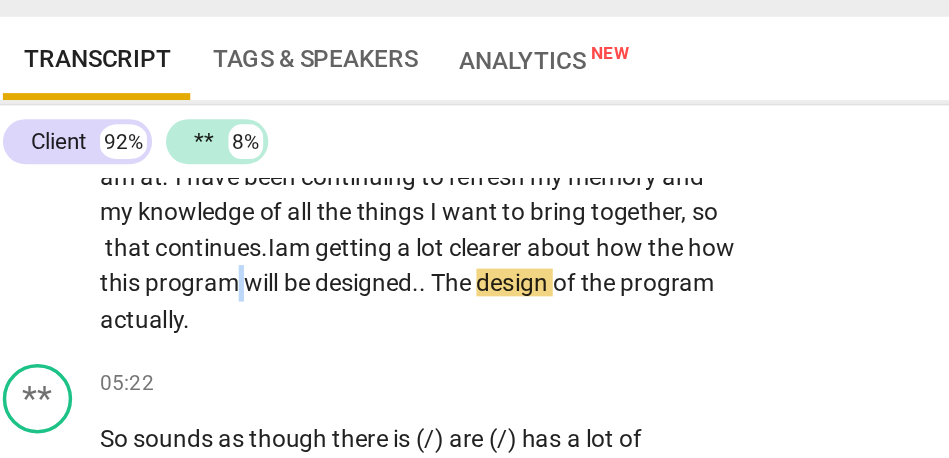click on "program" at bounding box center (142, 274) 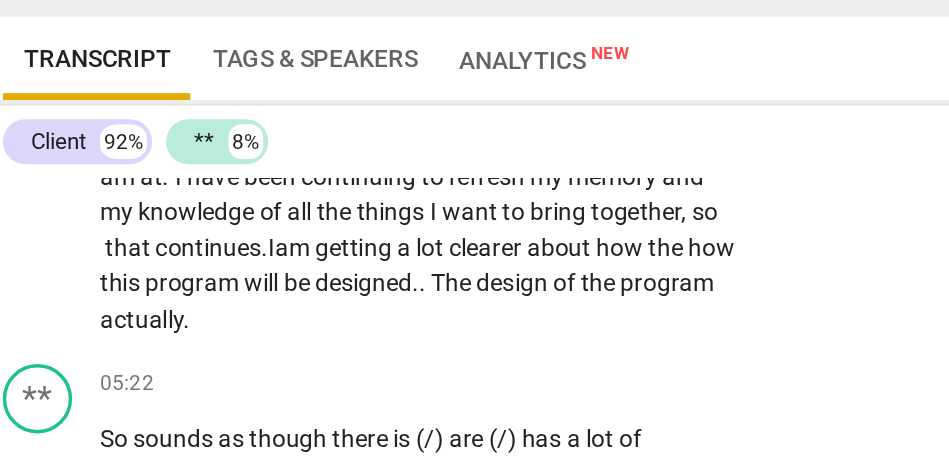 click on "be" at bounding box center (203, 274) 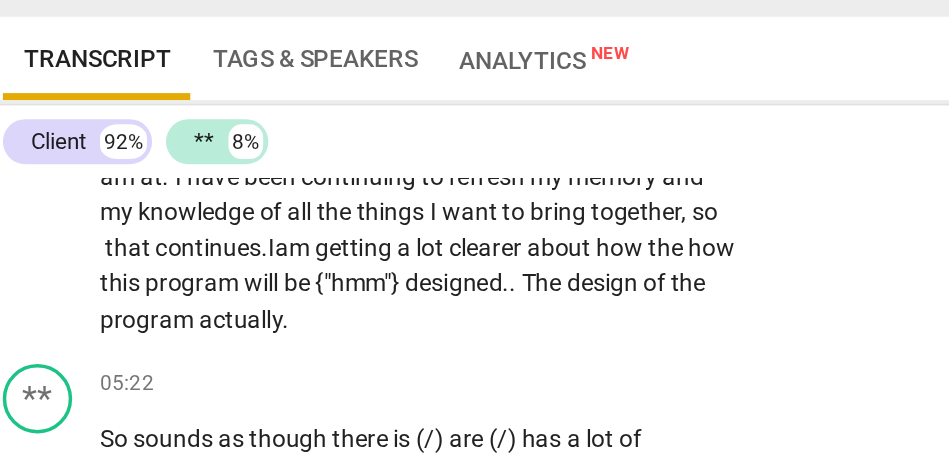 click on "The" at bounding box center [344, 274] 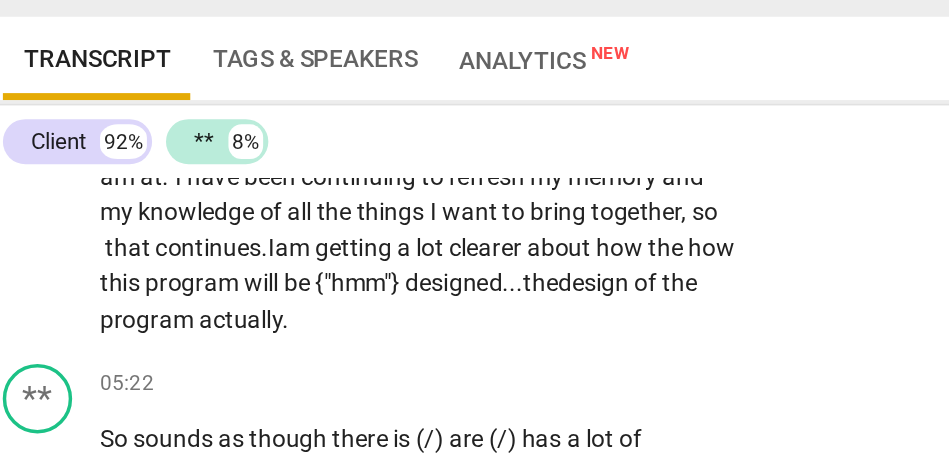 click on "actually" at bounding box center (169, 295) 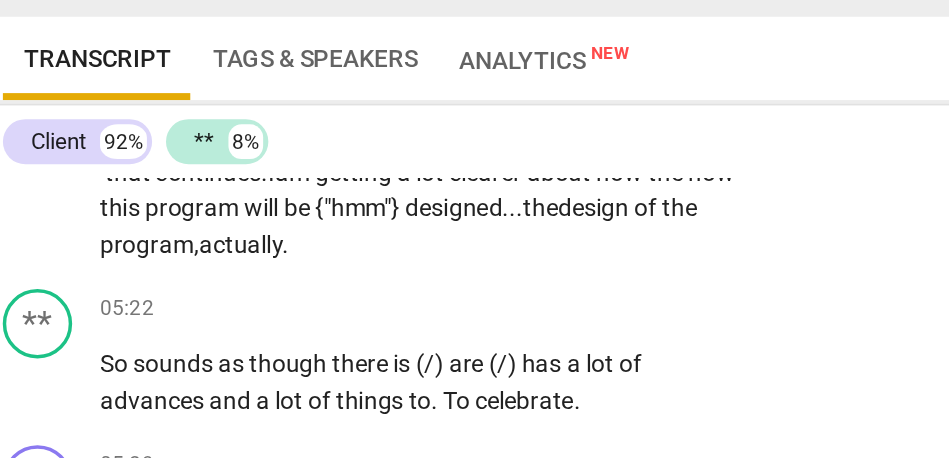 scroll, scrollTop: 1424, scrollLeft: 0, axis: vertical 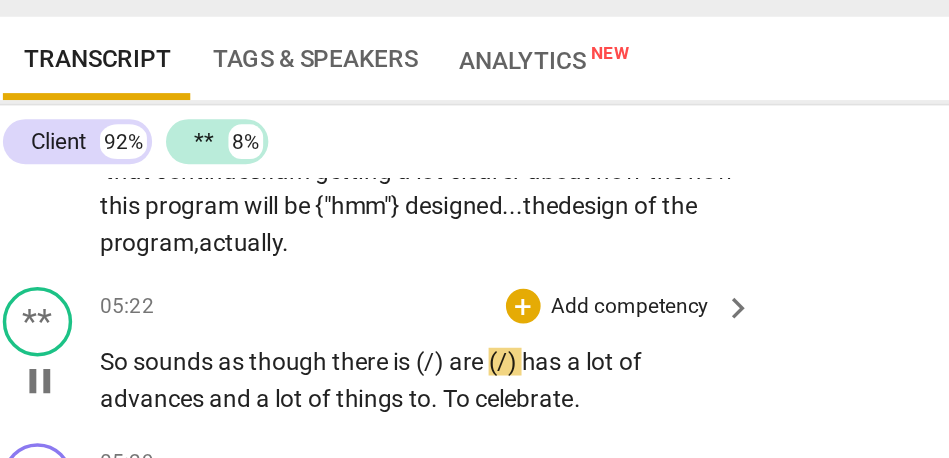 click on "So" at bounding box center [97, 320] 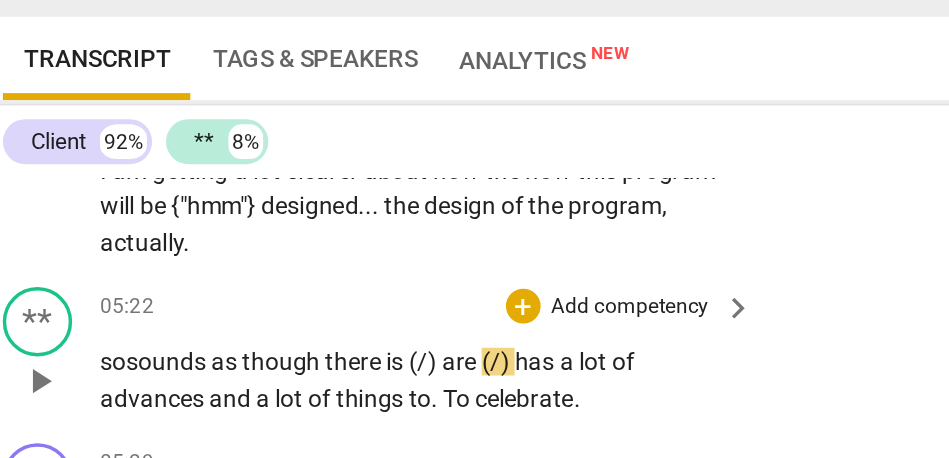 type 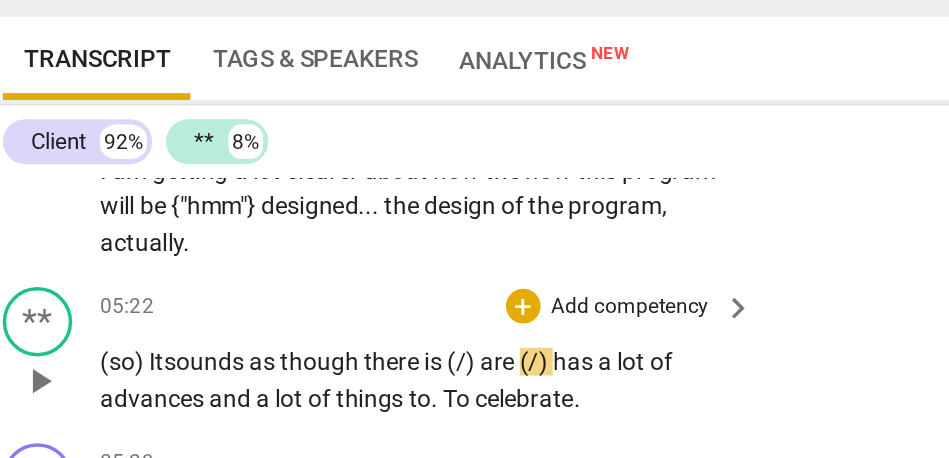 click on "(so) It" at bounding box center [106, 320] 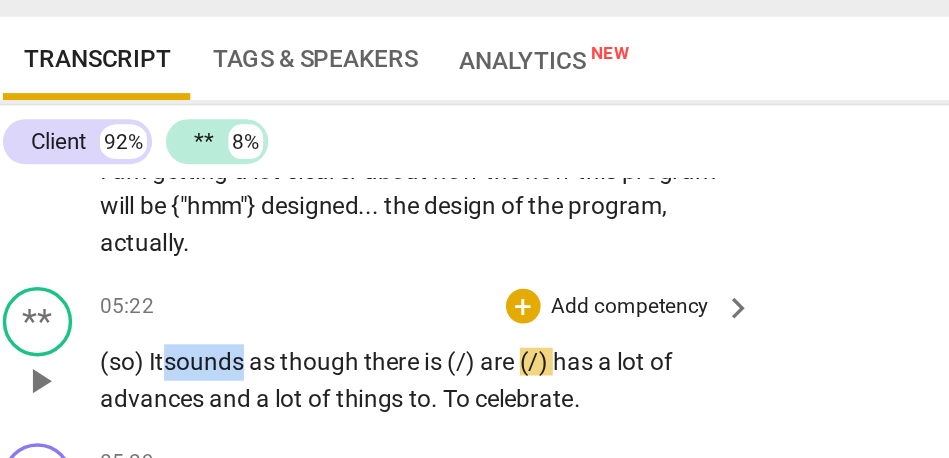 click on "(so) It" at bounding box center [106, 320] 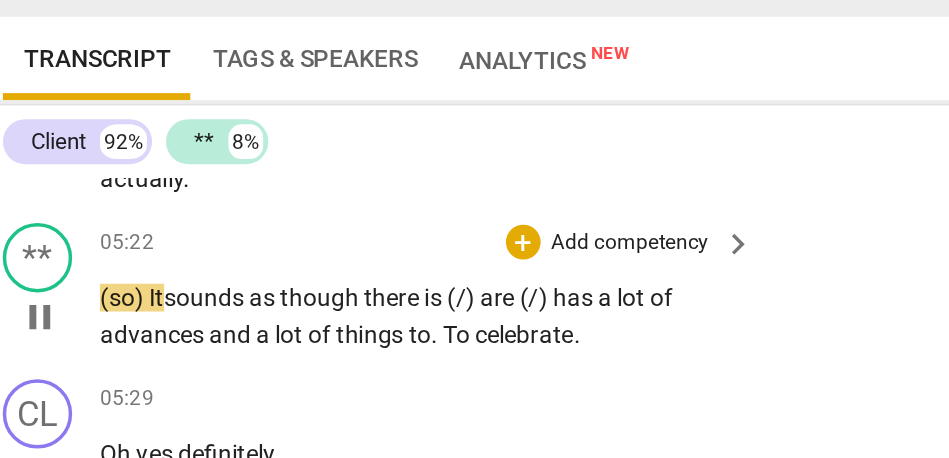 scroll, scrollTop: 1462, scrollLeft: 0, axis: vertical 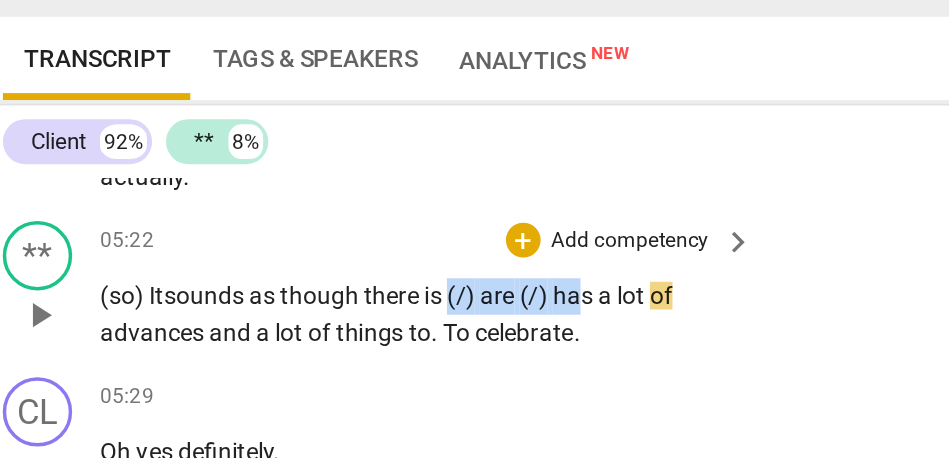 drag, startPoint x: 290, startPoint y: 282, endPoint x: 371, endPoint y: 283, distance: 81.00617 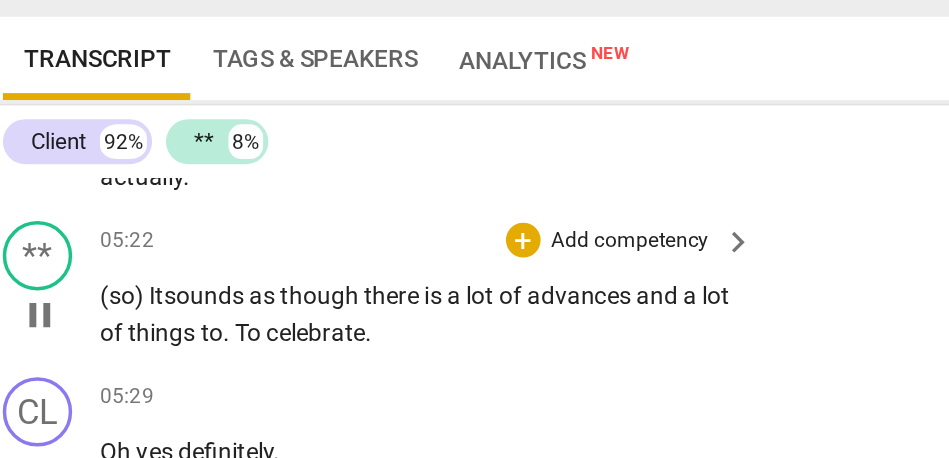 click on "there" at bounding box center [257, 282] 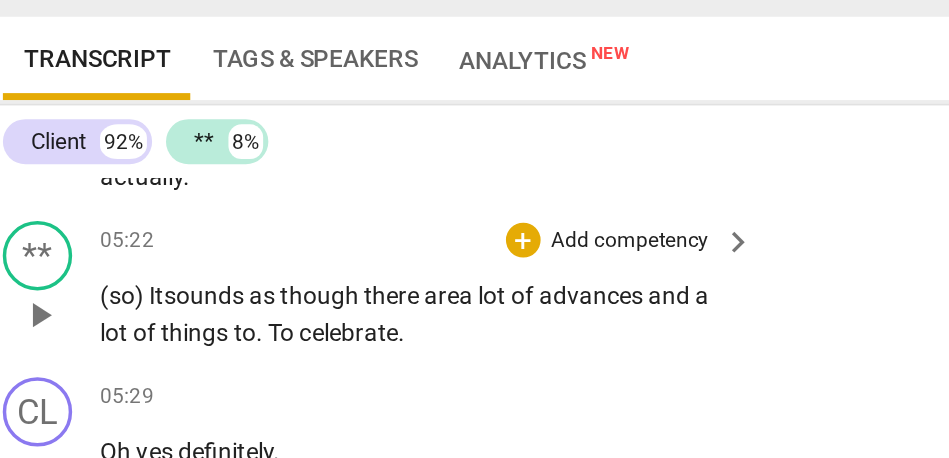 click on "though" at bounding box center (216, 282) 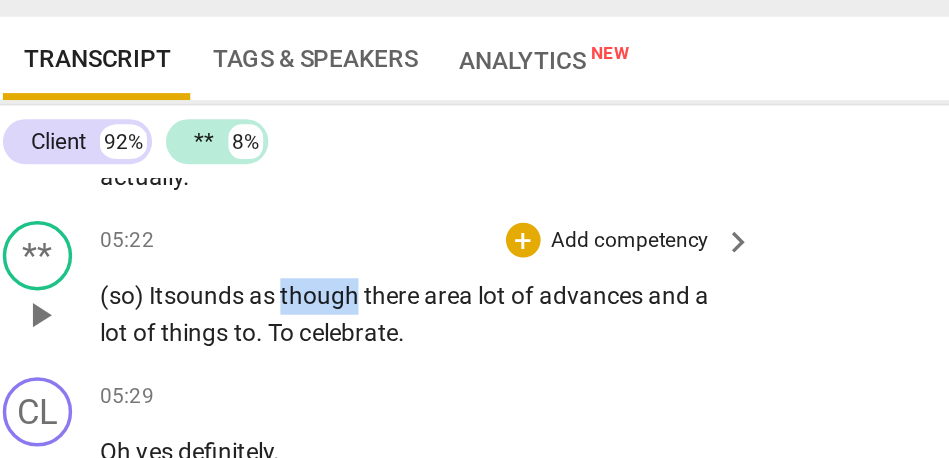 click on "though" at bounding box center [216, 282] 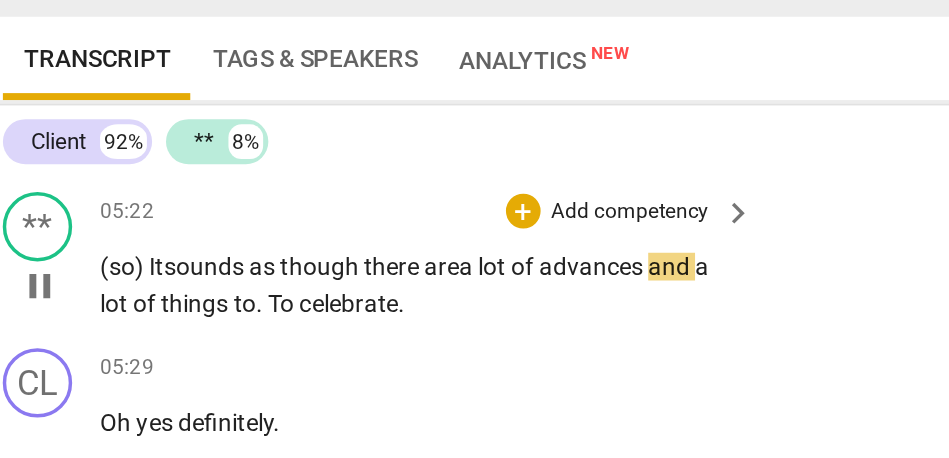 scroll, scrollTop: 1503, scrollLeft: 0, axis: vertical 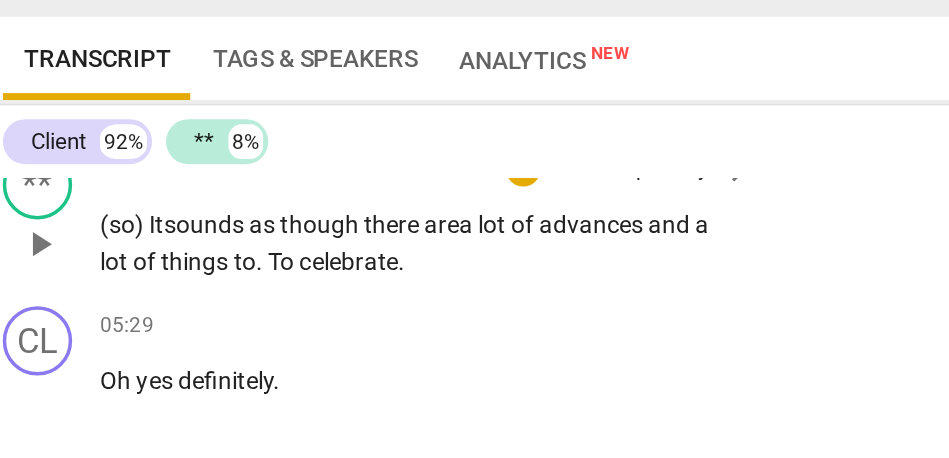 click on "advances" at bounding box center [372, 241] 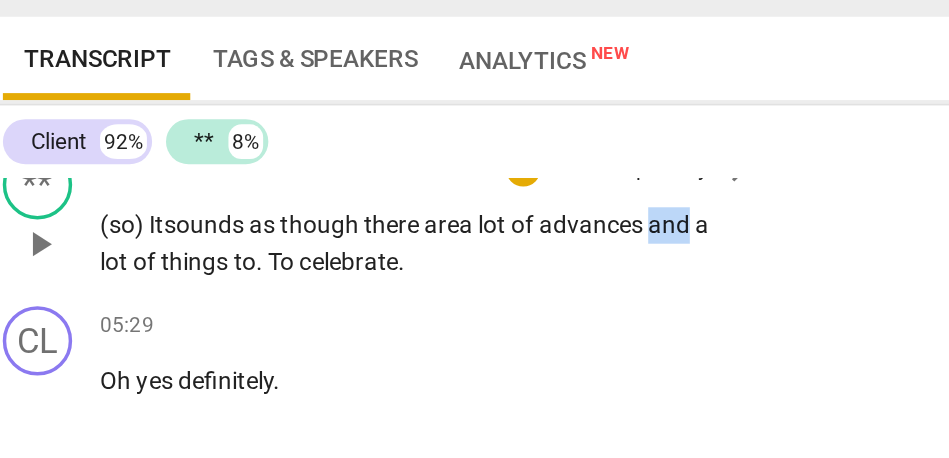 click on "advances" at bounding box center (372, 241) 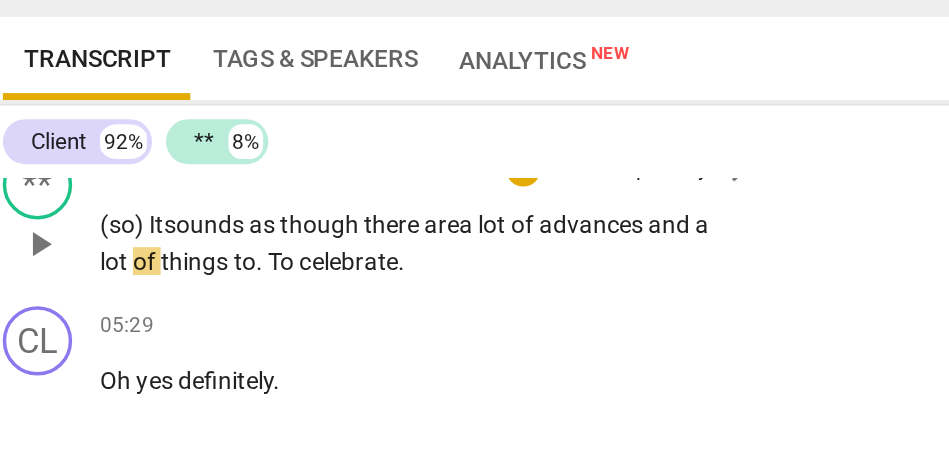 click on "lot" at bounding box center (97, 262) 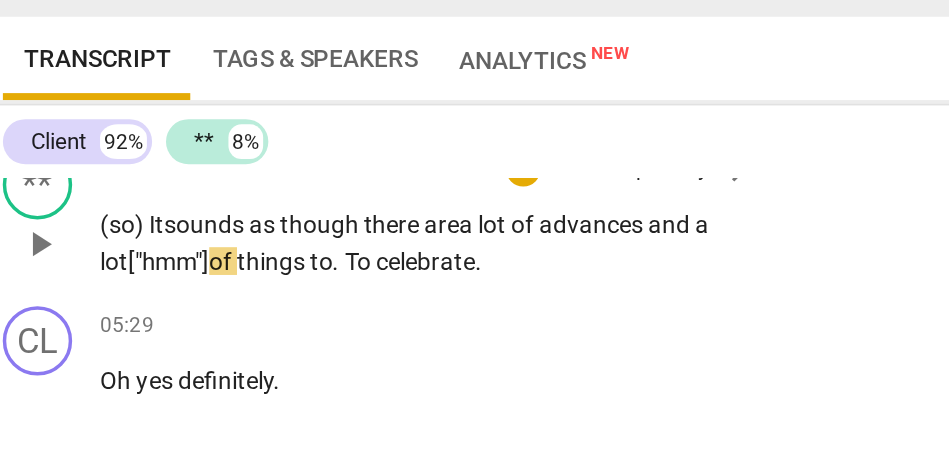 click on "and" at bounding box center (417, 241) 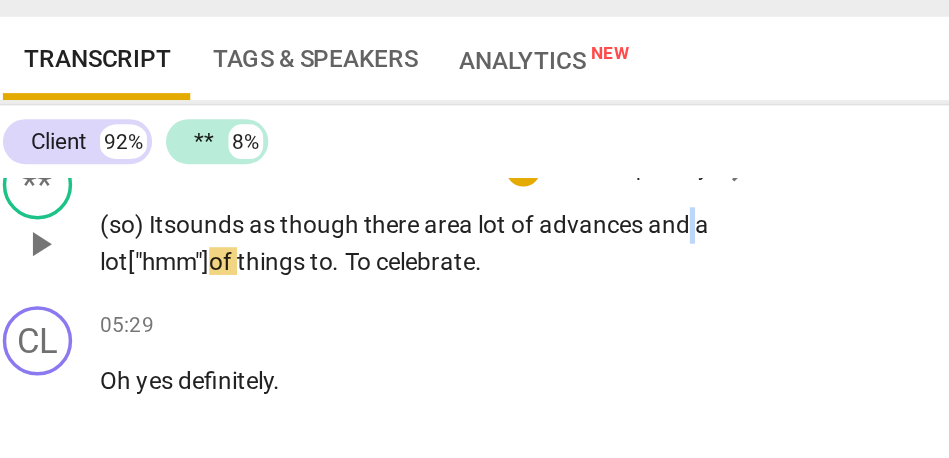 click on "and" at bounding box center (417, 241) 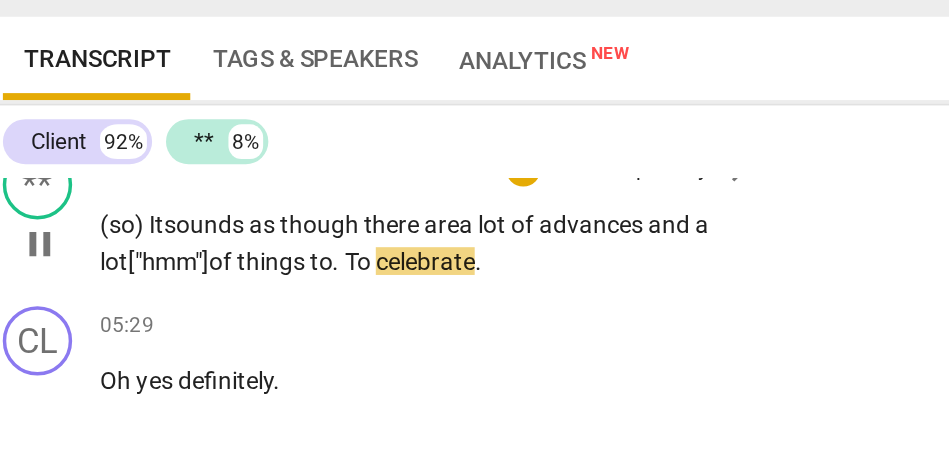 click on "." at bounding box center (225, 262) 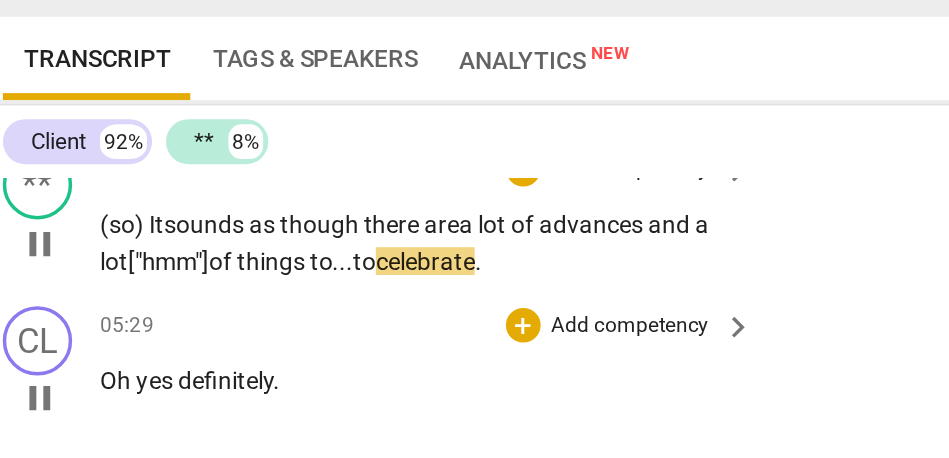 scroll, scrollTop: 1556, scrollLeft: 0, axis: vertical 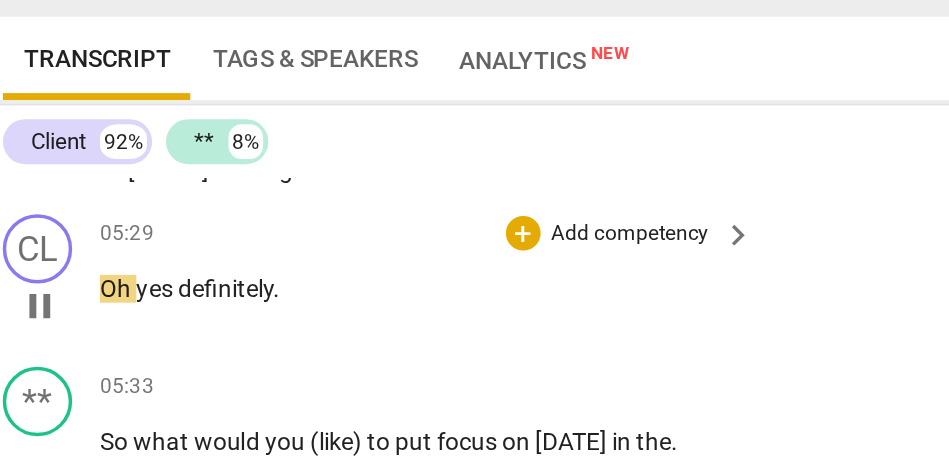 click on "Oh" at bounding box center (98, 278) 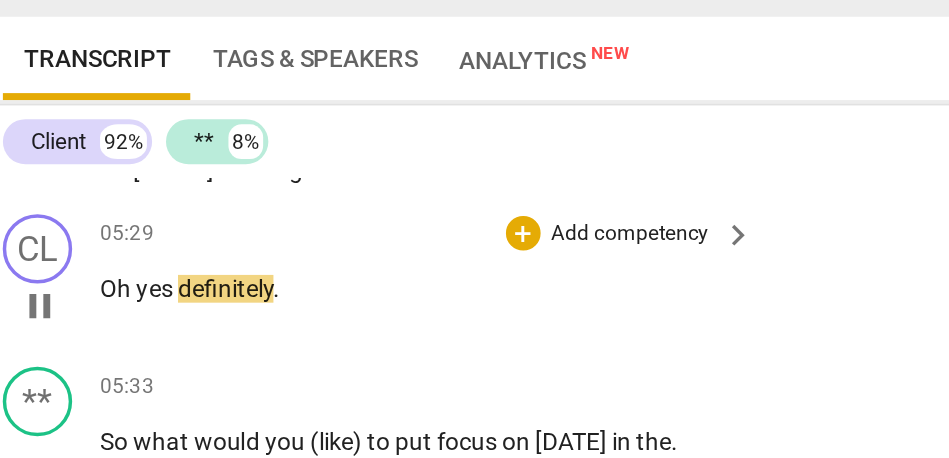 type on "331" 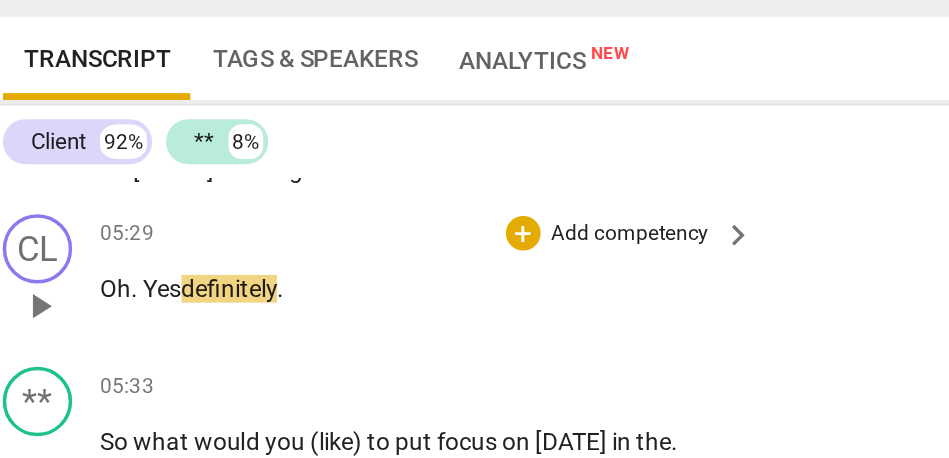 click on "definitely" at bounding box center [162, 278] 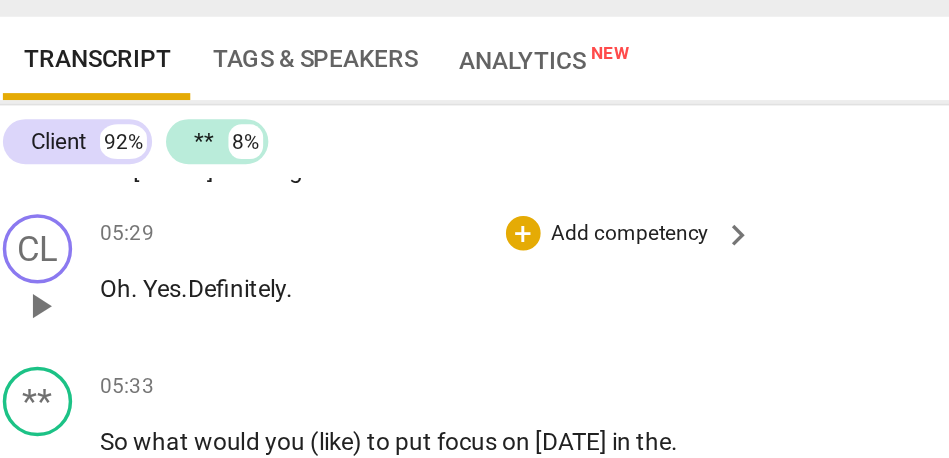 click on "Yes." at bounding box center [126, 278] 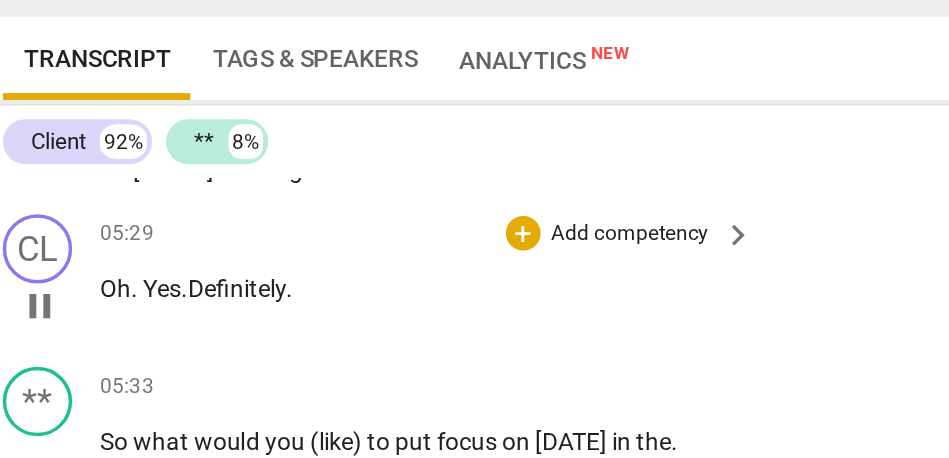 click on "Definitely" at bounding box center (167, 278) 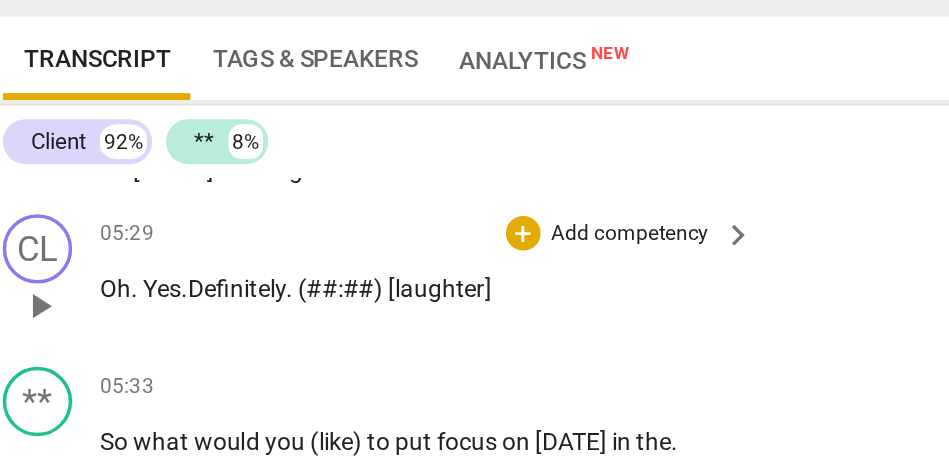 click on "CL play_arrow pause 05:29 + Add competency keyboard_arrow_right Oh.   Yes.  Definitely. (##:##) [laughter]" at bounding box center (376, 271) 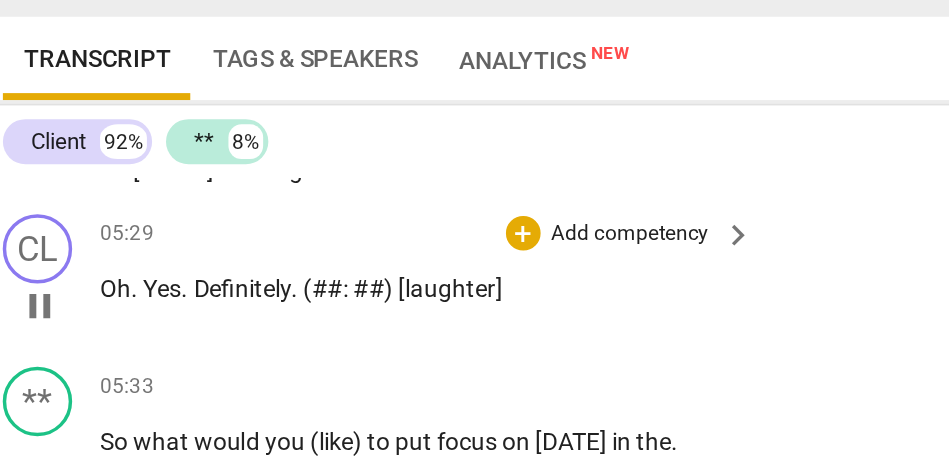 click on "##)" at bounding box center (247, 278) 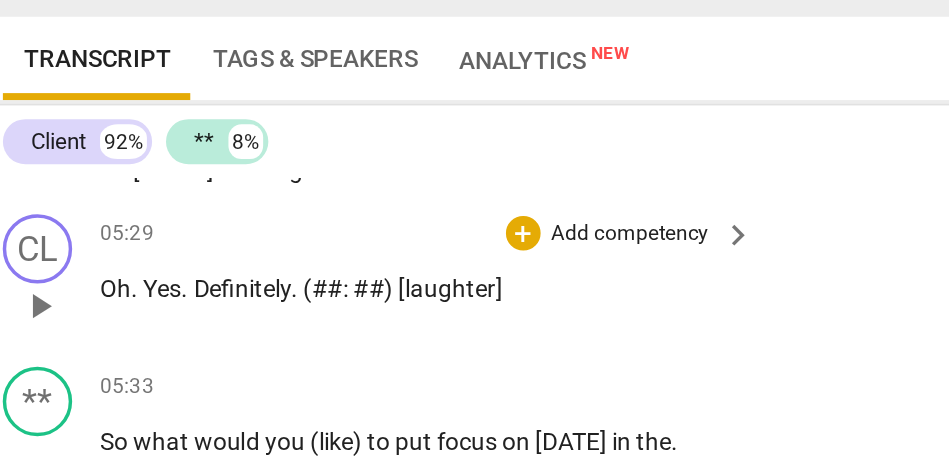 type 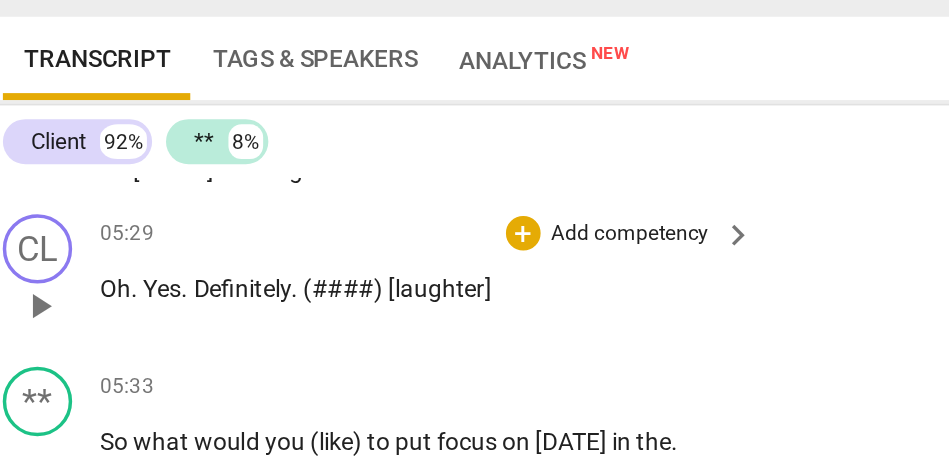 click on "Definitely" at bounding box center (170, 278) 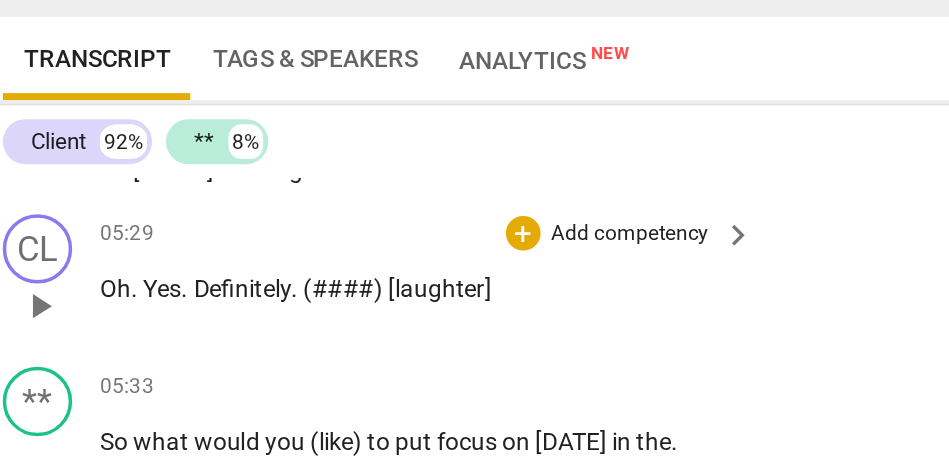 click on "##)" at bounding box center [241, 278] 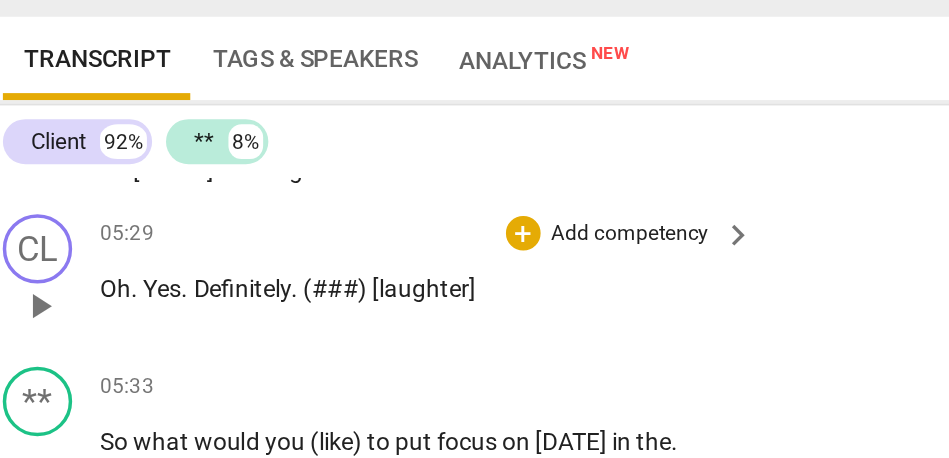 click on "Definitely" at bounding box center (170, 278) 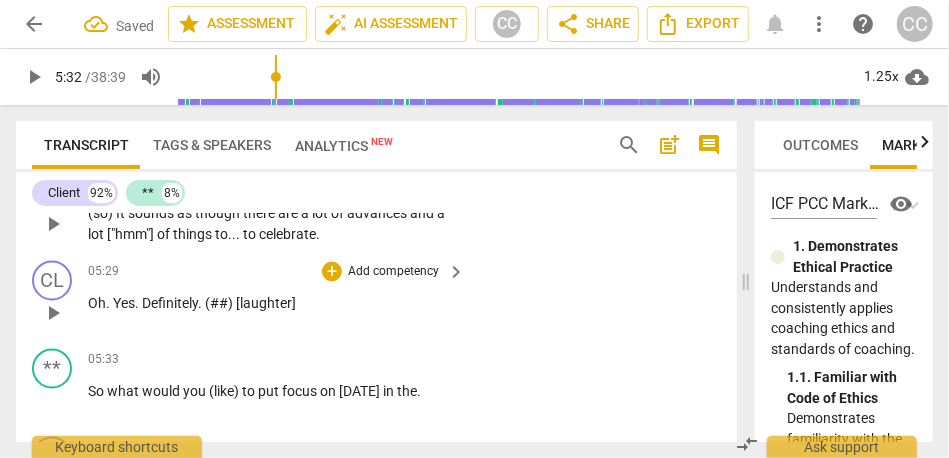 scroll, scrollTop: 1528, scrollLeft: 0, axis: vertical 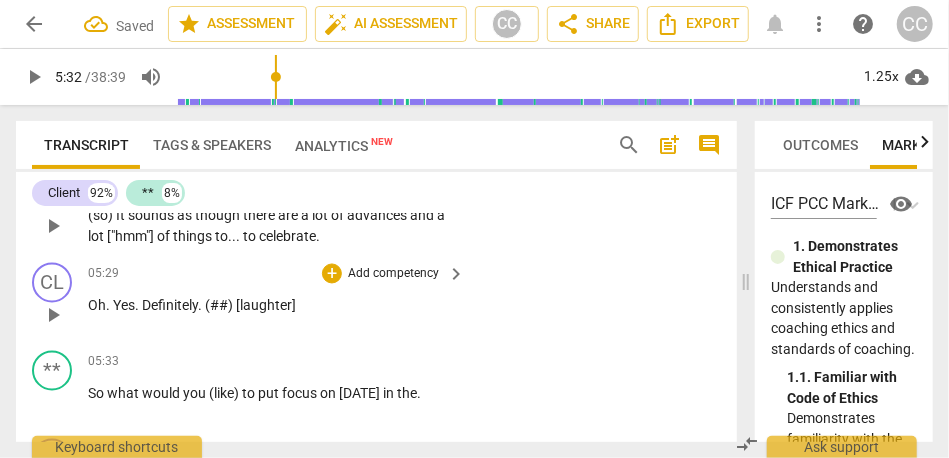 click on "." at bounding box center [138, 306] 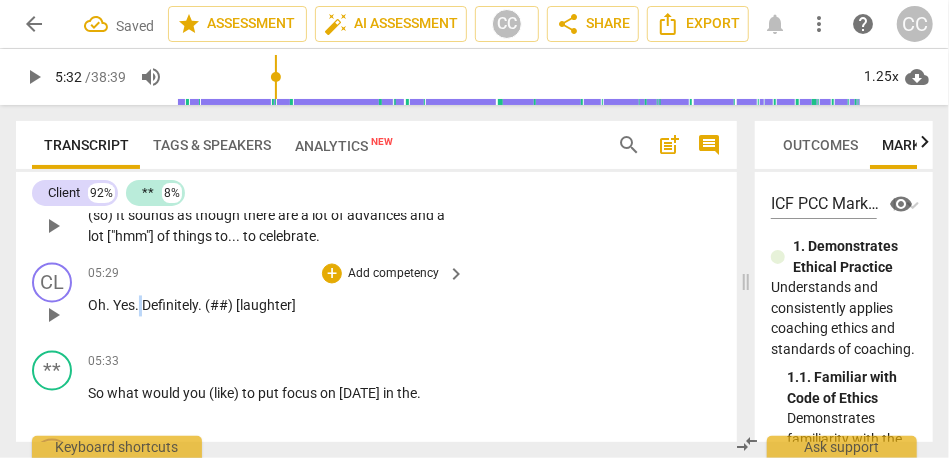 click on "." at bounding box center (138, 306) 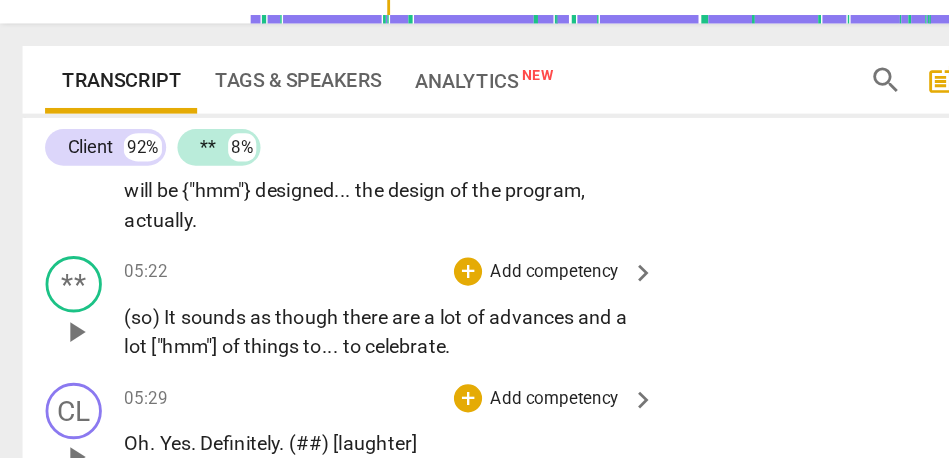 scroll, scrollTop: 1454, scrollLeft: 0, axis: vertical 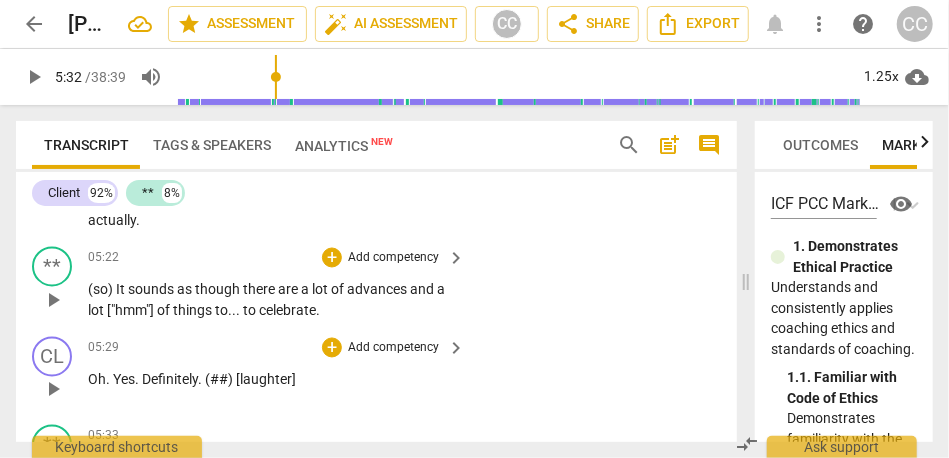 click on "Definitely" at bounding box center [170, 380] 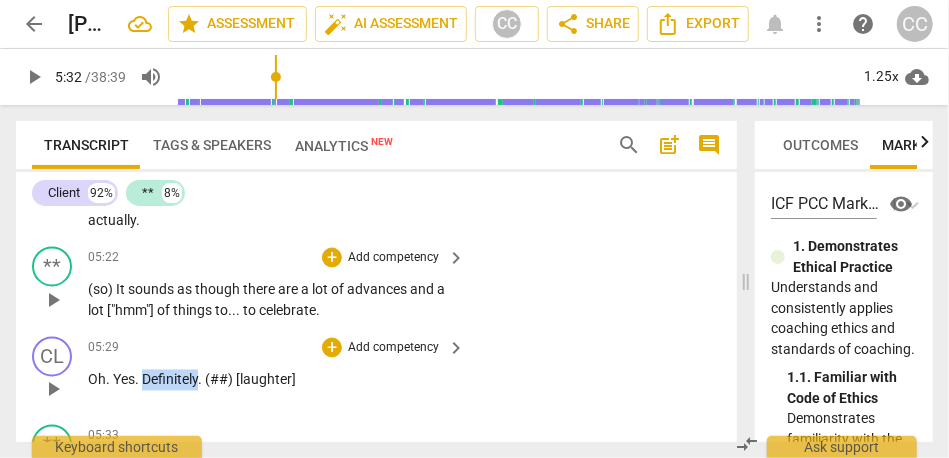 click on "Definitely" at bounding box center (170, 380) 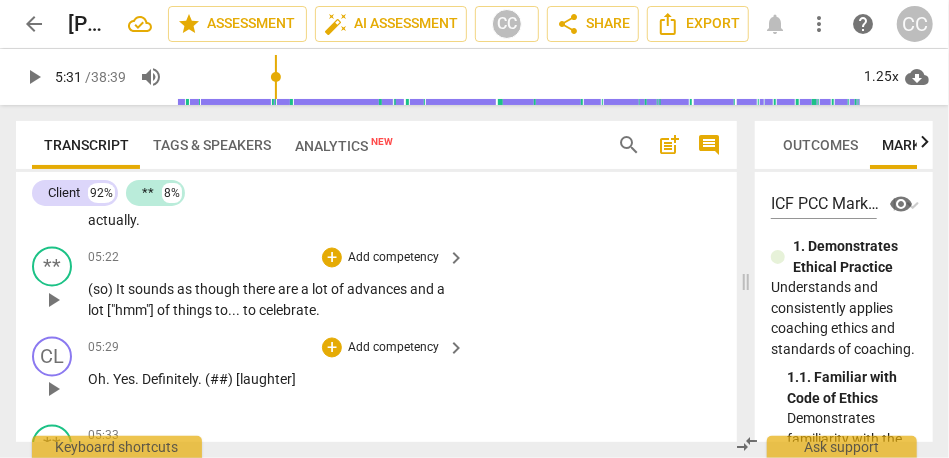 click on "Definitely" at bounding box center (170, 380) 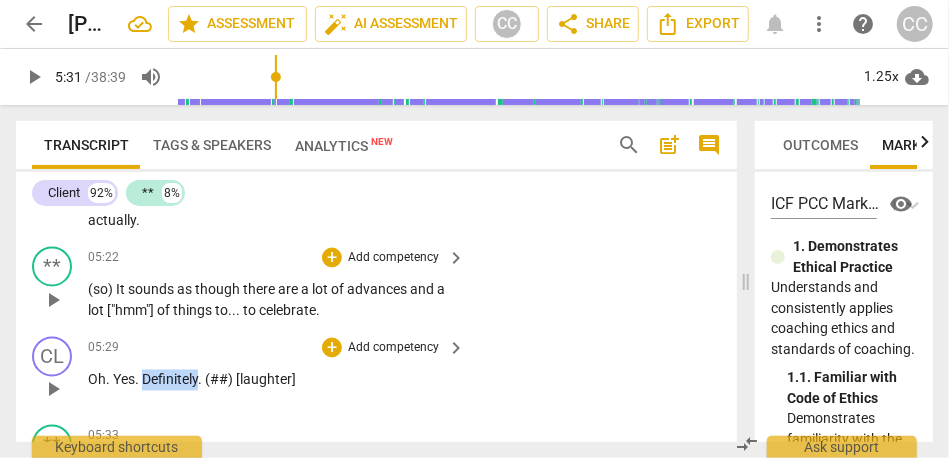 click on "Definitely" at bounding box center [170, 380] 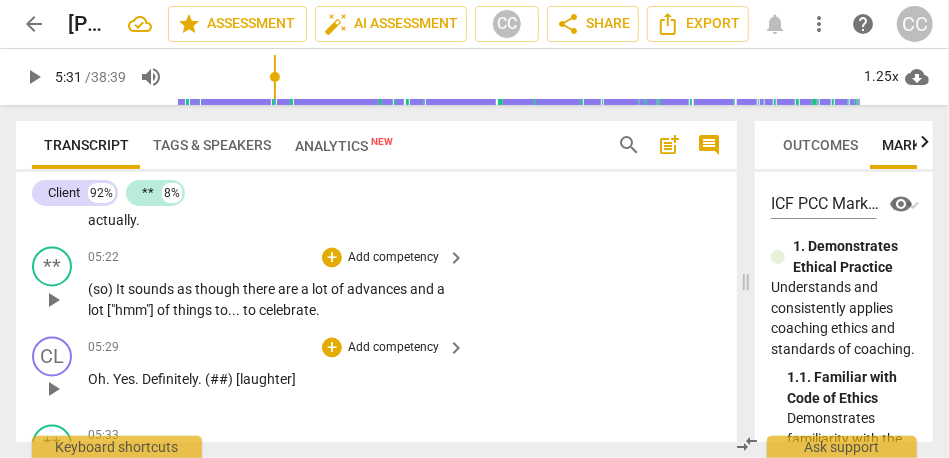 click on ")" at bounding box center [232, 380] 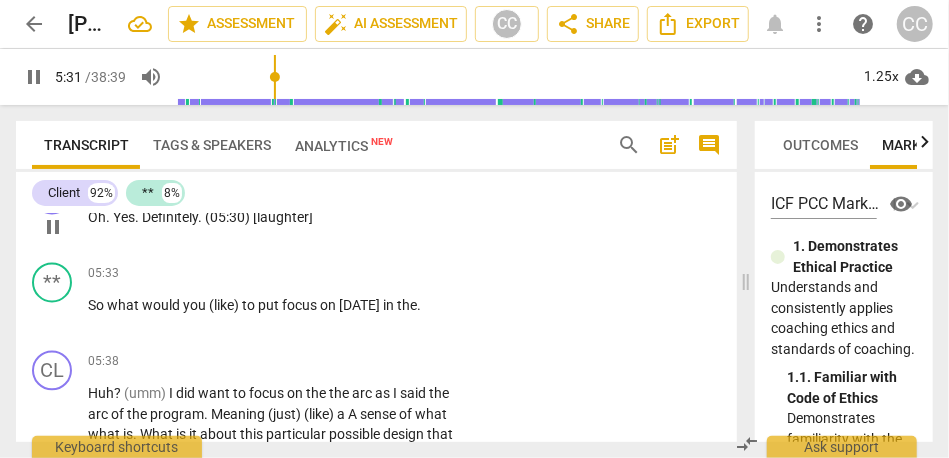 scroll, scrollTop: 1616, scrollLeft: 0, axis: vertical 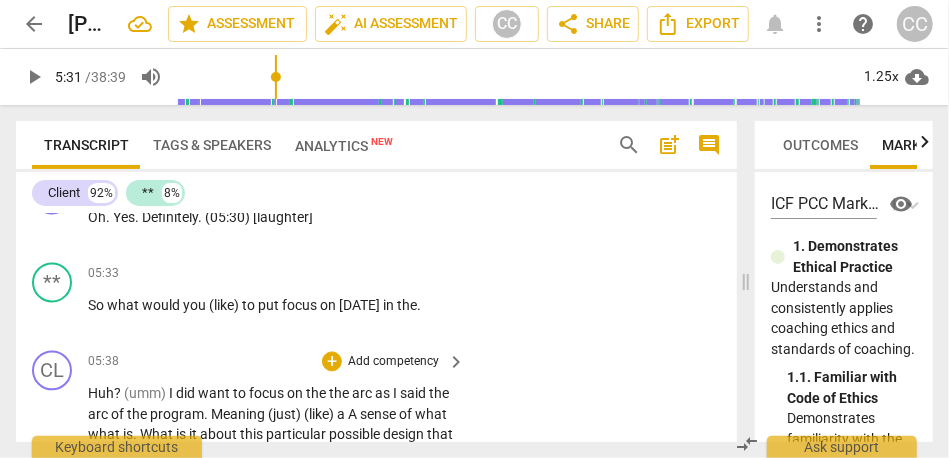 type on "332" 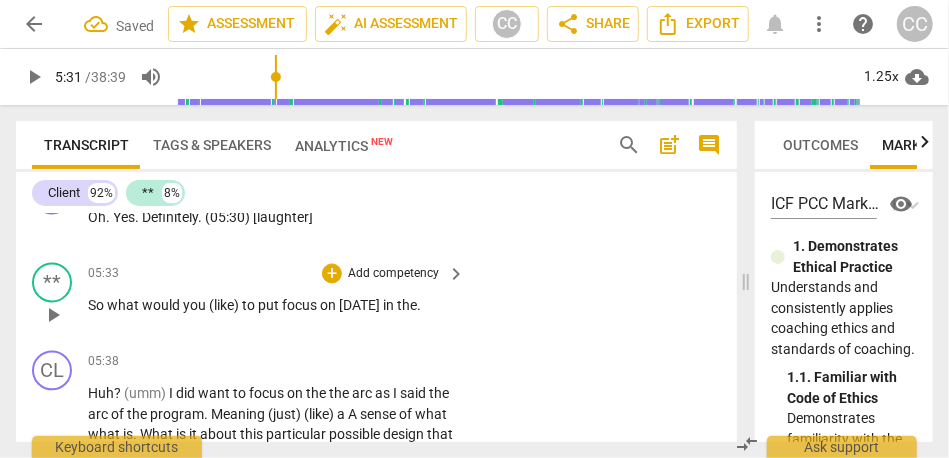 scroll, scrollTop: 1564, scrollLeft: 0, axis: vertical 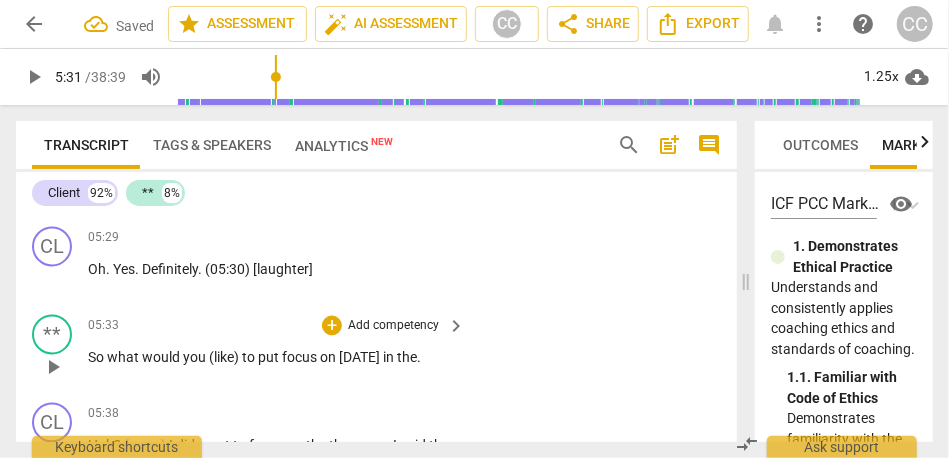 click on "So" at bounding box center (97, 358) 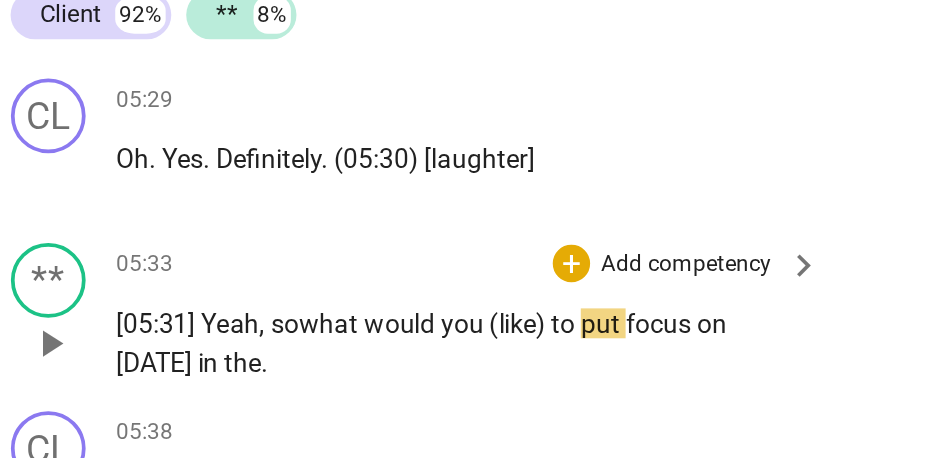 click on "you" at bounding box center (275, 358) 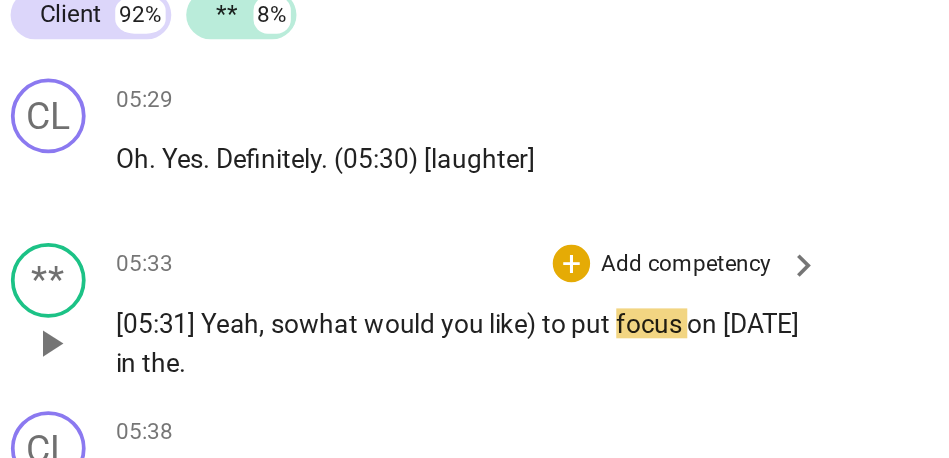 click on "like)" at bounding box center (302, 358) 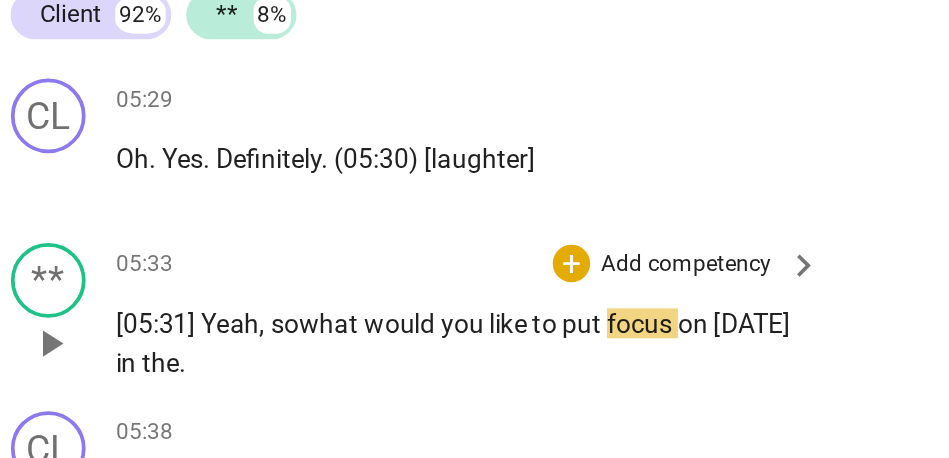 click on "you" at bounding box center (275, 358) 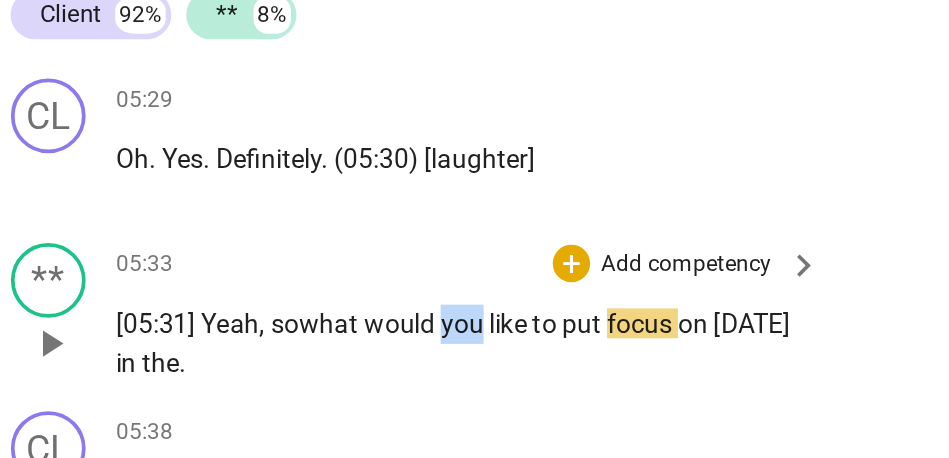 click on "you" at bounding box center (275, 358) 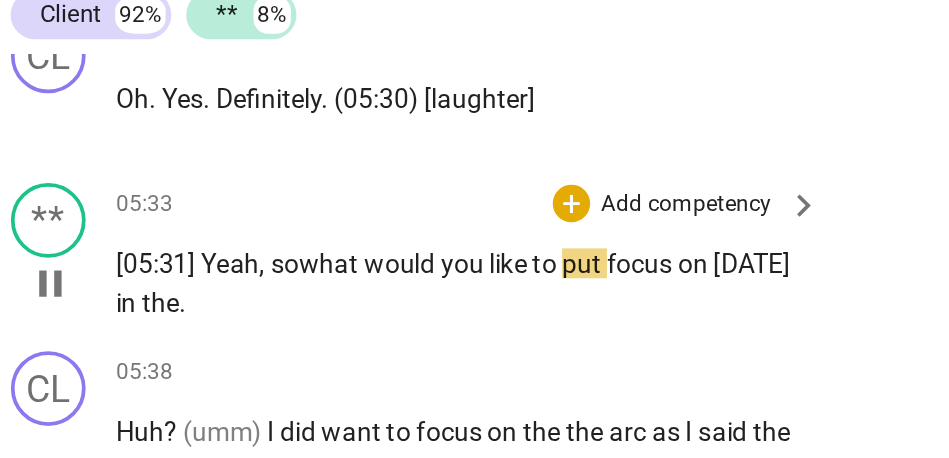 scroll, scrollTop: 1597, scrollLeft: 0, axis: vertical 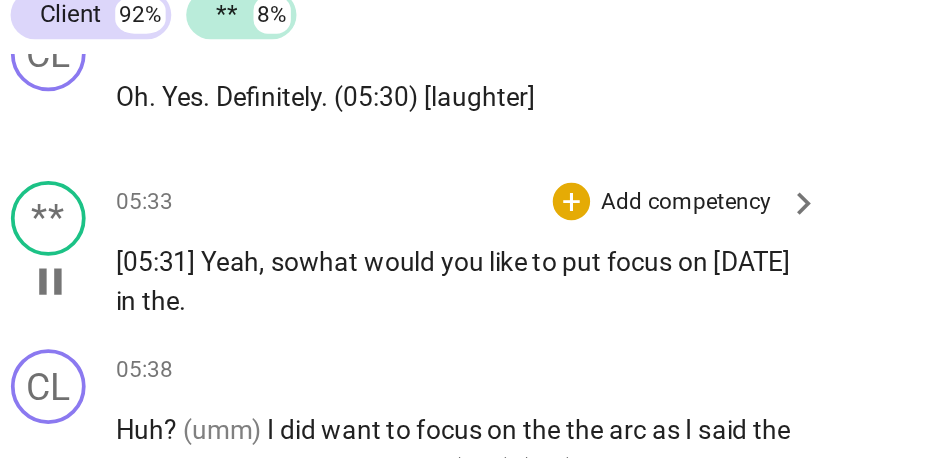 click on "the" at bounding box center (112, 346) 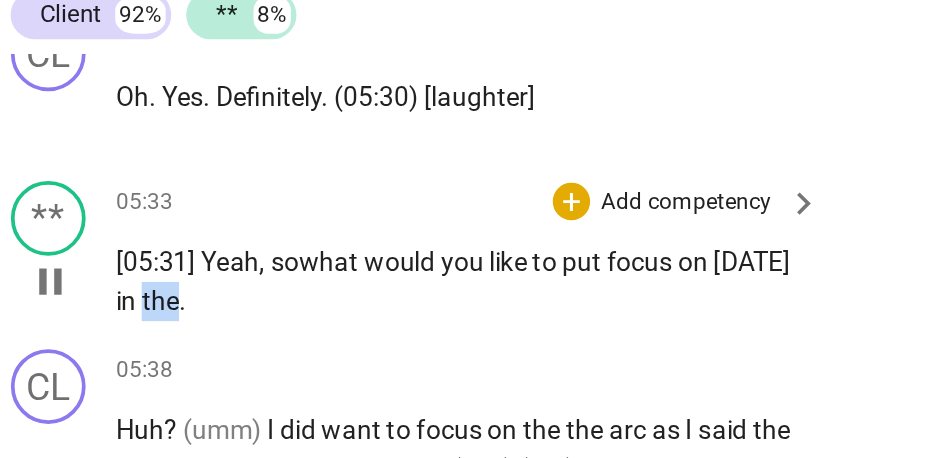 click on "the" at bounding box center [112, 346] 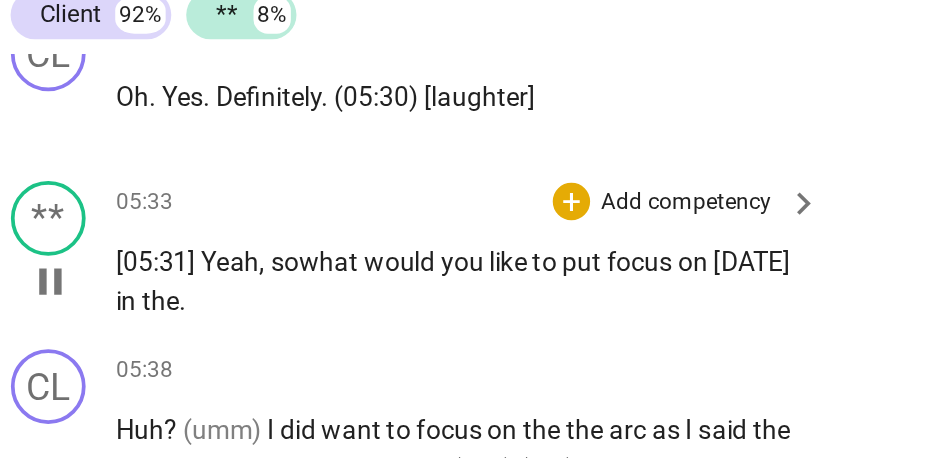 click on "." at bounding box center (124, 346) 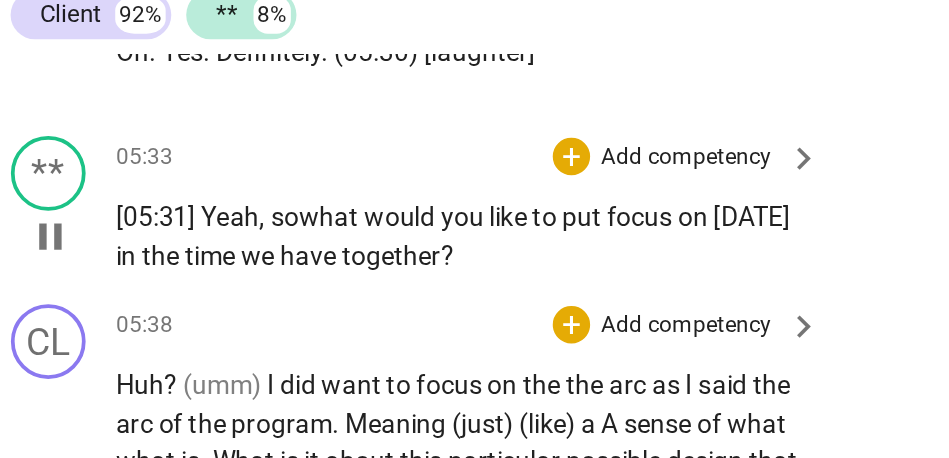 scroll, scrollTop: 1676, scrollLeft: 0, axis: vertical 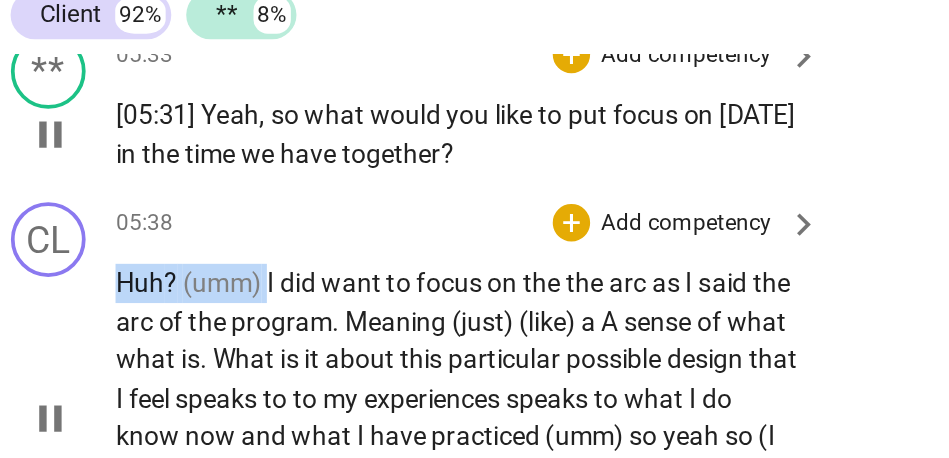 drag, startPoint x: 168, startPoint y: 334, endPoint x: 78, endPoint y: 334, distance: 90 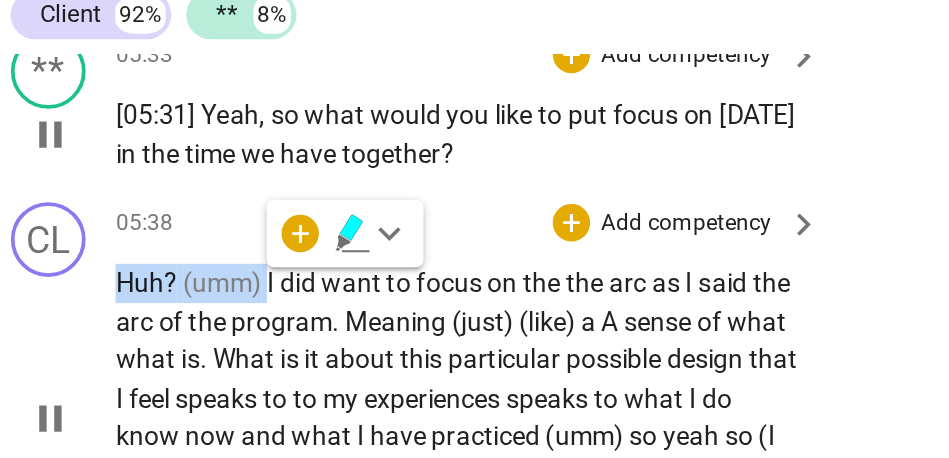type 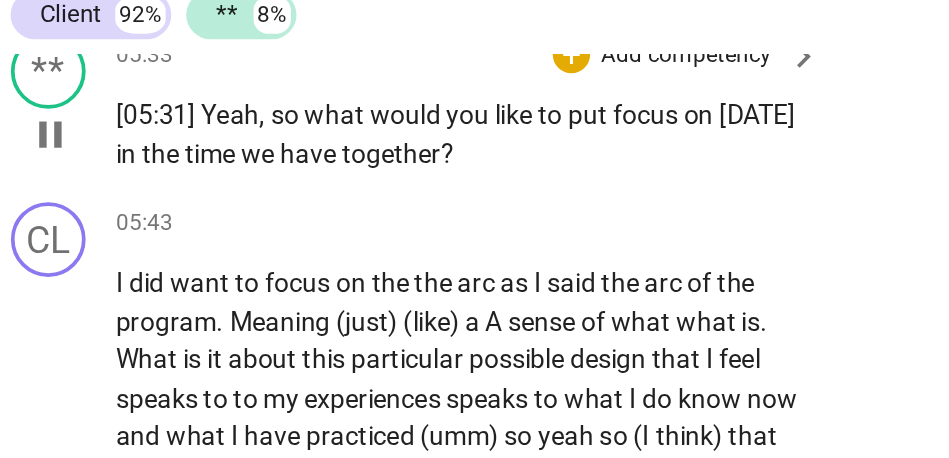 click on "Yeah" at bounding box center (149, 246) 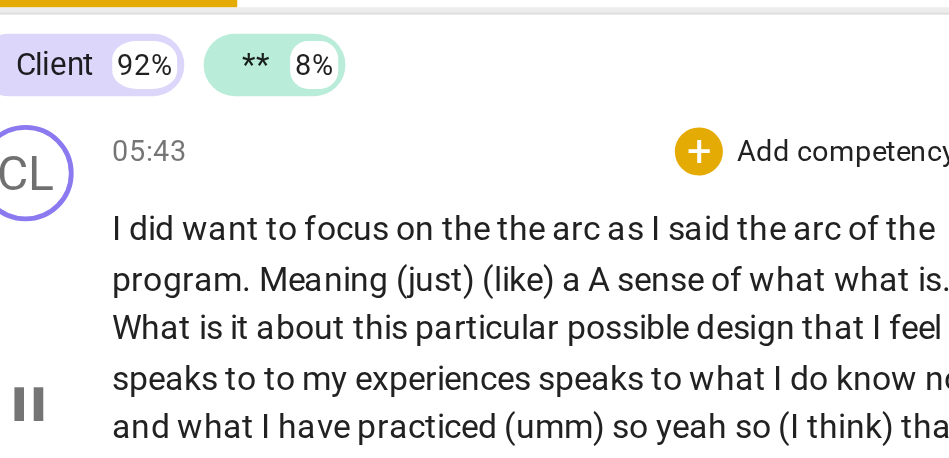 scroll, scrollTop: 1753, scrollLeft: 0, axis: vertical 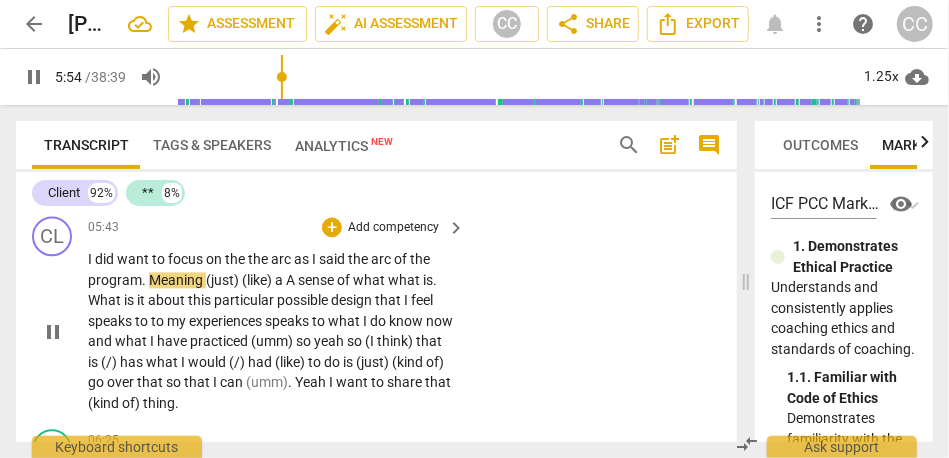click on "want" at bounding box center [134, 259] 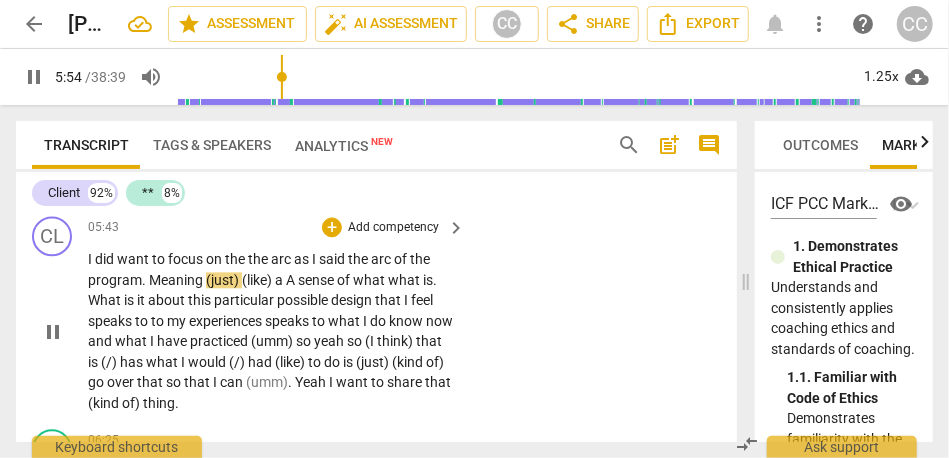 click on "want" at bounding box center [134, 259] 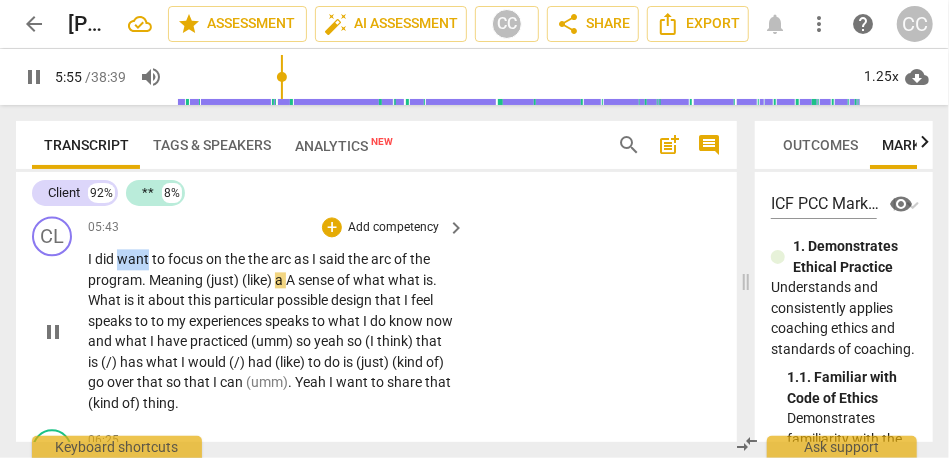 click on "want" at bounding box center [134, 259] 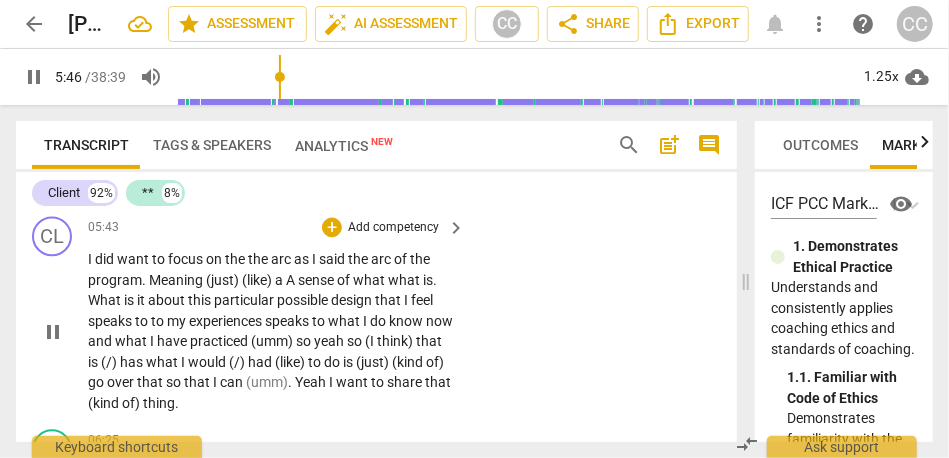 click on "the" at bounding box center [259, 259] 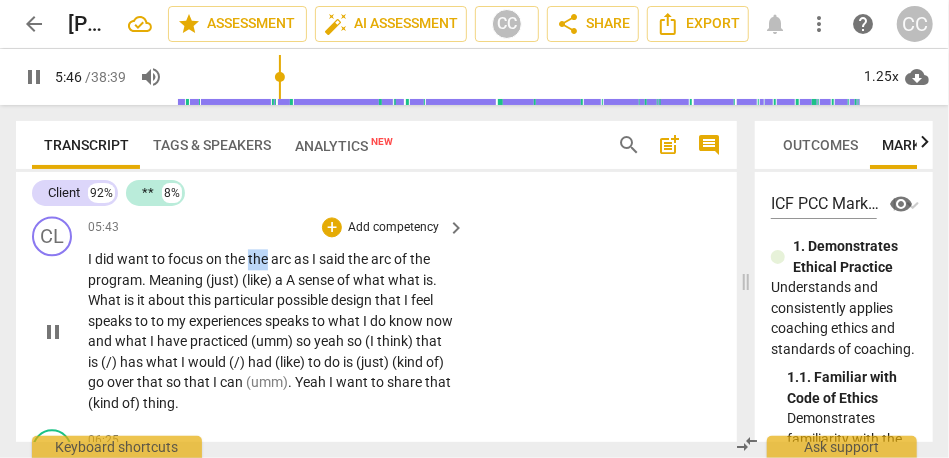 click on "the" at bounding box center [259, 259] 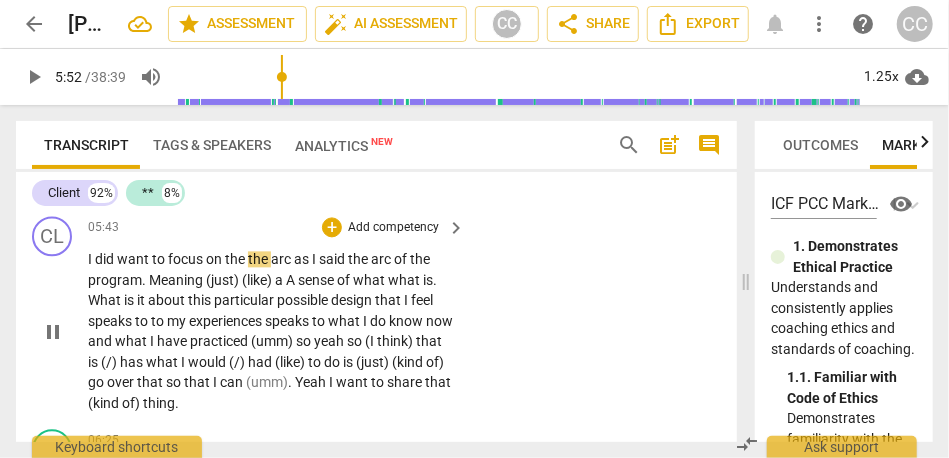 click on "focus" at bounding box center (187, 259) 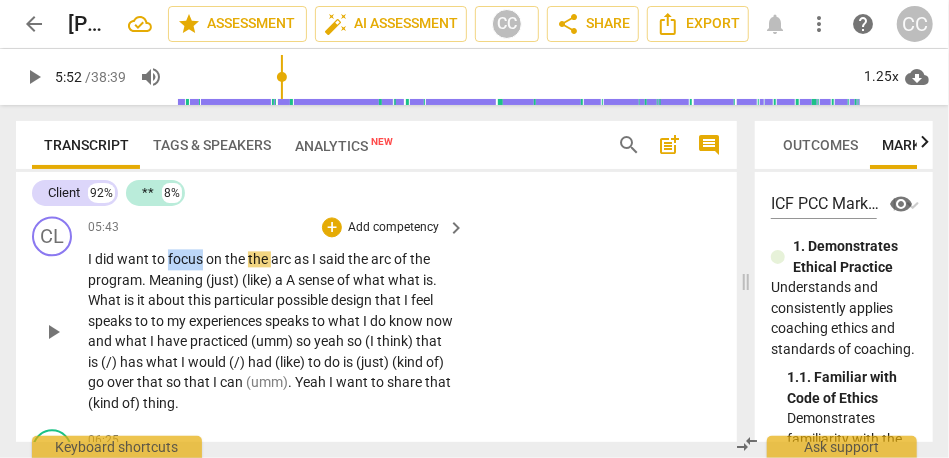 click on "focus" at bounding box center [187, 259] 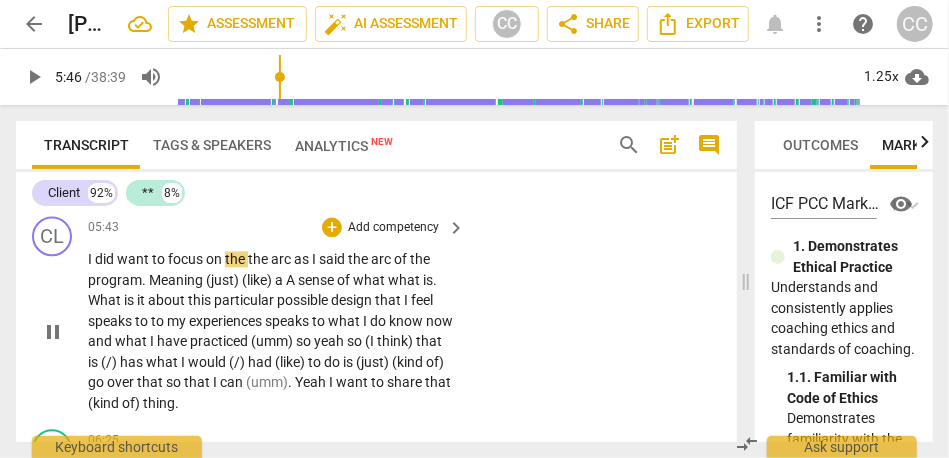 click on "the" at bounding box center [259, 259] 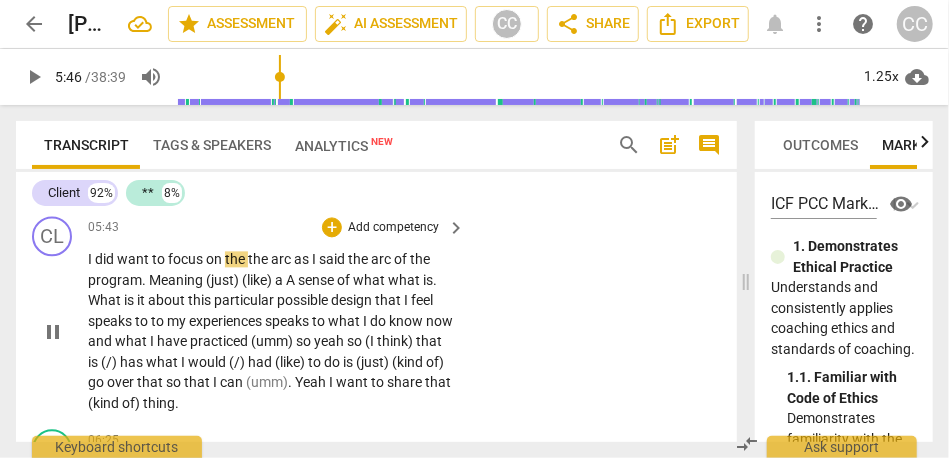 type on "346" 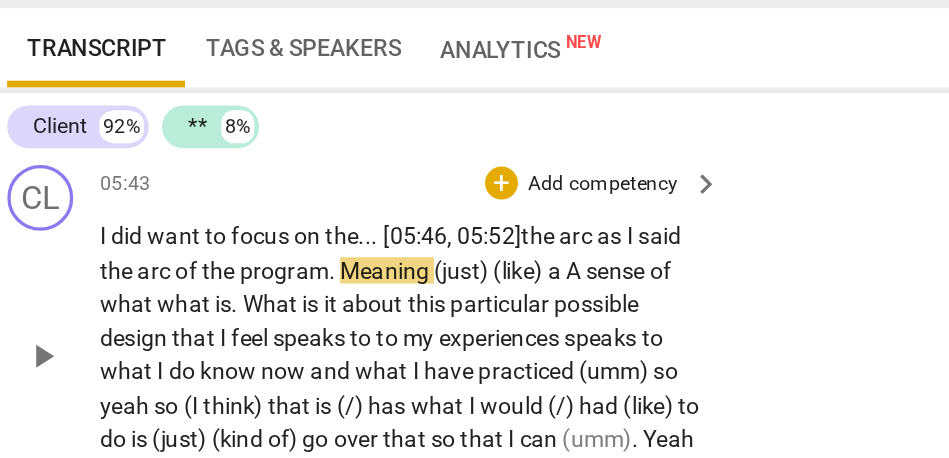 click on "as" at bounding box center [399, 259] 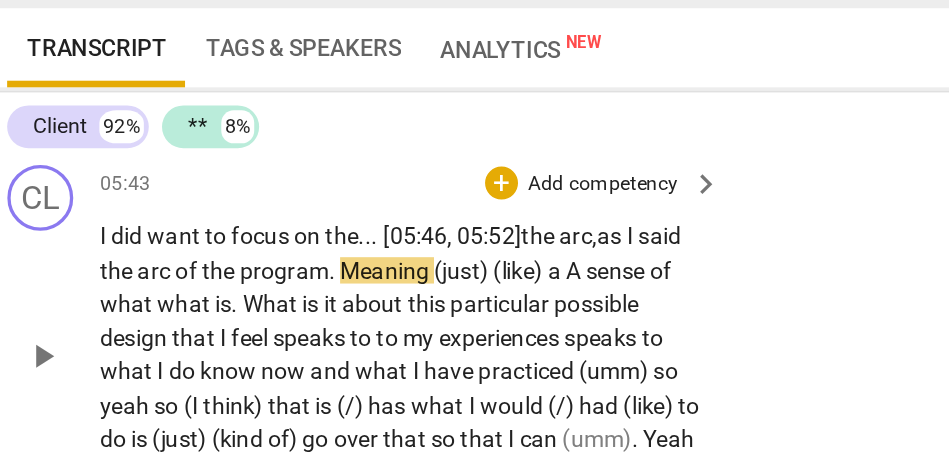 click on "said" at bounding box center [428, 259] 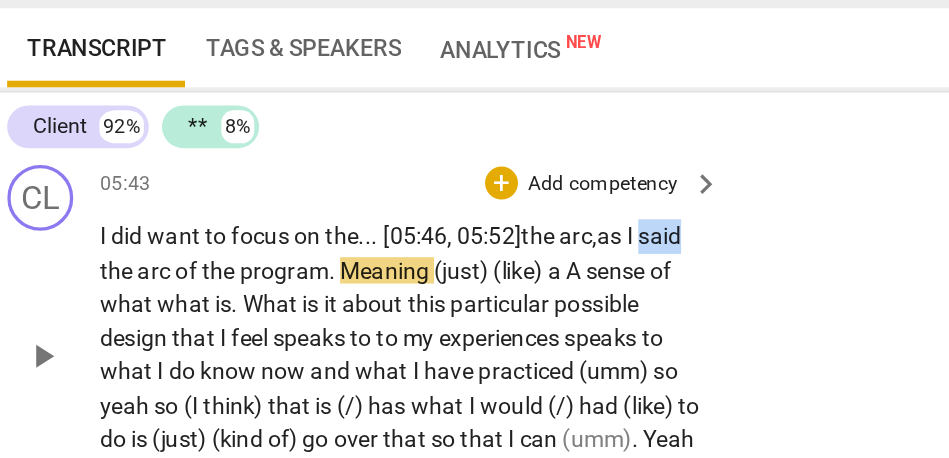 click on "said" at bounding box center (428, 259) 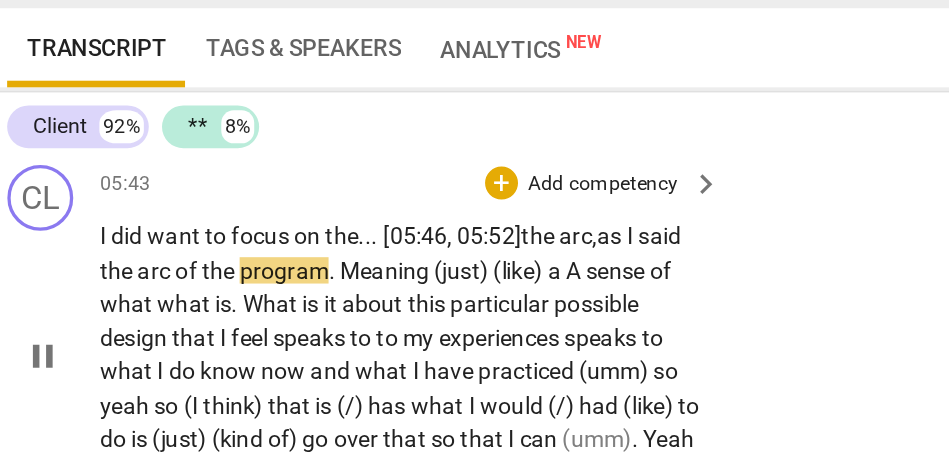 click on "play_arrow pause" at bounding box center (62, 331) 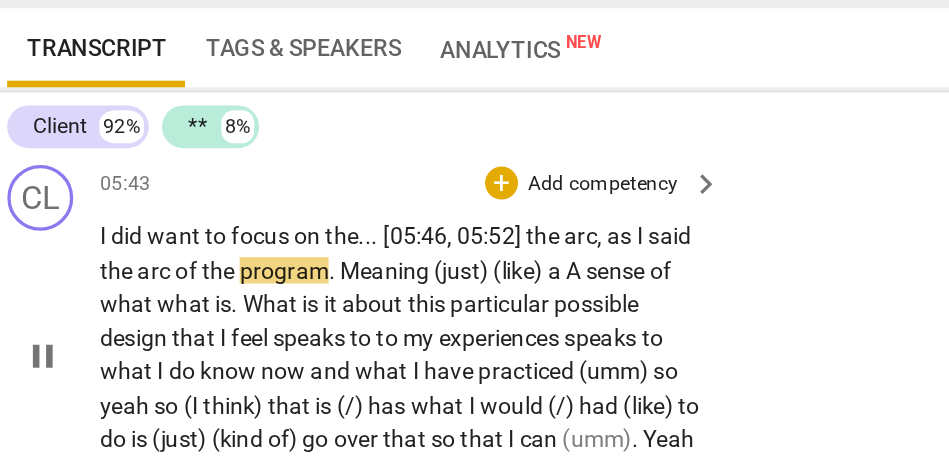 type on "354" 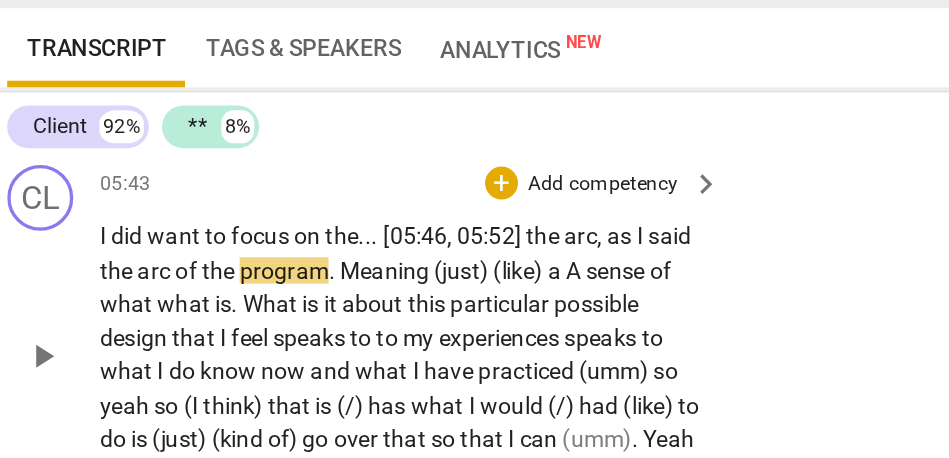 click on "the" at bounding box center [99, 280] 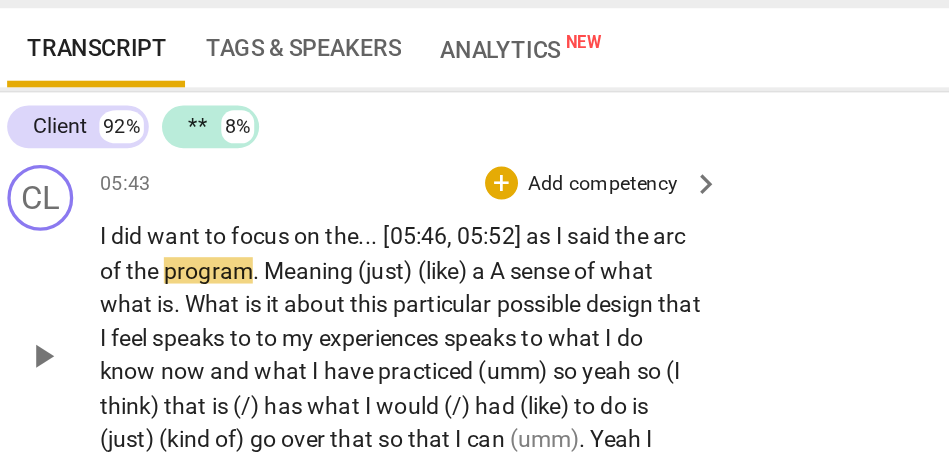 click on "as" at bounding box center (356, 259) 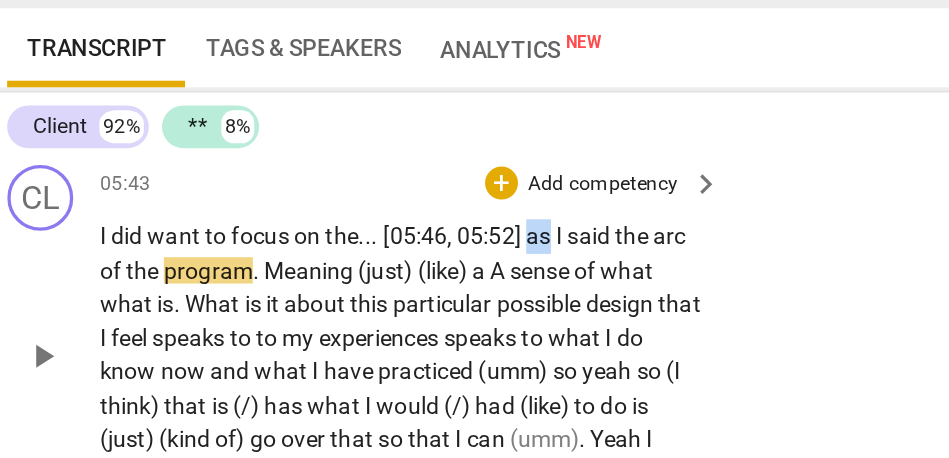 click on "as" at bounding box center (356, 259) 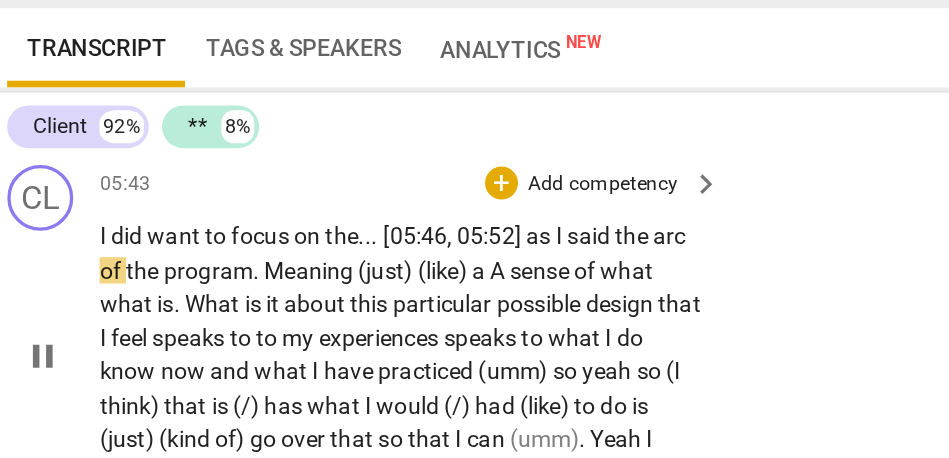 click on "said" at bounding box center (386, 259) 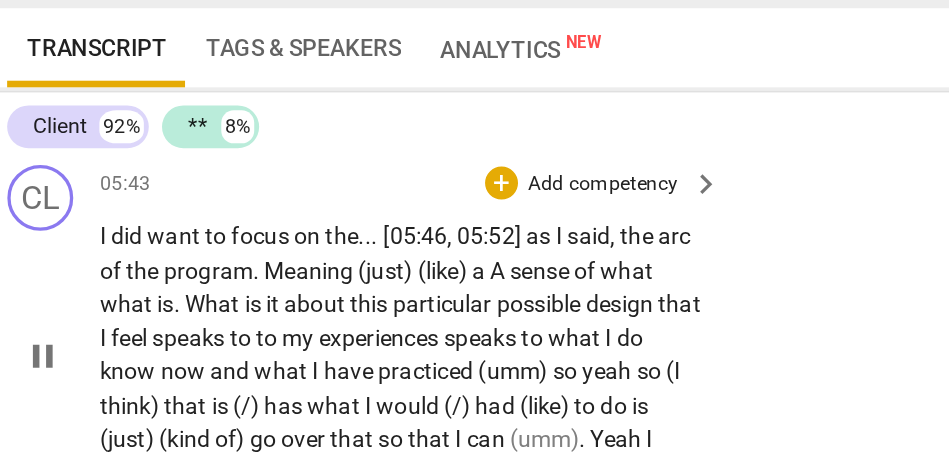 click on "." at bounding box center [184, 280] 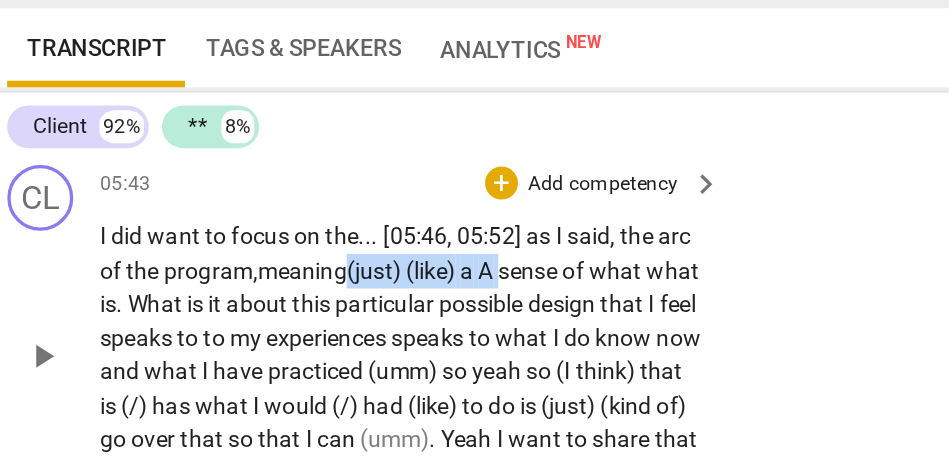 drag, startPoint x: 340, startPoint y: 279, endPoint x: 240, endPoint y: 279, distance: 100 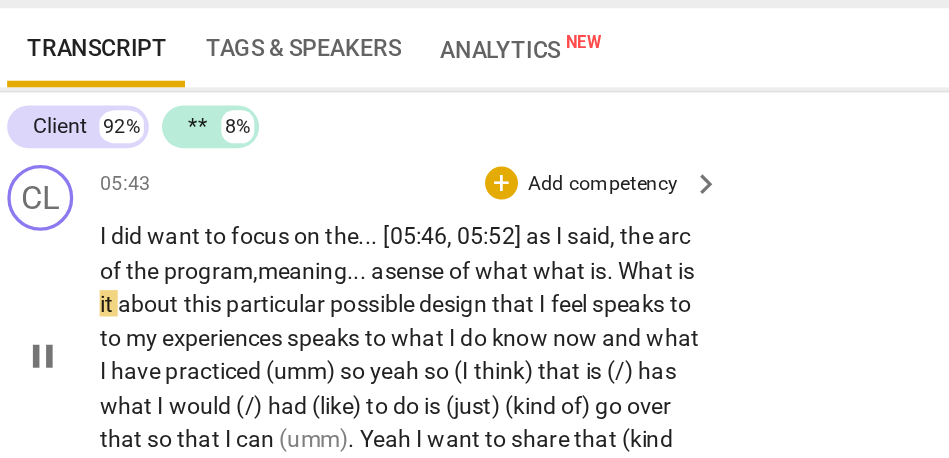 click on "." at bounding box center [399, 280] 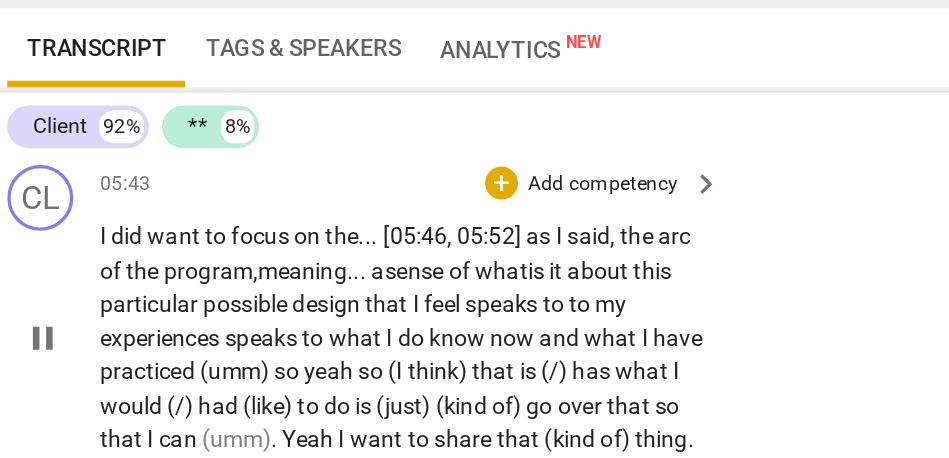 click on "about" at bounding box center (392, 280) 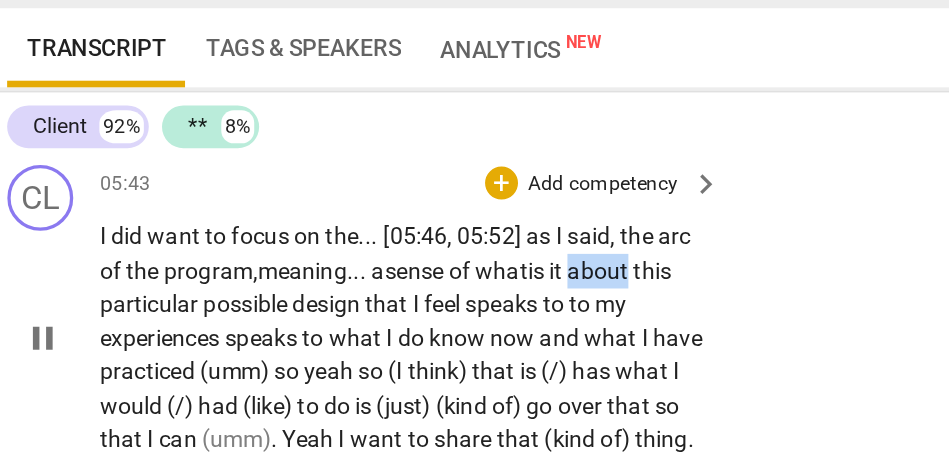 click on "about" at bounding box center (392, 280) 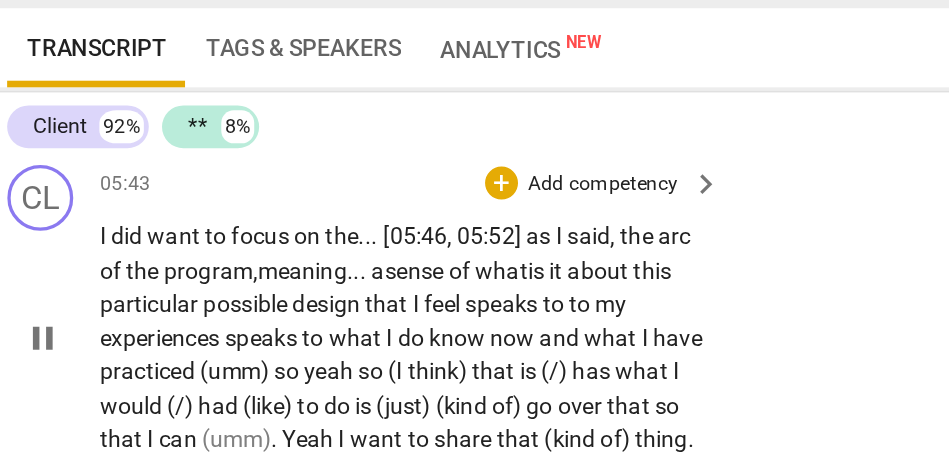 click on "possible" at bounding box center (178, 300) 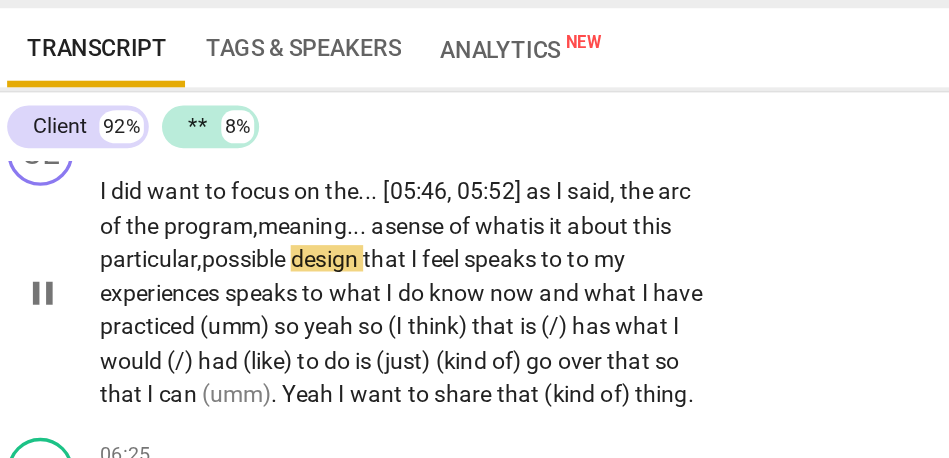 scroll, scrollTop: 1785, scrollLeft: 0, axis: vertical 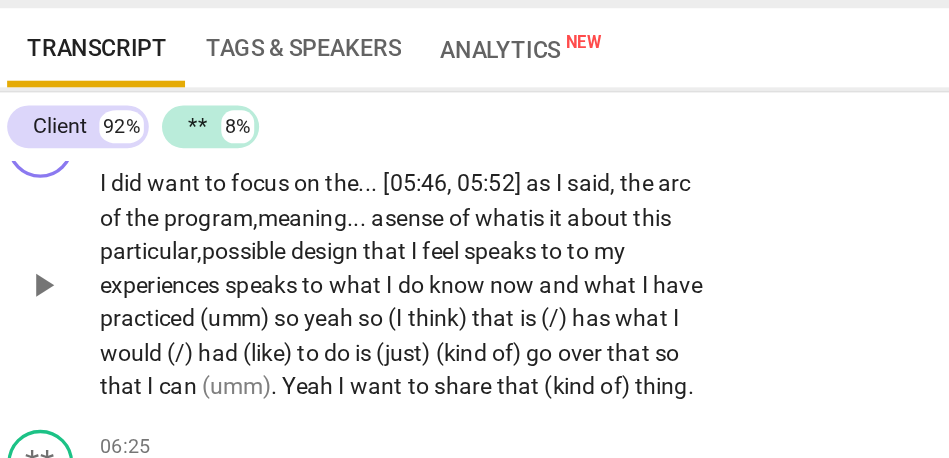 click on "design" at bounding box center [226, 268] 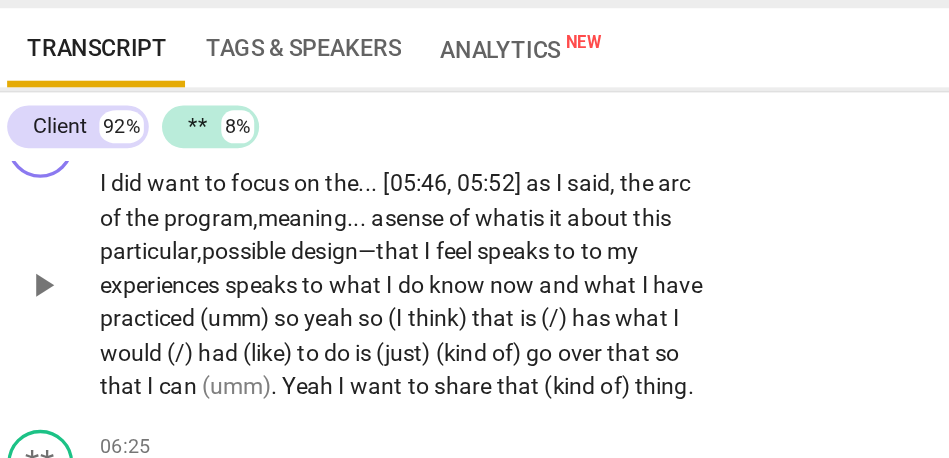 click on "speaks" at bounding box center [340, 268] 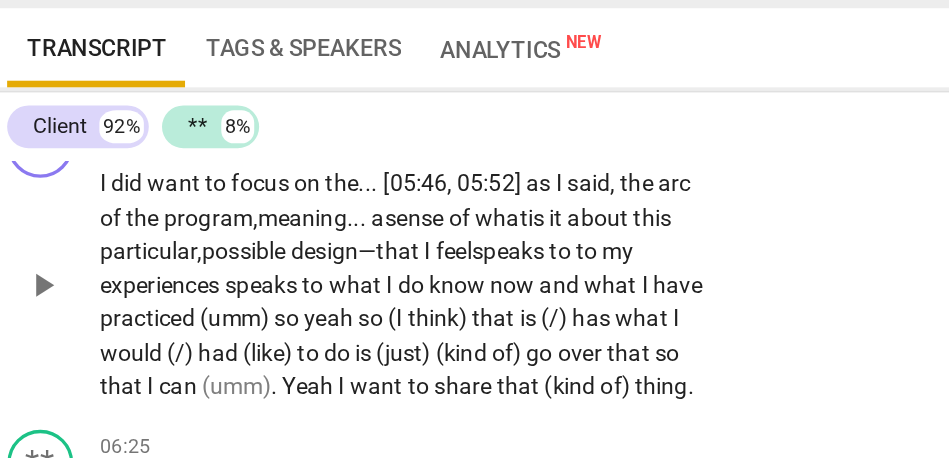 click on "that" at bounding box center (270, 268) 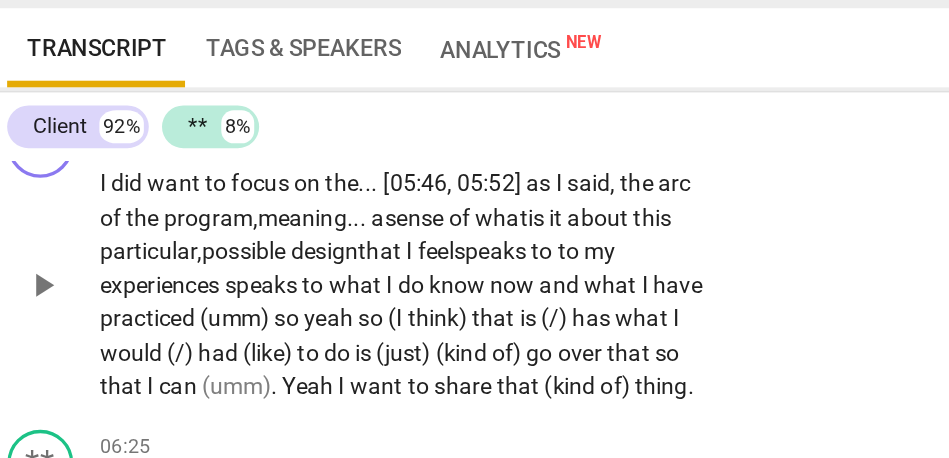 click on "I" at bounding box center [277, 268] 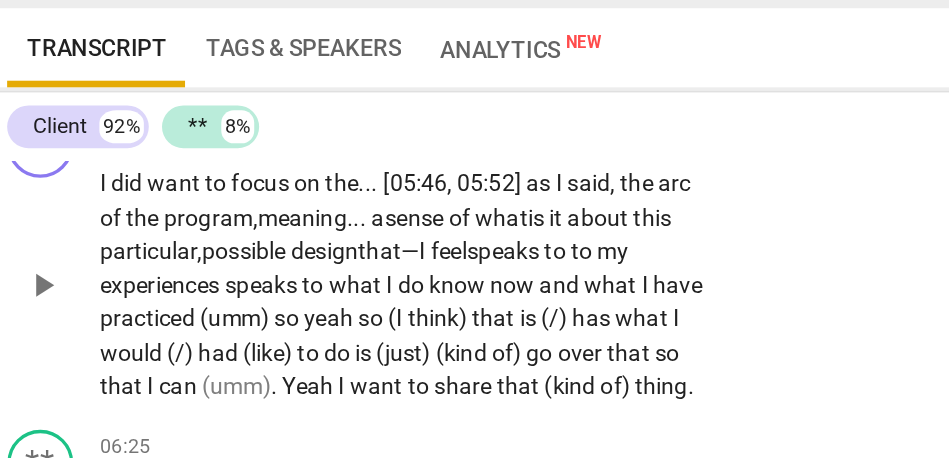 click on "feel" at bounding box center [300, 268] 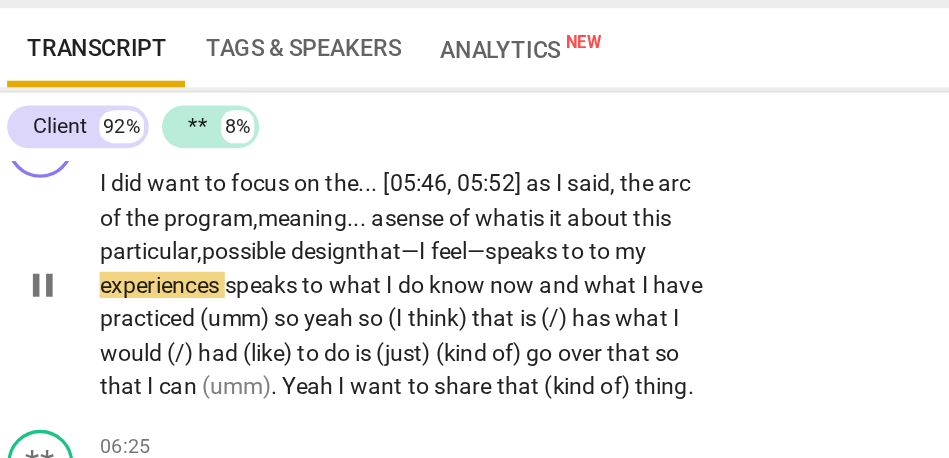 click on "to" at bounding box center [377, 268] 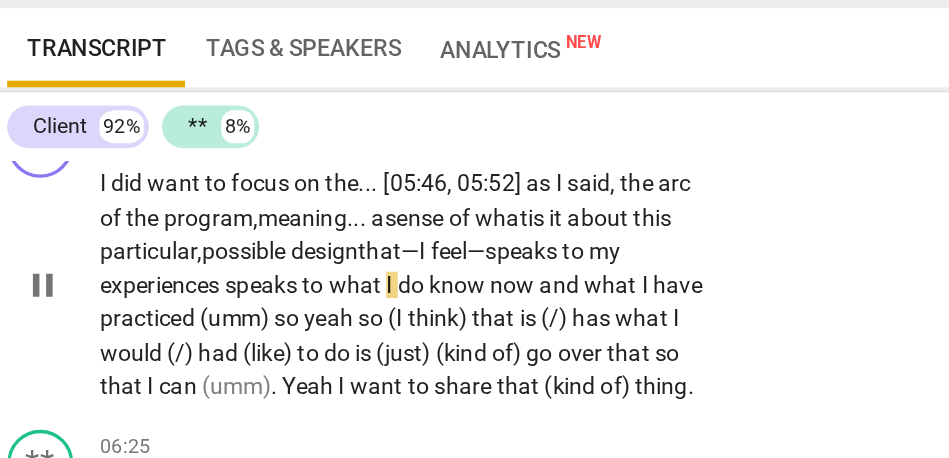 click on "speaks" at bounding box center (345, 268) 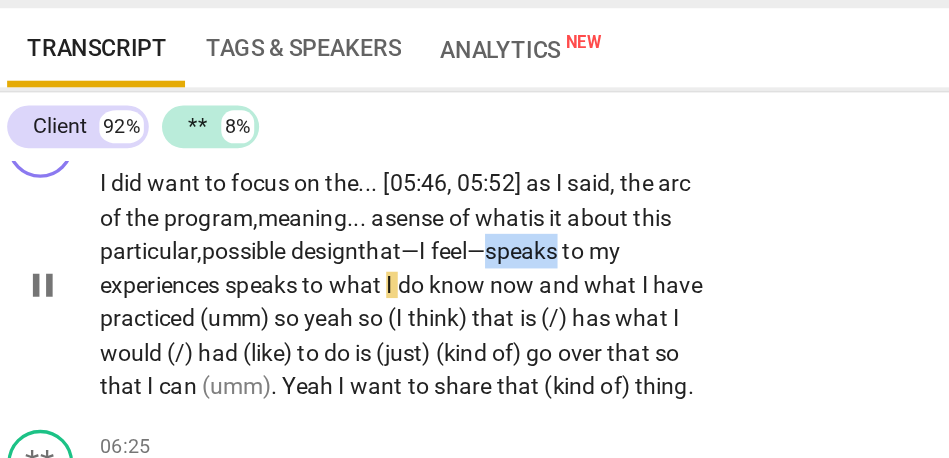 click on "speaks" at bounding box center (345, 268) 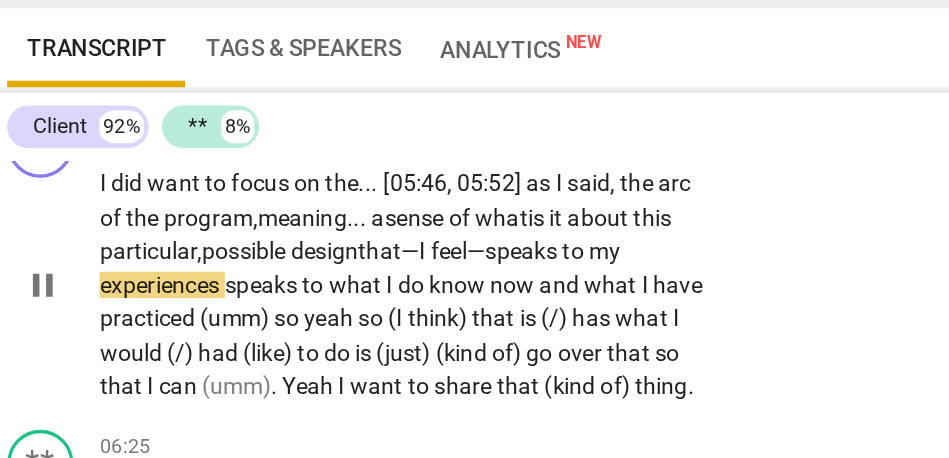 click on "speaks" at bounding box center (187, 289) 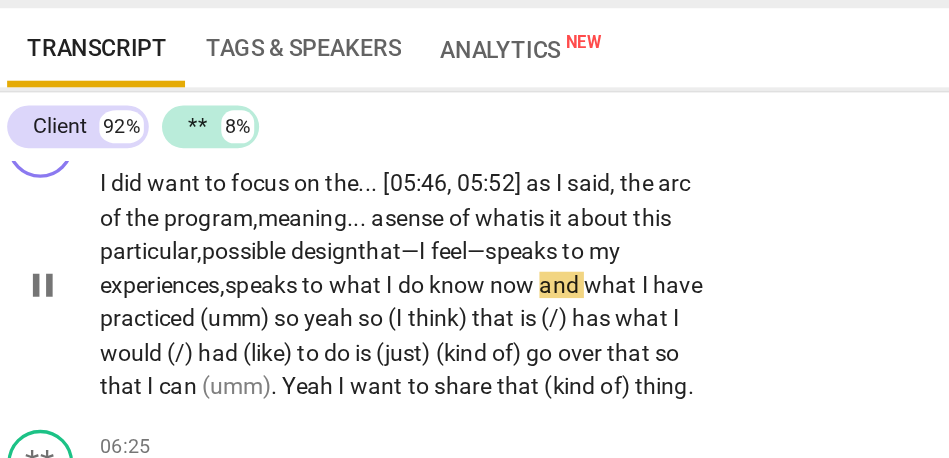 click on "do" at bounding box center [278, 289] 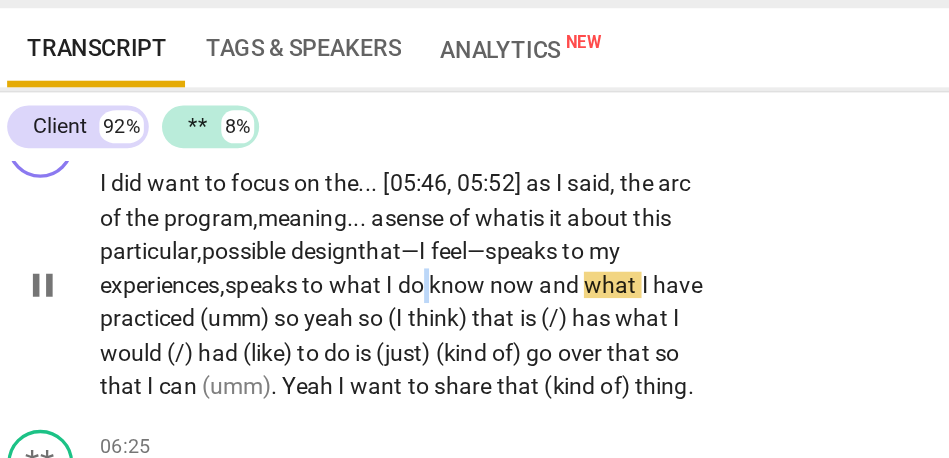 click on "do" at bounding box center [278, 289] 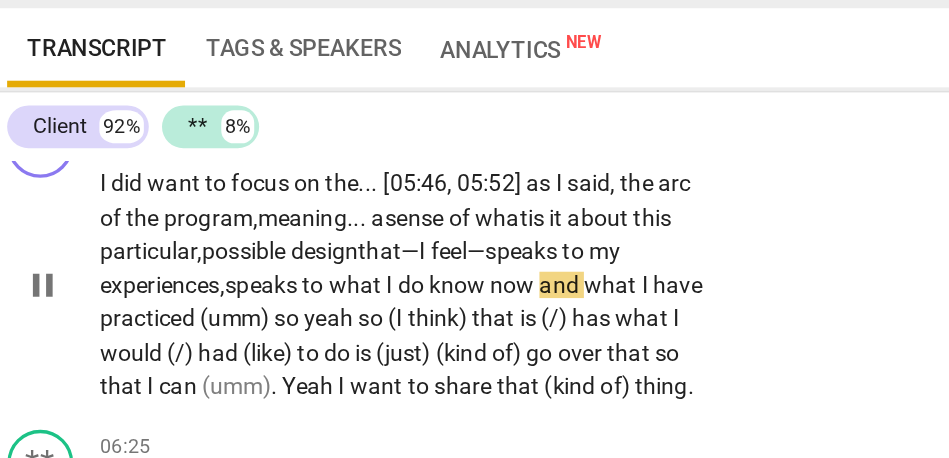 click on "now" at bounding box center (340, 289) 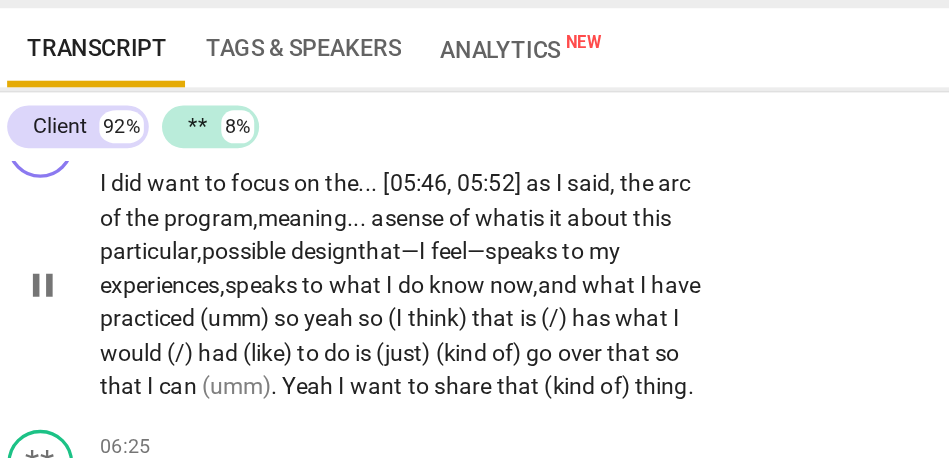 click on "(umm)" at bounding box center (171, 309) 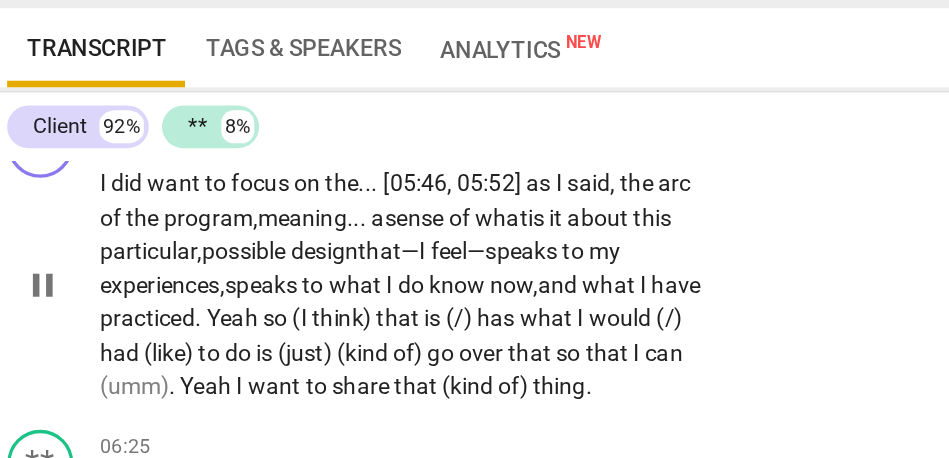 click on "eah" at bounding box center [174, 309] 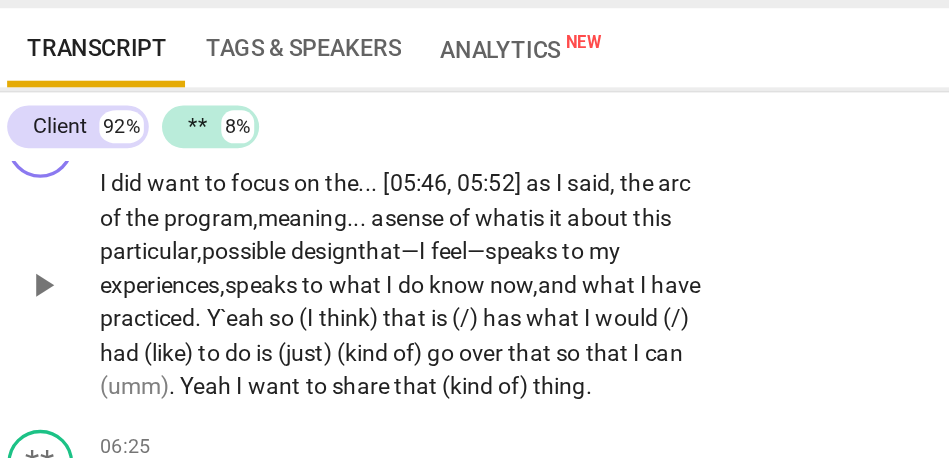 click on "eah" at bounding box center [178, 309] 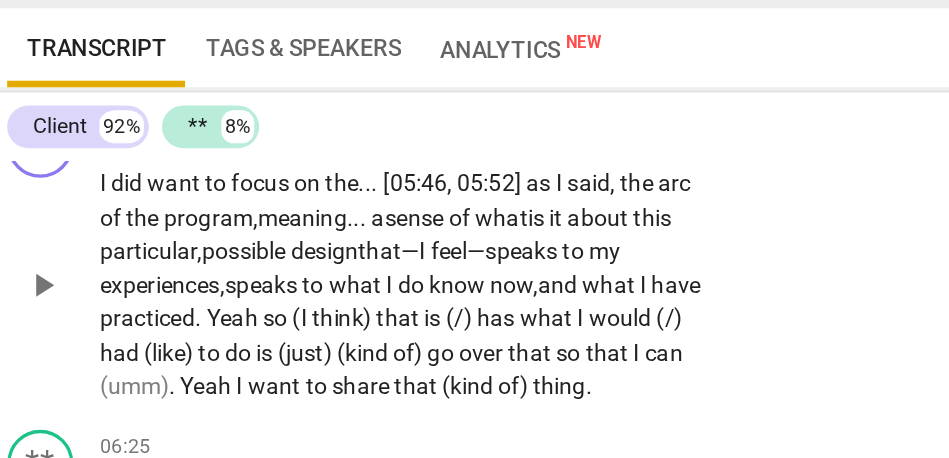 click on "eah" at bounding box center (174, 309) 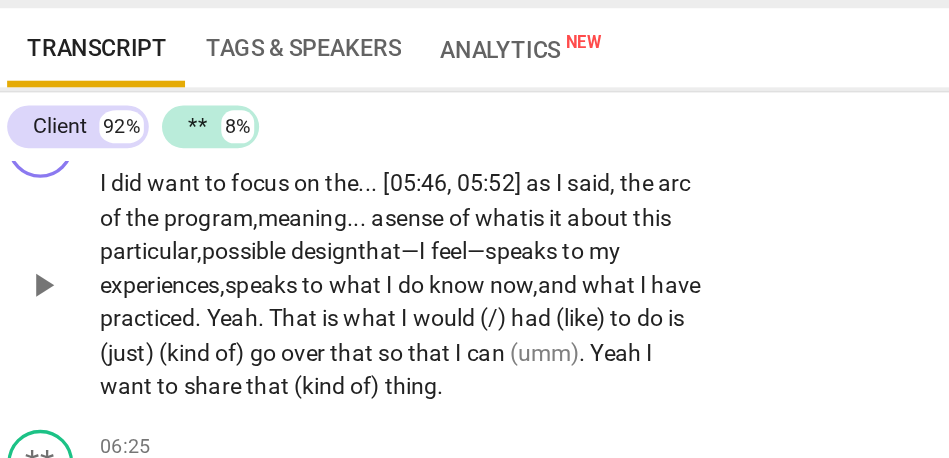 click on "what" at bounding box center [253, 309] 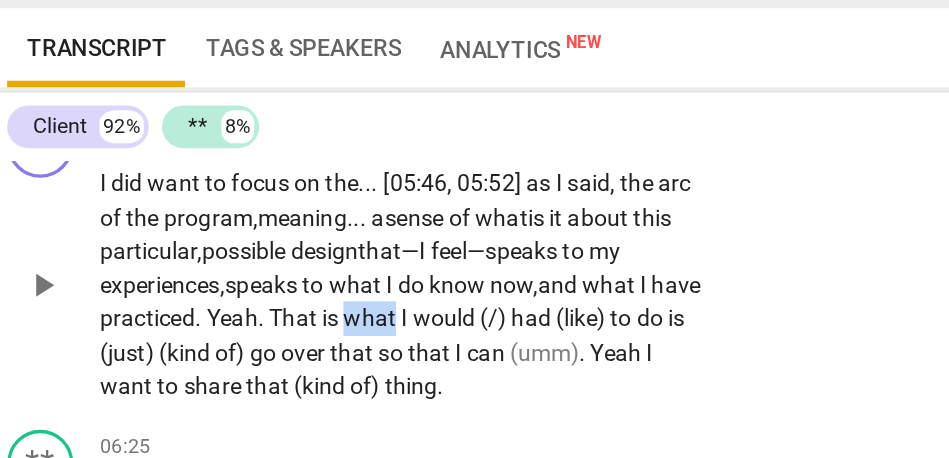 click on "what" at bounding box center [253, 309] 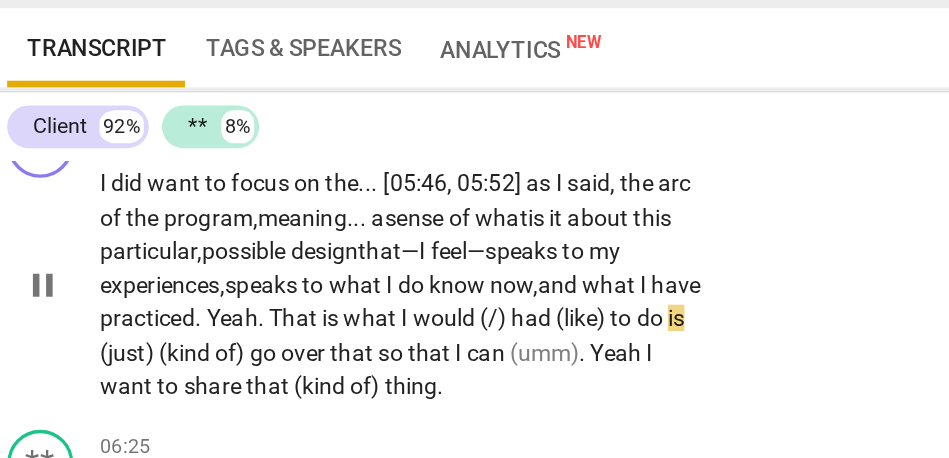 click on "would" at bounding box center [298, 309] 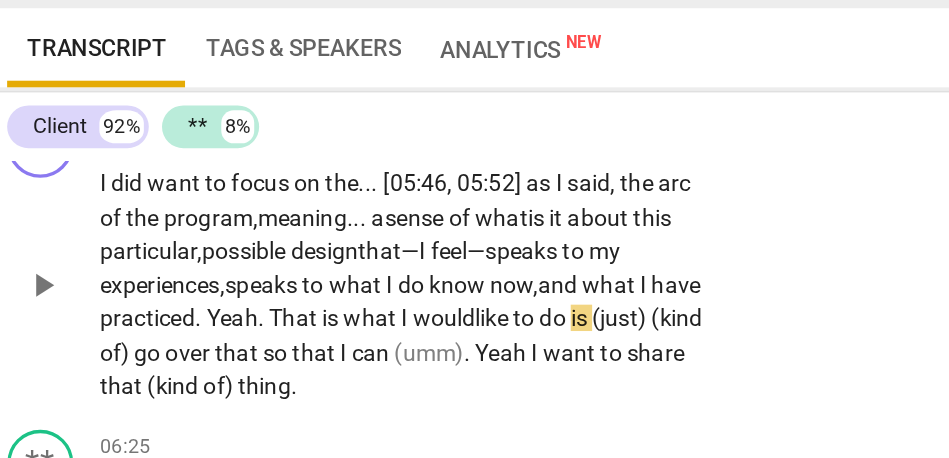 click on "would" at bounding box center (297, 309) 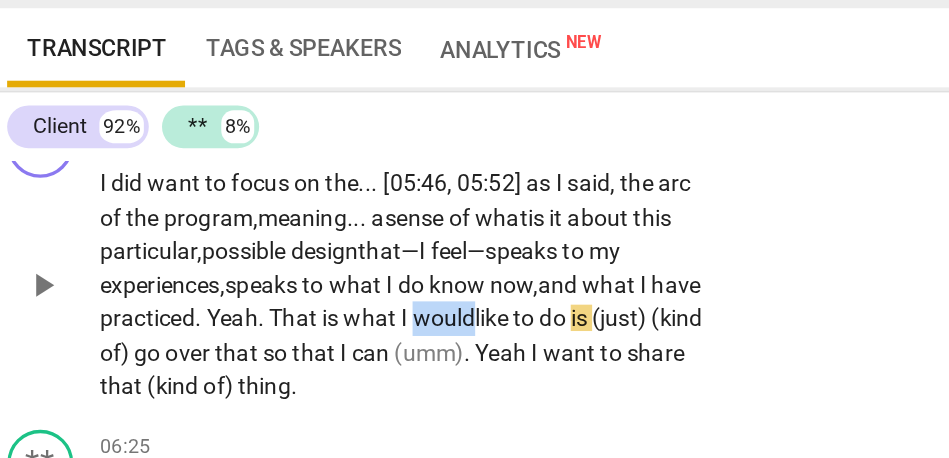 click on "would" at bounding box center (297, 309) 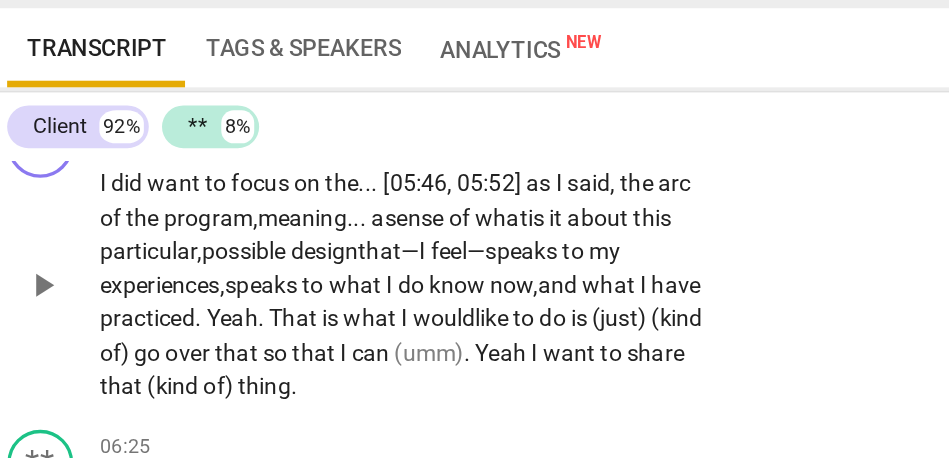 click on "would" at bounding box center (297, 309) 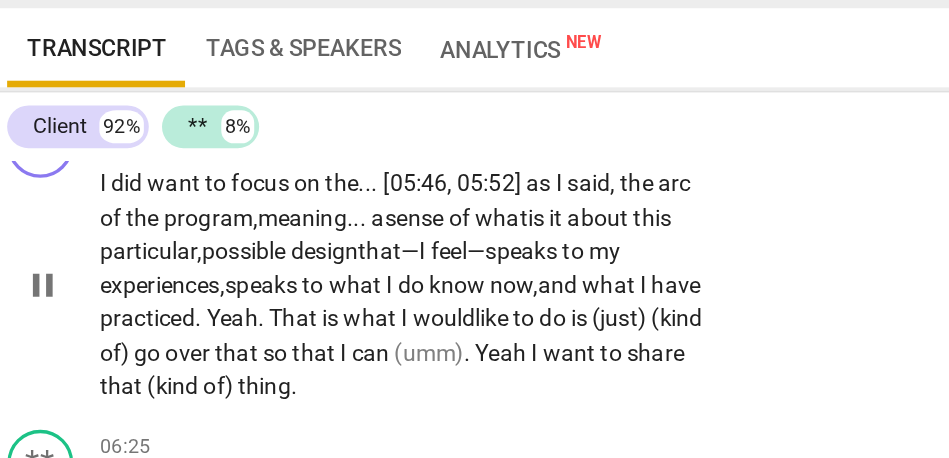 click on "do" at bounding box center [364, 309] 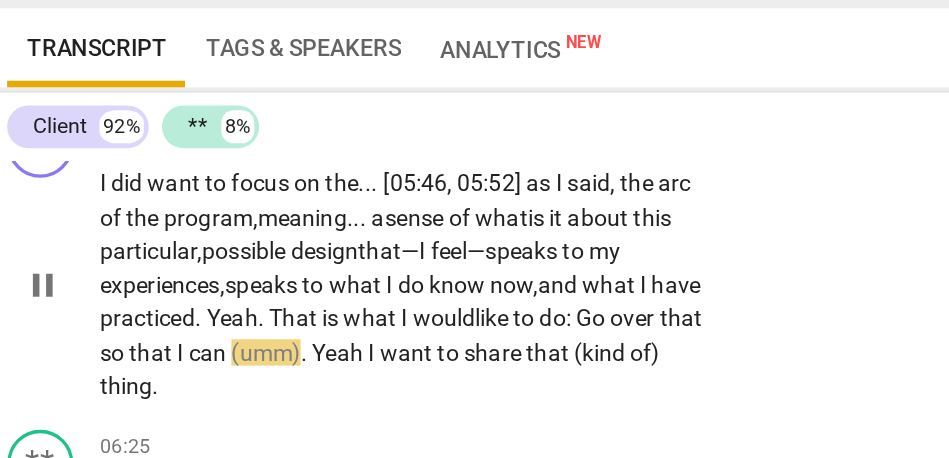 click on "do: G" at bounding box center [371, 309] 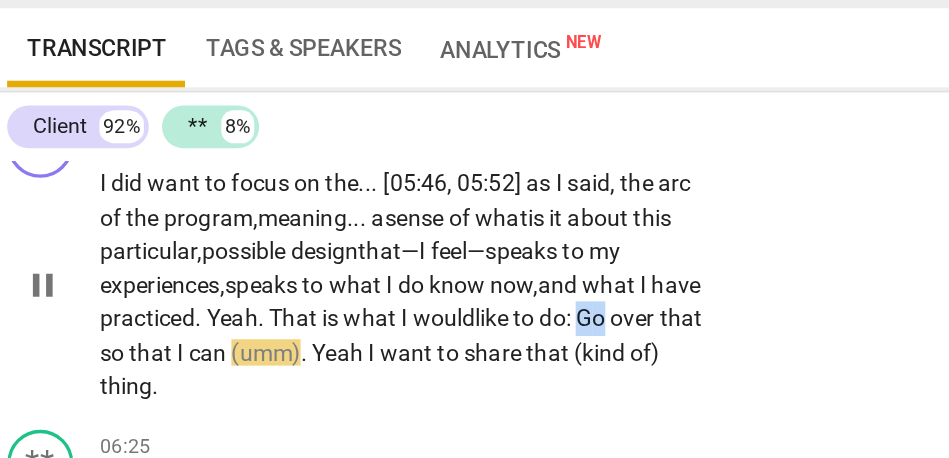 click on "do: G" at bounding box center [371, 309] 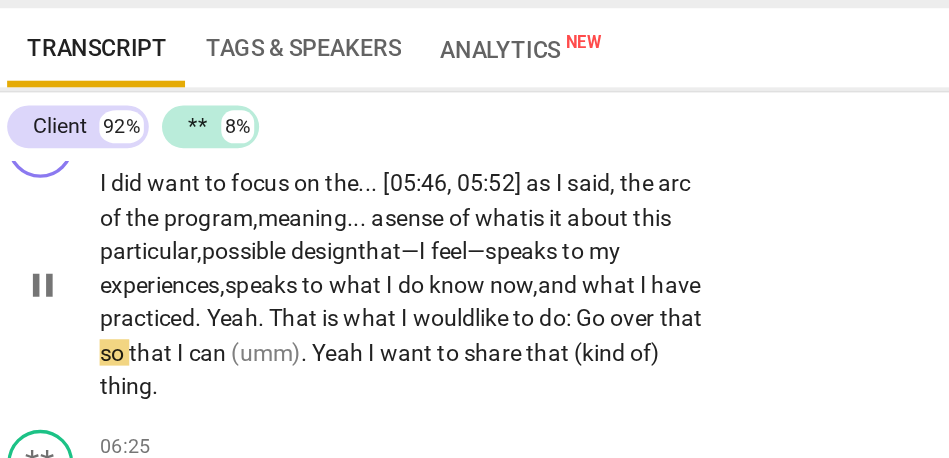 click on "so" at bounding box center (97, 330) 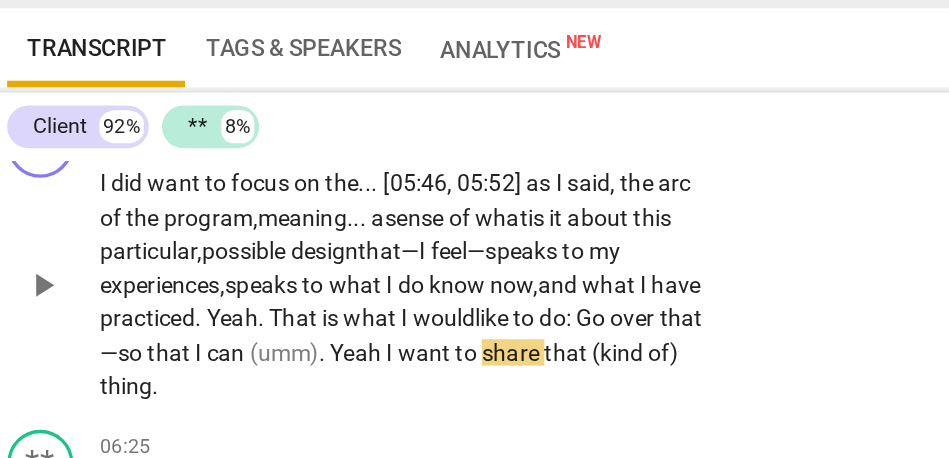 click on "that" at bounding box center [131, 330] 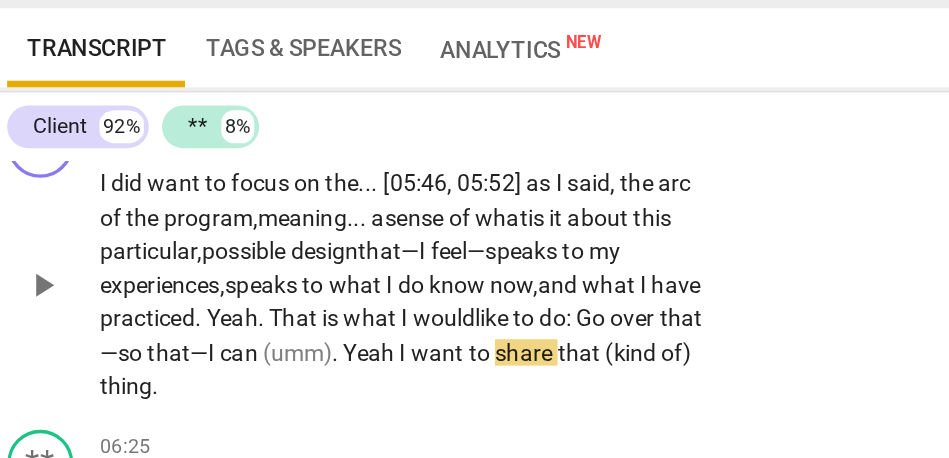 click on "Yeah" at bounding box center [253, 330] 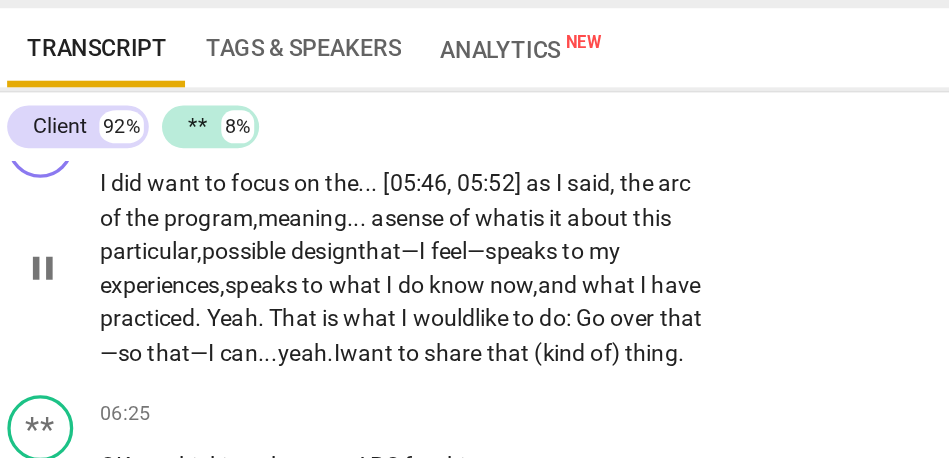 click on "share" at bounding box center (304, 330) 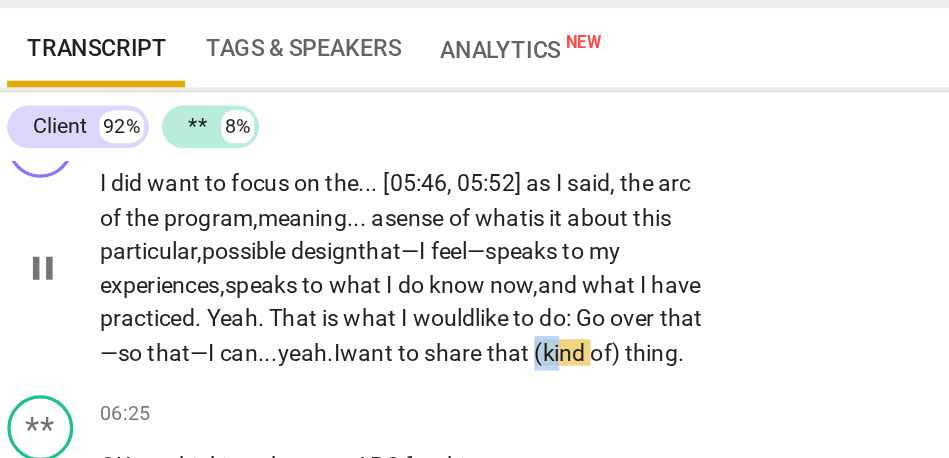 drag, startPoint x: 410, startPoint y: 331, endPoint x: 439, endPoint y: 331, distance: 29 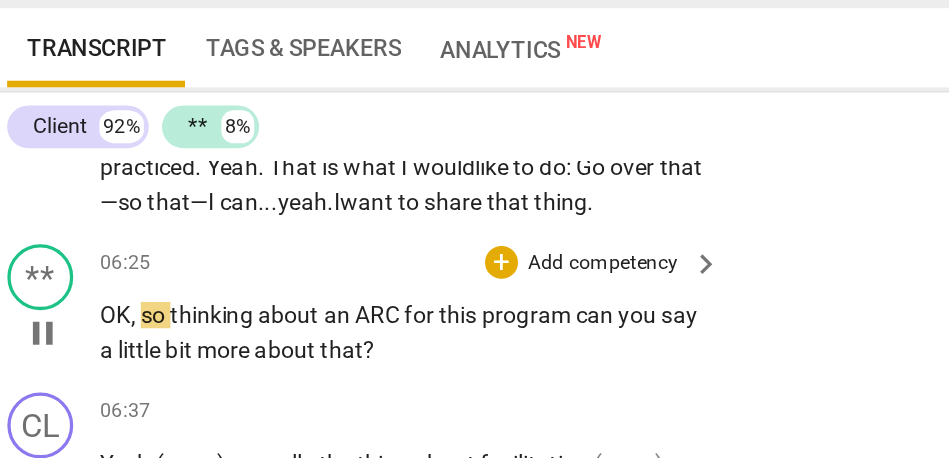 scroll, scrollTop: 1884, scrollLeft: 0, axis: vertical 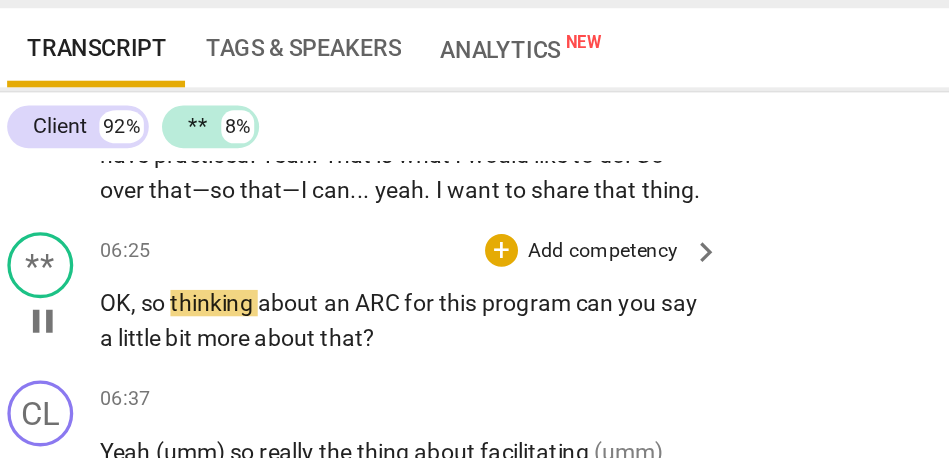 click on "ARC" at bounding box center (258, 300) 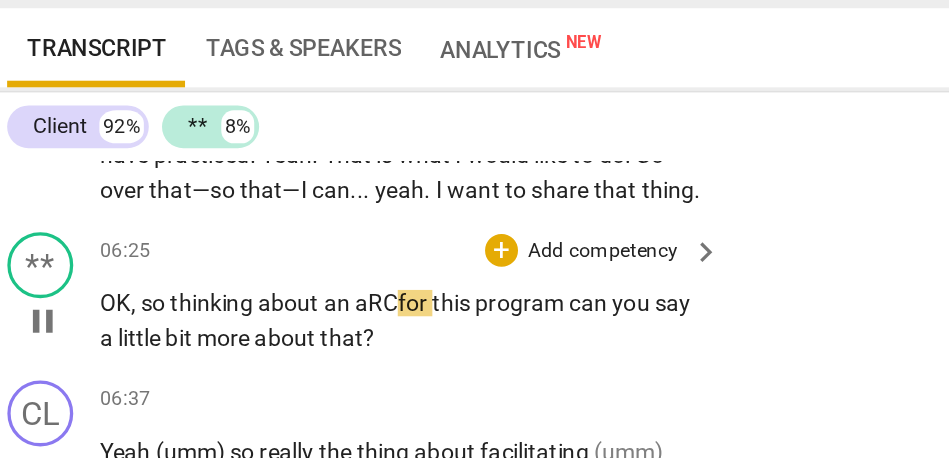 click on "aRC" at bounding box center (256, 300) 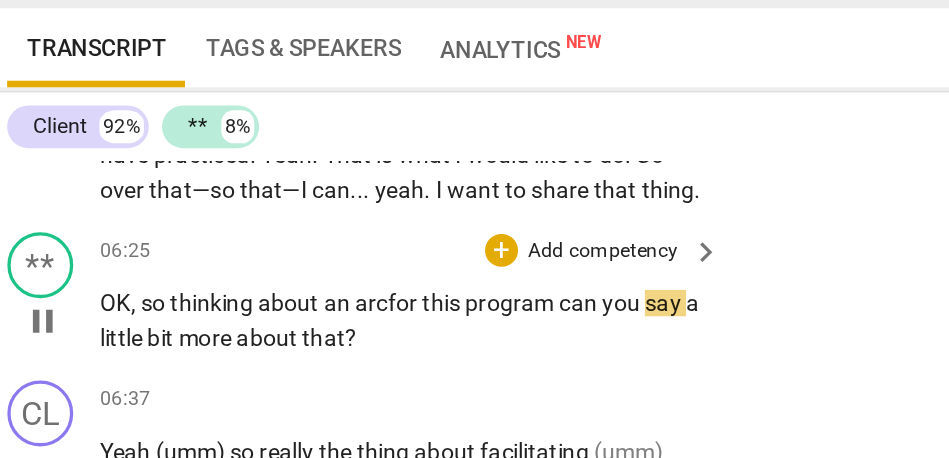click on "can" at bounding box center (380, 300) 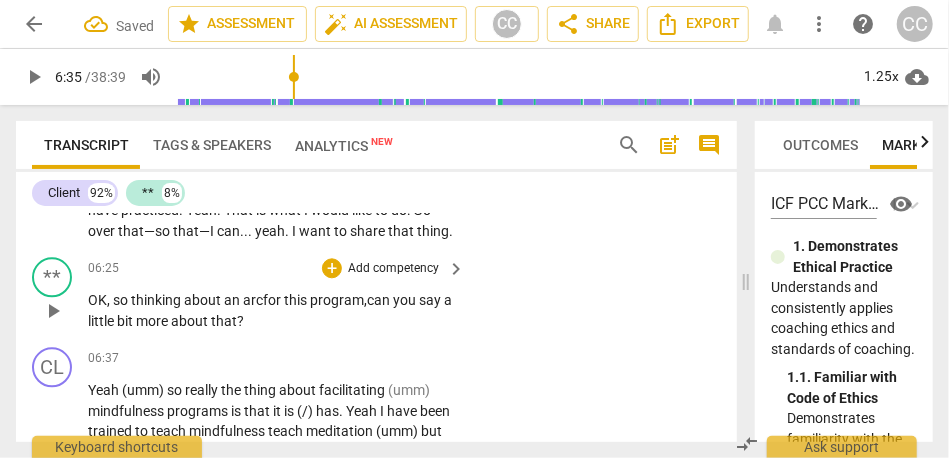 click on "Add competency" at bounding box center (393, 269) 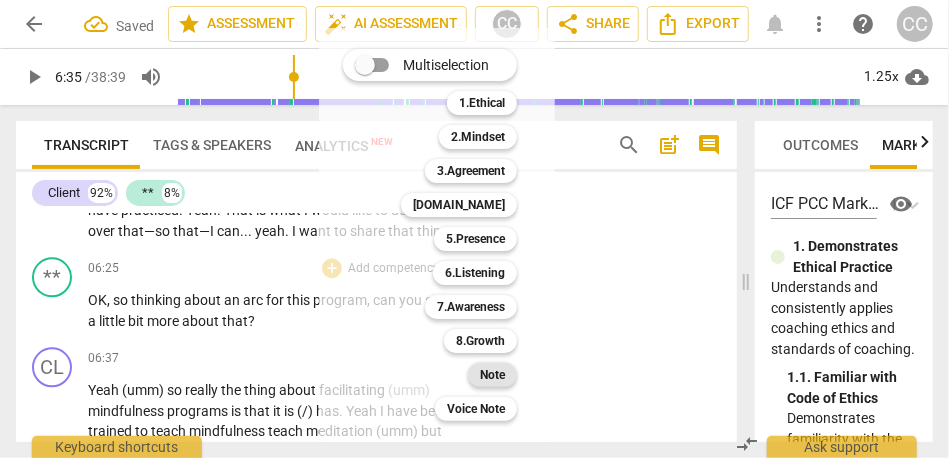 click on "Note" at bounding box center (492, 375) 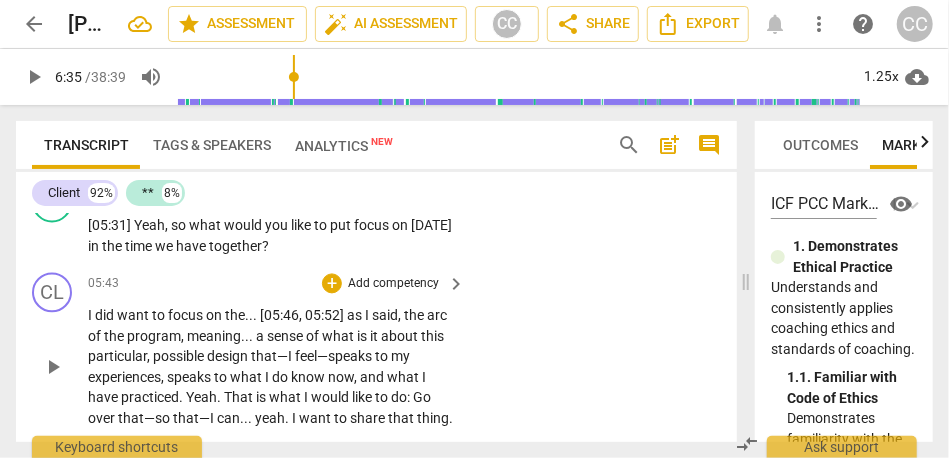 scroll, scrollTop: 1694, scrollLeft: 0, axis: vertical 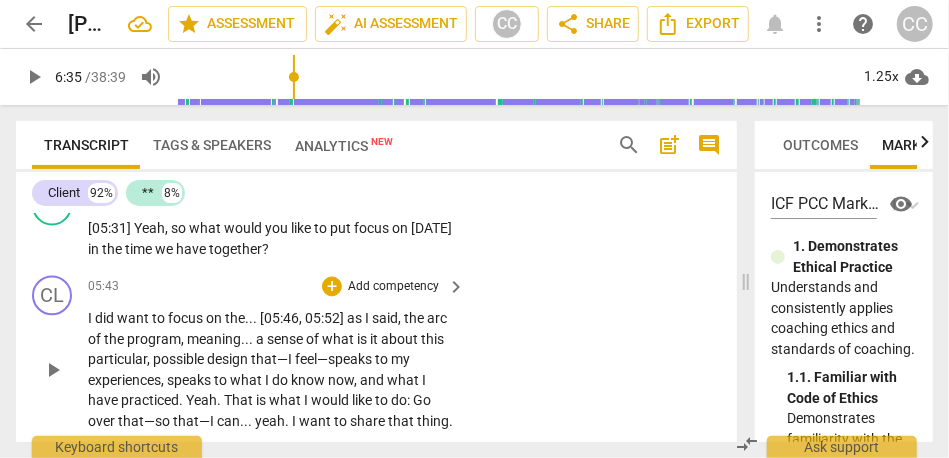 click on "Add competency" at bounding box center (393, 287) 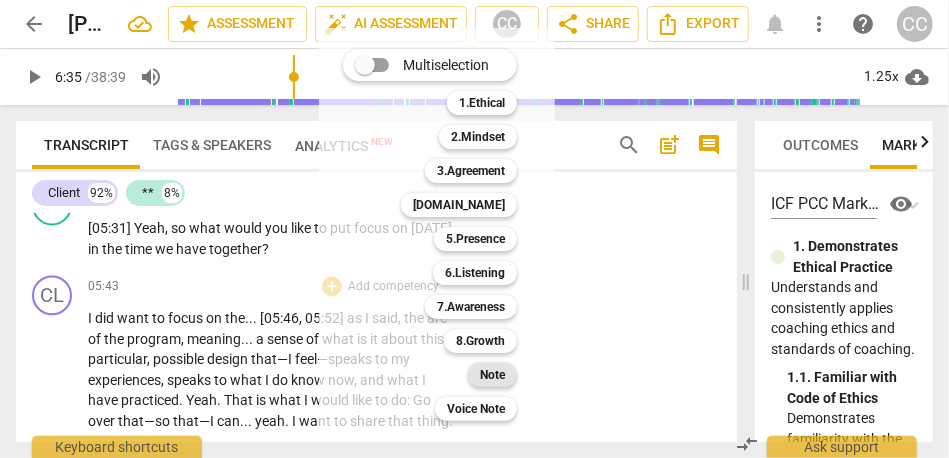 click on "Note" at bounding box center (492, 375) 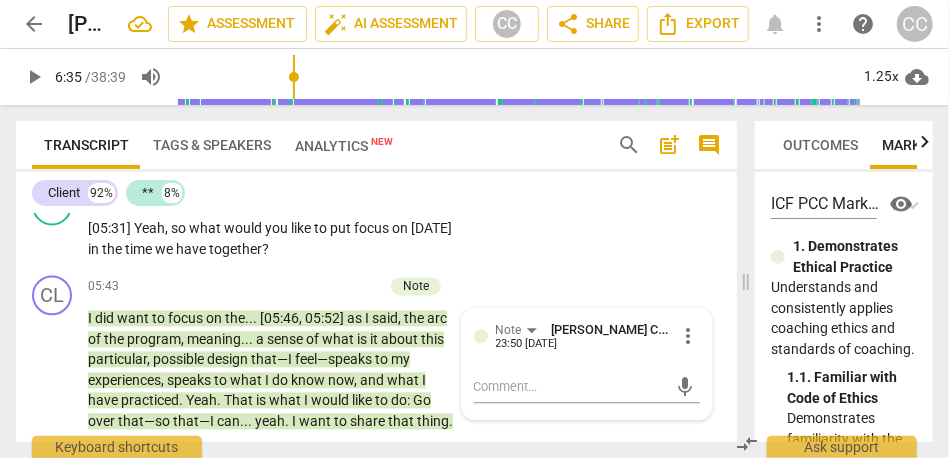 type on "395" 